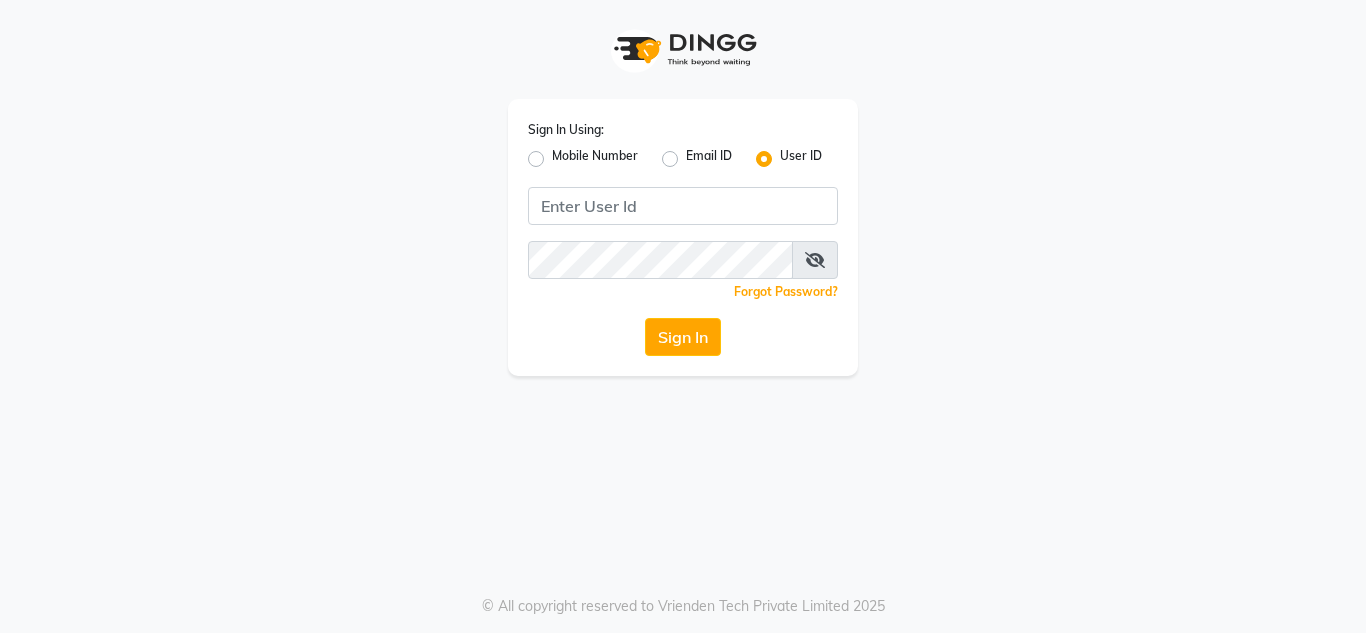 scroll, scrollTop: 0, scrollLeft: 0, axis: both 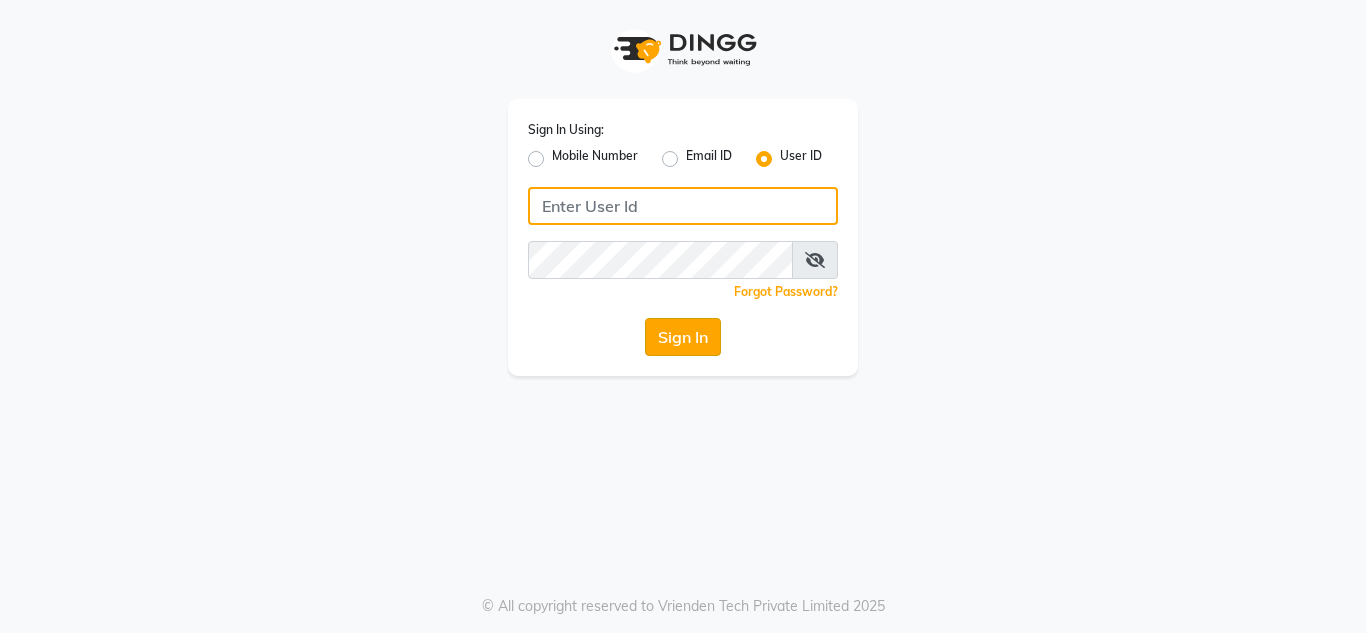 type on "ethinixexceptional" 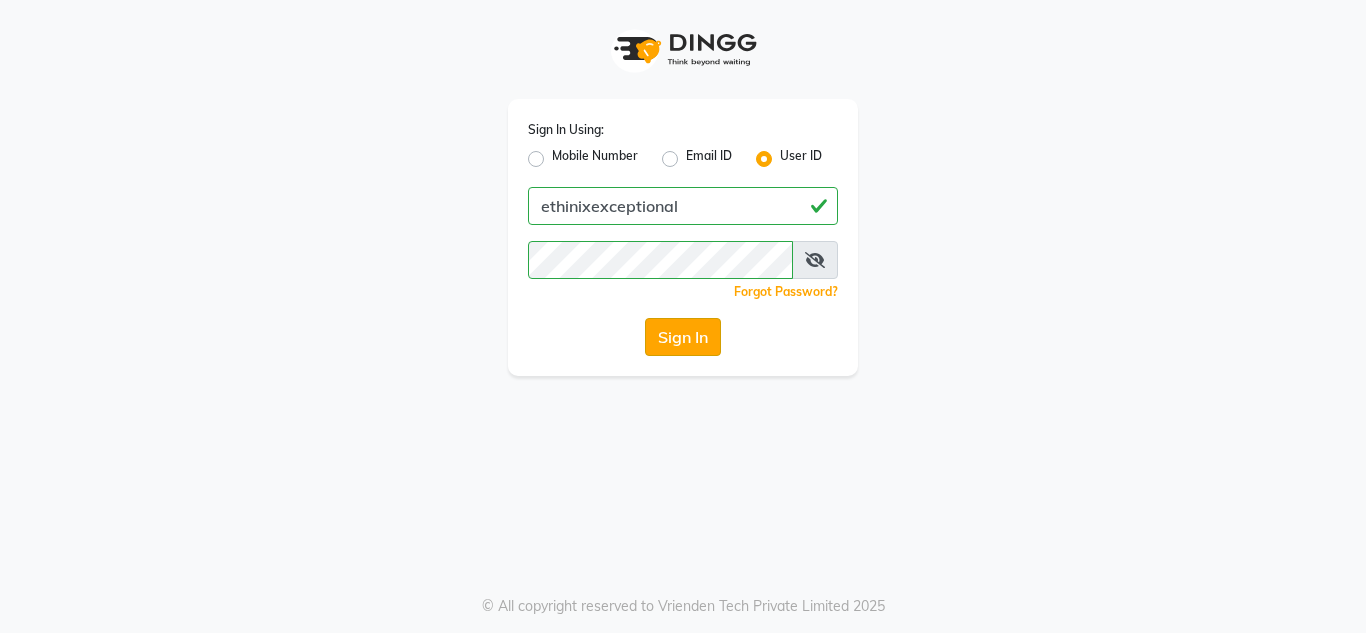 click on "Sign In" 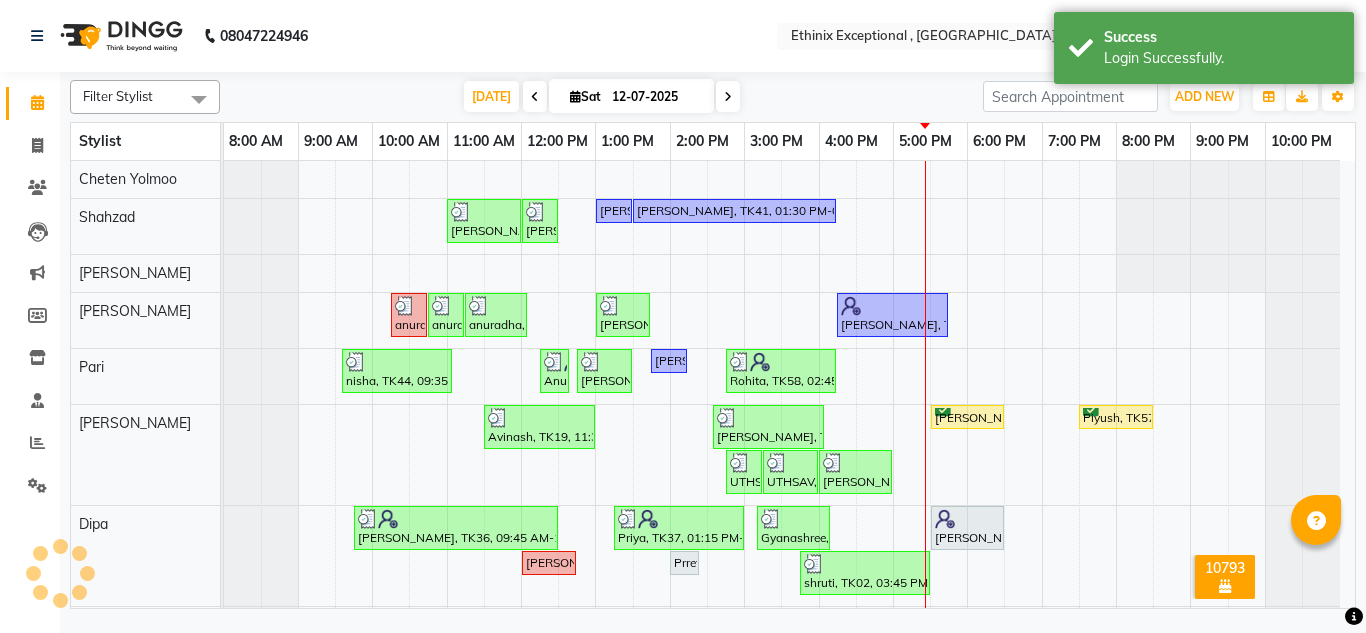 scroll, scrollTop: 0, scrollLeft: 0, axis: both 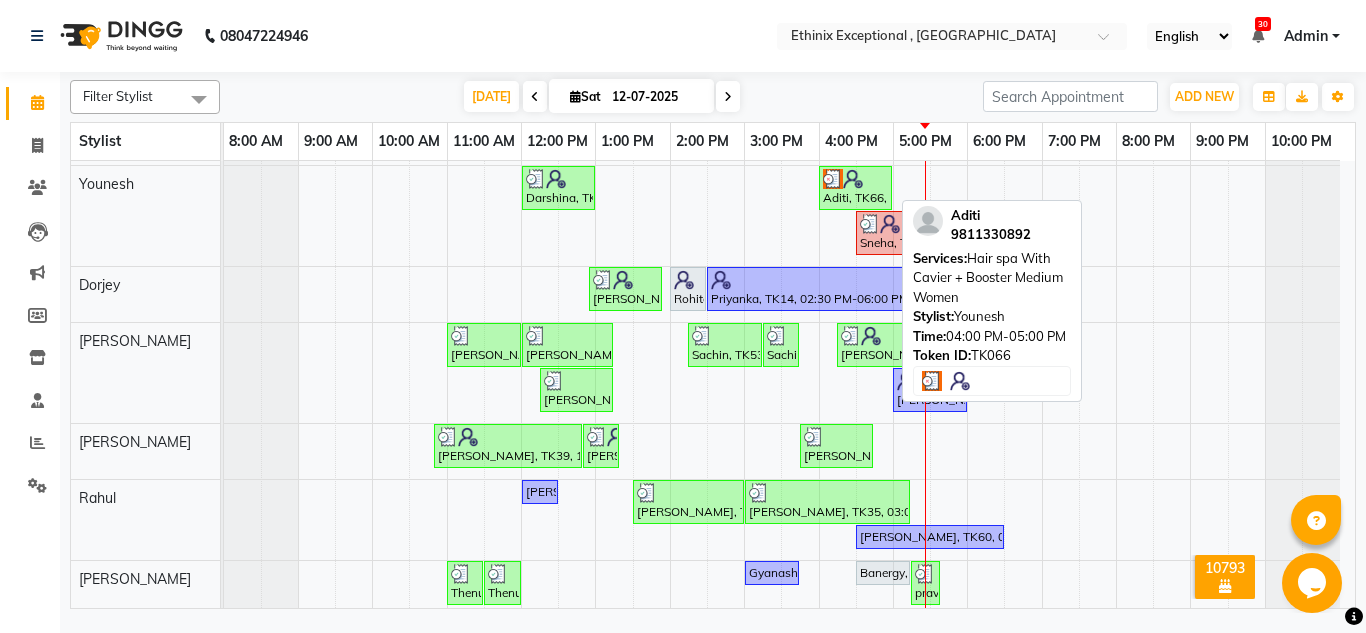 click on "Aditi, TK66, 04:00 PM-05:00 PM, Hair spa With Cavier + Booster Medium Women" at bounding box center [855, 188] 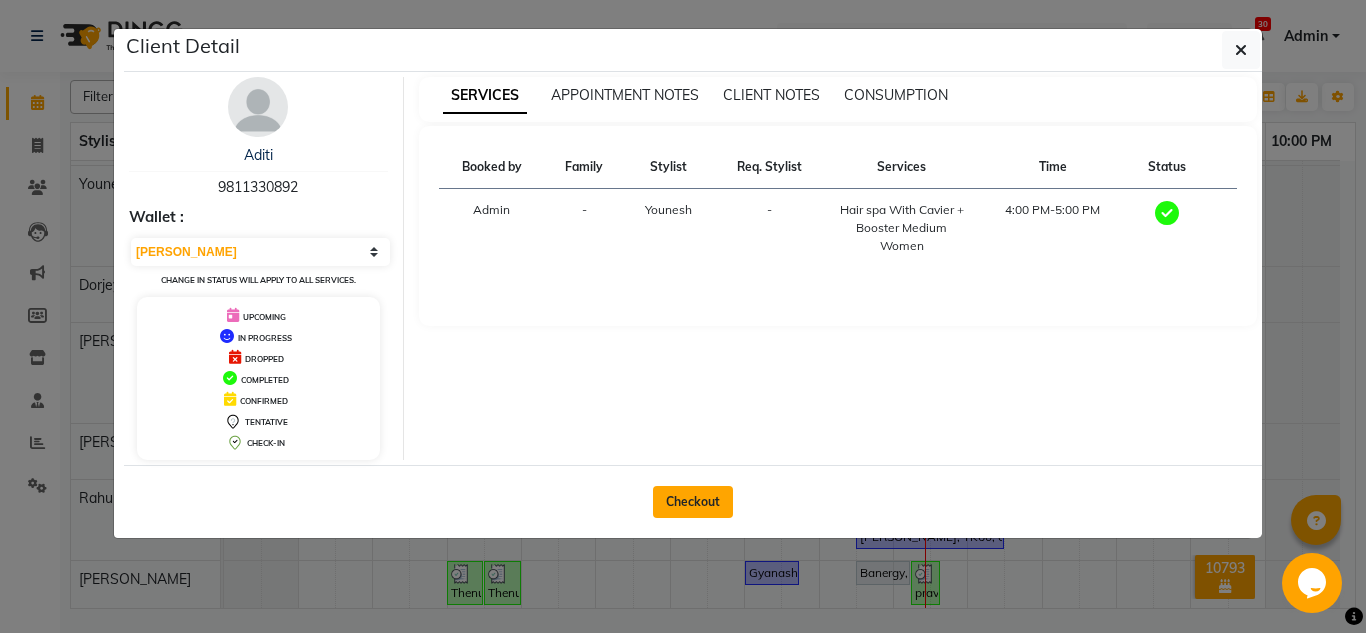 click on "Checkout" 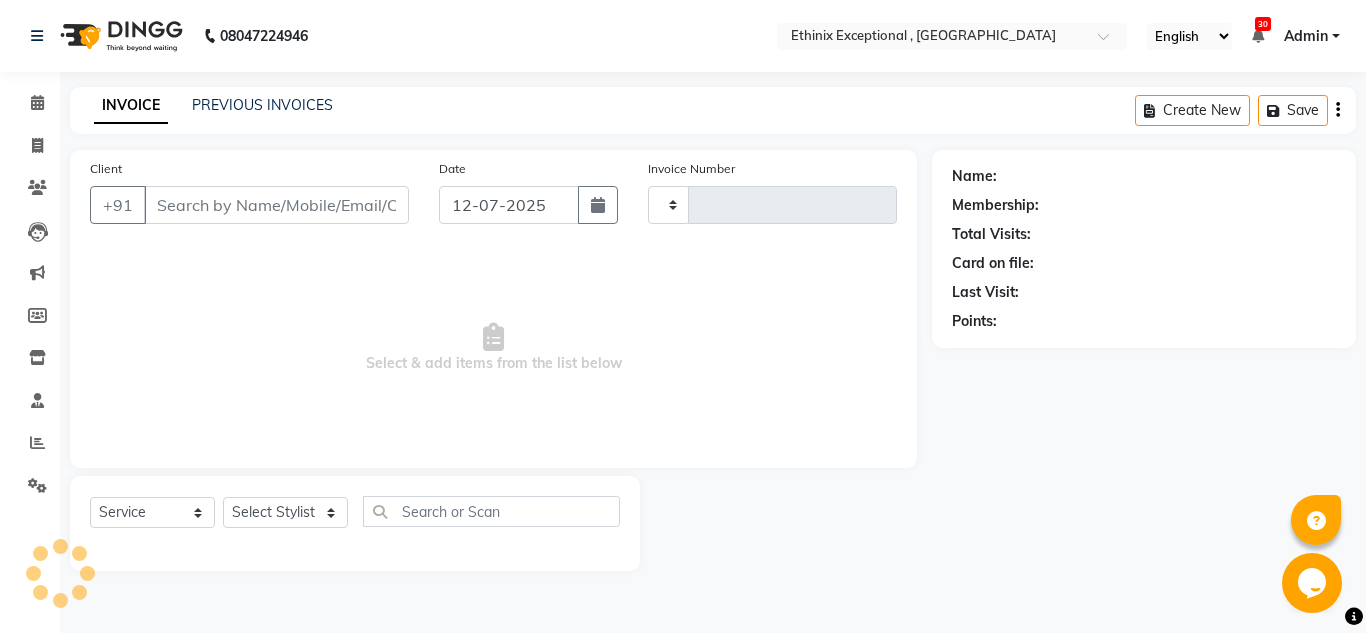 type on "6102" 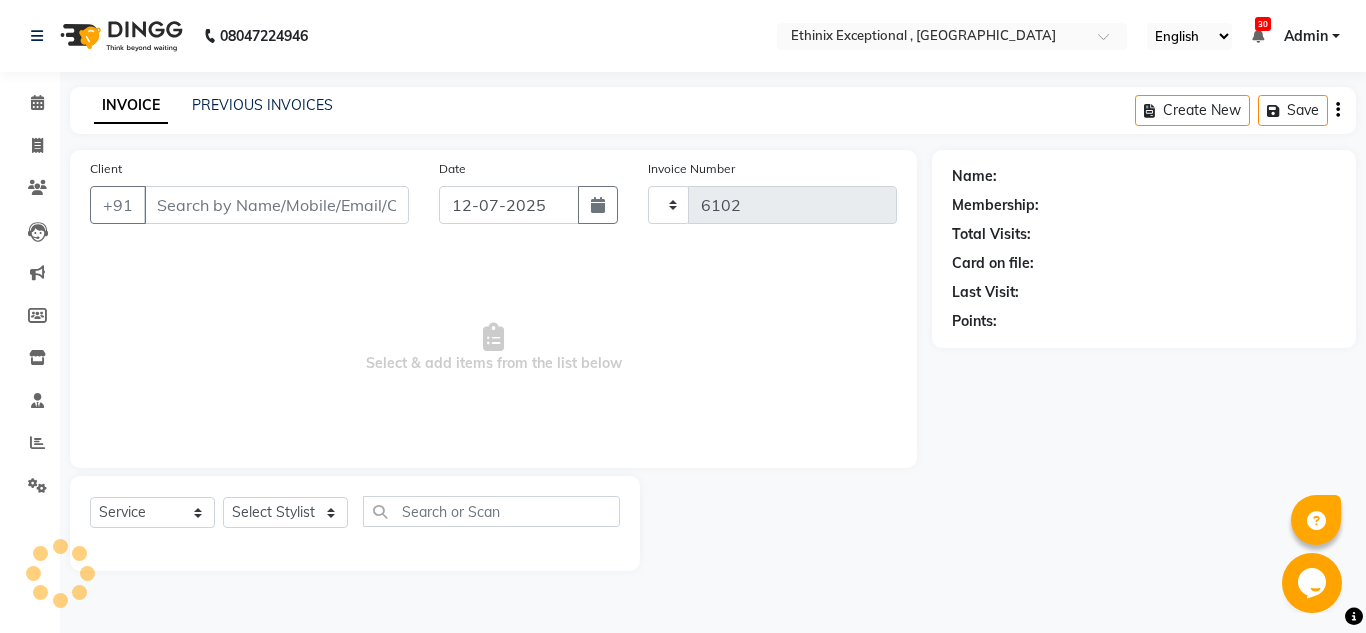 select on "3625" 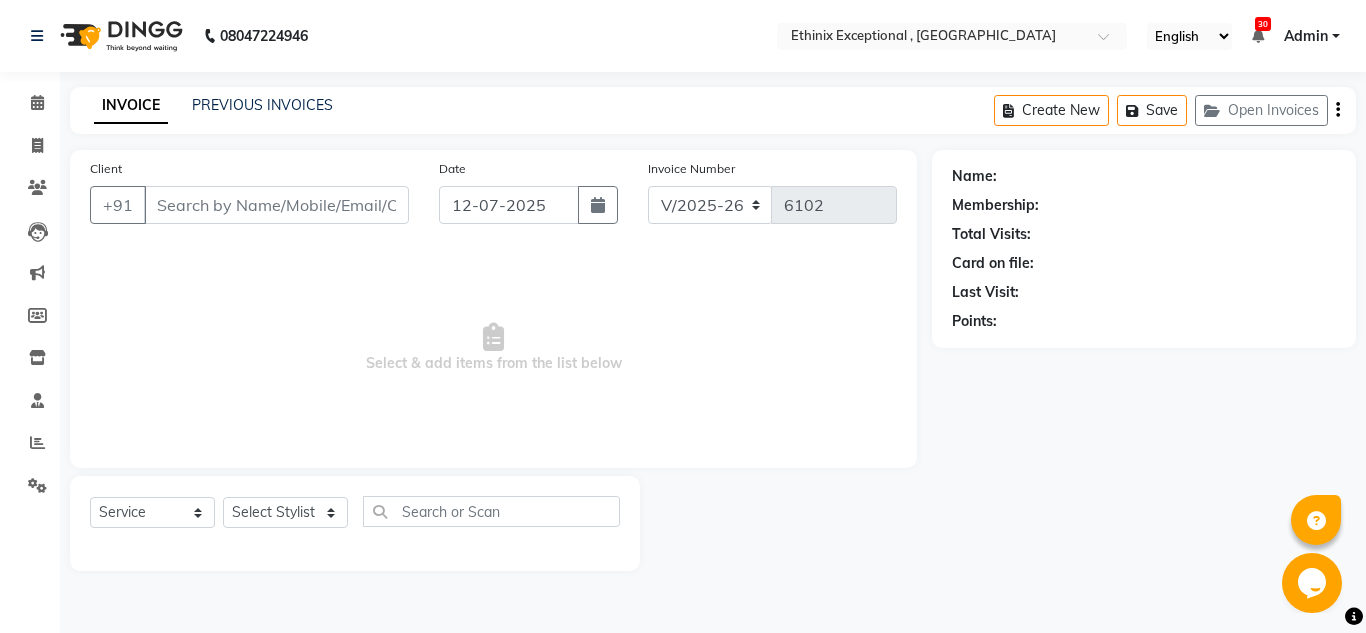type on "9811330892" 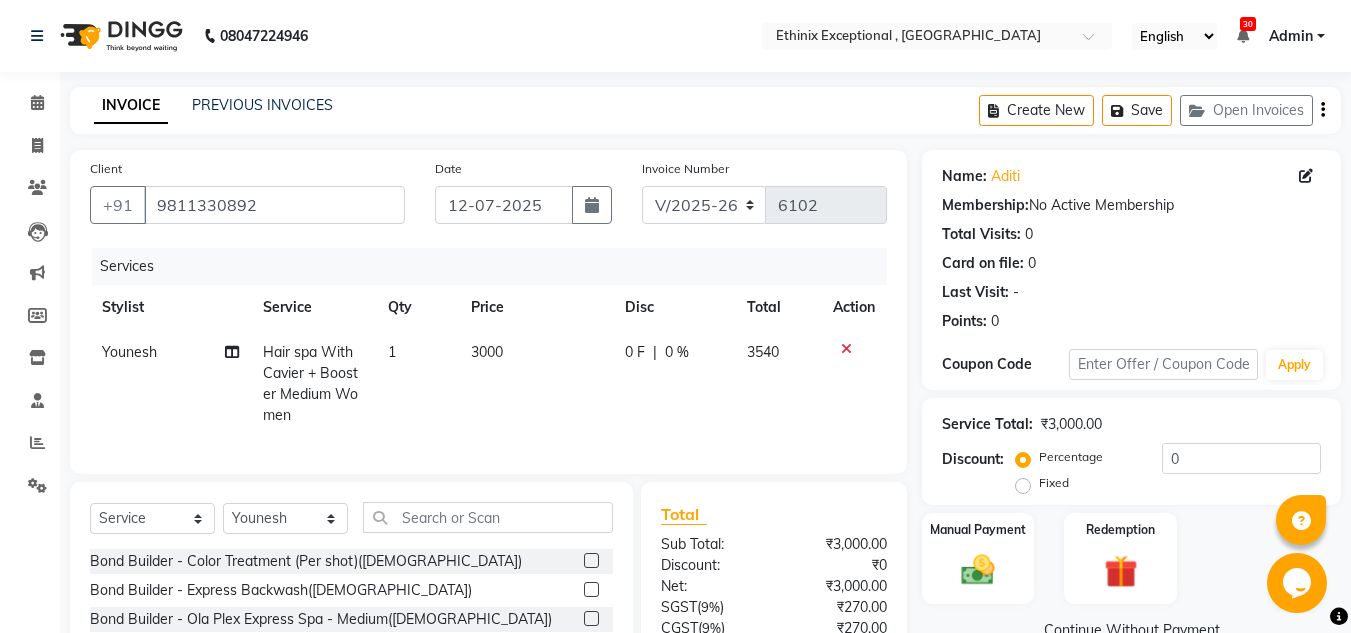 click on "Hair spa With Cavier + Booster Medium Women" 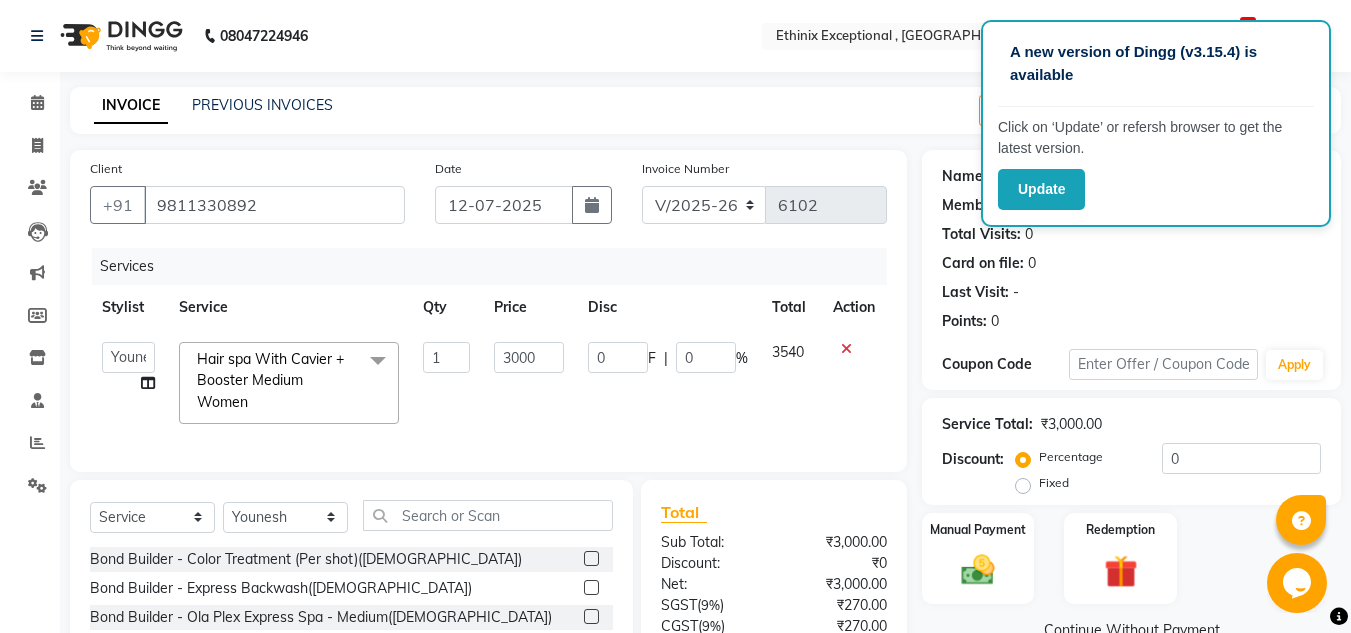 click 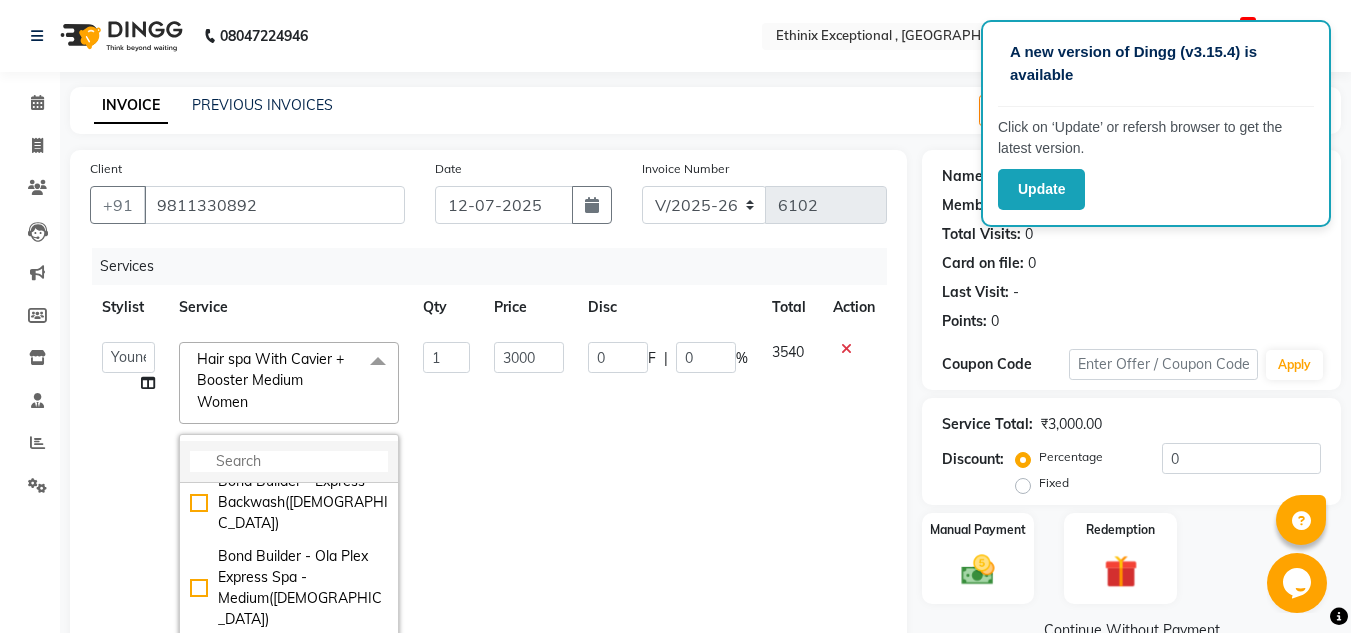 click 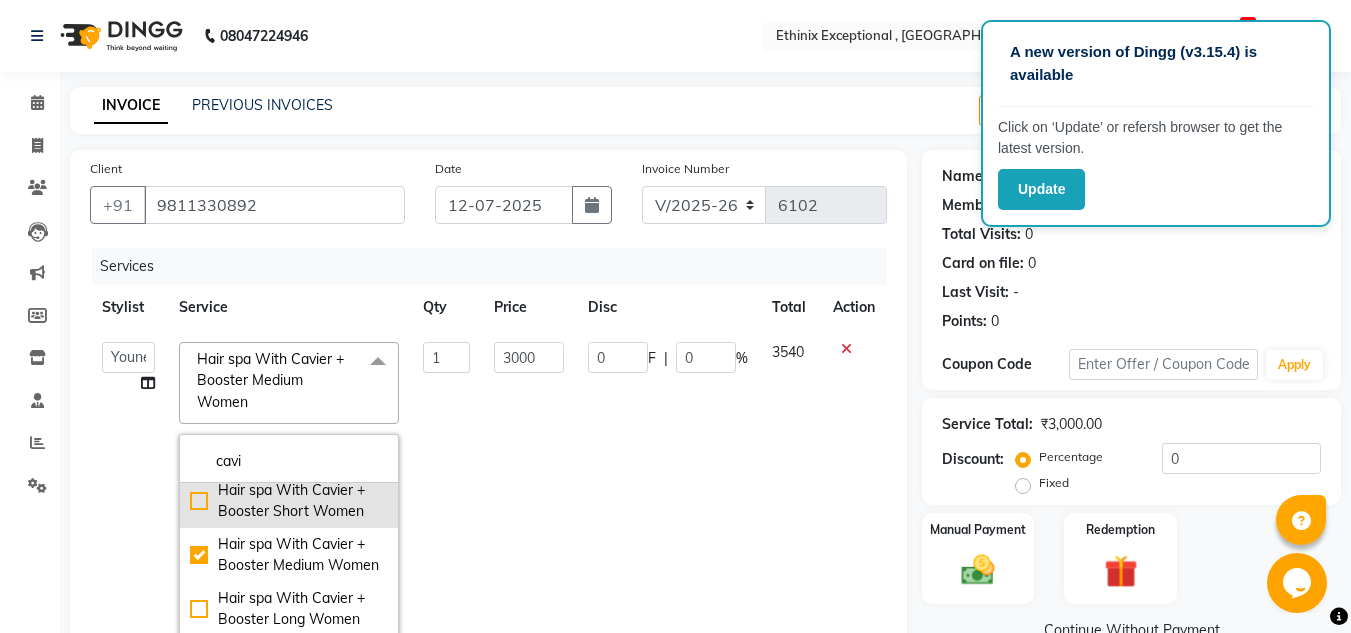 type on "cavi" 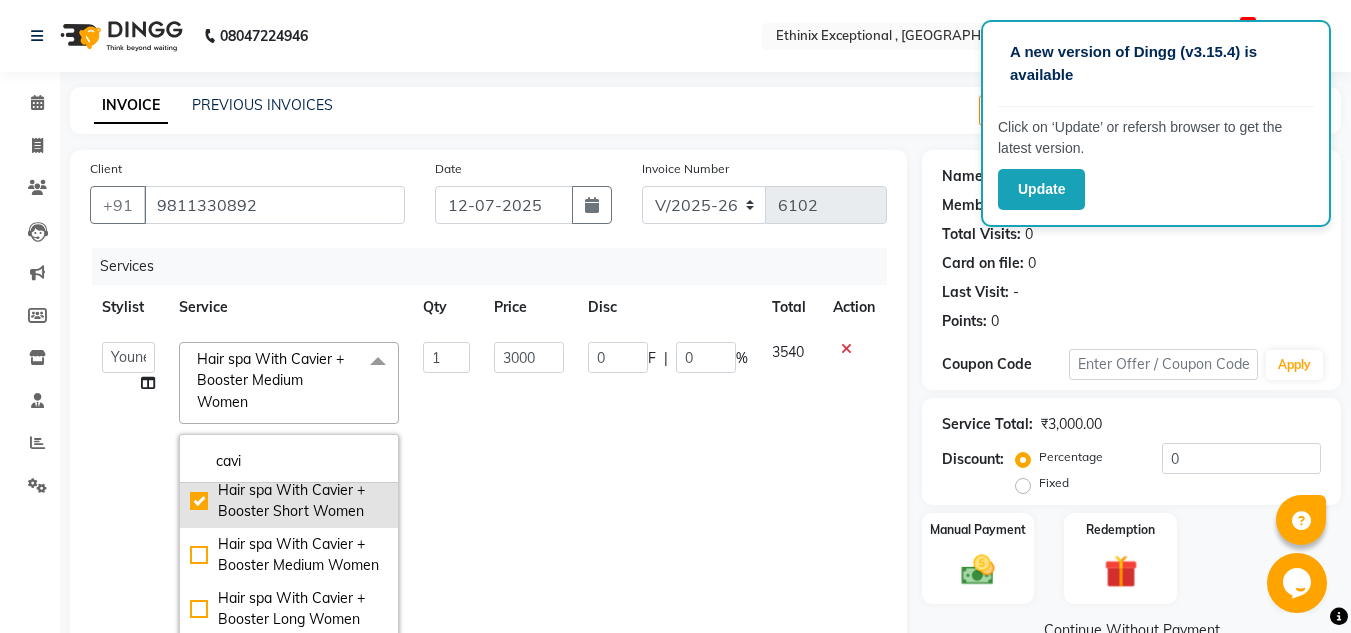 type on "2500" 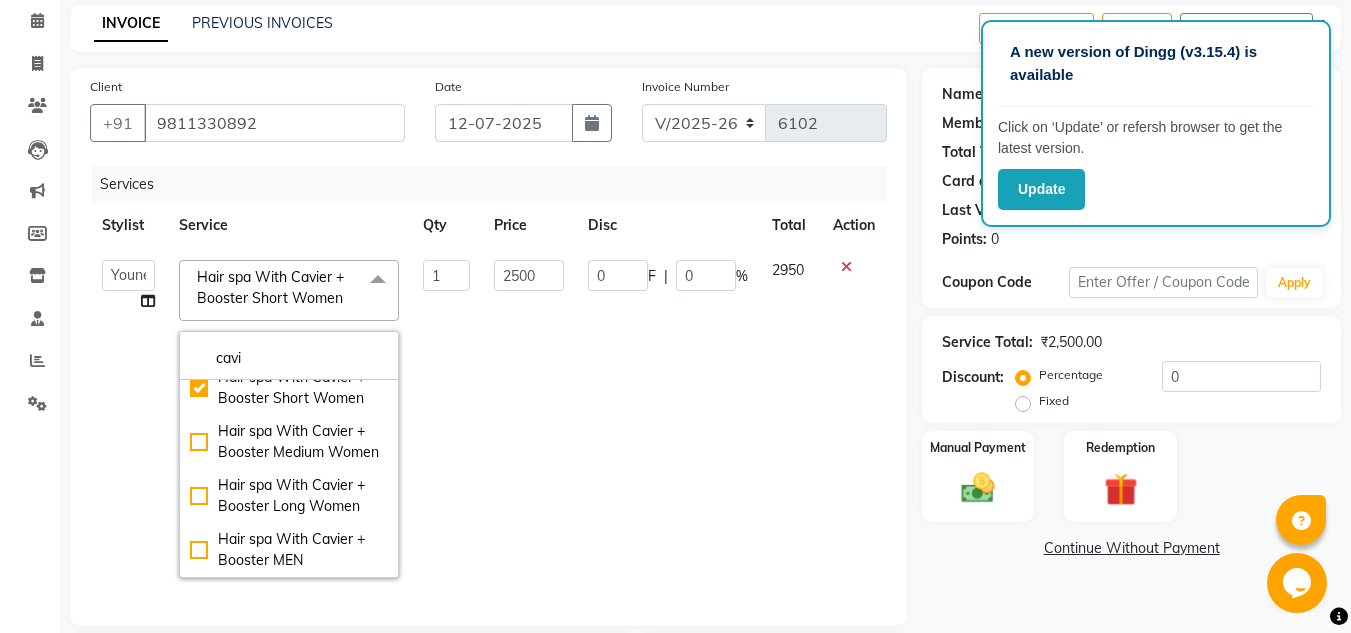click on "2500" 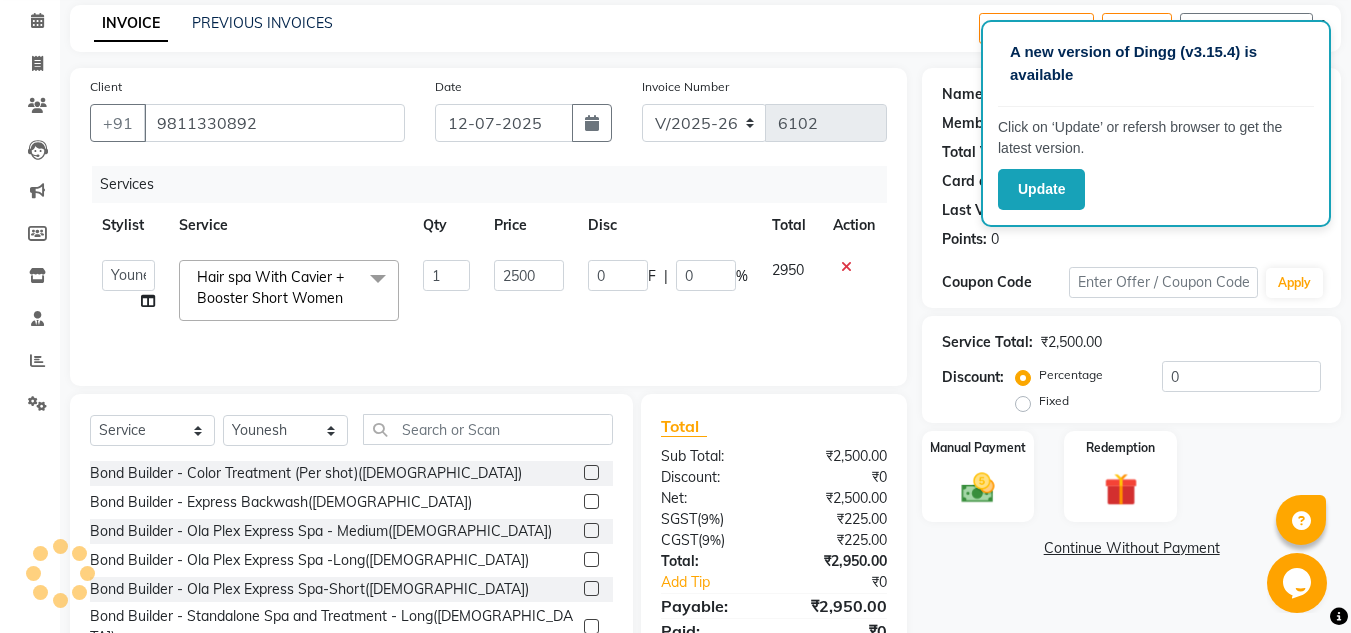 click on "Name: Aditi  Membership:  No Active Membership  Total Visits:  0 Card on file:  0 Last Visit:   - Points:   0  Coupon Code Apply Service Total:  ₹2,500.00  Discount:  Percentage   Fixed  0 Manual Payment Redemption  Continue Without Payment" 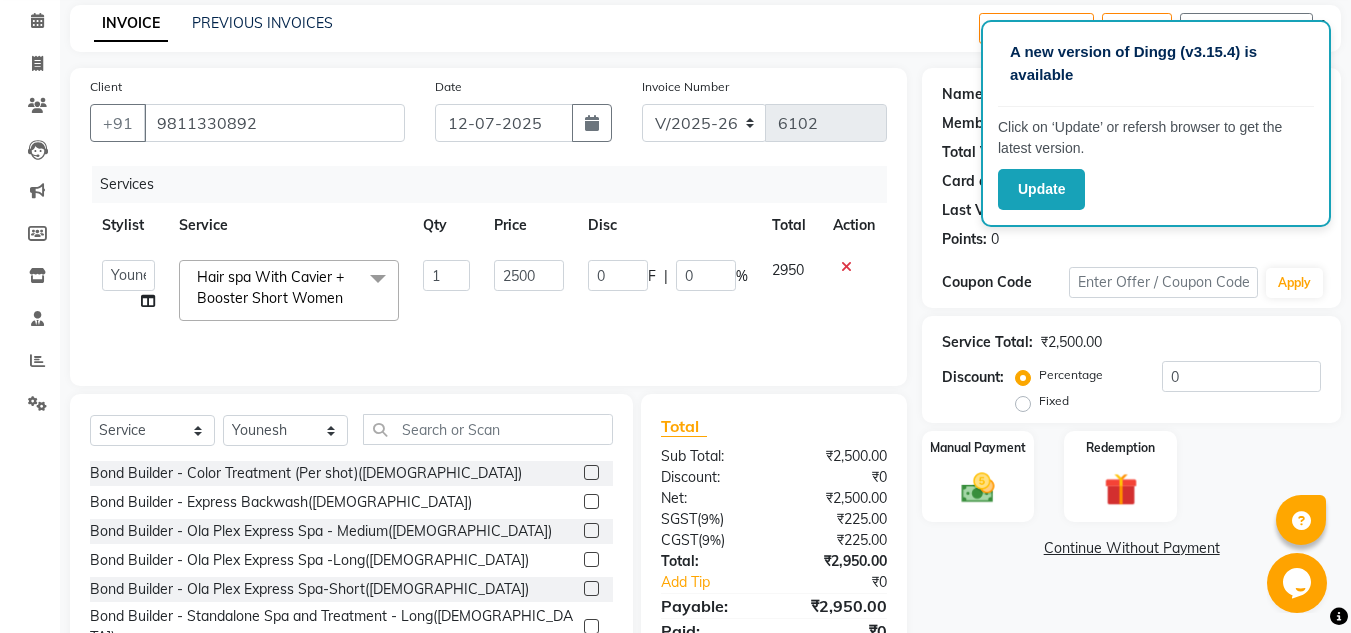 click on "INVOICE PREVIOUS INVOICES Create New   Save   Open Invoices" 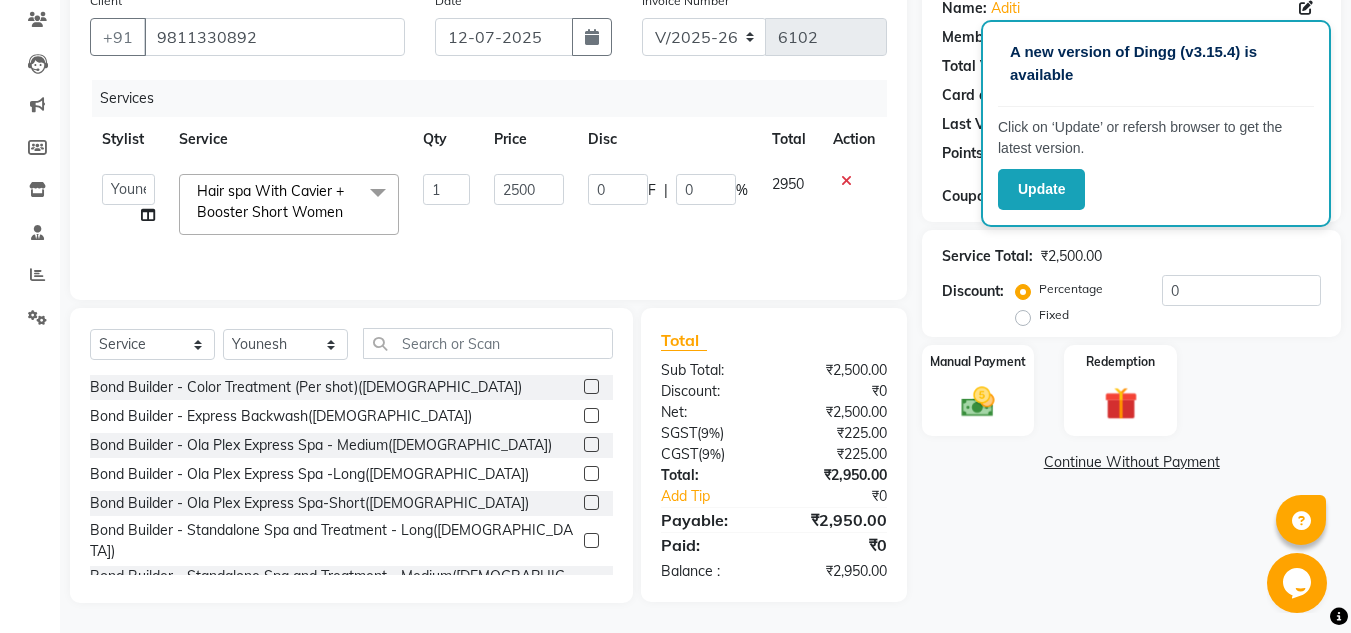 scroll, scrollTop: 168, scrollLeft: 0, axis: vertical 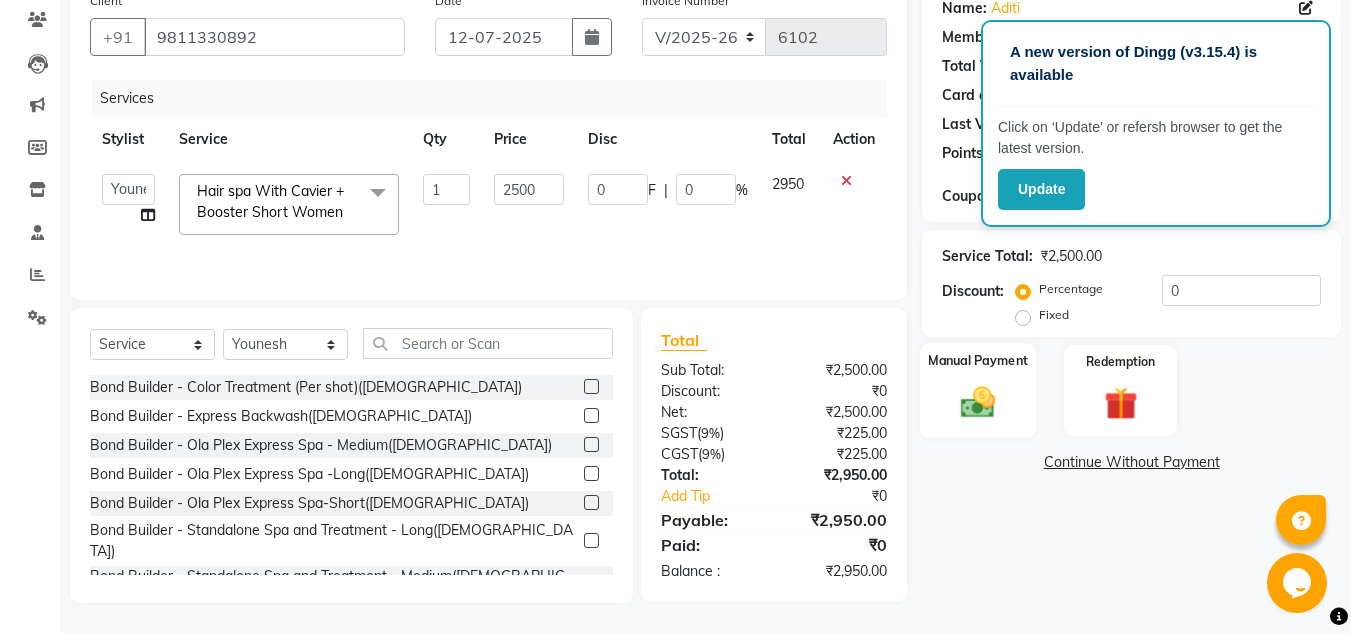 click on "Manual Payment" 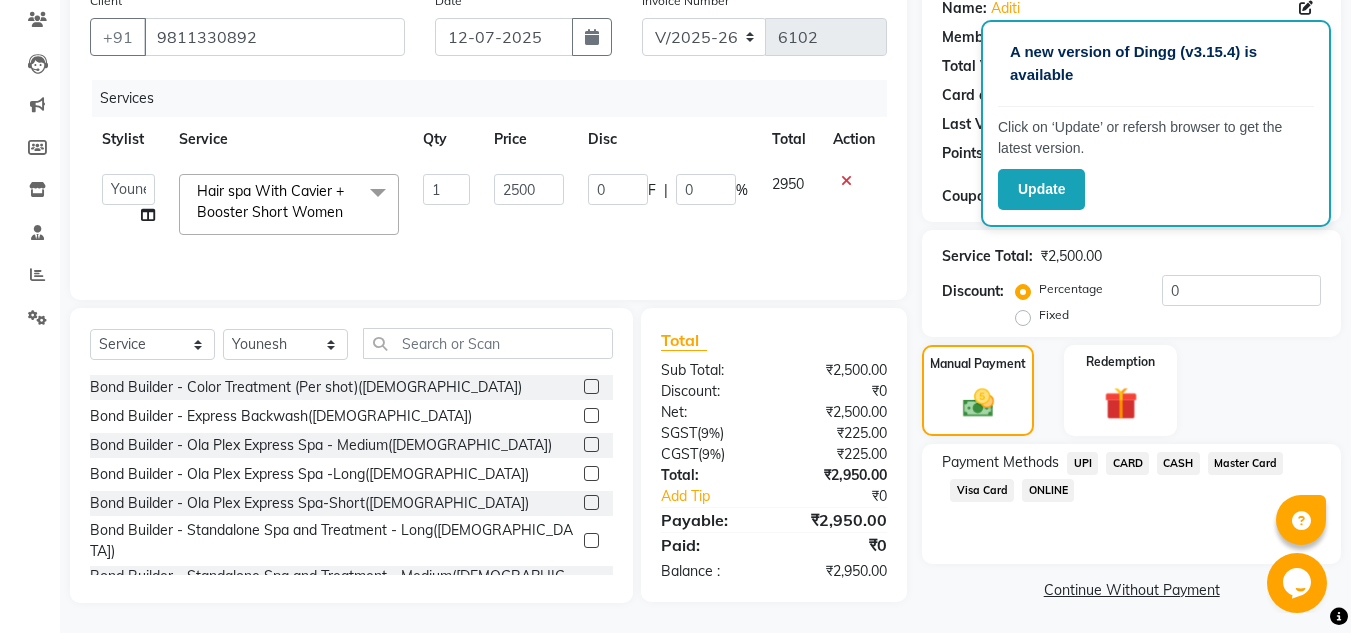 click on "CARD" 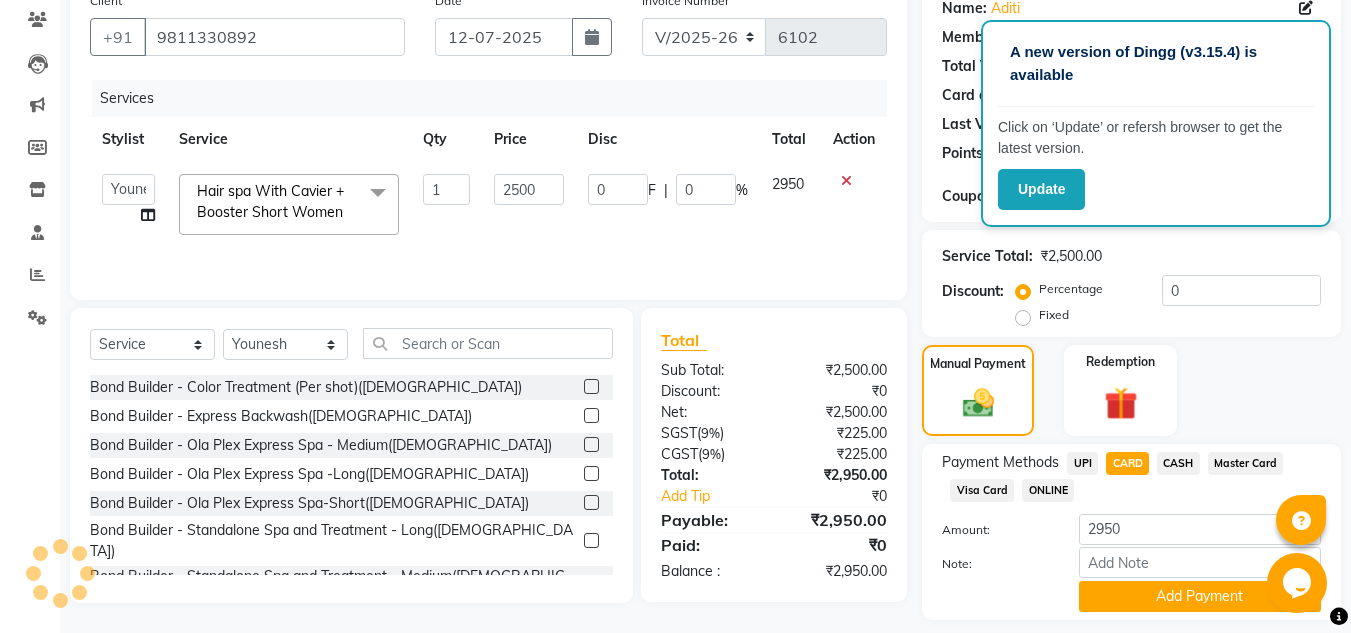 scroll, scrollTop: 226, scrollLeft: 0, axis: vertical 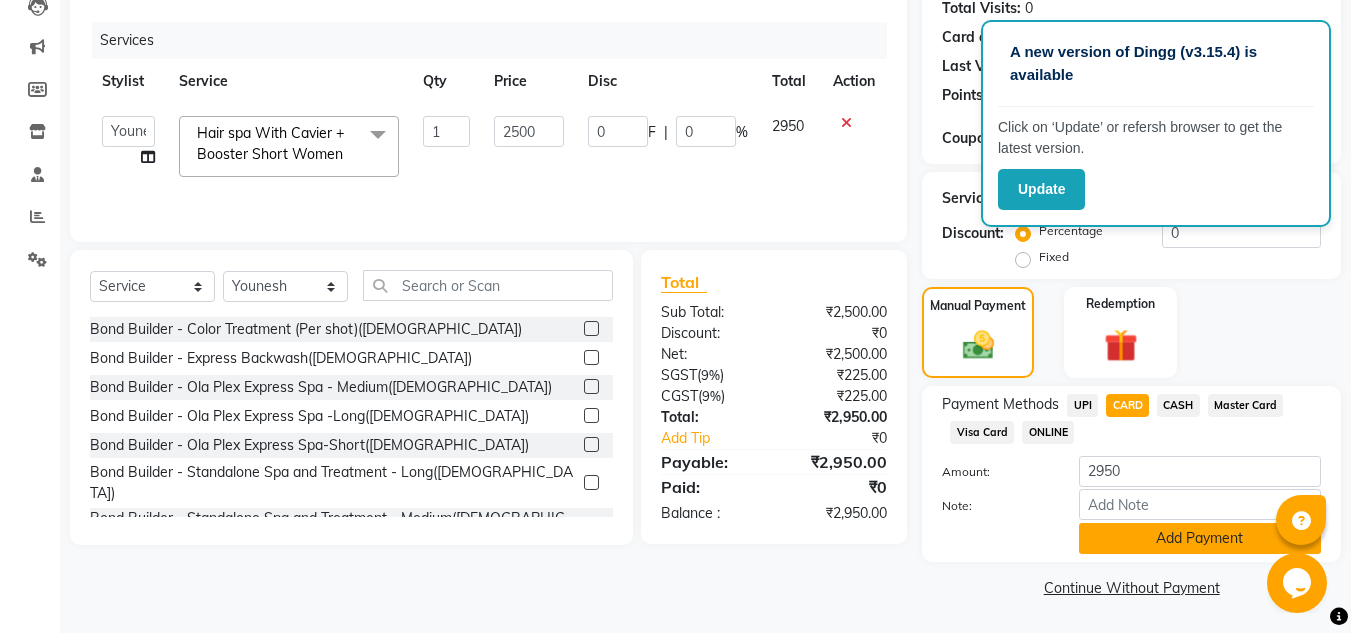 click on "Add Payment" 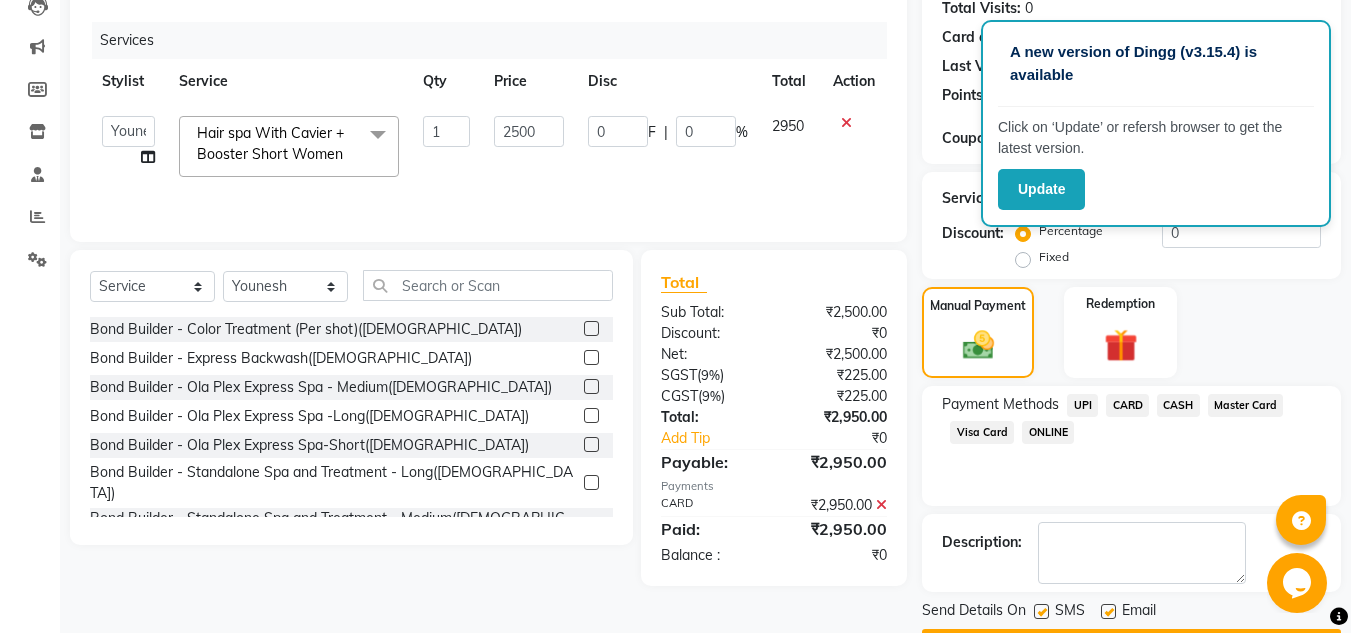 scroll, scrollTop: 283, scrollLeft: 0, axis: vertical 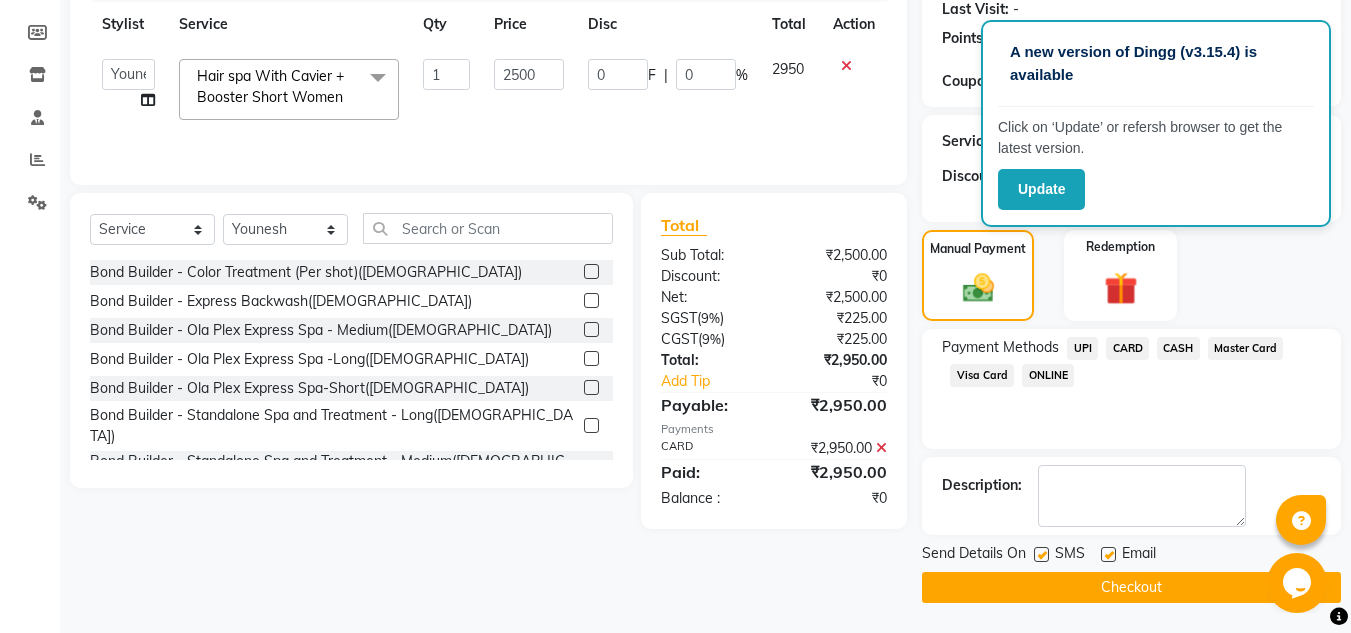 click 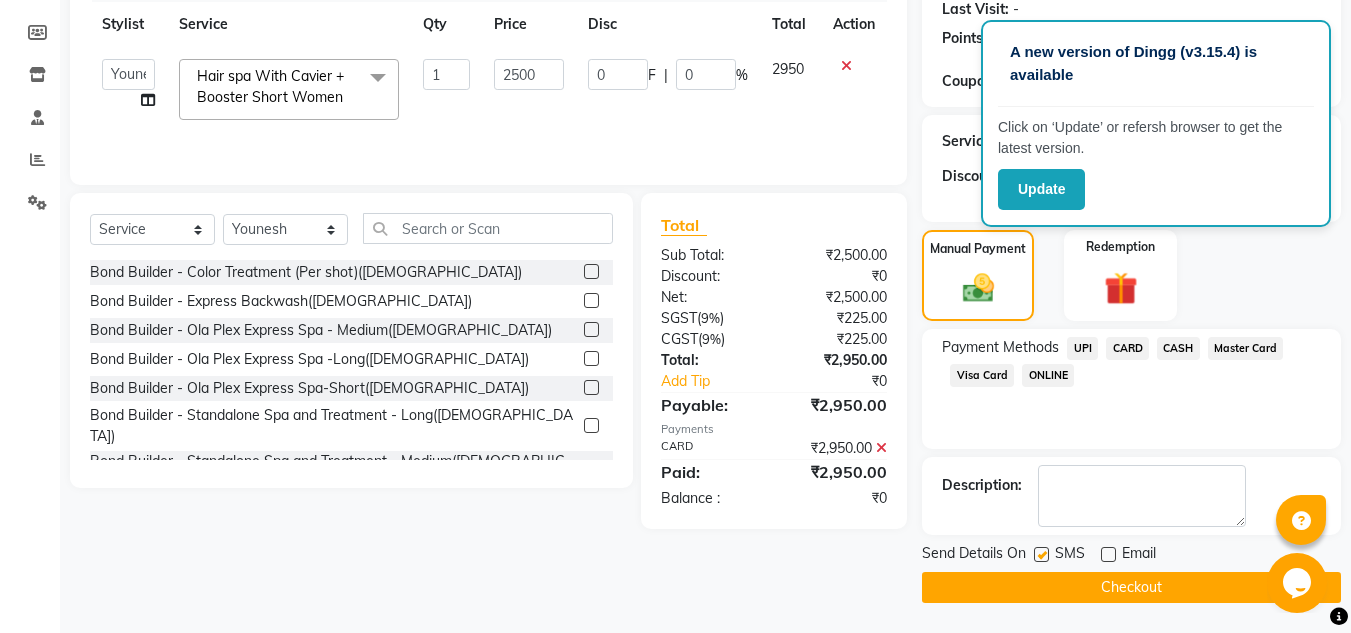 click on "Checkout" 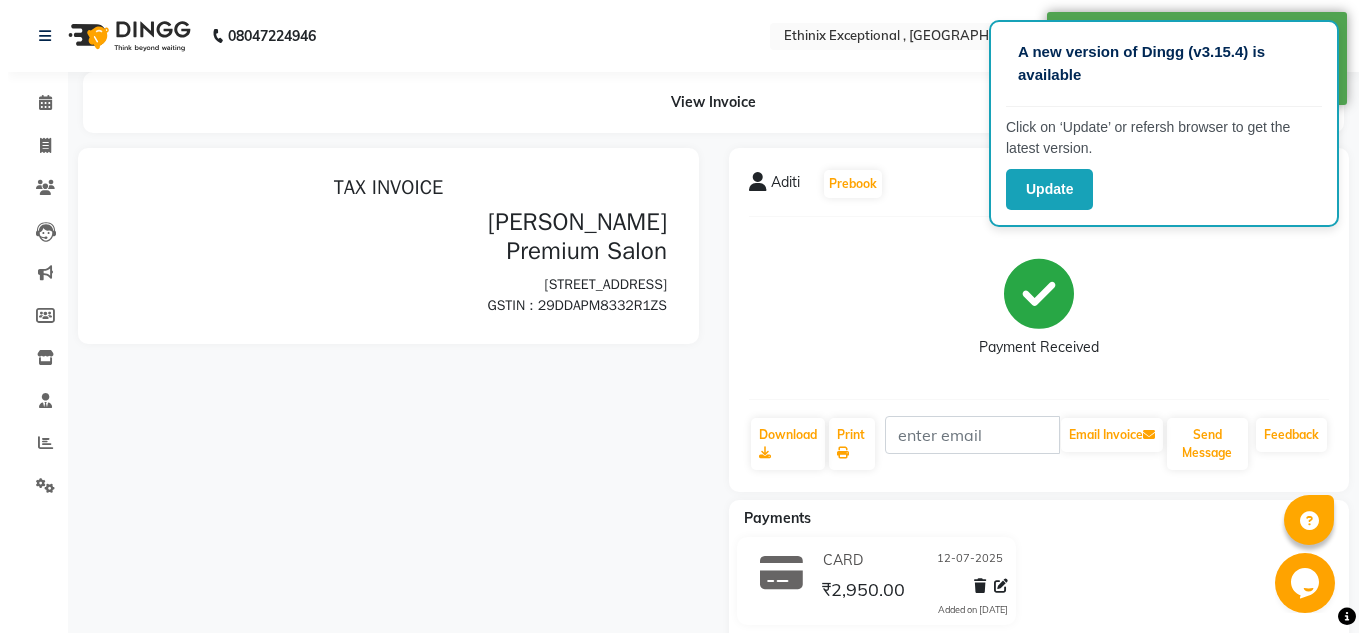 scroll, scrollTop: 0, scrollLeft: 0, axis: both 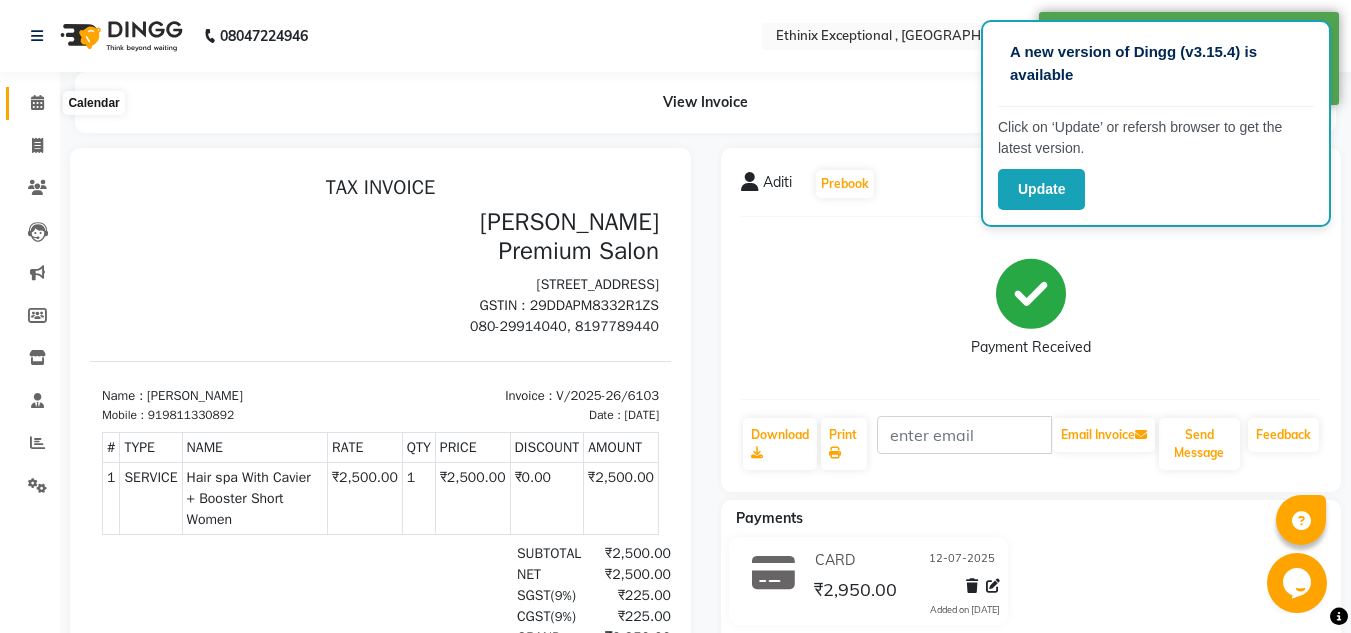 click 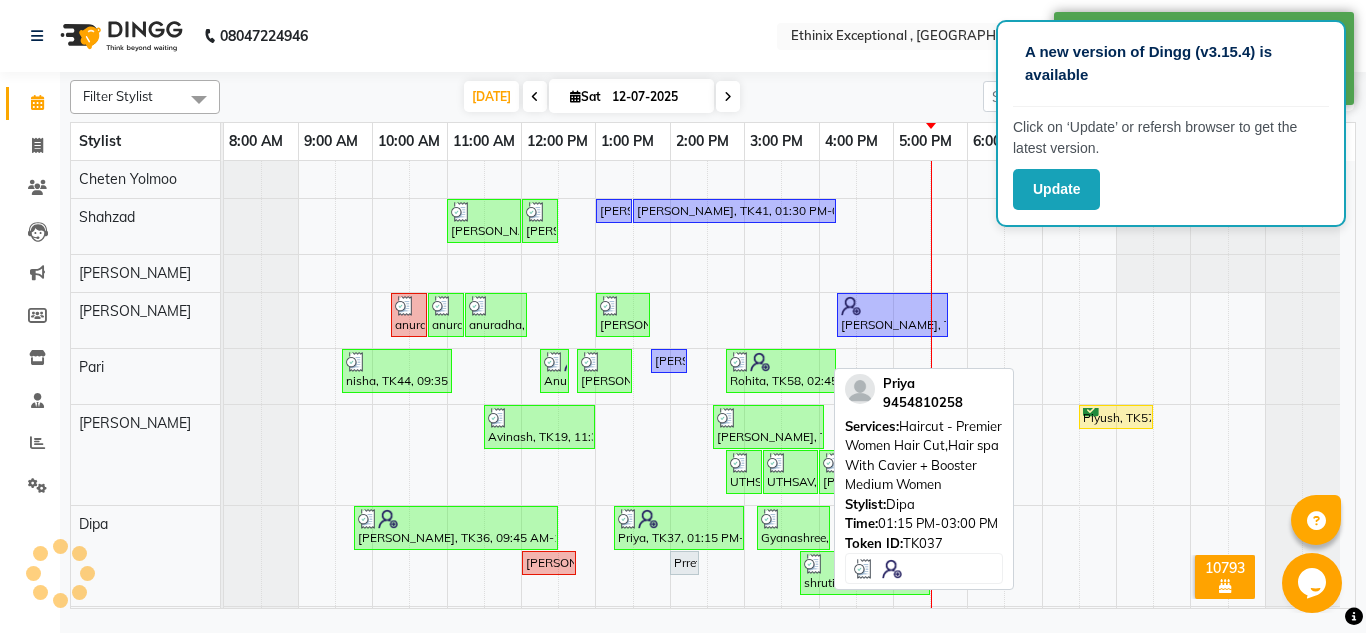 scroll, scrollTop: 183, scrollLeft: 0, axis: vertical 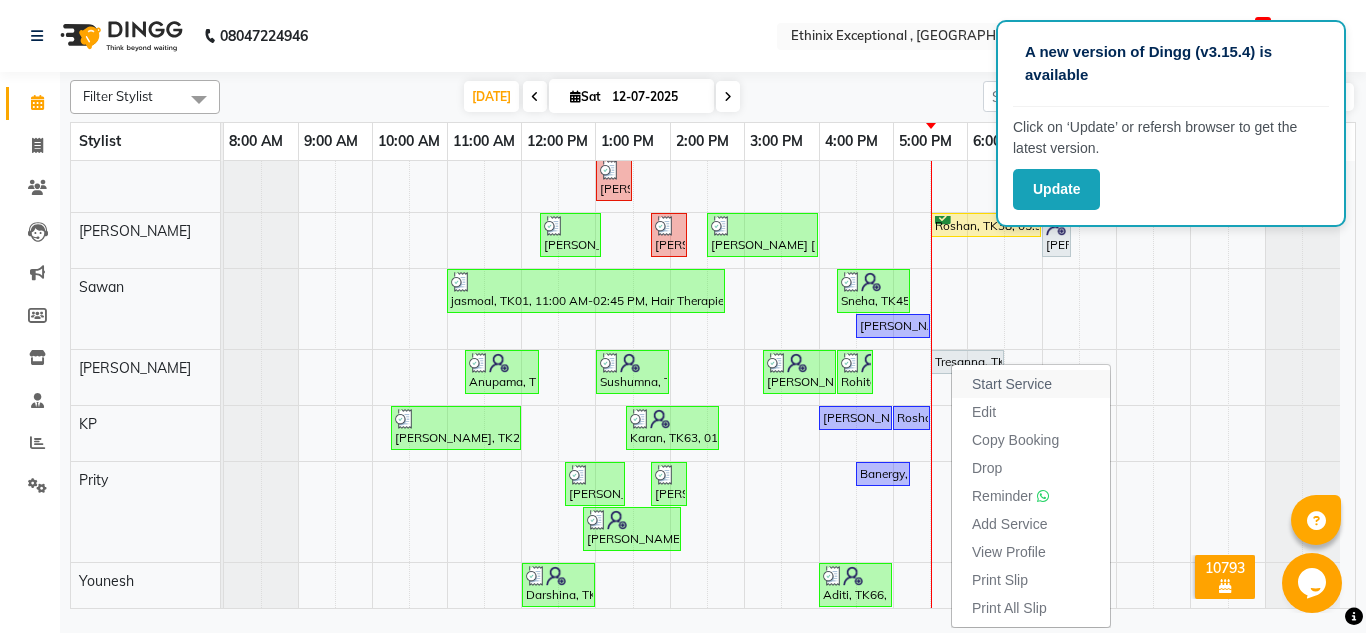 click on "Start Service" at bounding box center [1012, 384] 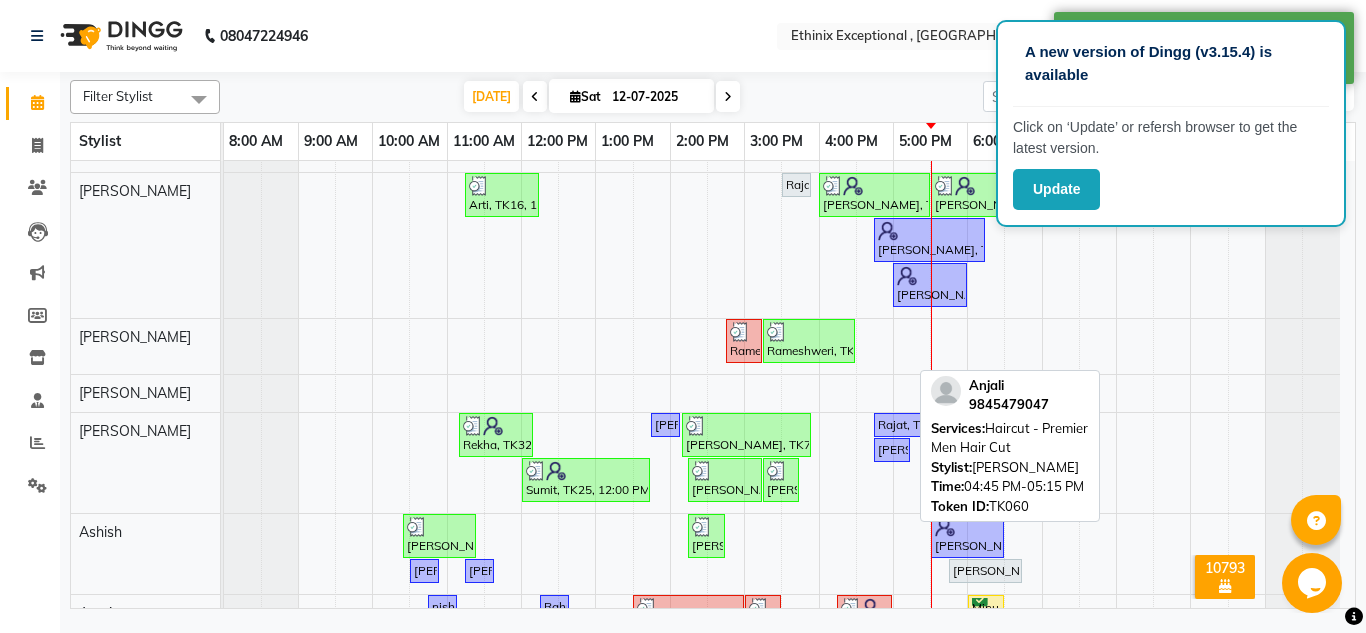 click on "[PERSON_NAME], TK60, 04:45 PM-05:15 PM, Haircut - Premier Men Hair Cut" at bounding box center [892, 450] 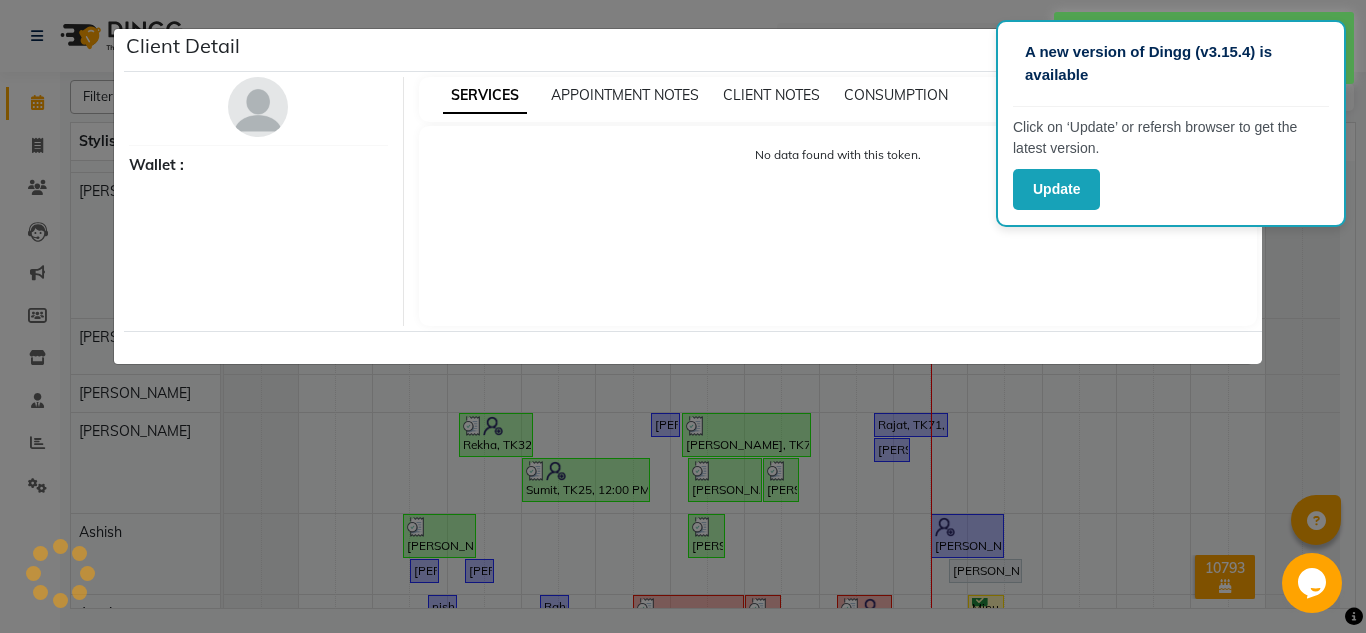 select on "1" 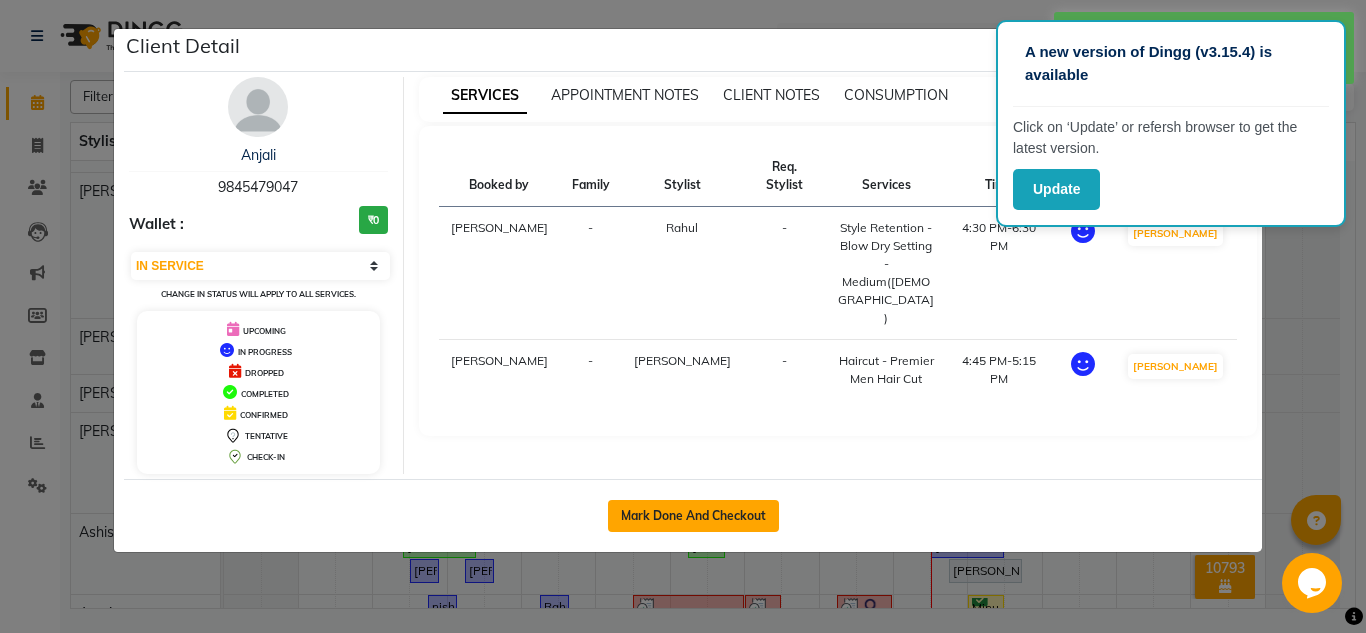 drag, startPoint x: 1091, startPoint y: 423, endPoint x: 738, endPoint y: 512, distance: 364.0467 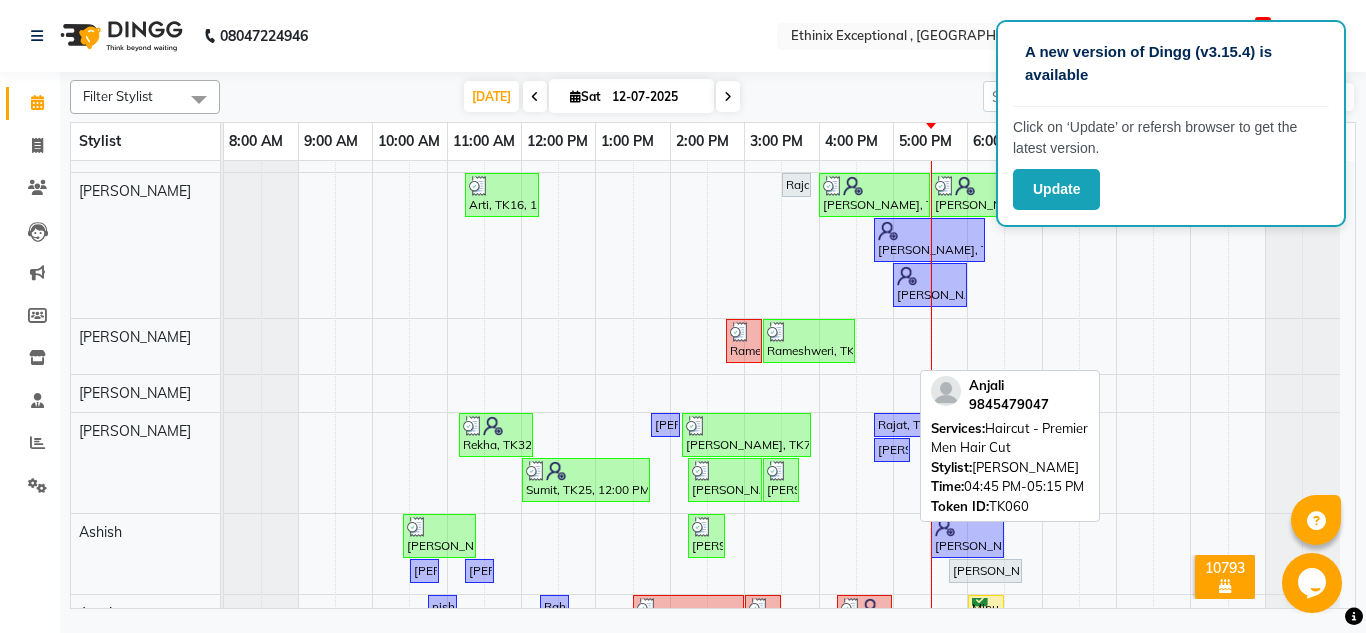 click on "[PERSON_NAME], TK60, 04:45 PM-05:15 PM, Haircut - Premier Men Hair Cut" at bounding box center (892, 450) 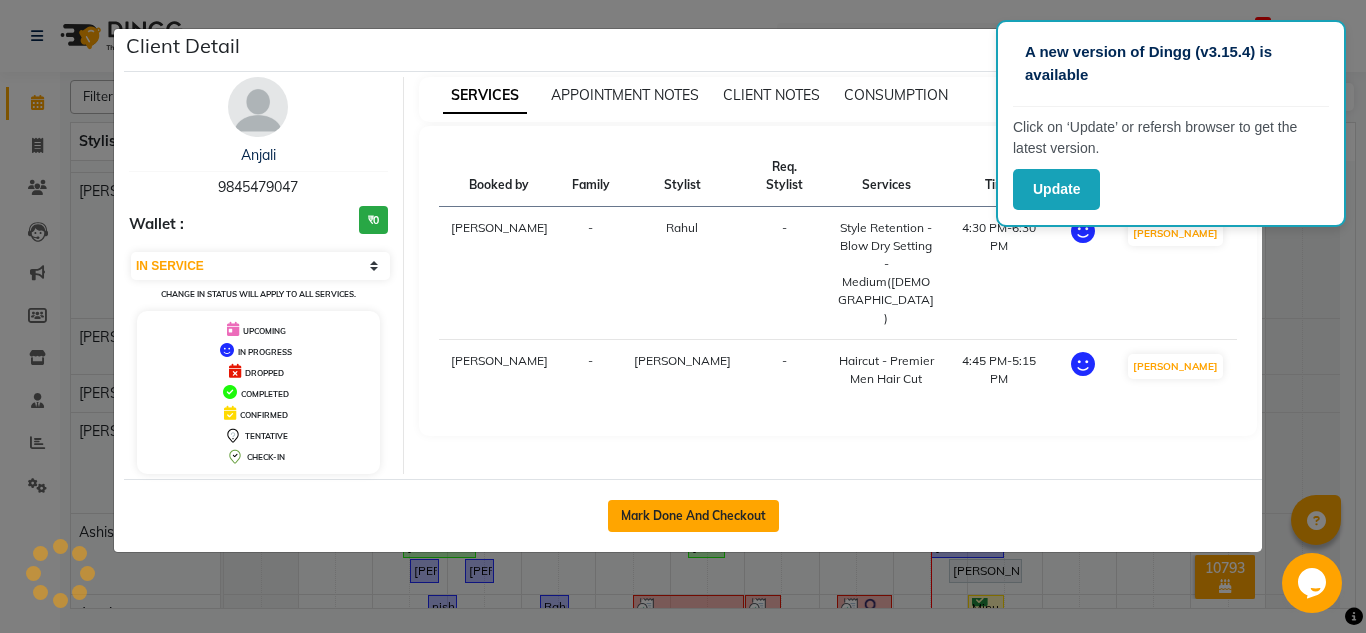 click on "Mark Done And Checkout" 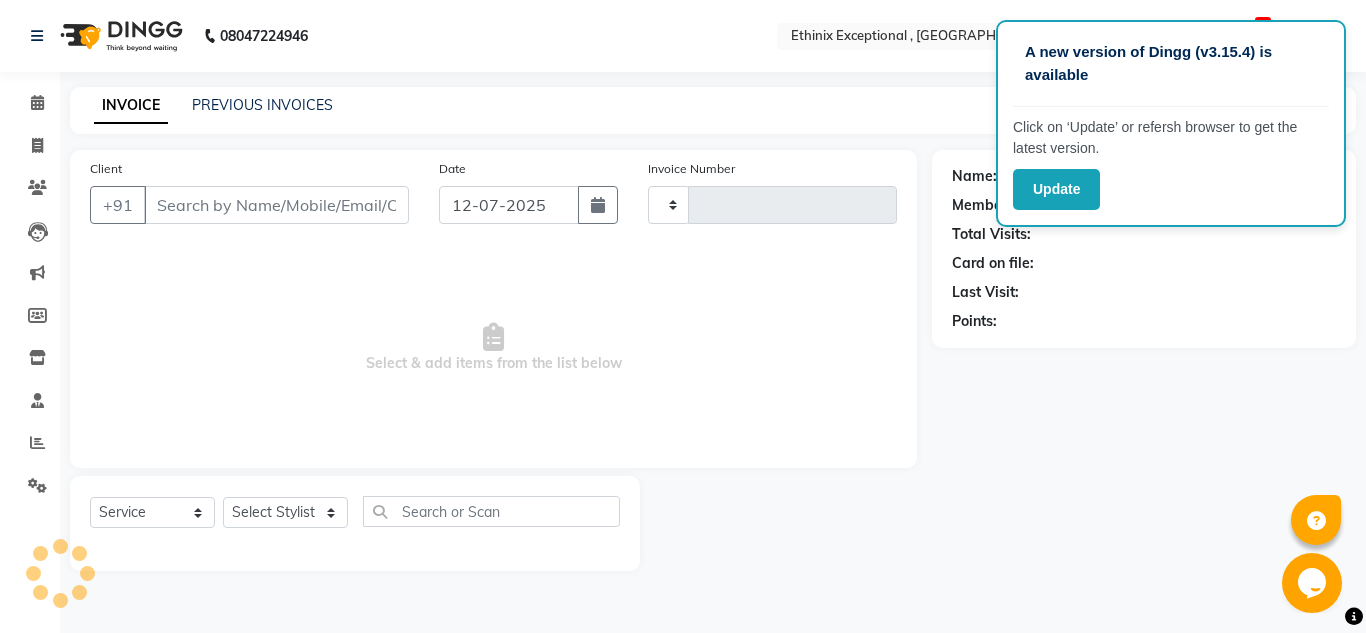 click on "Select & add items from the list below" at bounding box center (493, 348) 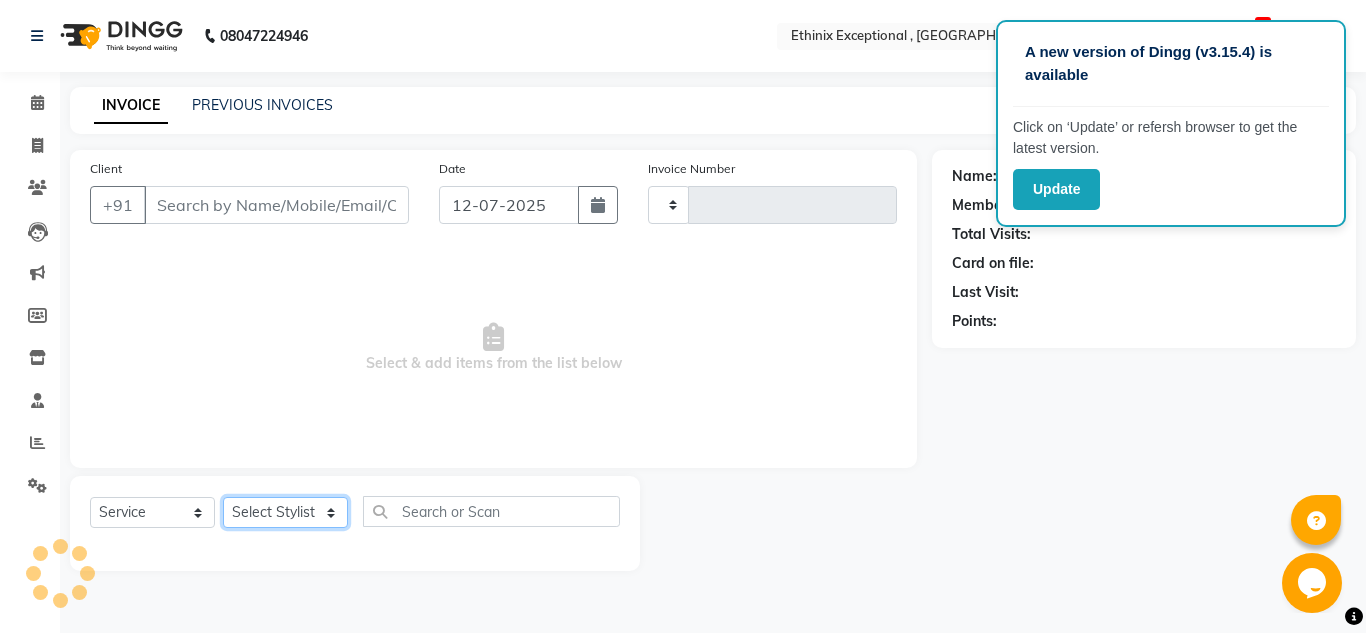 click on "Select Stylist" 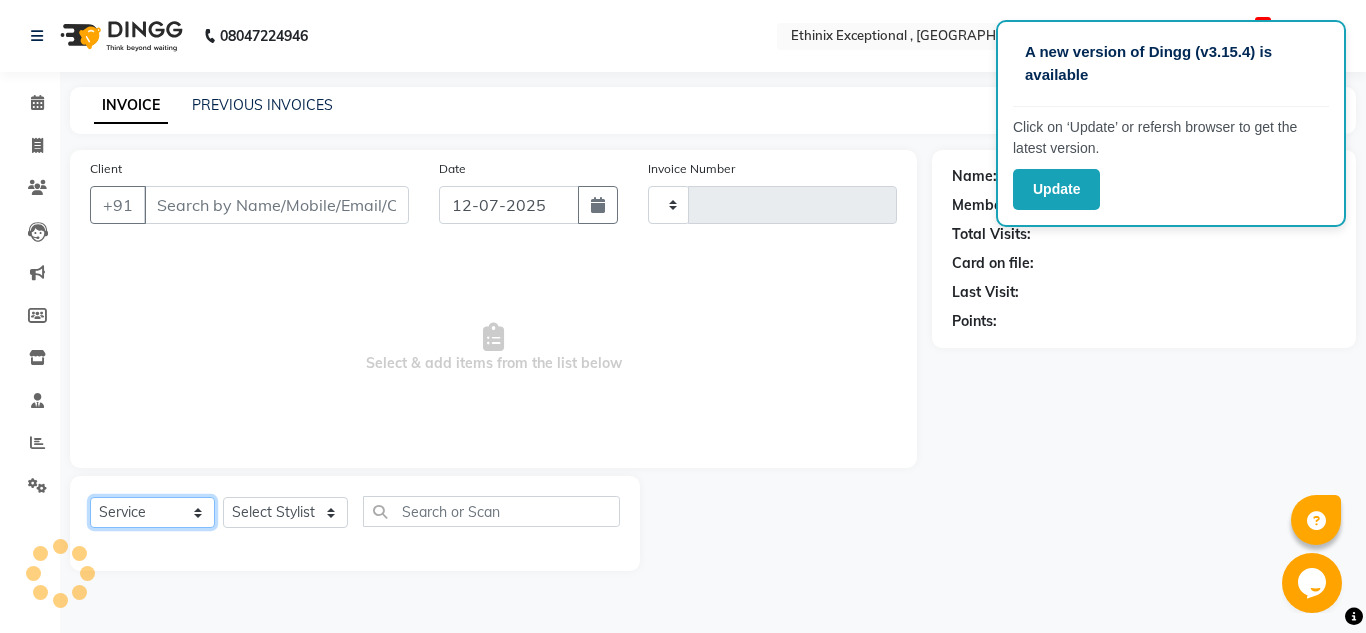 click on "Select  Service  Product  Membership  Package Voucher Prepaid Gift Card" 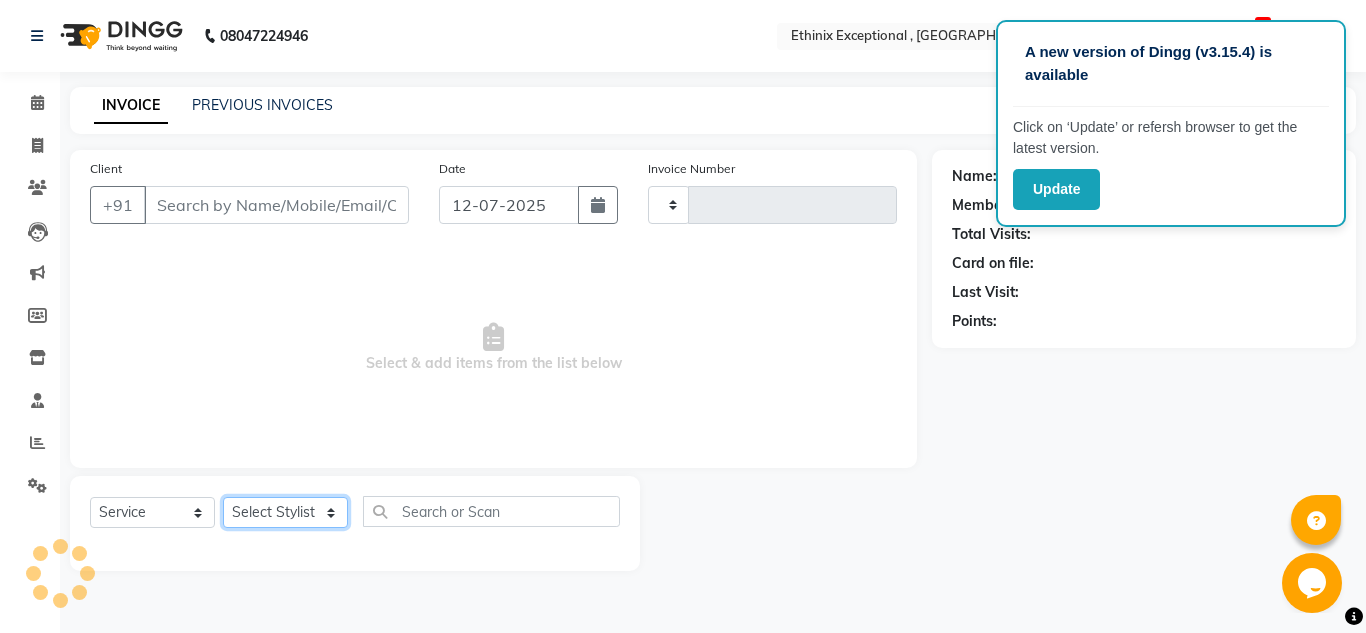 click on "Select Stylist" 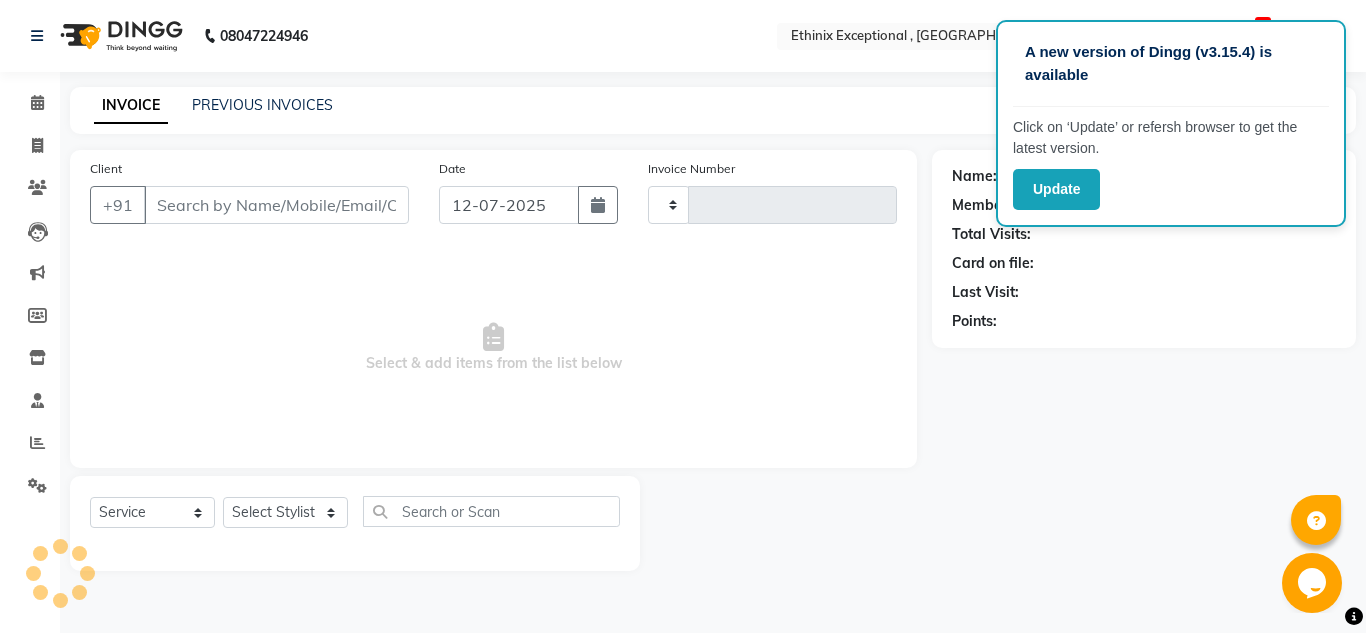 type on "6105" 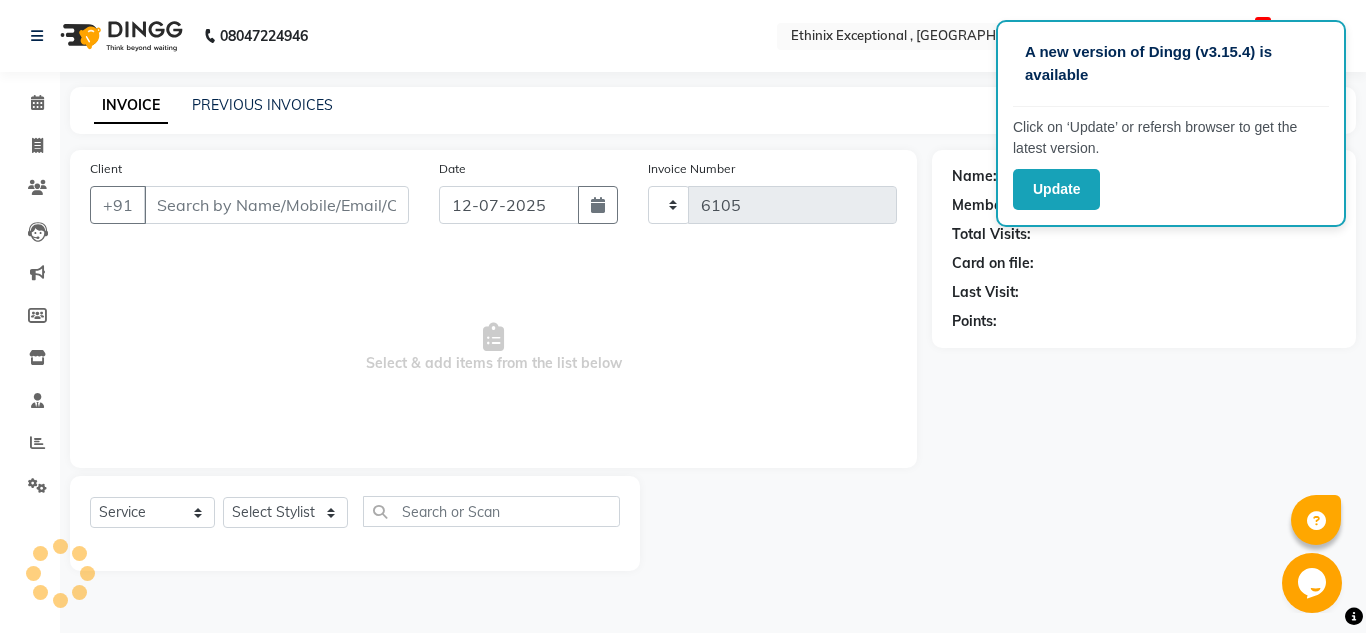 select on "3625" 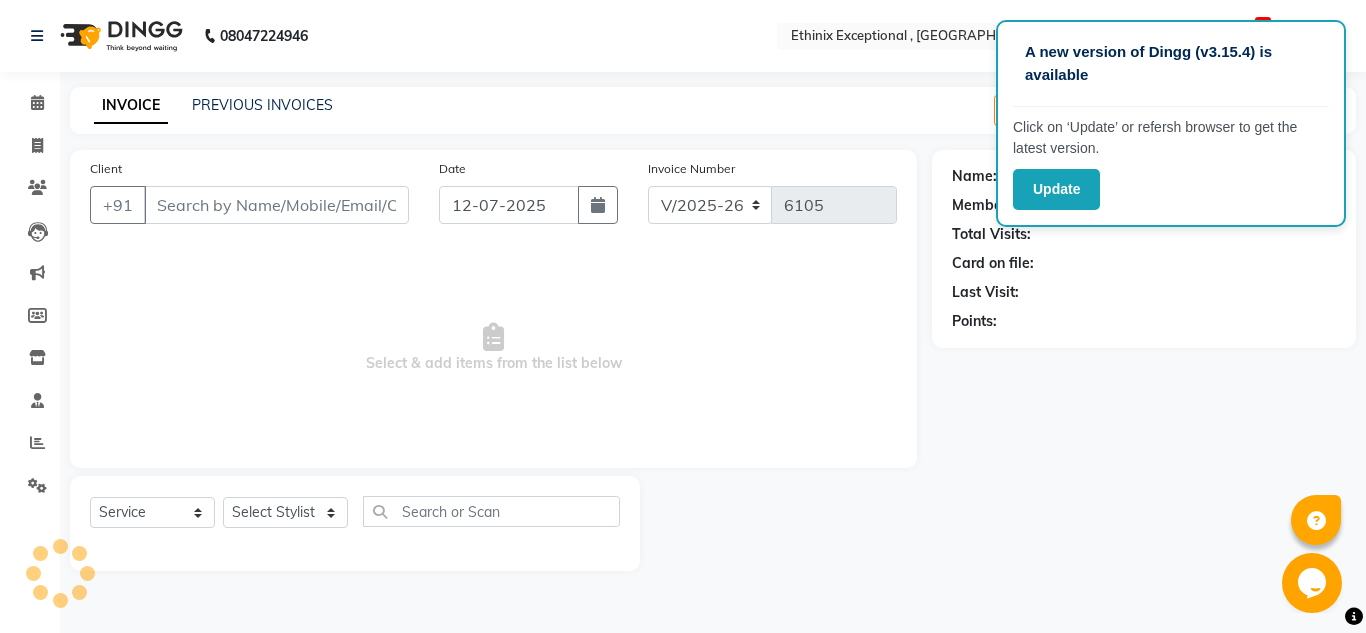 type on "9845479047" 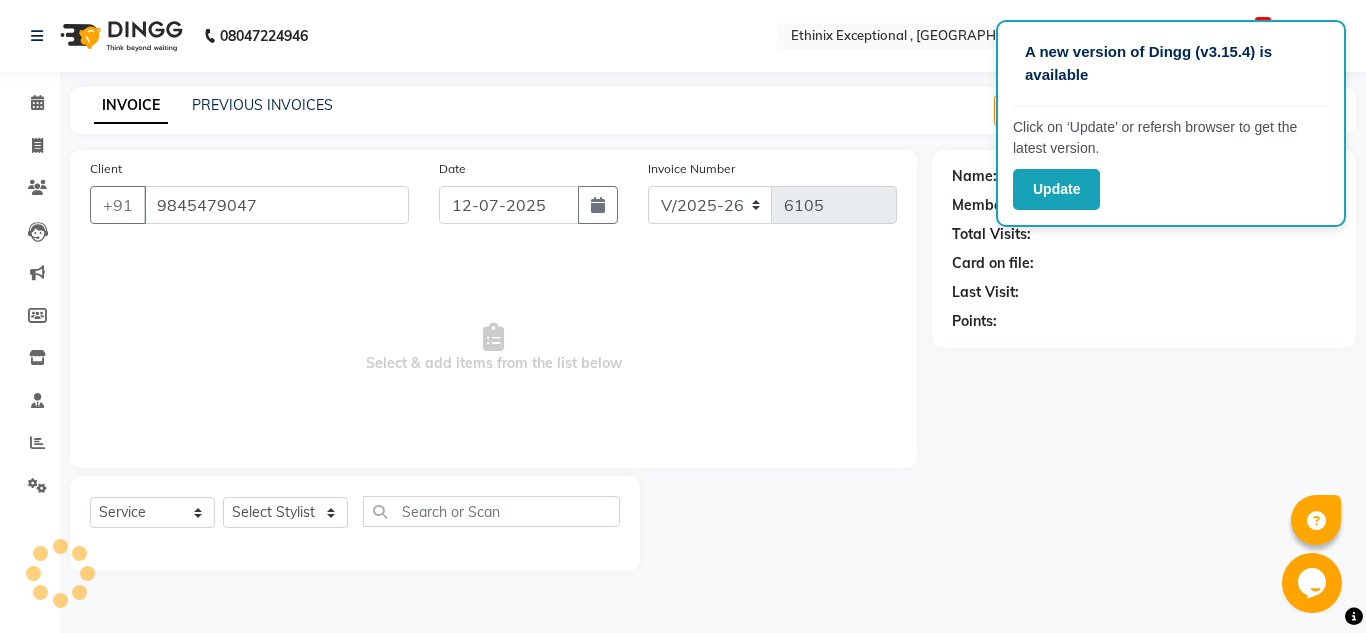 select on "81196" 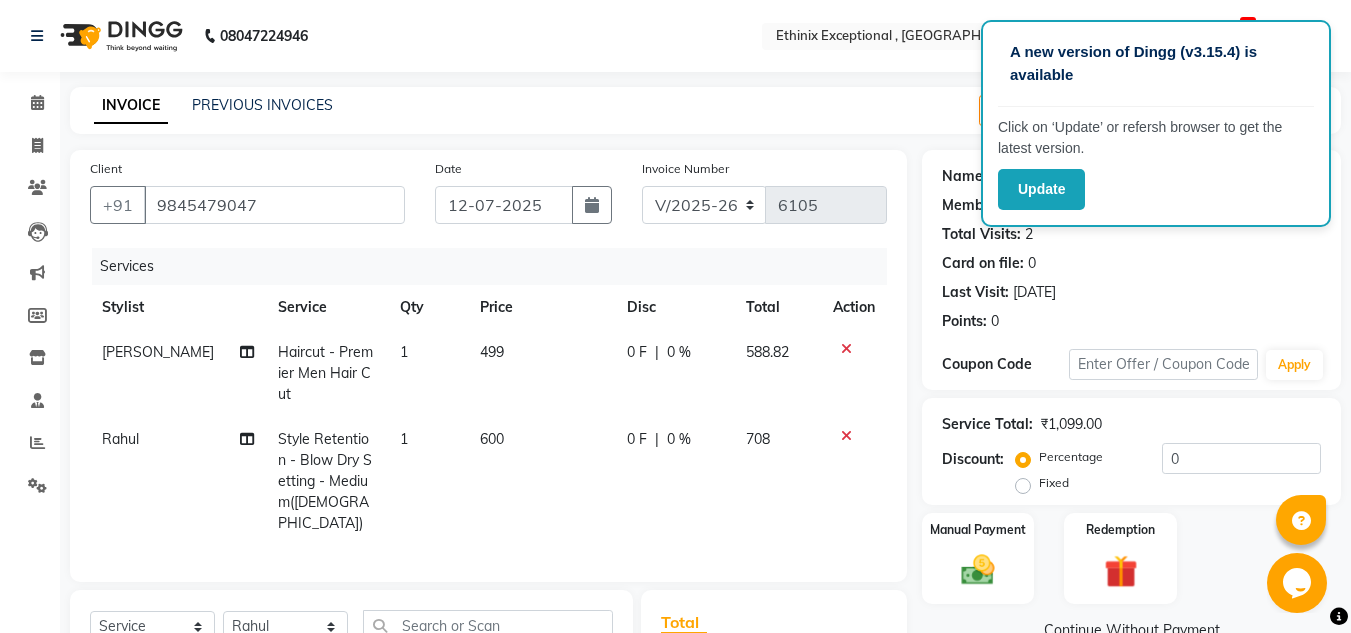 click on "[PERSON_NAME]" 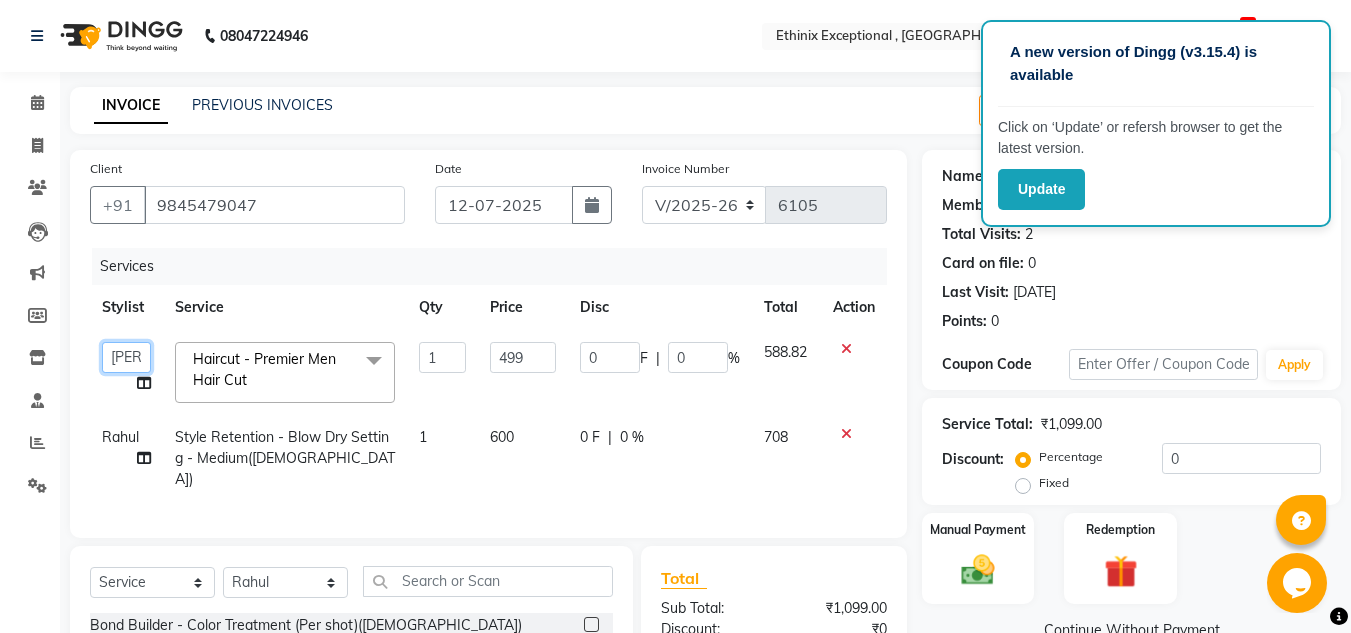click on "Amoi   [PERSON_NAME]   [PERSON_NAME] Yolmoo   Dipa   [PERSON_NAME]   [PERSON_NAME]    [PERSON_NAME]   [PERSON_NAME]   [PERSON_NAME]   [PERSON_NAME]   [PERSON_NAME]   Rahul   [PERSON_NAME]   [PERSON_NAME]   [PERSON_NAME]   [PERSON_NAME]   [PERSON_NAME]" 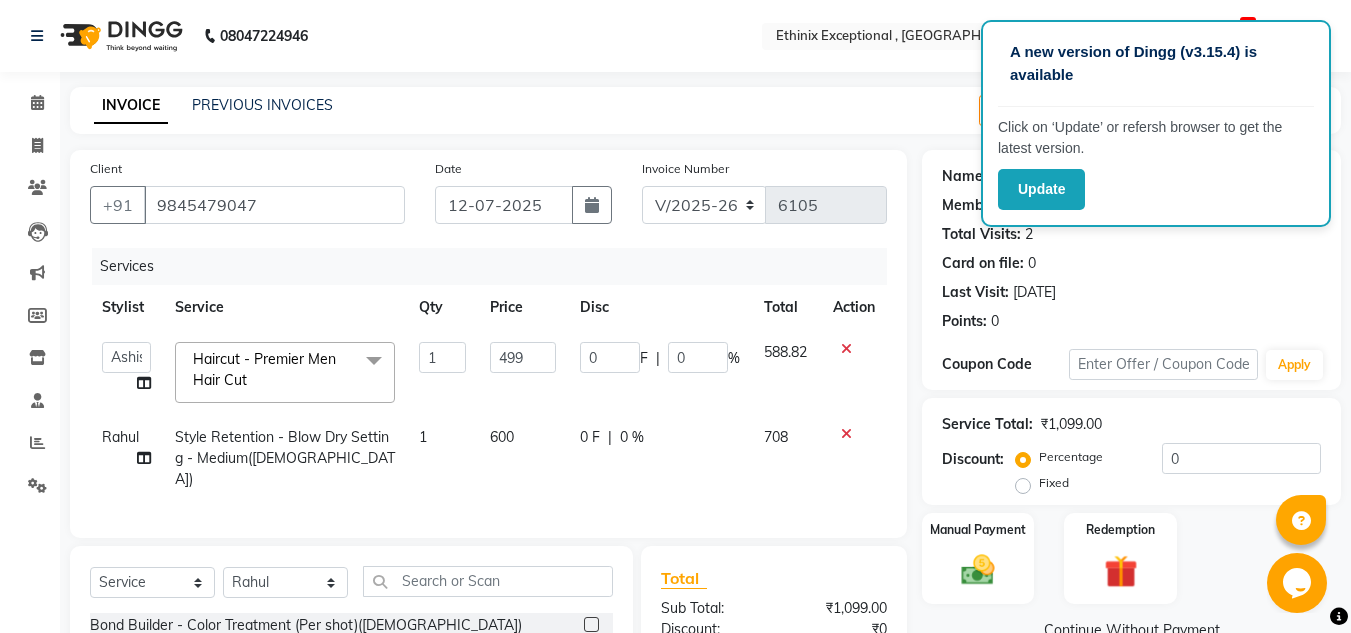 select on "62328" 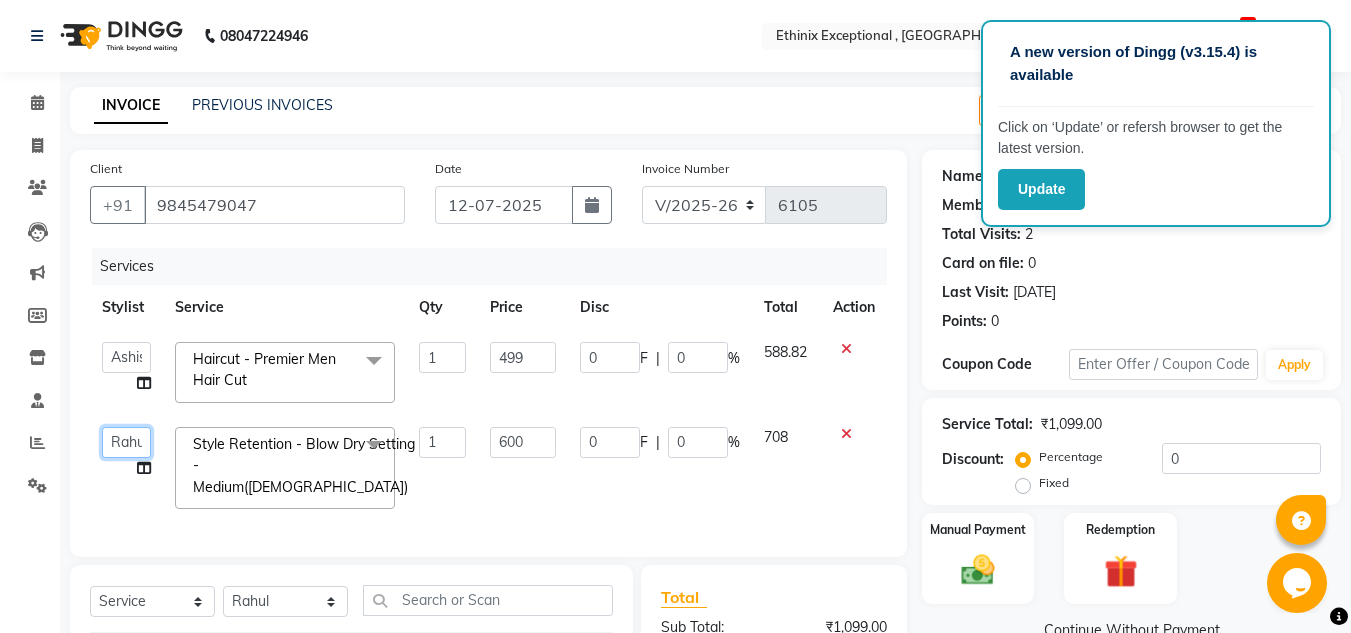 click on "Amoi   [PERSON_NAME]   [PERSON_NAME] Yolmoo   Dipa   [PERSON_NAME]   [PERSON_NAME]    [PERSON_NAME]   [PERSON_NAME]   [PERSON_NAME]   [PERSON_NAME]   [PERSON_NAME]   Rahul   [PERSON_NAME]   [PERSON_NAME]   [PERSON_NAME]   [PERSON_NAME]   [PERSON_NAME]" 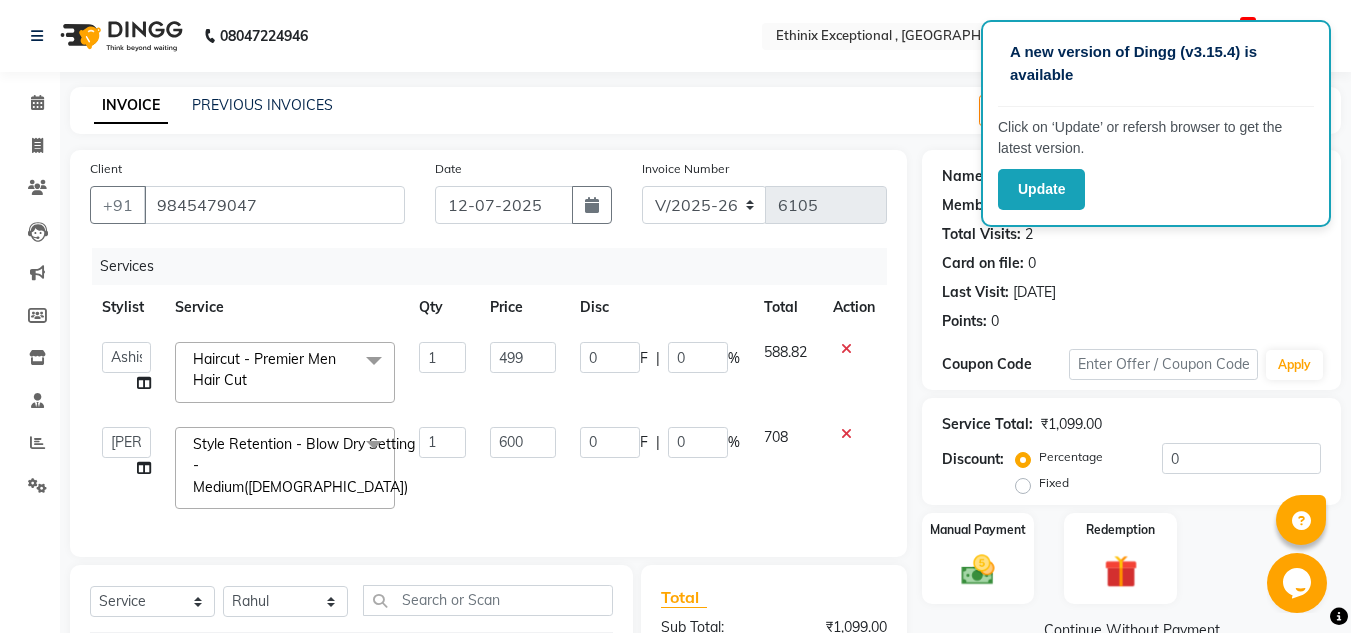 select on "61549" 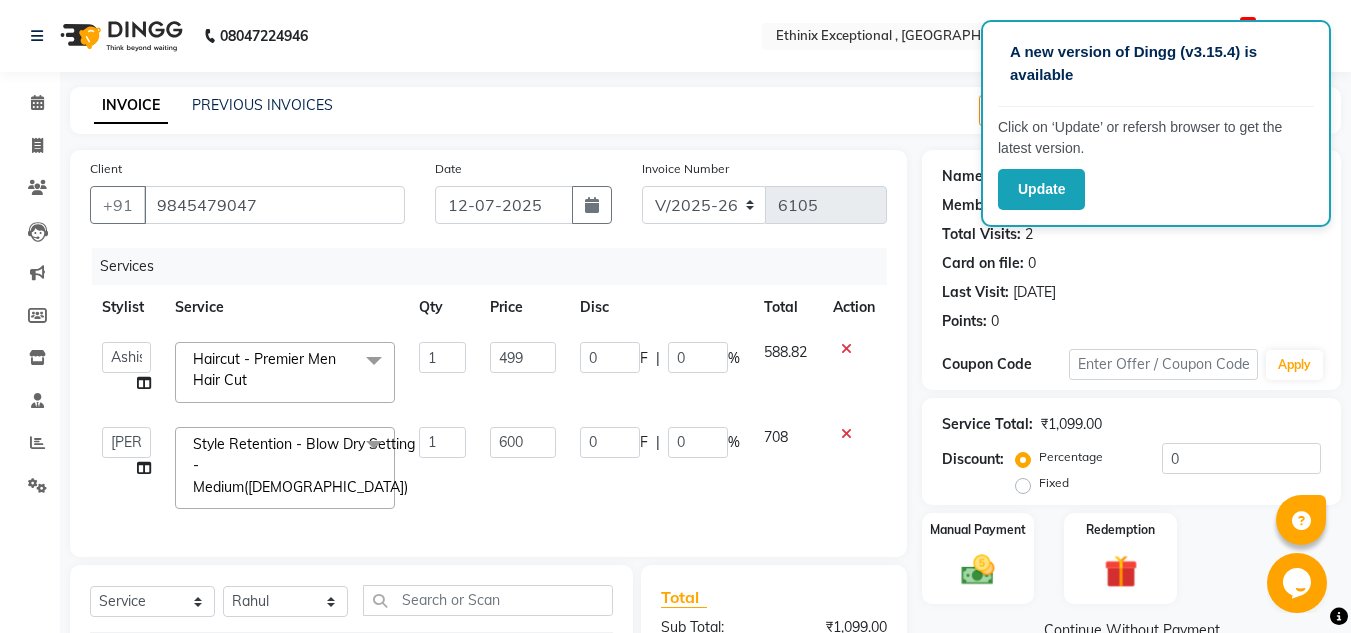 click on "Style Retention - Blow Dry Setting - Medium([DEMOGRAPHIC_DATA])" 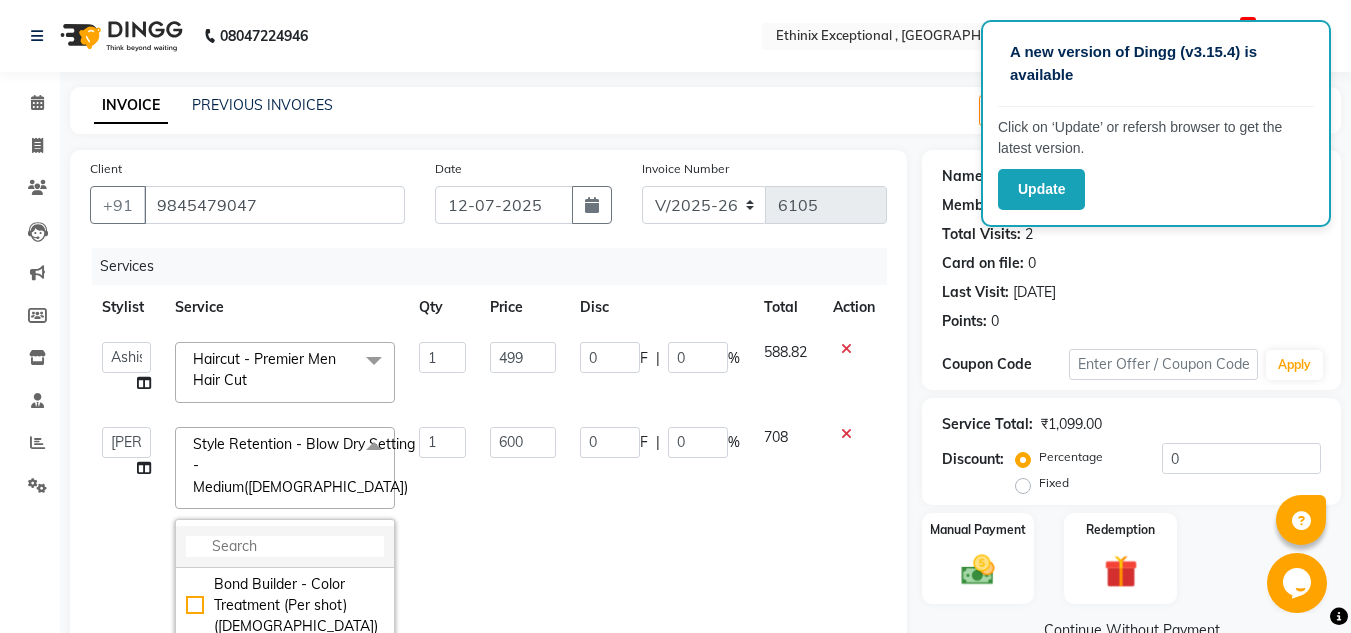 click 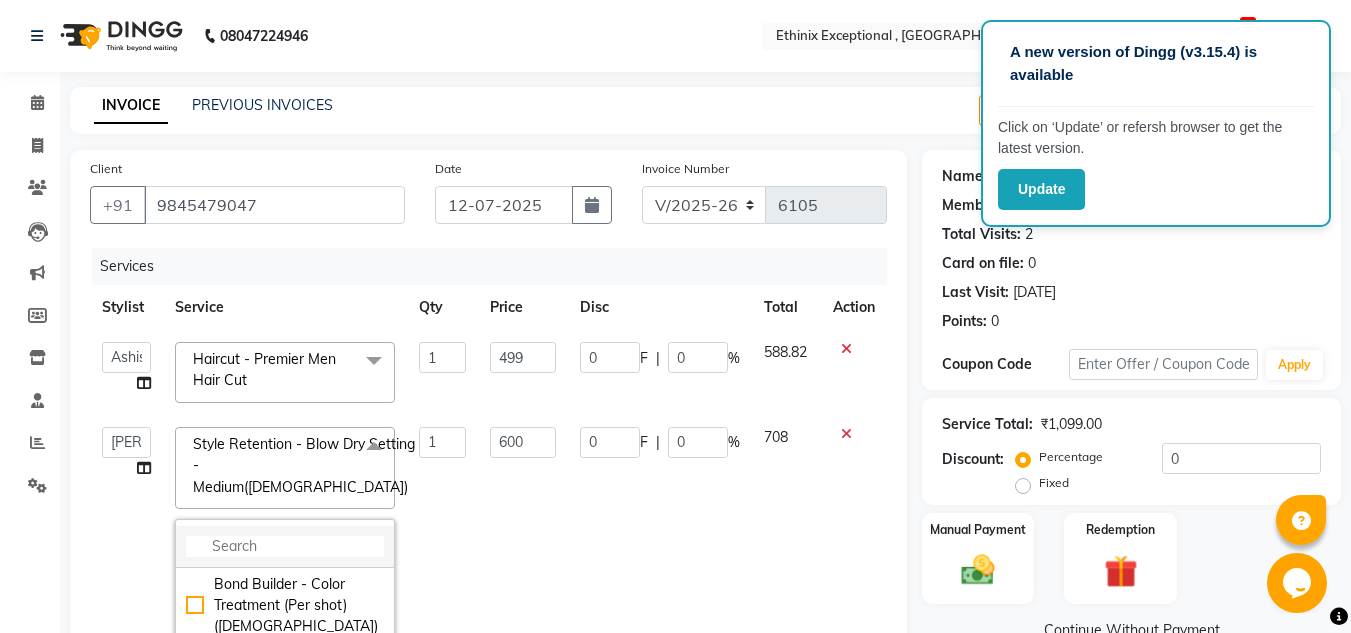 type on "o" 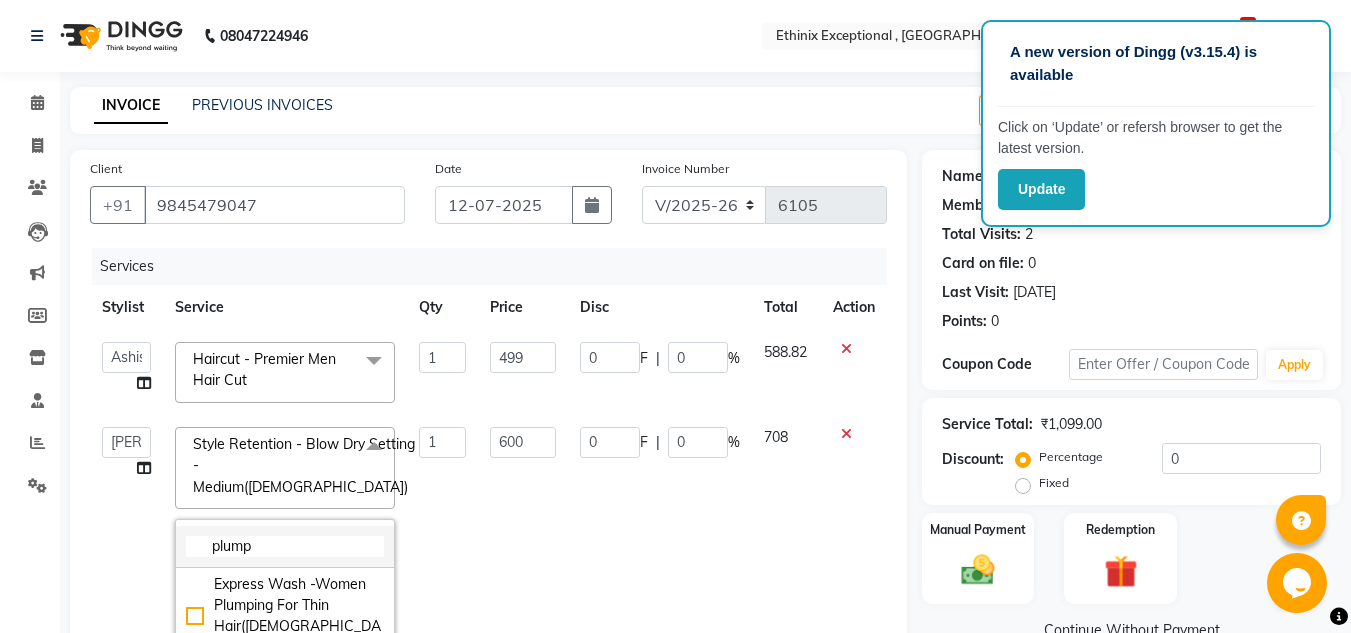 scroll, scrollTop: 14, scrollLeft: 0, axis: vertical 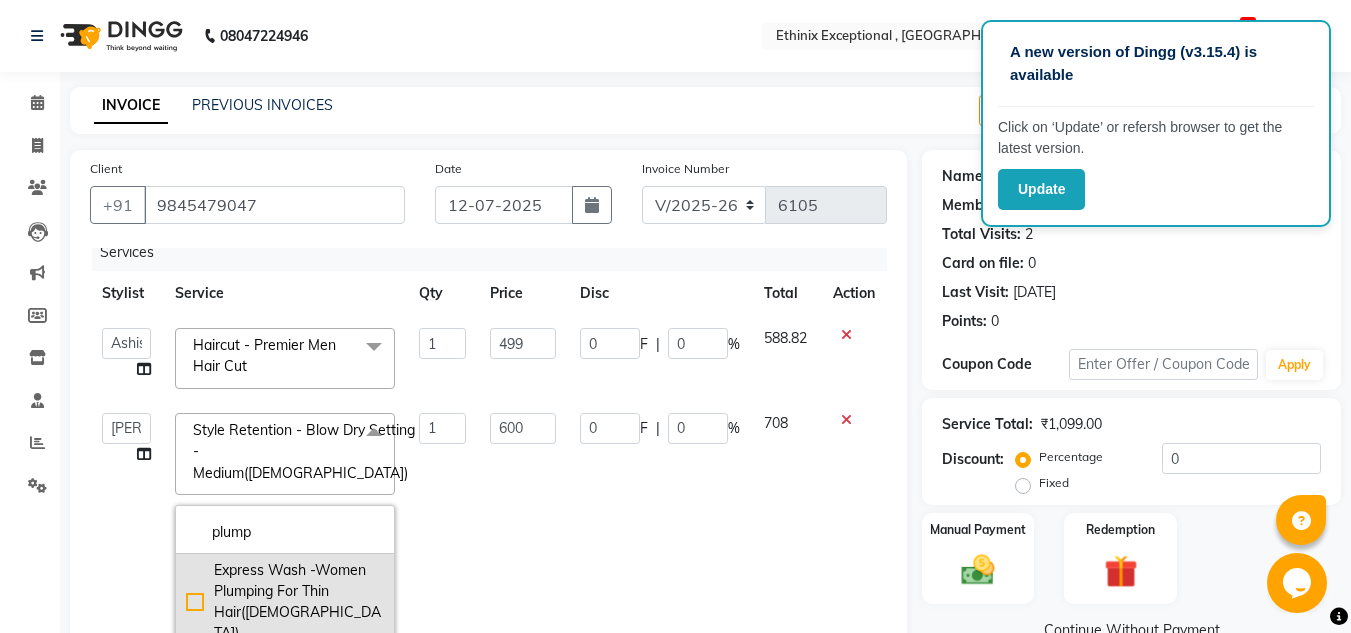 type on "plump" 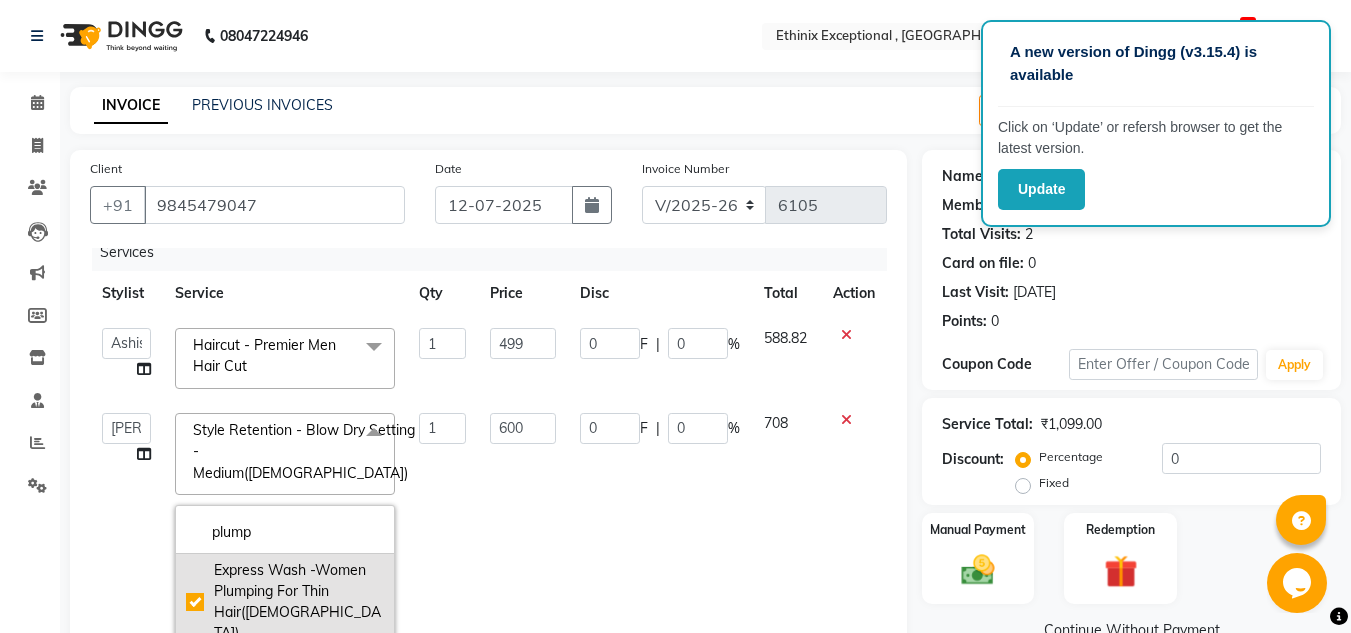 checkbox on "true" 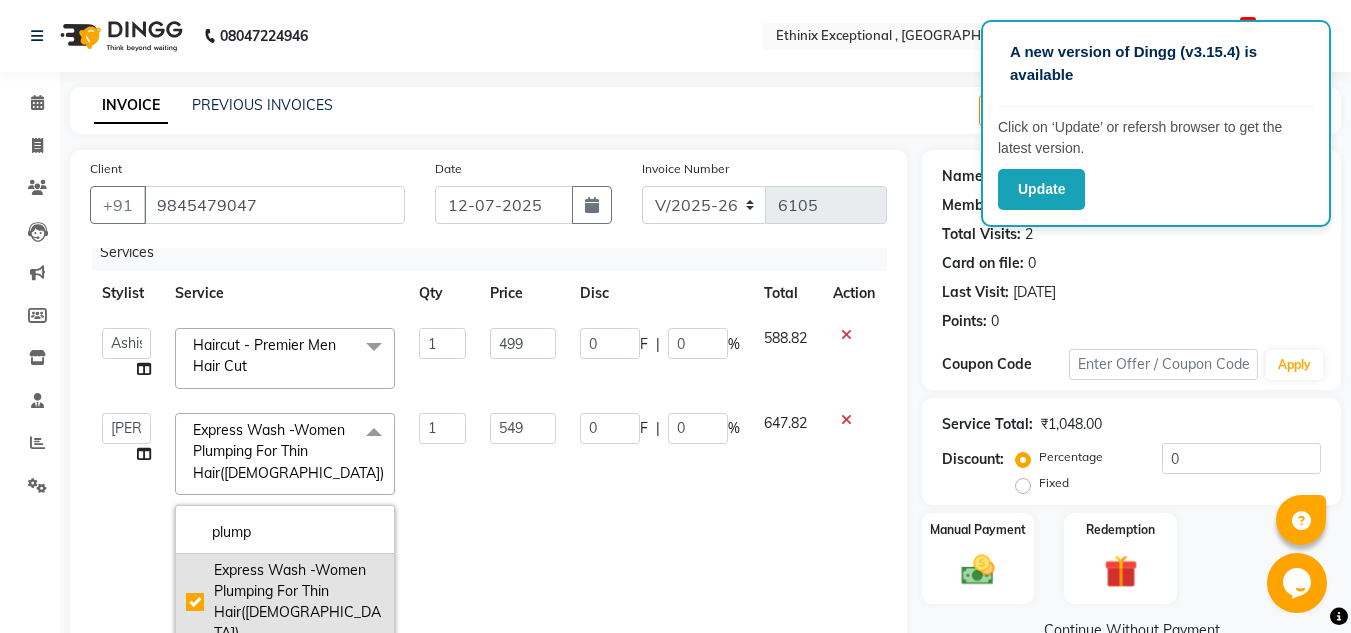 scroll, scrollTop: 0, scrollLeft: 0, axis: both 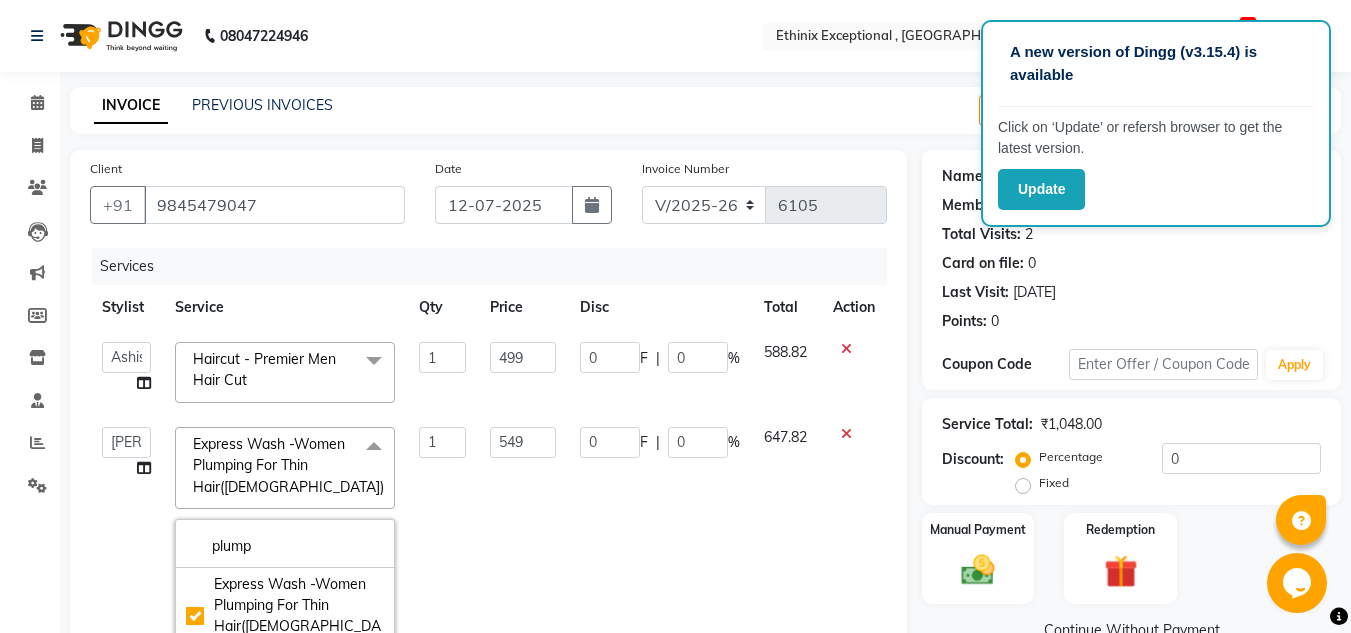 click on "549" 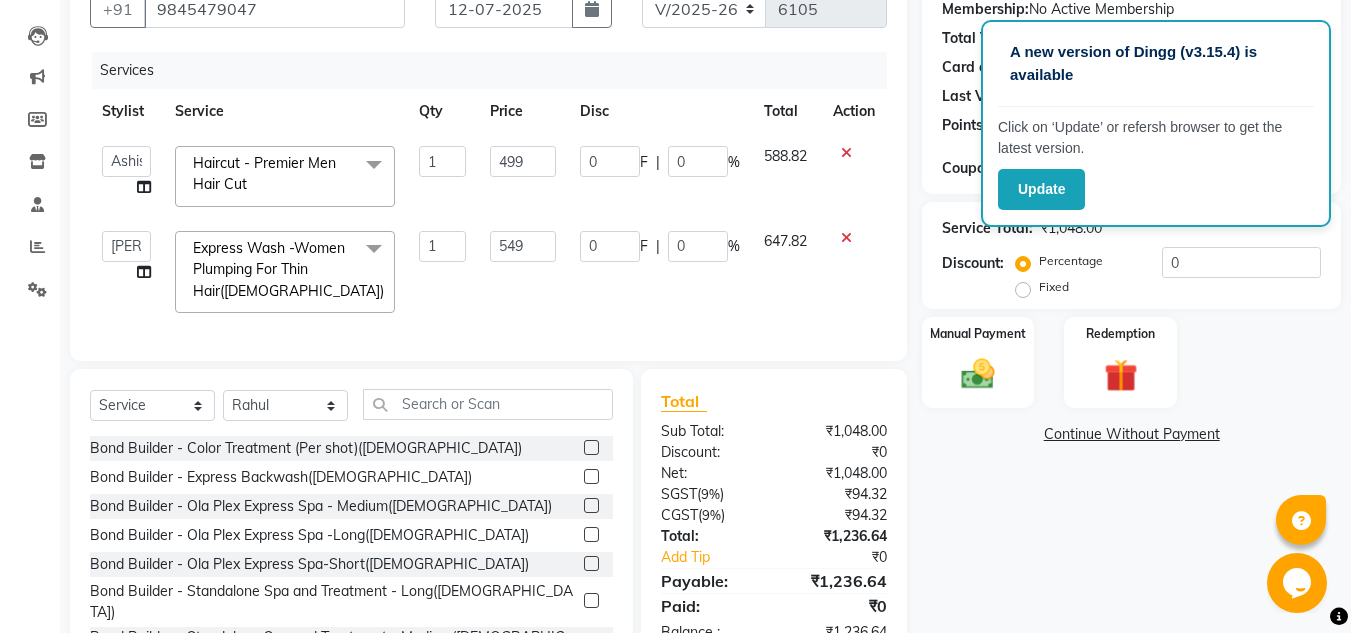 scroll, scrollTop: 202, scrollLeft: 0, axis: vertical 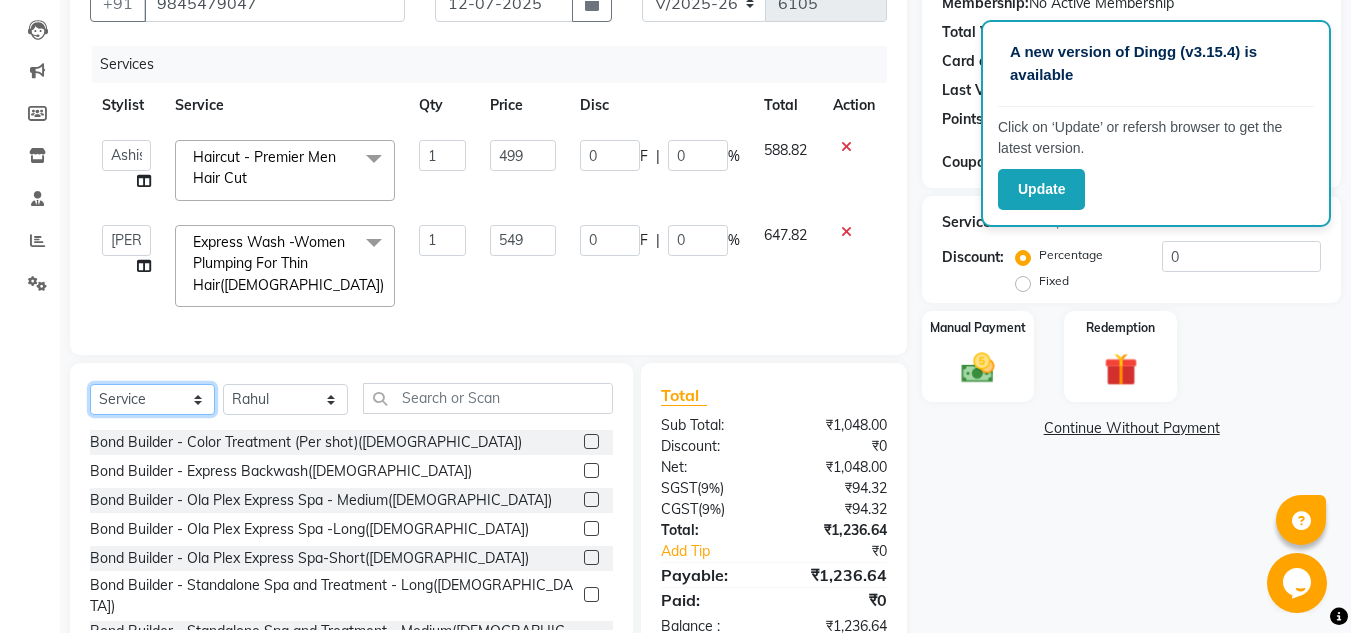 click on "Select  Service  Product  Membership  Package Voucher Prepaid Gift Card" 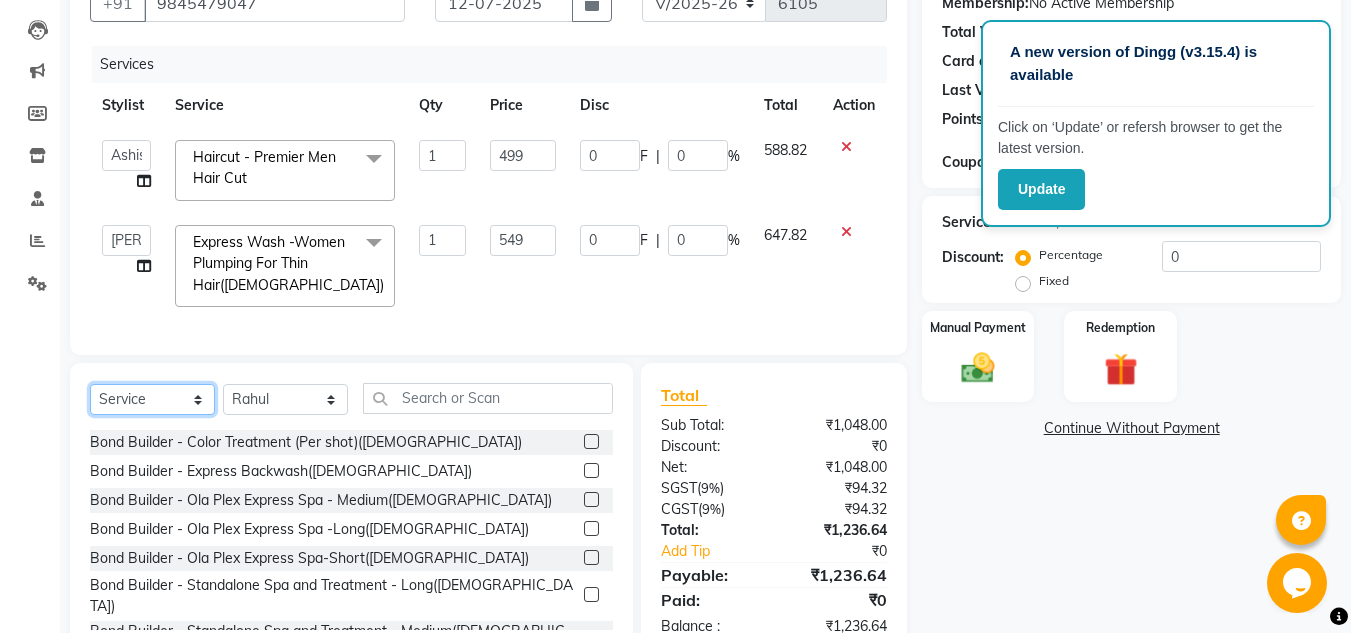select on "product" 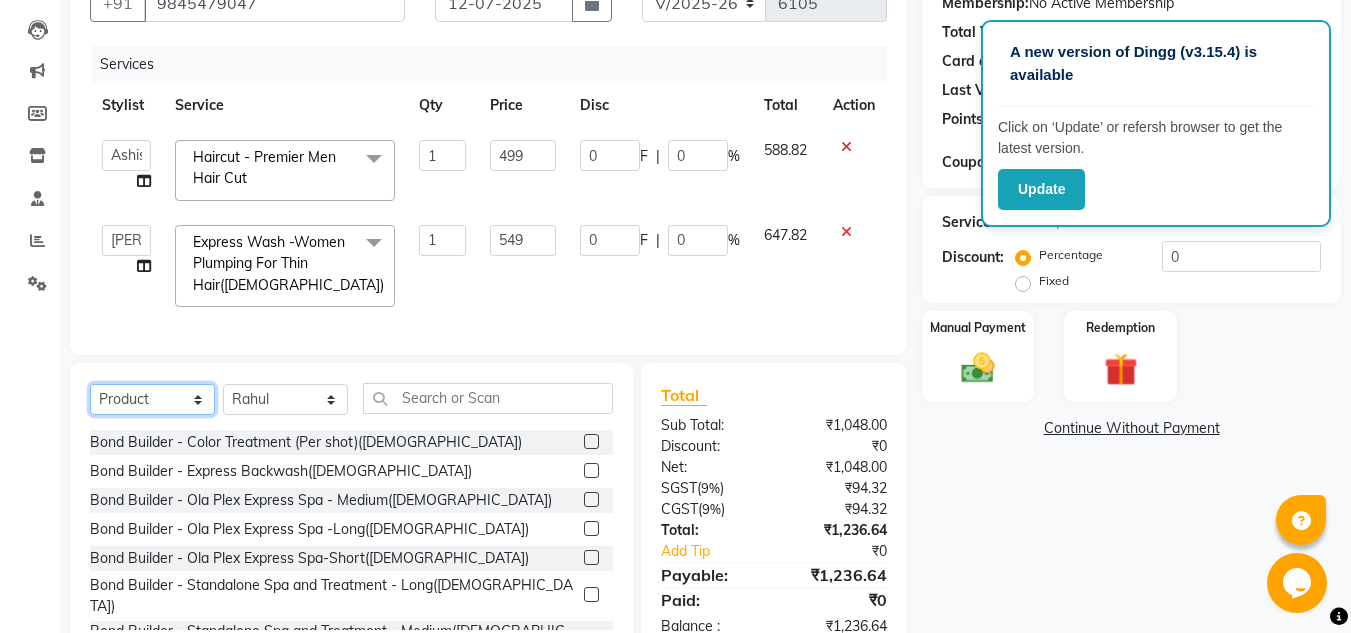 click on "Select  Service  Product  Membership  Package Voucher Prepaid Gift Card" 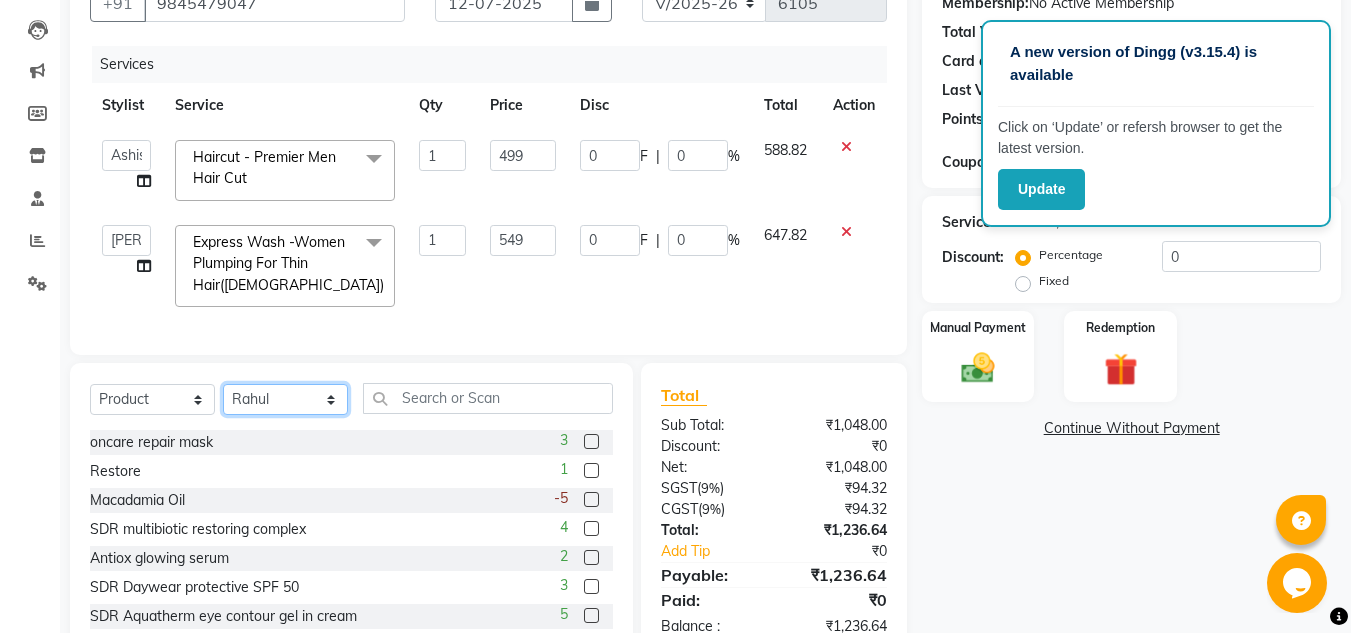 click on "Select Stylist Amoi Ashish [PERSON_NAME] [PERSON_NAME] [PERSON_NAME]  [PERSON_NAME] [PERSON_NAME] [PERSON_NAME] [PERSON_NAME] [PERSON_NAME] Rahul [PERSON_NAME] [PERSON_NAME] [PERSON_NAME] [PERSON_NAME] [PERSON_NAME]" 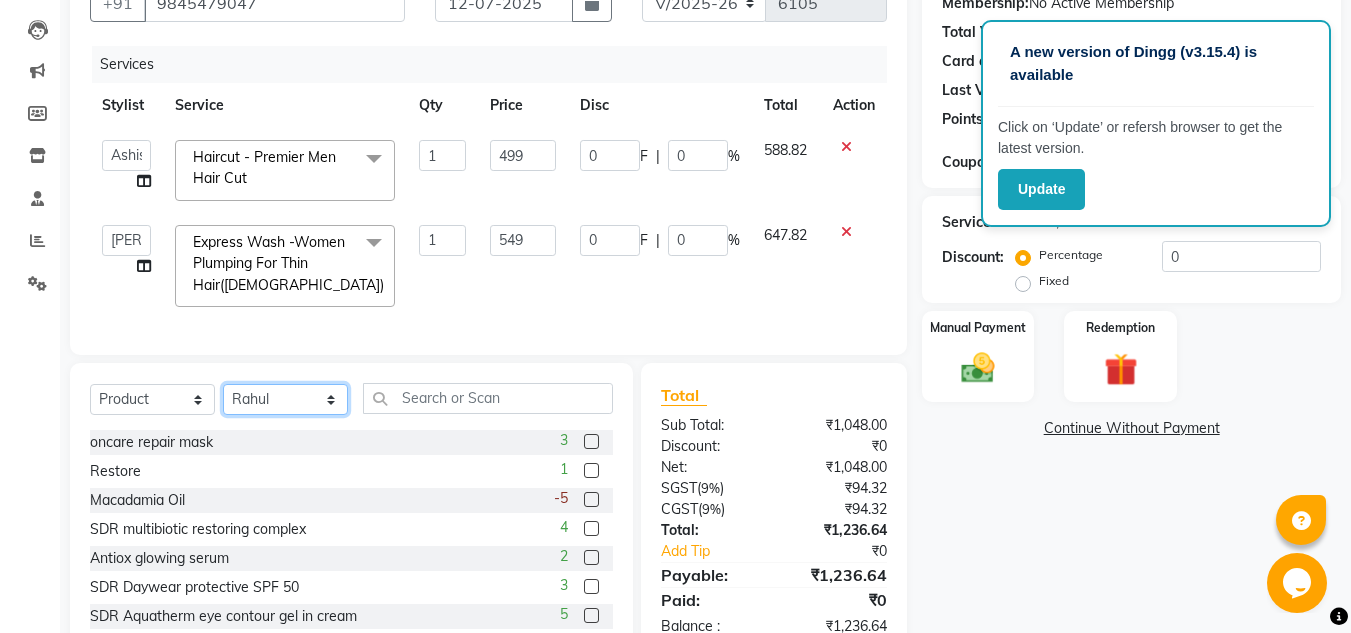 select on "62328" 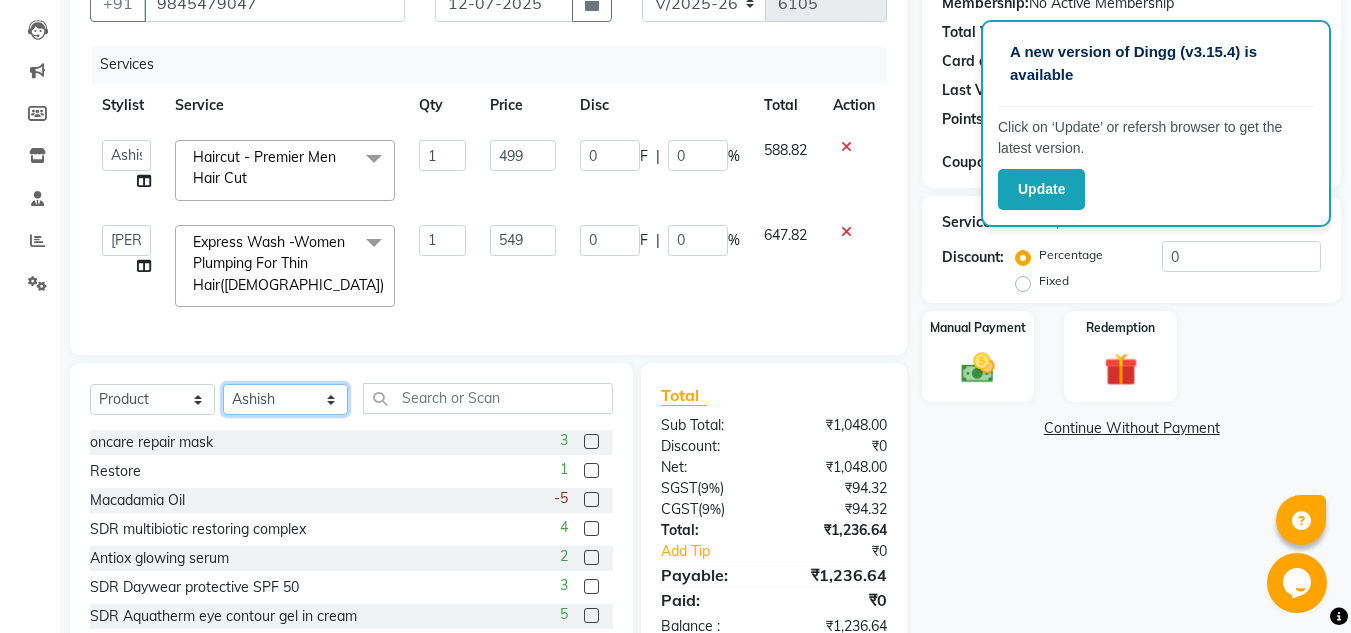 click on "Select Stylist Amoi Ashish [PERSON_NAME] [PERSON_NAME] [PERSON_NAME]  [PERSON_NAME] [PERSON_NAME] [PERSON_NAME] [PERSON_NAME] [PERSON_NAME] Rahul [PERSON_NAME] [PERSON_NAME] [PERSON_NAME] [PERSON_NAME] [PERSON_NAME]" 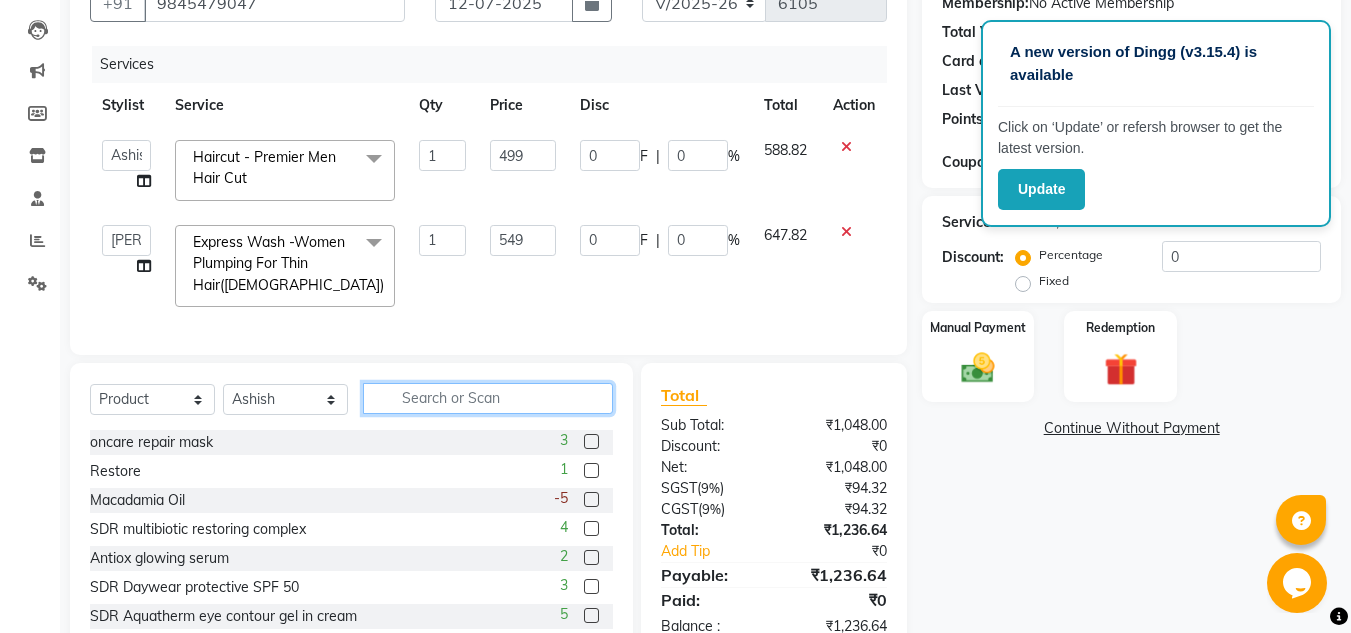 click 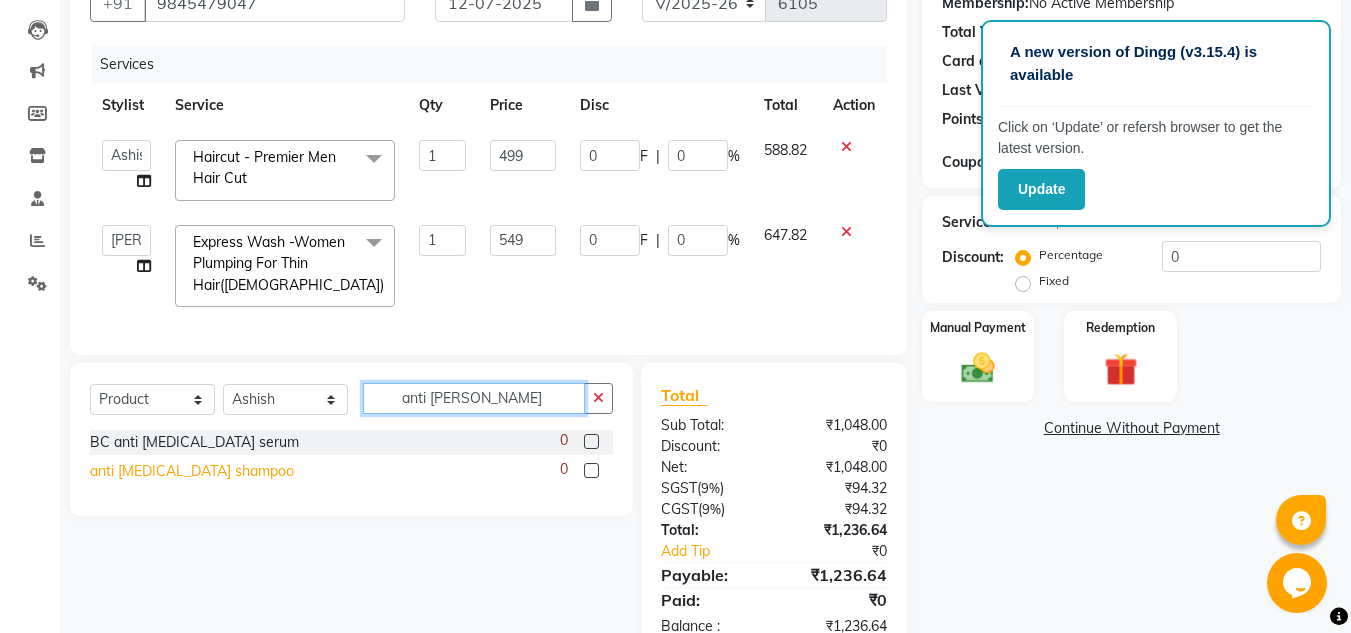 type on "anti dan" 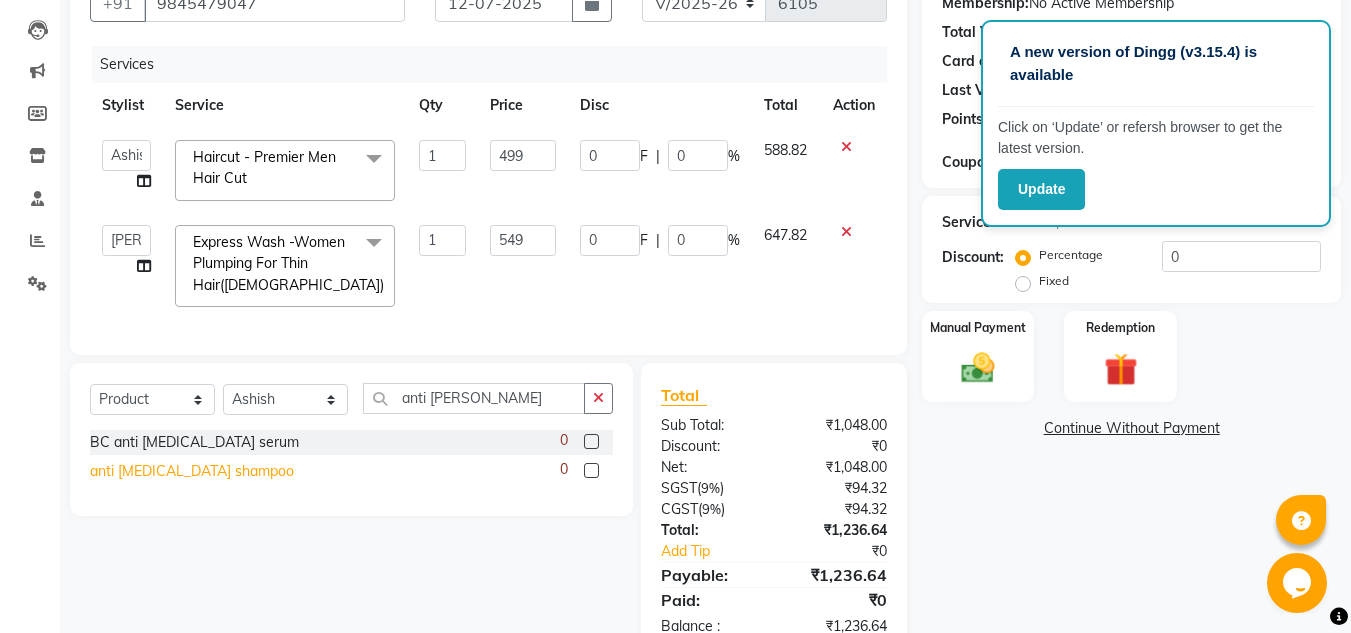 click on "anti dandruff shampoo" 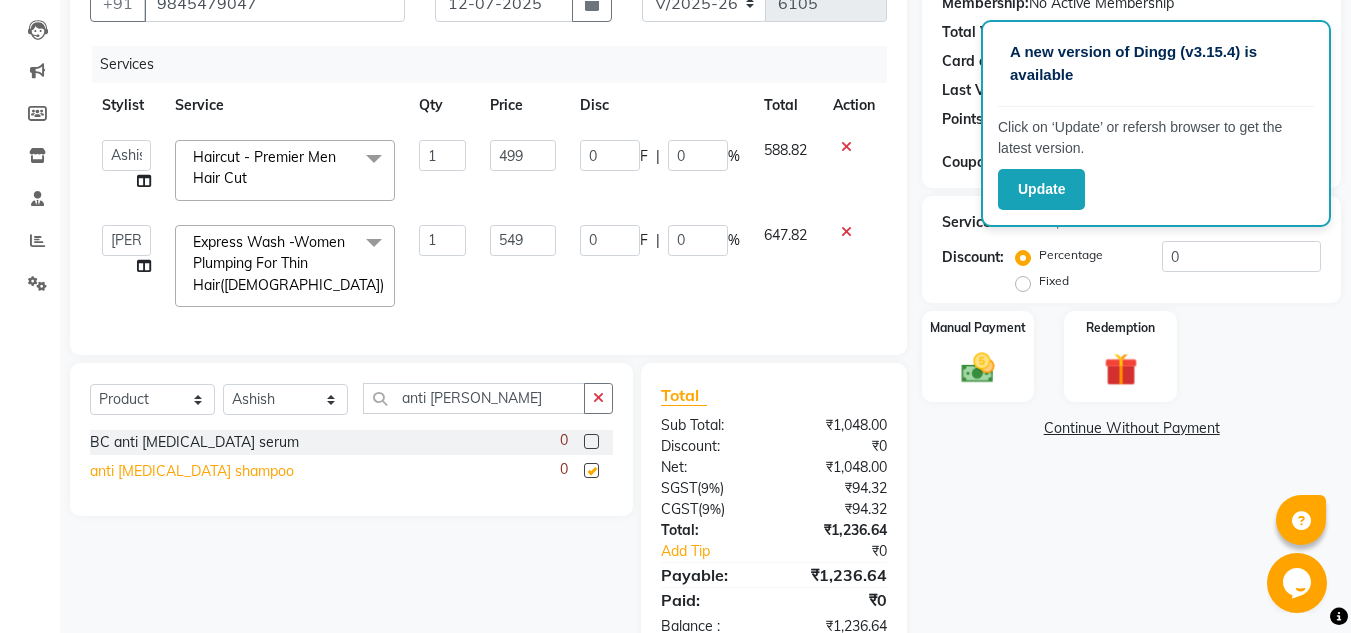 checkbox on "false" 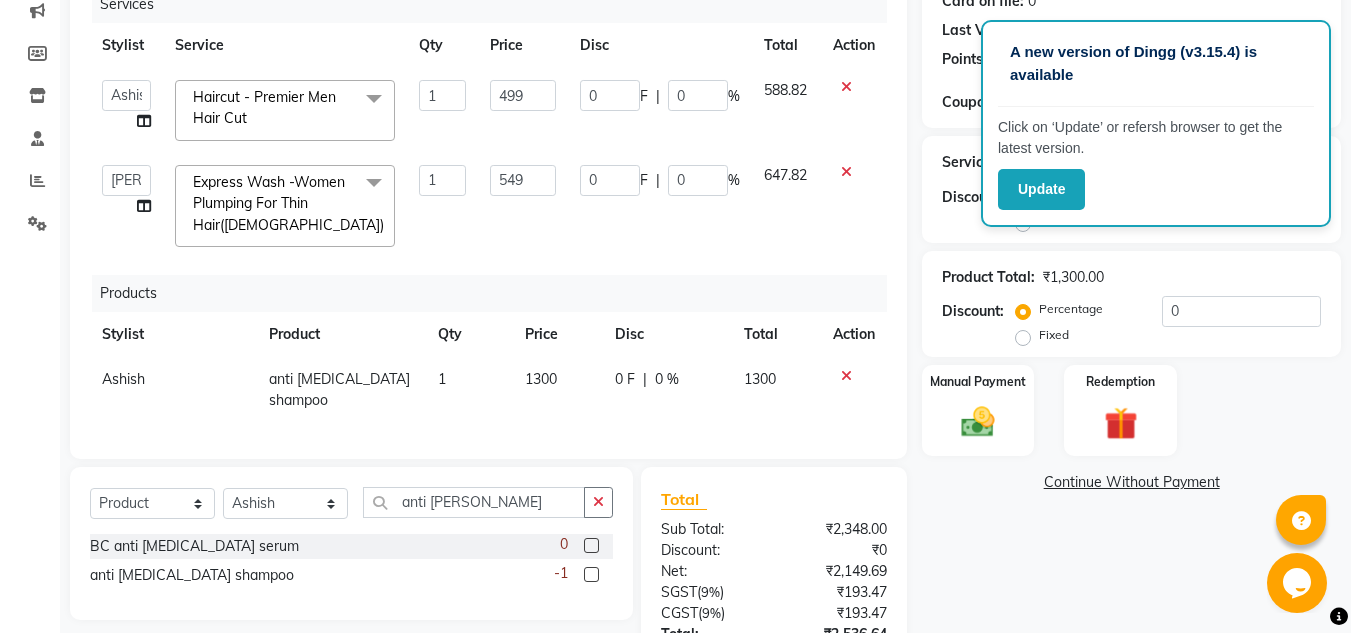 scroll, scrollTop: 263, scrollLeft: 0, axis: vertical 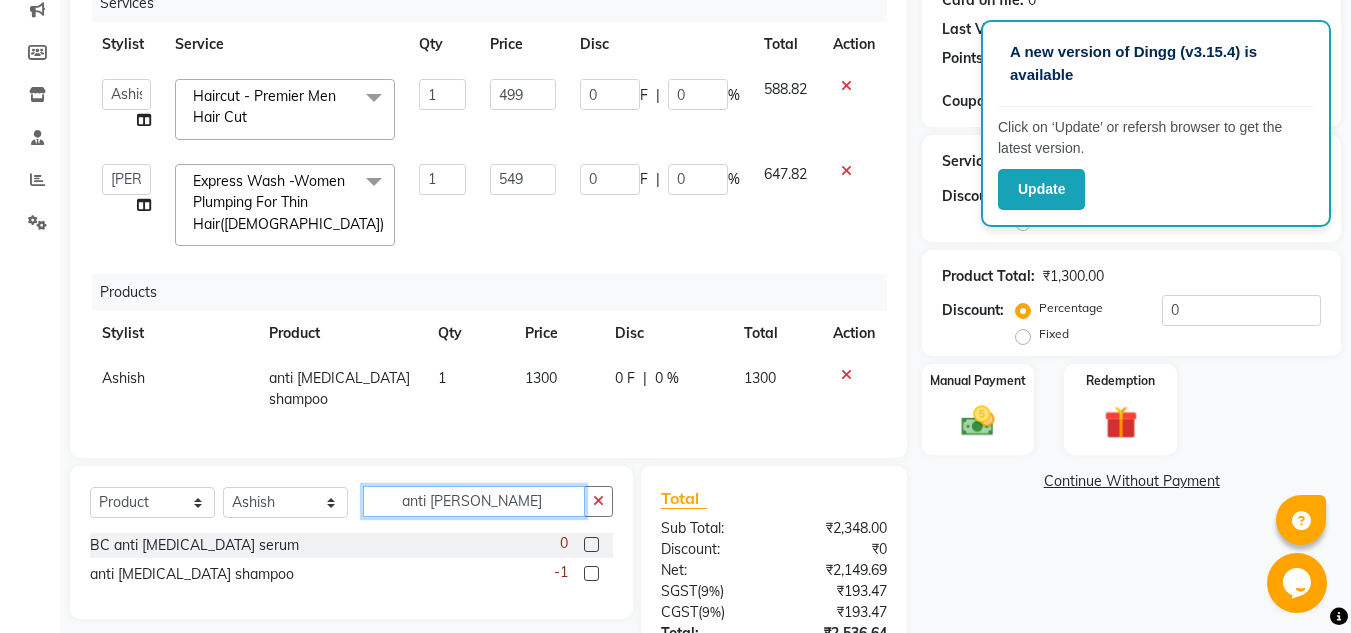 click on "anti dan" 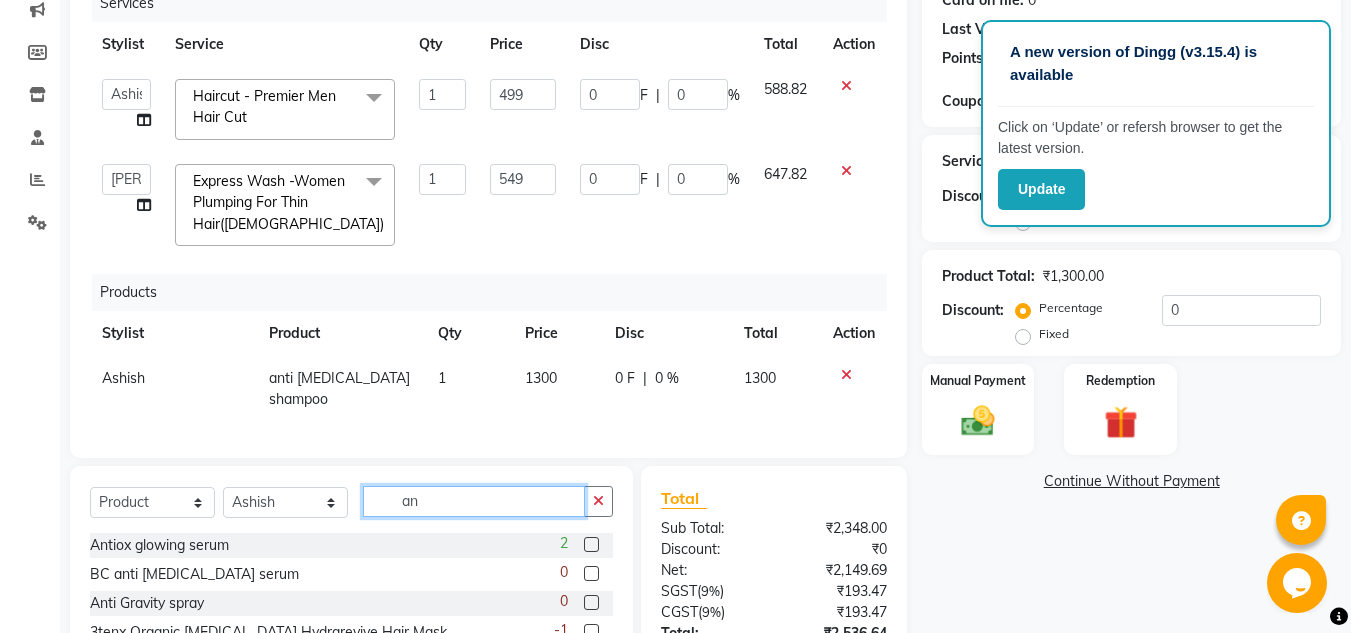 type on "a" 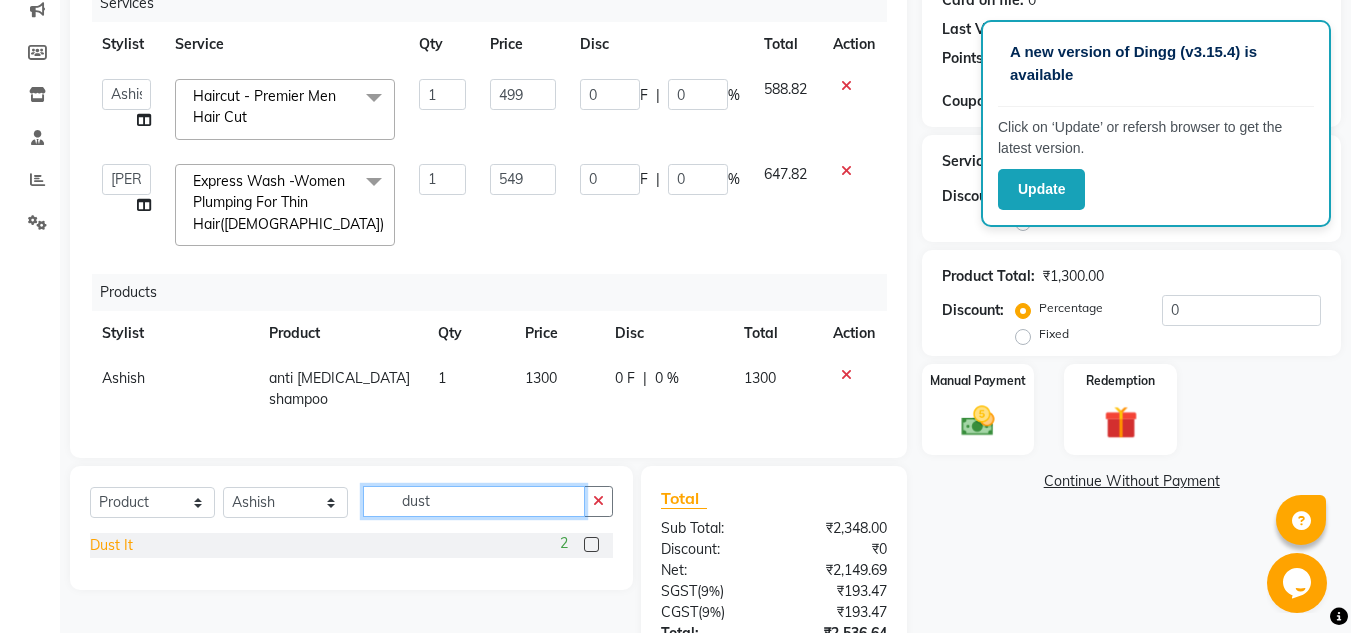 type on "dust" 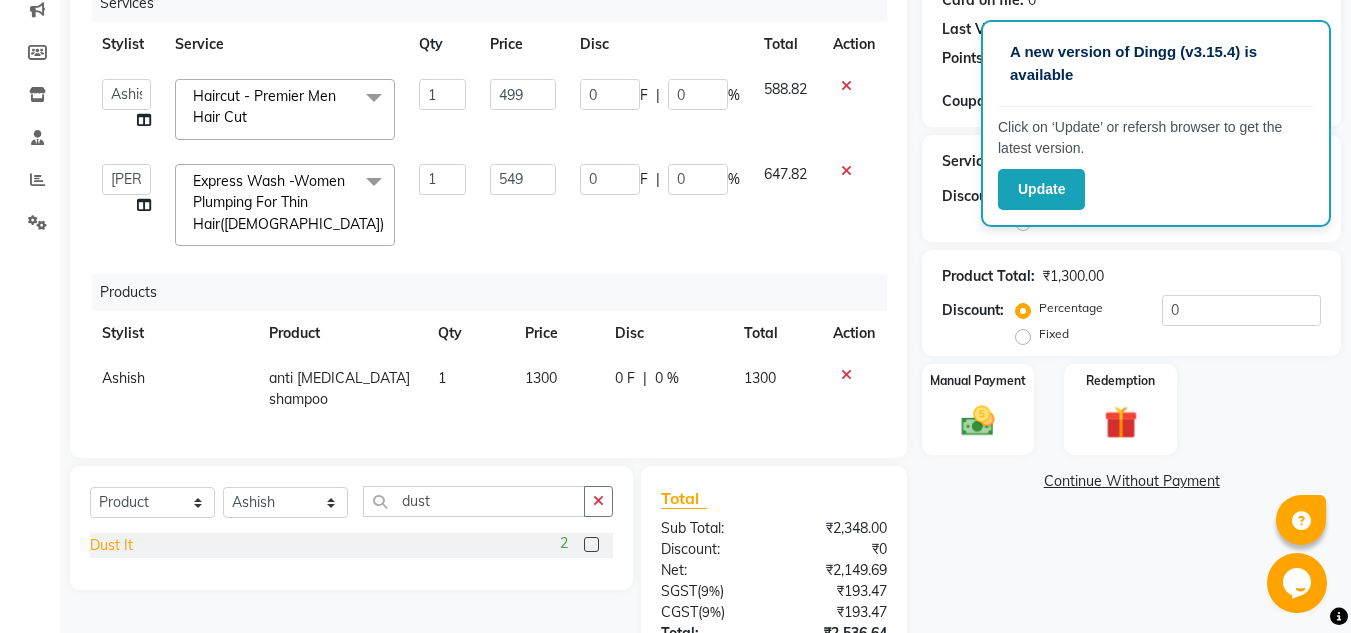 click on "Dust It" 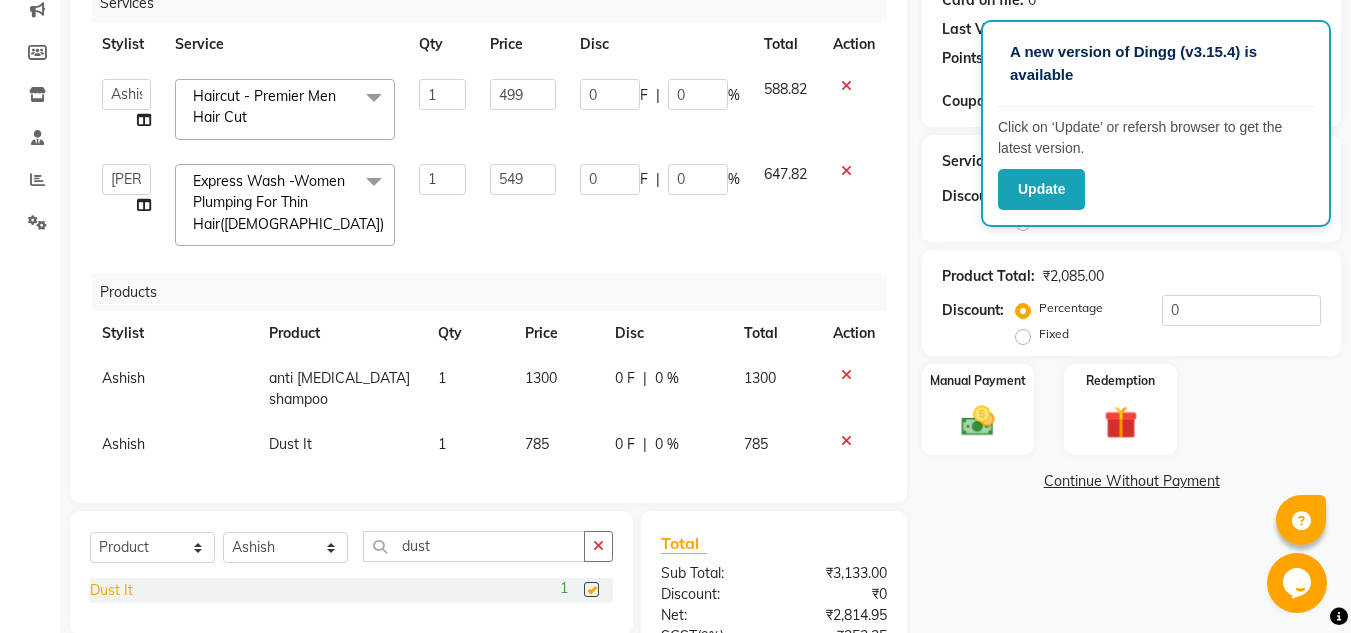 checkbox on "false" 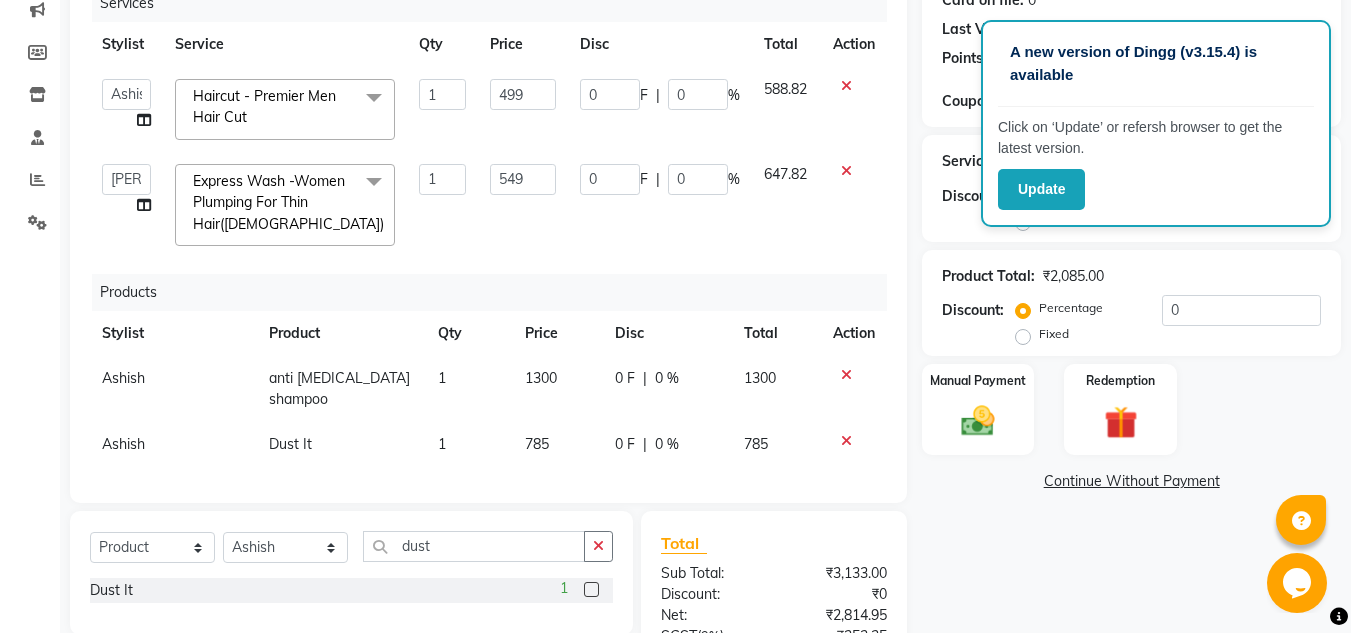scroll, scrollTop: 13, scrollLeft: 0, axis: vertical 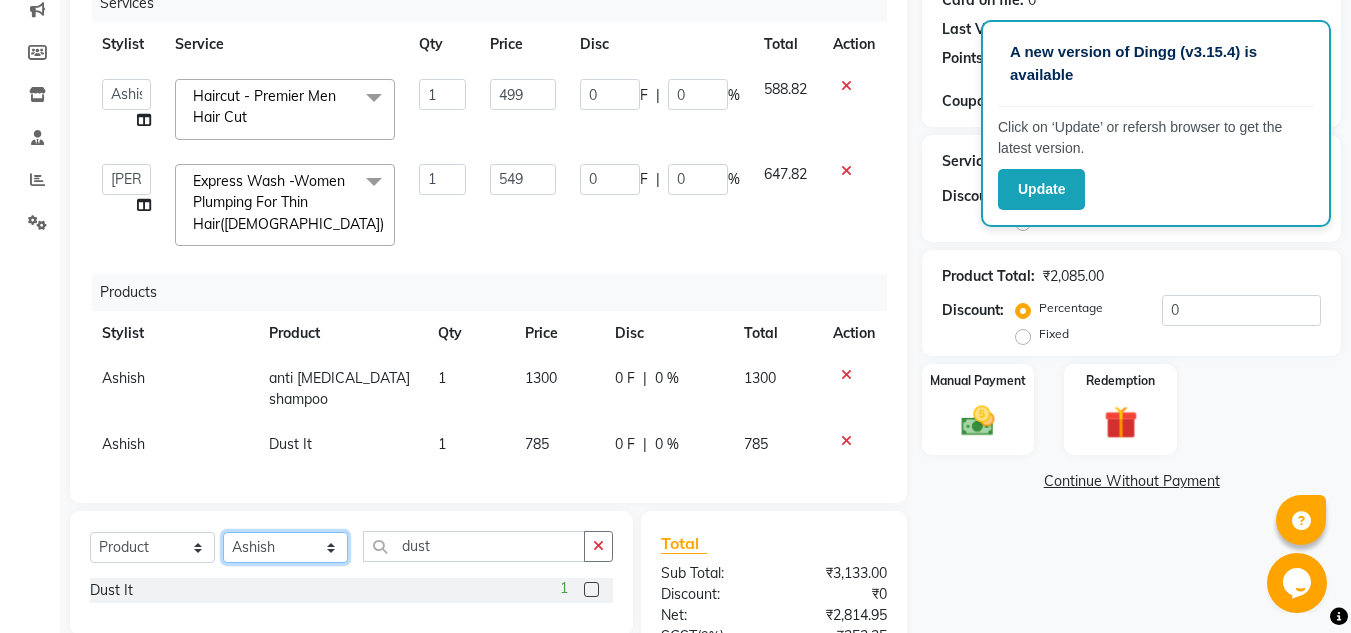 click on "Select Stylist Amoi Ashish [PERSON_NAME] [PERSON_NAME] [PERSON_NAME]  [PERSON_NAME] [PERSON_NAME] [PERSON_NAME] [PERSON_NAME] [PERSON_NAME] Rahul [PERSON_NAME] [PERSON_NAME] [PERSON_NAME] [PERSON_NAME] [PERSON_NAME]" 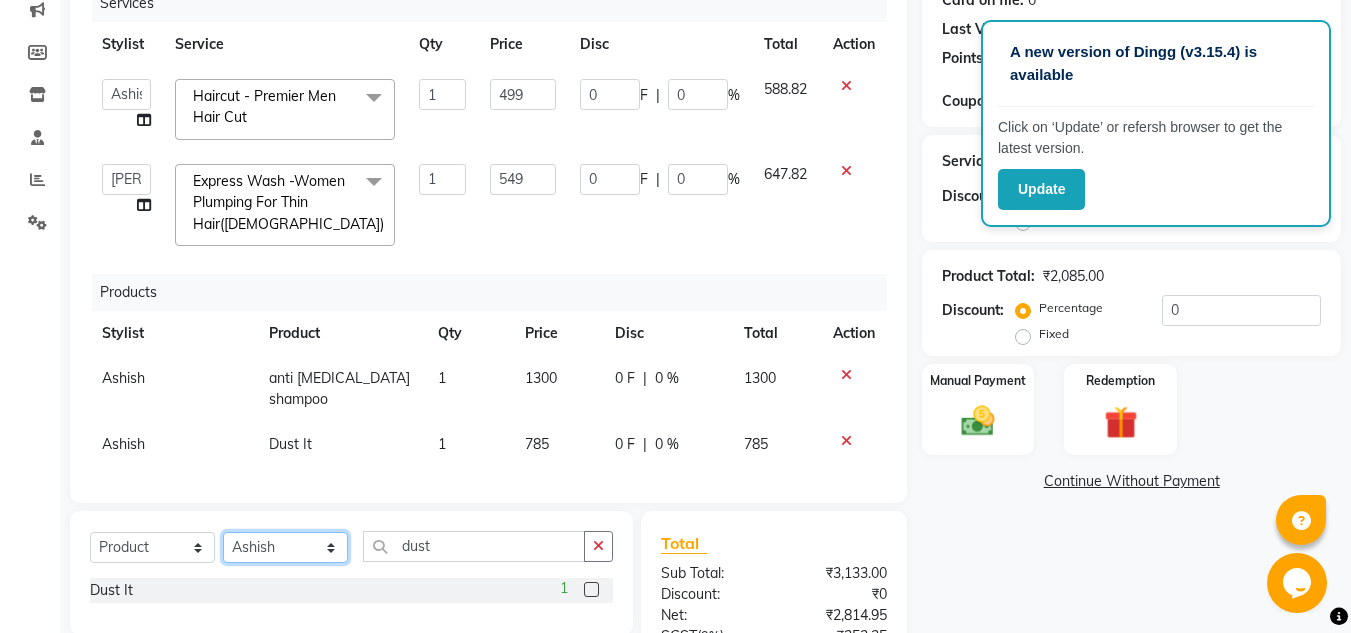 select on "63617" 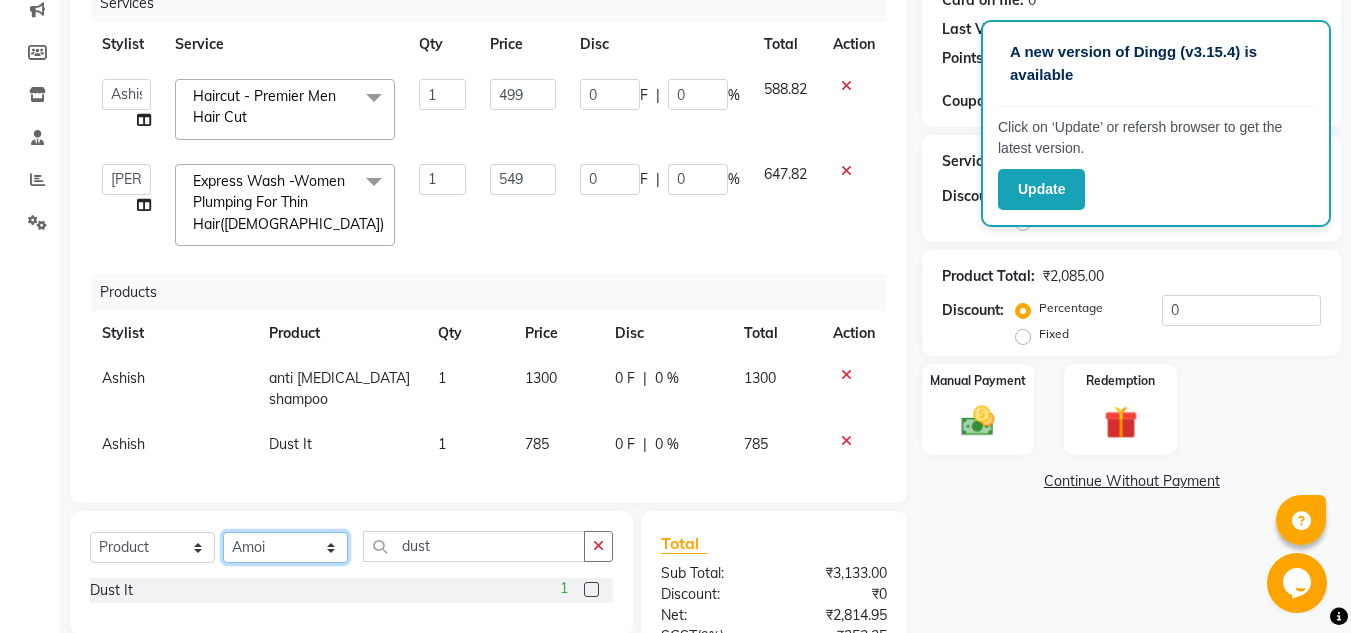 click on "Select Stylist Amoi Ashish [PERSON_NAME] [PERSON_NAME] [PERSON_NAME]  [PERSON_NAME] [PERSON_NAME] [PERSON_NAME] [PERSON_NAME] [PERSON_NAME] Rahul [PERSON_NAME] [PERSON_NAME] [PERSON_NAME] [PERSON_NAME] [PERSON_NAME]" 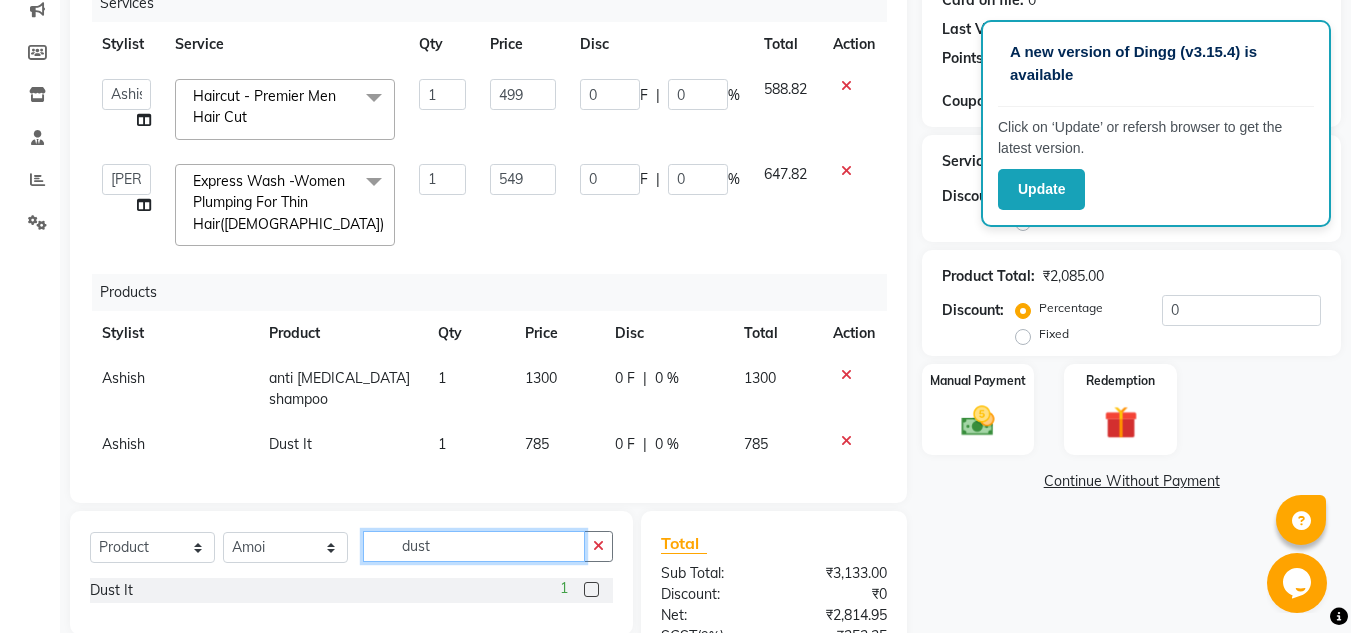 click on "dust" 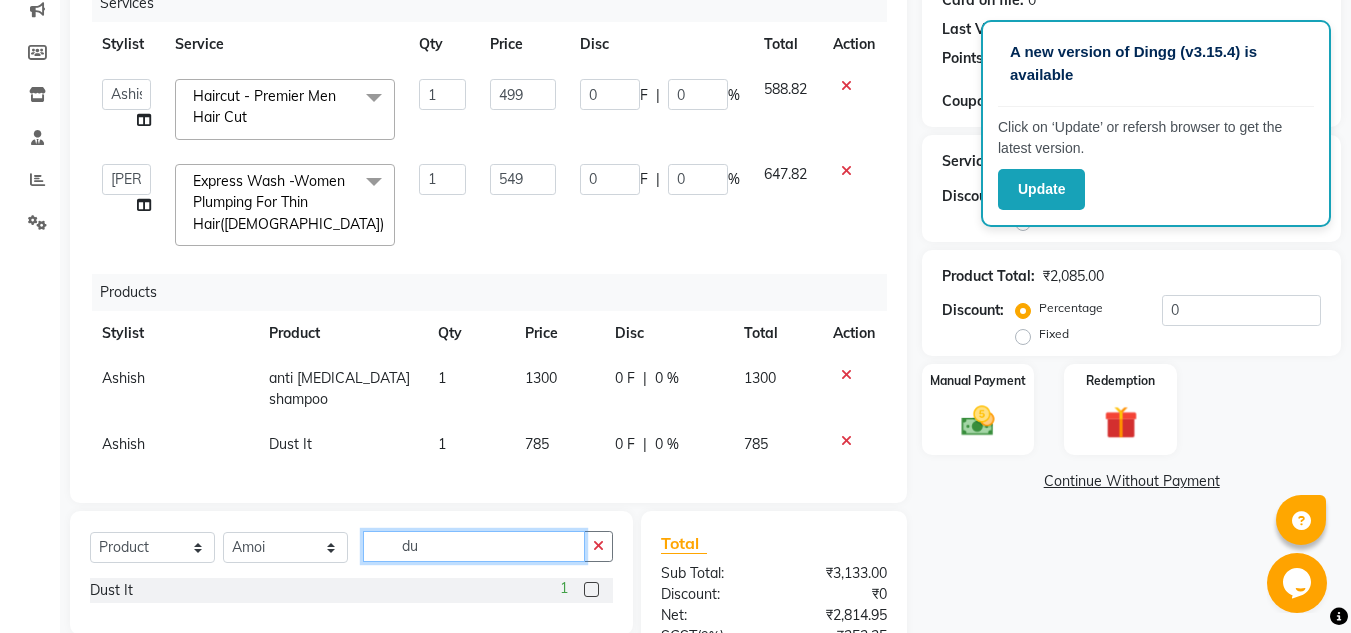 type on "d" 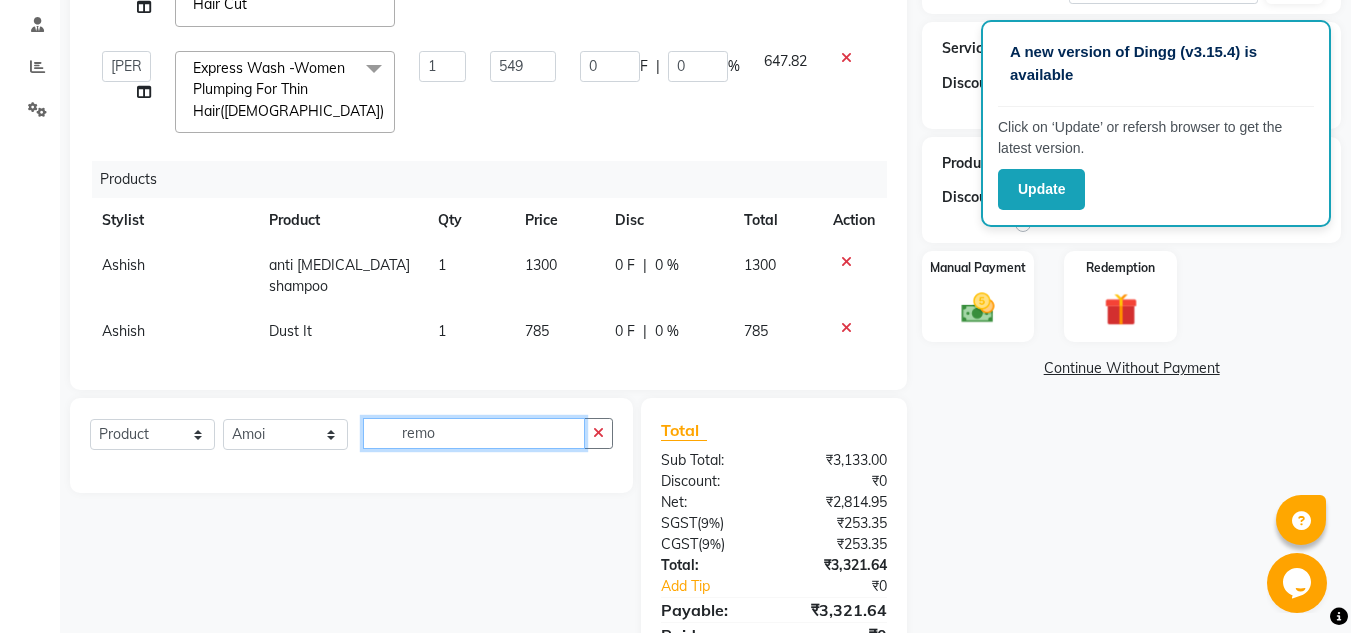 scroll, scrollTop: 378, scrollLeft: 0, axis: vertical 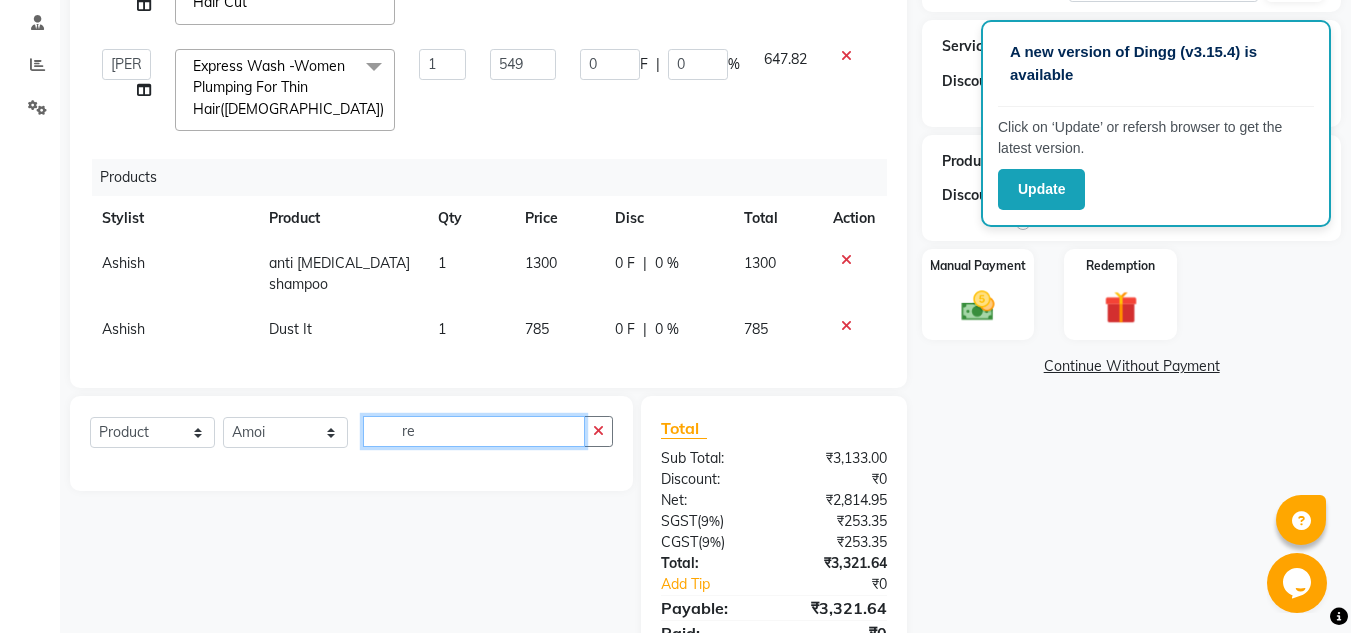 type on "r" 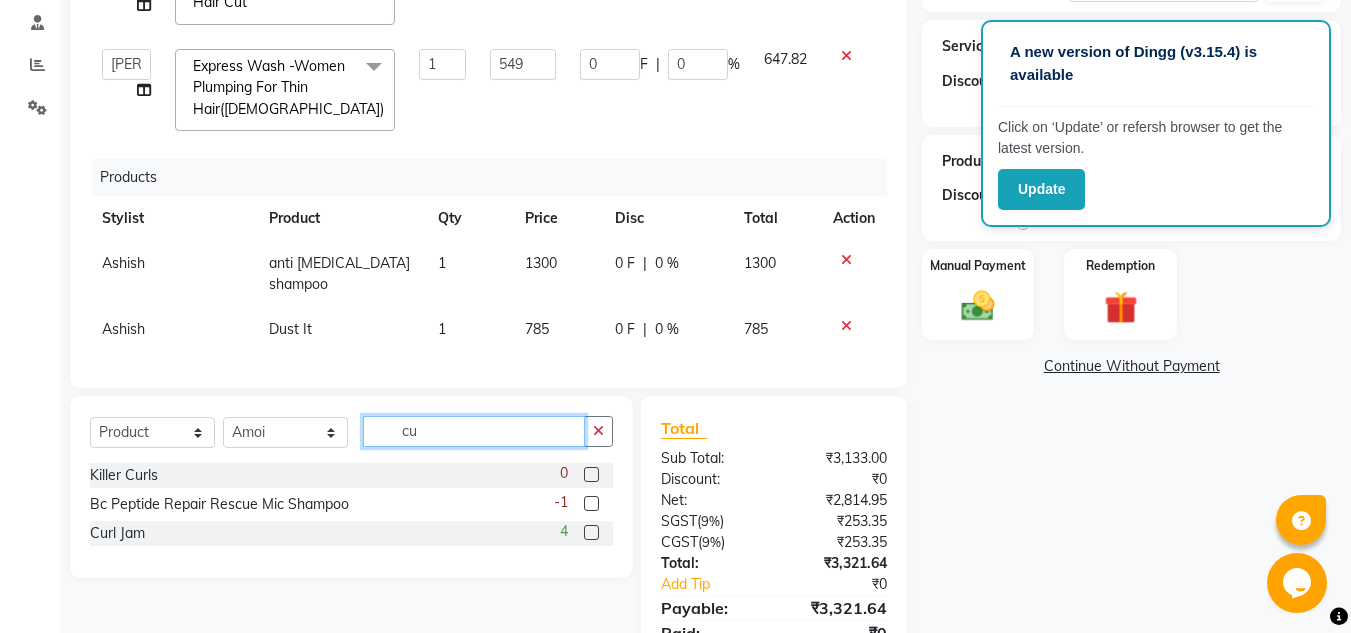 type on "c" 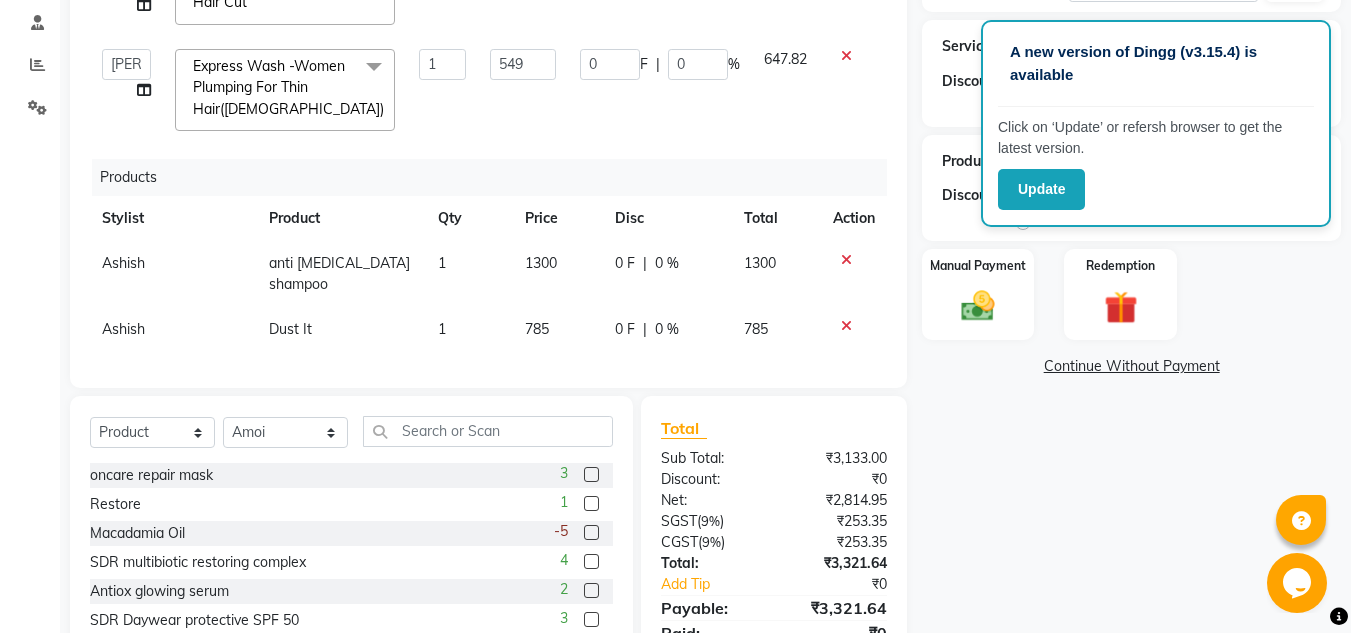 click on "oncare repair mask  3 Restore   1 Macadamia Oil  -5 SDR multibiotic restoring complex  4 Antiox glowing serum  2 SDR Daywear protective SPF 50  3 SDR Aquatherm eye contour gel in cream  5 Rough rider 30g  0 Ola plex no 9  2 Ola plex  No 7  0 Hydrify gloss mist  -1 mk hair botox mask  9 MK Keratin serum   3 BC anti dandruff serum  0 scalp soothing serum  1 Session Spray 400ml  0 Anti Gravity spray  0 3tenx  Organic Biotin Hydrarevive Hair Mask  -1 Hydrating Frizz Fixer Cram  4 3tenx Keratin Collagen Ultimate Revitalize Hair Mask  1 hydra revive 250g pouch  3 3tenx Nourishing Hair Serum  7 Scalp Spa Serum  5 Young Again Wash 250ml  7 Smooth Again Wash 250ml  0 Smooth Again Rinse 250  0 Free Hold 100gm  0 Body Mass  1 Body Builder  1 Do Over  1 Easy Rider 100g  0 Free Hold 30g  1 Hair Resort Spray  0 Hydrate Me Rinse  0 Hydrate Me Wash  0 ultimate revitalize shampoo 250g  1 ultimate revitalize conditioner250g   0 Leave In Repair  2 Maxi Wash  1 Motion Lotion  2 Night Rider 100 g  0 Powder Puff  0 1 -1 Super Goo" 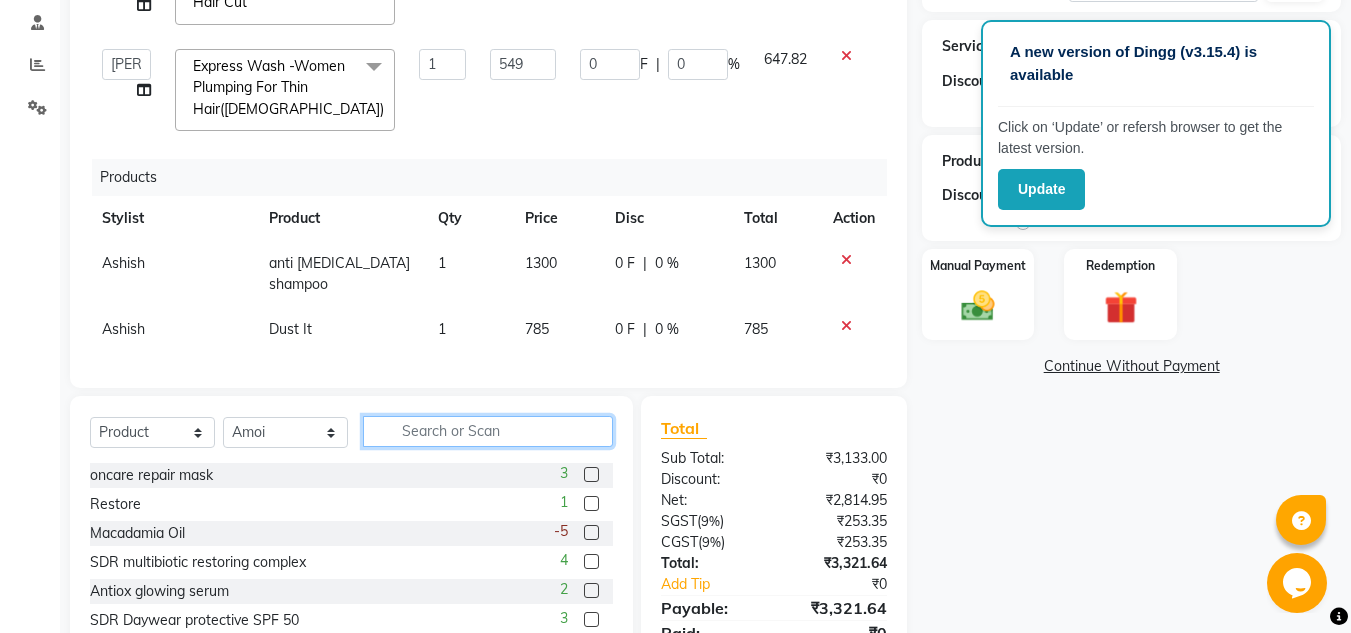 click 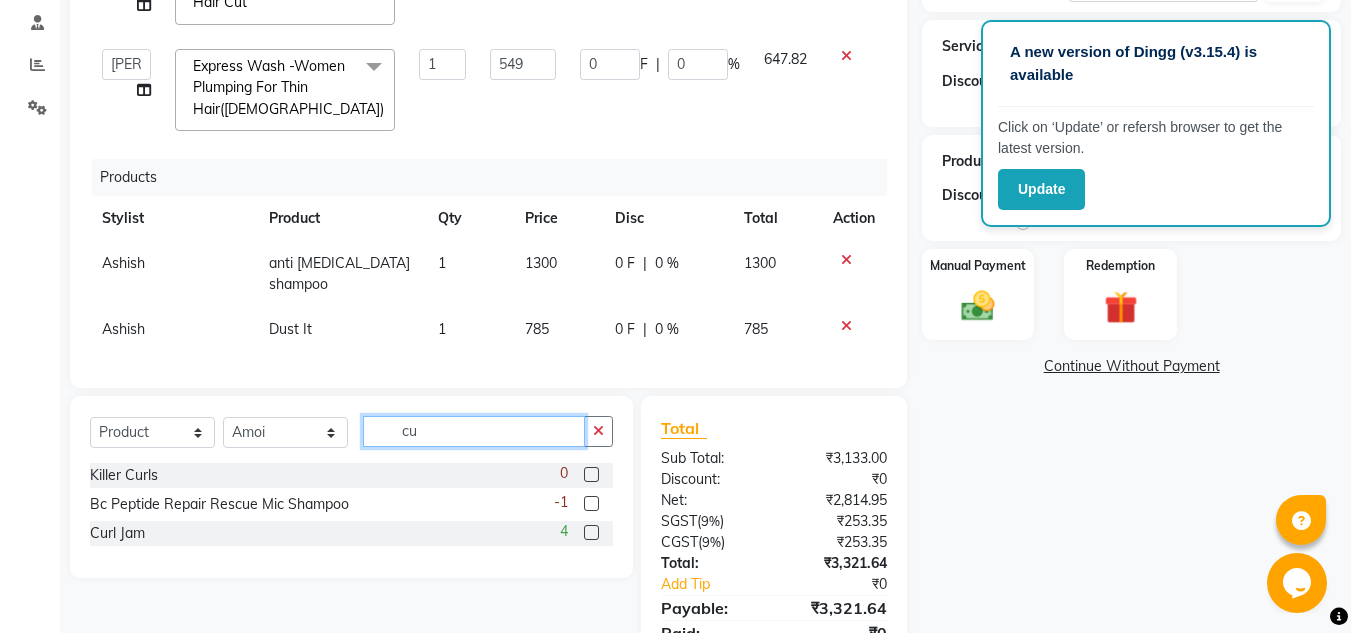 type on "cu" 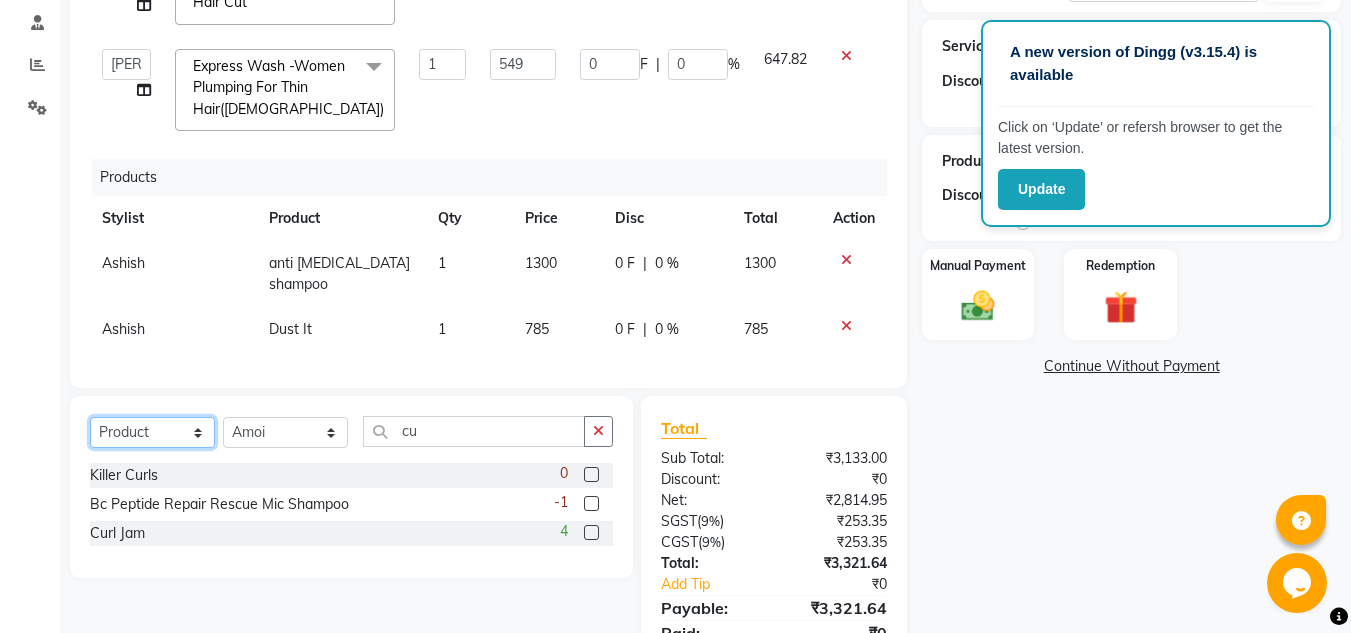 click on "Select  Service  Product  Membership  Package Voucher Prepaid Gift Card" 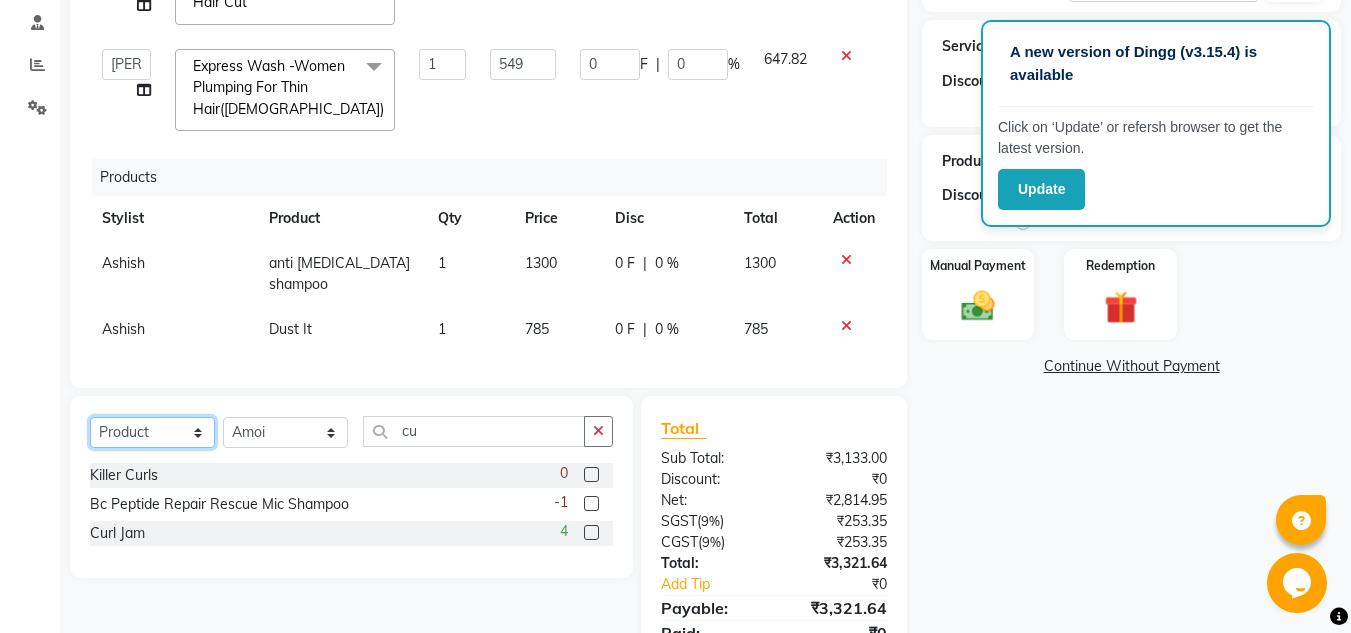 select on "service" 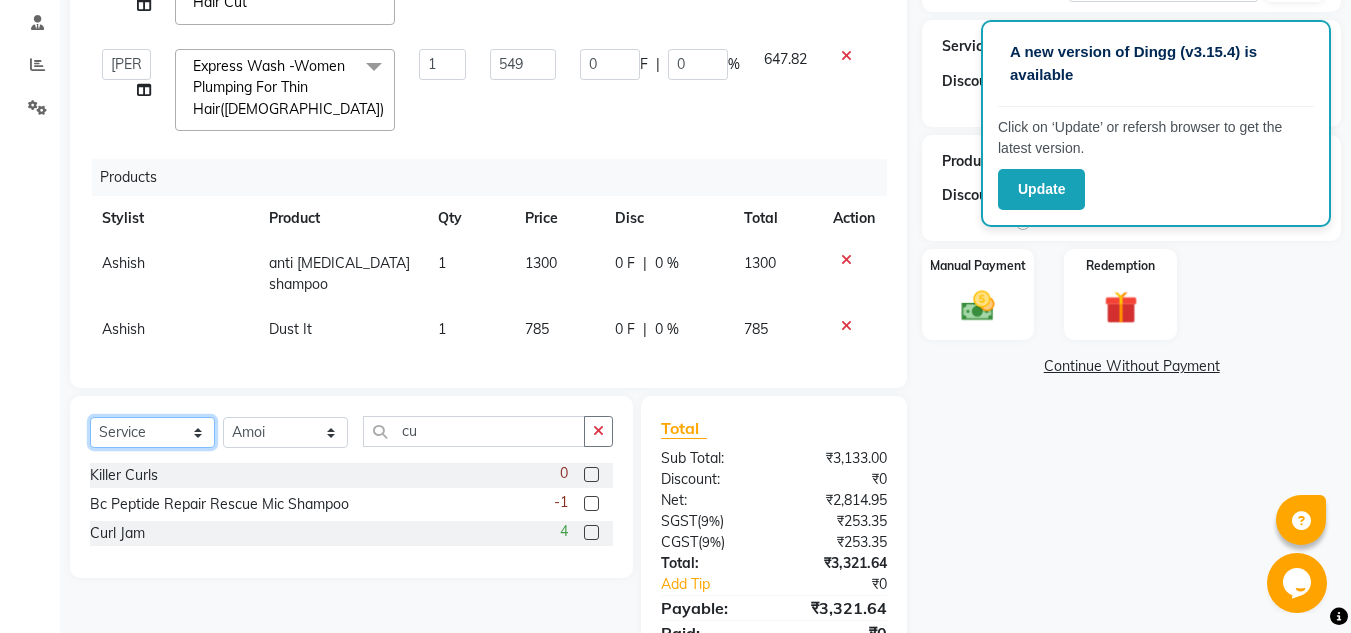 click on "Select  Service  Product  Membership  Package Voucher Prepaid Gift Card" 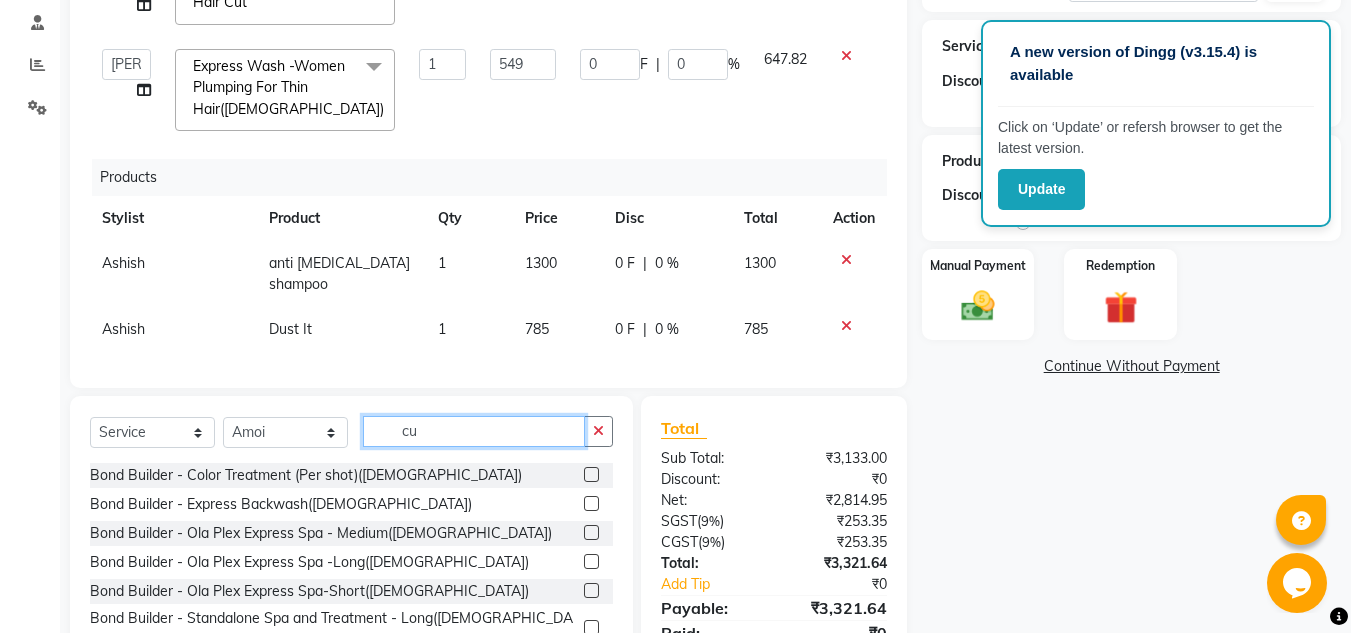 click on "cu" 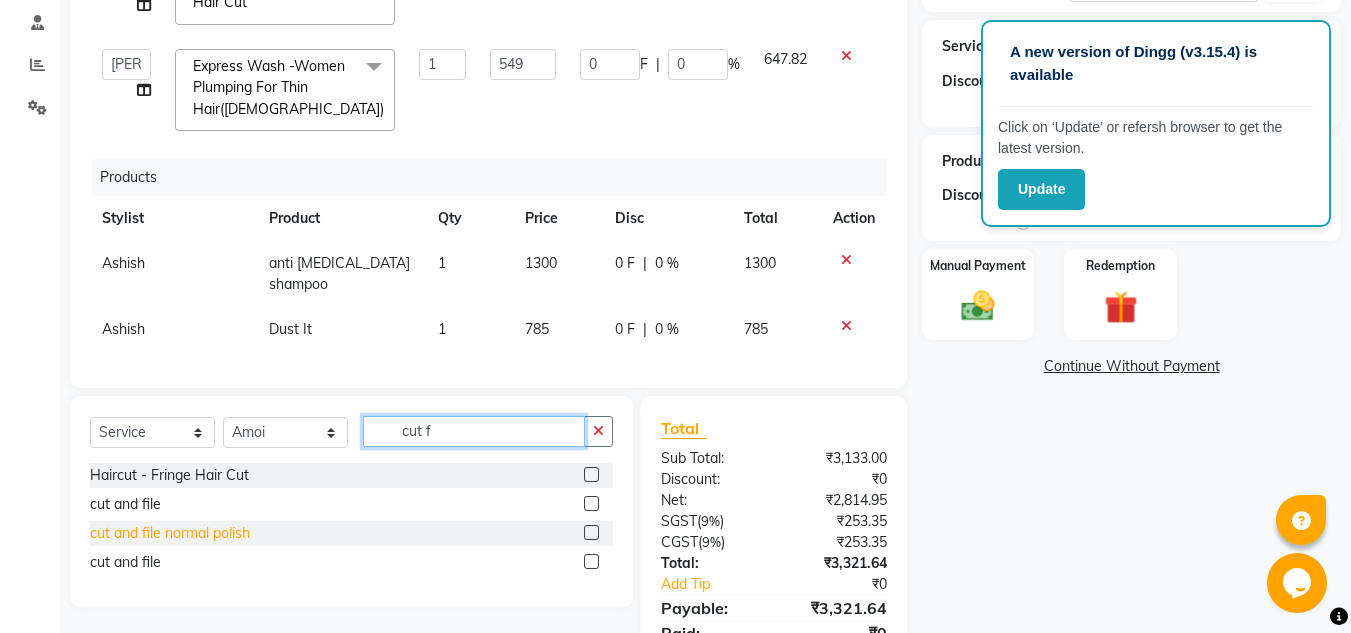 type on "cut f" 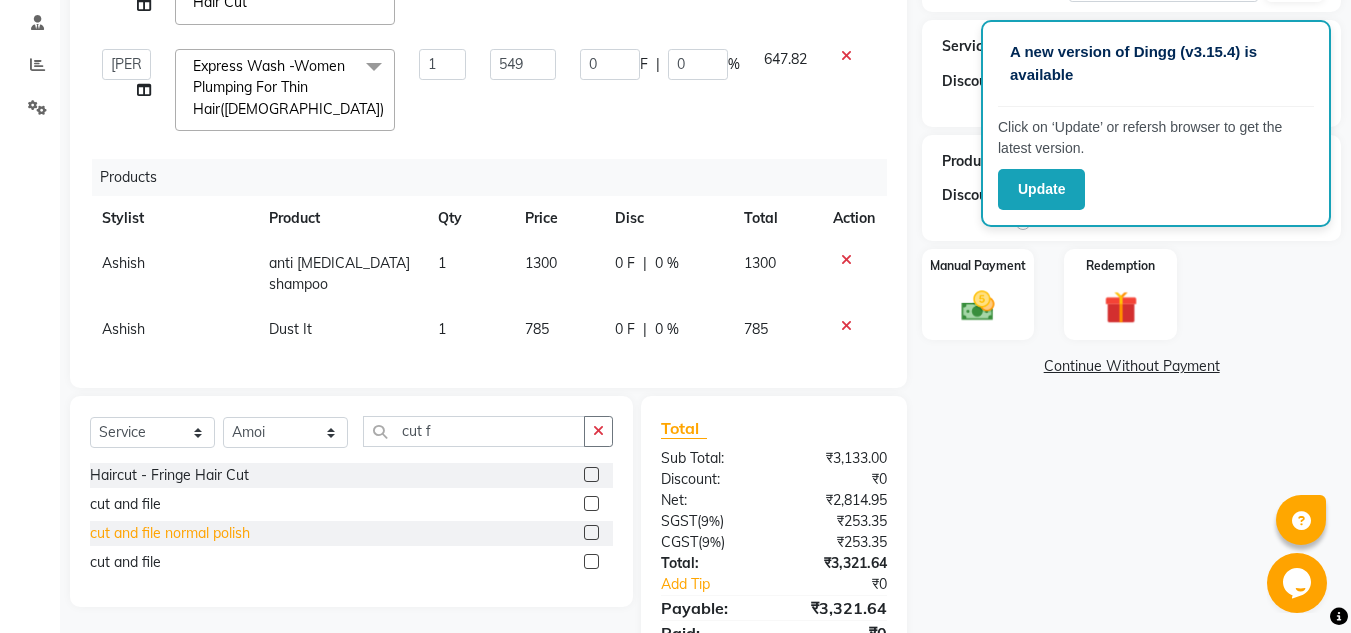 click on "cut and file normal polish" 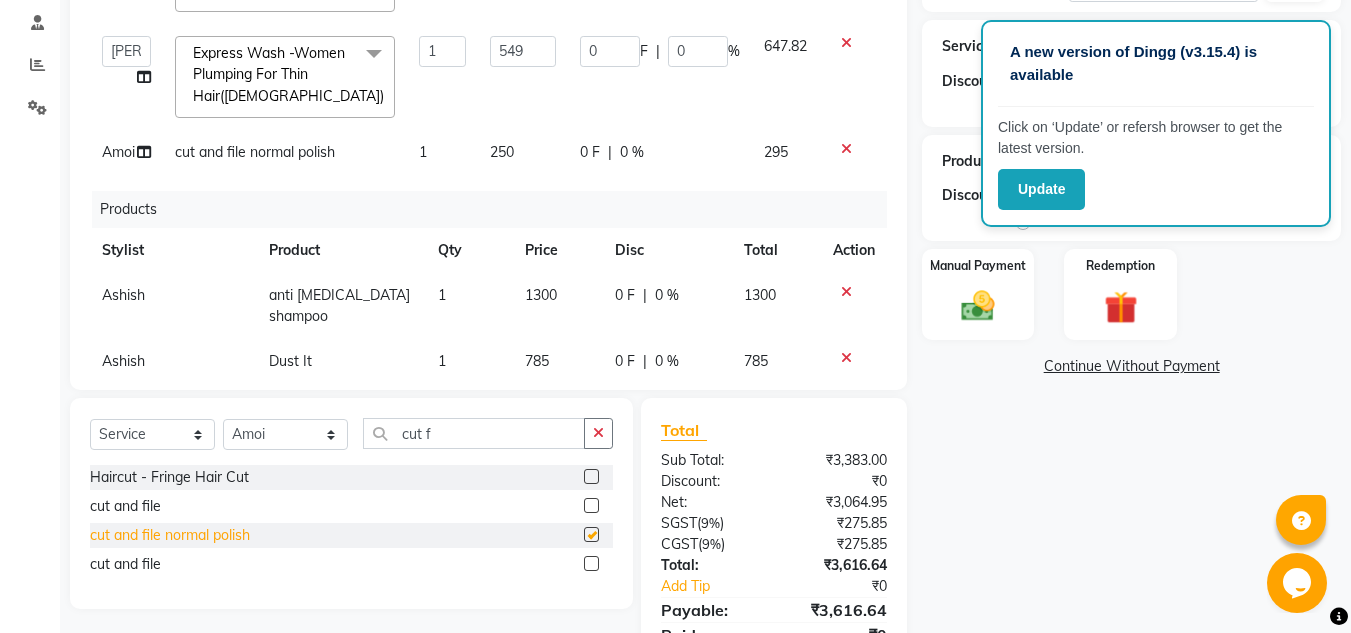 checkbox on "false" 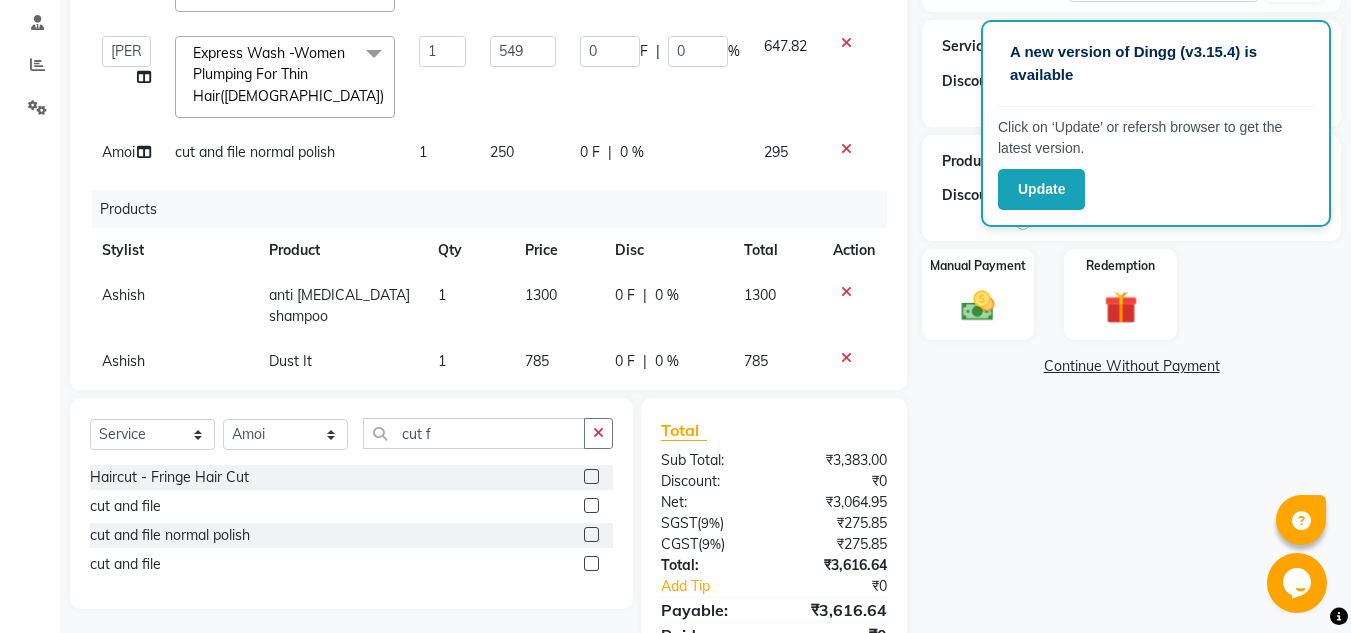click on "250" 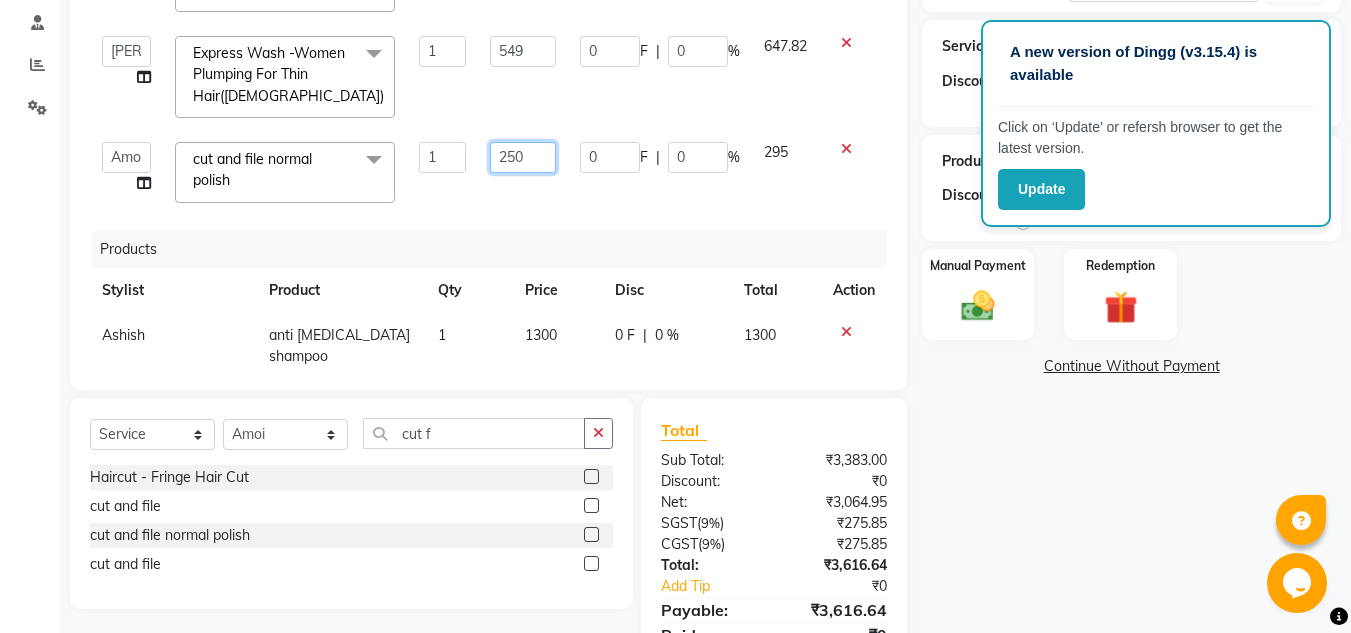 click on "250" 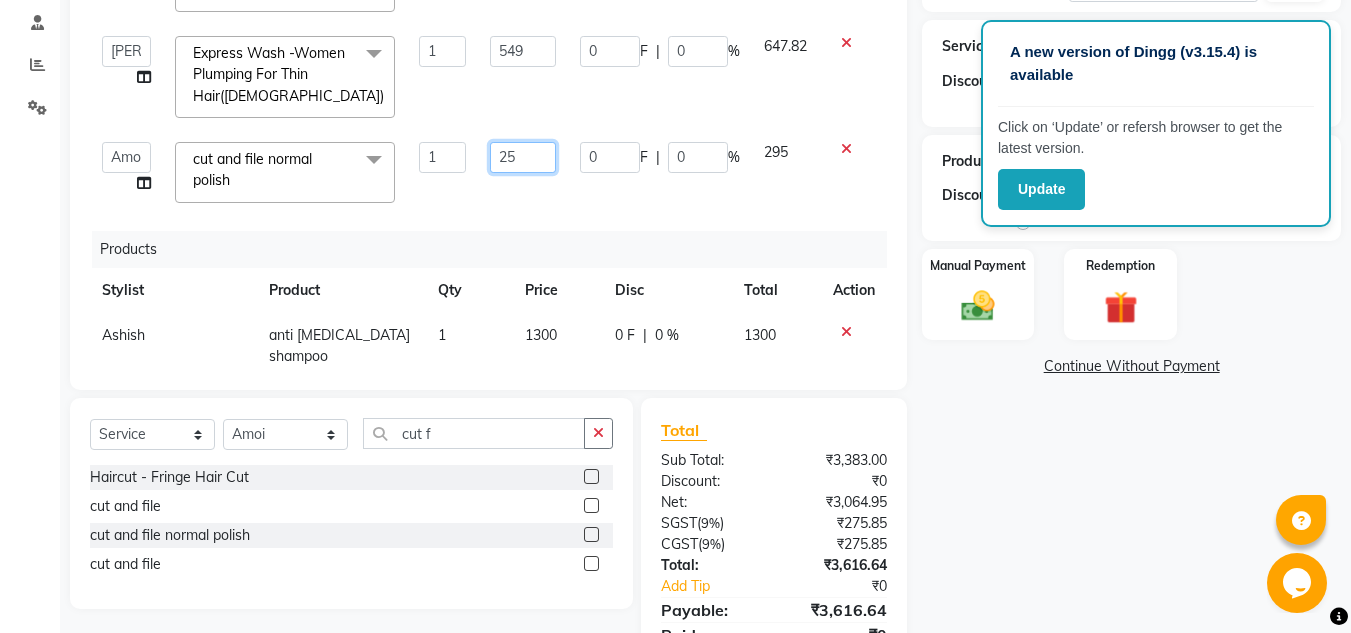 type on "2" 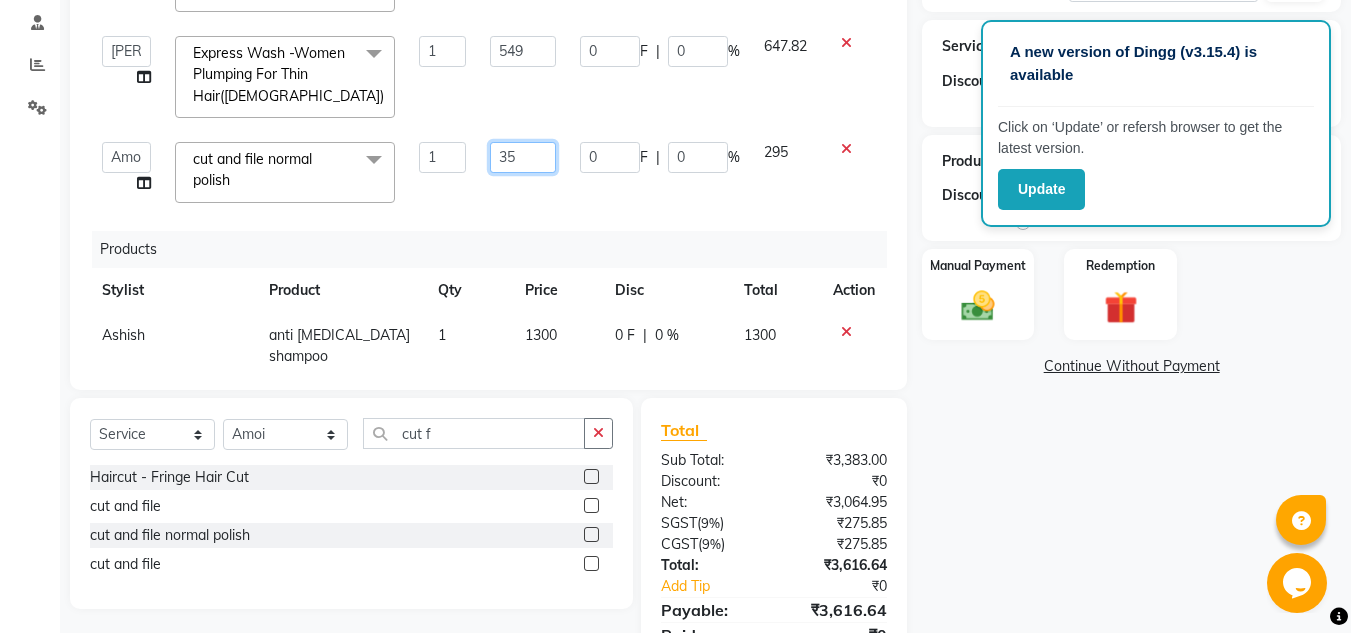 type on "350" 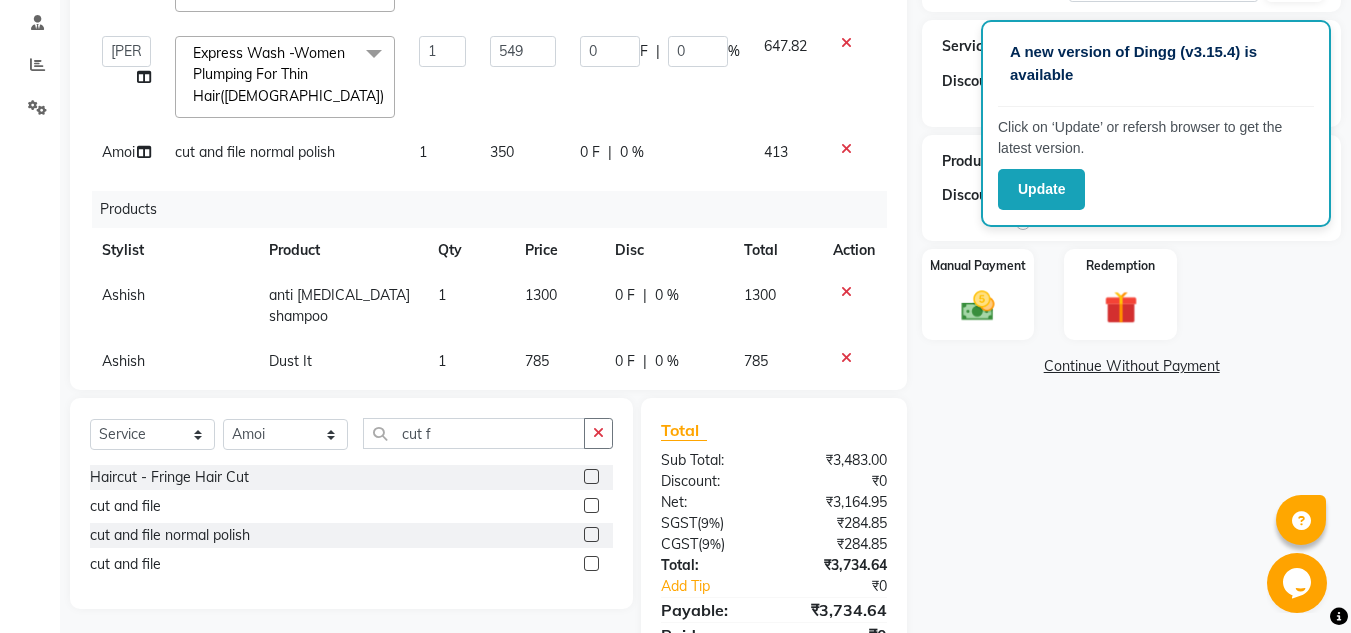 click on "Services Stylist Service Qty Price Disc Total Action  Amoi   Ashish   BISHAKHA   Cheten Yolmoo   Dipa   Dorjey   Fasel   Jacqueline   James    KP   Kusum   Meghana   MUSTHAFA   Netesh   Nitesh   Pari   Pritika   Prity   Rahul   Rashid Ali   Salima   Sanjeev   Satyam   Sawan   Shahzad   Shoba   Tina soni   Younesh  Haircut - Premier Men Hair Cut   x Bond Builder - Color Treatment (Per shot)(Female) Bond Builder - Express Backwash(Female) Bond Builder - Ola Plex Express Spa - Medium(Female) Bond Builder - Ola Plex Express Spa -Long(Female) Bond Builder - Ola Plex Express Spa-Short(Female) Bond Builder - Standalone Spa and Treatment - Long(Female) Bond Builder - Standalone Spa and Treatment - Medium(Female) Bond Builder - Standalone Spa and Treatment- Short(Female) Bond Builder - Standalone Treatment - Long(Female) Bond Builder - Standalone Treatment - Medium(Female) Bond Builder - Standalone Treatment - Short(Female) 3+2 Hair Cut Bond Builder - Ola Plex Express Spa -Long + (Female) D-Tan - Blouse Line(Female)" 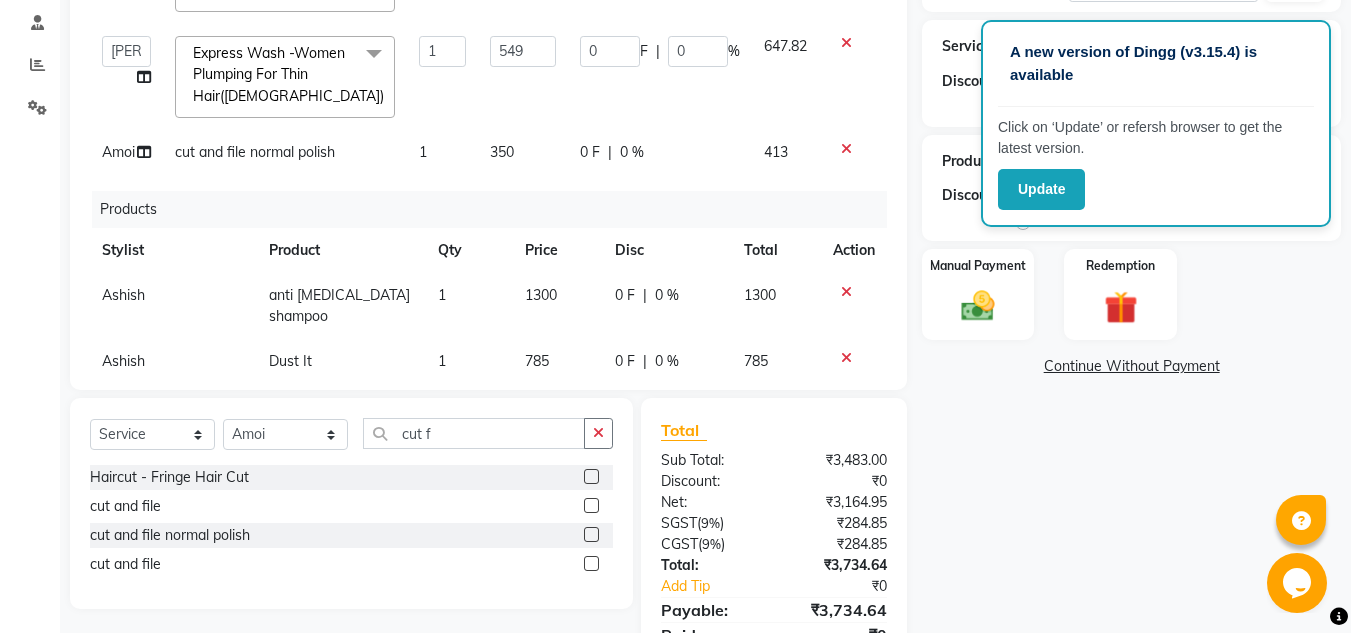 scroll, scrollTop: 79, scrollLeft: 0, axis: vertical 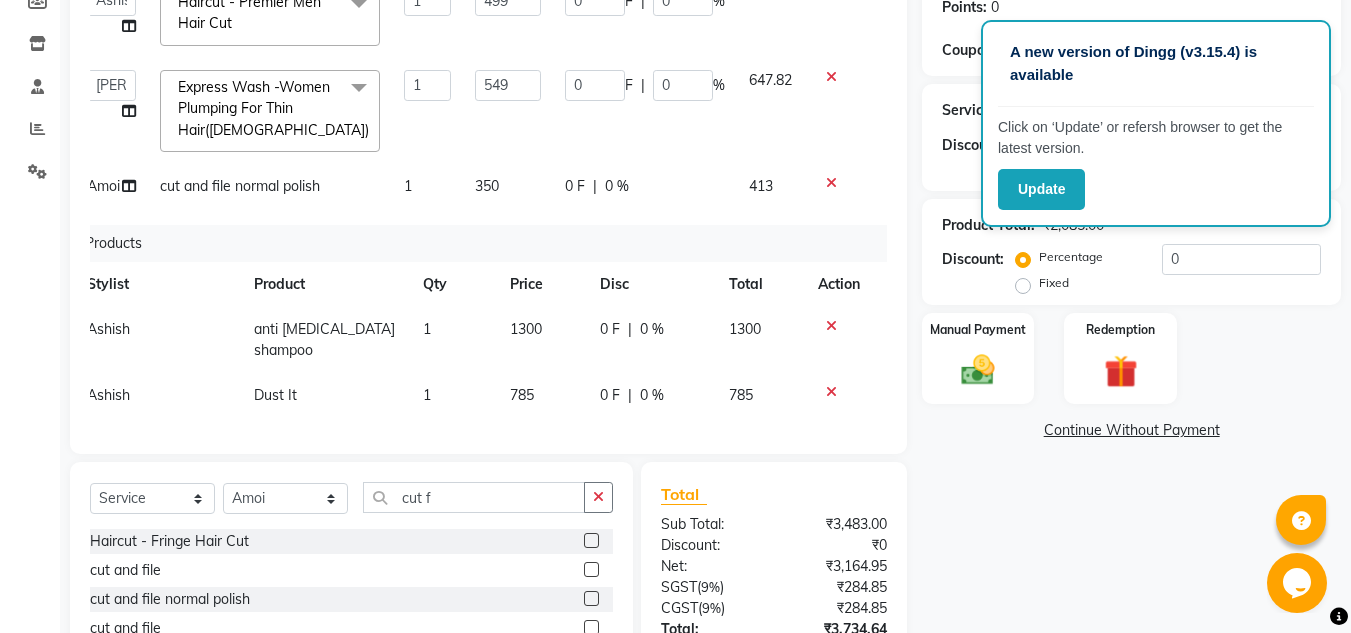 click on "785" 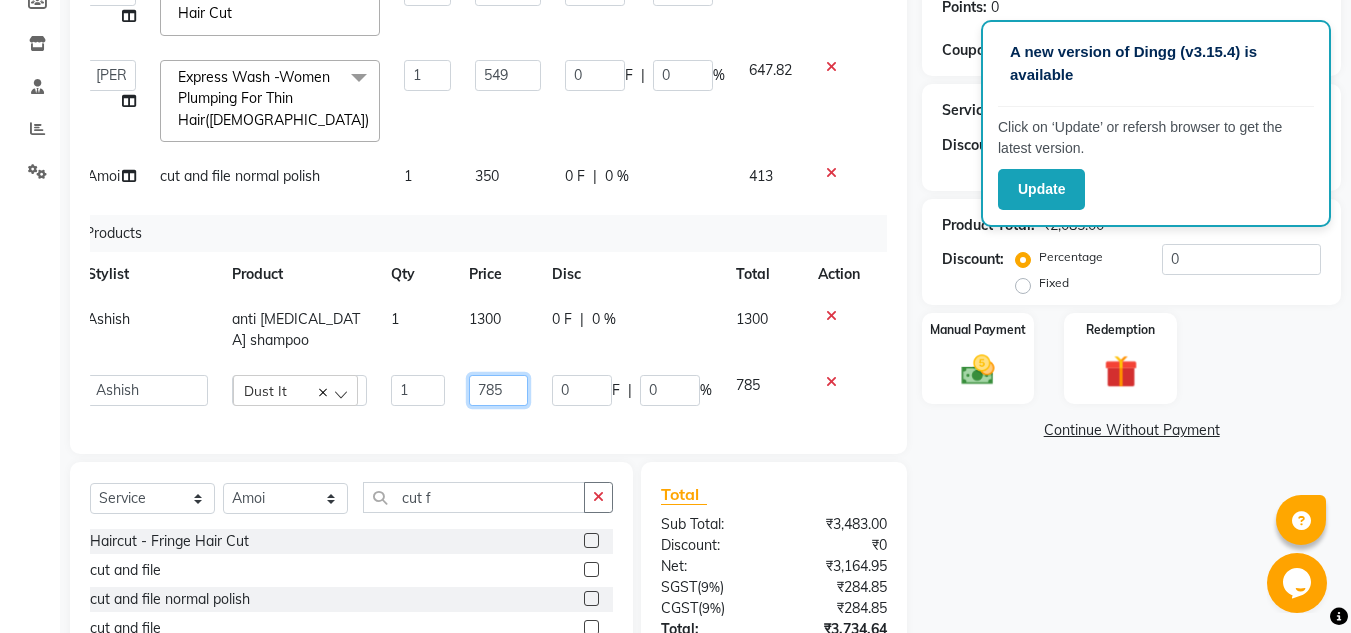 click on "785" 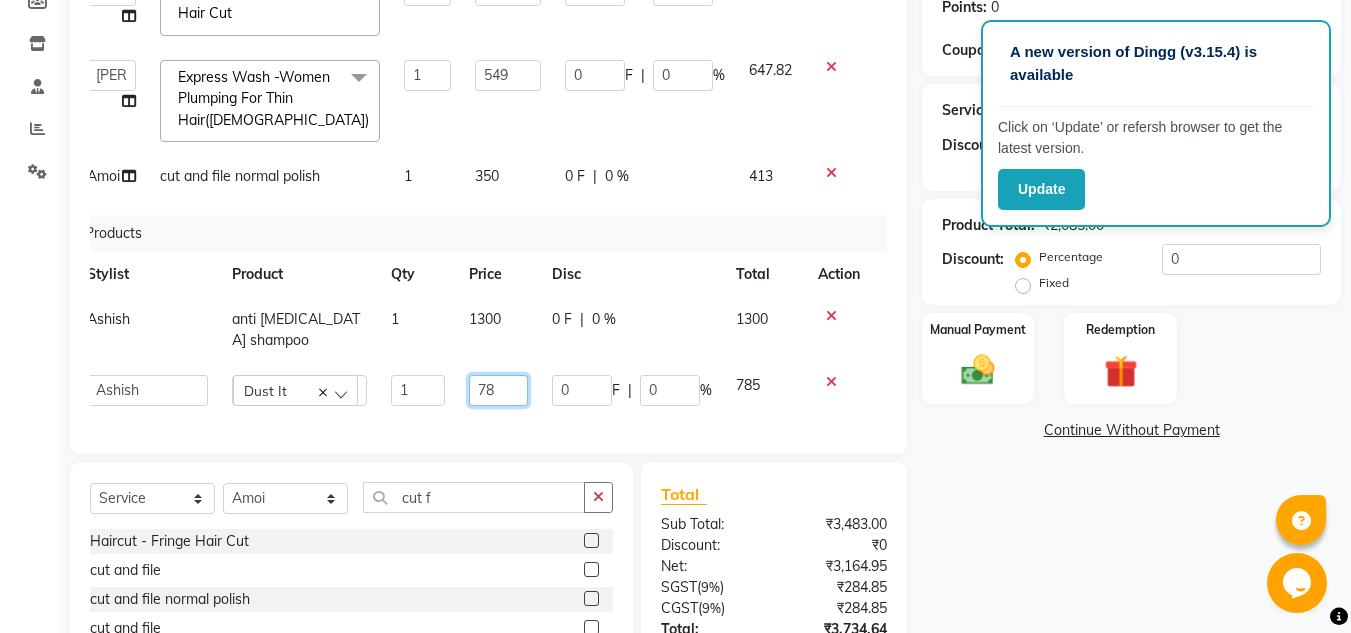 type on "7" 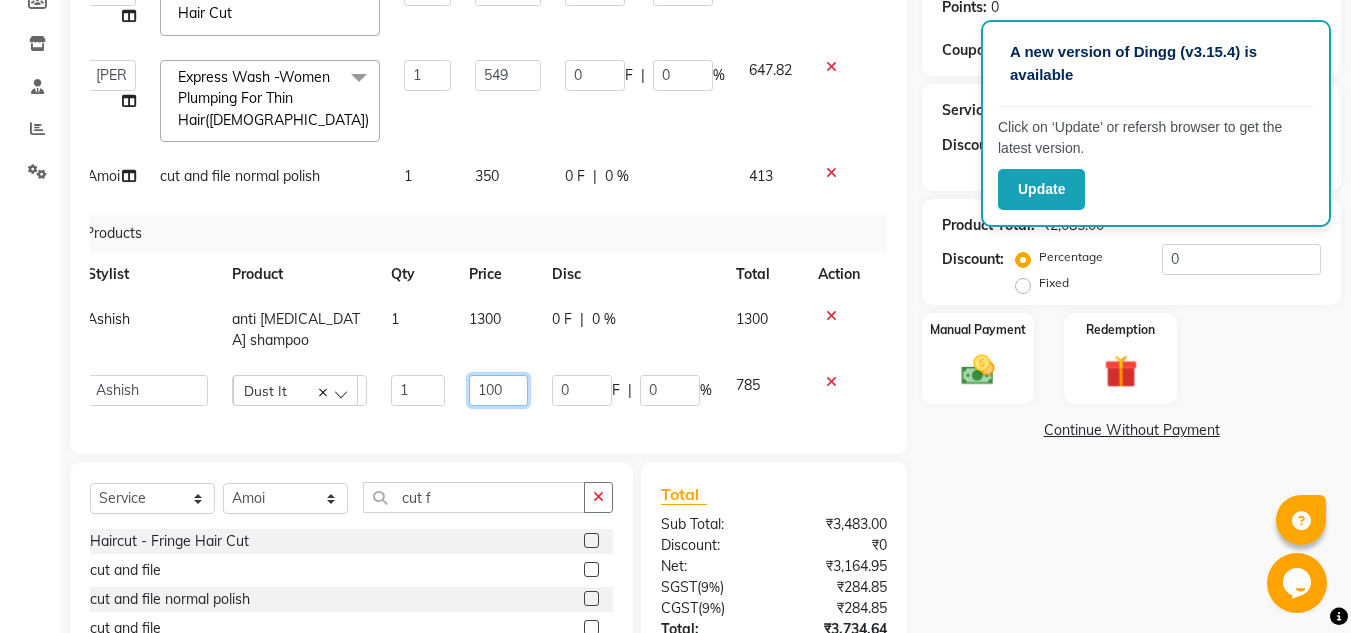 type on "1000" 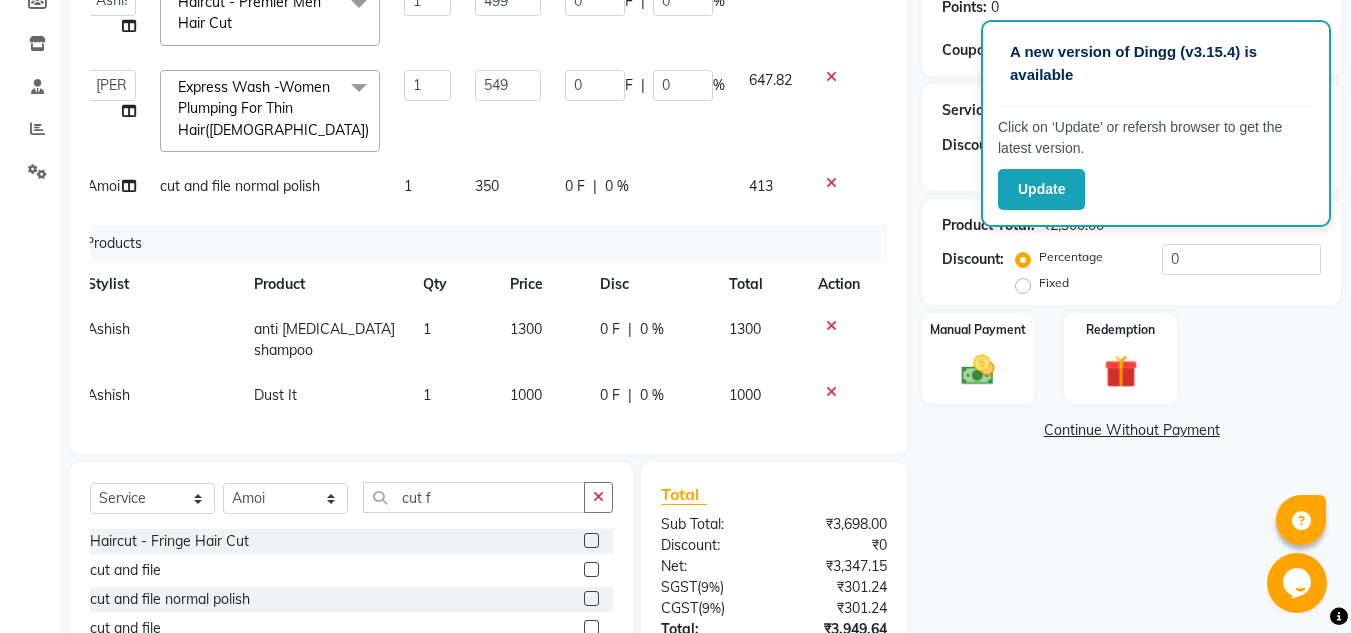 click on "1300" 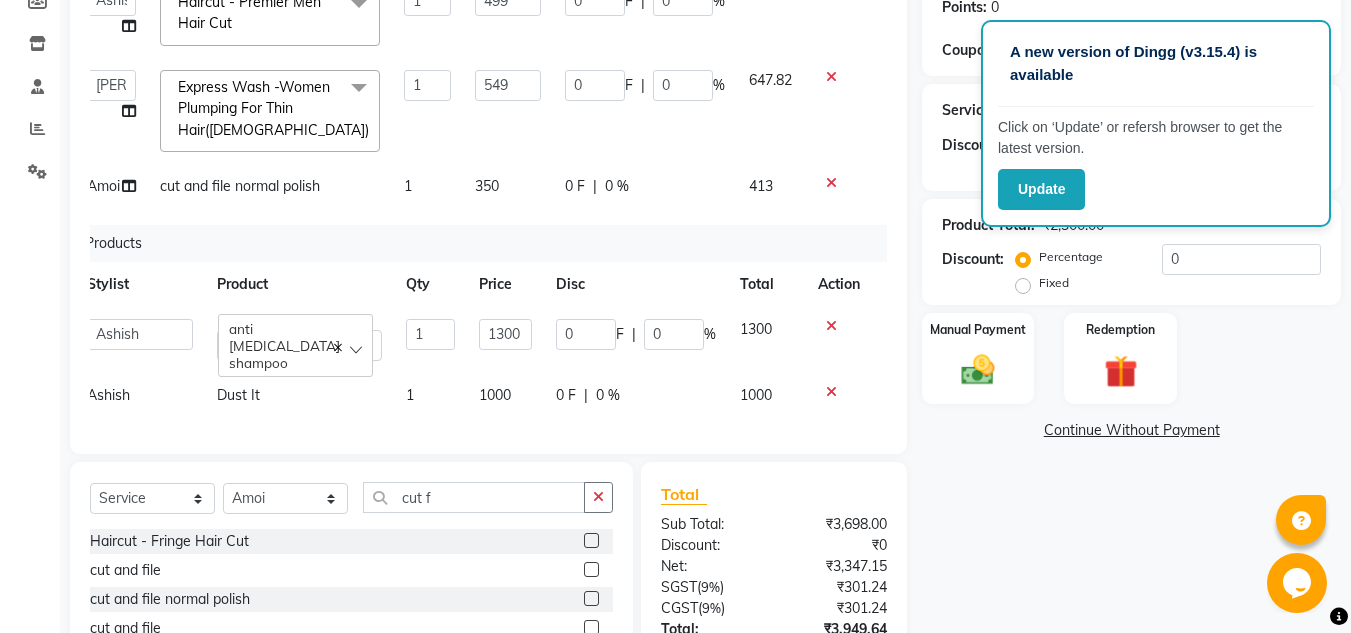 scroll, scrollTop: 70, scrollLeft: 15, axis: both 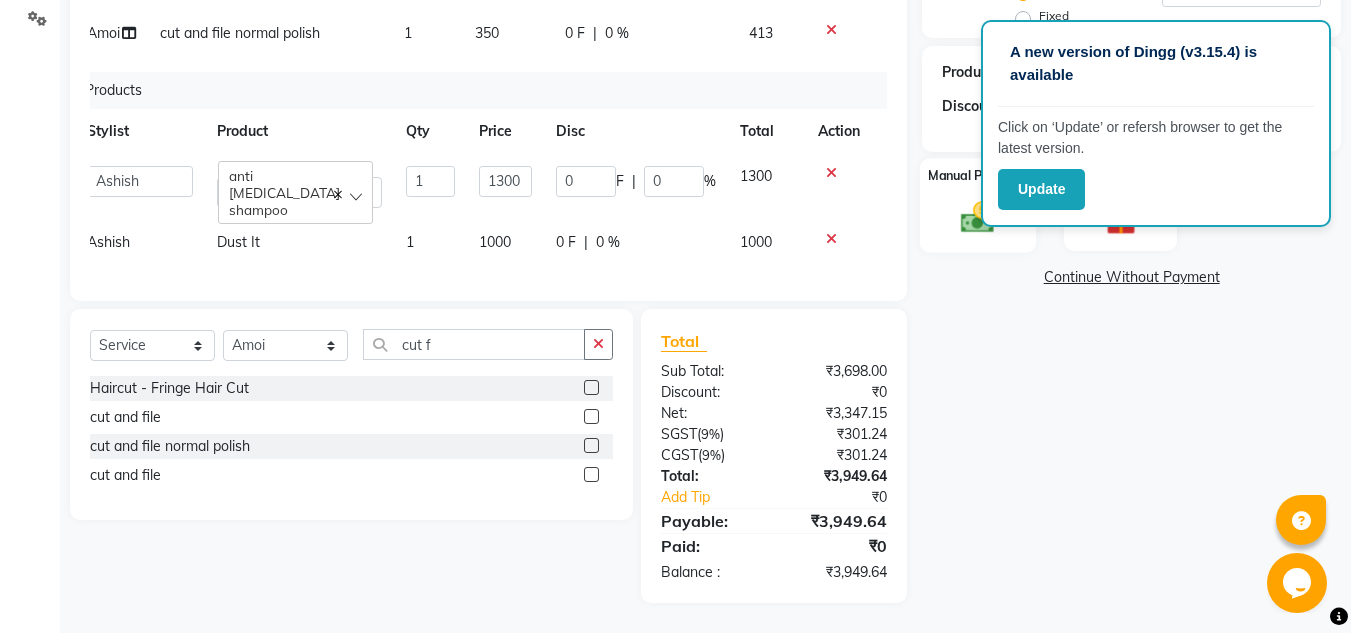 click on "Manual Payment" 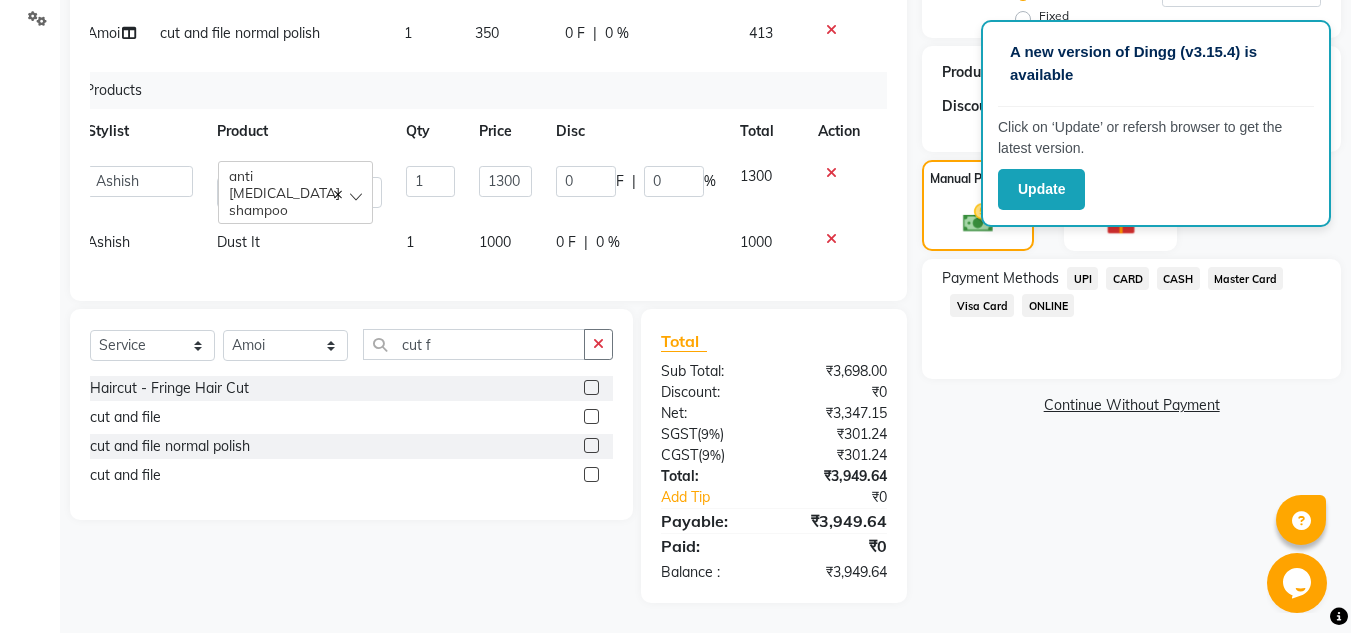 click on "CARD" 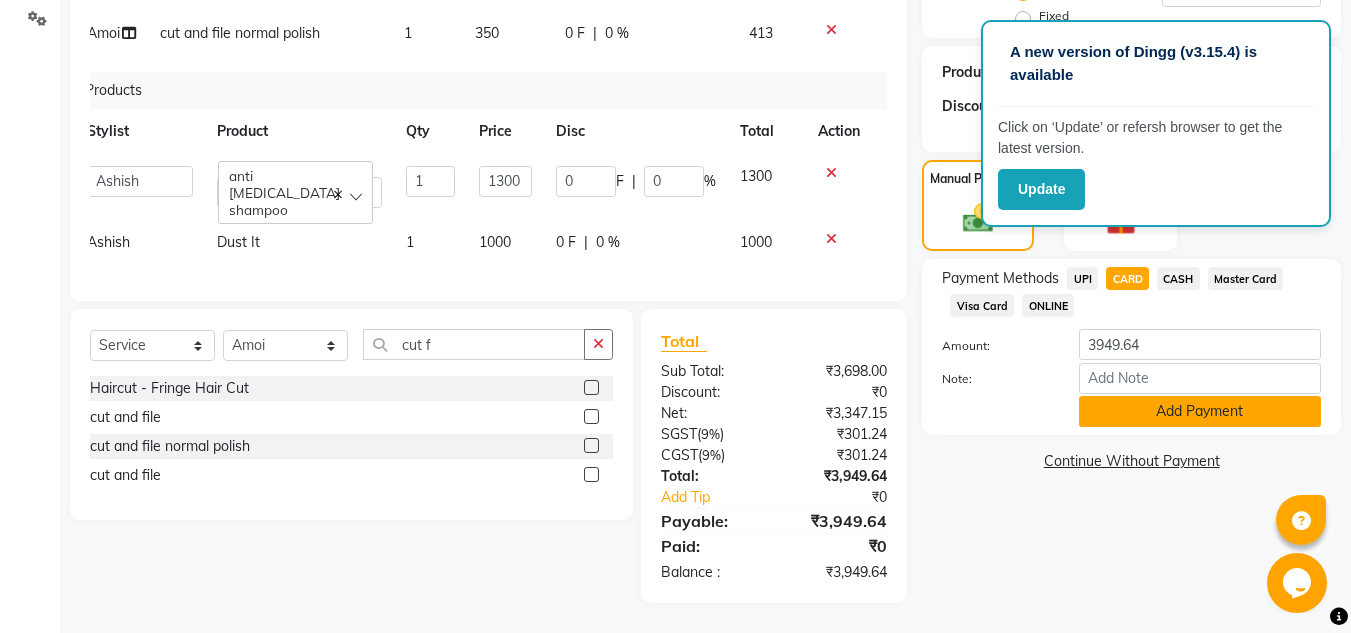 click on "Add Payment" 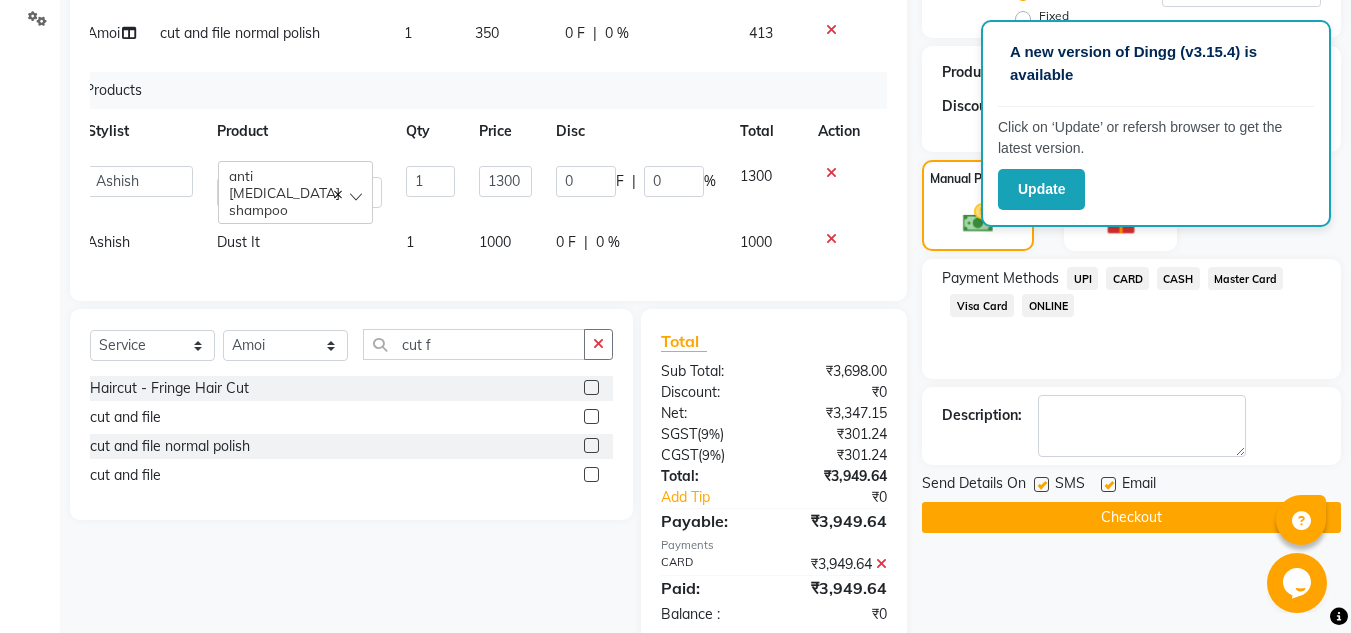 click 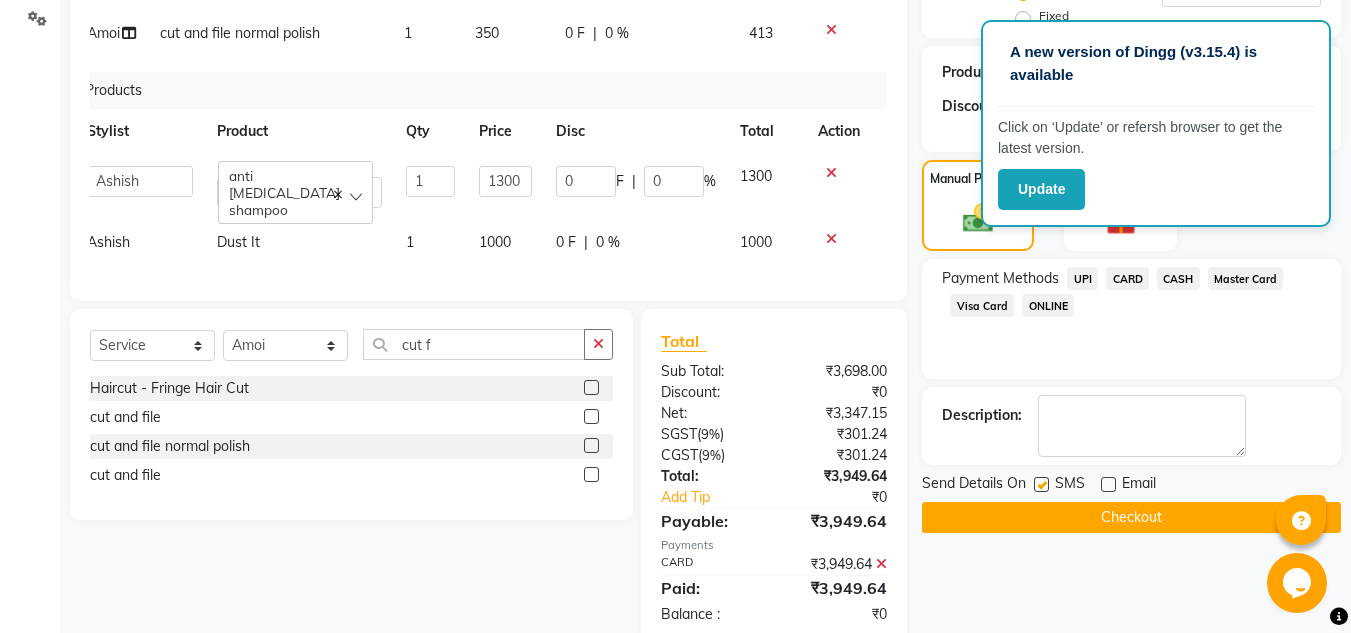 click on "Checkout" 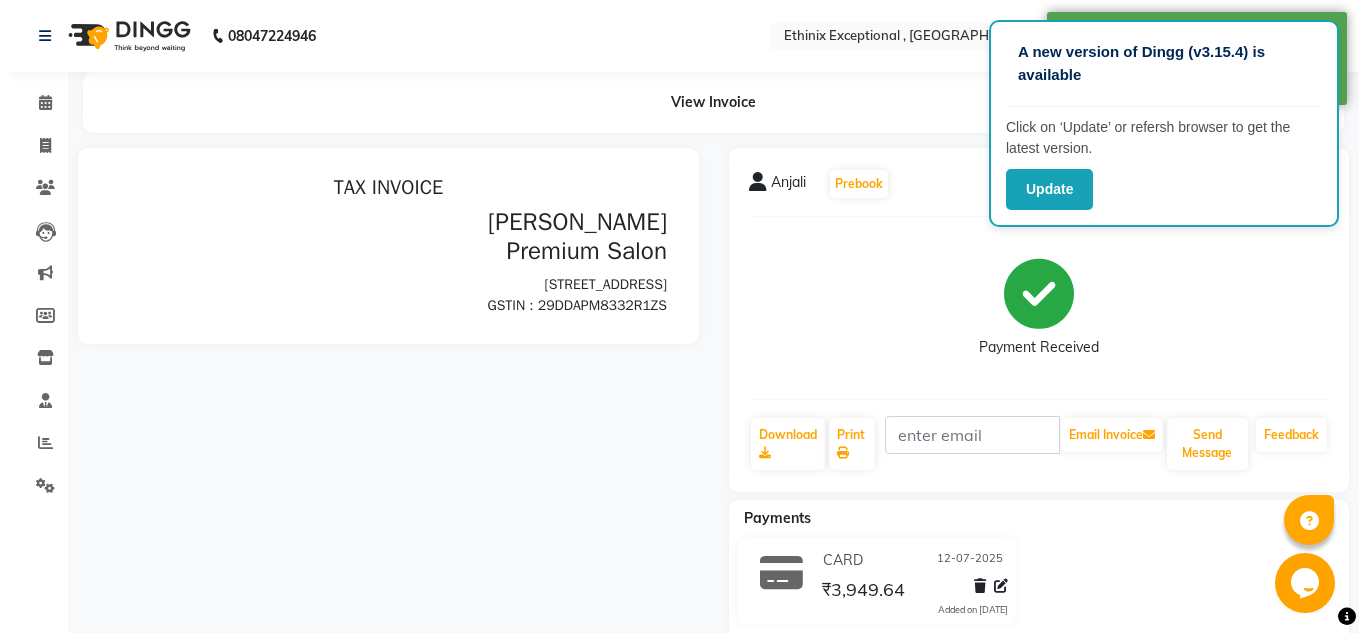 scroll, scrollTop: 0, scrollLeft: 0, axis: both 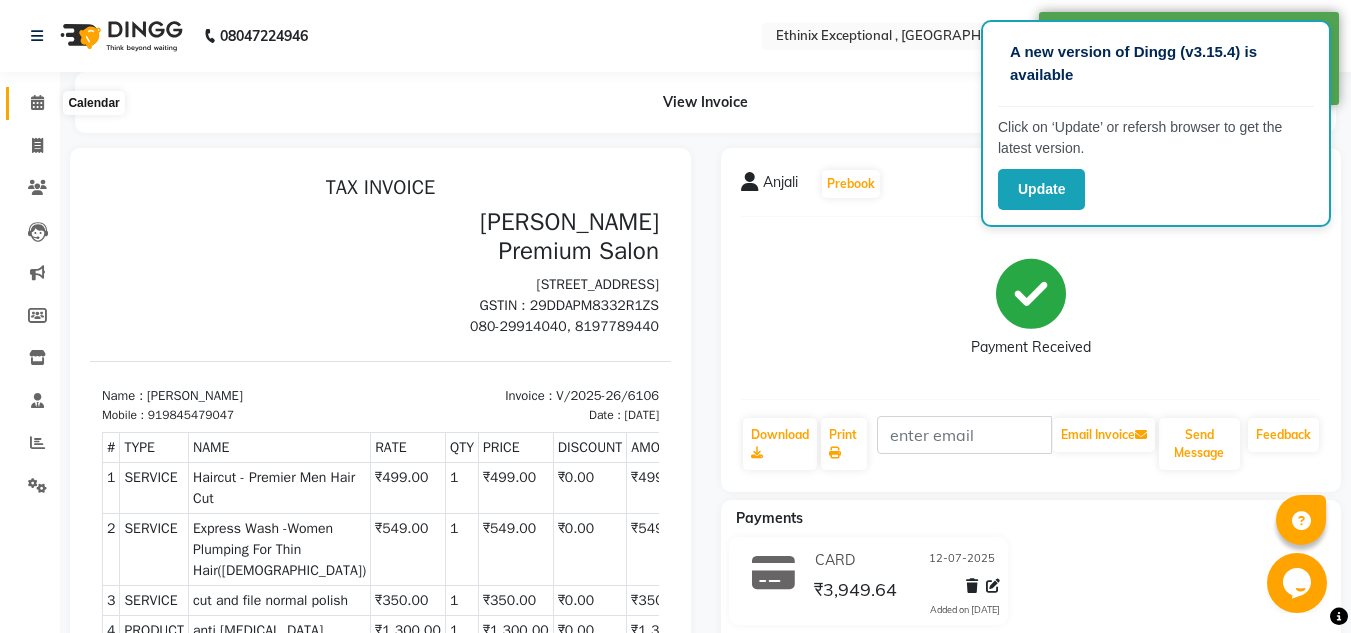 click 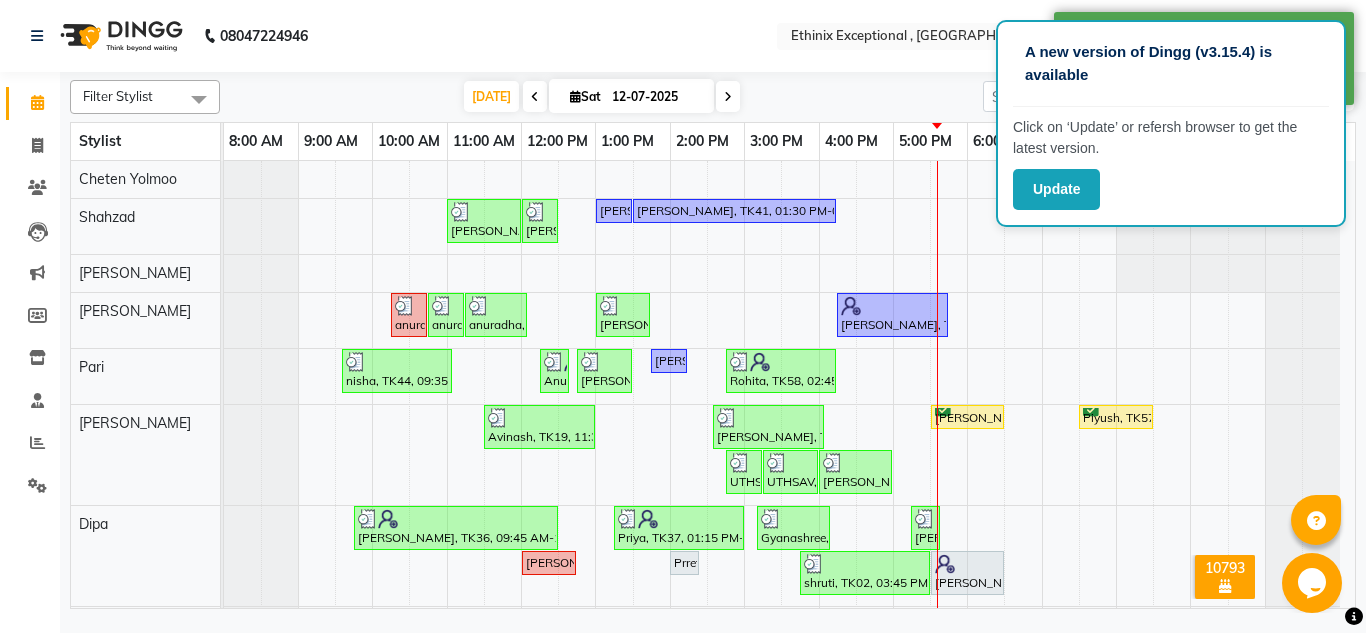 scroll, scrollTop: 165, scrollLeft: 0, axis: vertical 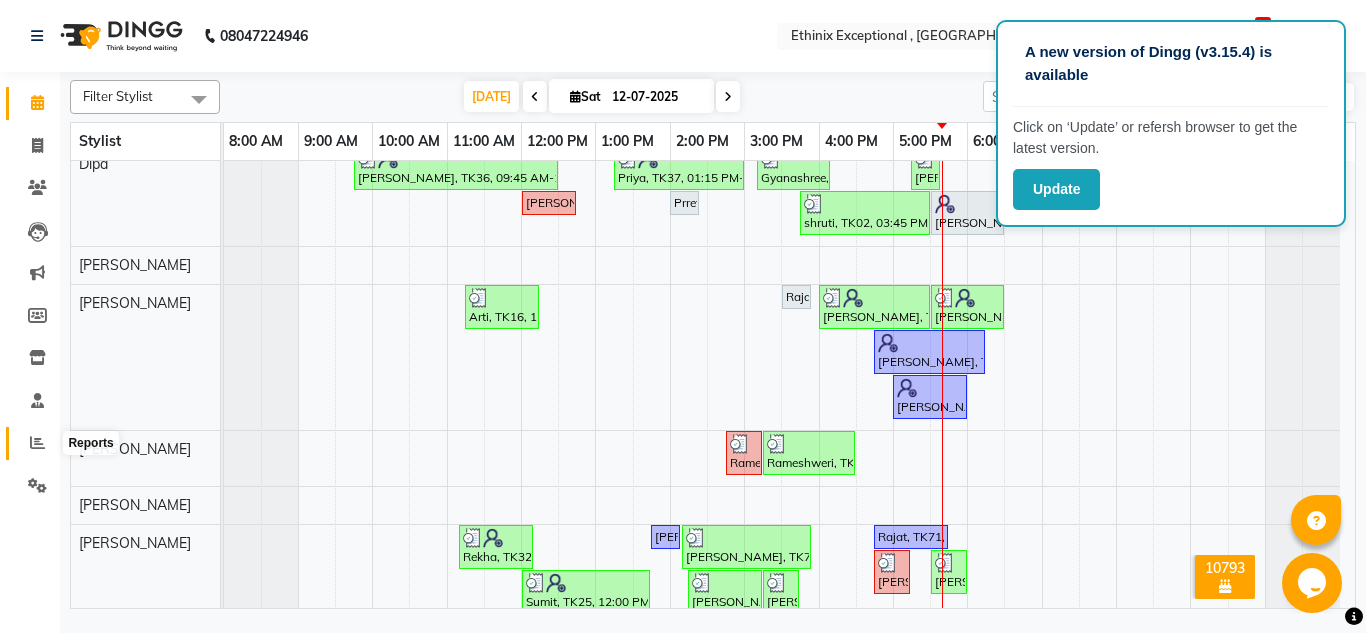 click 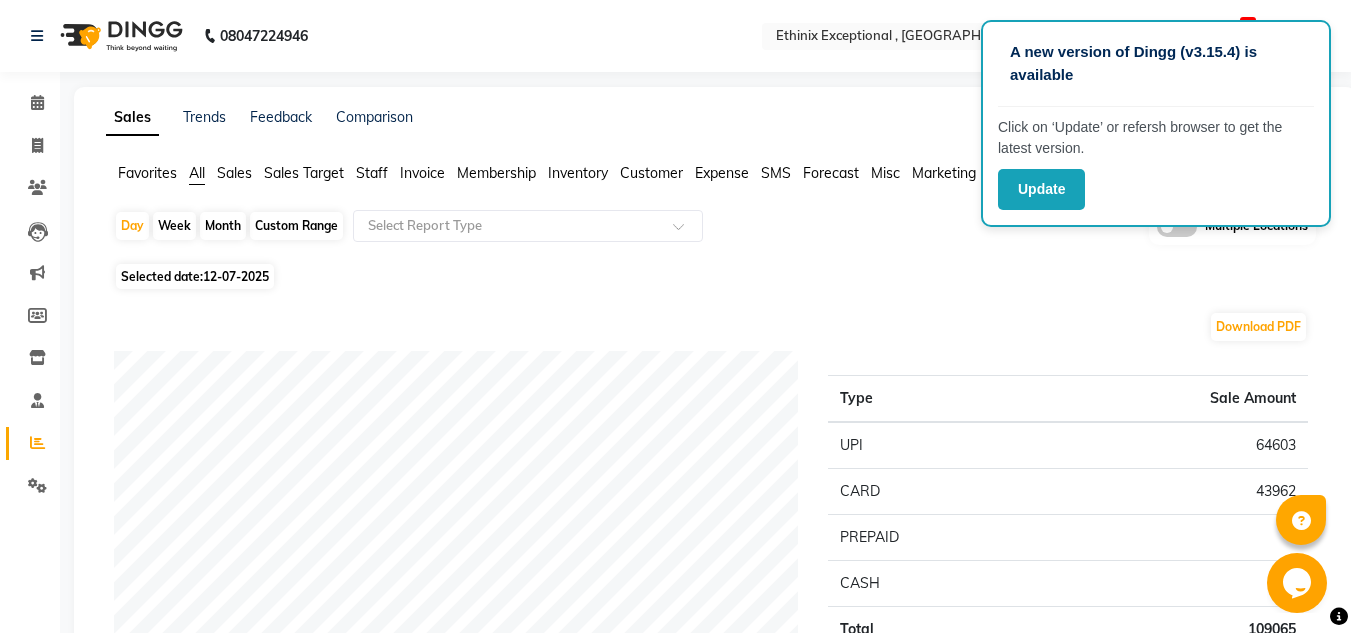 click on "Month" 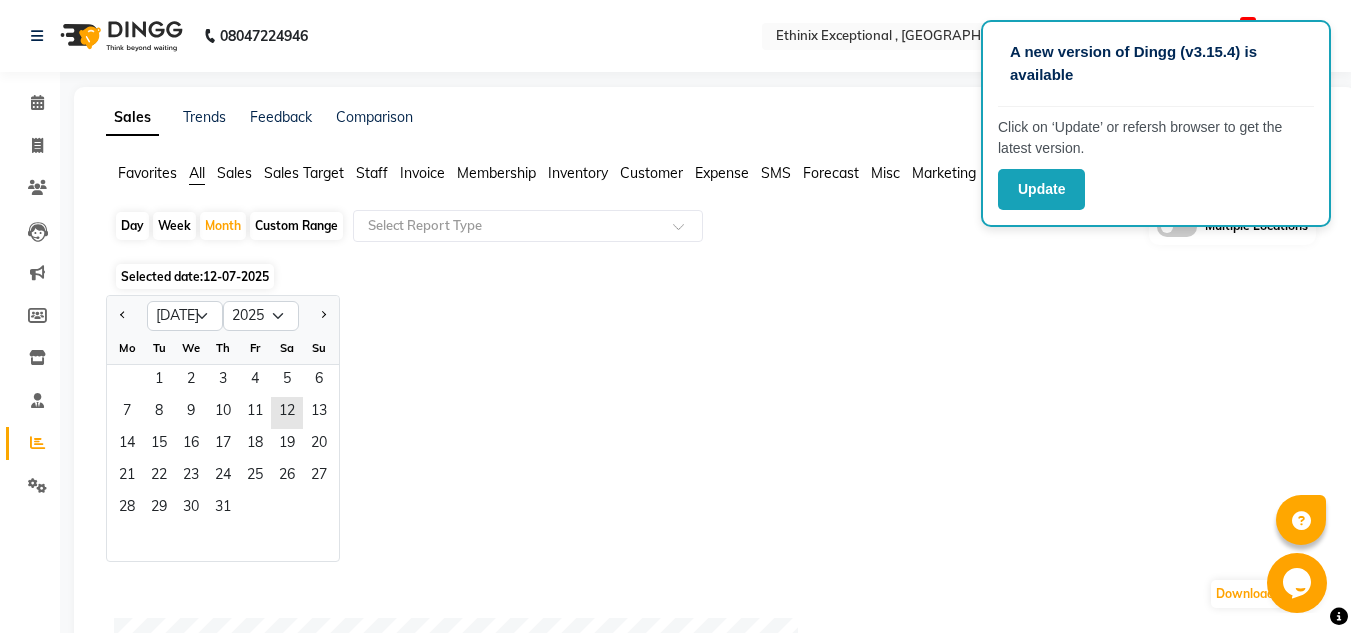 click 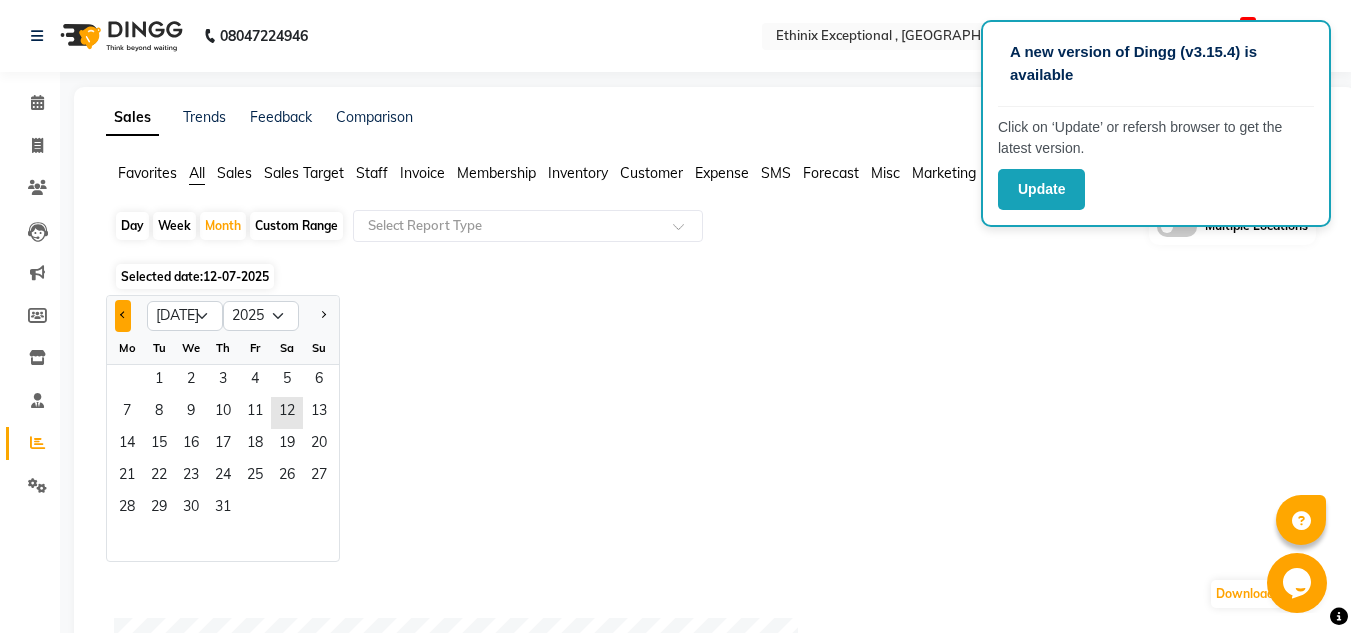 click 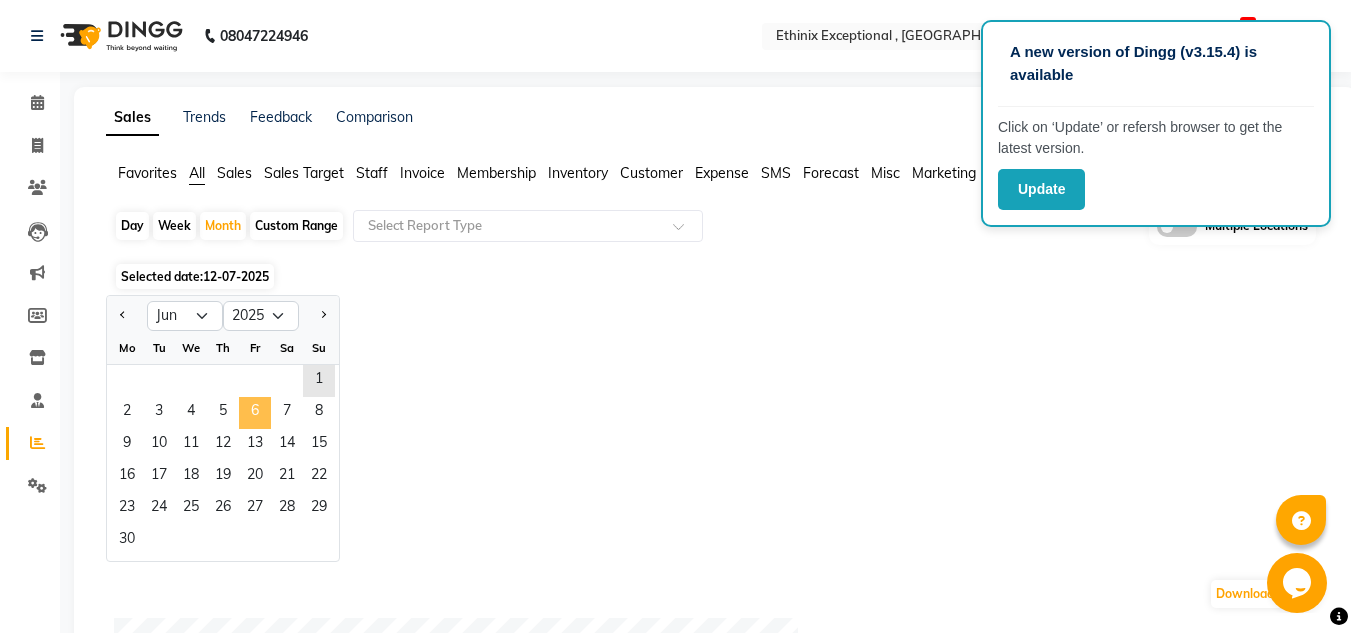 click on "6" 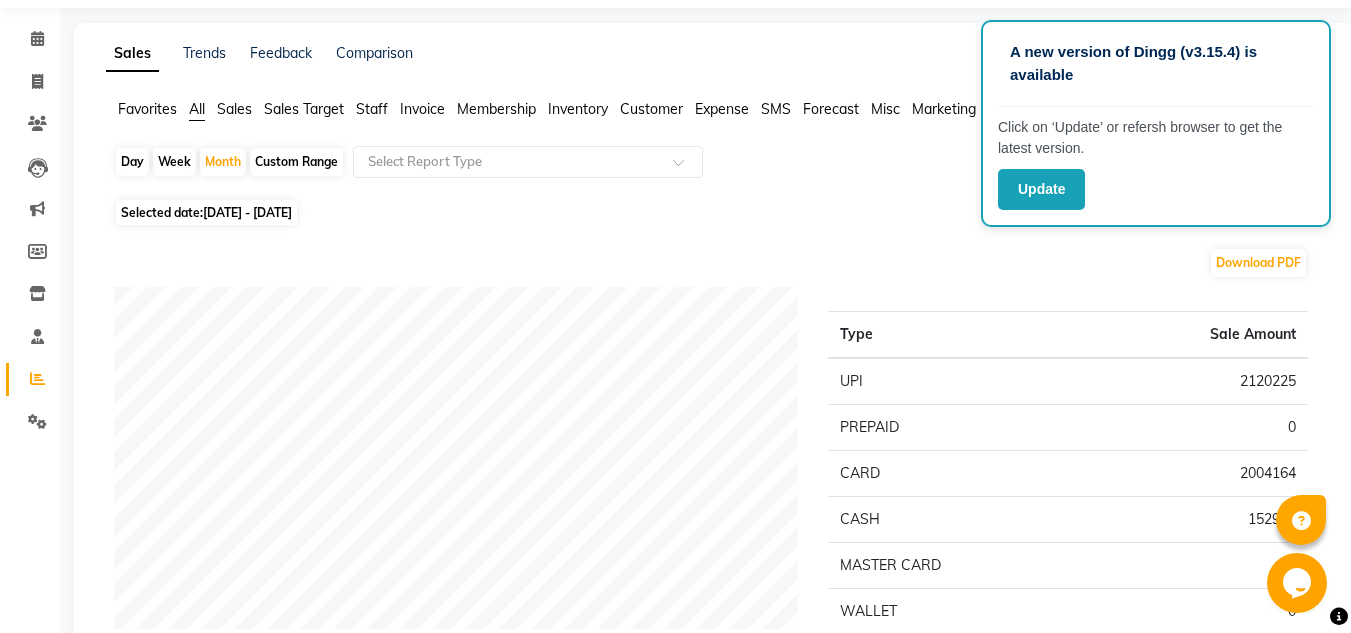 scroll, scrollTop: 65, scrollLeft: 0, axis: vertical 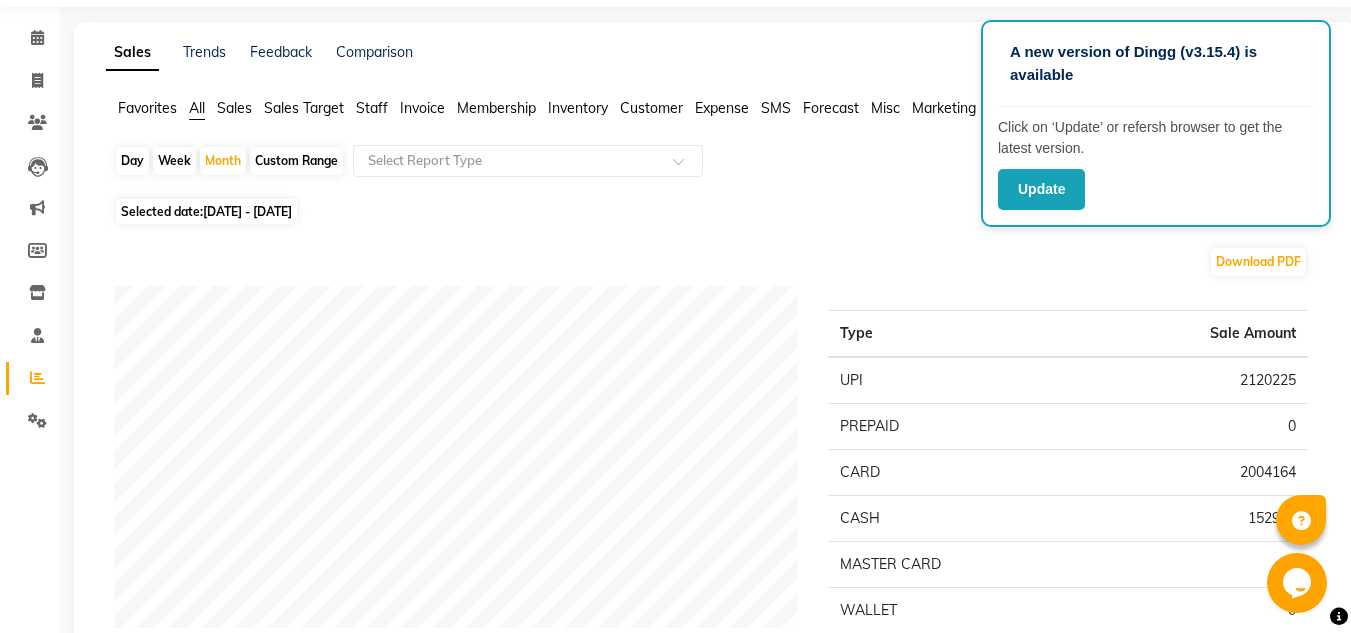 click on "Expense" 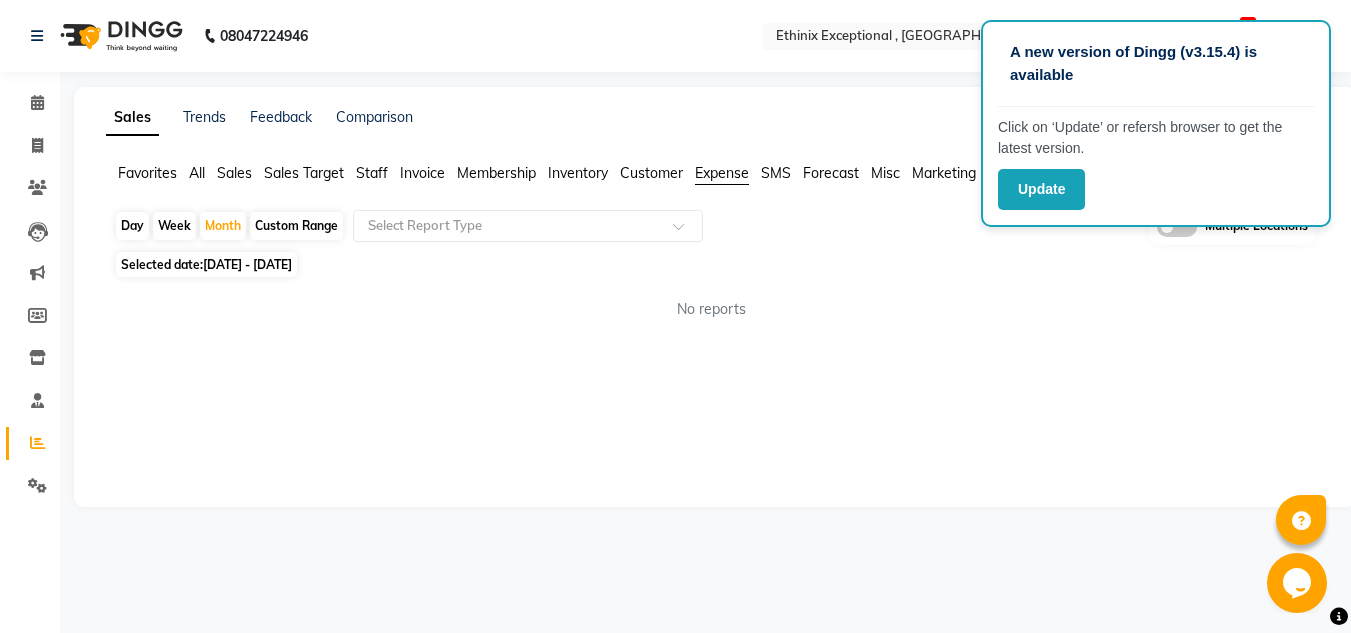 scroll, scrollTop: 0, scrollLeft: 0, axis: both 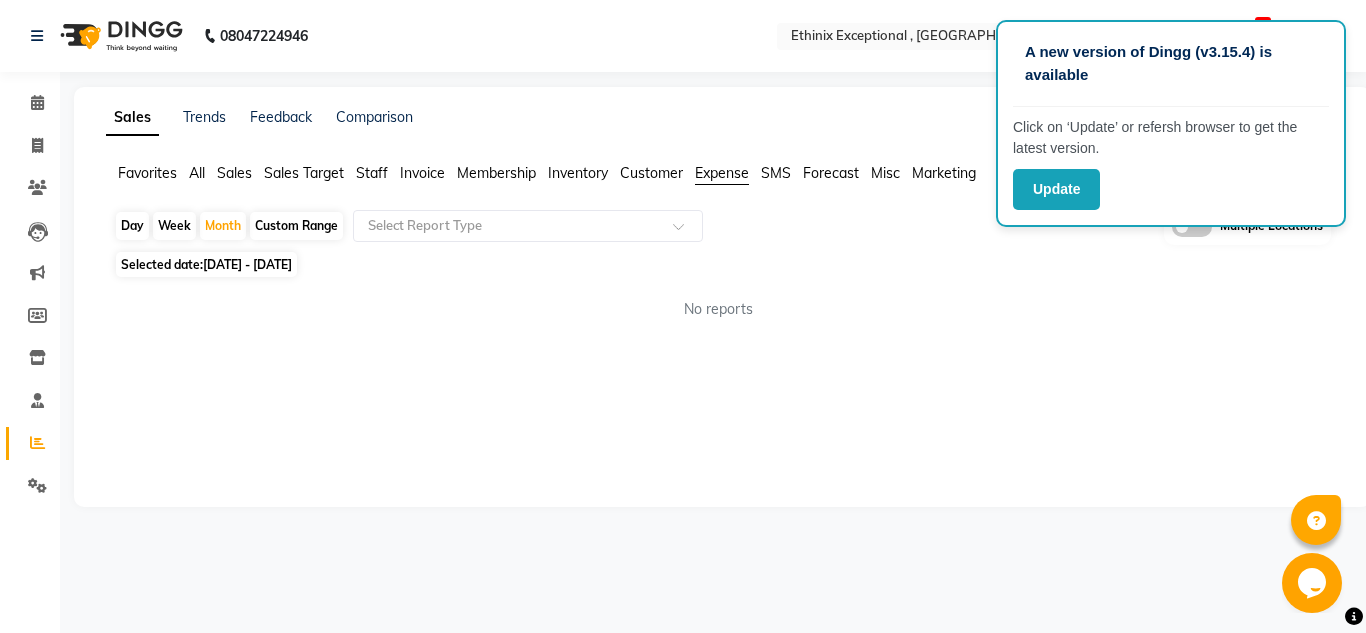click on "Day   Week   Month   Custom Range  Select Report Type Multiple Locations" 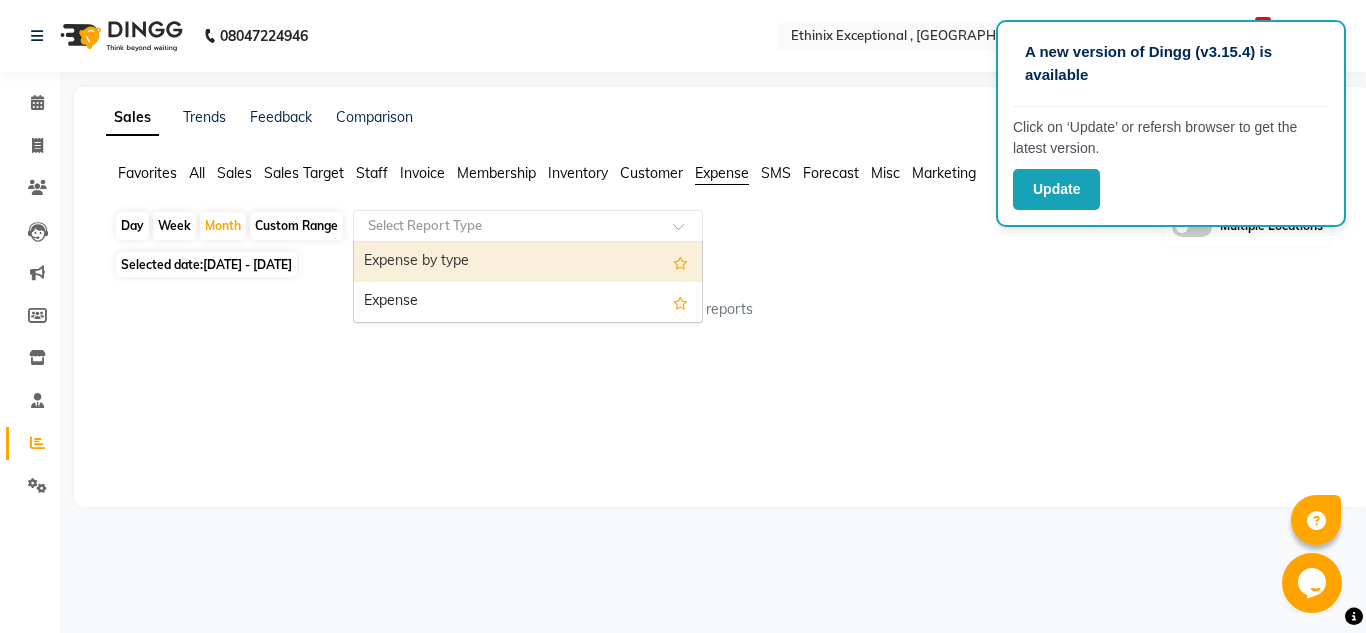 click on "Select Report Type" 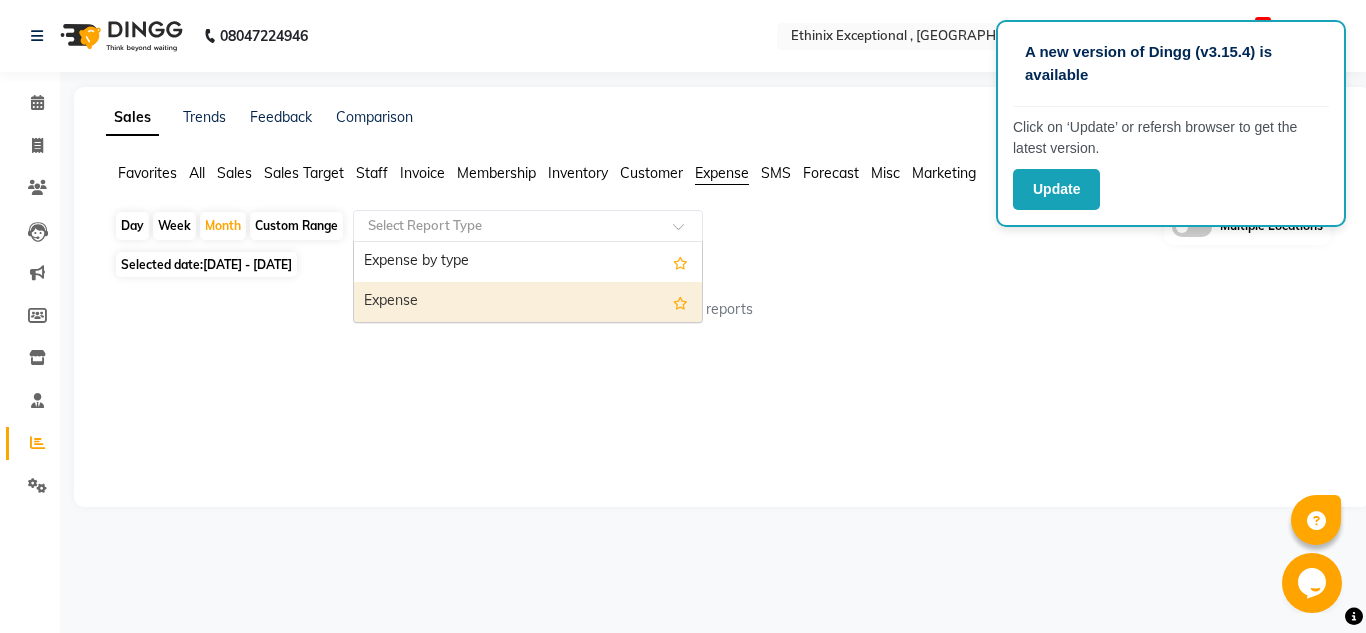 click on "Expense" at bounding box center [528, 302] 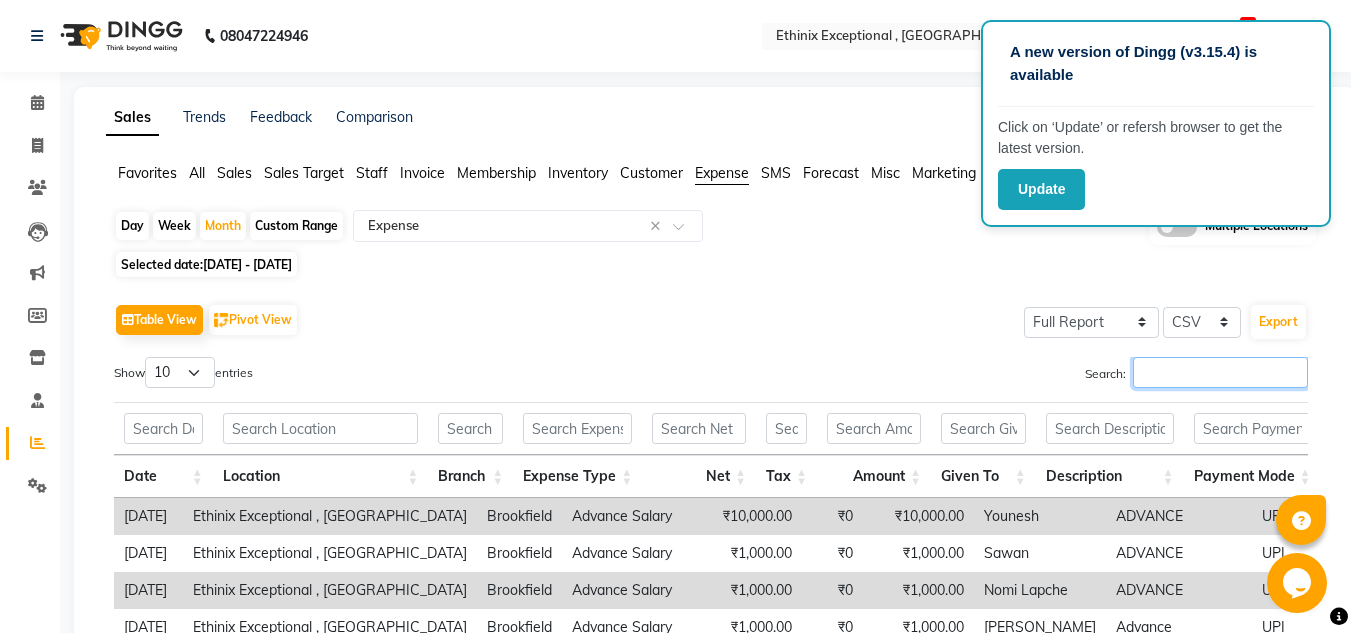 click on "Search:" at bounding box center (1220, 372) 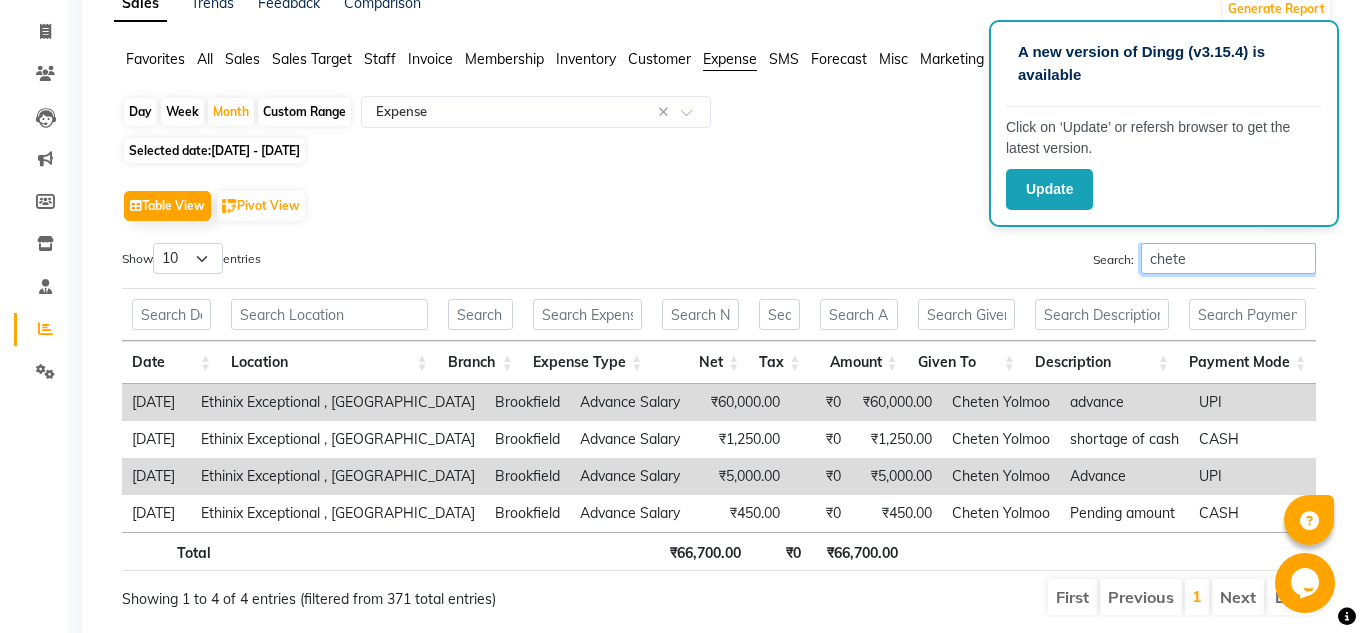 scroll, scrollTop: 0, scrollLeft: 0, axis: both 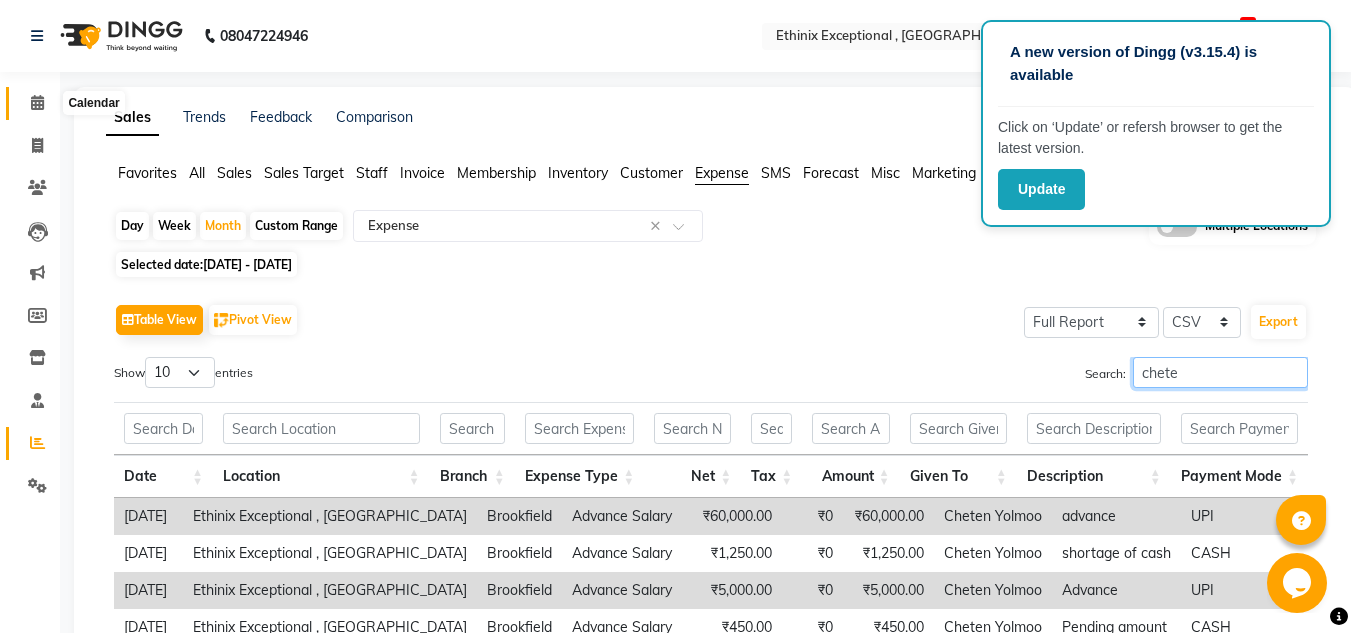 type on "chete" 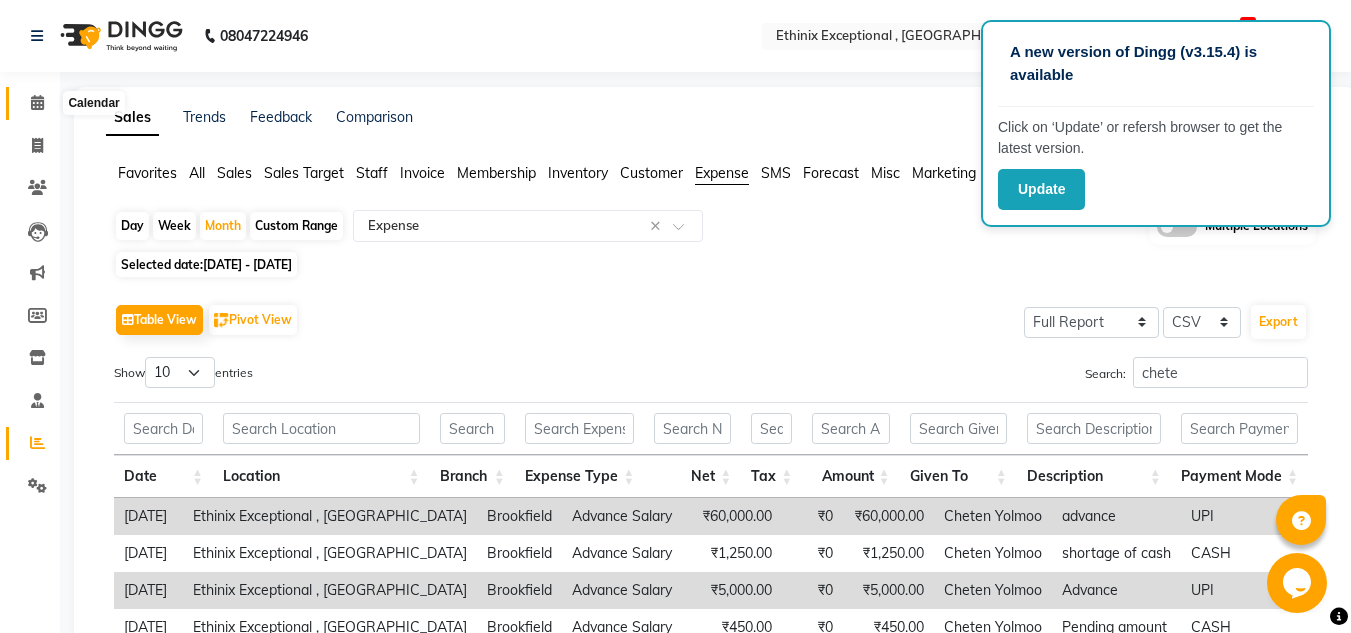 click 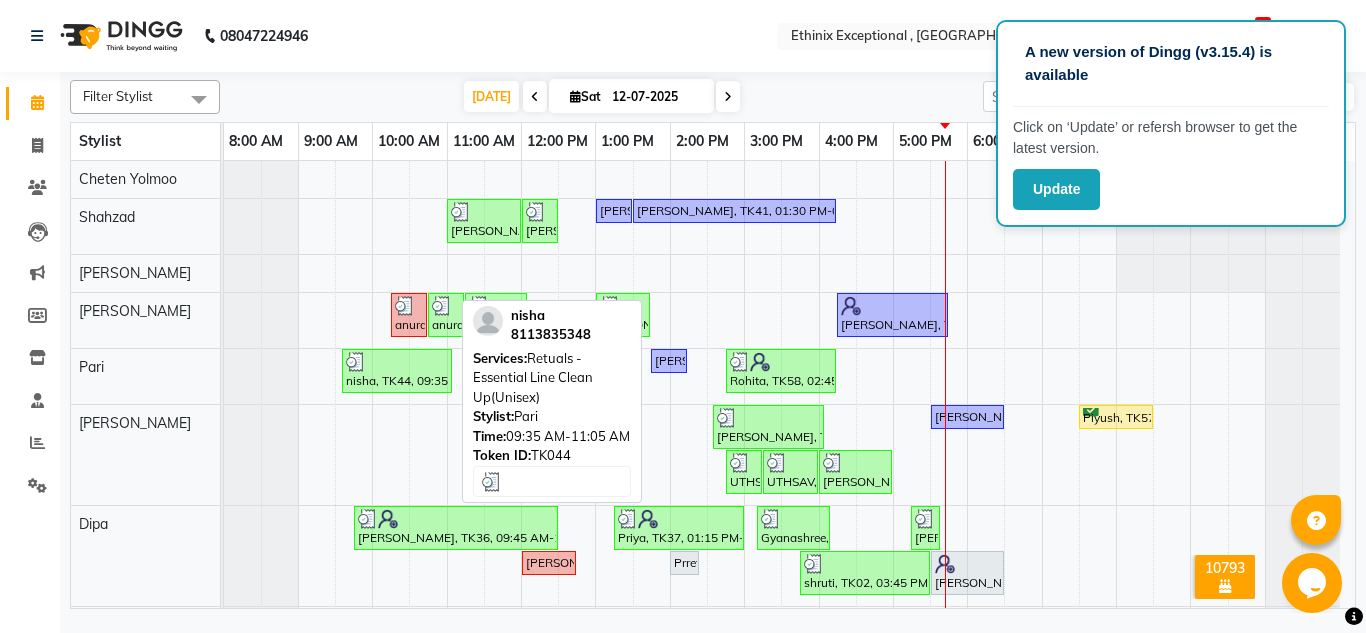 scroll, scrollTop: 375, scrollLeft: 0, axis: vertical 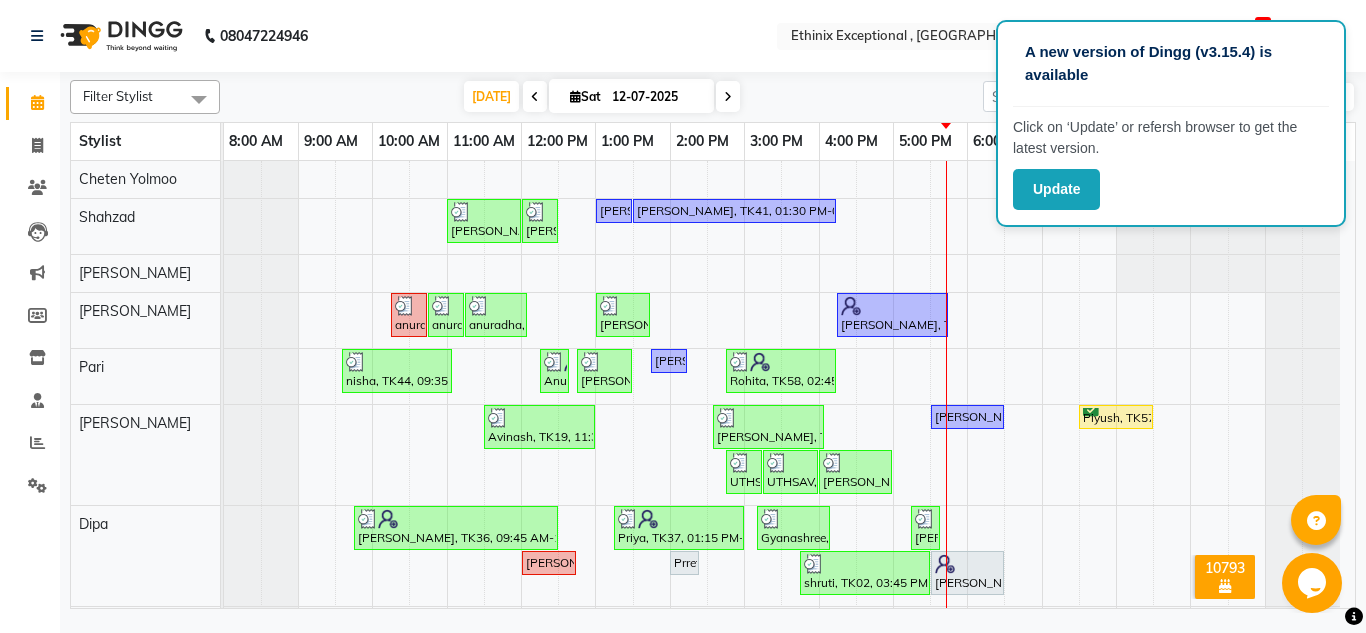 click on "08047224946 Select Location ×  Ethinix Exceptional , Brookfield English ENGLISH Español العربية मराठी हिंदी ગુજરાતી தமிழ் 中文 30 Notifications nothing to show Admin Manage Profile Change Password Sign out  Version:3.13.2" 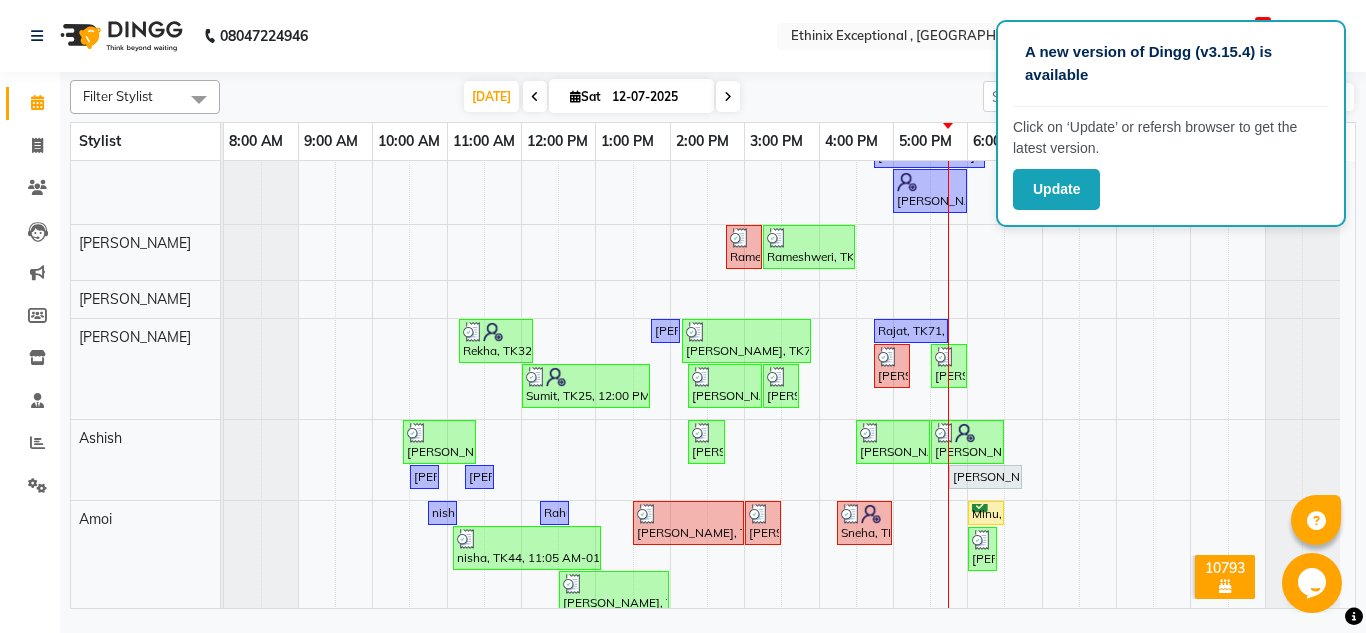 scroll, scrollTop: 403, scrollLeft: 0, axis: vertical 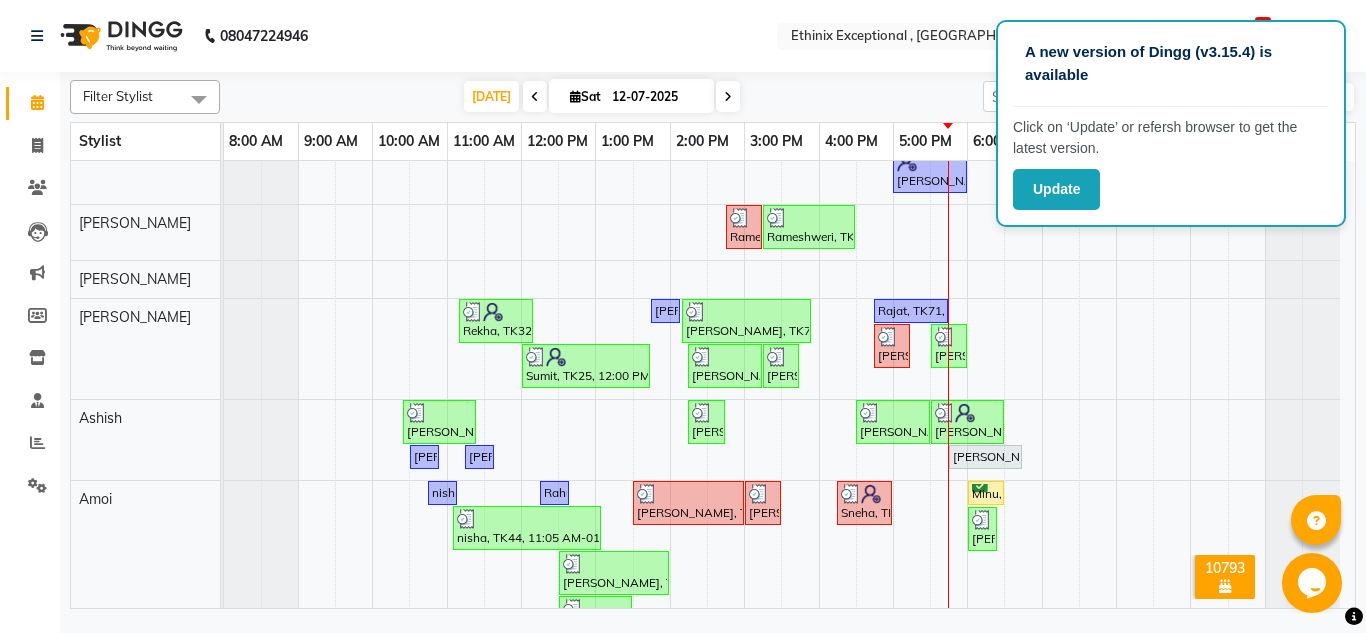 click on "08047224946 Select Location ×  Ethinix Exceptional , Brookfield English ENGLISH Español العربية मराठी हिंदी ગુજરાતી தமிழ் 中文 30 Notifications nothing to show Admin Manage Profile Change Password Sign out  Version:3.13.2" 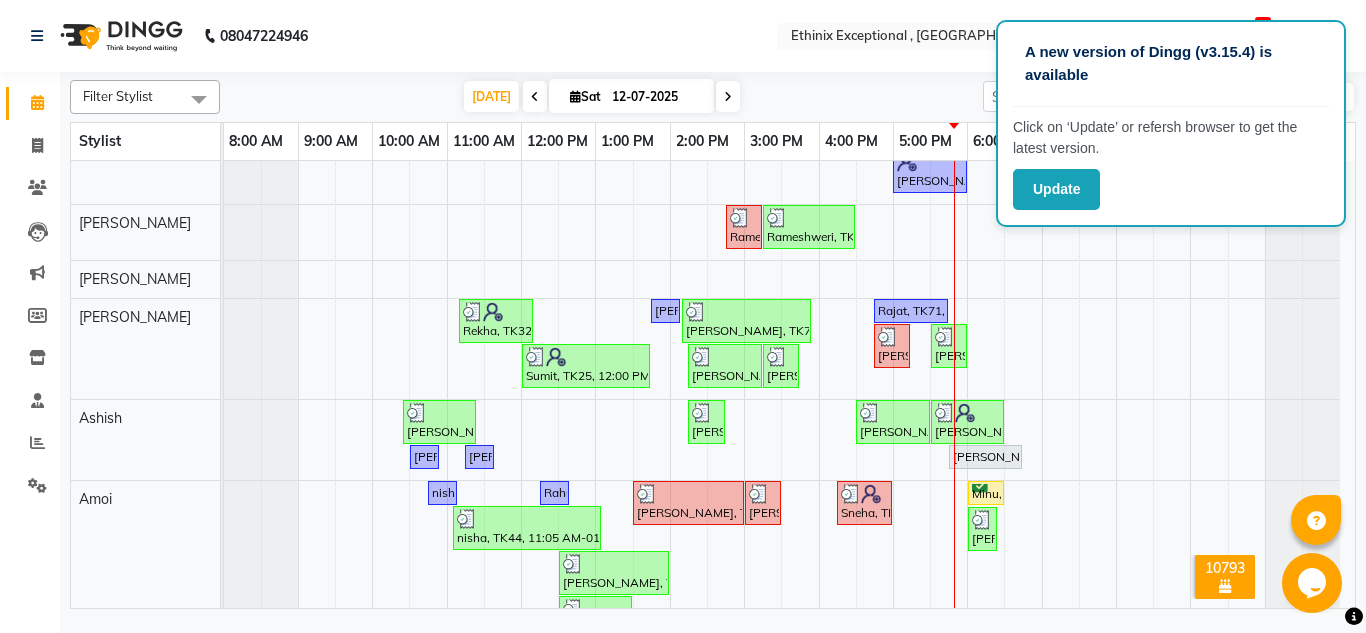 click on "08047224946 Select Location ×  Ethinix Exceptional , Brookfield English ENGLISH Español العربية मराठी हिंदी ગુજરાતી தமிழ் 中文 30 Notifications nothing to show Admin Manage Profile Change Password Sign out  Version:3.13.2" 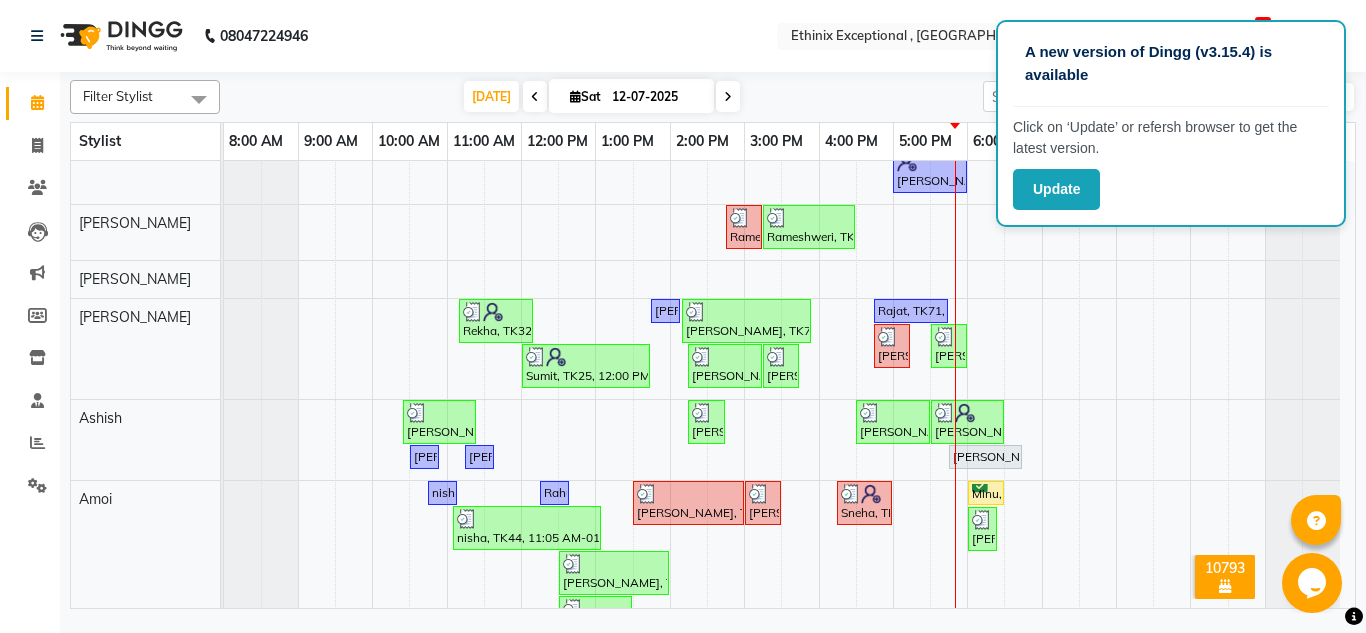 scroll, scrollTop: 56, scrollLeft: 0, axis: vertical 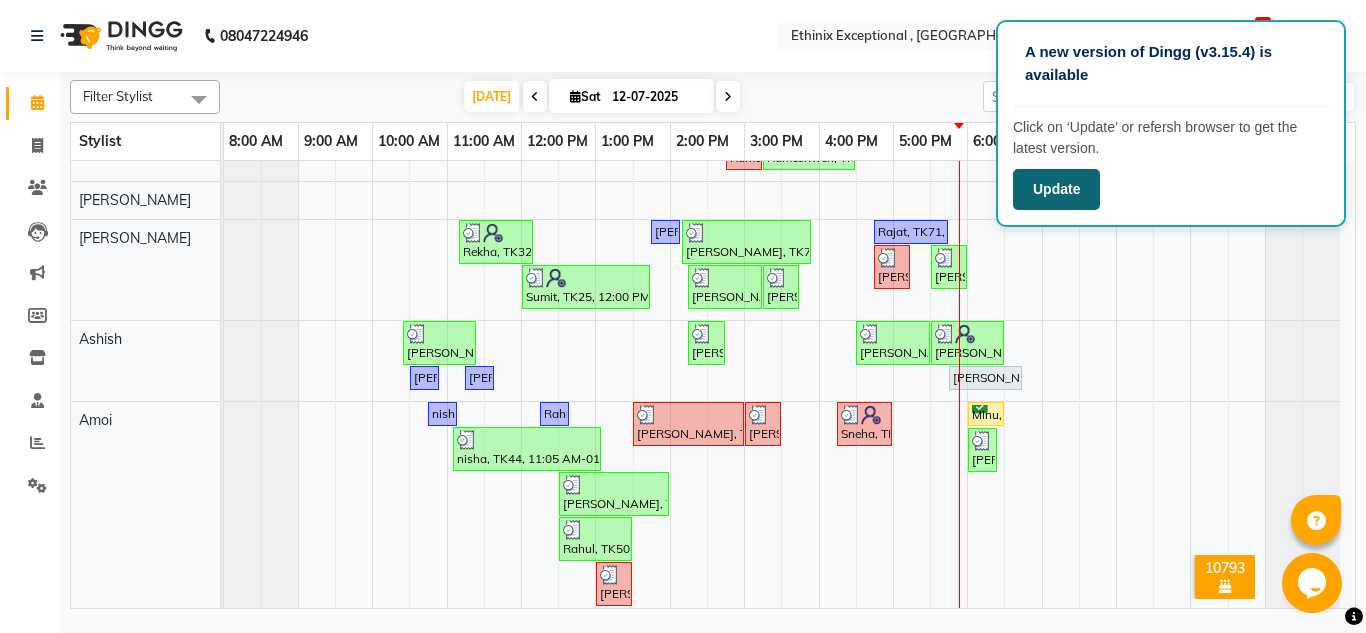 click on "Update" 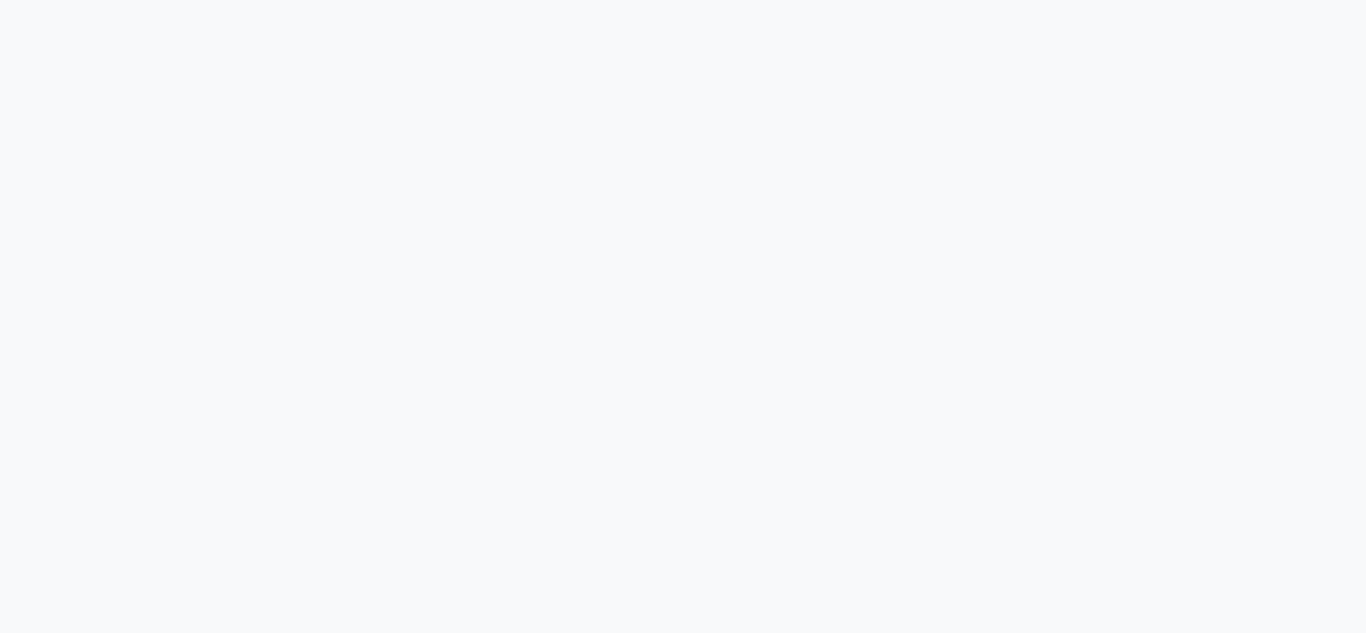 scroll, scrollTop: 0, scrollLeft: 0, axis: both 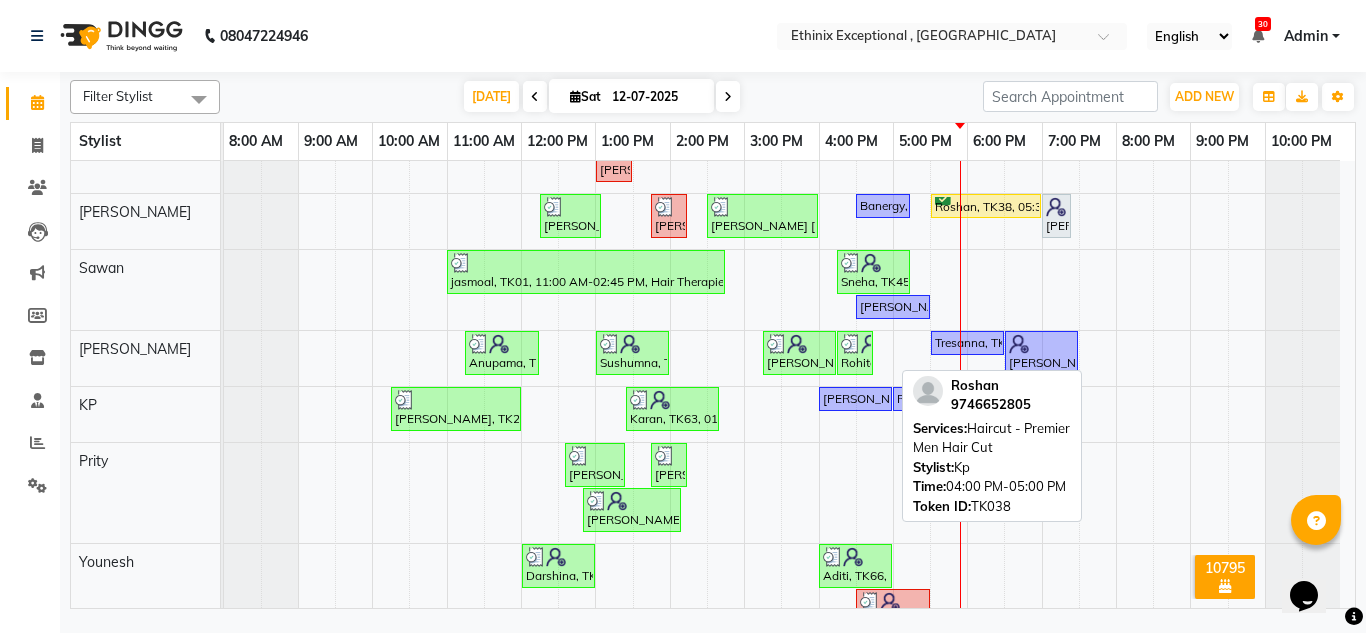 click on "[PERSON_NAME], TK38, 04:00 PM-05:00 PM, Haircut - Premier Men Hair Cut" at bounding box center (855, 399) 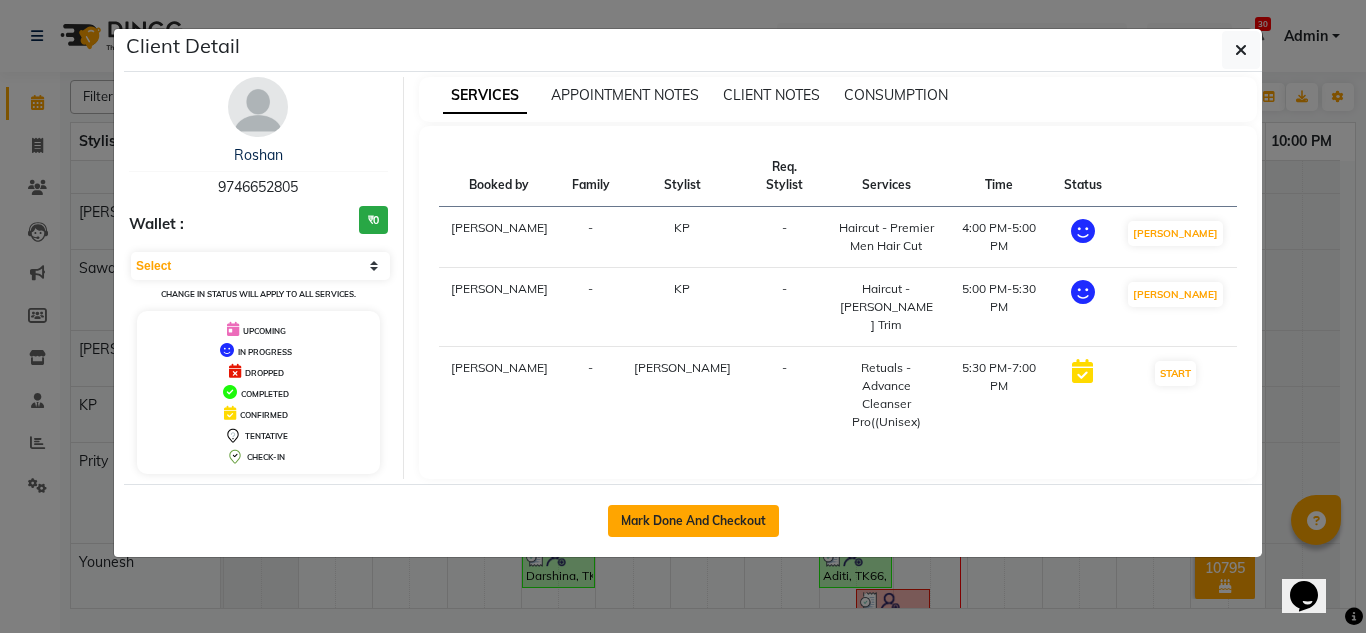click on "Mark Done And Checkout" 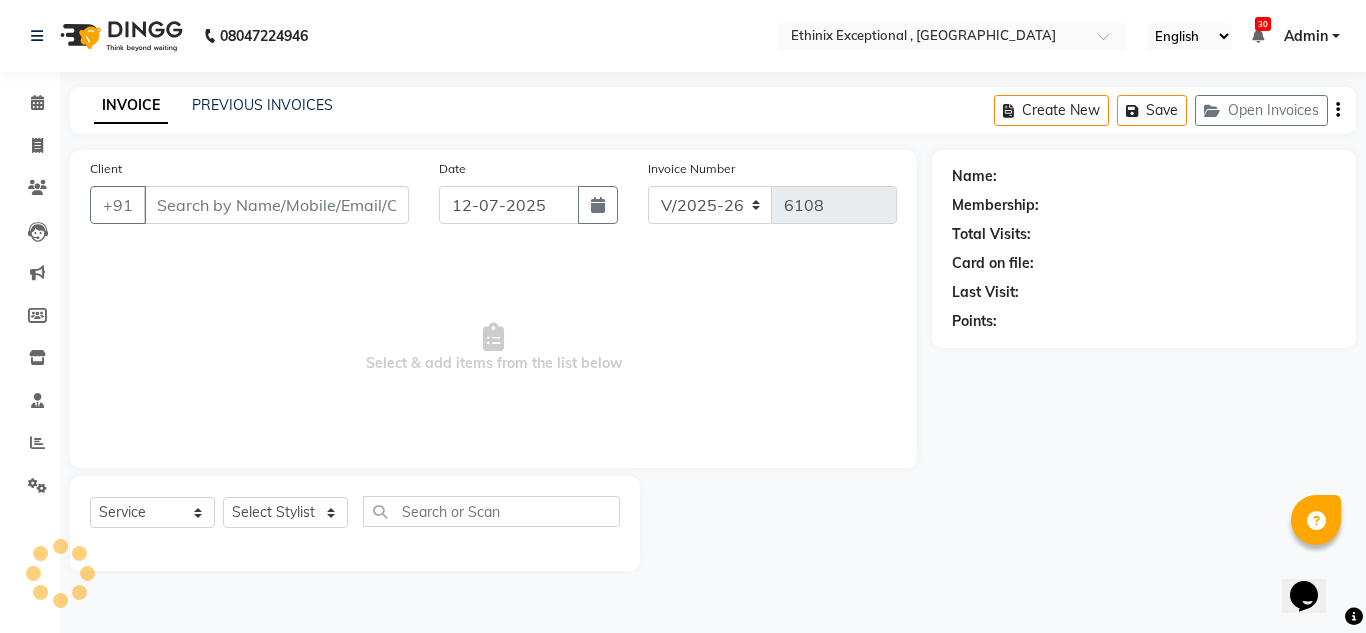 type on "9746652805" 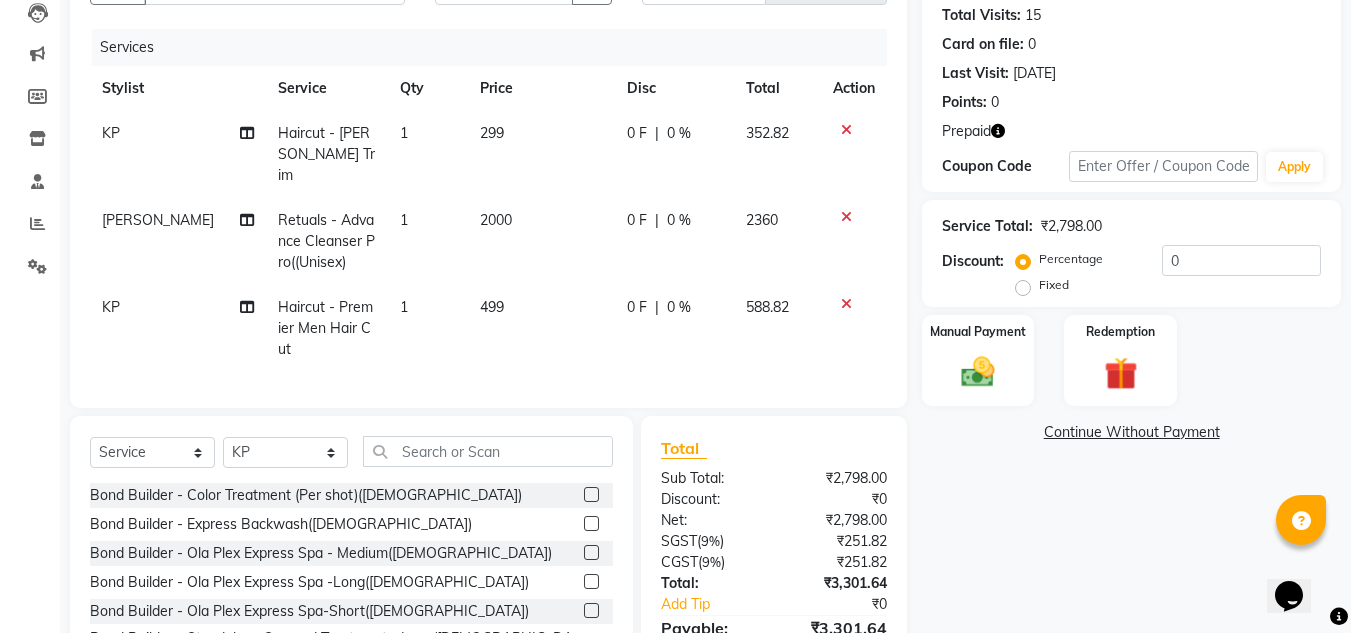 click on "[PERSON_NAME]" 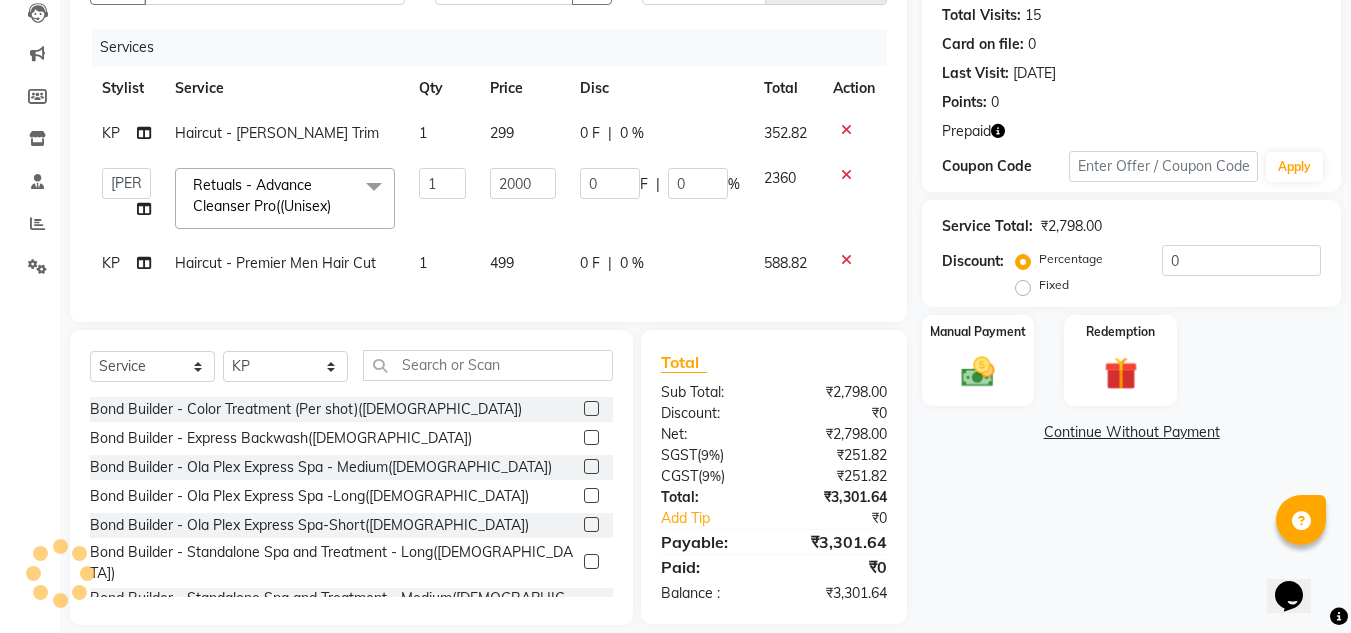 click on "Amoi   [PERSON_NAME]   [PERSON_NAME] Yolmoo   Dipa   [PERSON_NAME]   [PERSON_NAME]    [PERSON_NAME]   [PERSON_NAME]   [PERSON_NAME]   [PERSON_NAME]   [PERSON_NAME]   Rahul   [PERSON_NAME]   [PERSON_NAME]   [PERSON_NAME]   [PERSON_NAME]   [PERSON_NAME]" 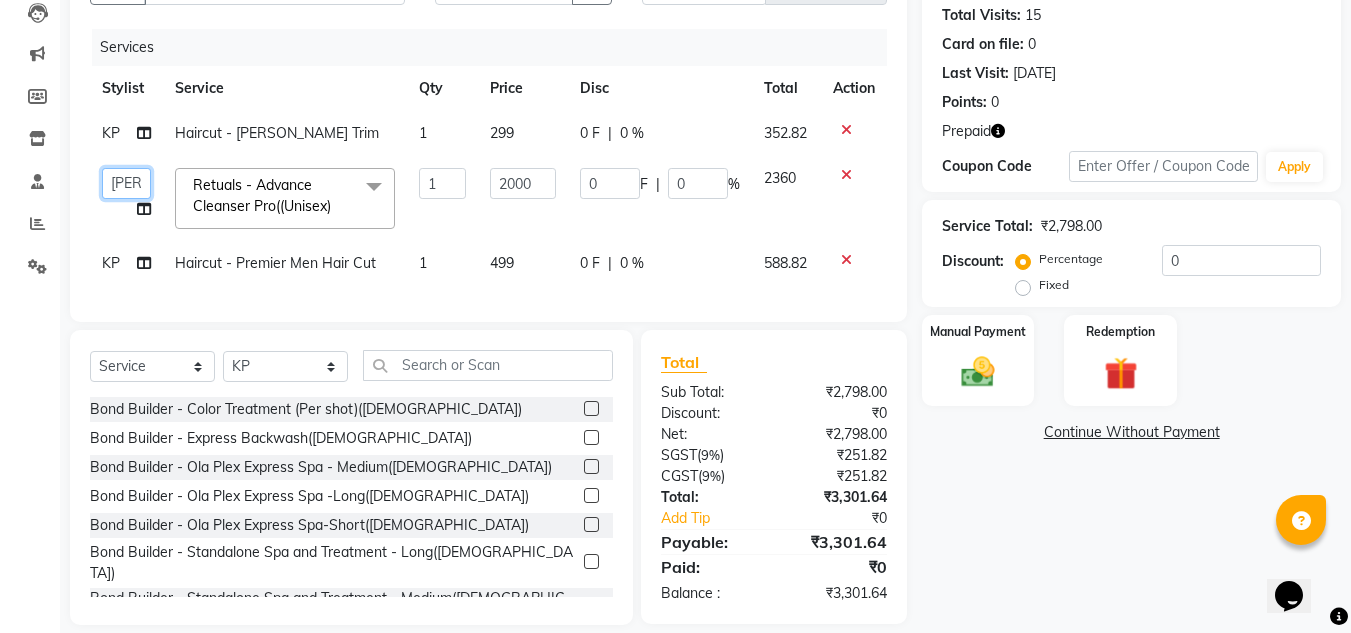 click on "Amoi   [PERSON_NAME]   [PERSON_NAME] Yolmoo   Dipa   [PERSON_NAME]   [PERSON_NAME]    [PERSON_NAME]   [PERSON_NAME]   [PERSON_NAME]   [PERSON_NAME]   [PERSON_NAME]   Rahul   [PERSON_NAME]   [PERSON_NAME]   [PERSON_NAME]   [PERSON_NAME]   [PERSON_NAME]" 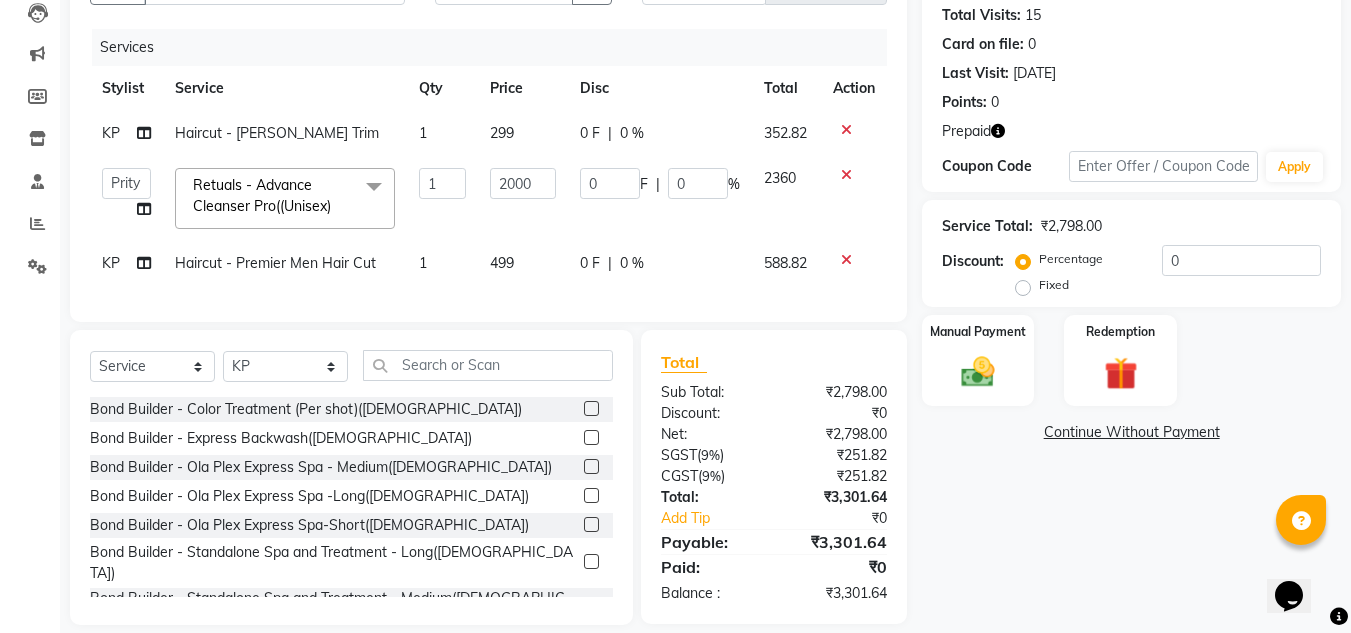 select on "75721" 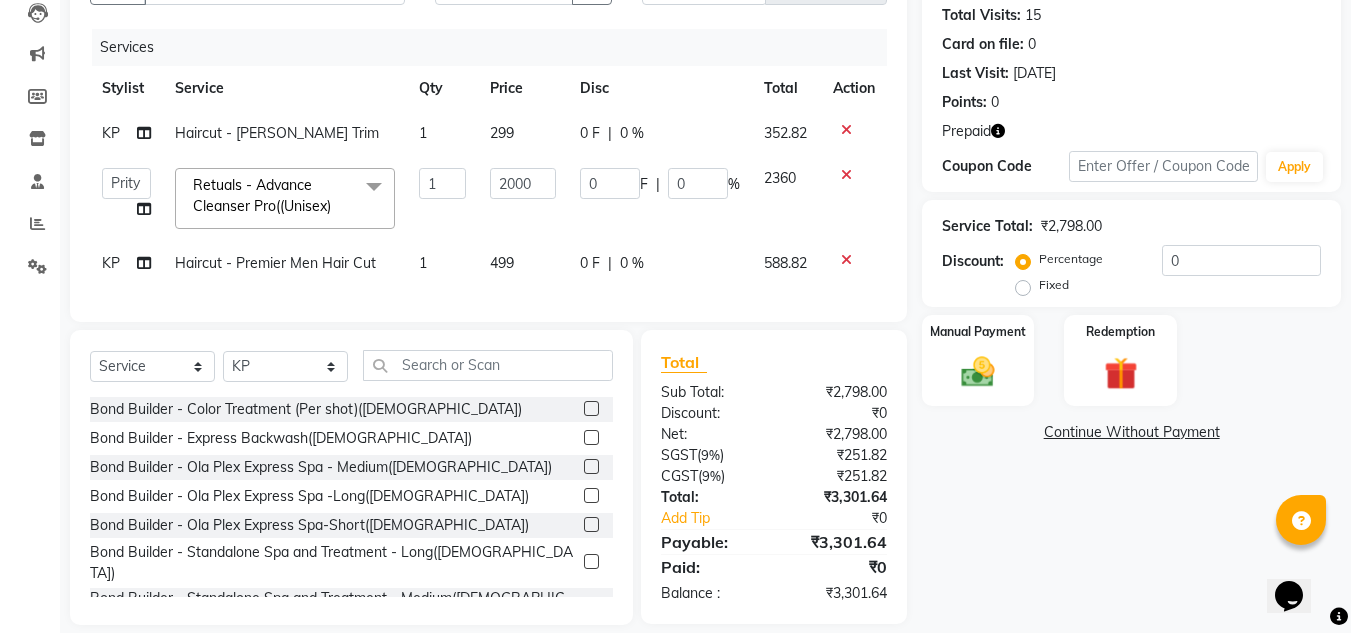 click 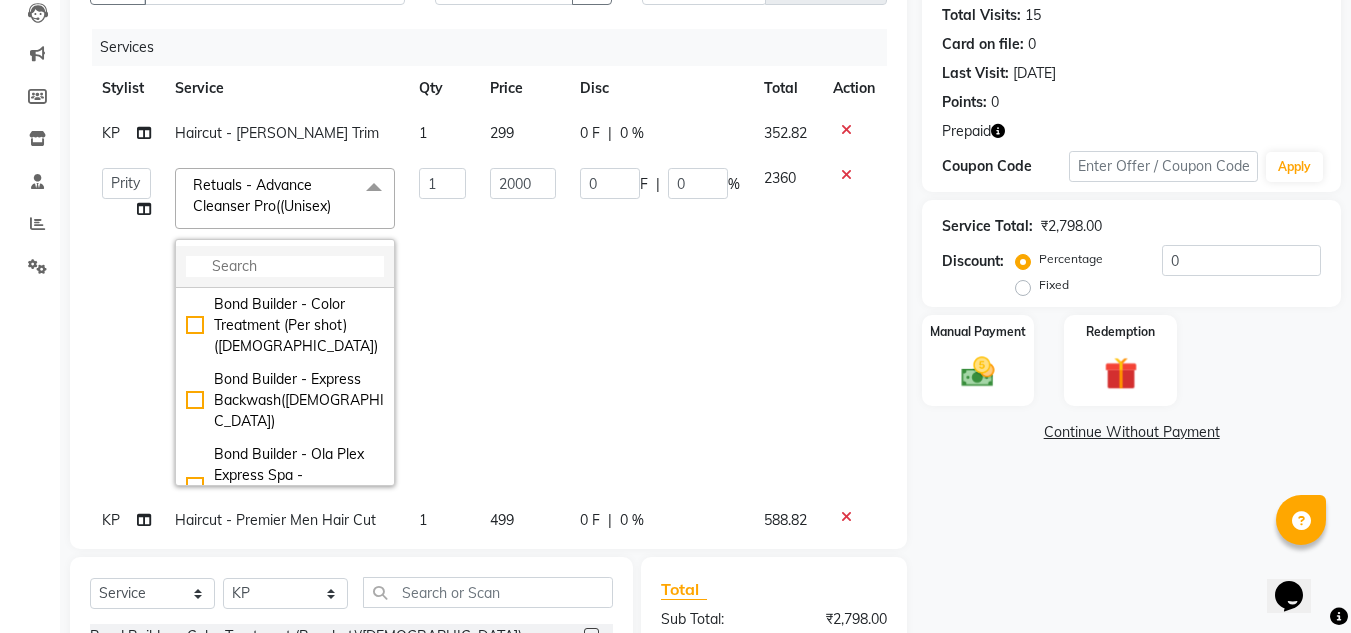 click 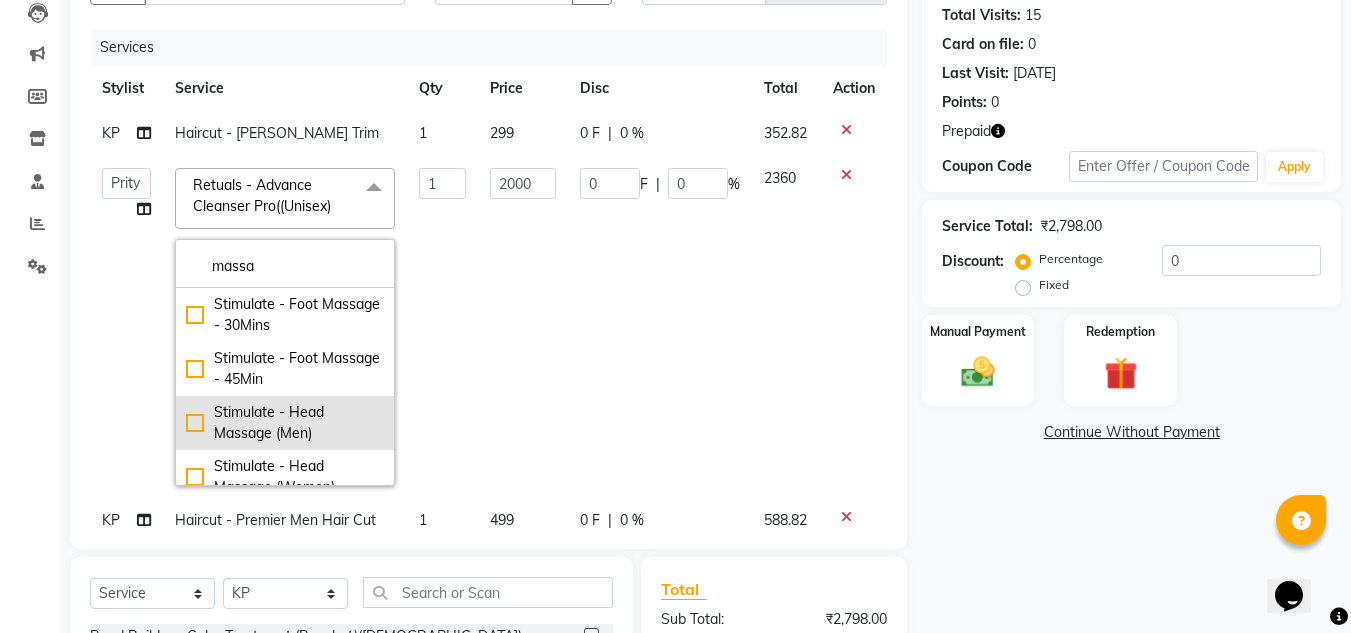type on "massa" 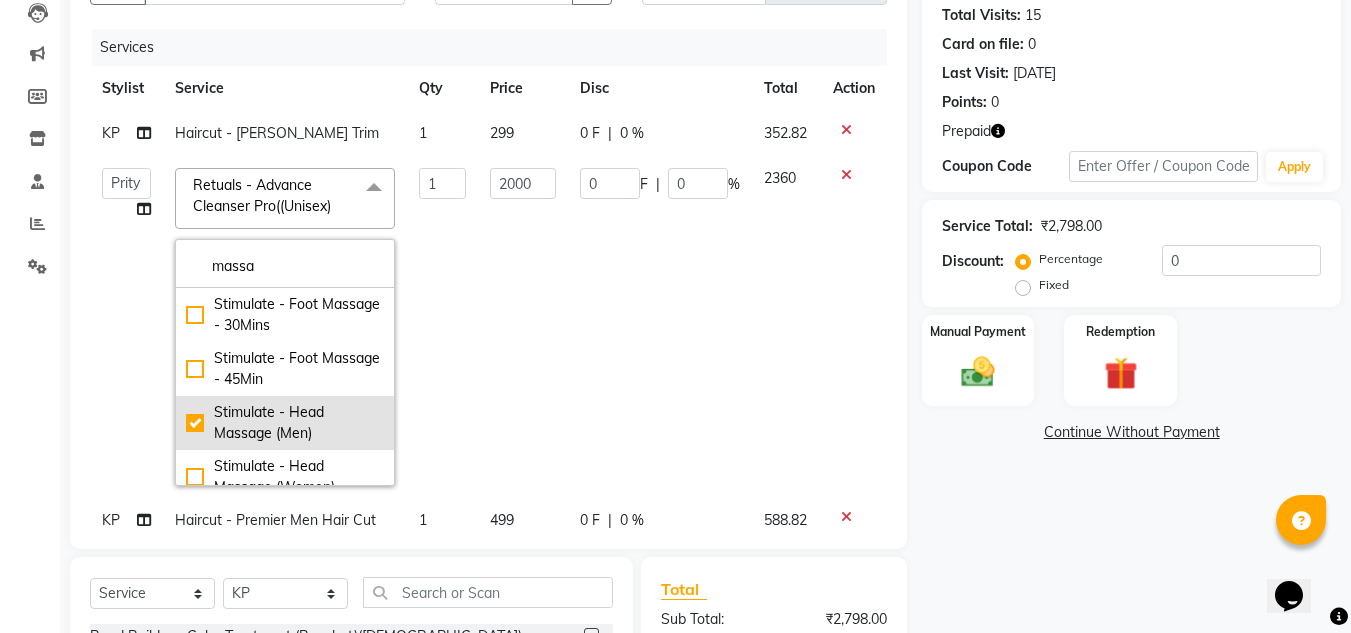 checkbox on "true" 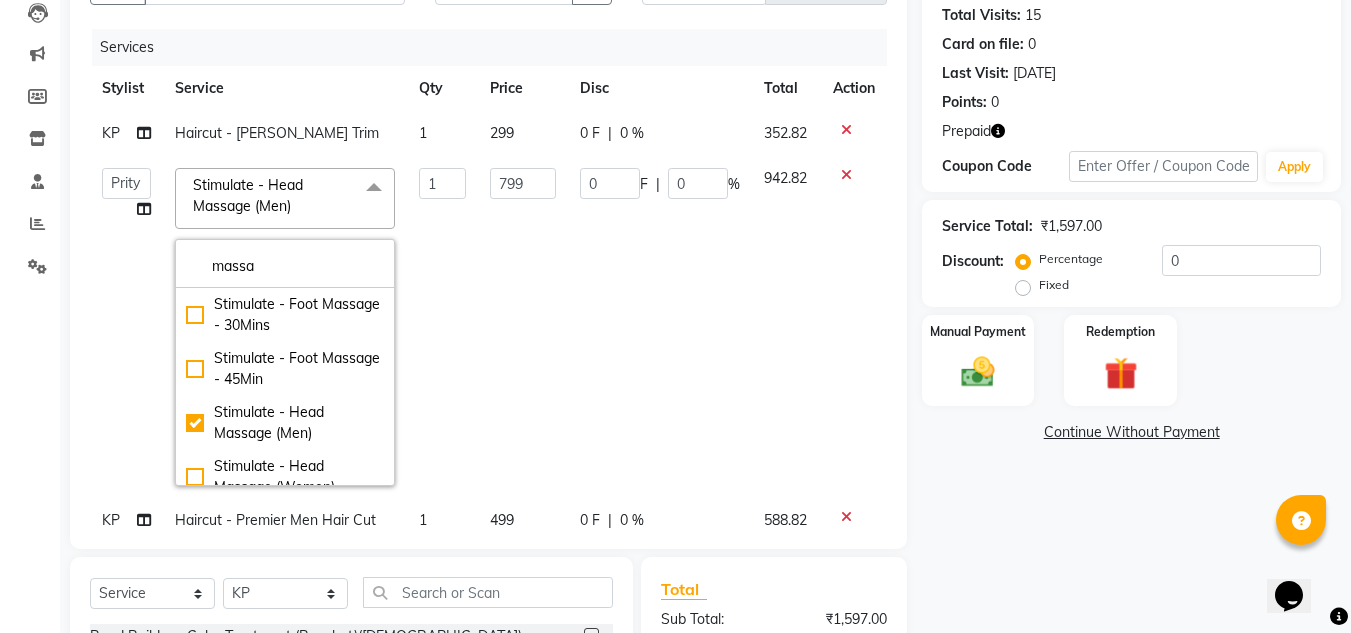 click 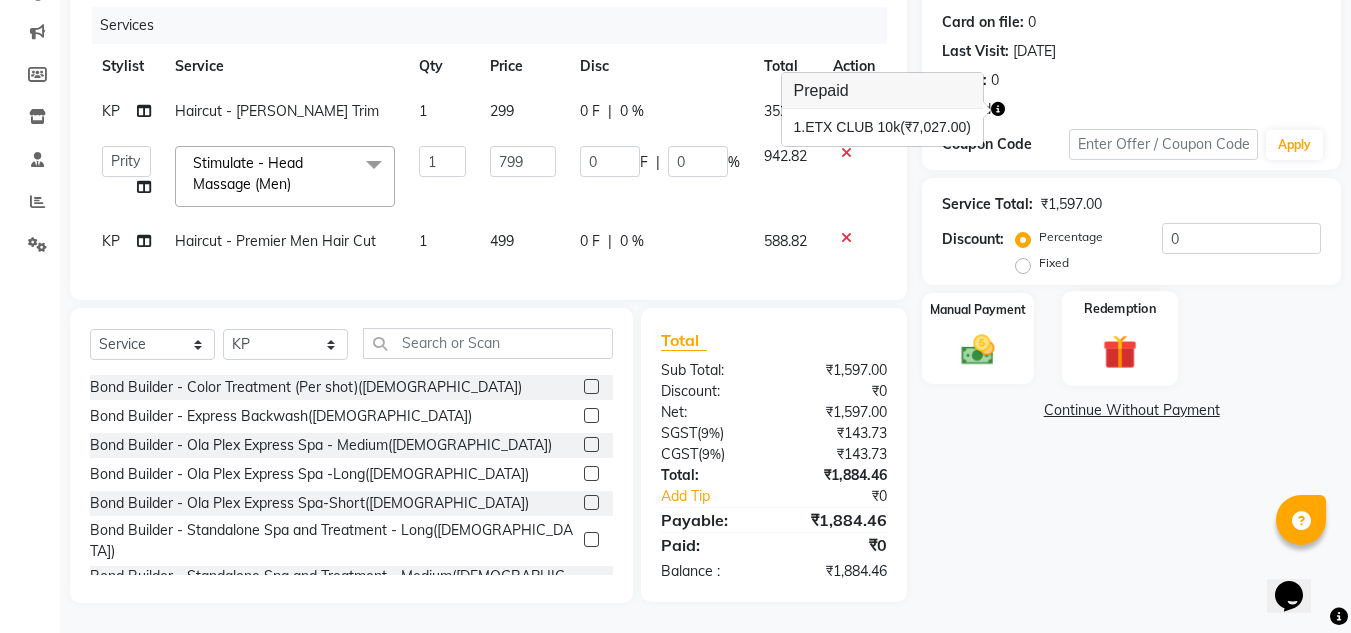click 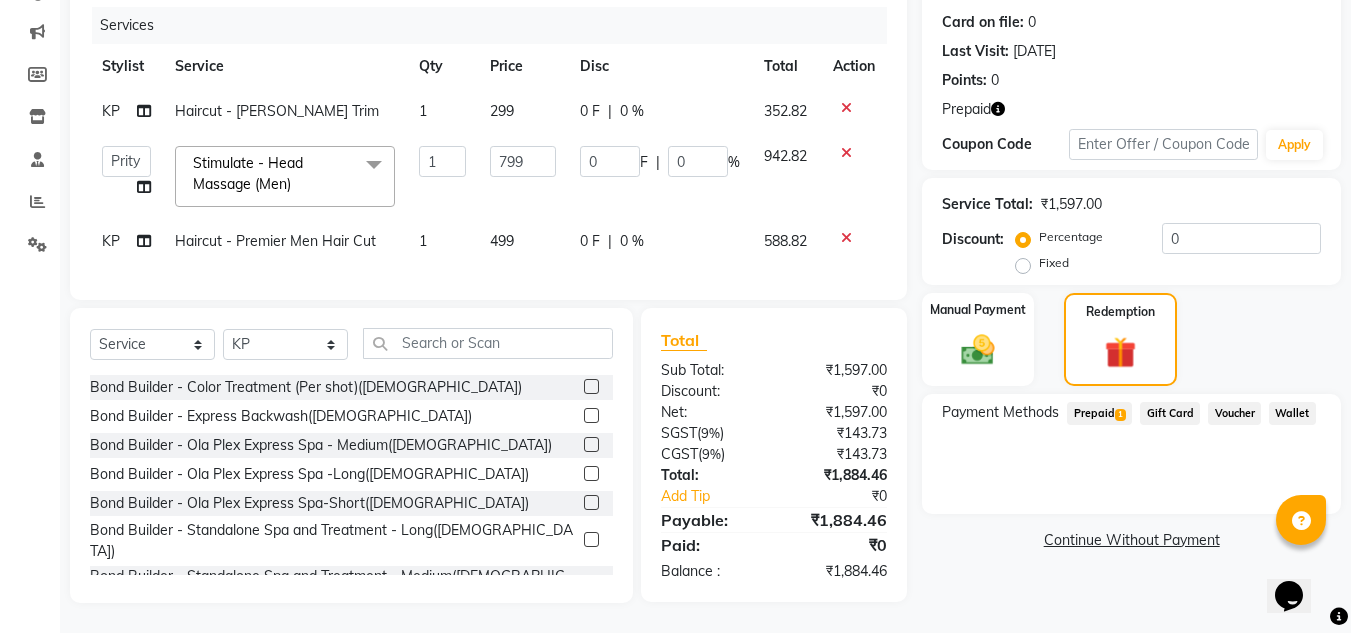 click on "Prepaid  1" 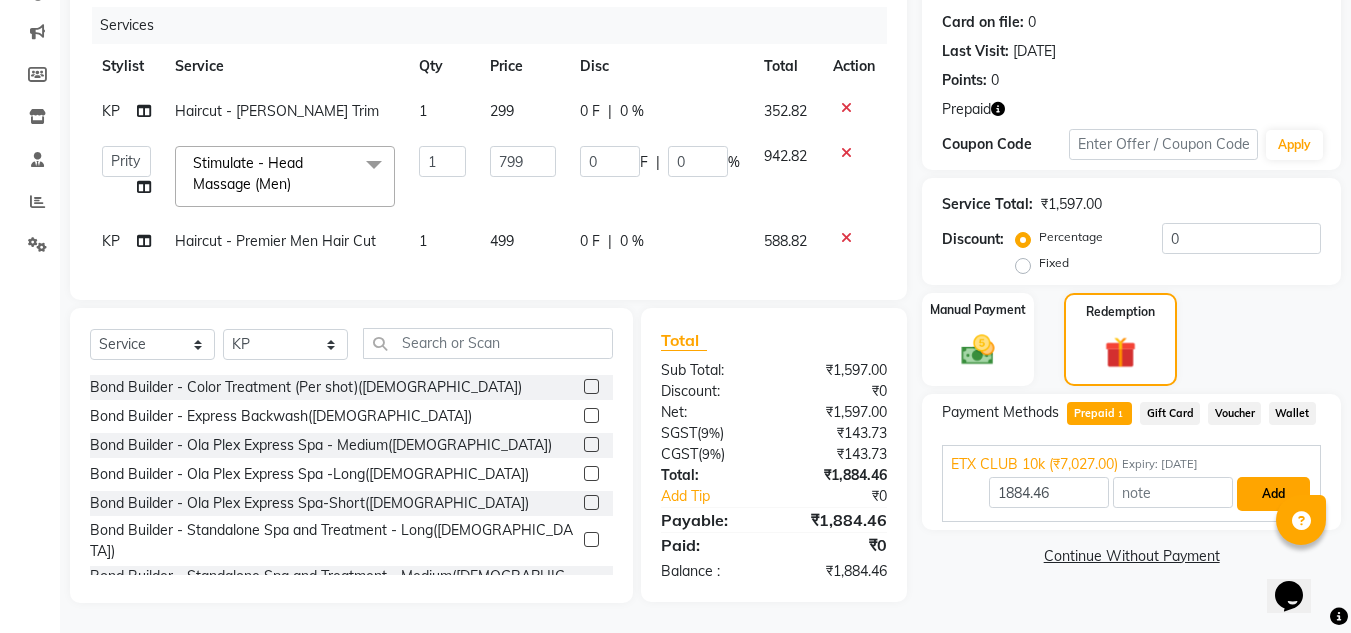 click on "Add" at bounding box center [1273, 494] 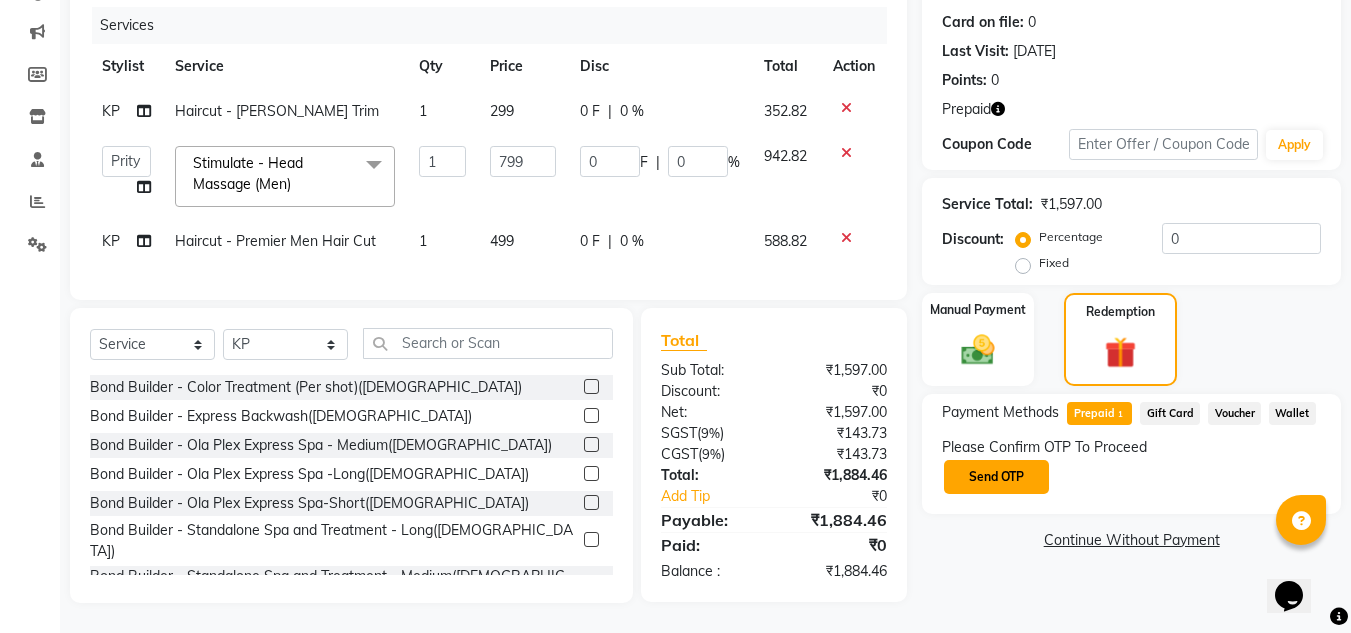click on "Send OTP" 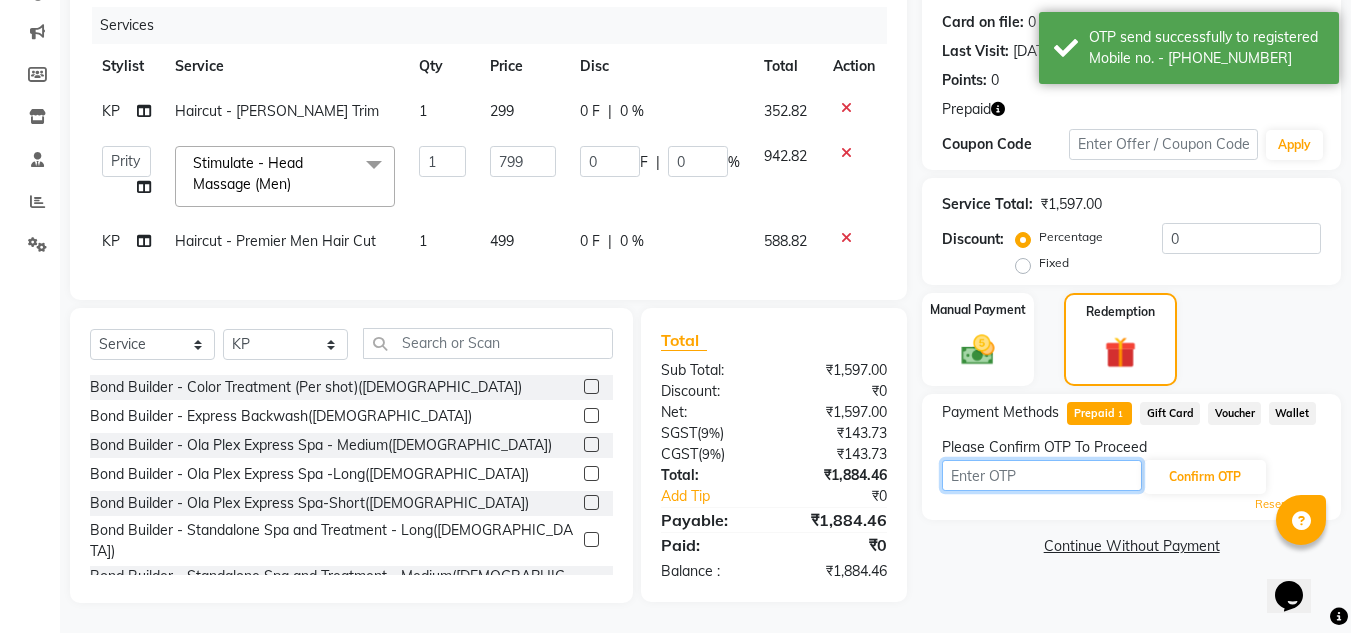click at bounding box center (1042, 475) 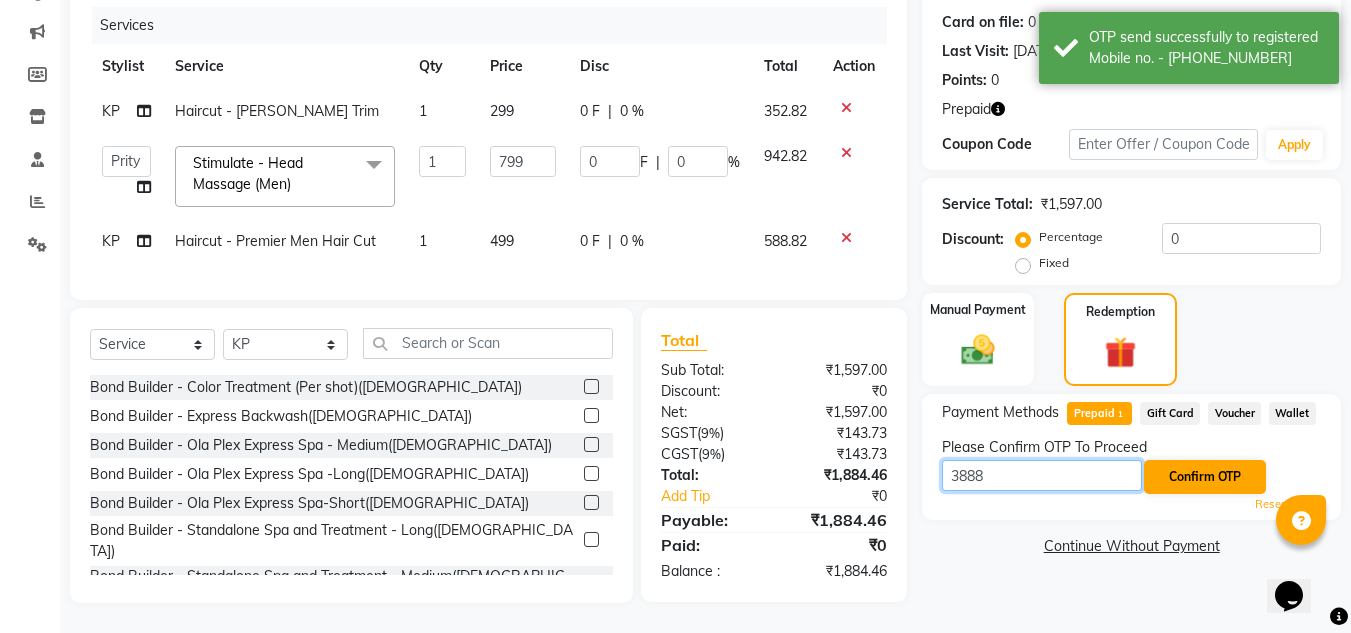 type on "3888" 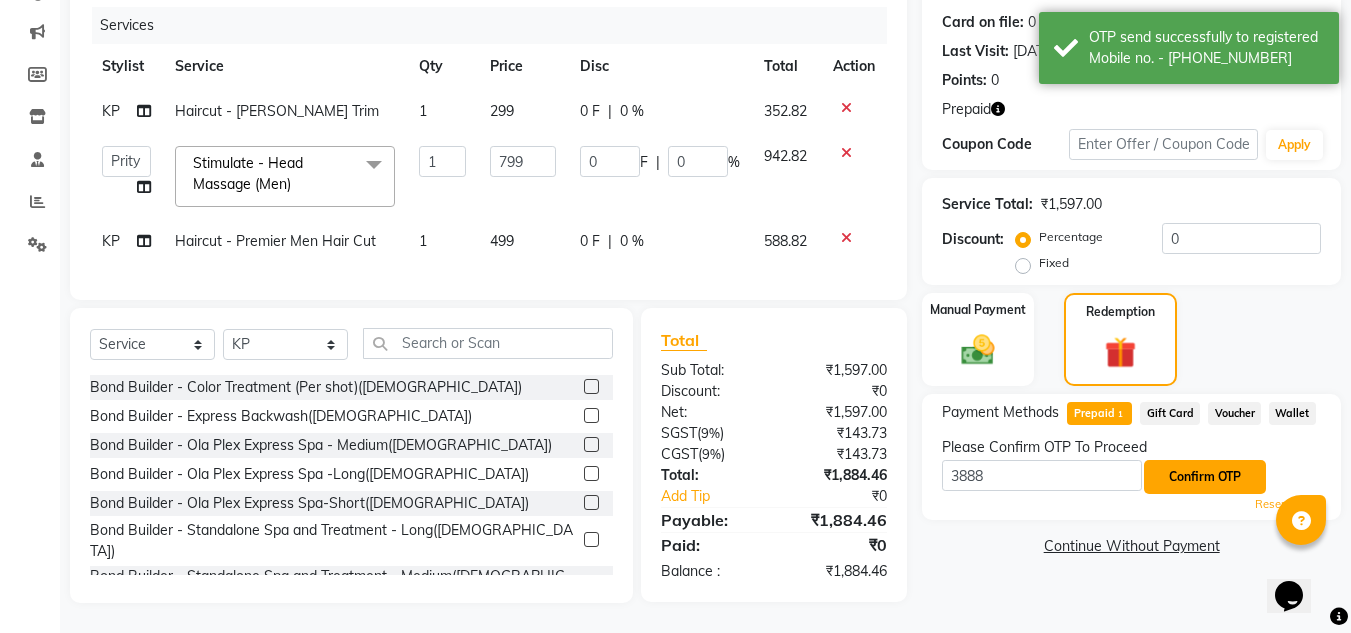 click on "Confirm OTP" 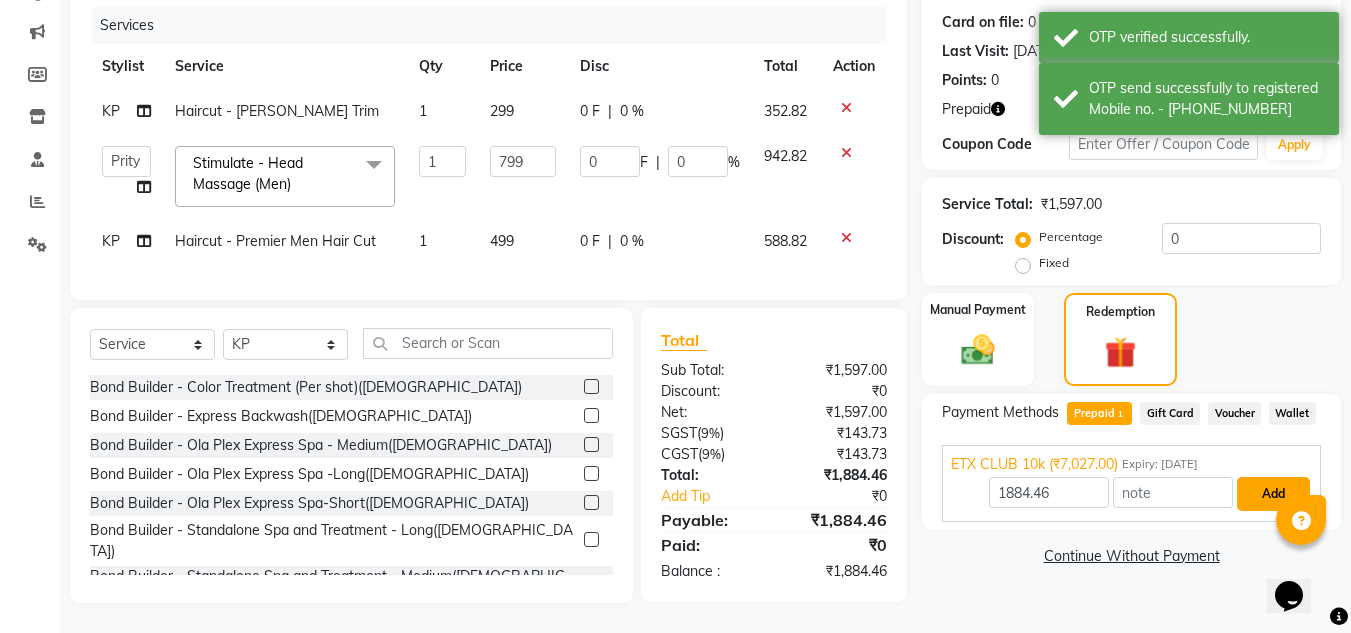 click on "Add" at bounding box center [1273, 494] 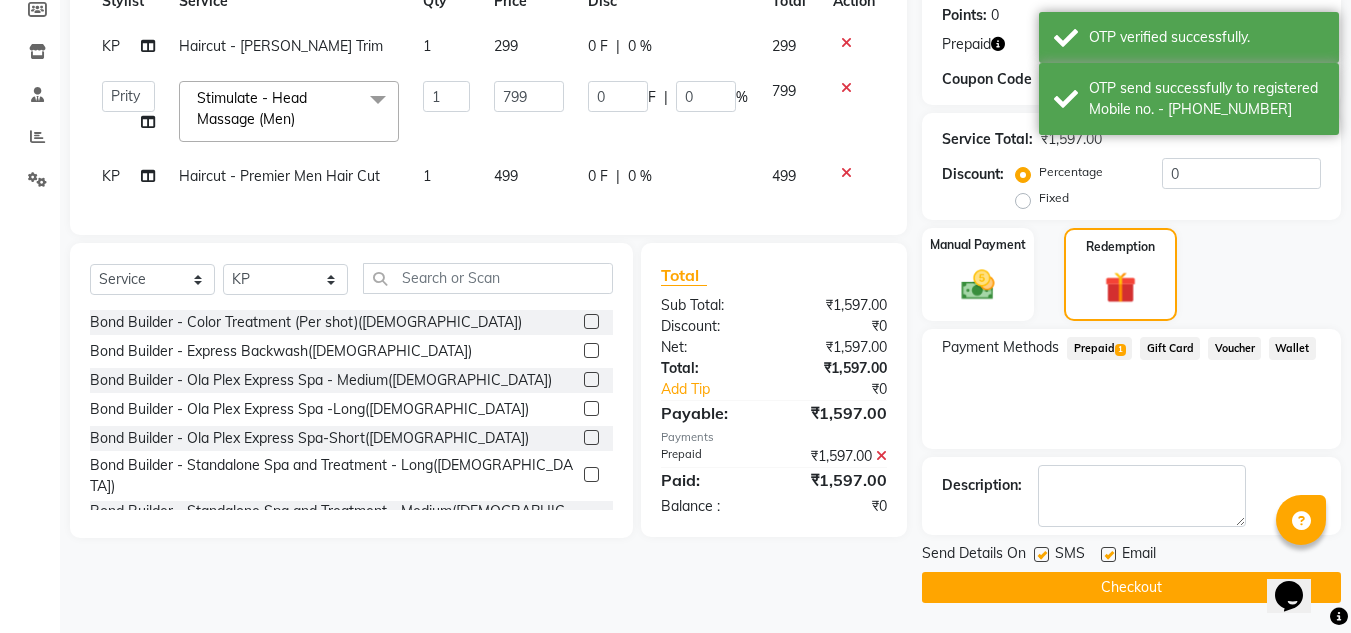 click on "INVOICE PREVIOUS INVOICES Create New   Save   Open Invoices  Client +91 9746652805 Date 12-07-2025 Invoice Number V/2025 V/2025-26 6108 Services Stylist Service Qty Price Disc Total Action KP Haircut - Beard Trim 1 299 0 F | 0 % 299  Amoi   Ashish   BISHAKHA   Cheten Yolmoo   Dipa   Dorjey   Fasel   Jacqueline   James    KP   Kusum   Meghana   MUSTHAFA   Netesh   Nitesh   Pari   Pritika   Prity   Rahul   Rashid Ali   Salima   Sanjeev   Satyam   Sawan   Shahzad   Shoba   Tina soni   Younesh  Stimulate - Head Massage (Men)  x Bond Builder - Color Treatment (Per shot)(Female) Bond Builder - Express Backwash(Female) Bond Builder - Ola Plex Express Spa - Medium(Female) Bond Builder - Ola Plex Express Spa -Long(Female) Bond Builder - Ola Plex Express Spa-Short(Female) Bond Builder - Standalone Spa and Treatment - Long(Female) Bond Builder - Standalone Spa and Treatment - Medium(Female) Bond Builder - Standalone Spa and Treatment- Short(Female) Bond Builder - Standalone Treatment - Long(Female) 3+2 Hair Cut 1 799 0" 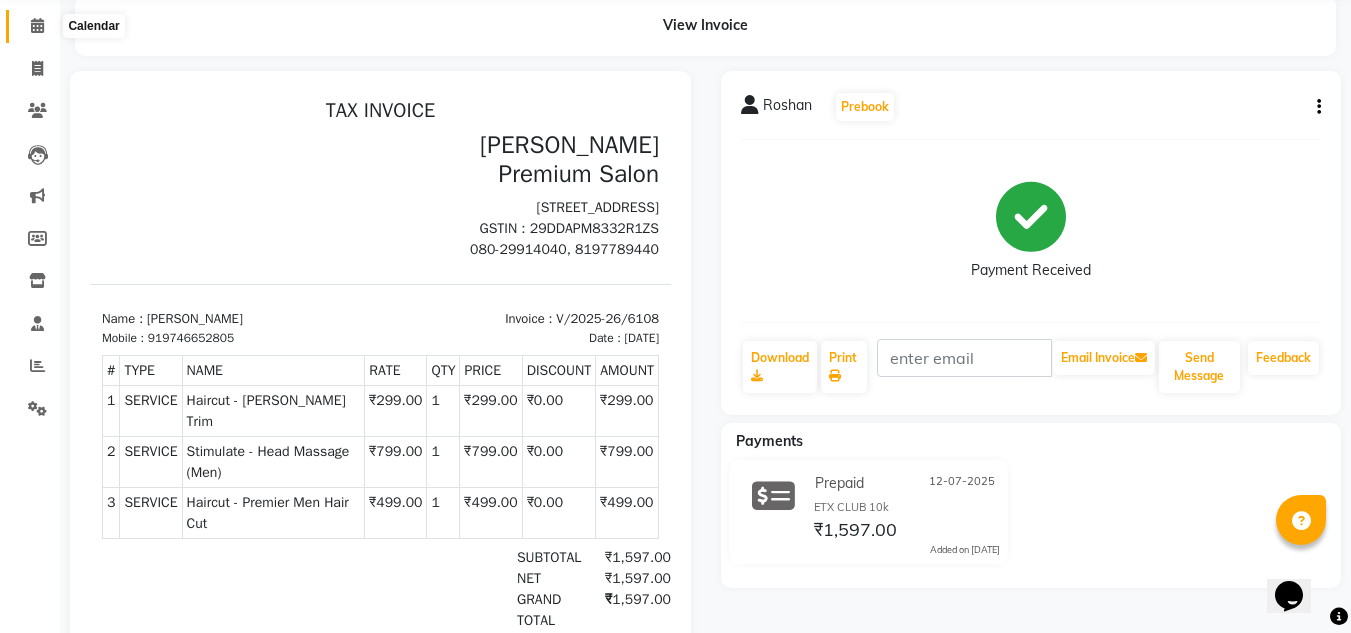 click 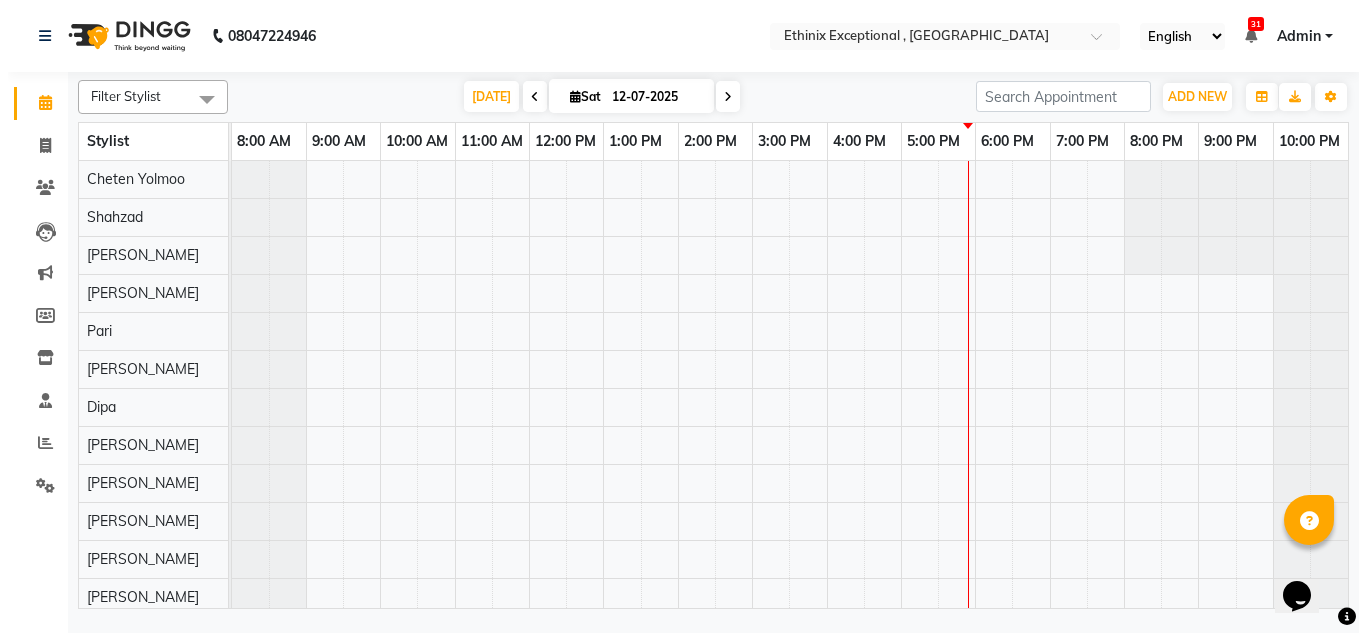 scroll, scrollTop: 0, scrollLeft: 0, axis: both 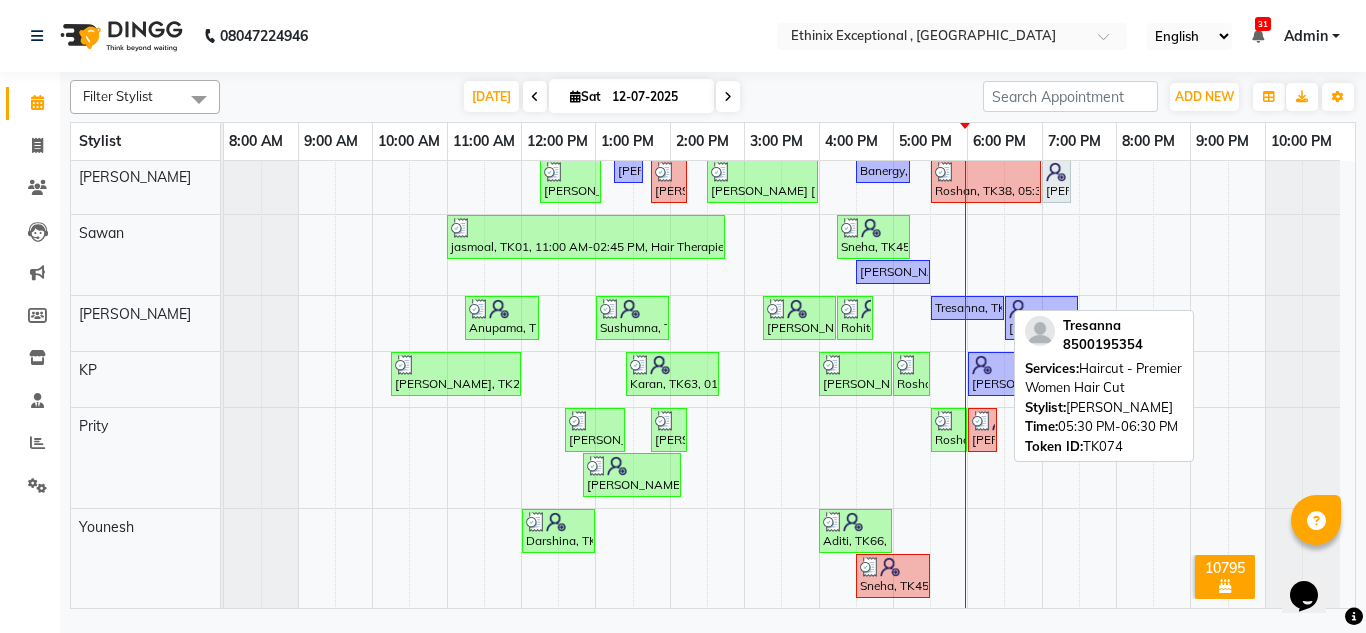 click on "Tresanna, TK74, 05:30 PM-06:30 PM, Haircut - Premier Women Hair Cut" at bounding box center [967, 308] 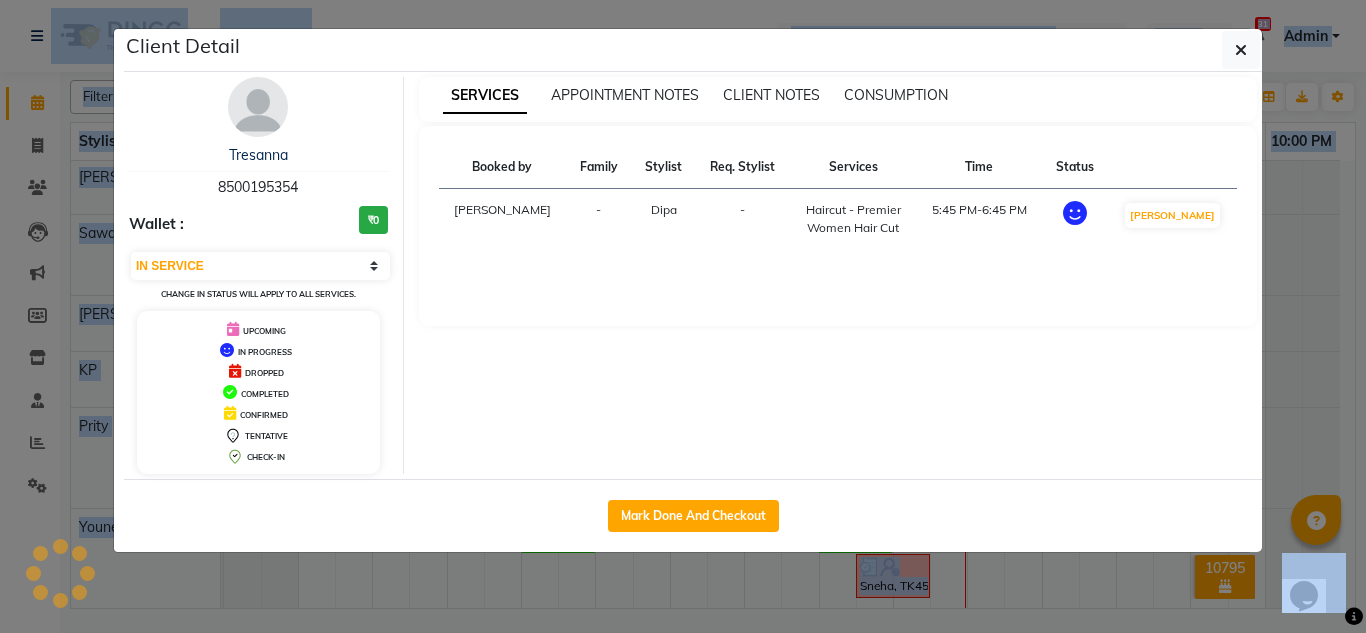 click on "Client Detail  Tresanna    8500195354 Wallet : ₹0 Select IN SERVICE CONFIRMED TENTATIVE CHECK IN MARK DONE DROPPED UPCOMING Change in status will apply to all services. UPCOMING IN PROGRESS DROPPED COMPLETED CONFIRMED TENTATIVE CHECK-IN SERVICES APPOINTMENT NOTES CLIENT NOTES CONSUMPTION Booked by Family Stylist Req. Stylist Services Time Status  MUSTHAFA  - Dipa -  Haircut - Premier Women Hair Cut   5:45 PM-6:45 PM   MARK DONE   Mark Done And Checkout" 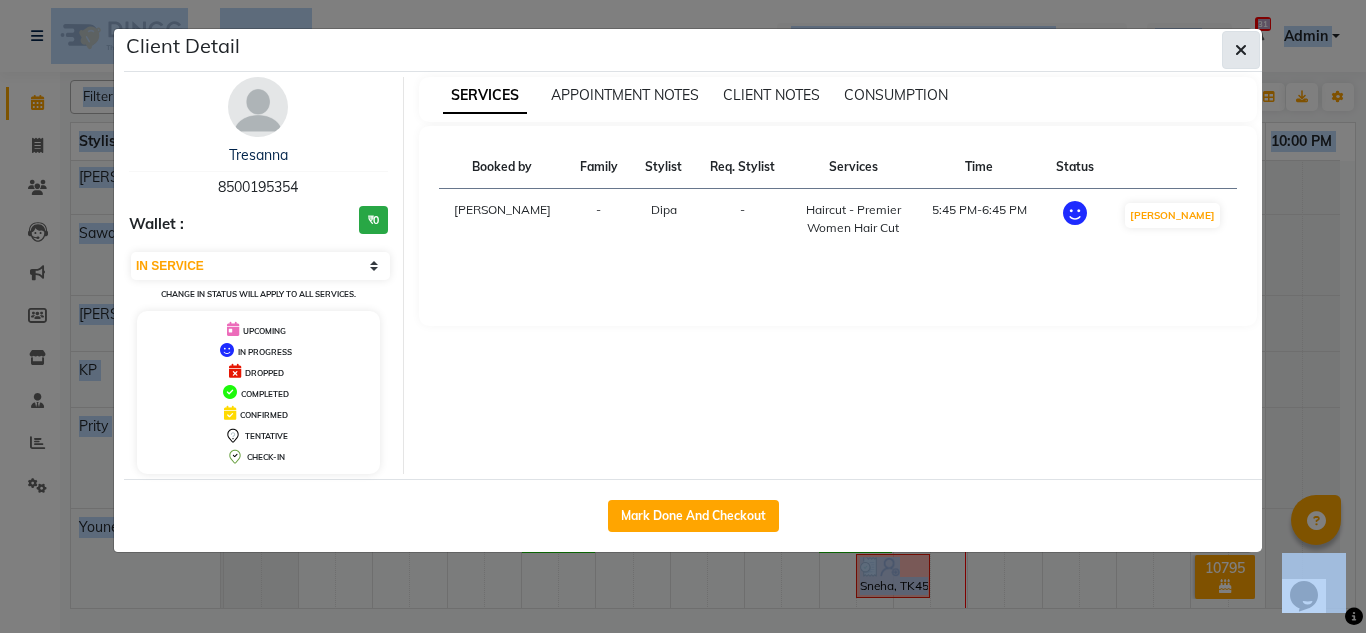 click 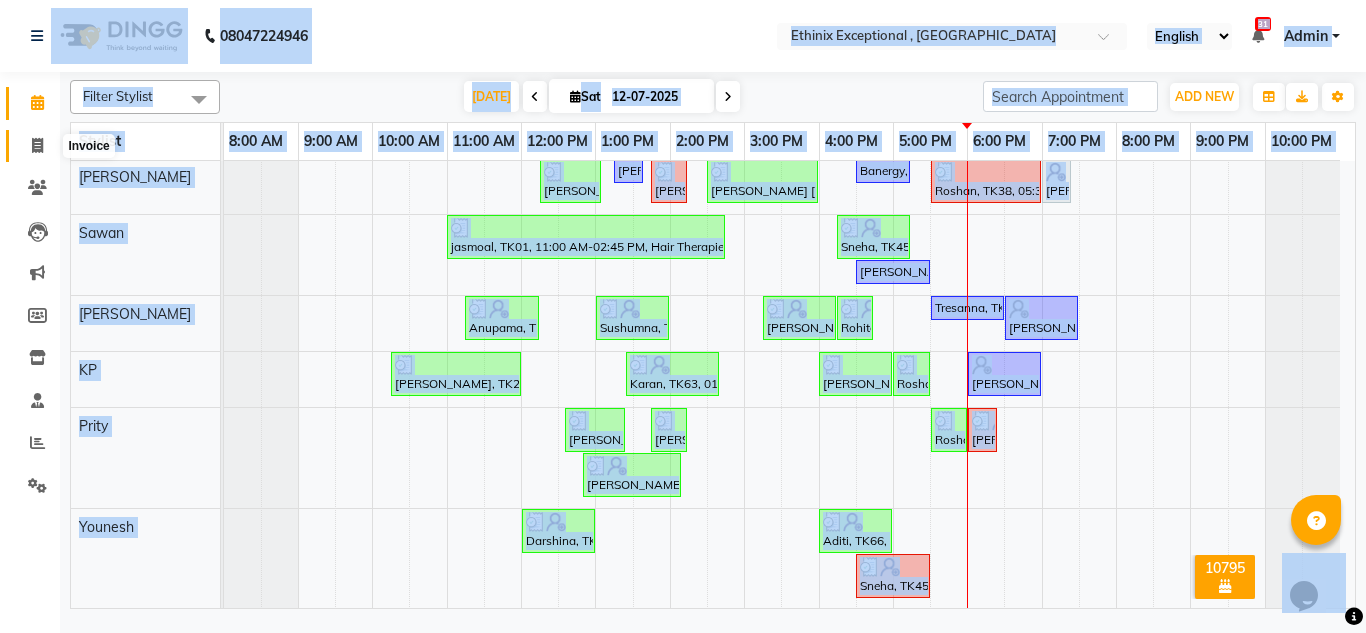 click 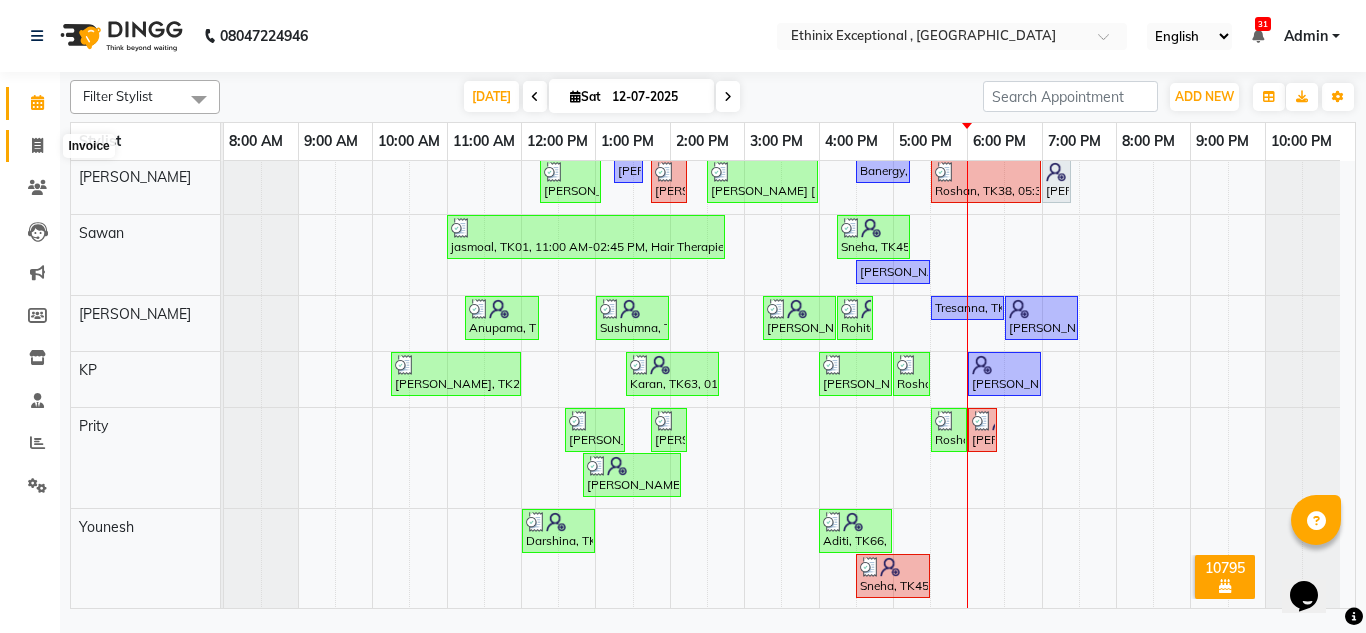 select on "3625" 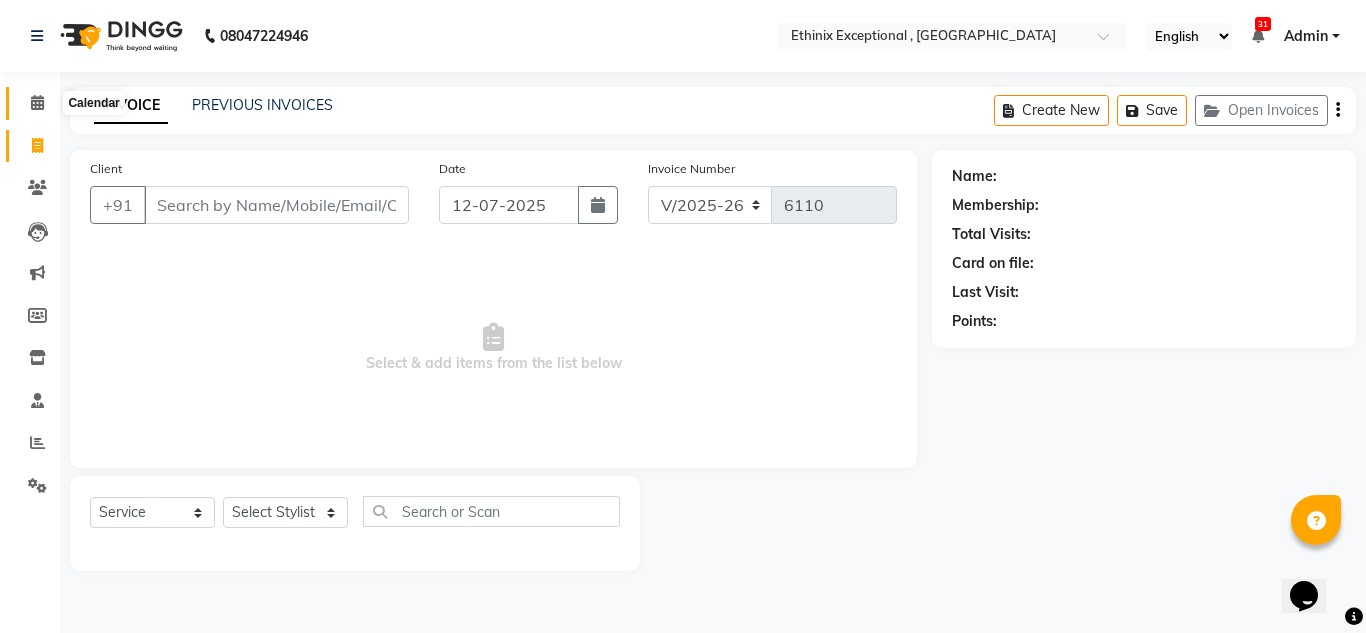 click 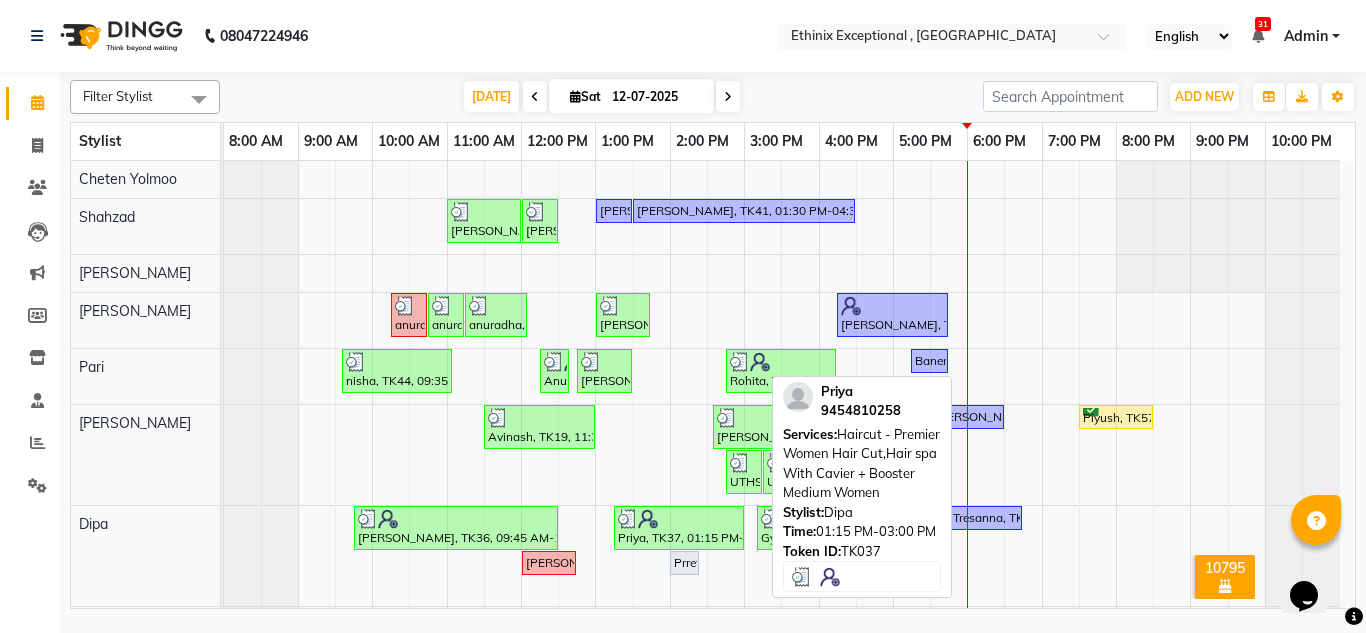 scroll, scrollTop: 193, scrollLeft: 0, axis: vertical 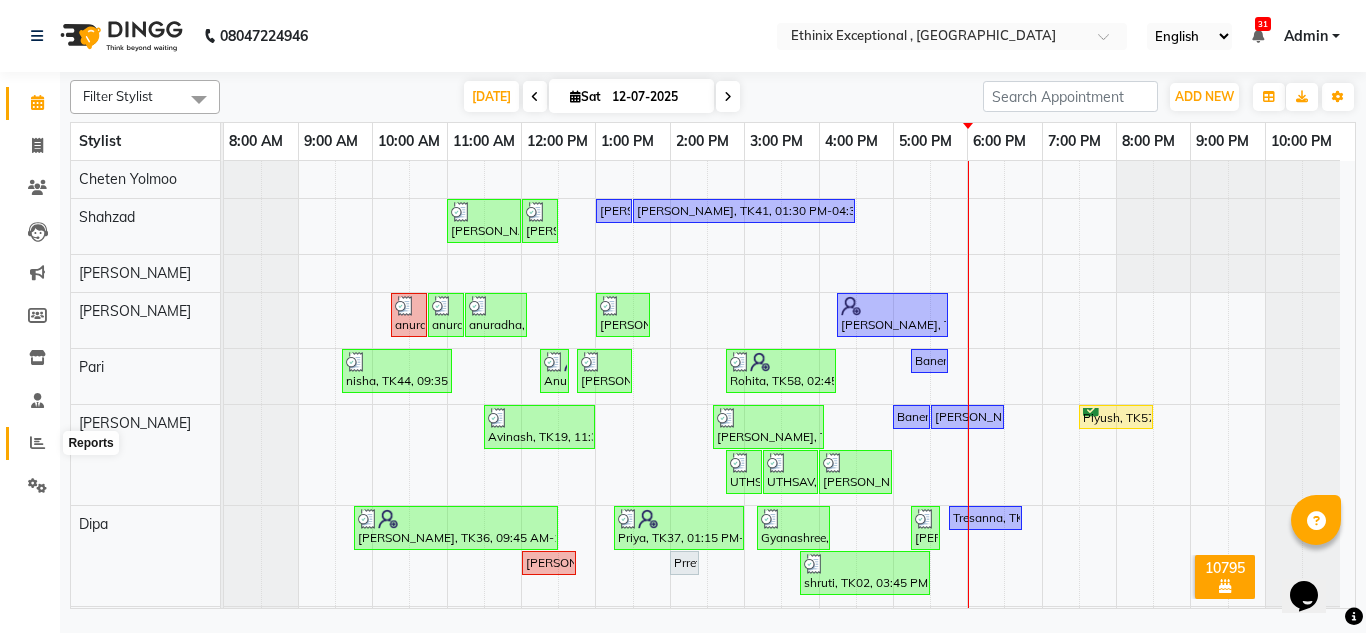 click 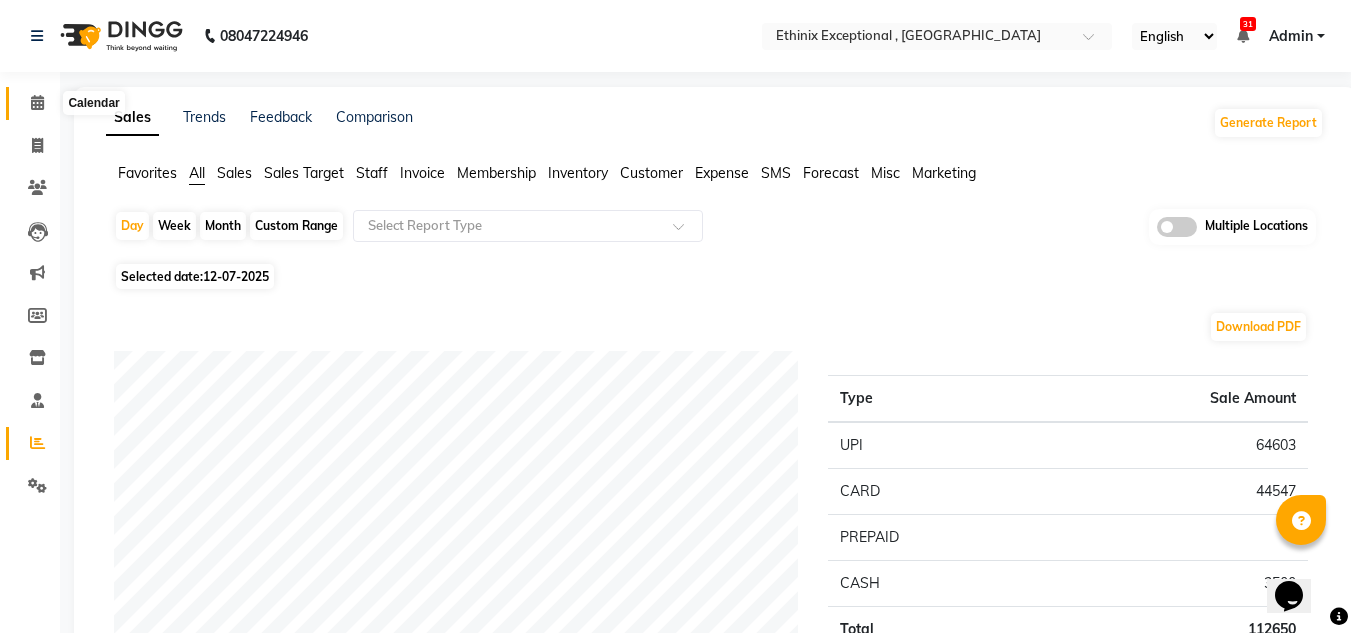 click 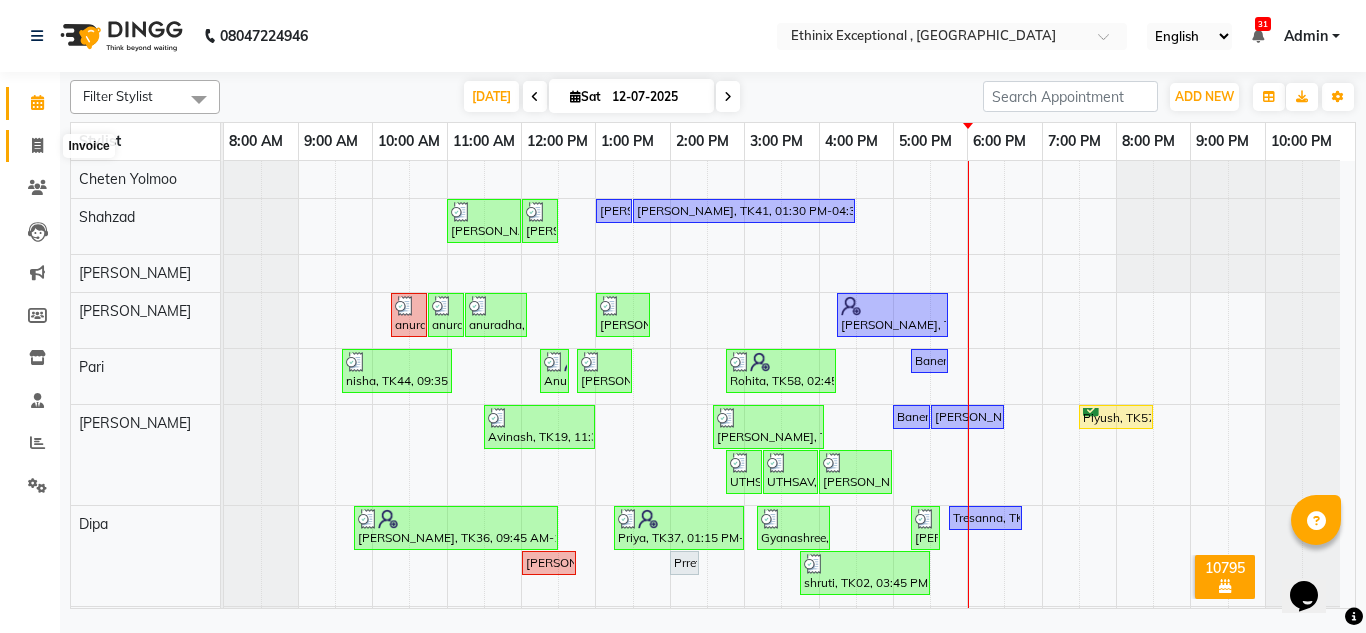 click 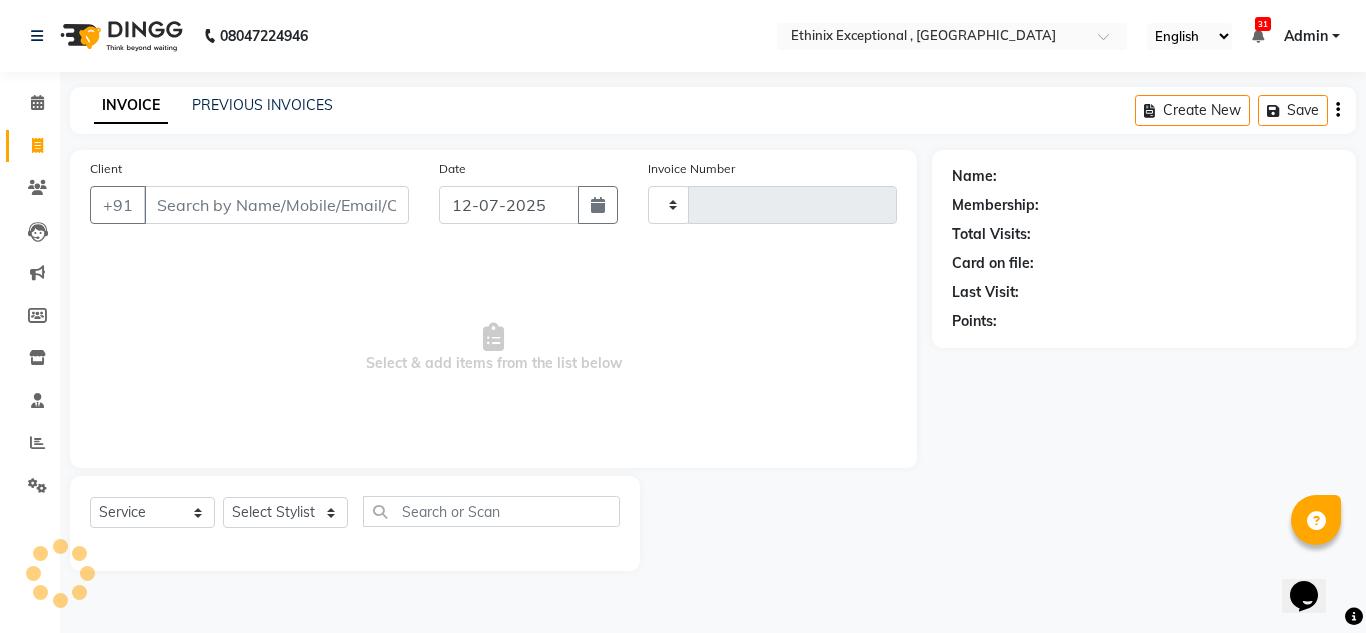 type on "6110" 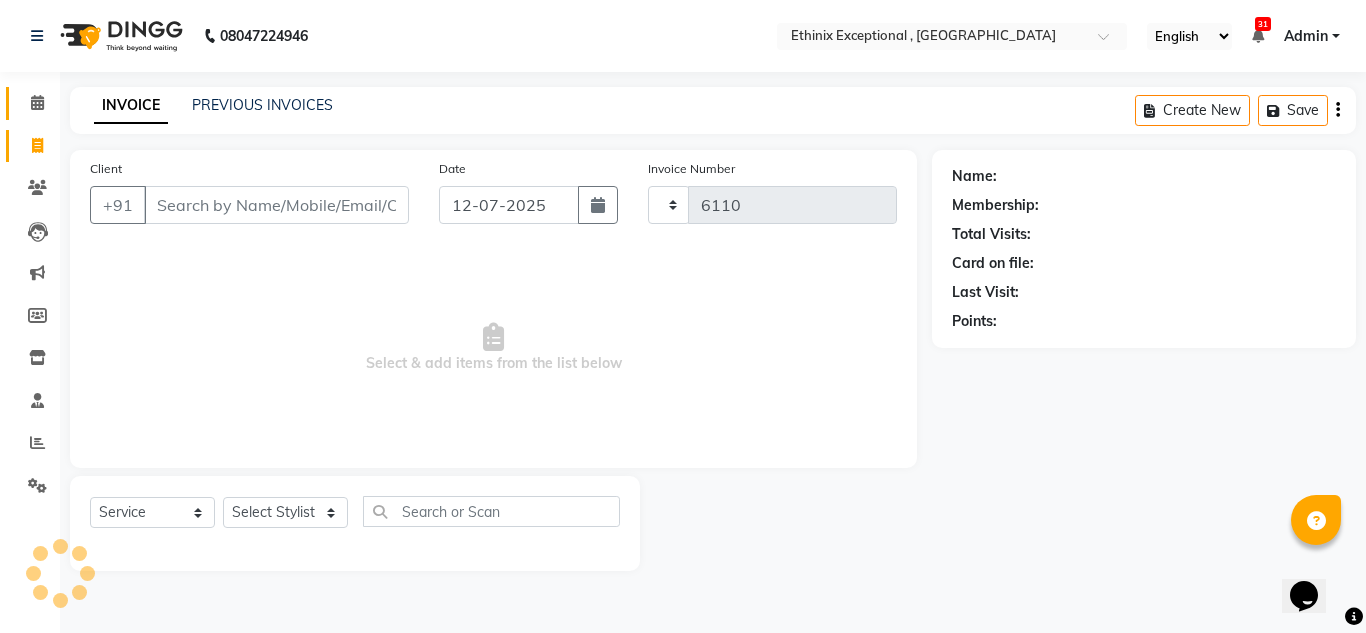 select on "3625" 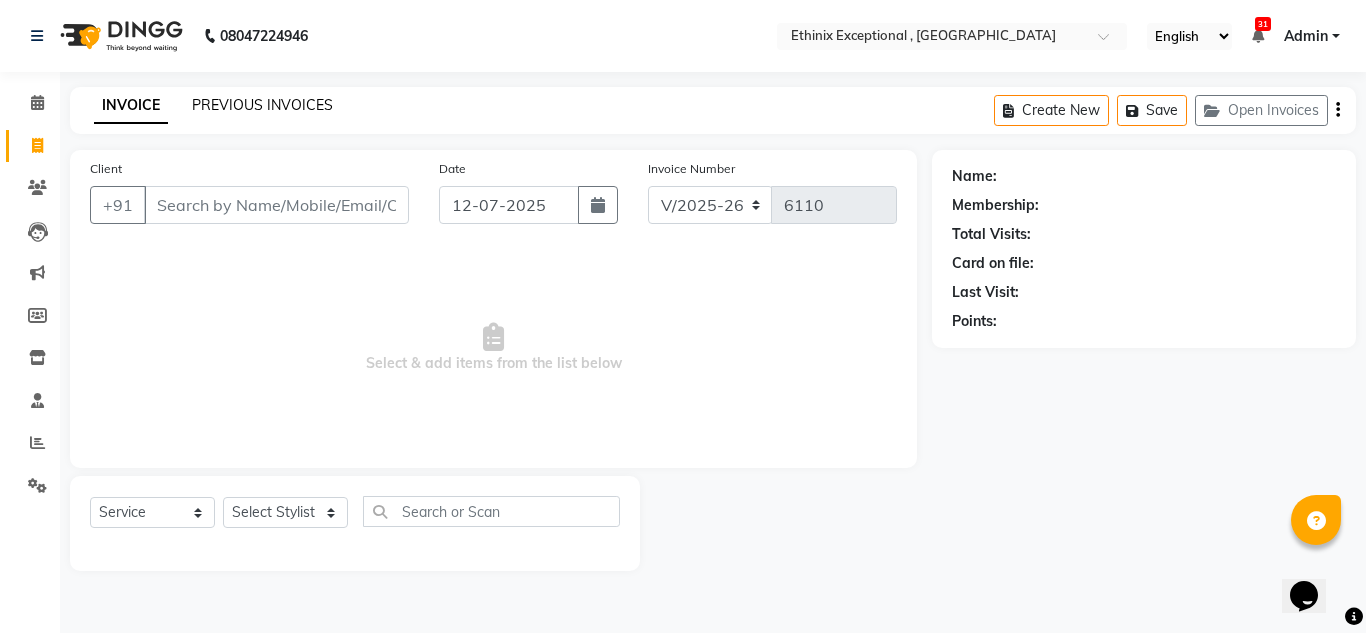 click on "PREVIOUS INVOICES" 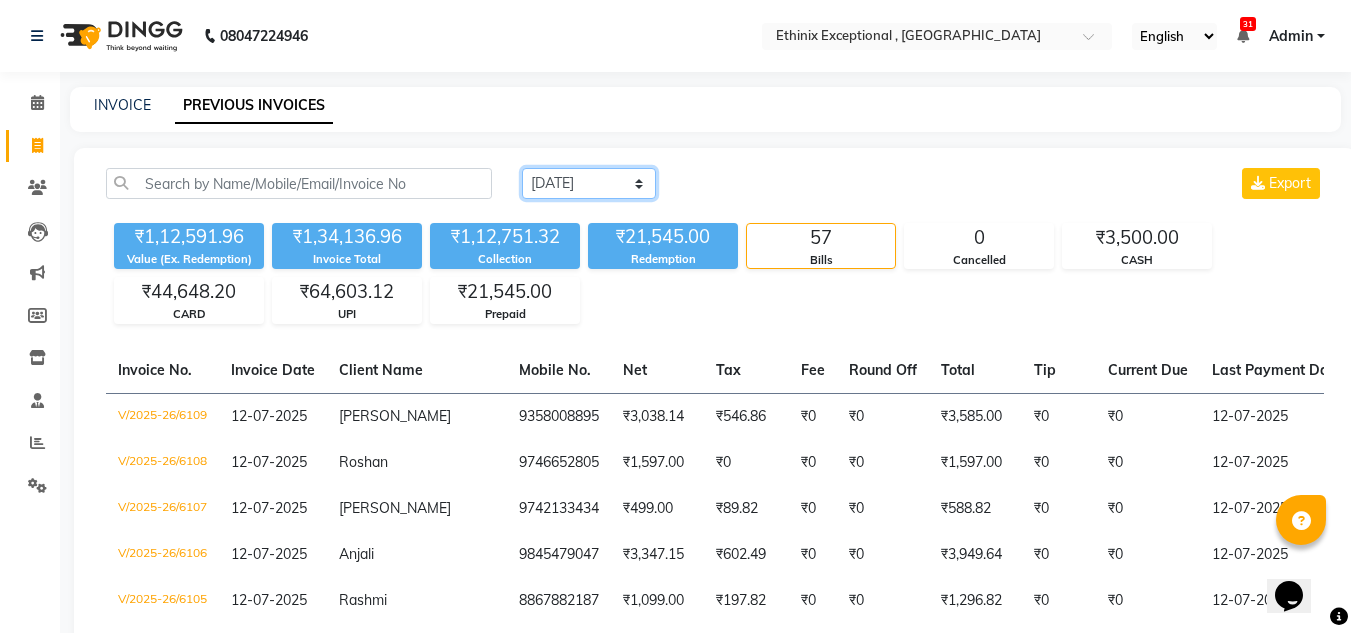 click on "Today Yesterday Custom Range" 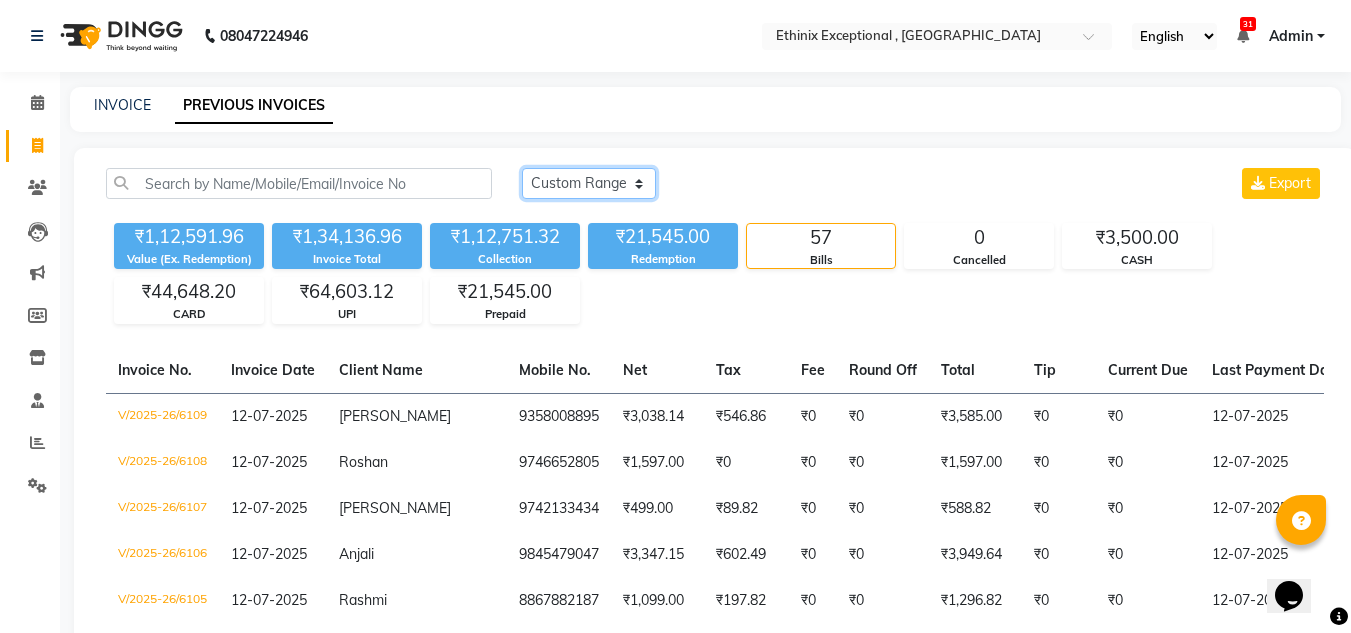 click on "Today Yesterday Custom Range" 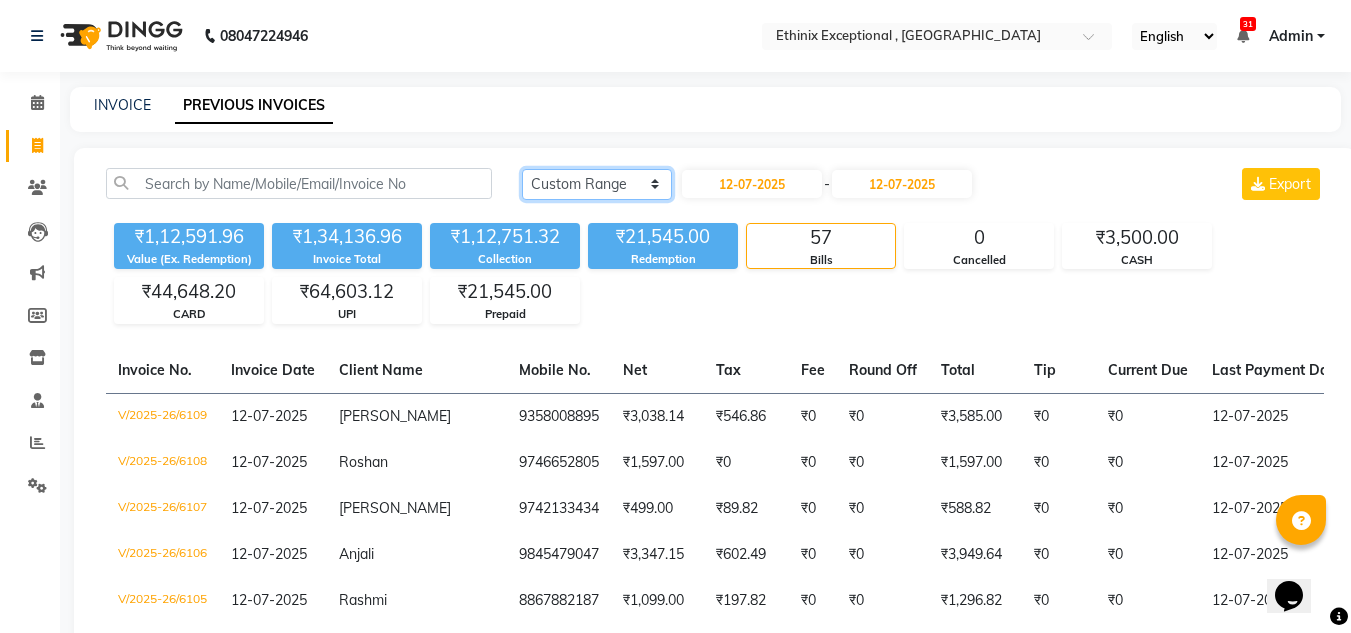 click on "Today Yesterday Custom Range" 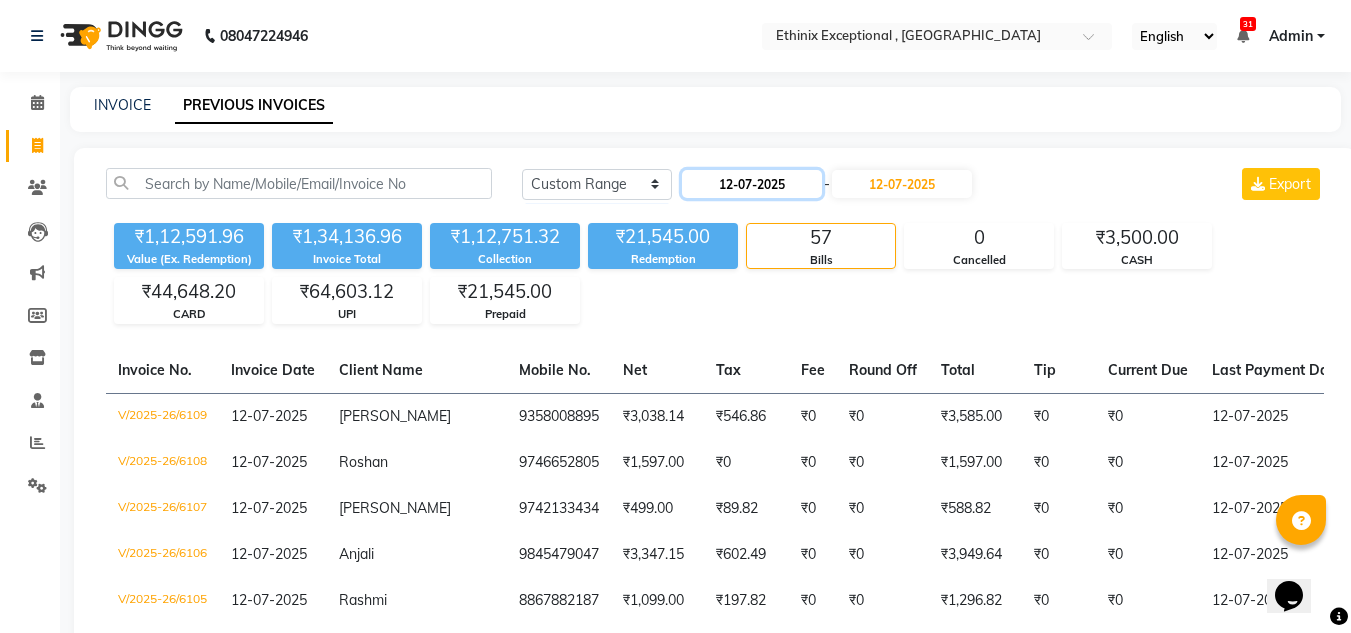click on "12-07-2025" 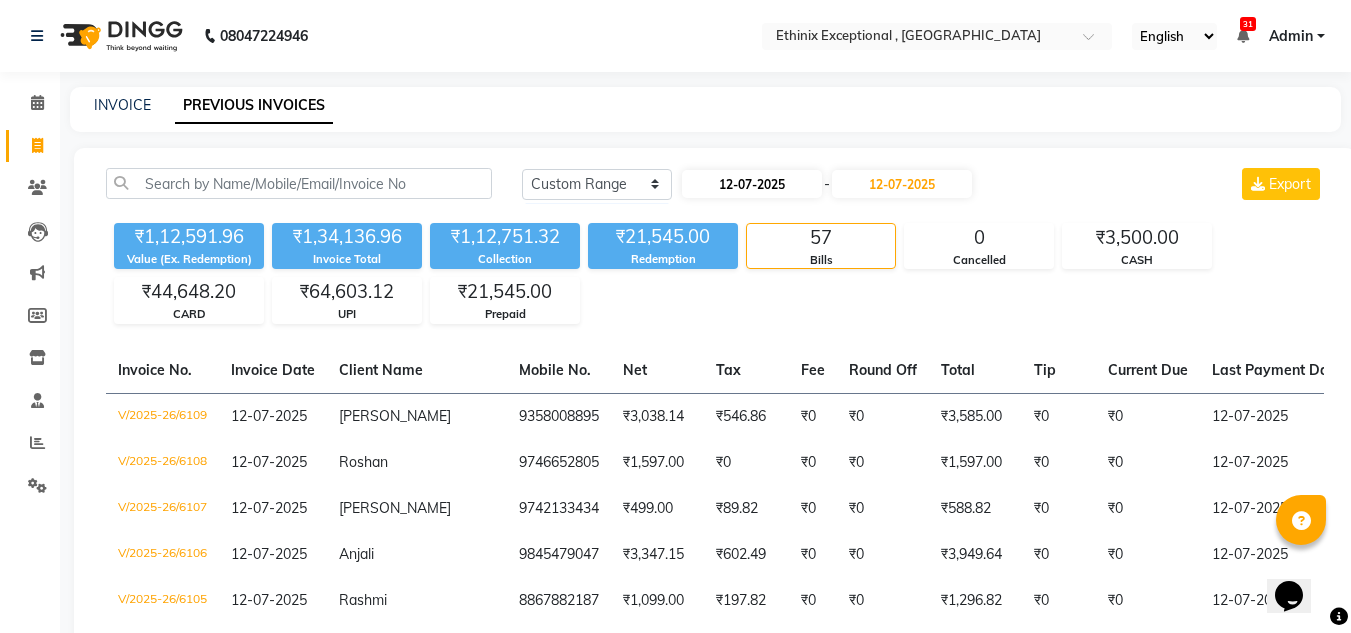 select on "7" 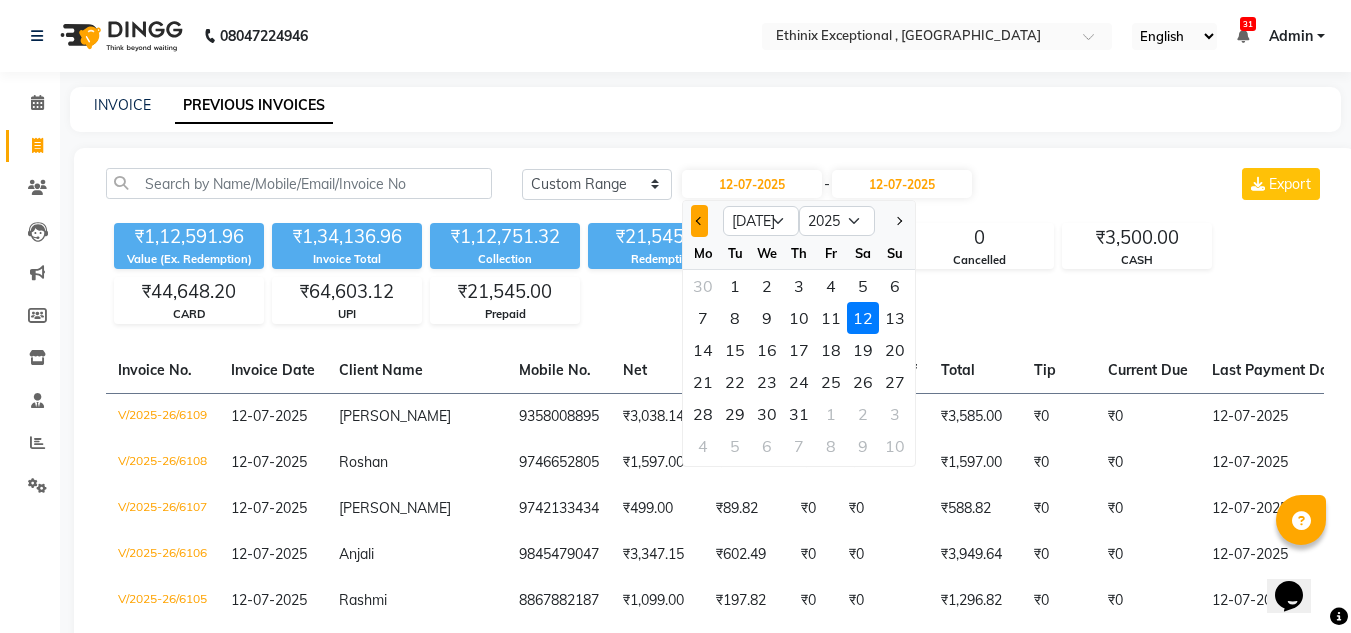 click 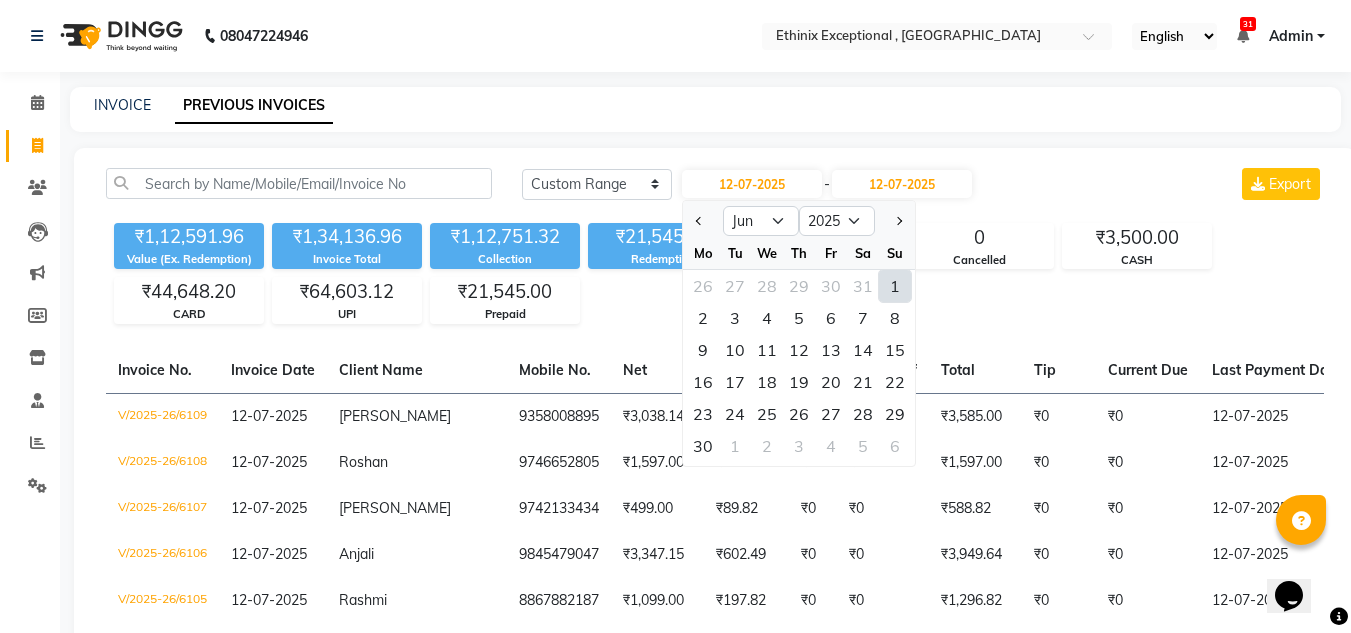 click on "1" 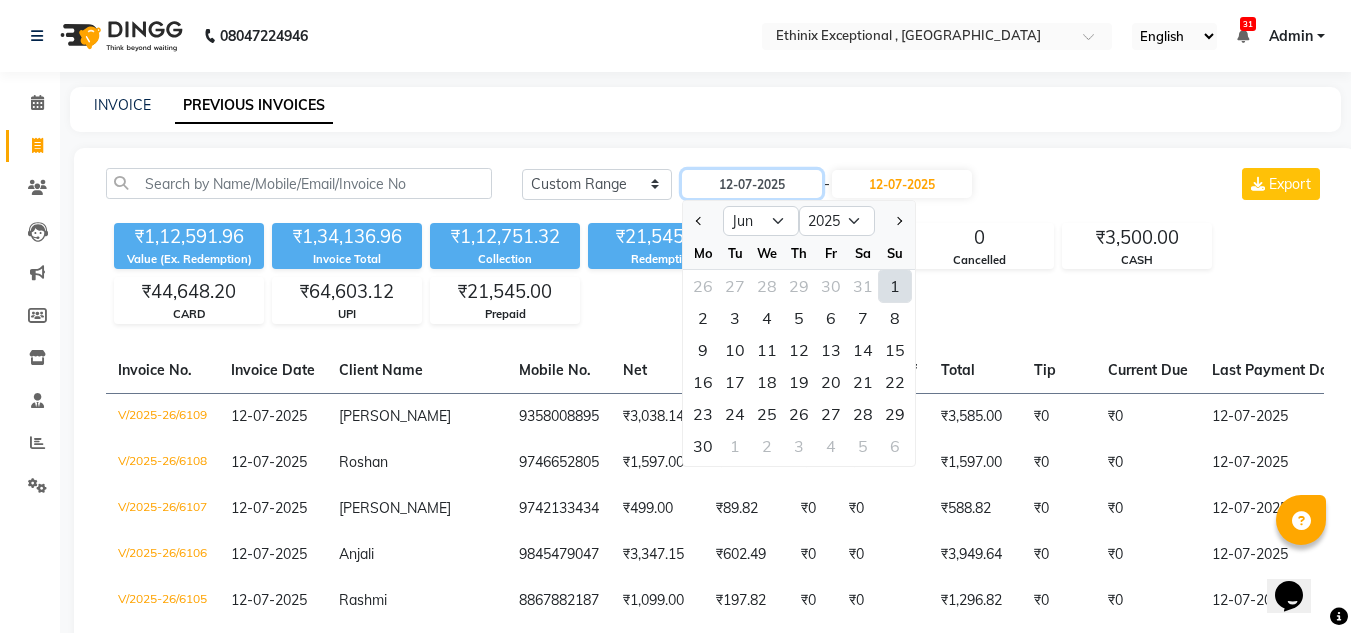 type on "01-06-2025" 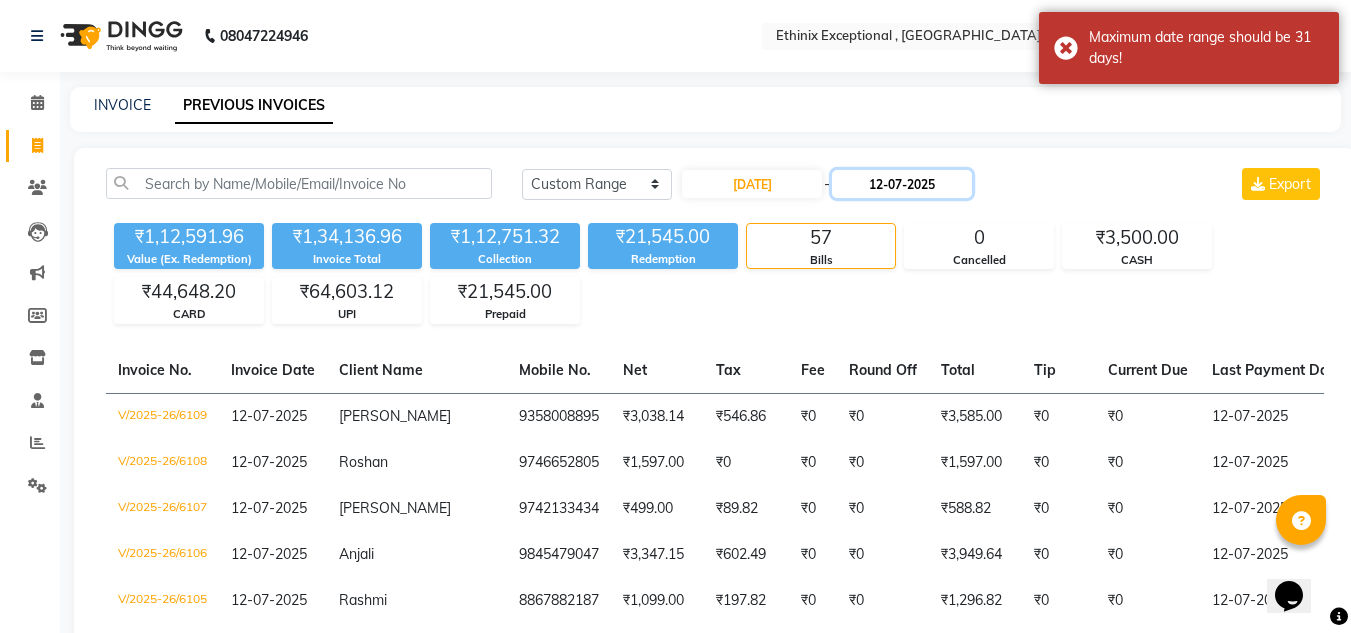 click on "12-07-2025" 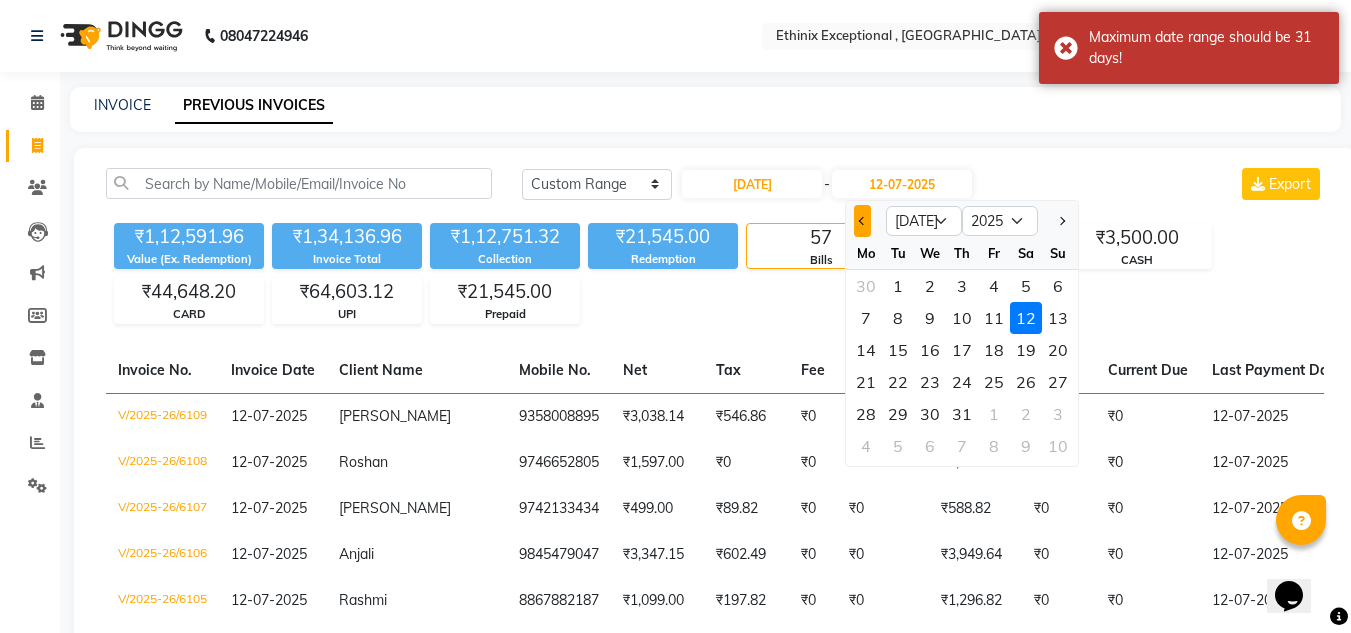 click 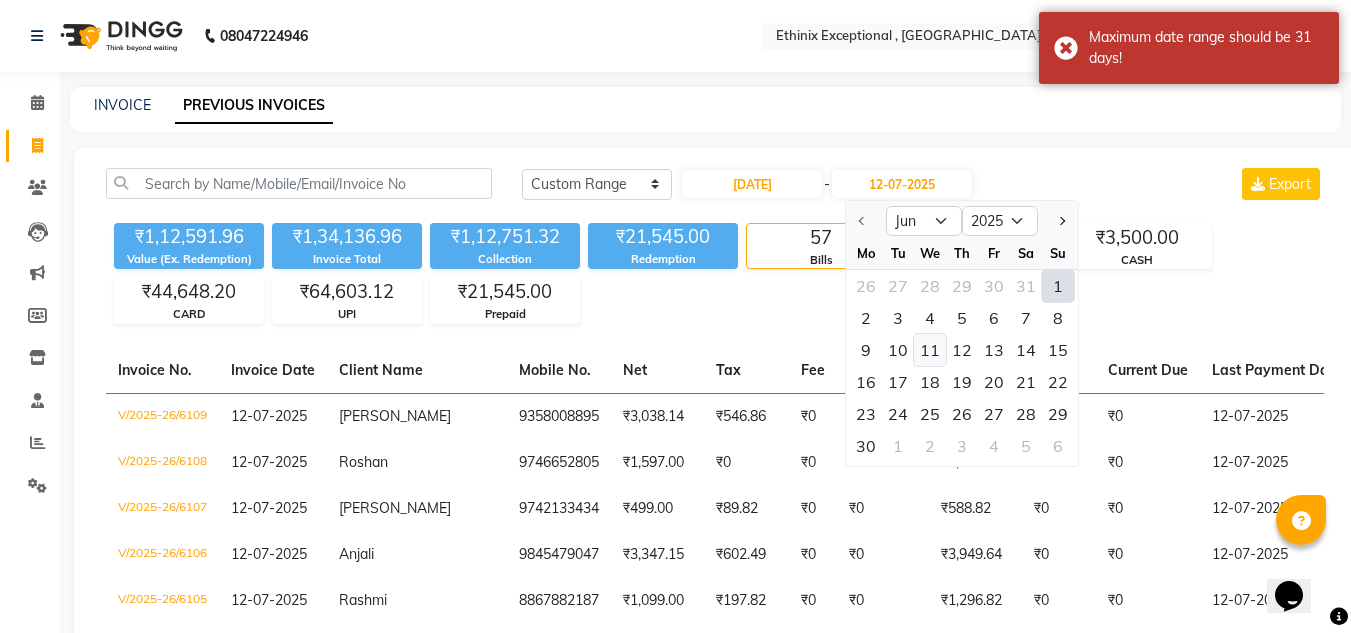 click on "11" 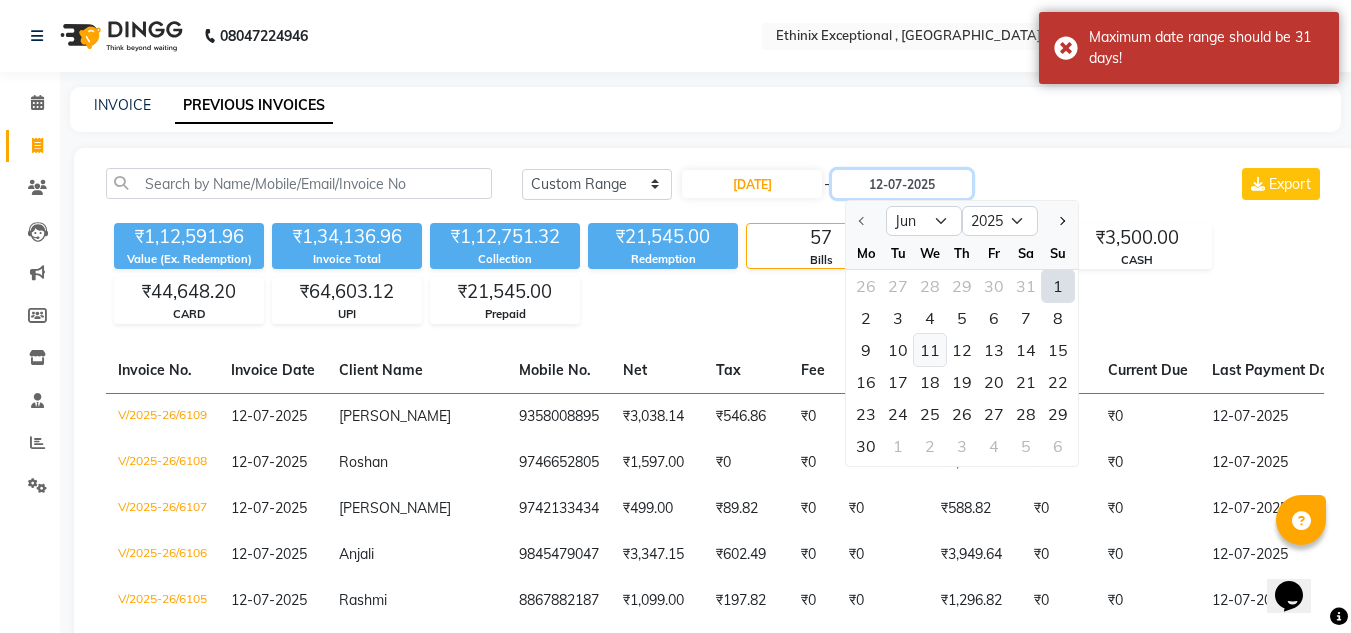 type on "11-06-2025" 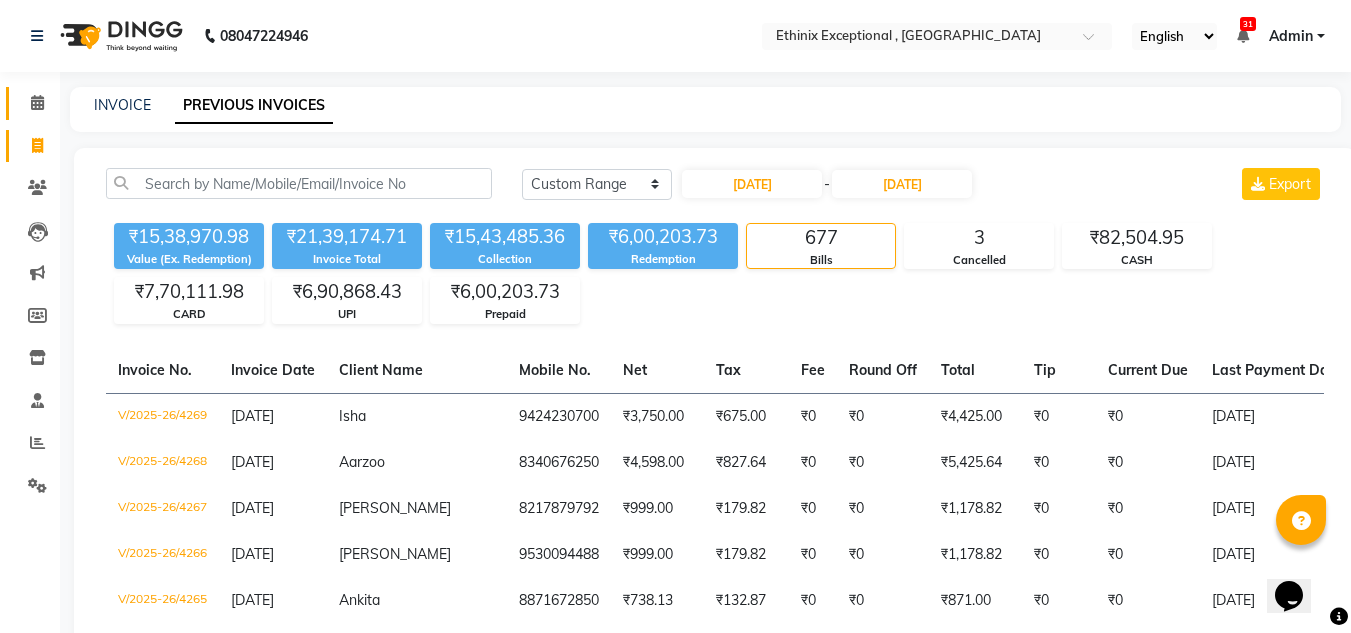 click on "Calendar" 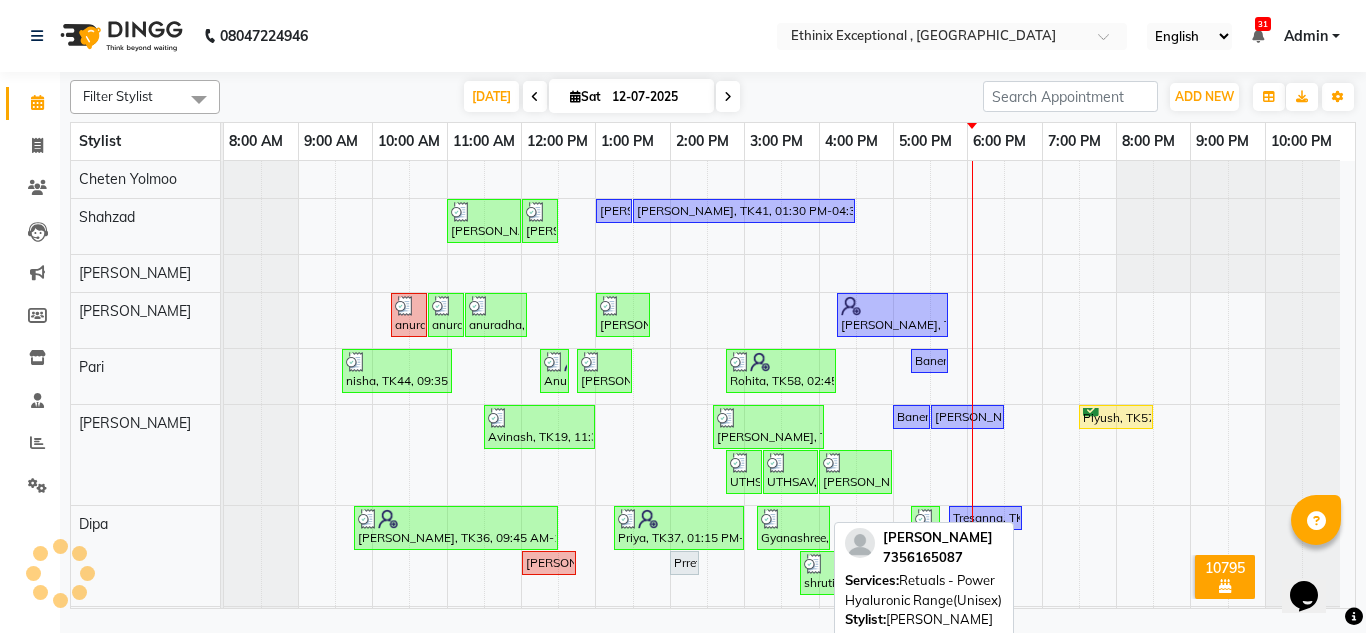 scroll, scrollTop: 522, scrollLeft: 0, axis: vertical 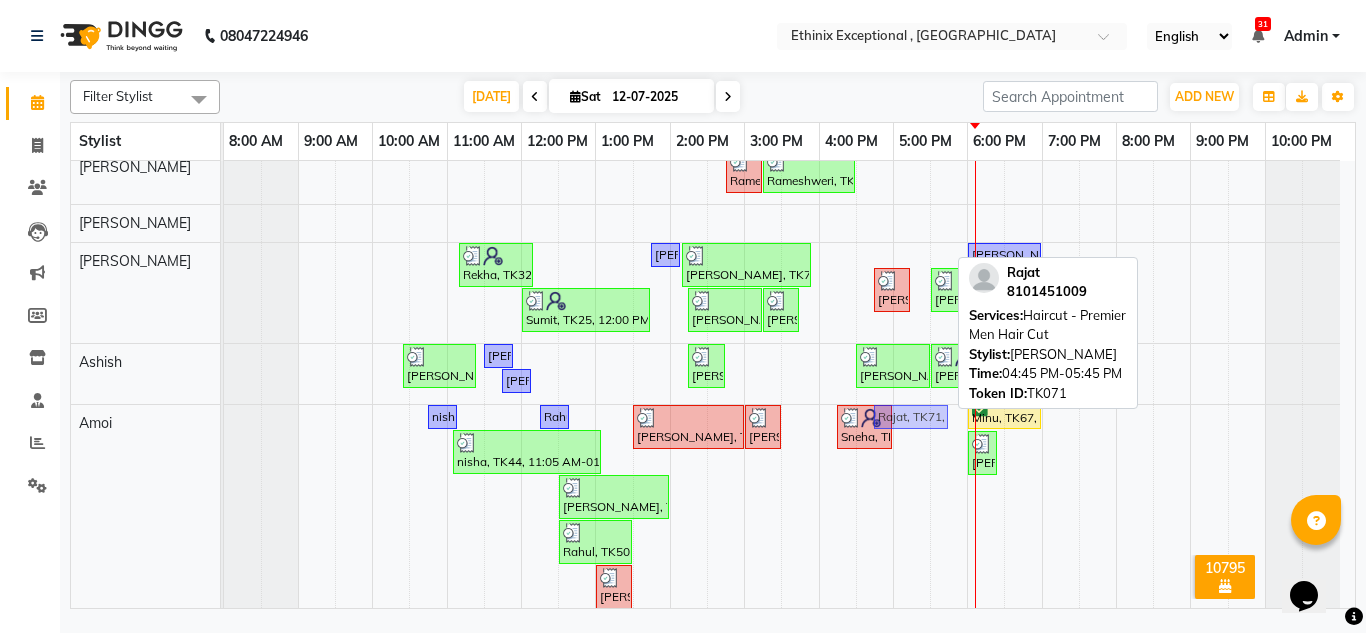 drag, startPoint x: 903, startPoint y: 249, endPoint x: 893, endPoint y: 524, distance: 275.18176 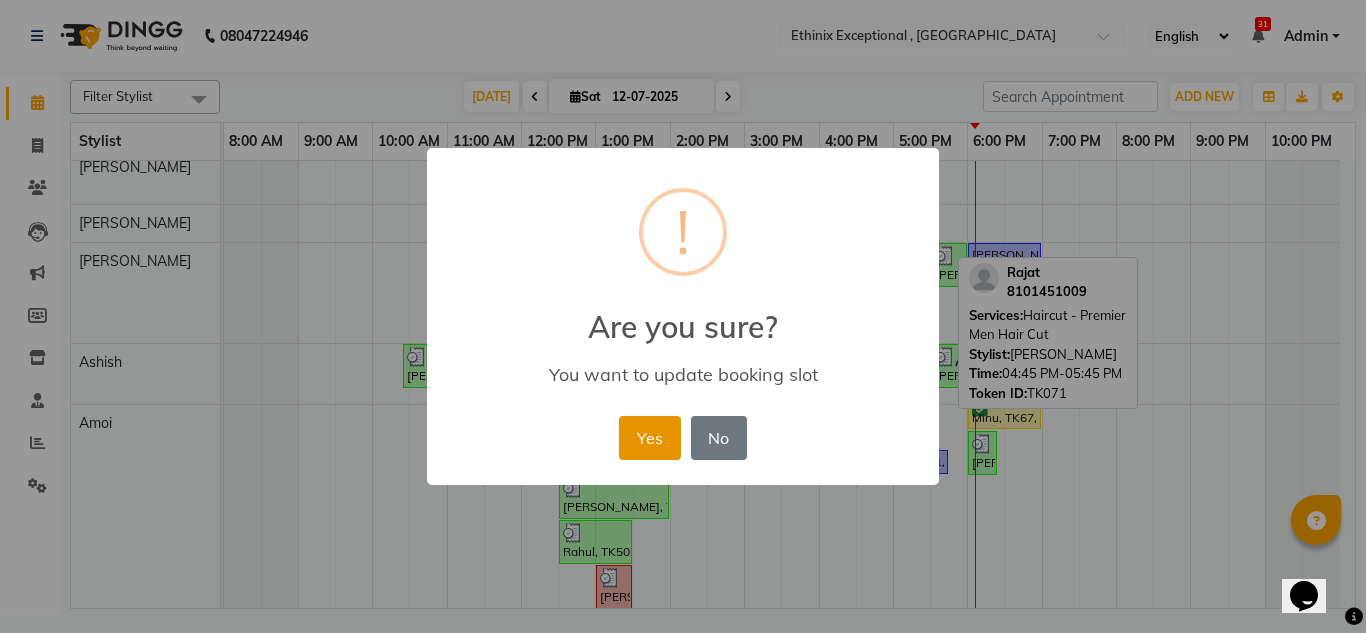 click on "Yes" at bounding box center (649, 438) 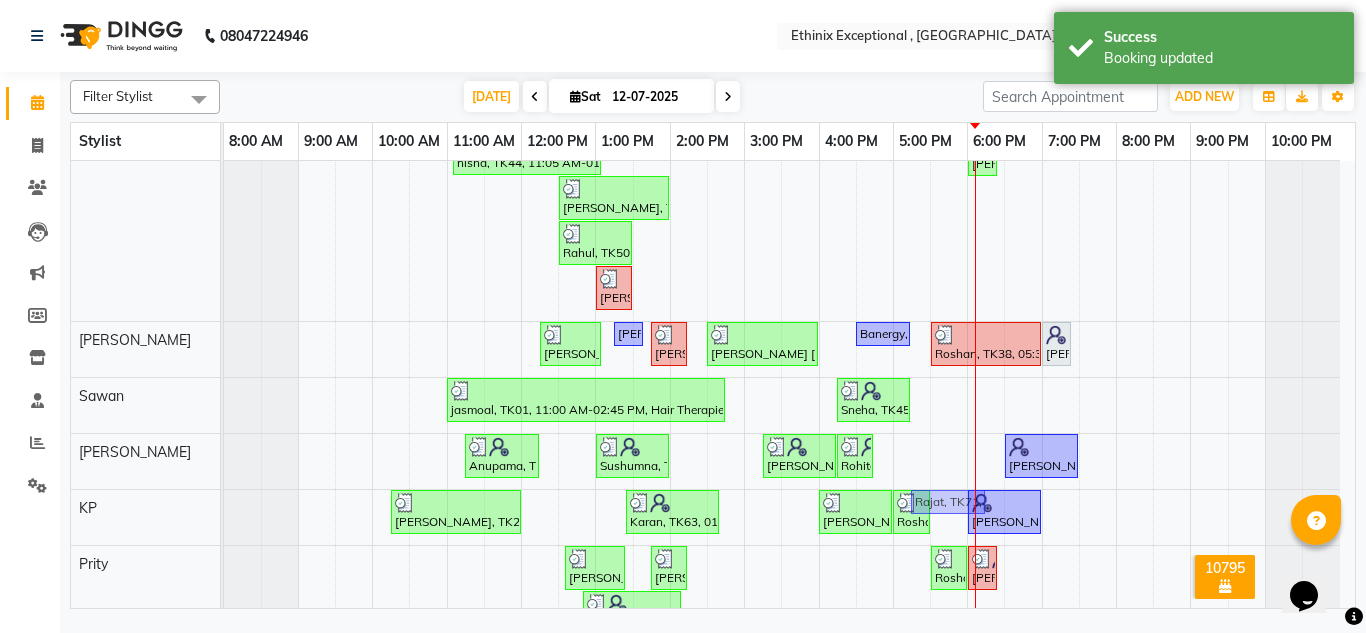 drag, startPoint x: 896, startPoint y: 231, endPoint x: 921, endPoint y: 513, distance: 283.106 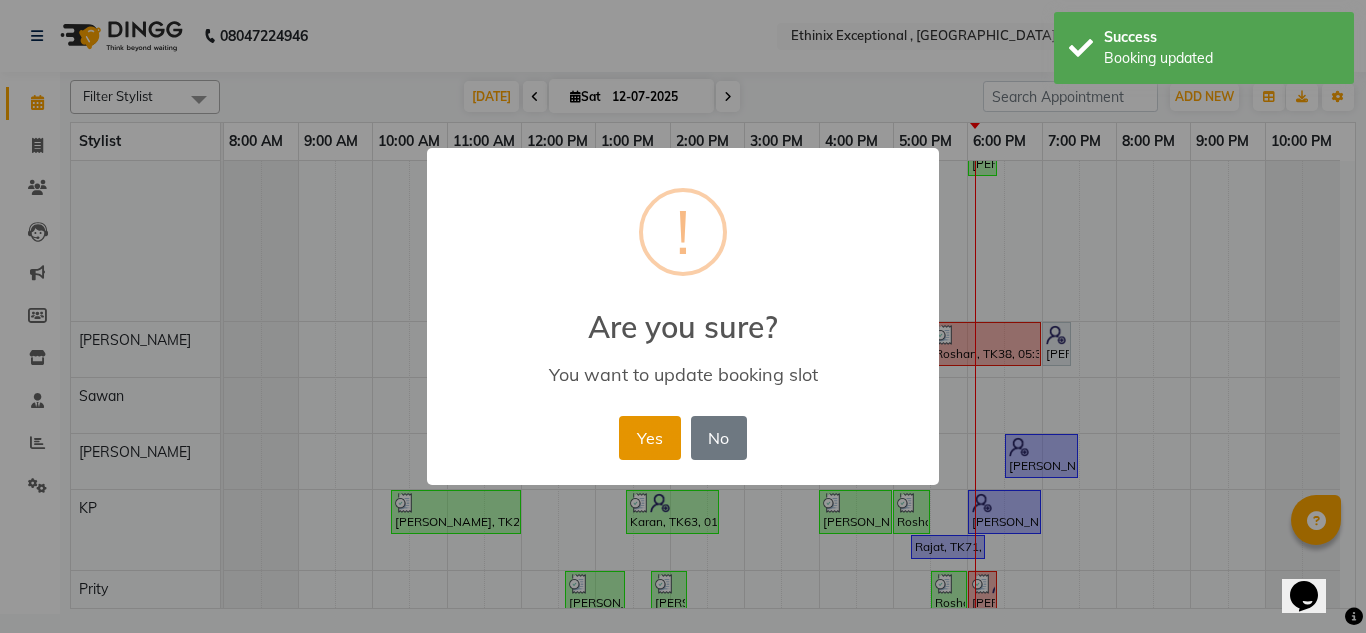 click on "Yes" at bounding box center [649, 438] 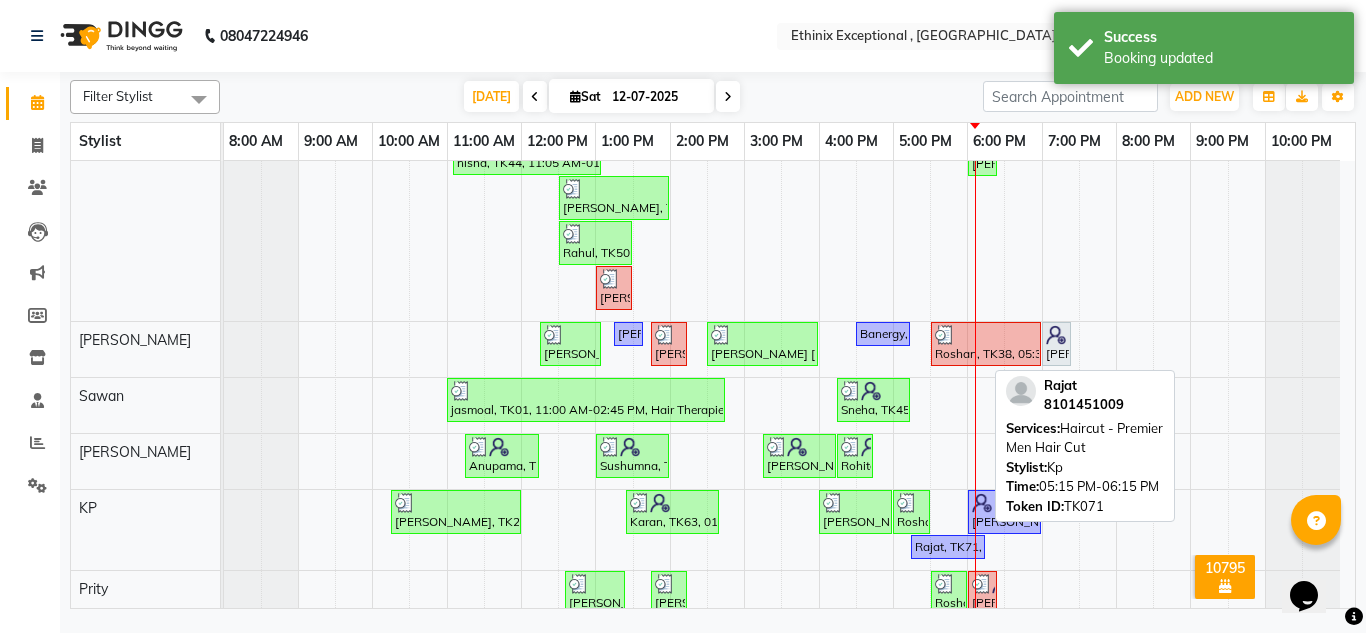 click on "Rajat, TK71, 05:15 PM-06:15 PM, Haircut - Premier Men Hair Cut" at bounding box center (948, 547) 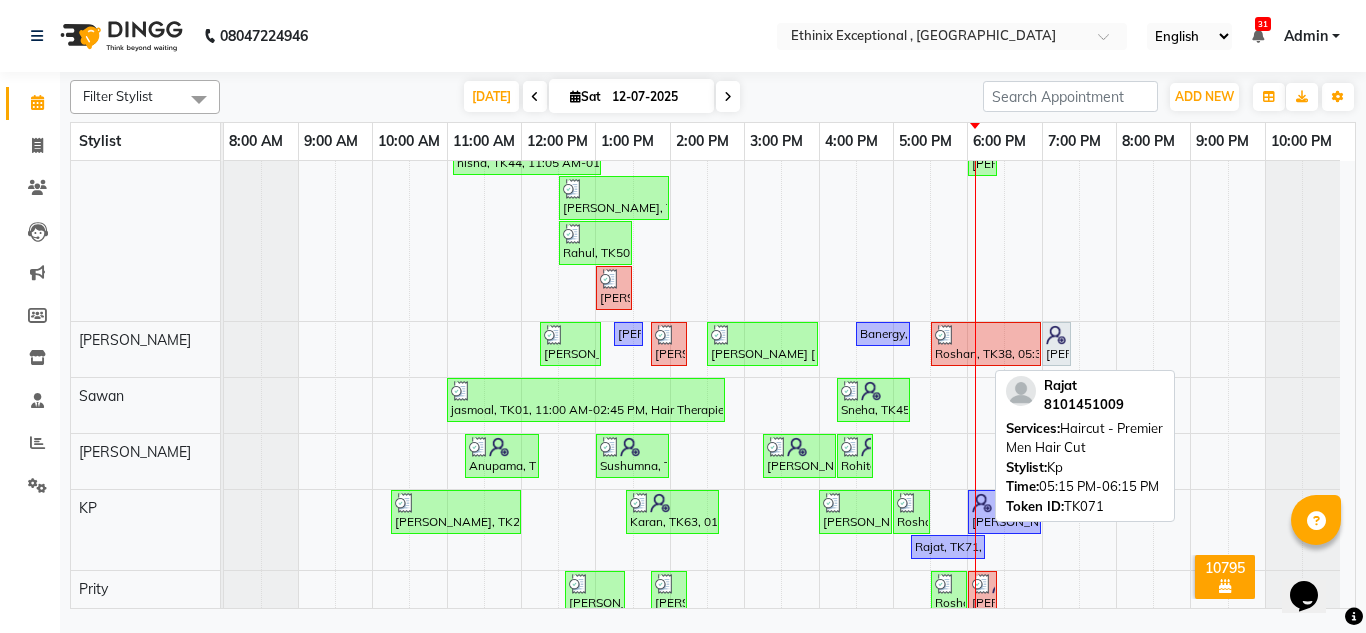 click on "Rajat, TK71, 05:15 PM-06:15 PM, Haircut - Premier Men Hair Cut" at bounding box center (948, 547) 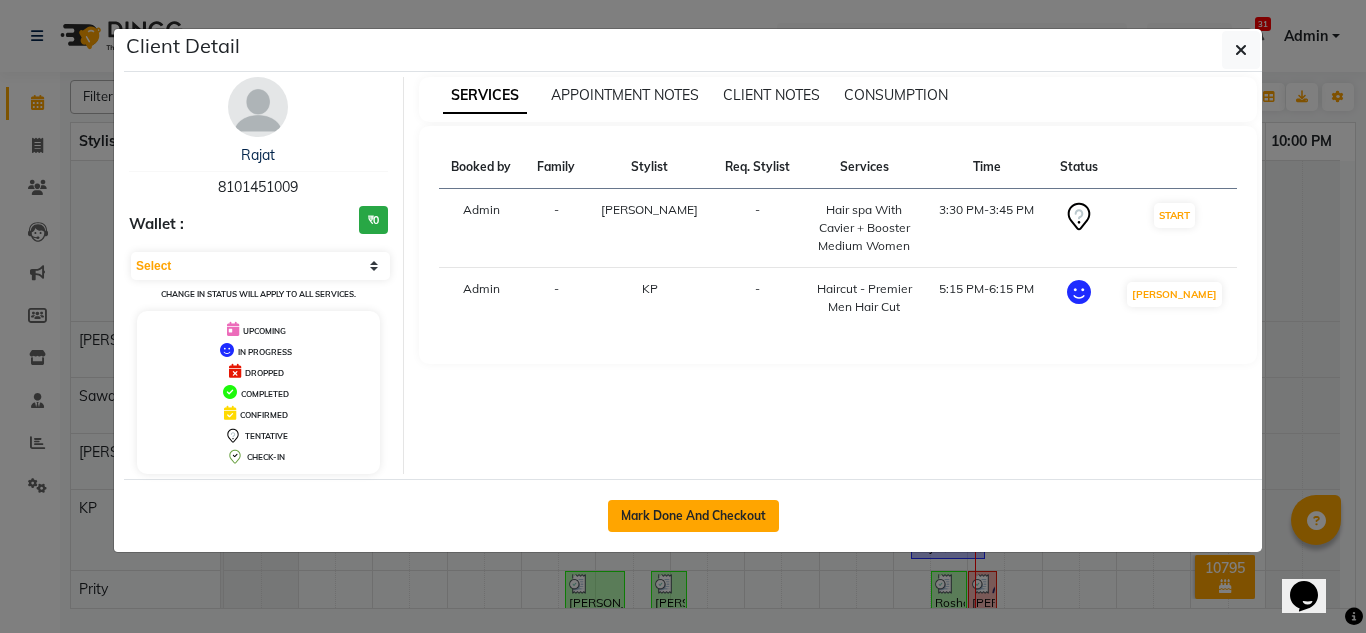 click on "Mark Done And Checkout" 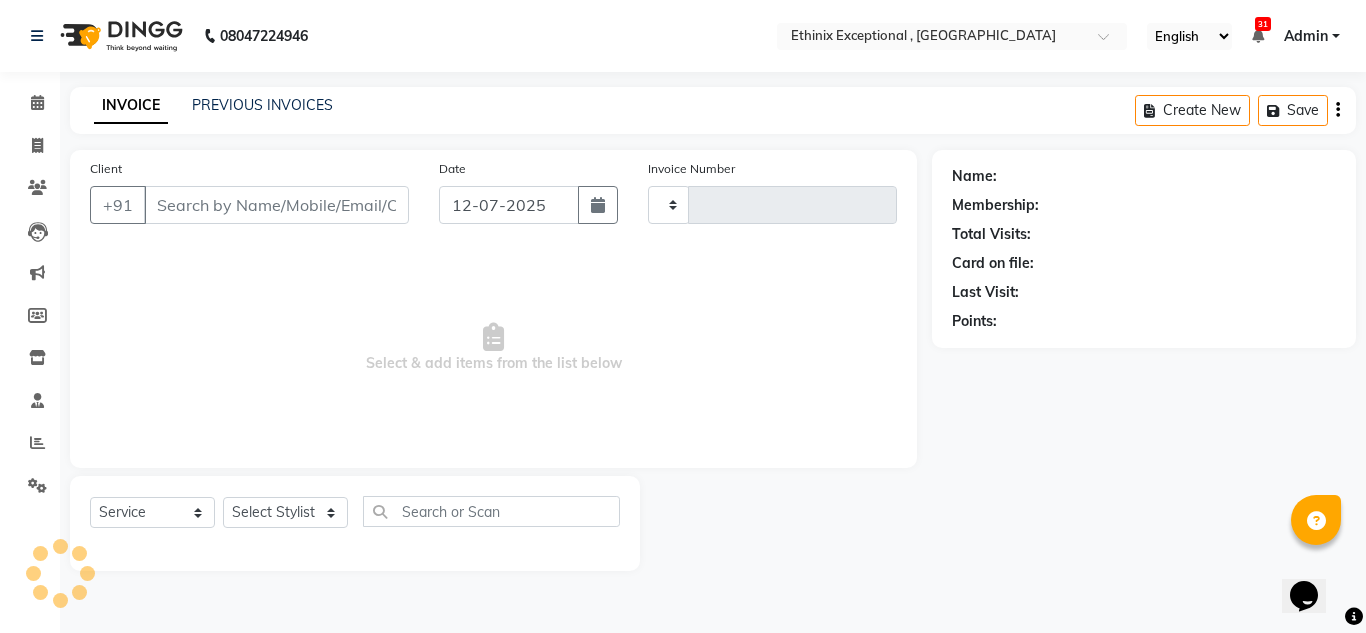 type on "6110" 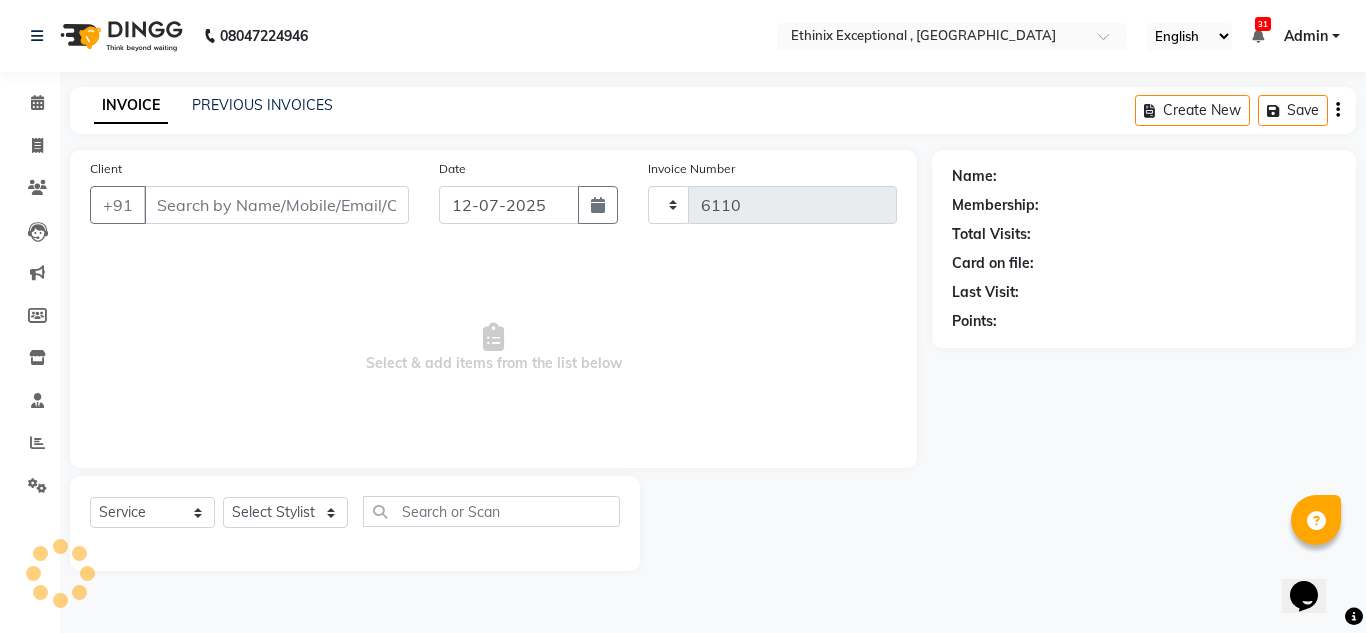 select on "3" 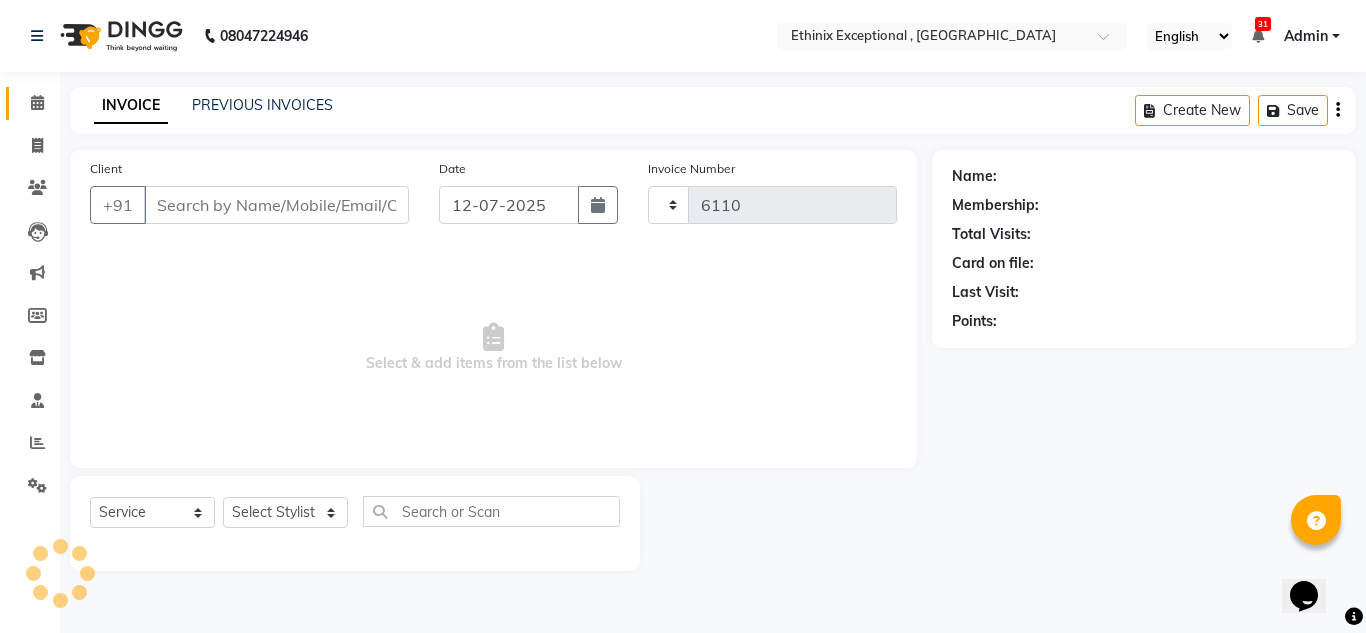 select on "3625" 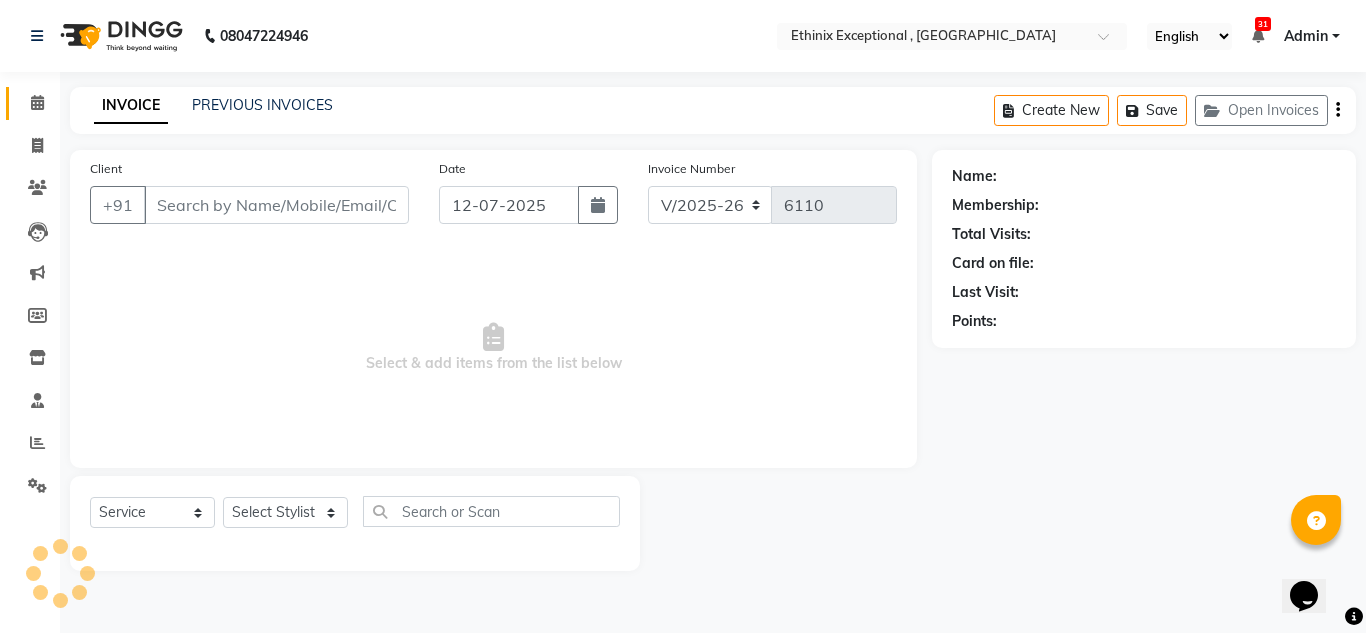 type on "8101451009" 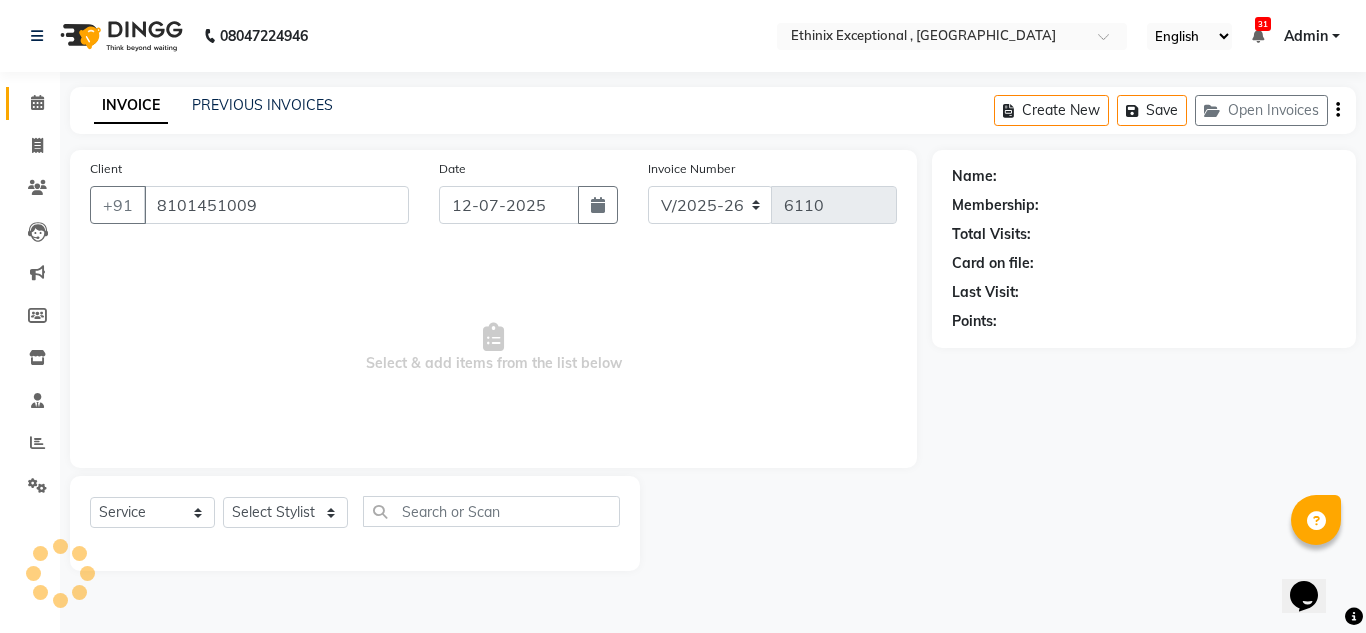 select on "75682" 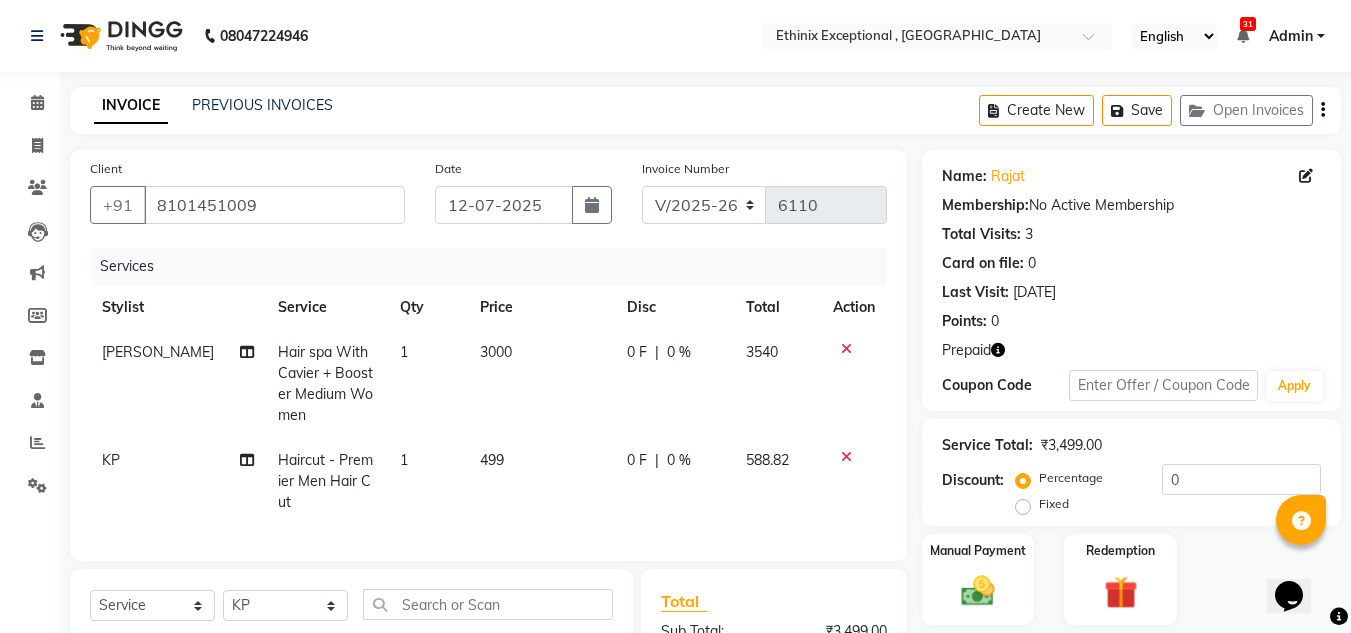 click 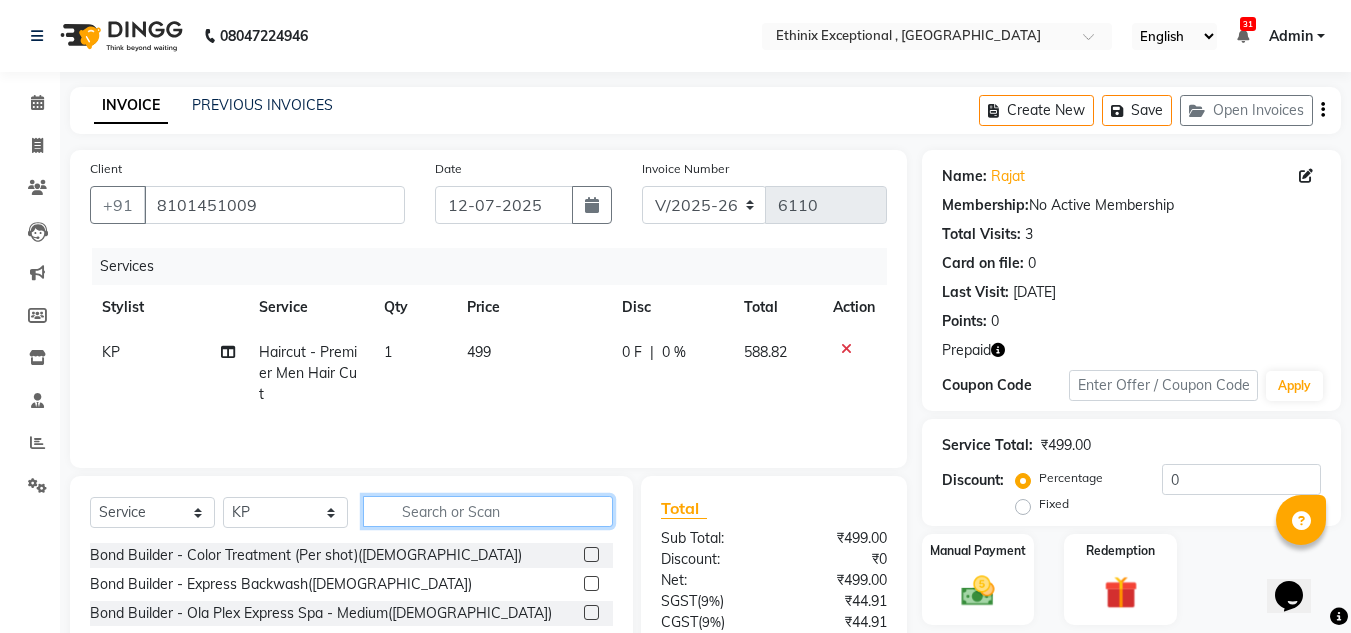 click 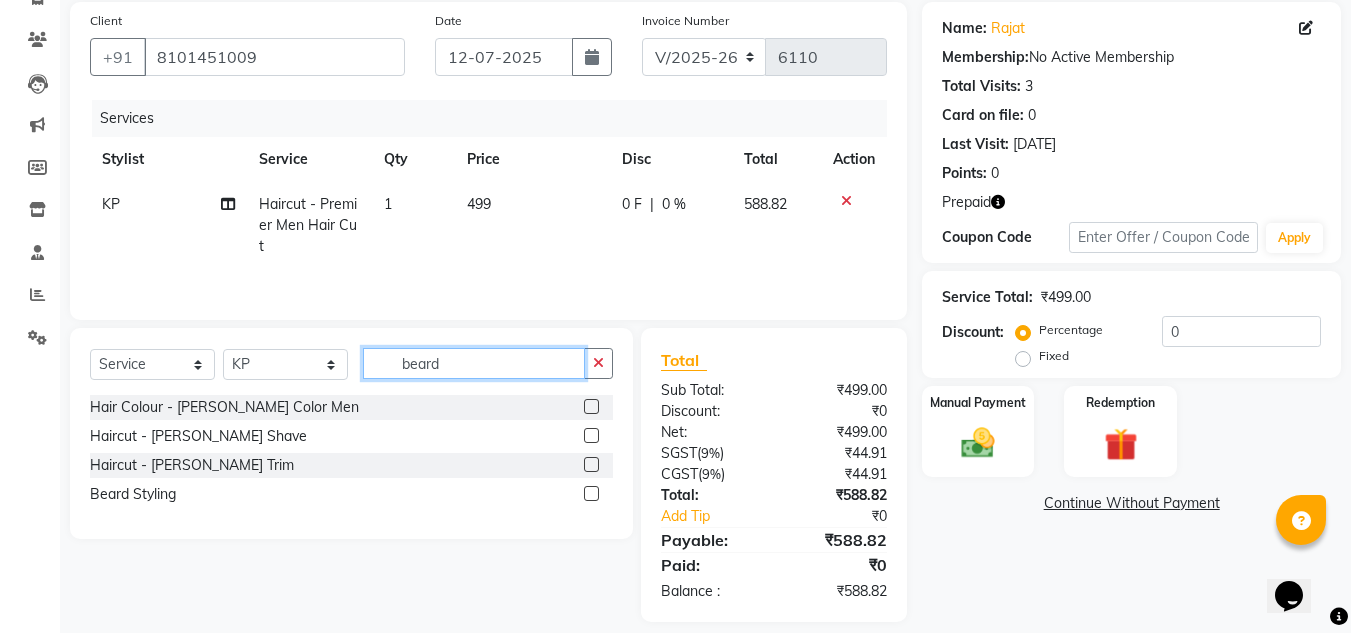 type on "beard" 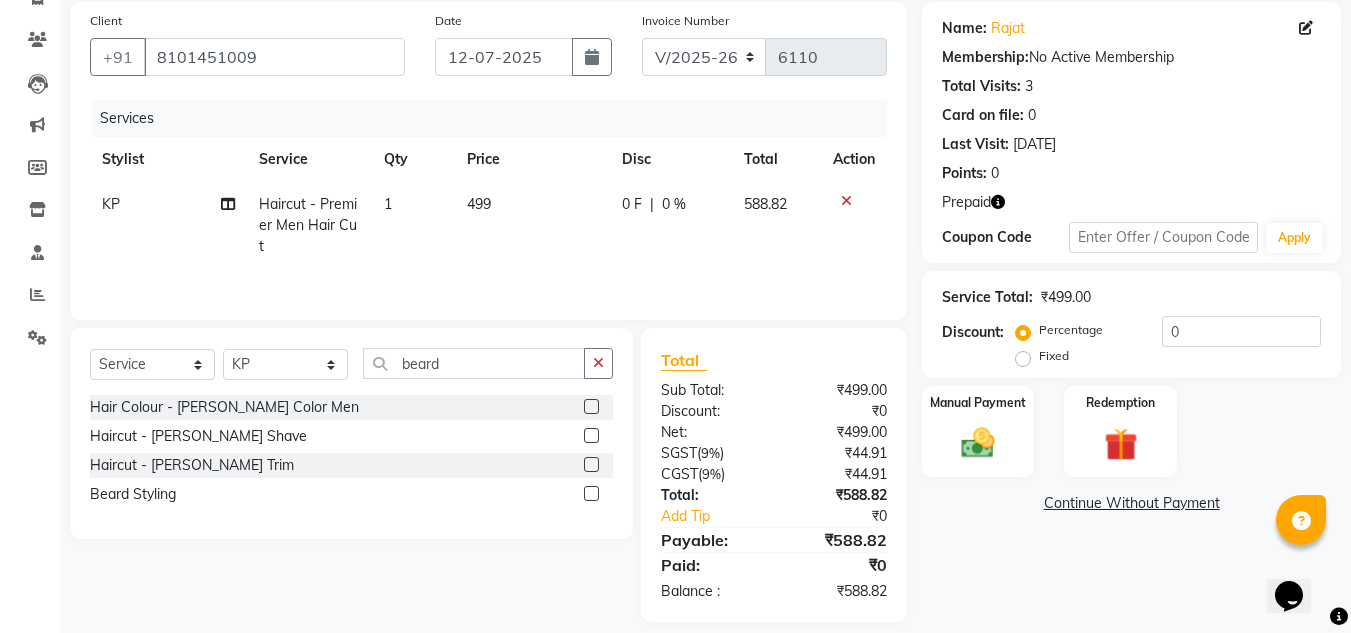 click 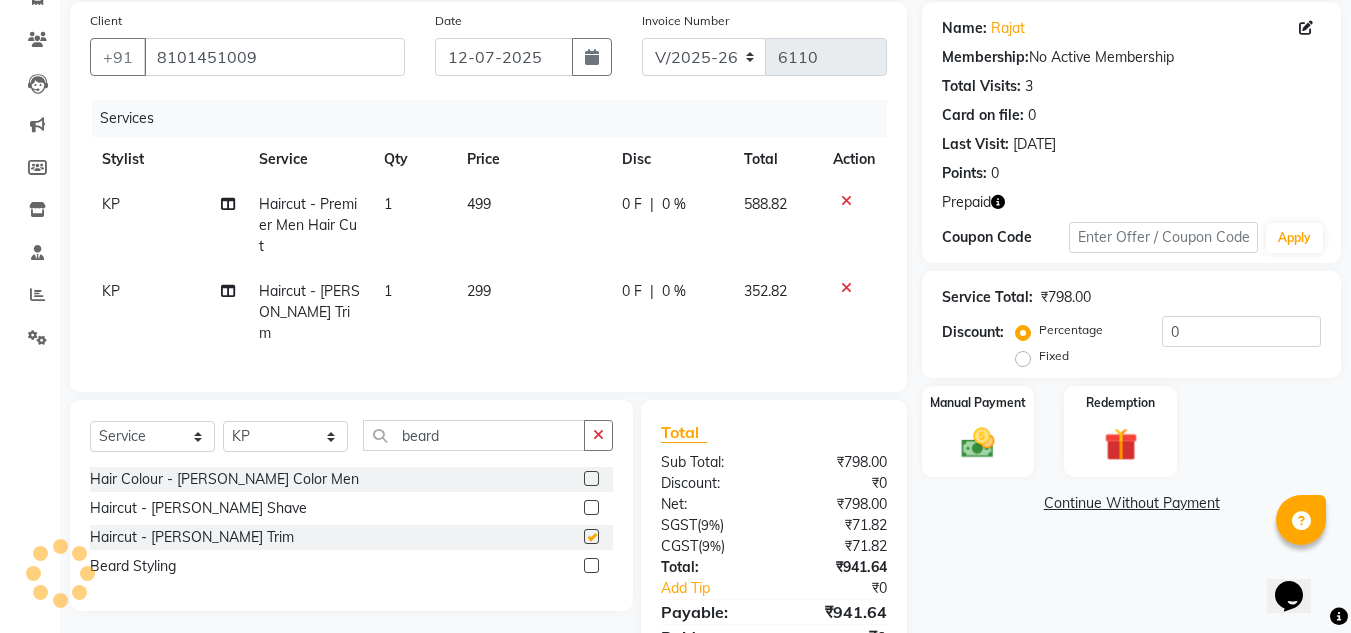 checkbox on "false" 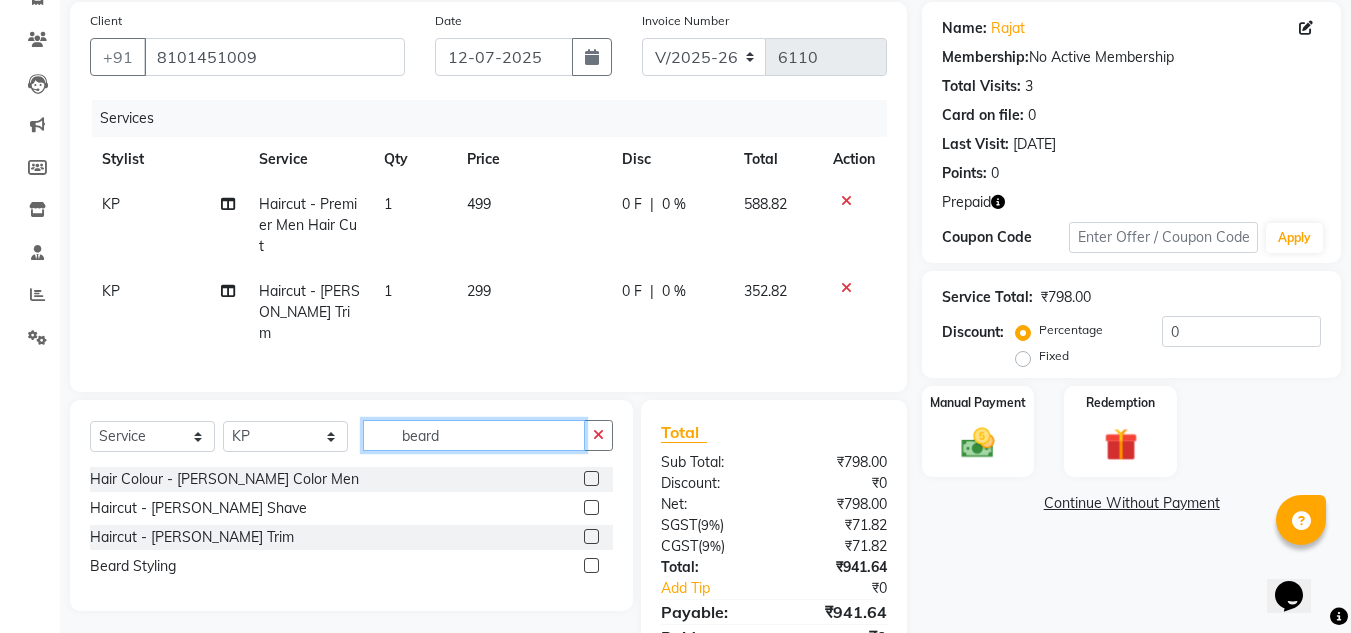 click on "beard" 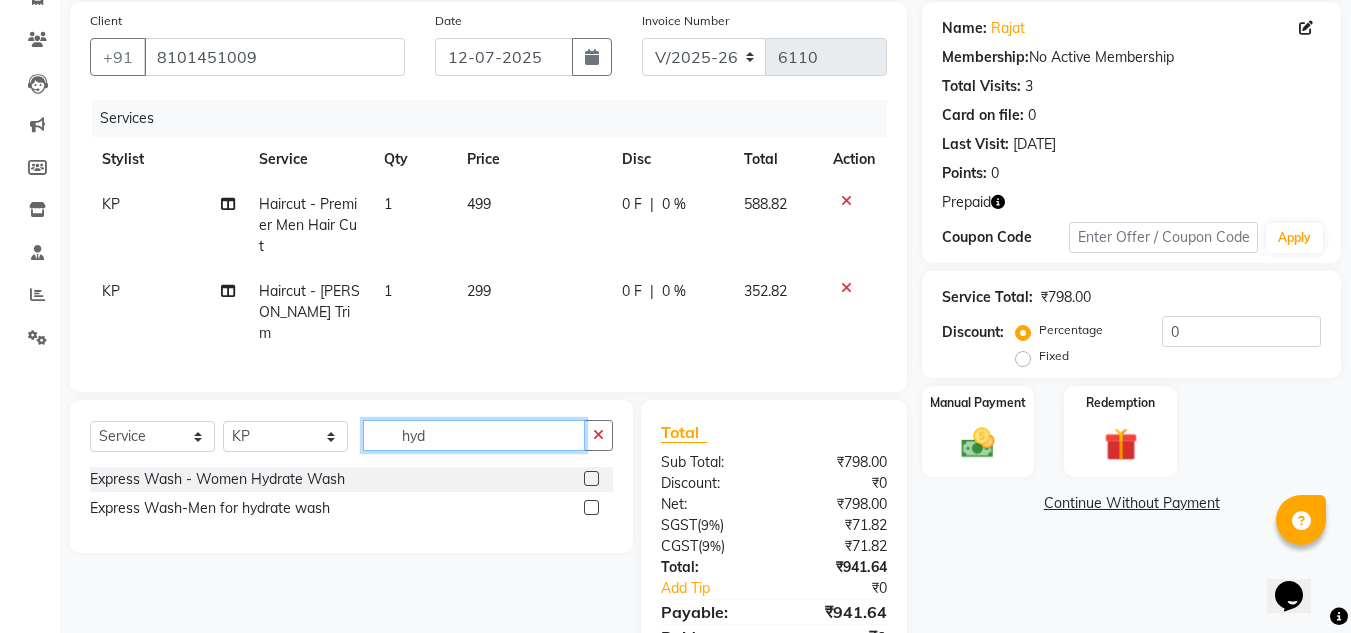 type on "hyd" 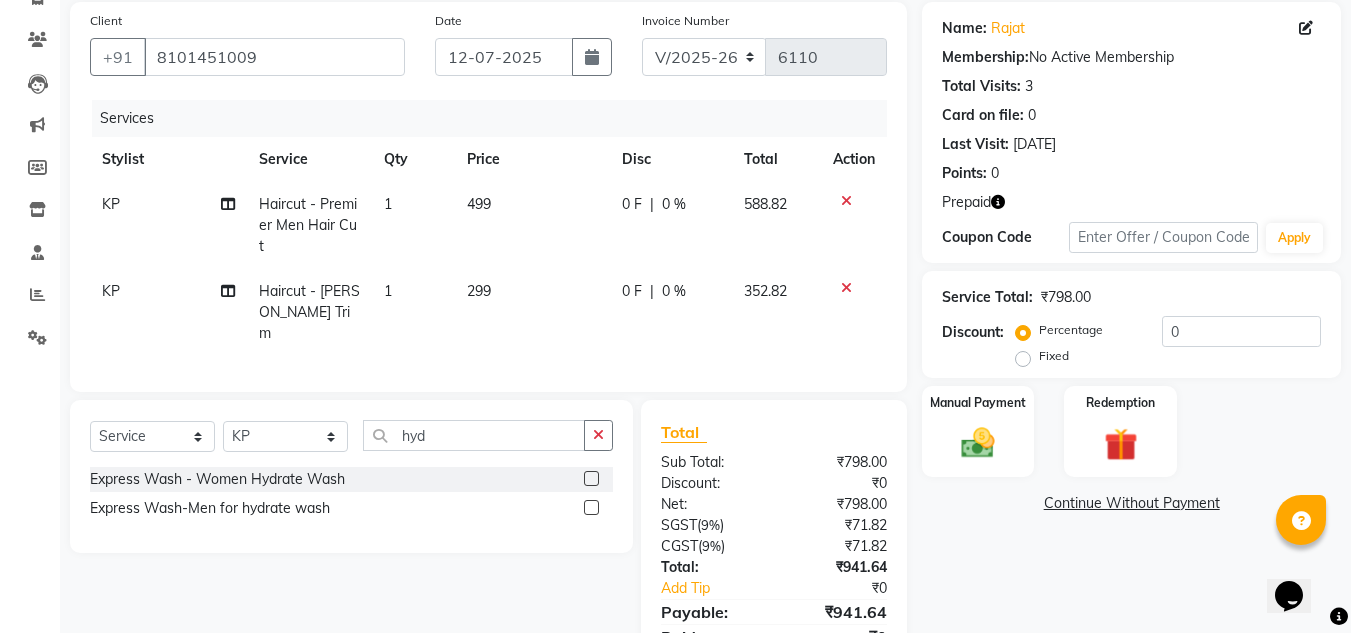 click 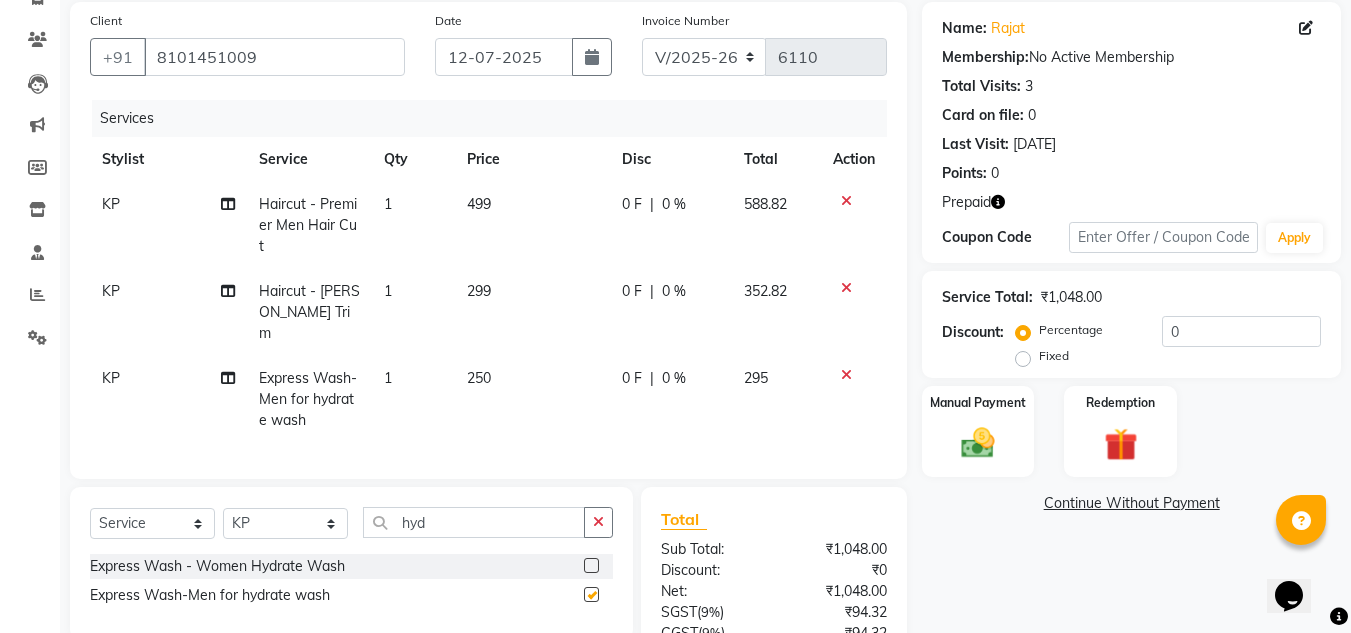 checkbox on "false" 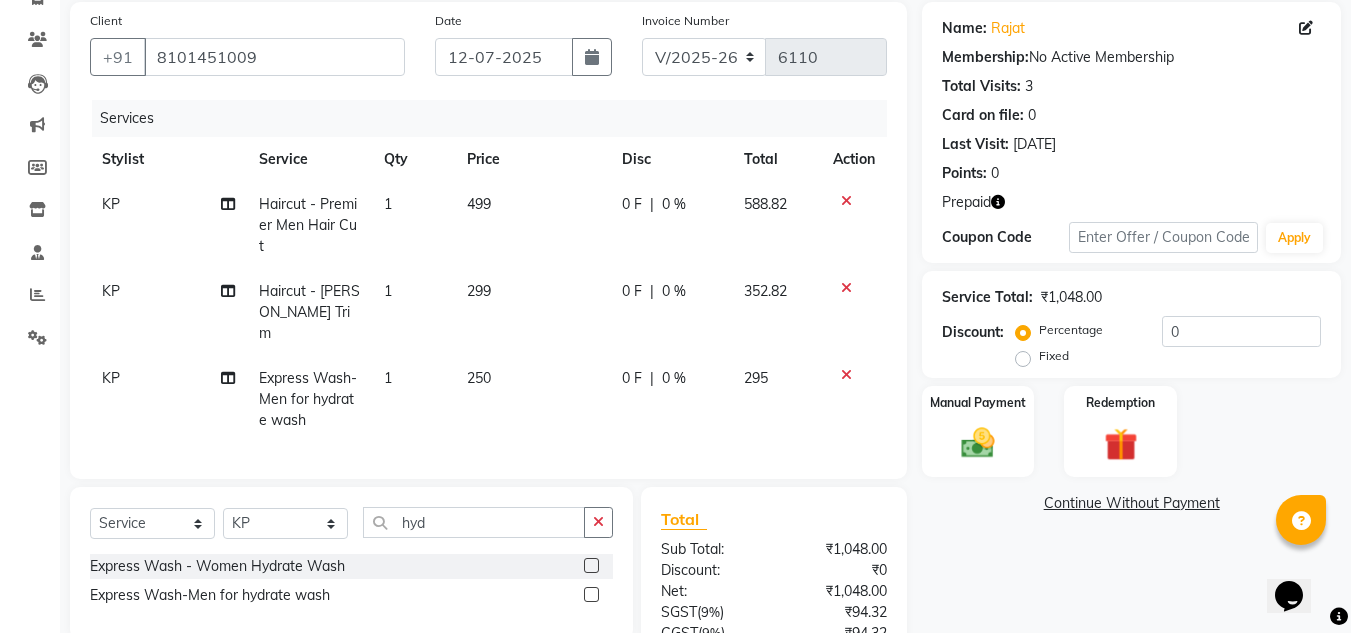 click 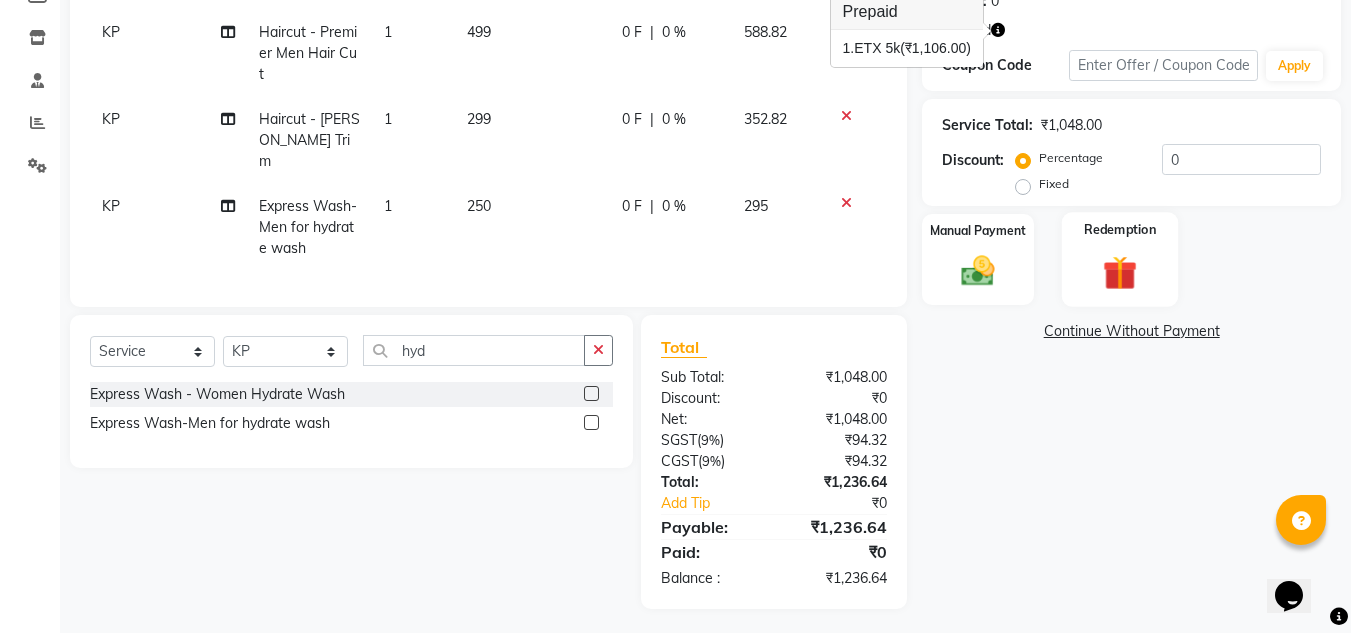 click on "Redemption" 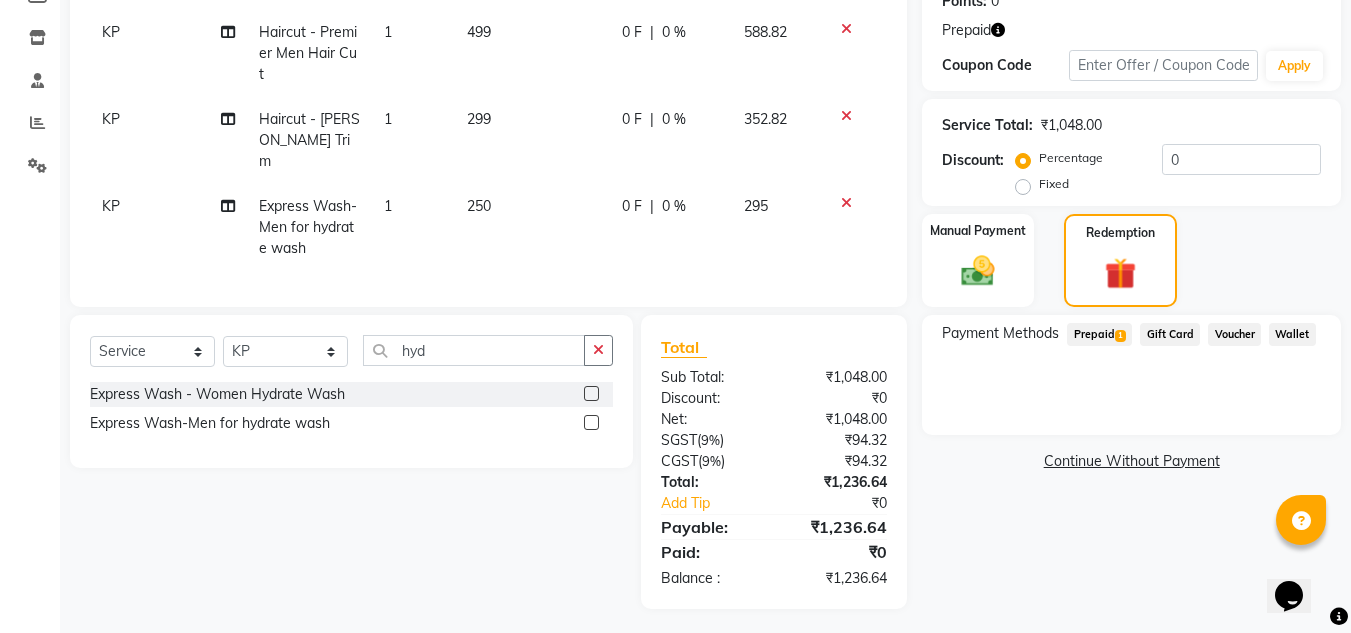 click on "Prepaid  1" 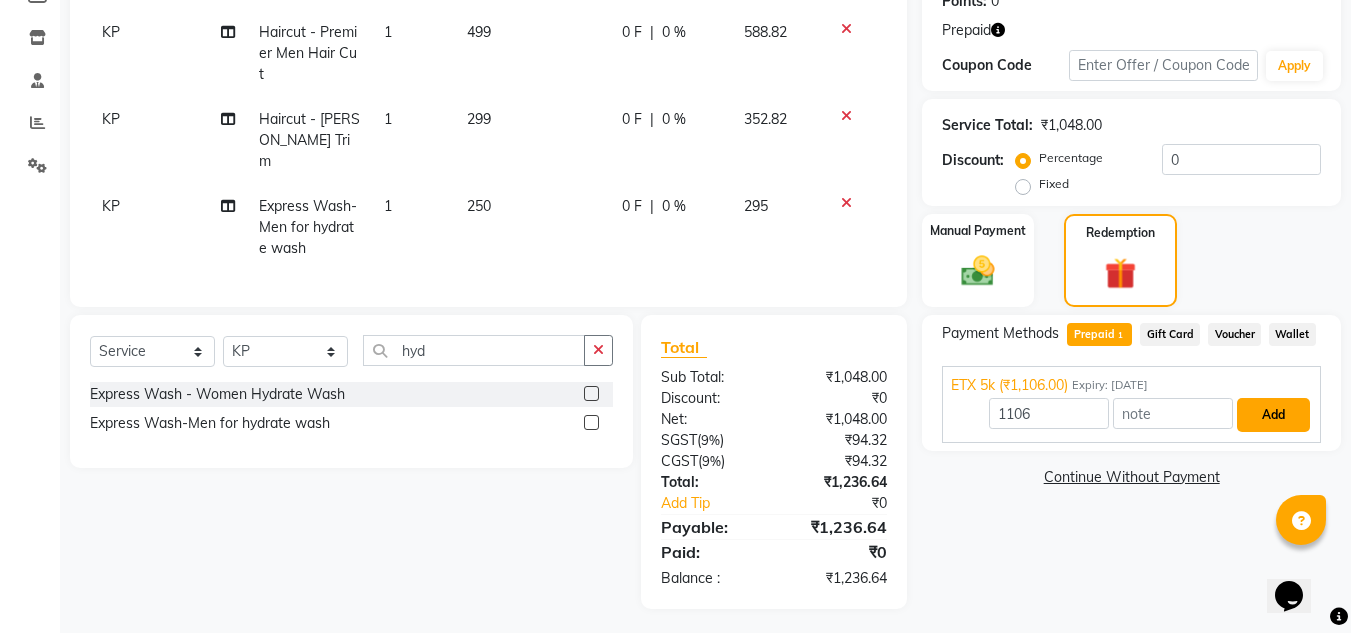 click on "Add" at bounding box center (1273, 415) 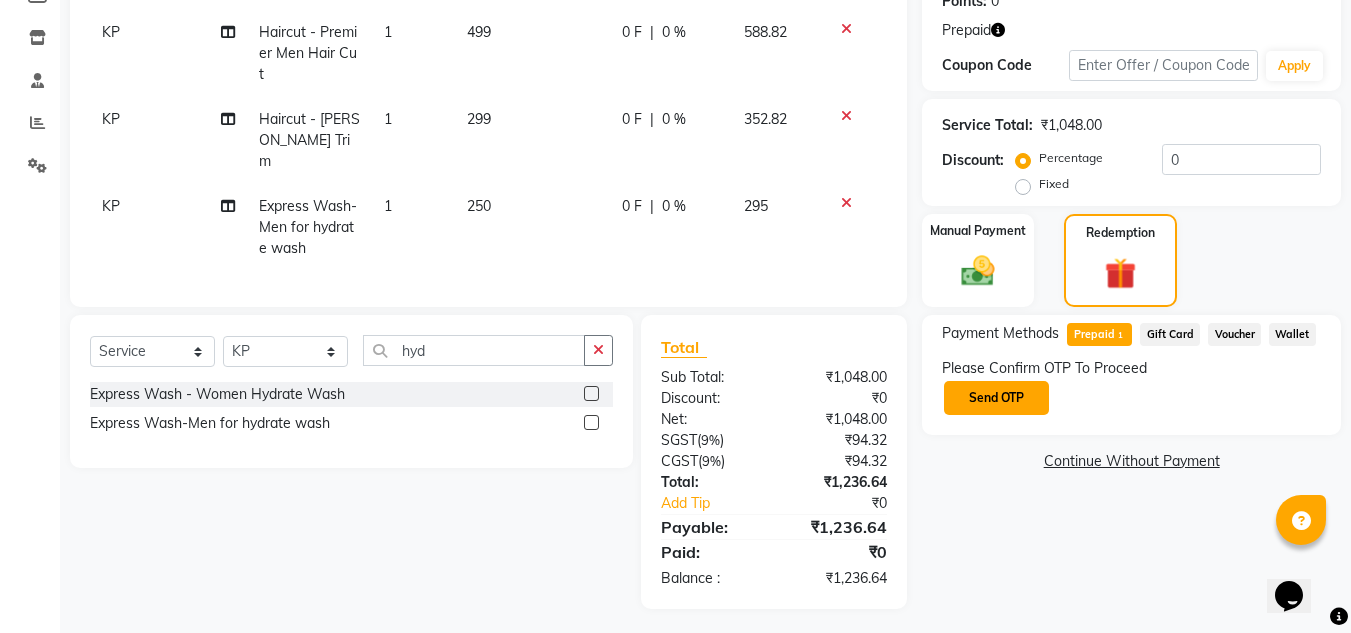 click on "Send OTP" 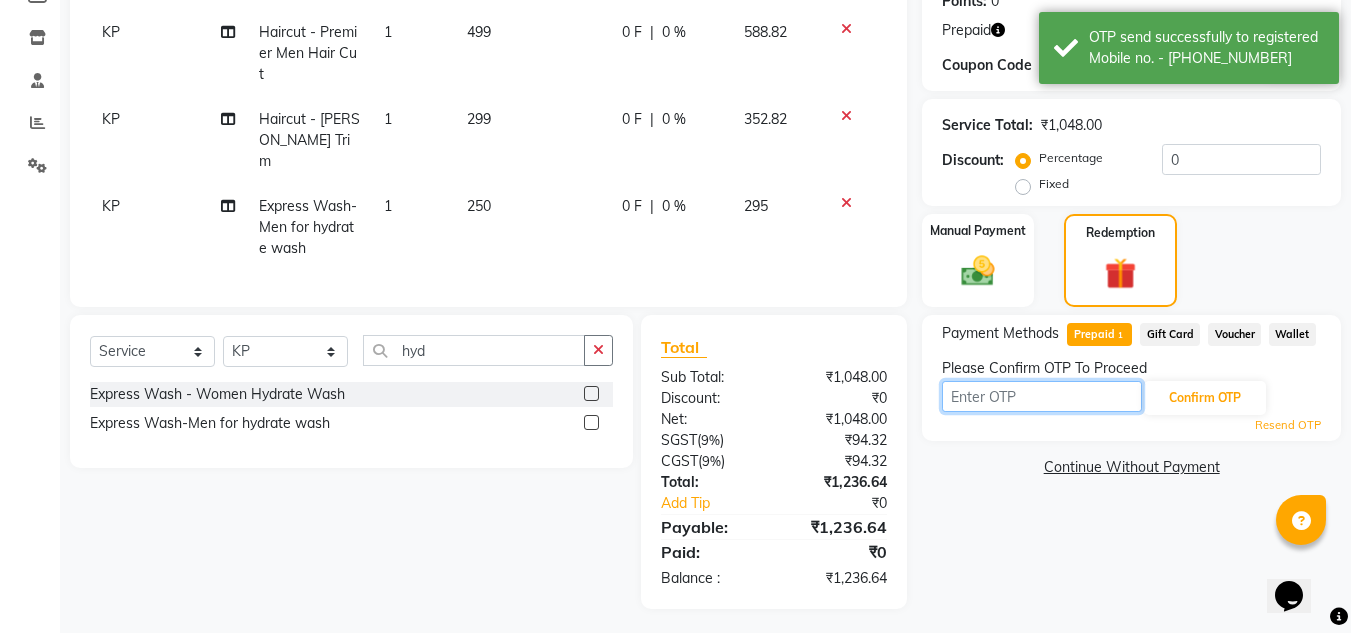 click at bounding box center (1042, 396) 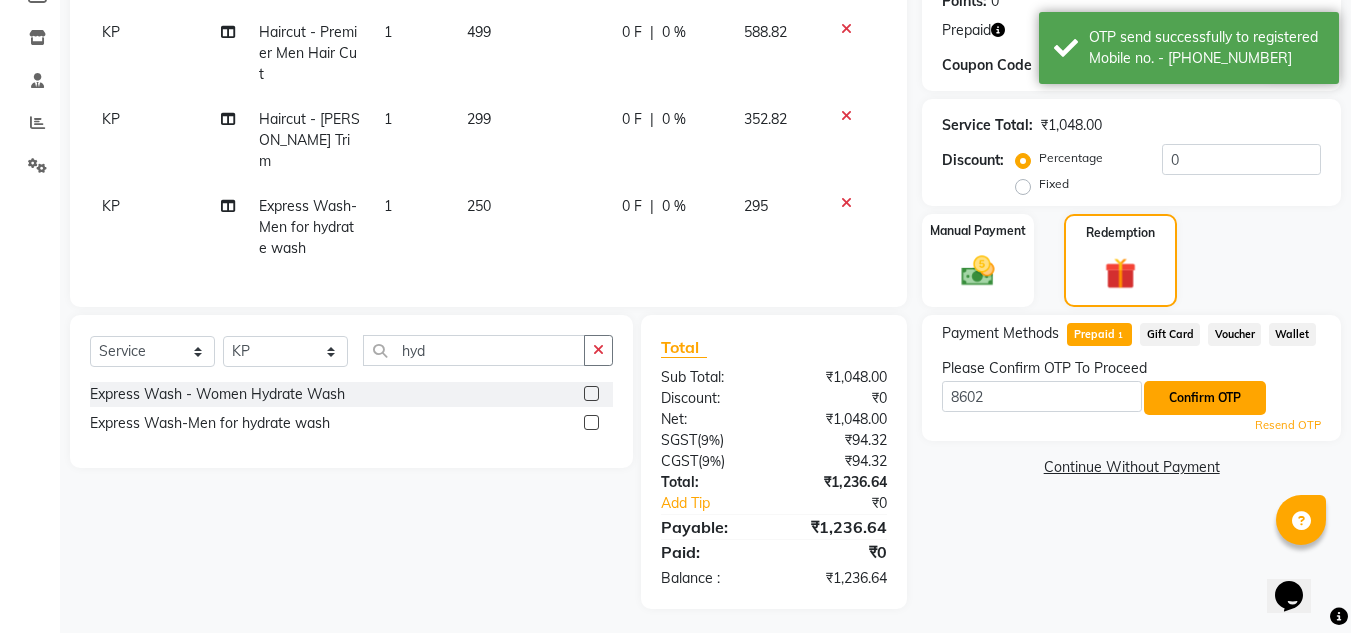 click on "Confirm OTP" 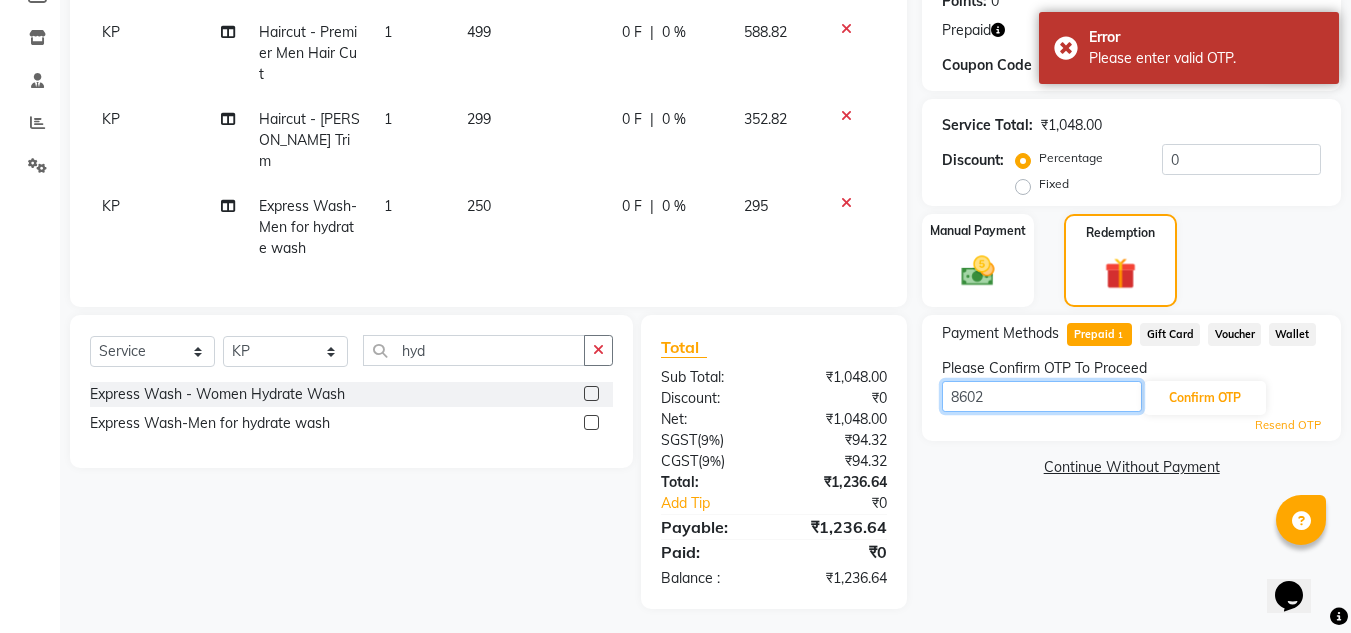 click on "8602" at bounding box center [1042, 396] 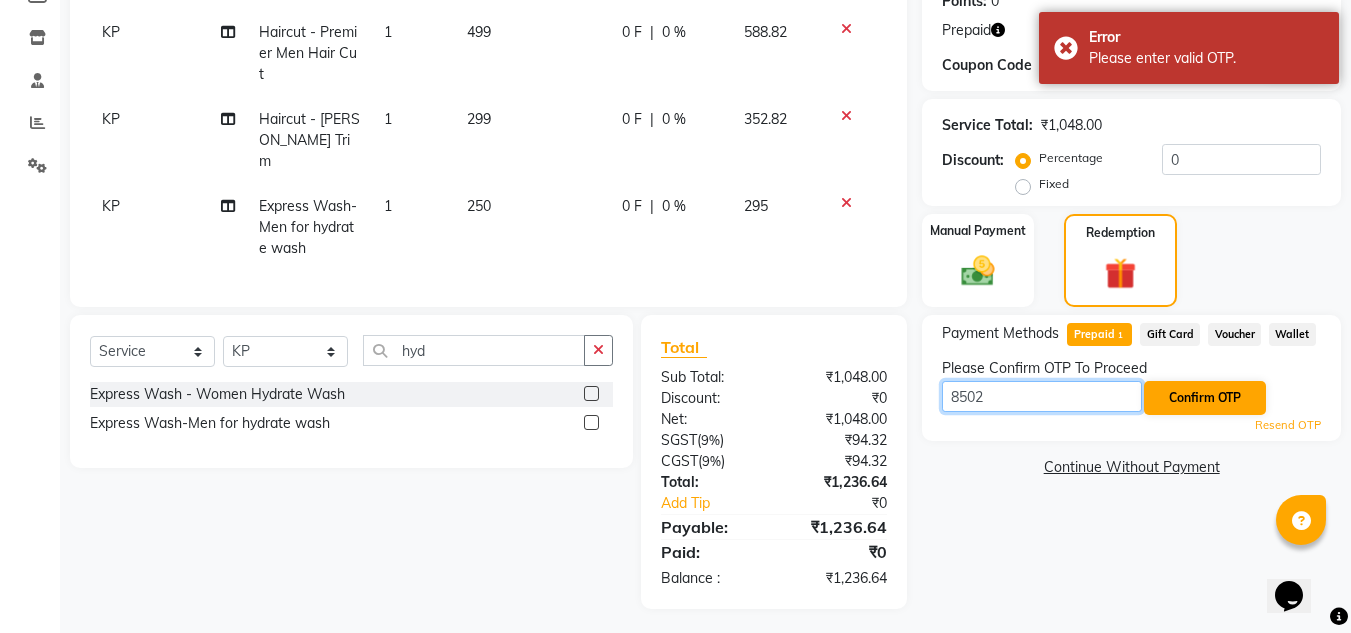 type on "8502" 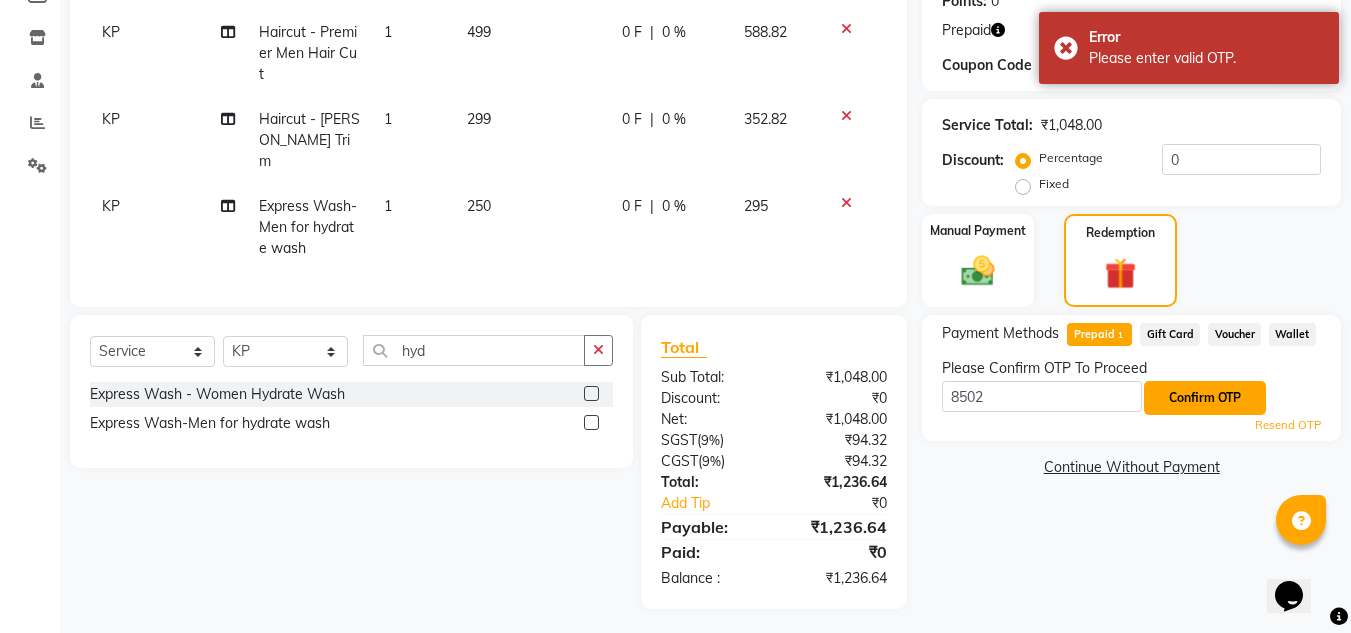 click on "Confirm OTP" 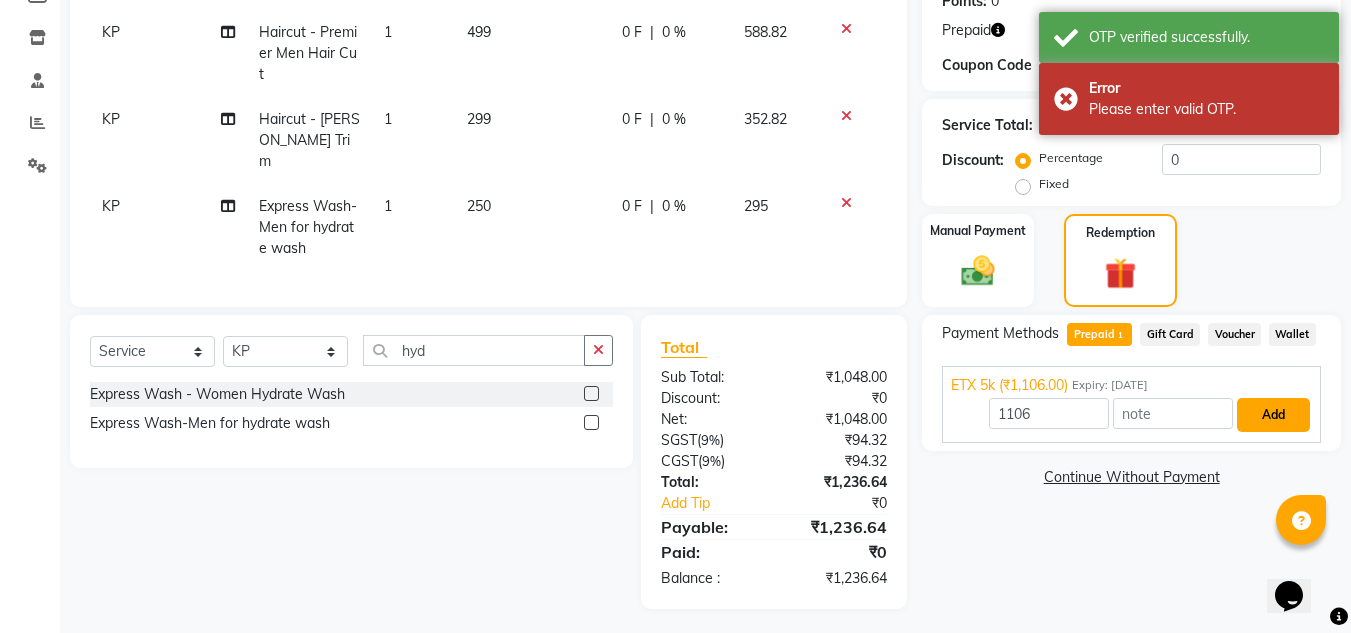 click on "Add" at bounding box center [1273, 415] 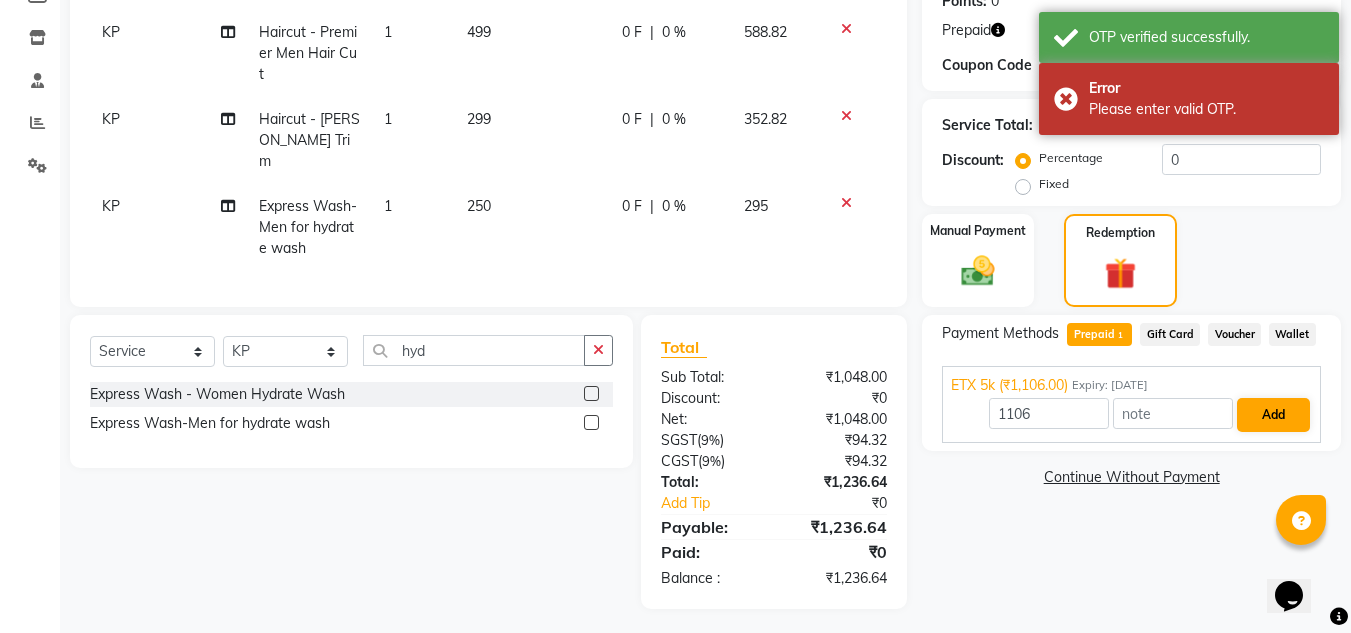 scroll, scrollTop: 306, scrollLeft: 0, axis: vertical 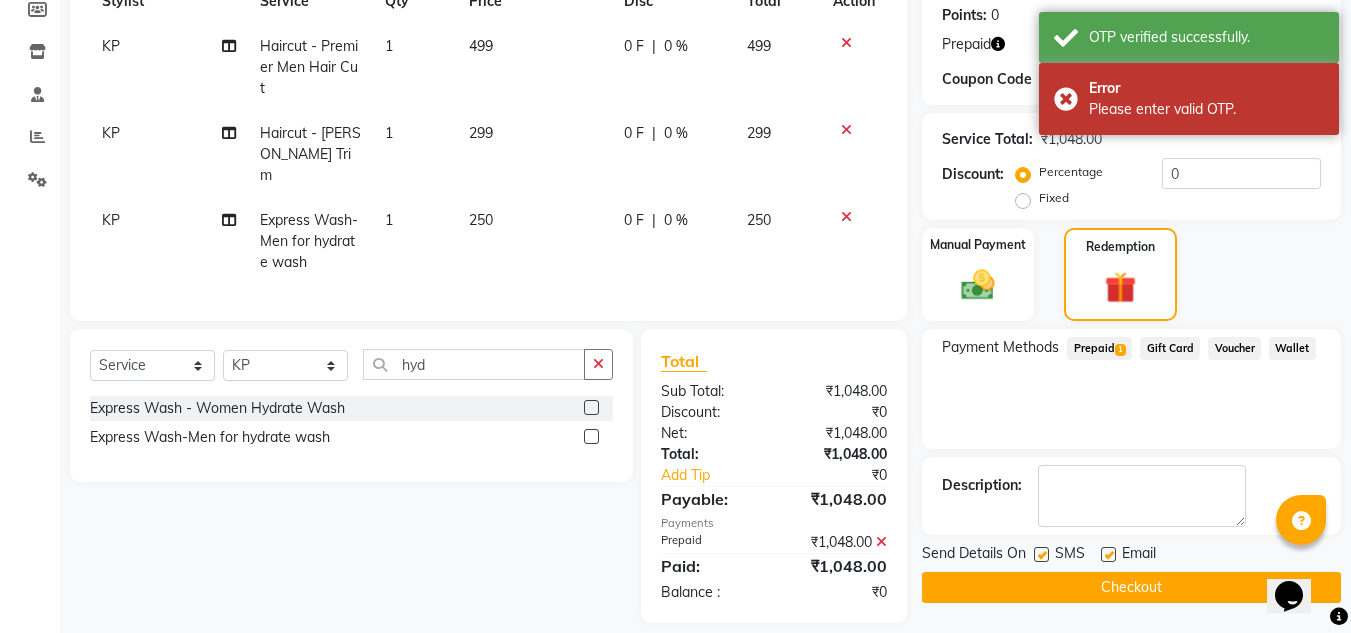 click on "Checkout" 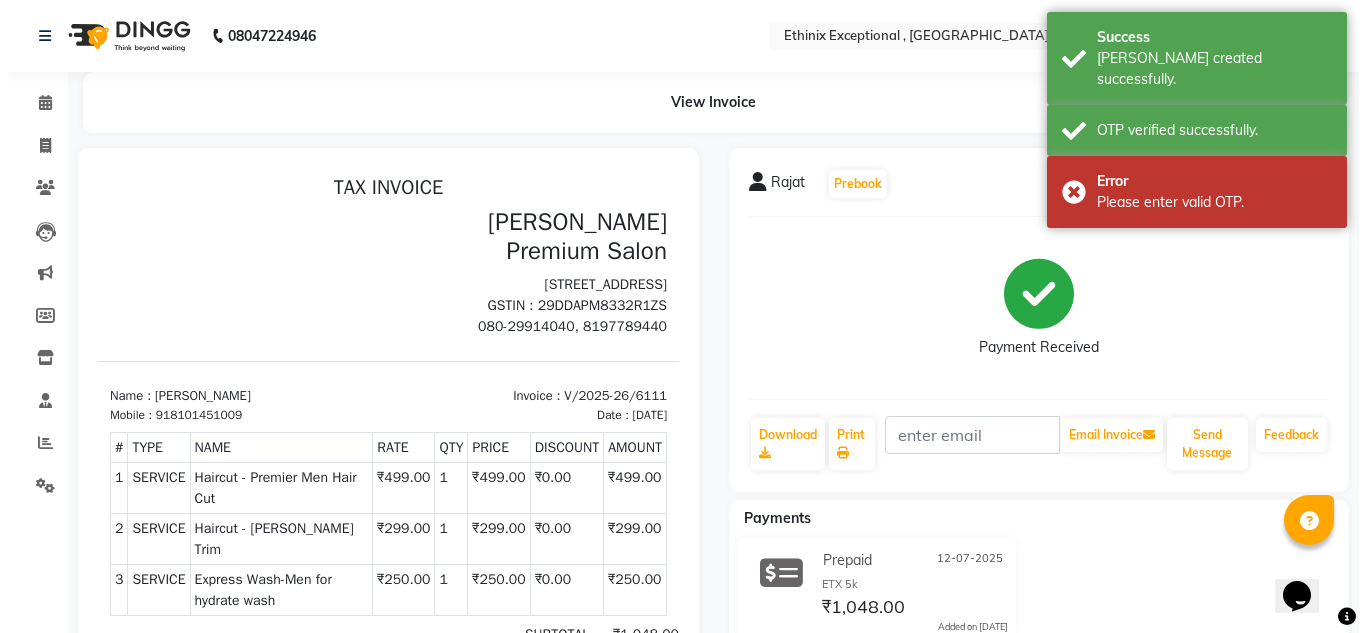 scroll, scrollTop: 0, scrollLeft: 0, axis: both 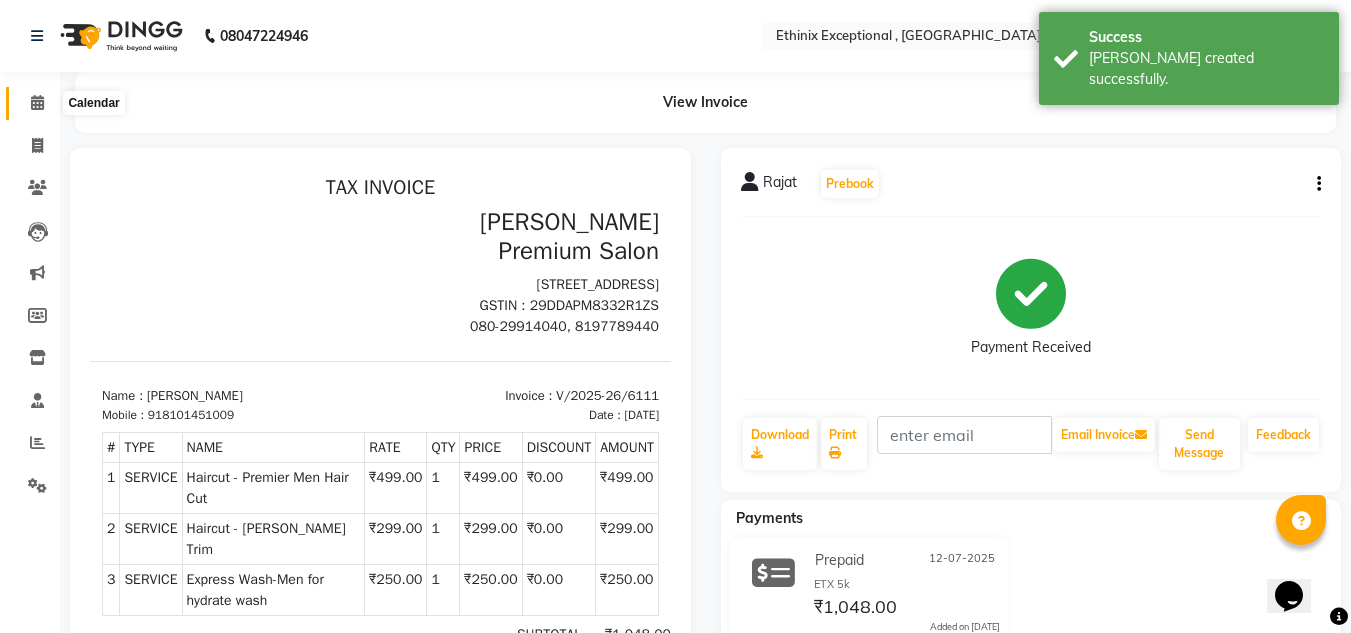 click 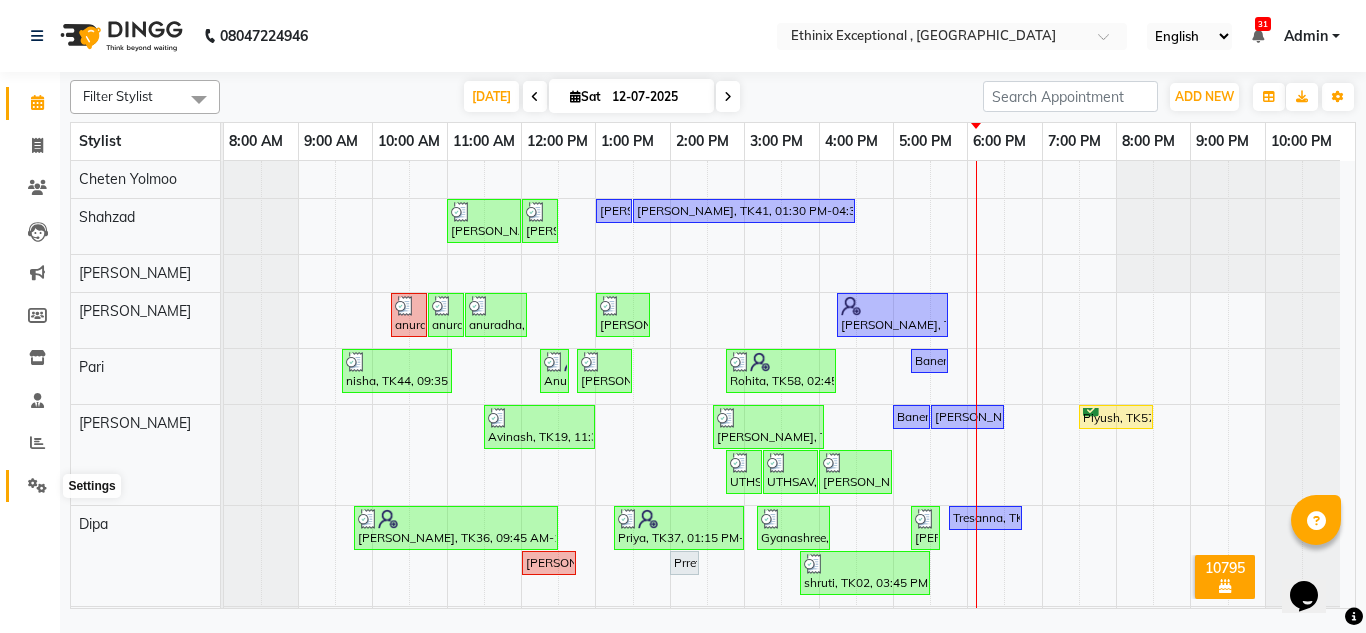 click 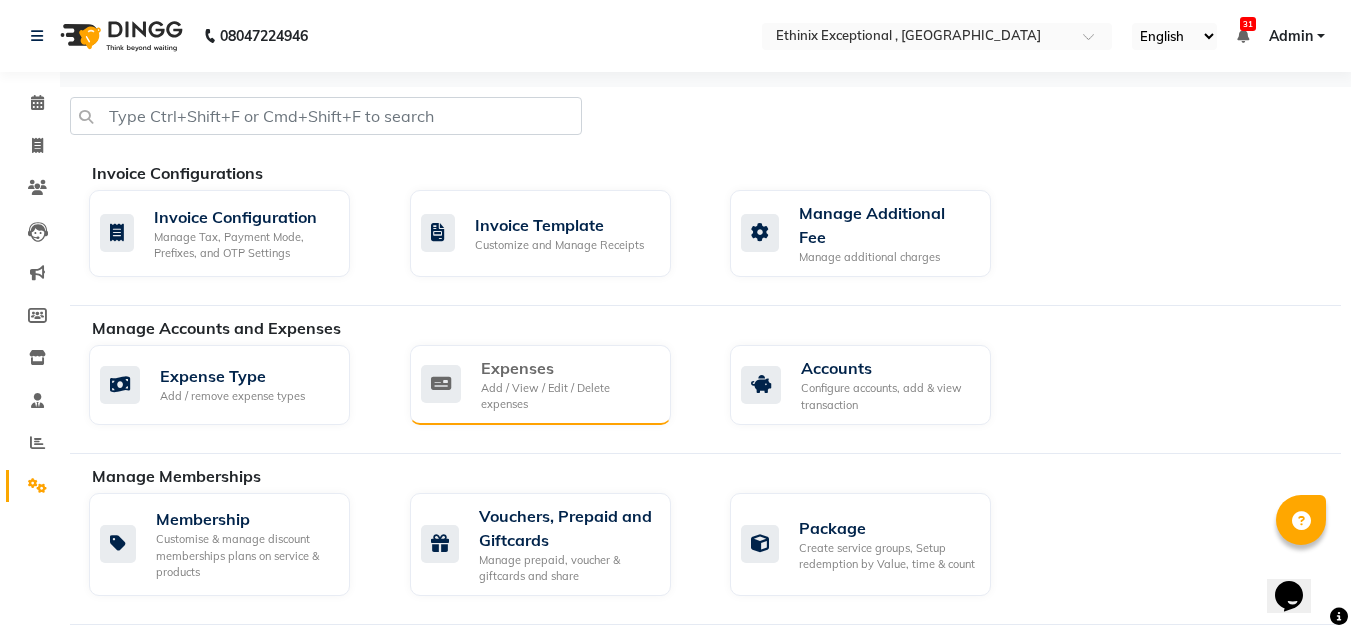 click on "Add / View / Edit / Delete expenses" 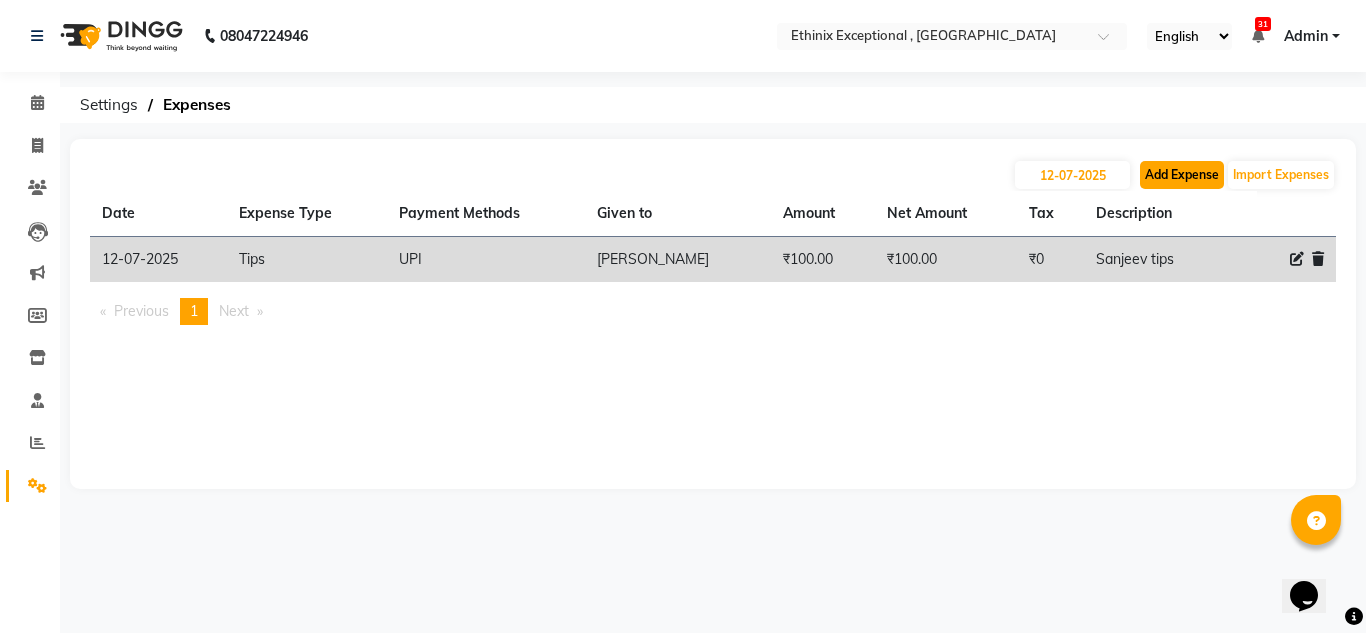 click on "Add Expense" 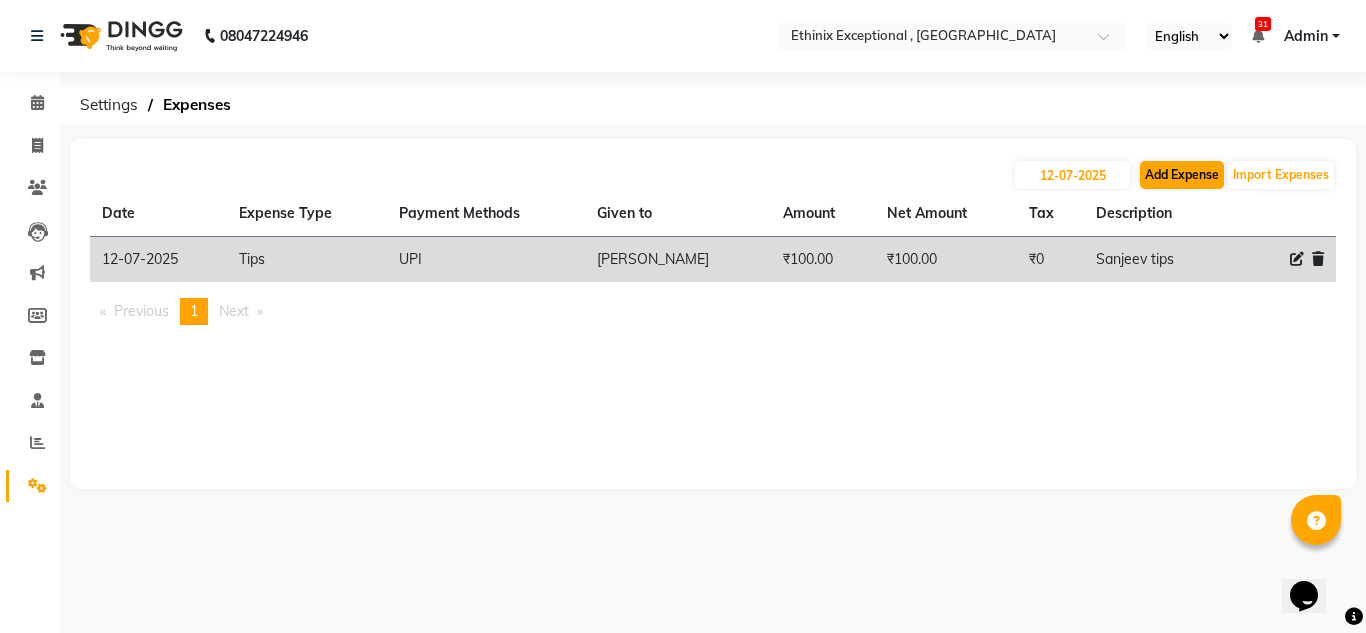 select on "1" 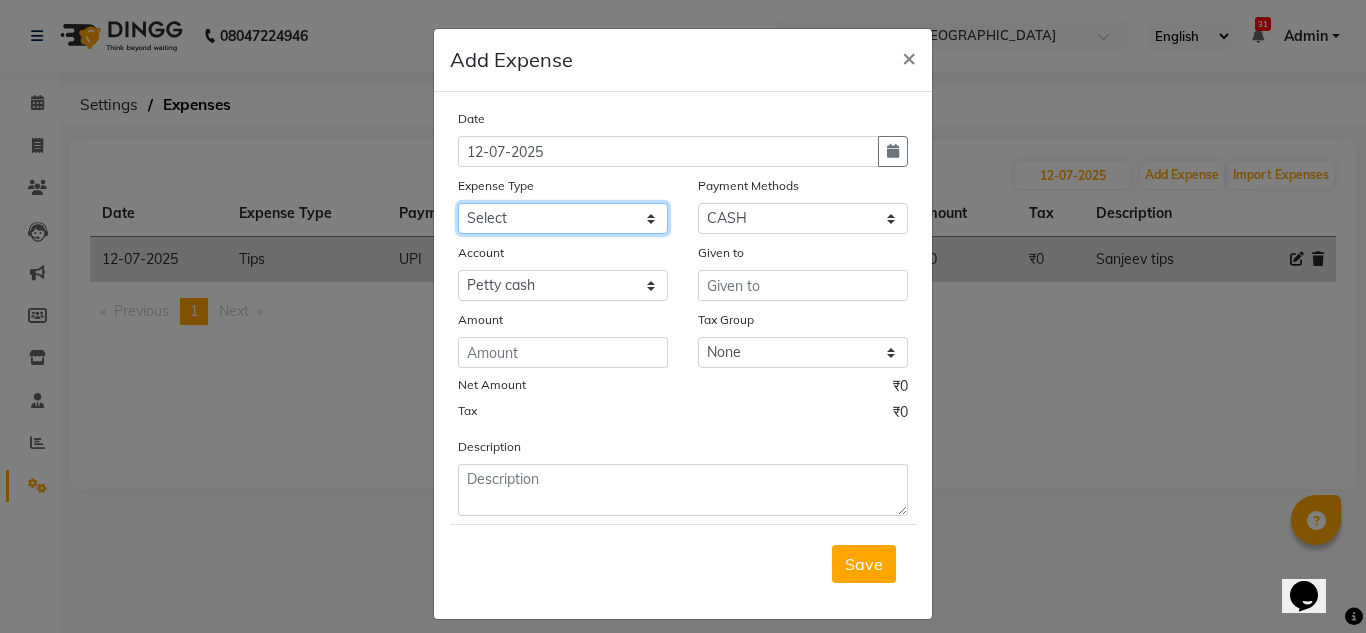 click on "Select Advance Salary Client Snacks Equipment Estate food Fuel Govt fee Incentive last month pending Maintenance Marketing MRA New Salon Other Pantry persnal aliyaka persnol Product Rent Salary Tax Tips" 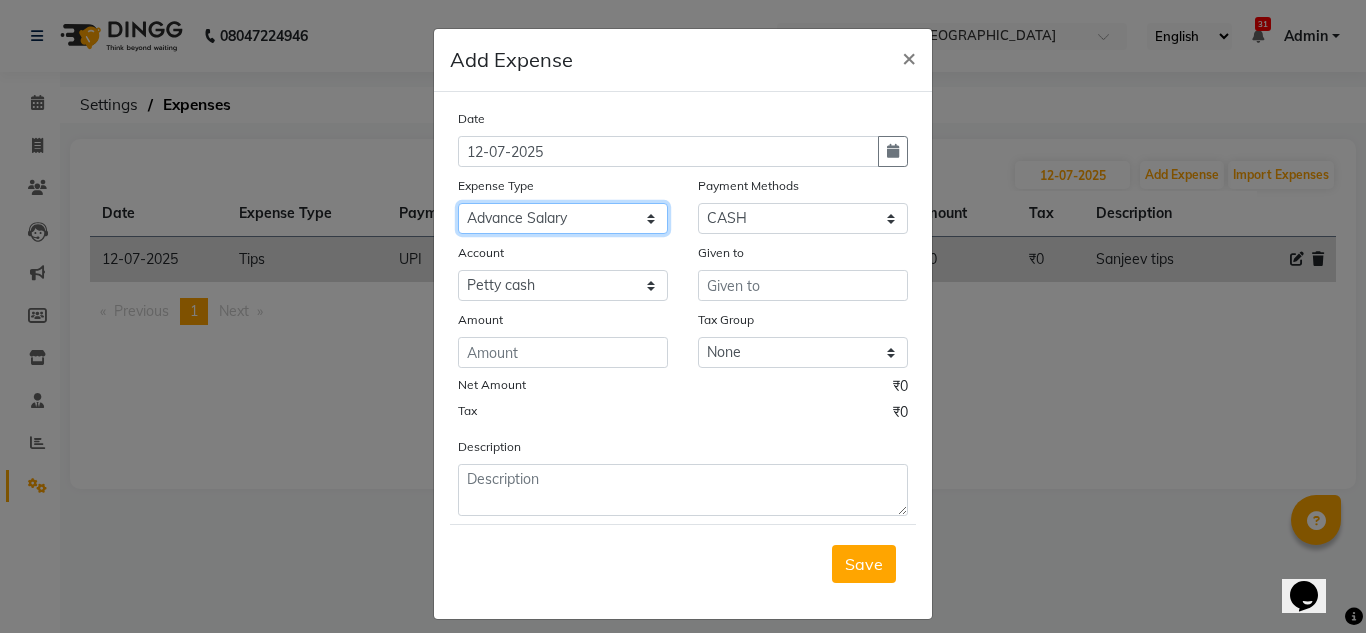 click on "Select Advance Salary Client Snacks Equipment Estate food Fuel Govt fee Incentive last month pending Maintenance Marketing MRA New Salon Other Pantry persnal aliyaka persnol Product Rent Salary Tax Tips" 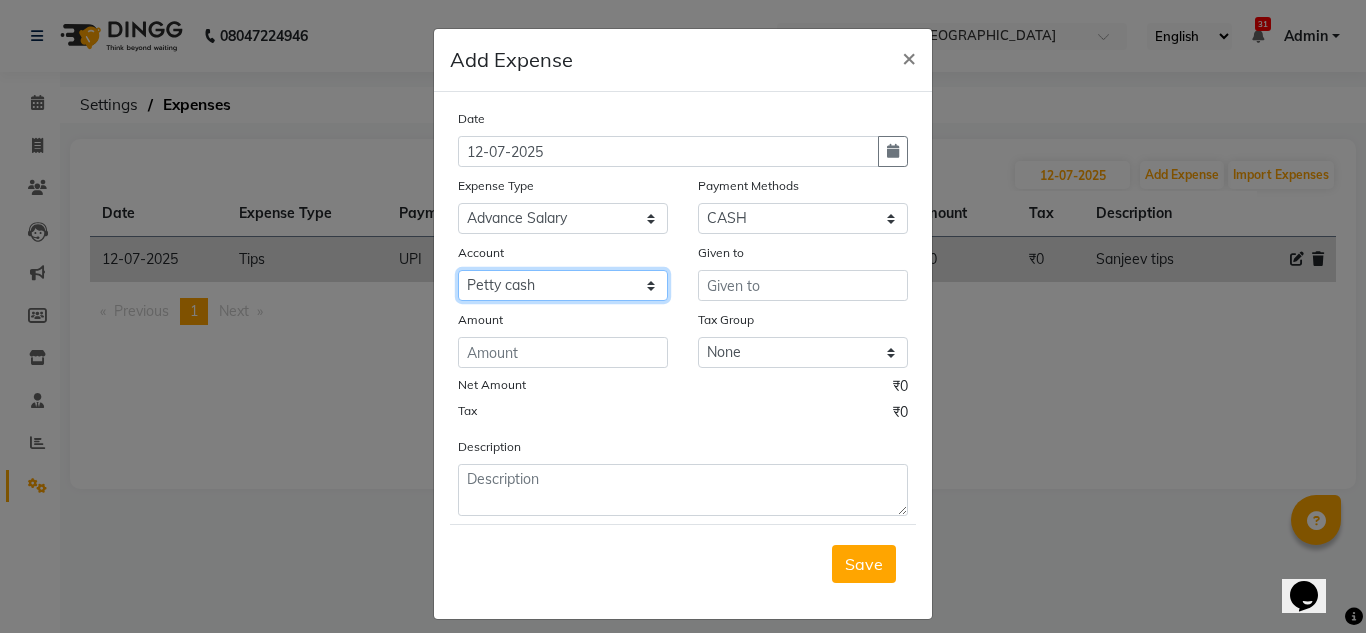 drag, startPoint x: 550, startPoint y: 279, endPoint x: 731, endPoint y: 205, distance: 195.54283 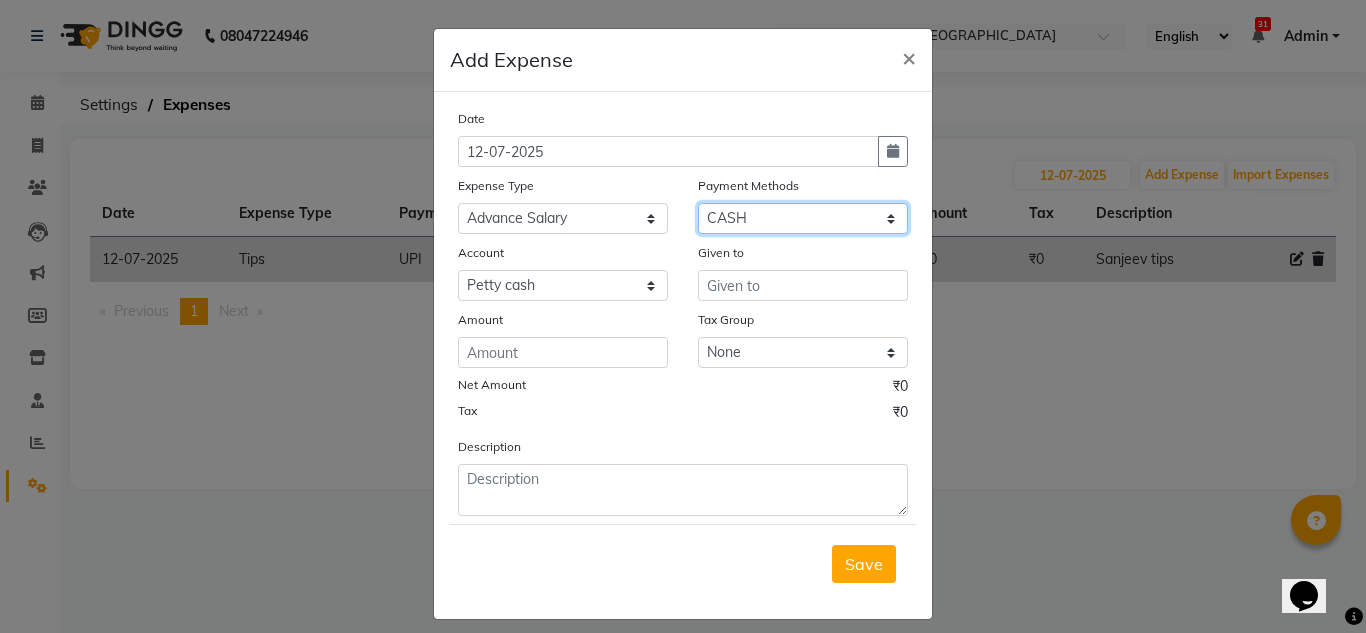 click on "Select UPI CARD CASH Master Card Visa Card Prepaid Gift Card ONLINE Voucher Wallet" 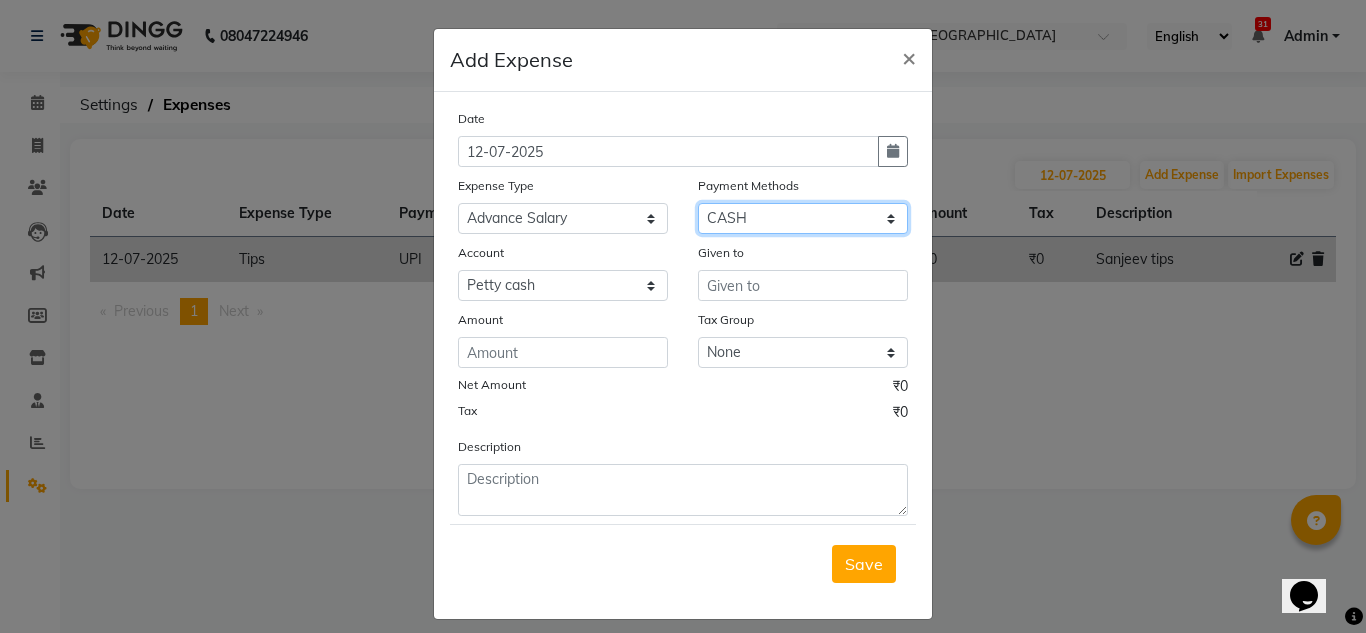select on "8" 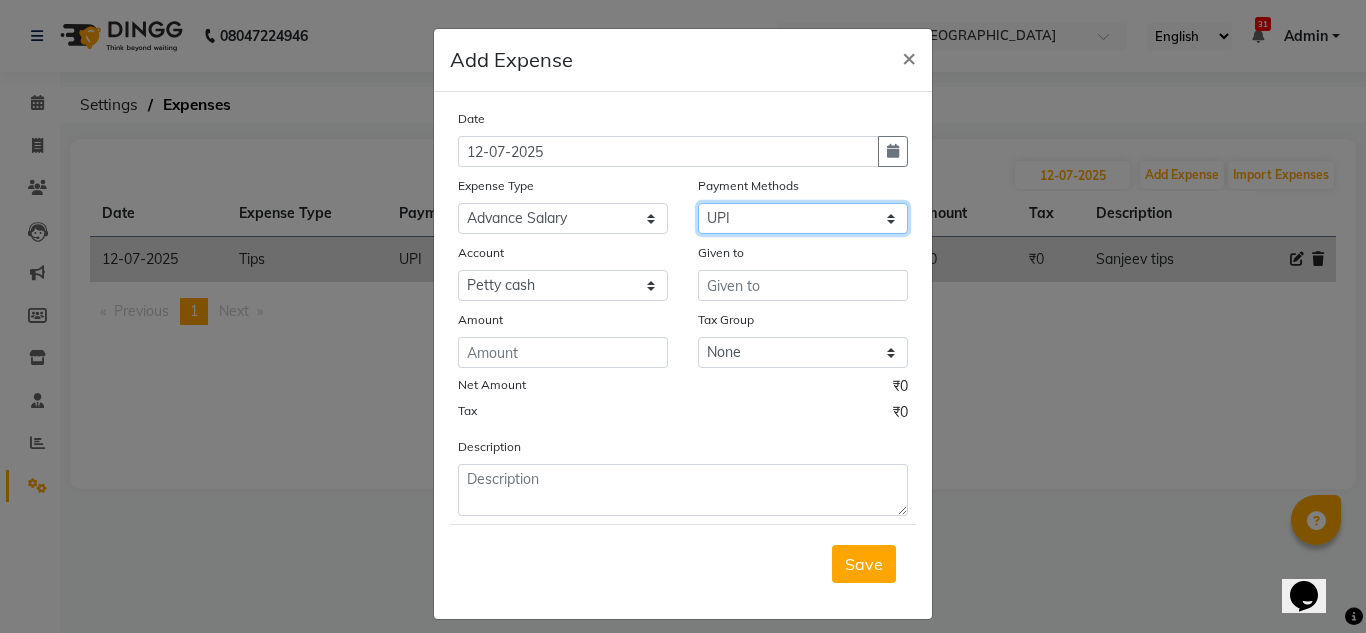 click on "Select UPI CARD CASH Master Card Visa Card Prepaid Gift Card ONLINE Voucher Wallet" 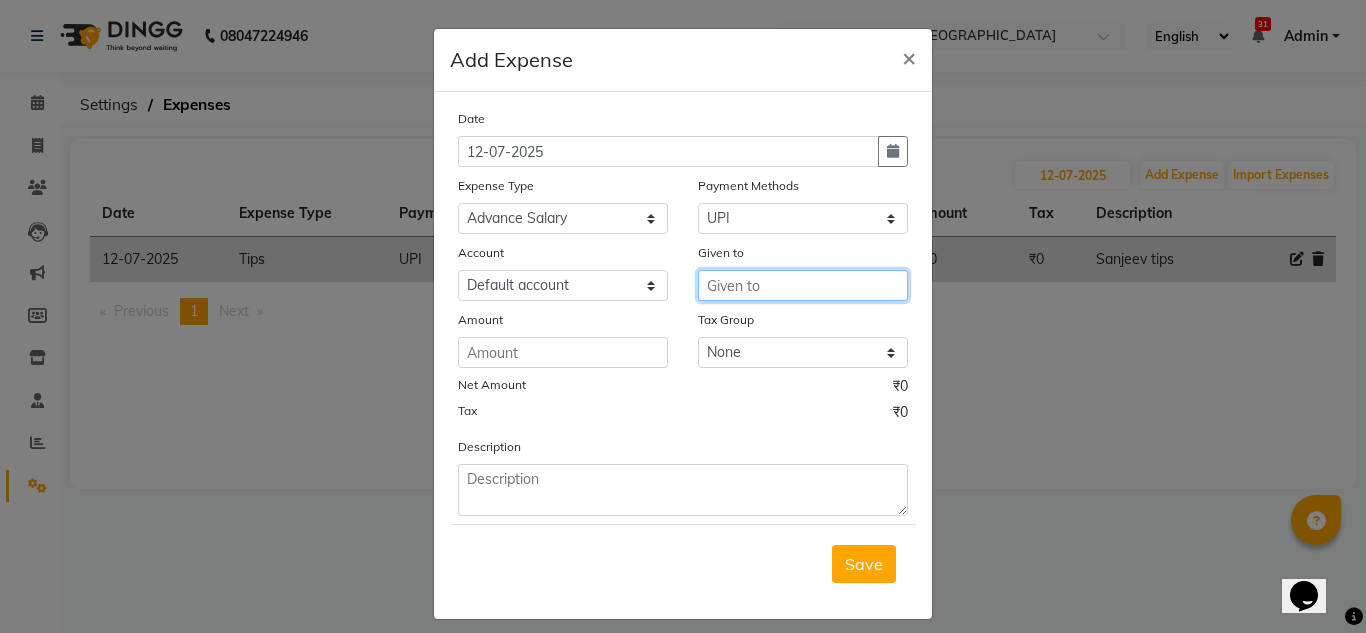 click at bounding box center [803, 285] 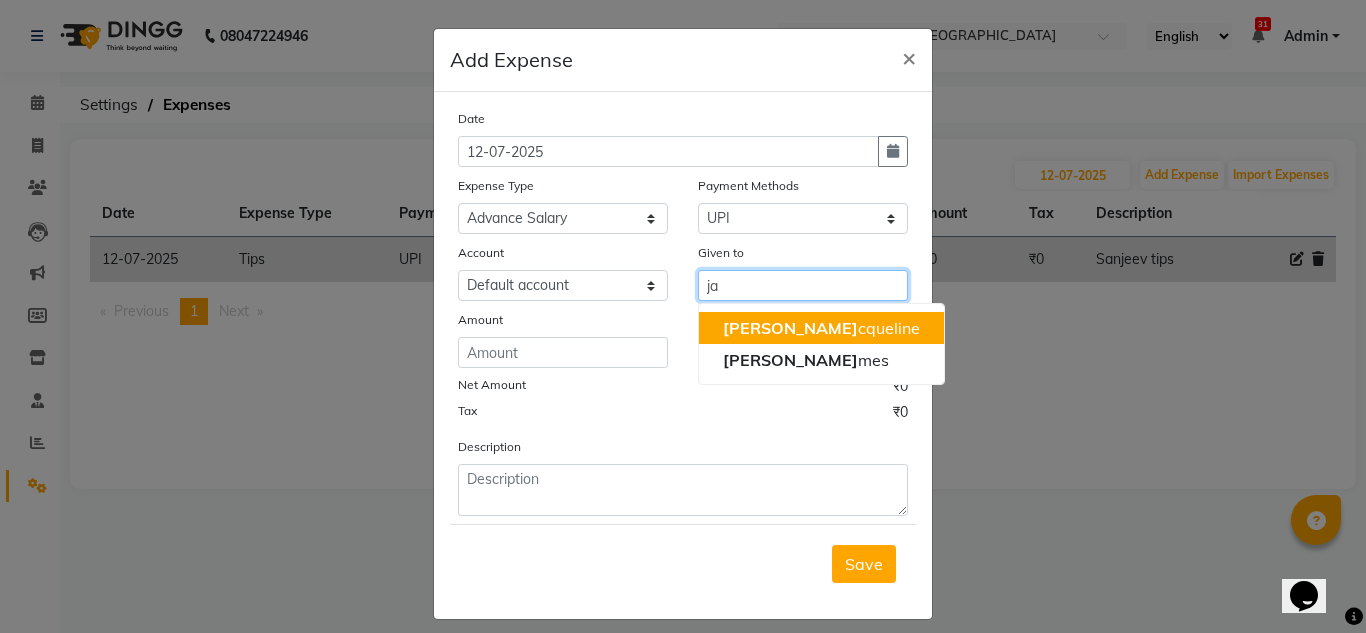 type on "j" 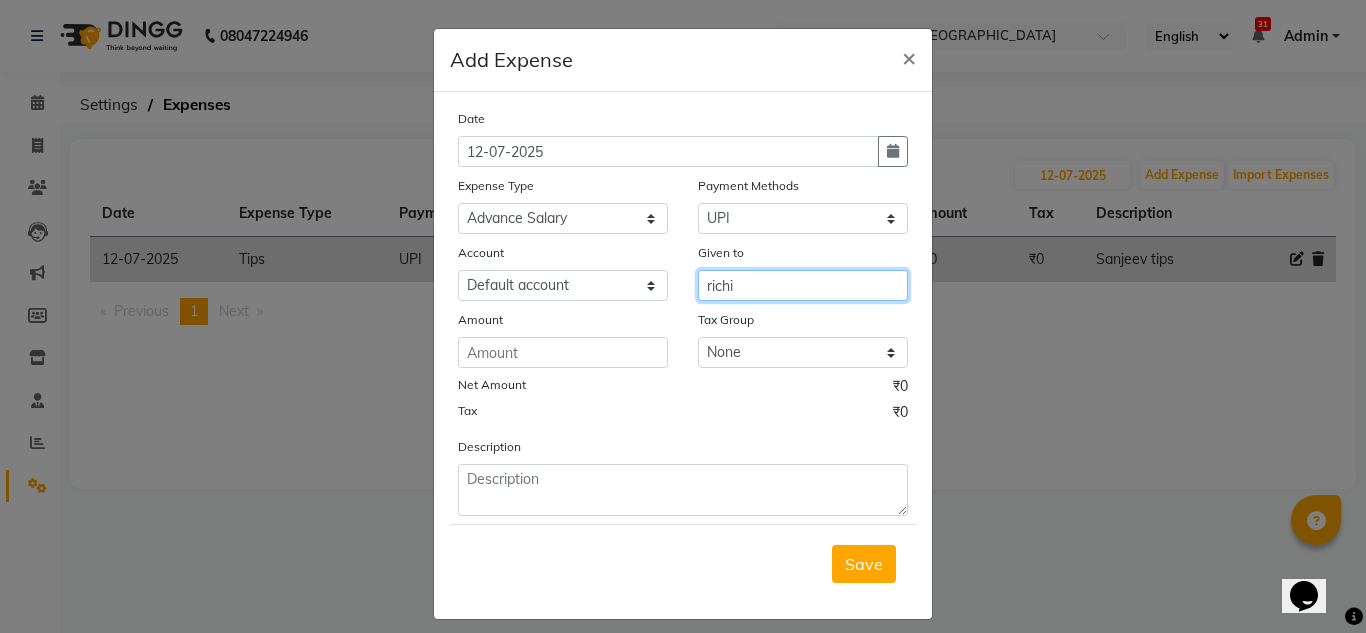 type on "richi" 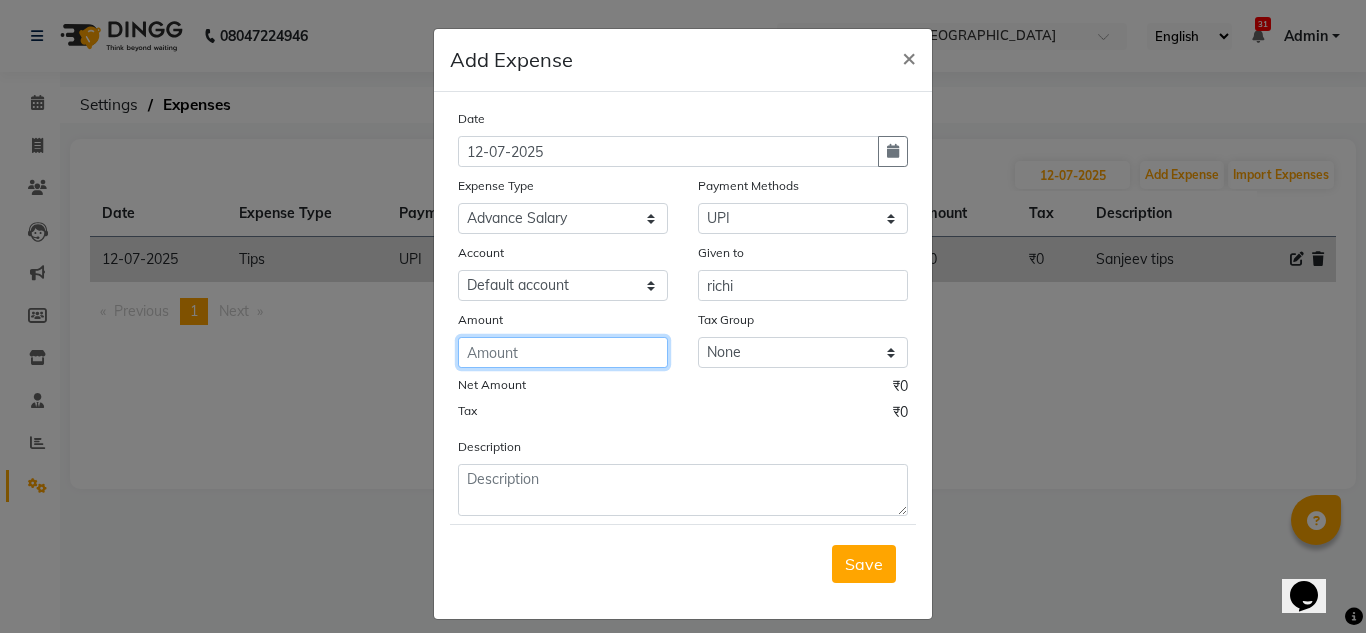 click 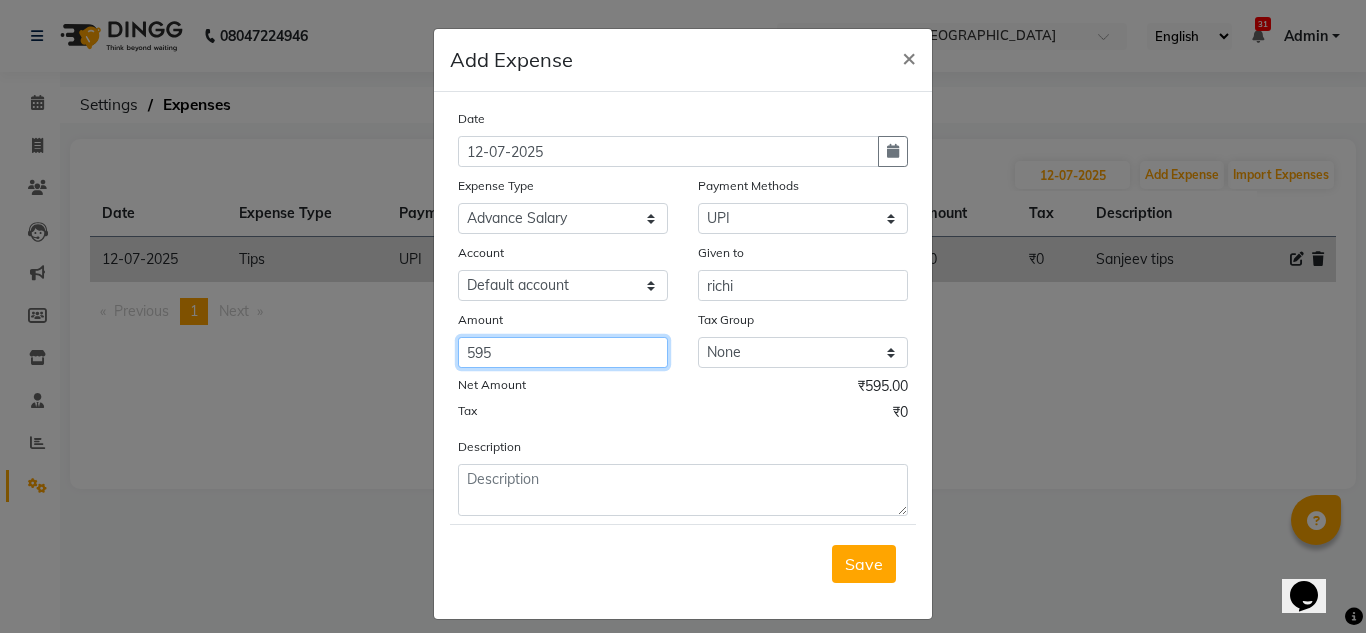 type on "595" 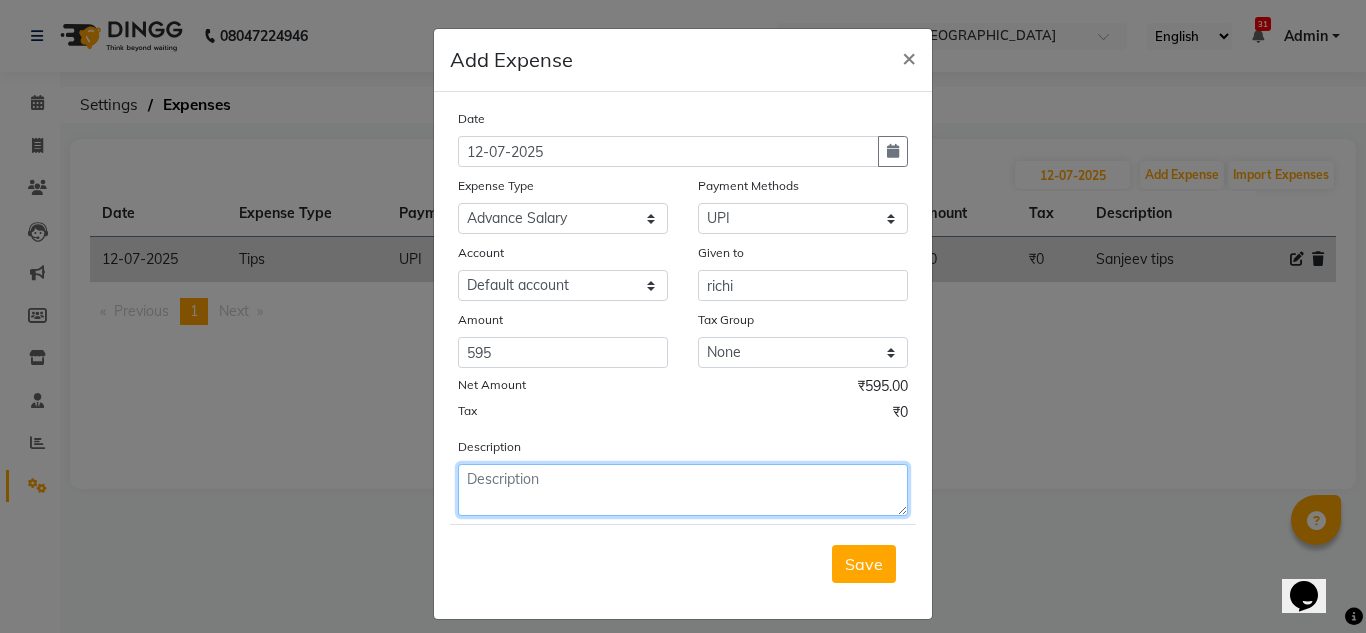 click 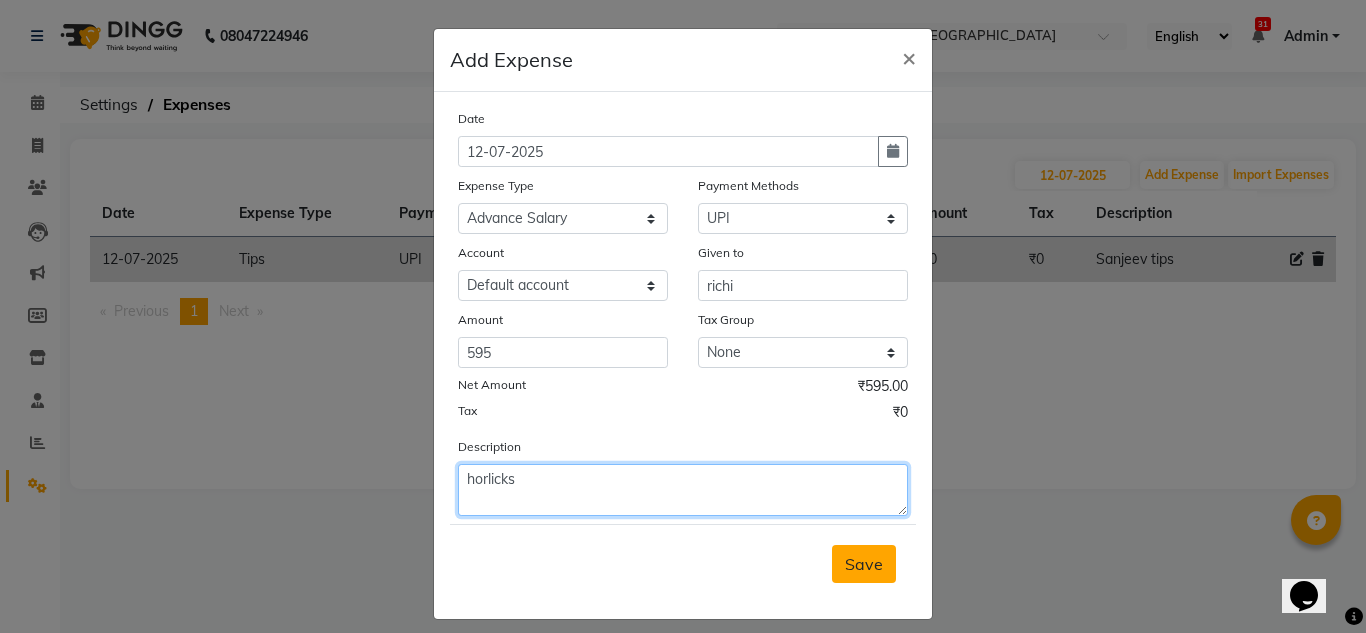 type on "horlicks" 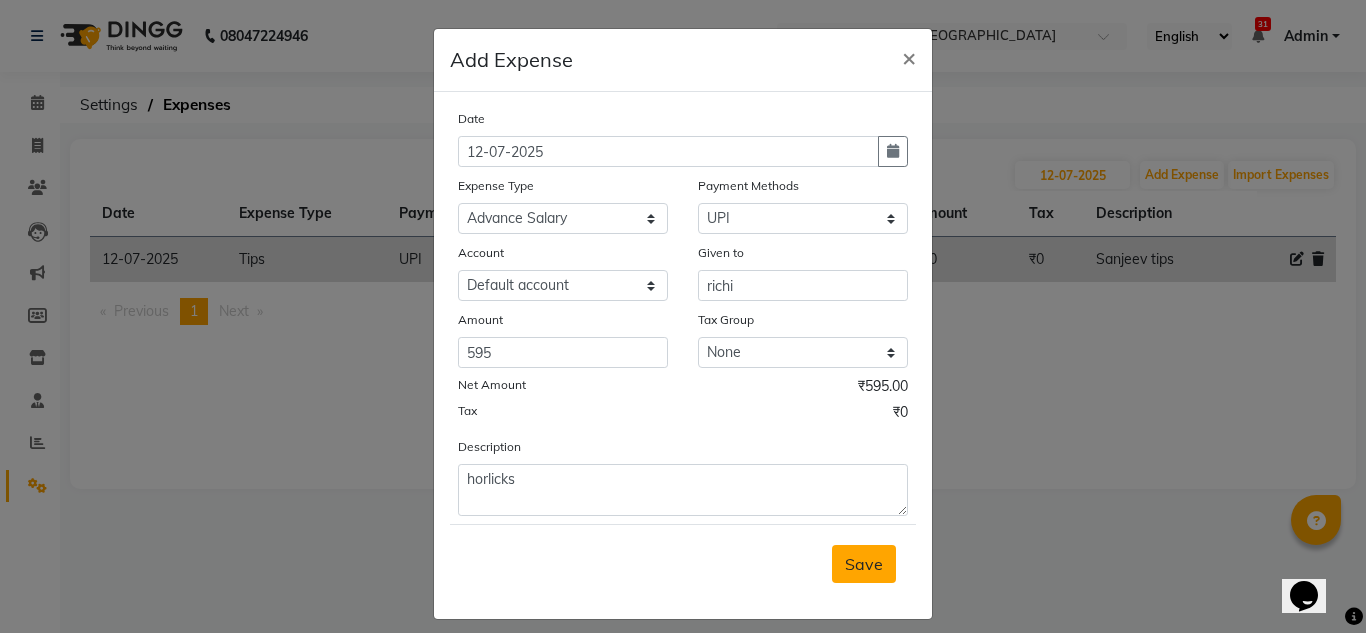 click on "Save" at bounding box center [864, 564] 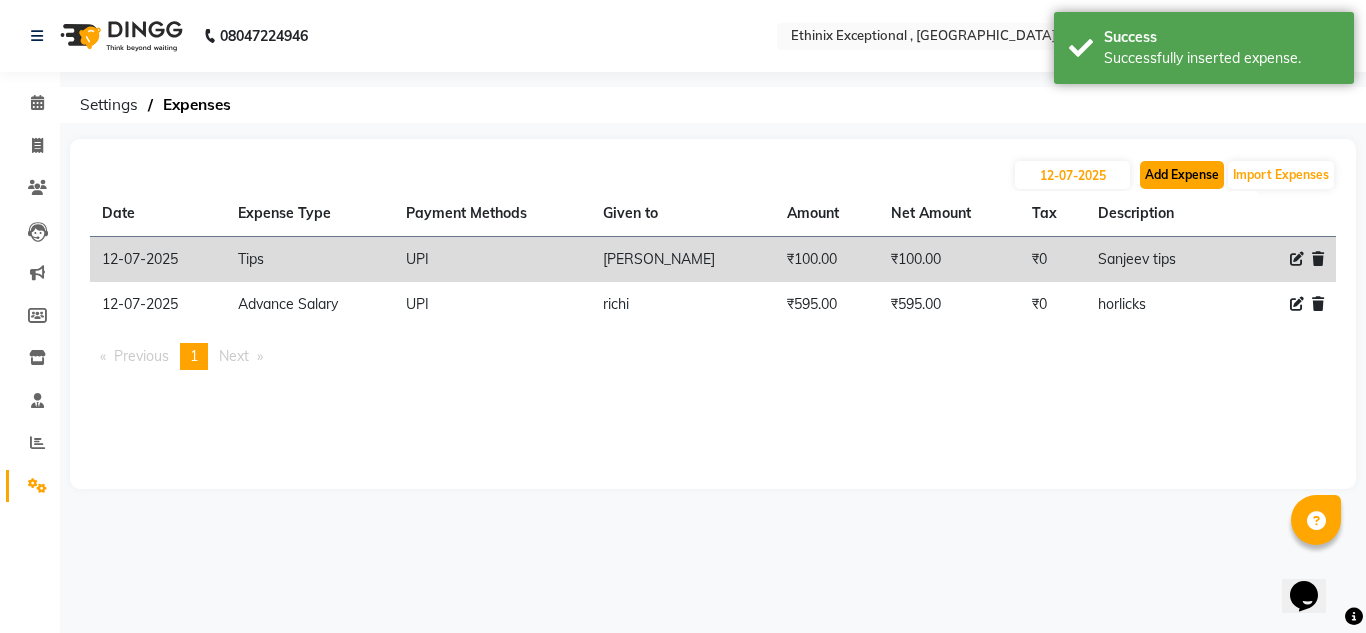 click on "Add Expense" 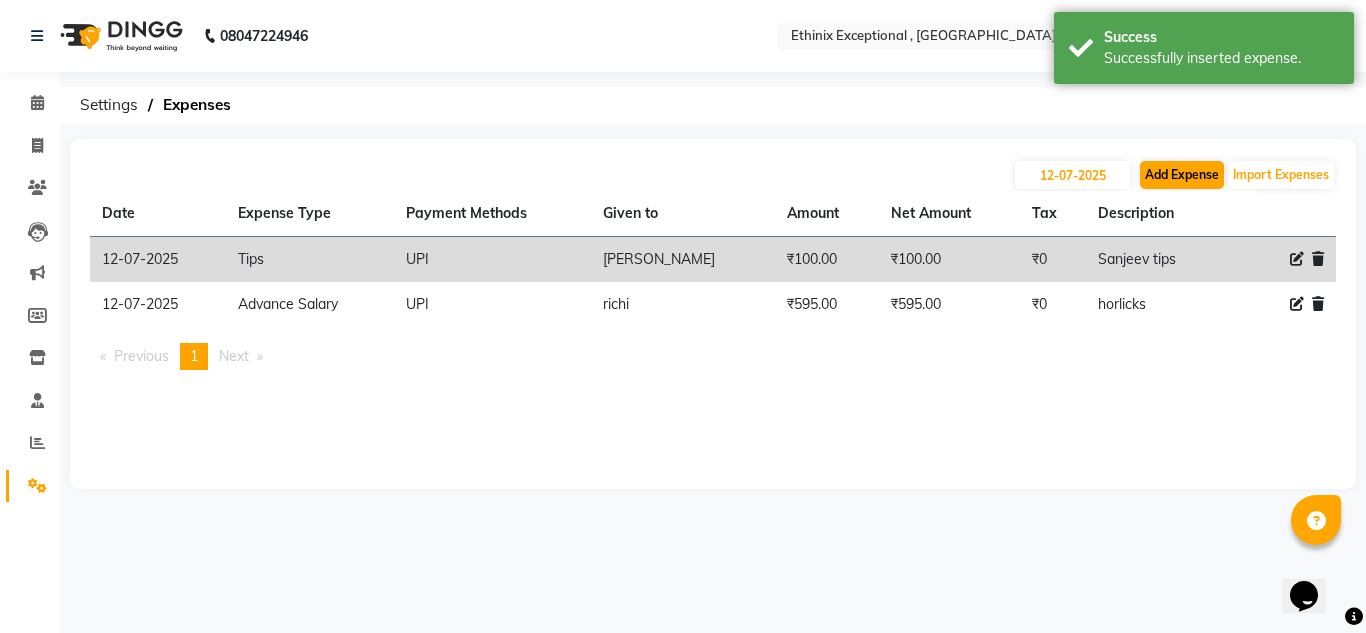select on "1" 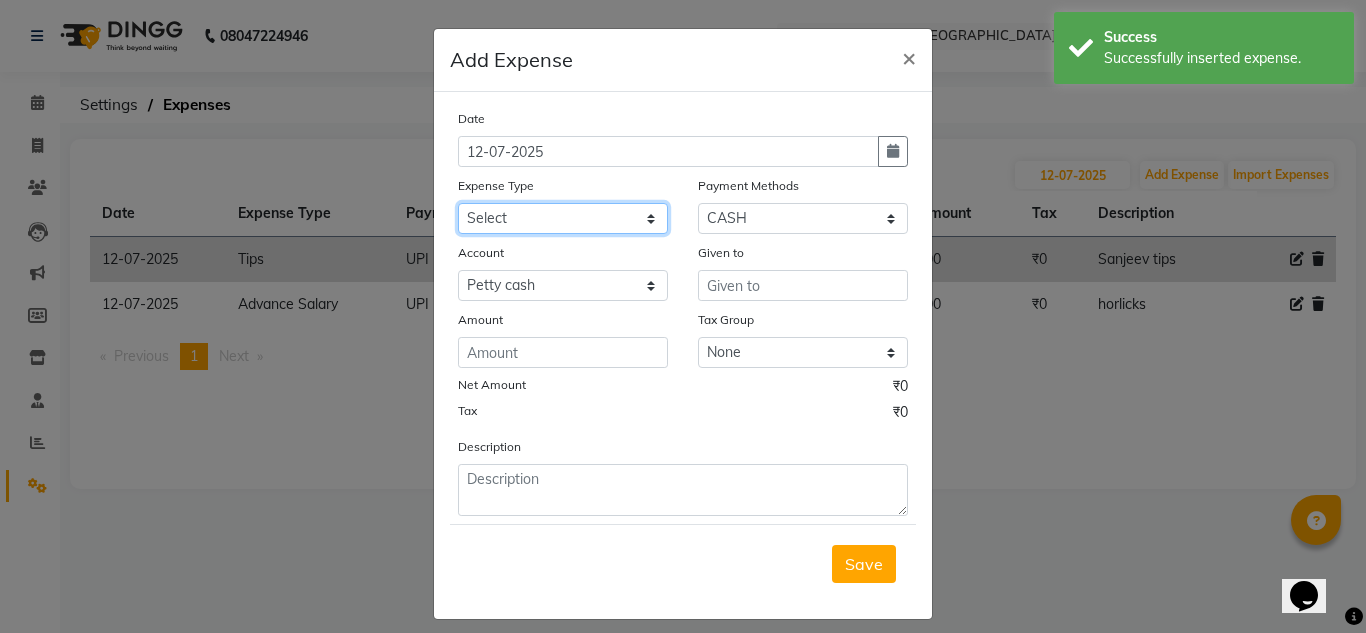 click on "Select Advance Salary Client Snacks Equipment Estate food Fuel Govt fee Incentive last month pending Maintenance Marketing MRA New Salon Other Pantry persnal aliyaka persnol Product Rent Salary Tax Tips" 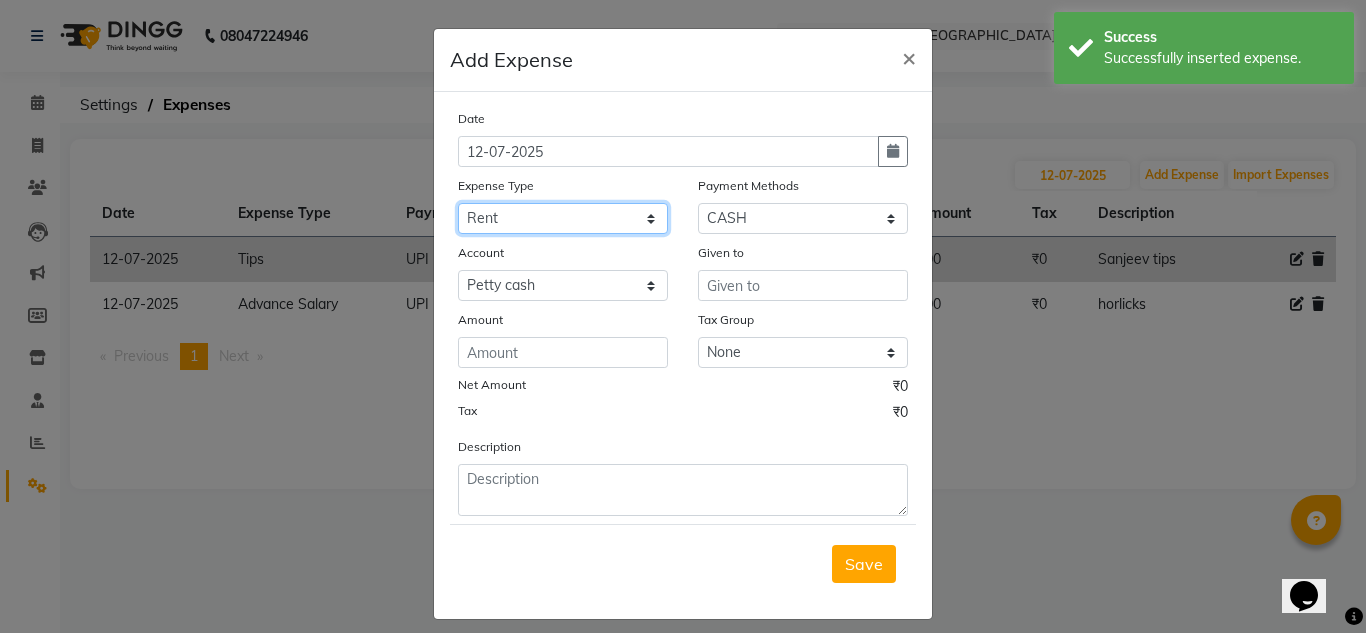 click on "Select Advance Salary Client Snacks Equipment Estate food Fuel Govt fee Incentive last month pending Maintenance Marketing MRA New Salon Other Pantry persnal aliyaka persnol Product Rent Salary Tax Tips" 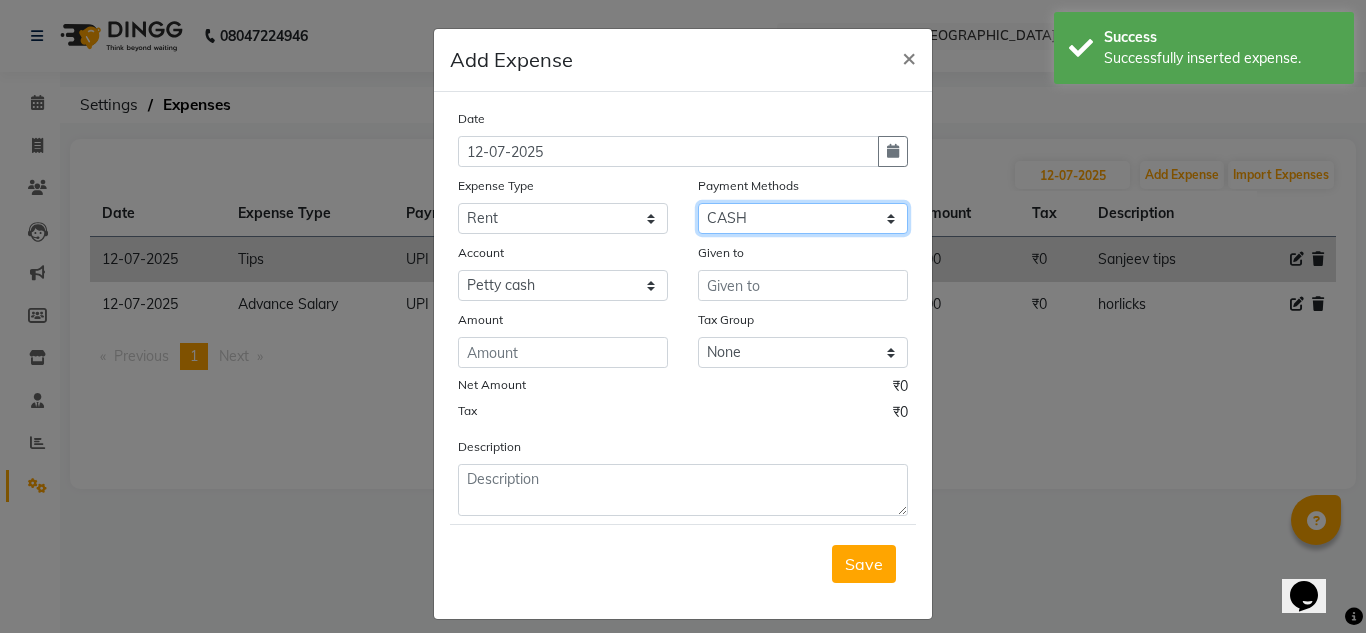 click on "Select UPI CARD CASH Master Card Visa Card Prepaid Gift Card ONLINE Voucher Wallet" 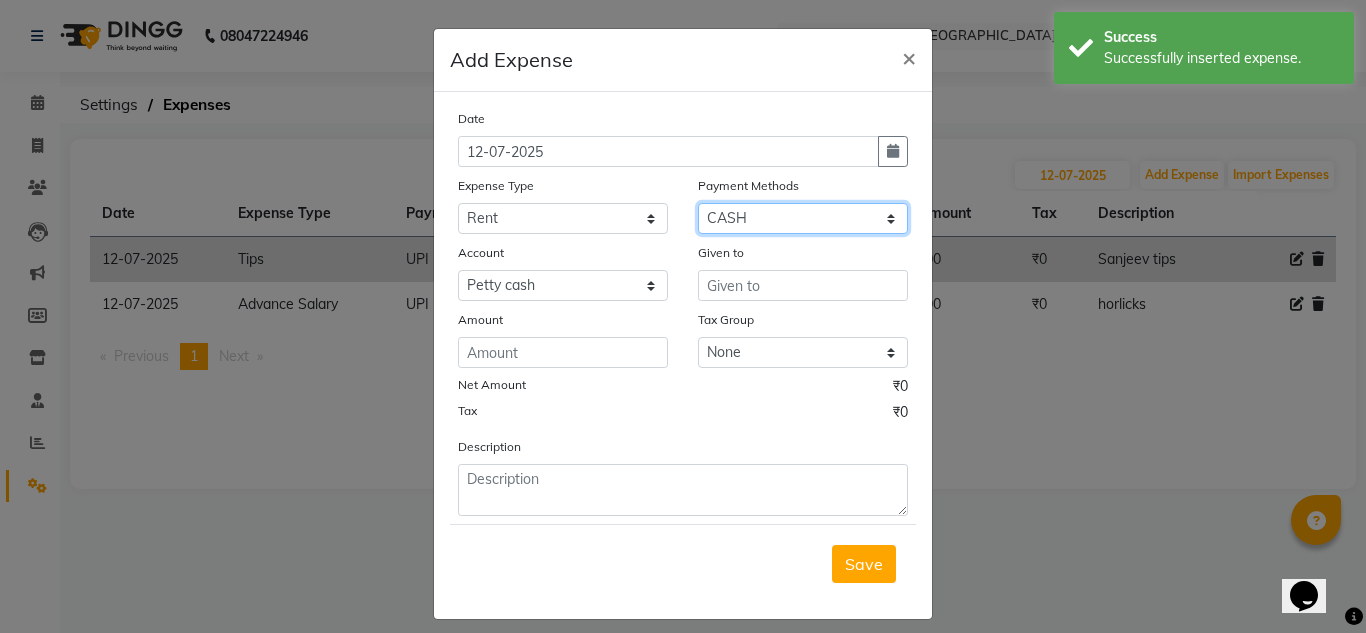 select on "8" 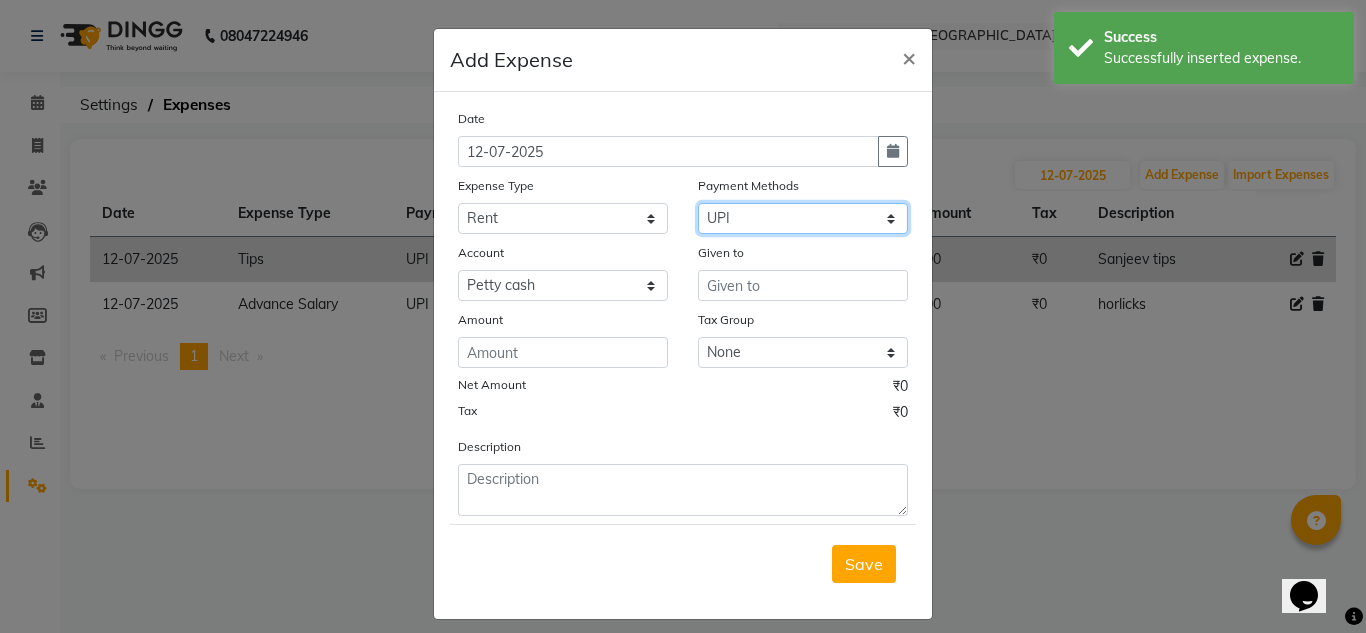 click on "Select UPI CARD CASH Master Card Visa Card Prepaid Gift Card ONLINE Voucher Wallet" 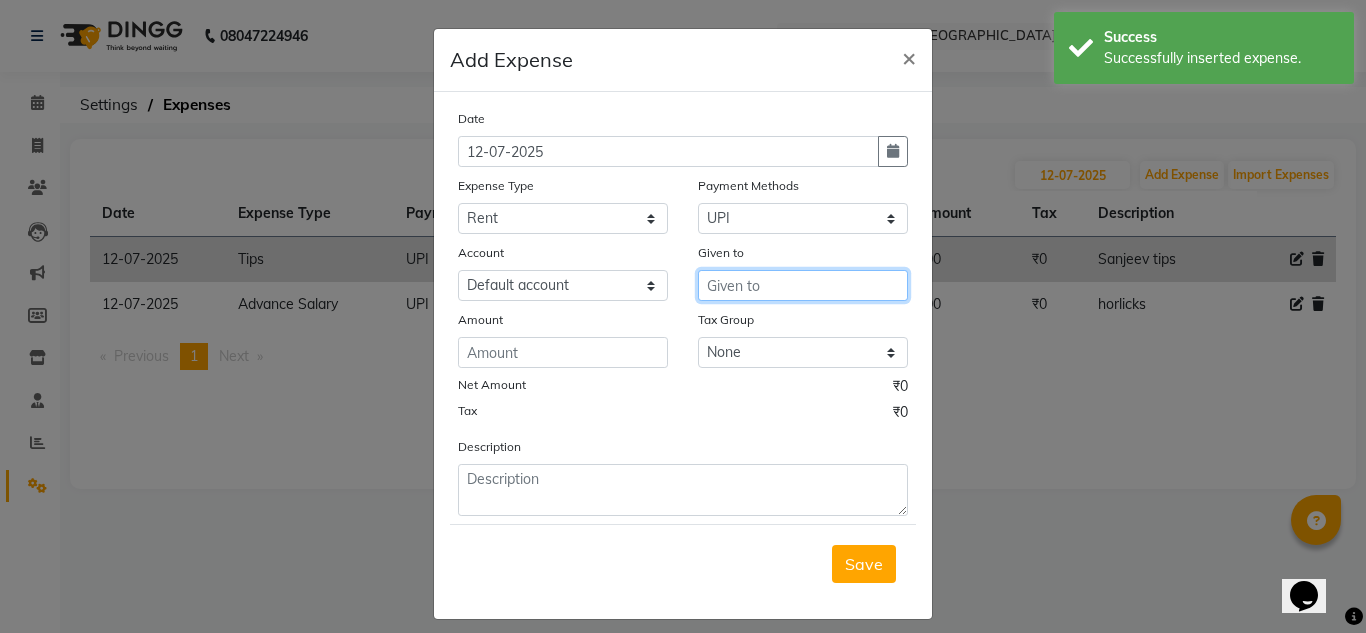 click at bounding box center [803, 285] 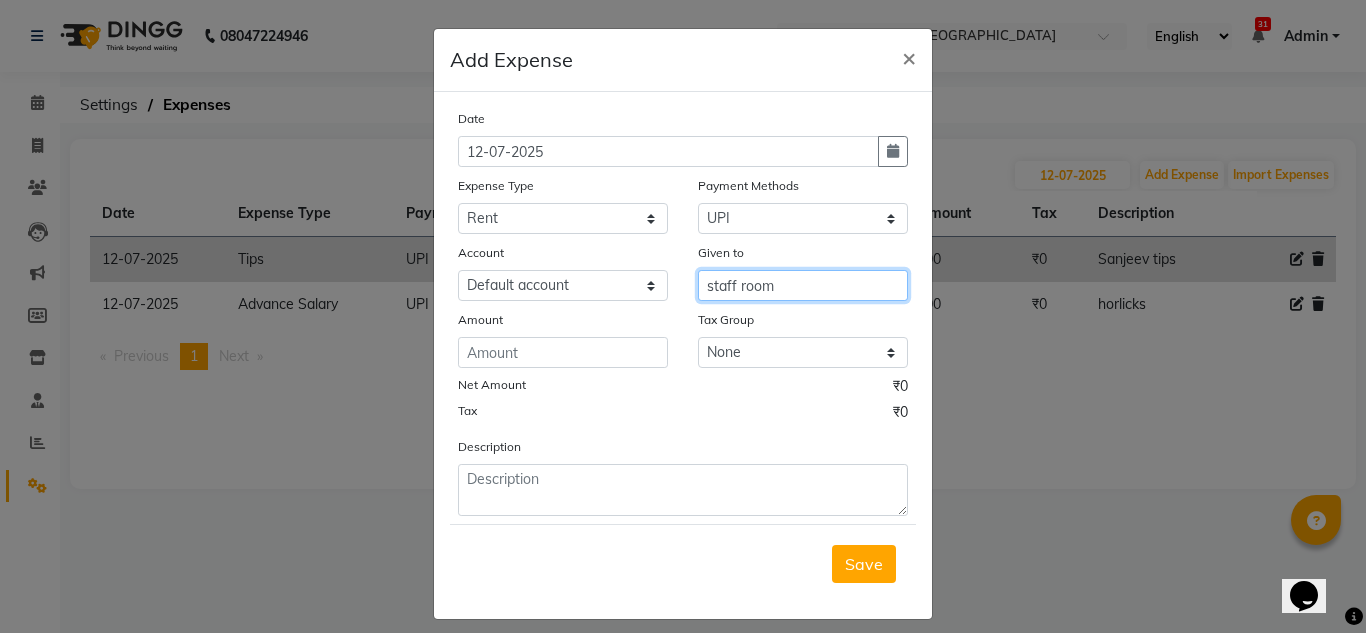 type on "staff room" 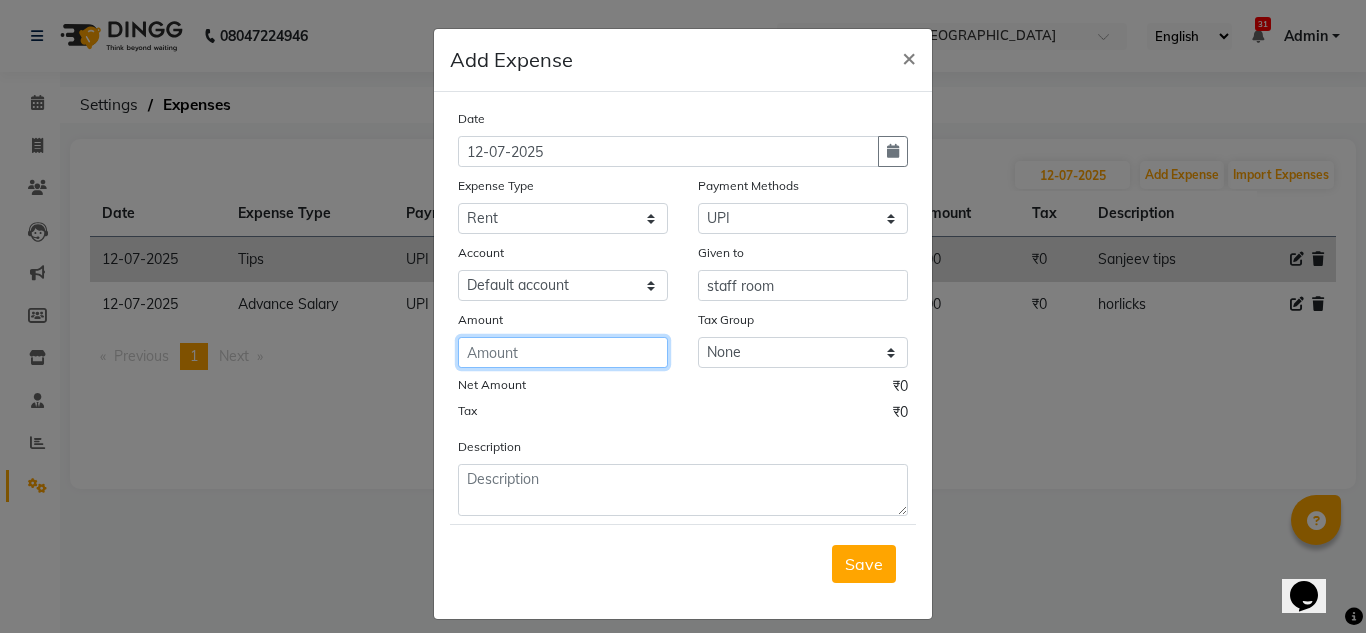 click 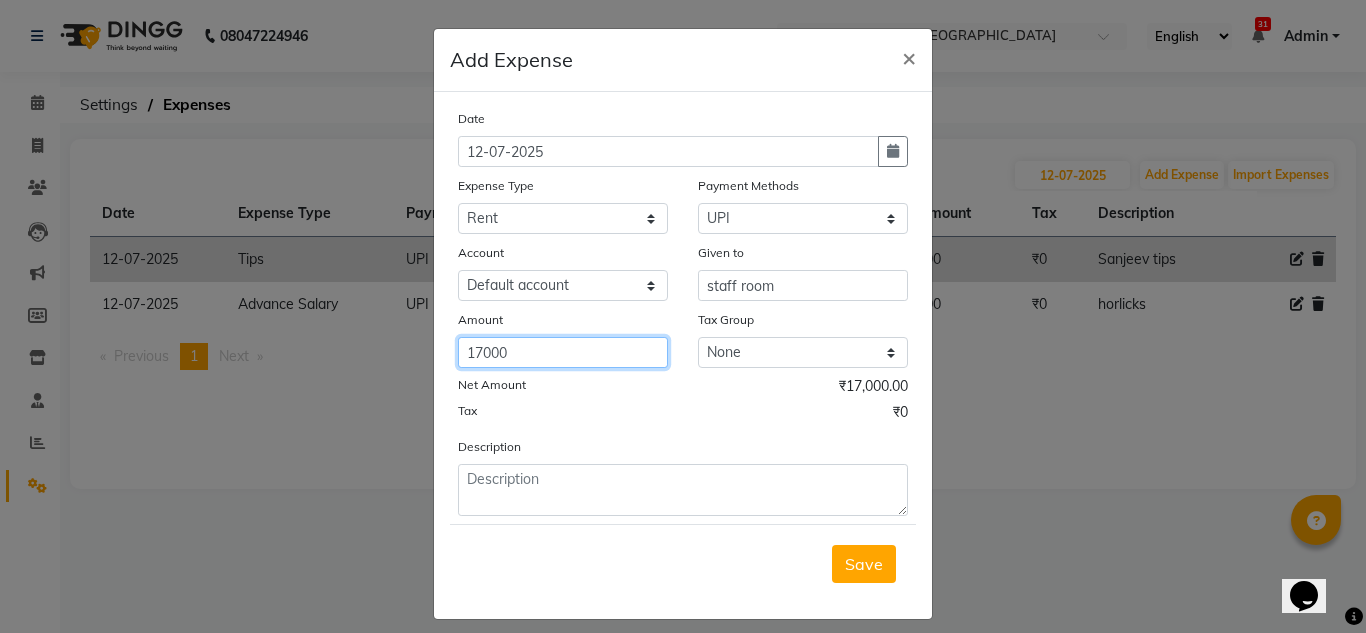 type on "17000" 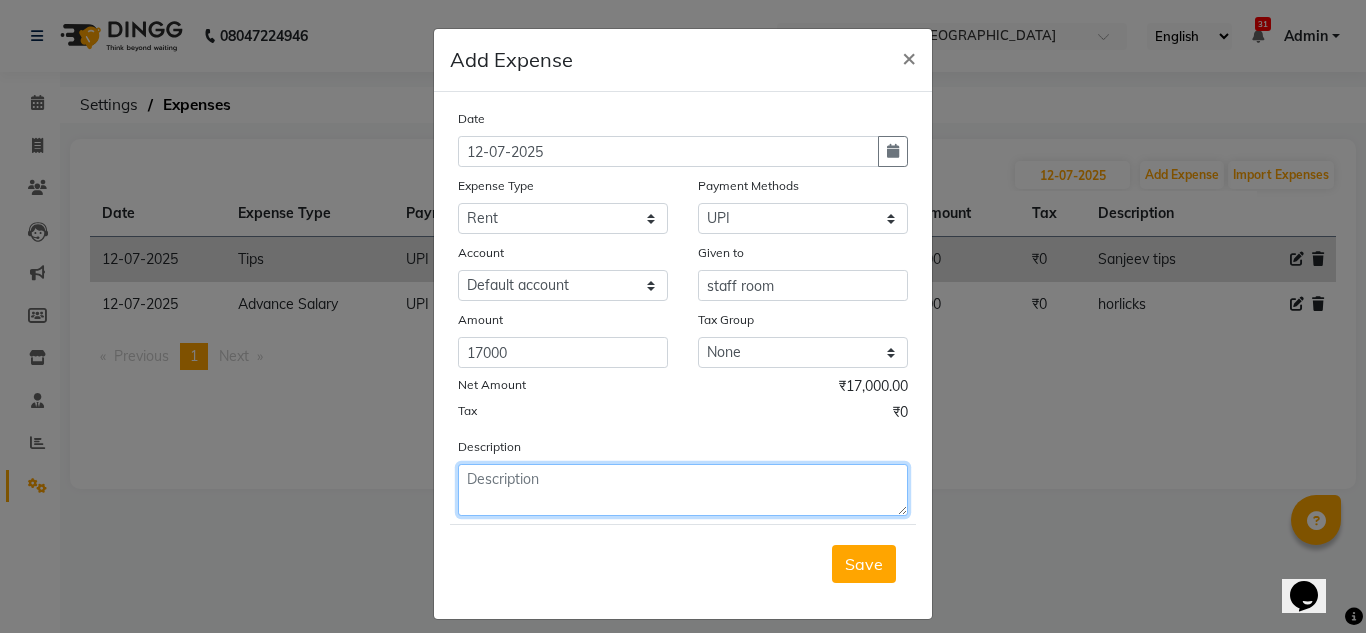 click 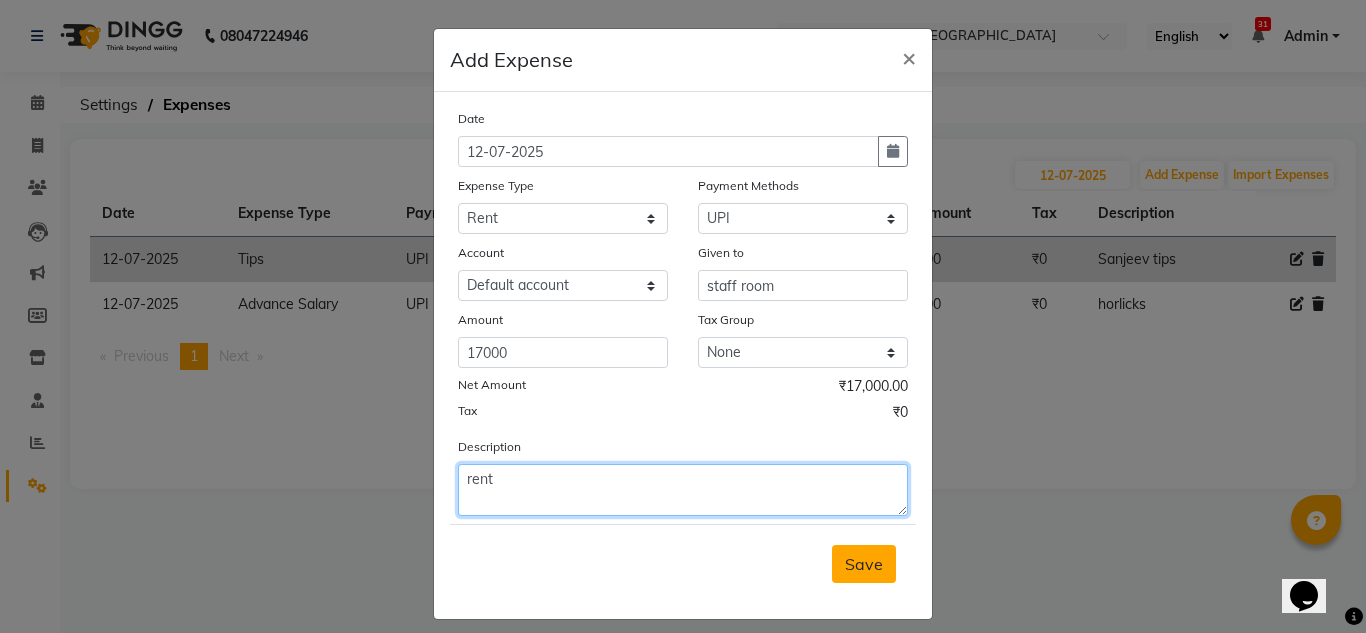 type on "rent" 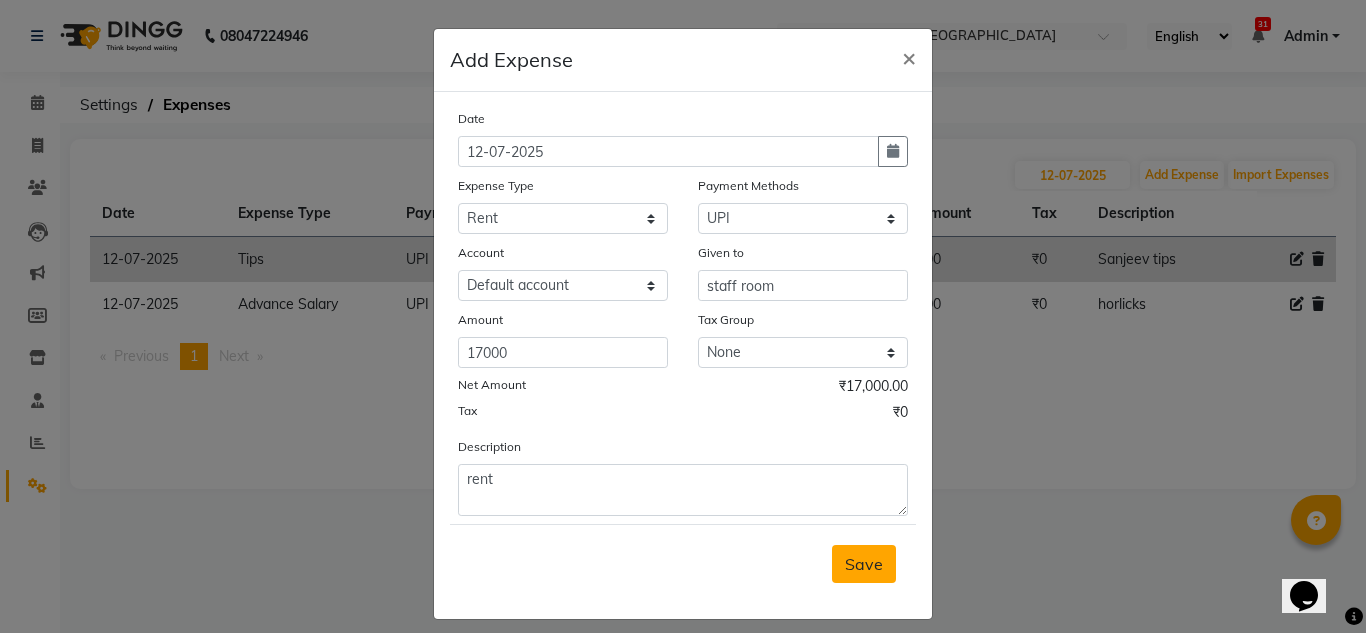 click on "Save" at bounding box center [864, 564] 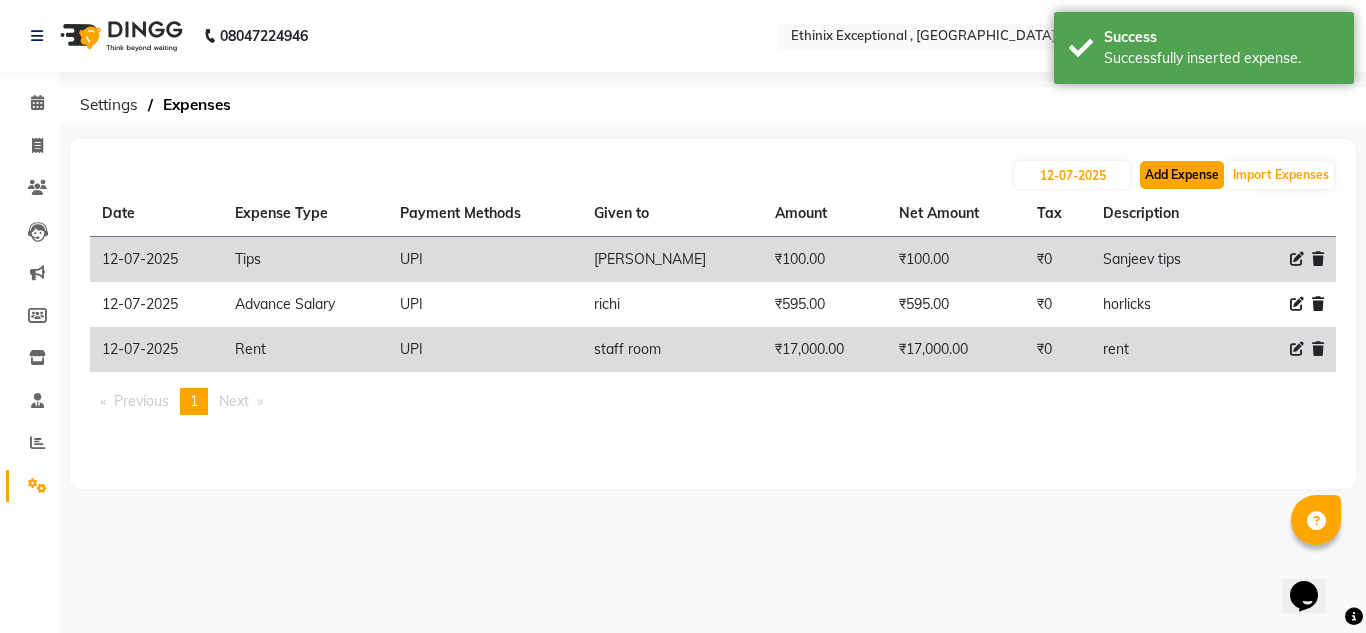 click on "Add Expense" 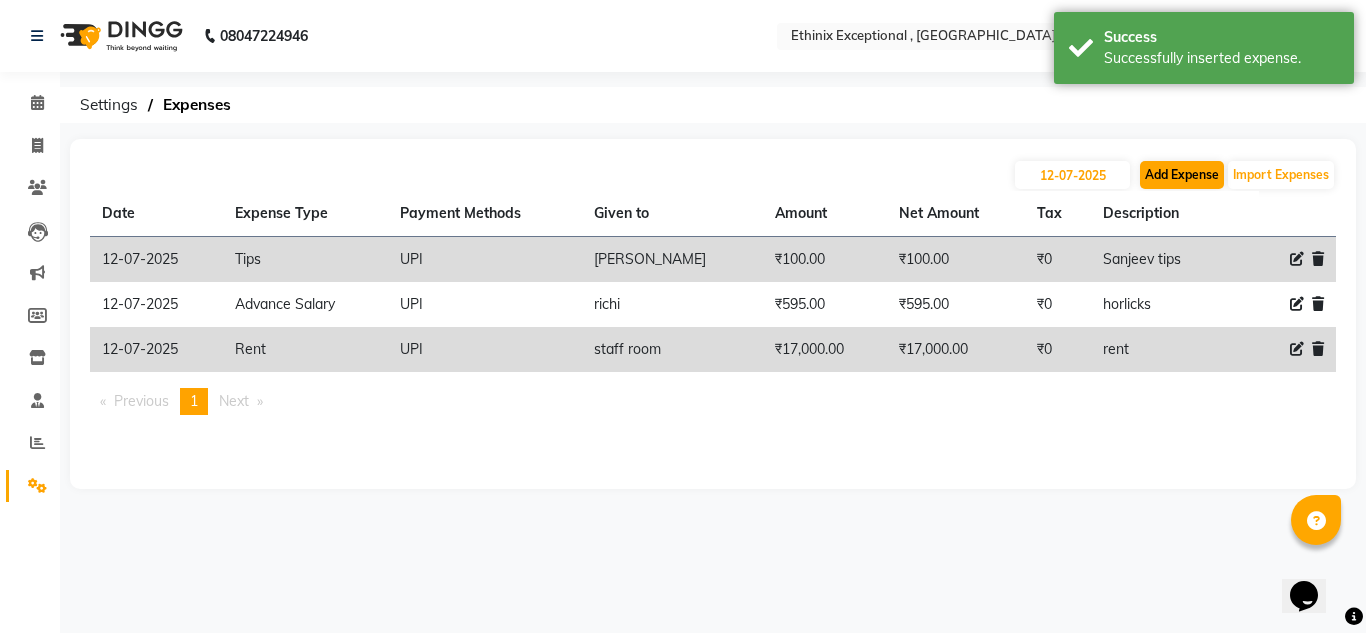 select on "1" 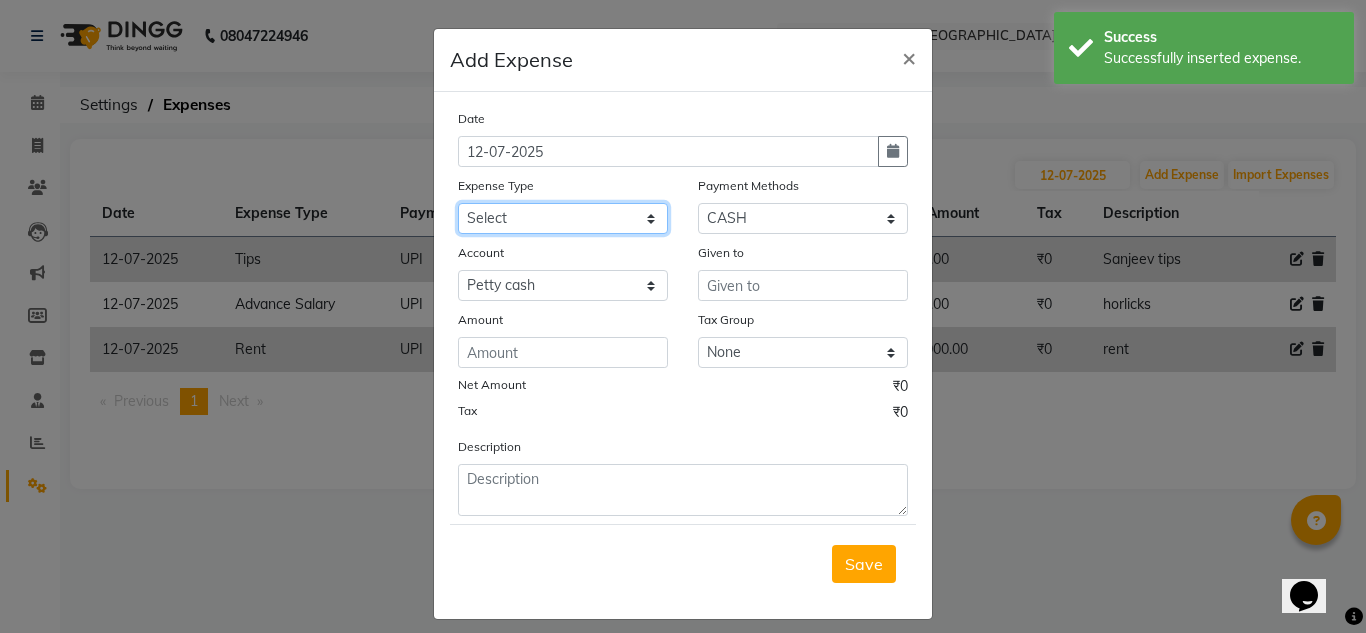 click on "Select Advance Salary Client Snacks Equipment Estate food Fuel Govt fee Incentive last month pending Maintenance Marketing MRA New Salon Other Pantry persnal aliyaka persnol Product Rent Salary Tax Tips" 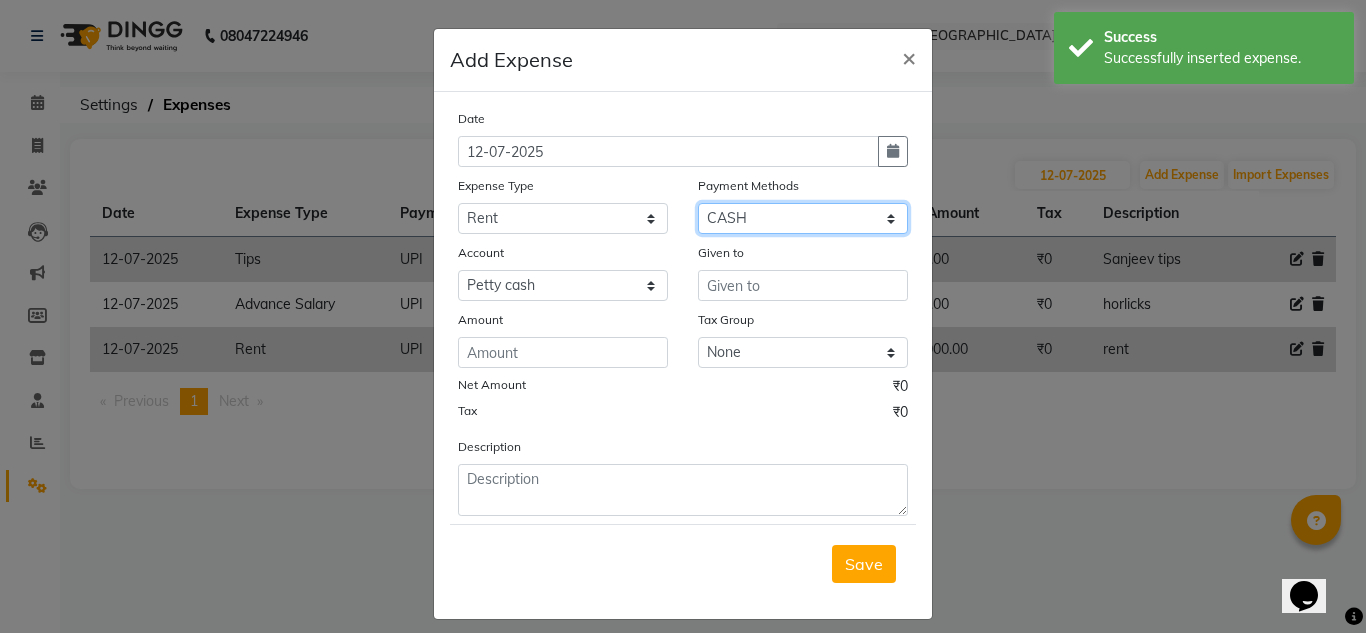 click on "Select UPI CARD CASH Master Card Visa Card Prepaid Gift Card ONLINE Voucher Wallet" 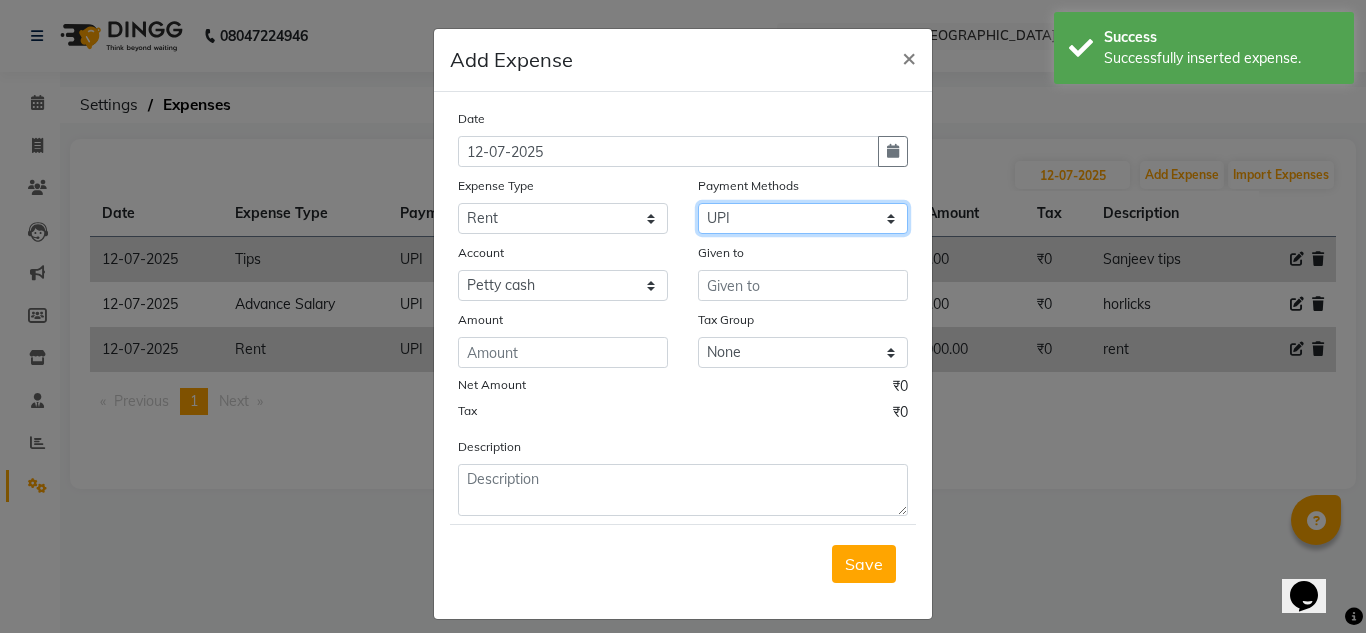 click on "Select UPI CARD CASH Master Card Visa Card Prepaid Gift Card ONLINE Voucher Wallet" 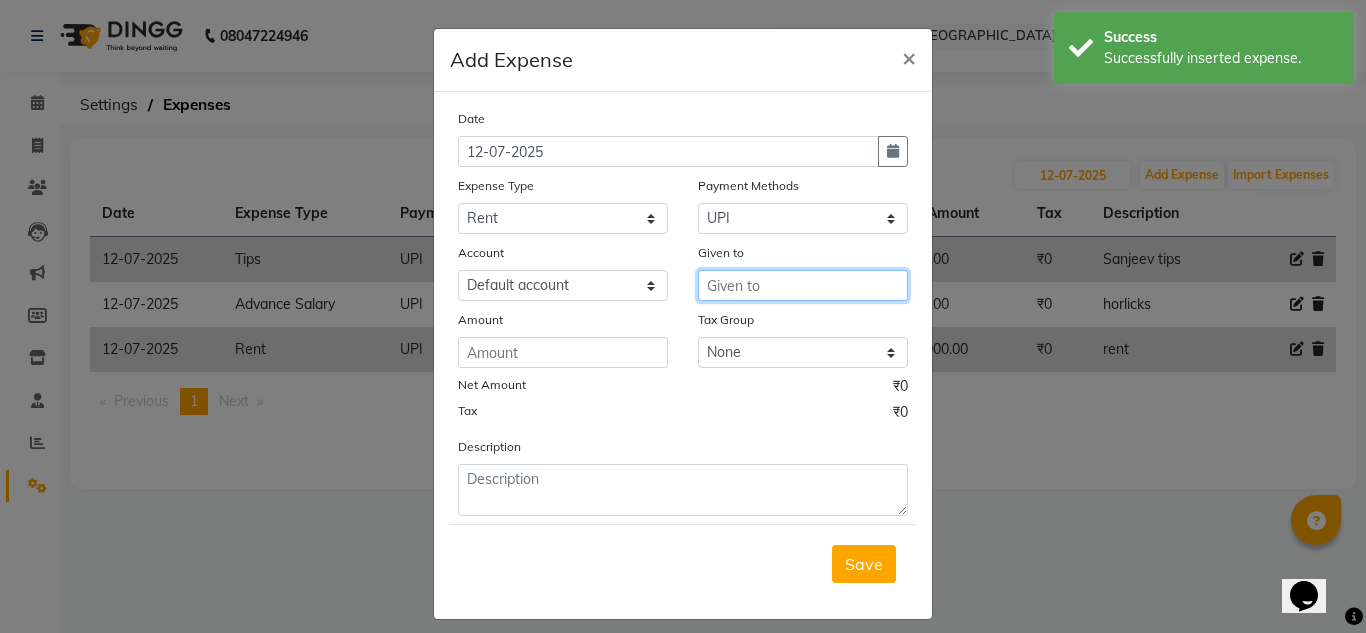 click at bounding box center (803, 285) 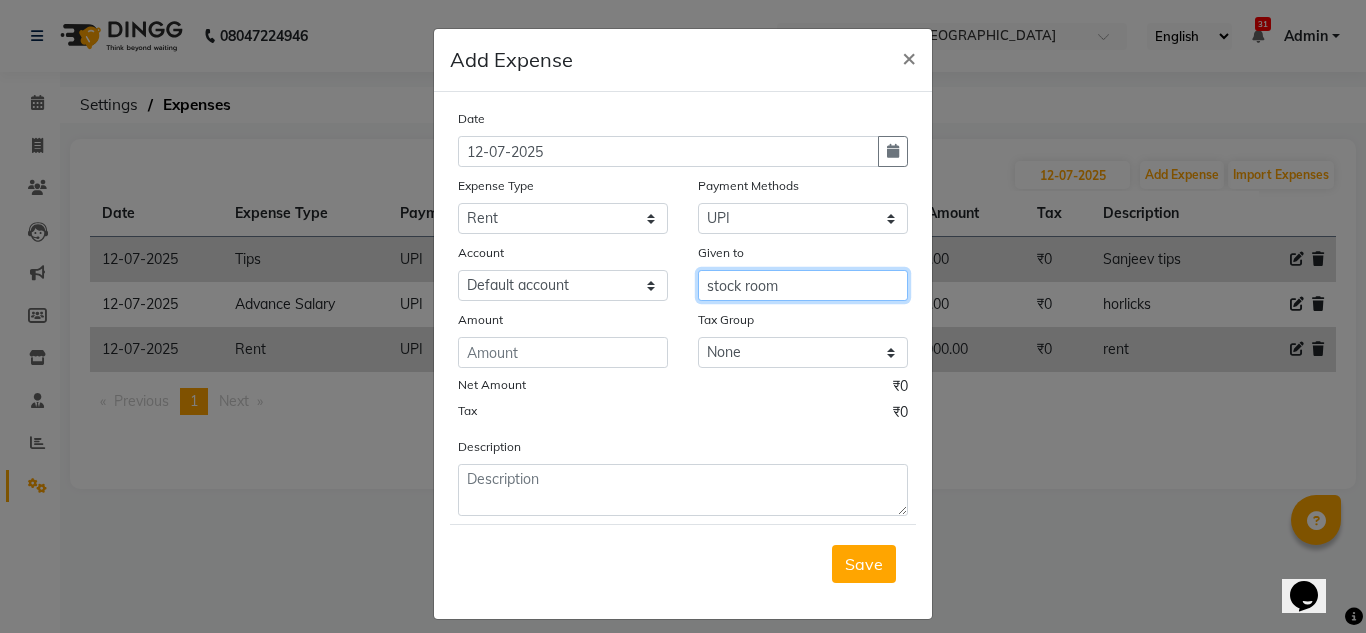type on "stock room" 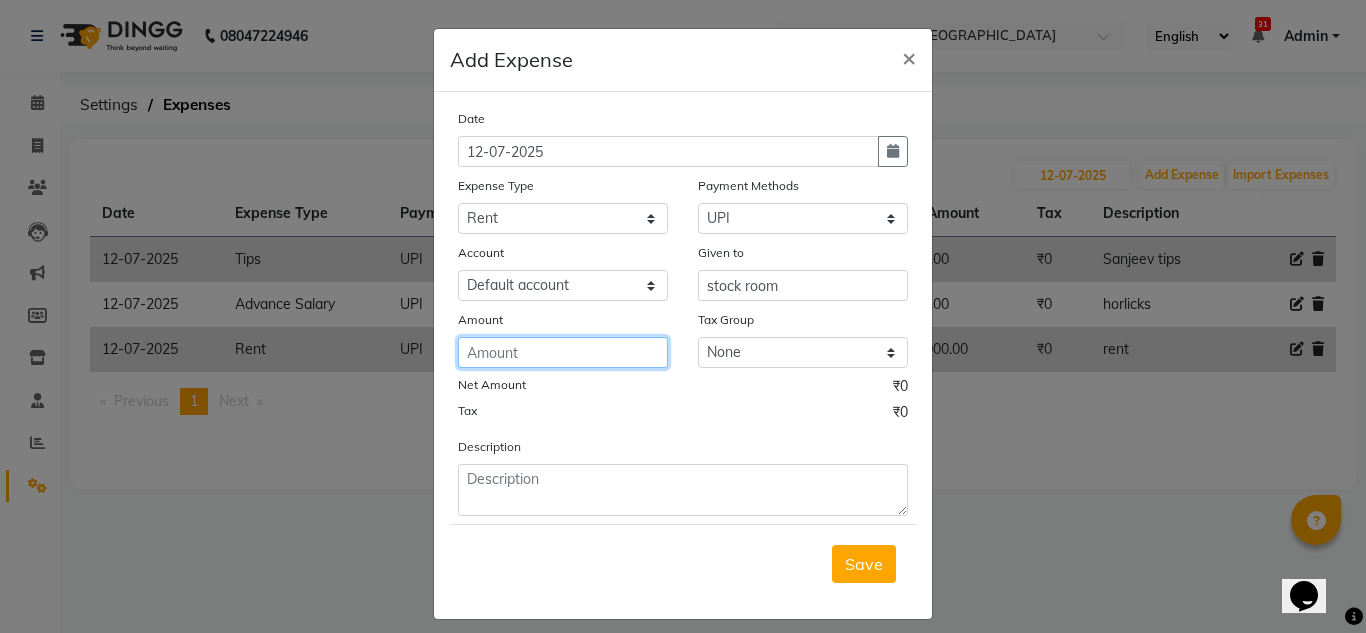 click 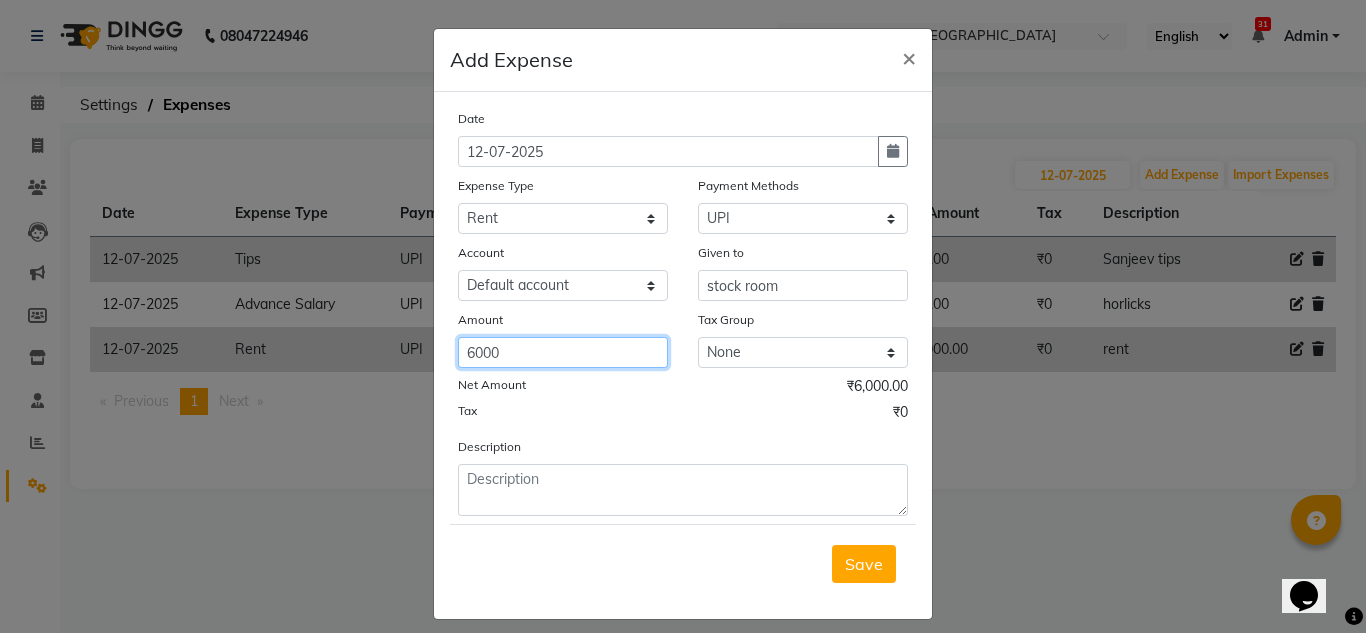 type on "6000" 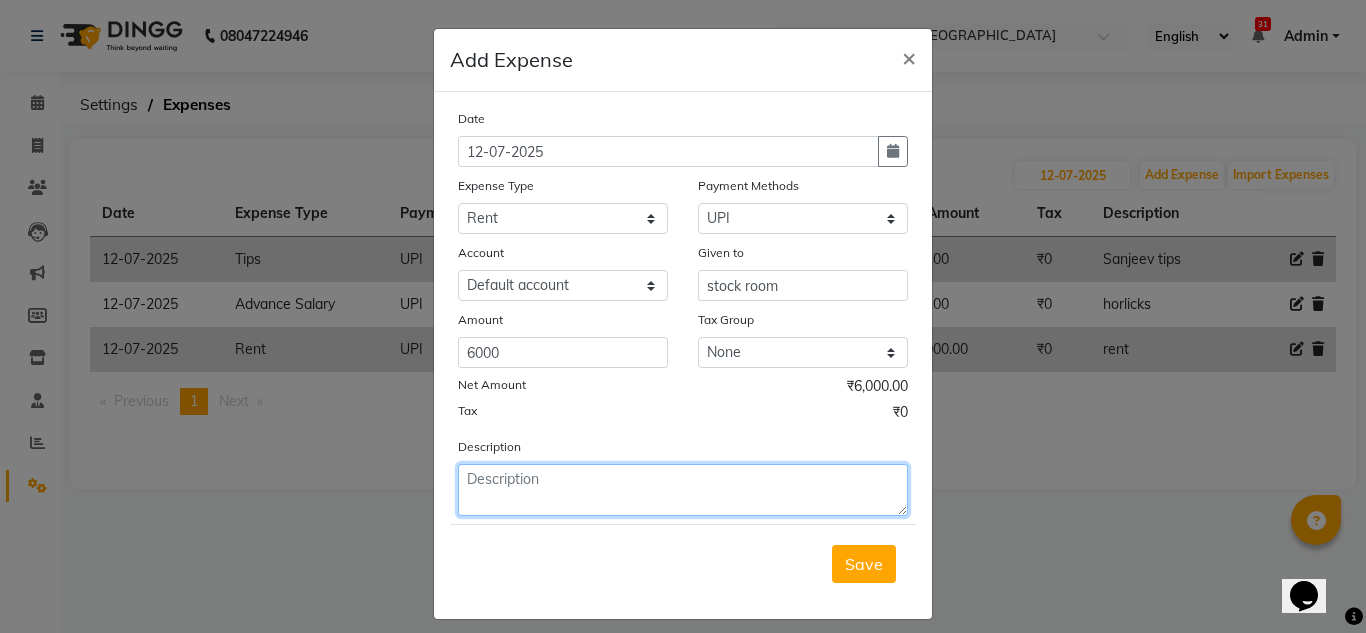 click 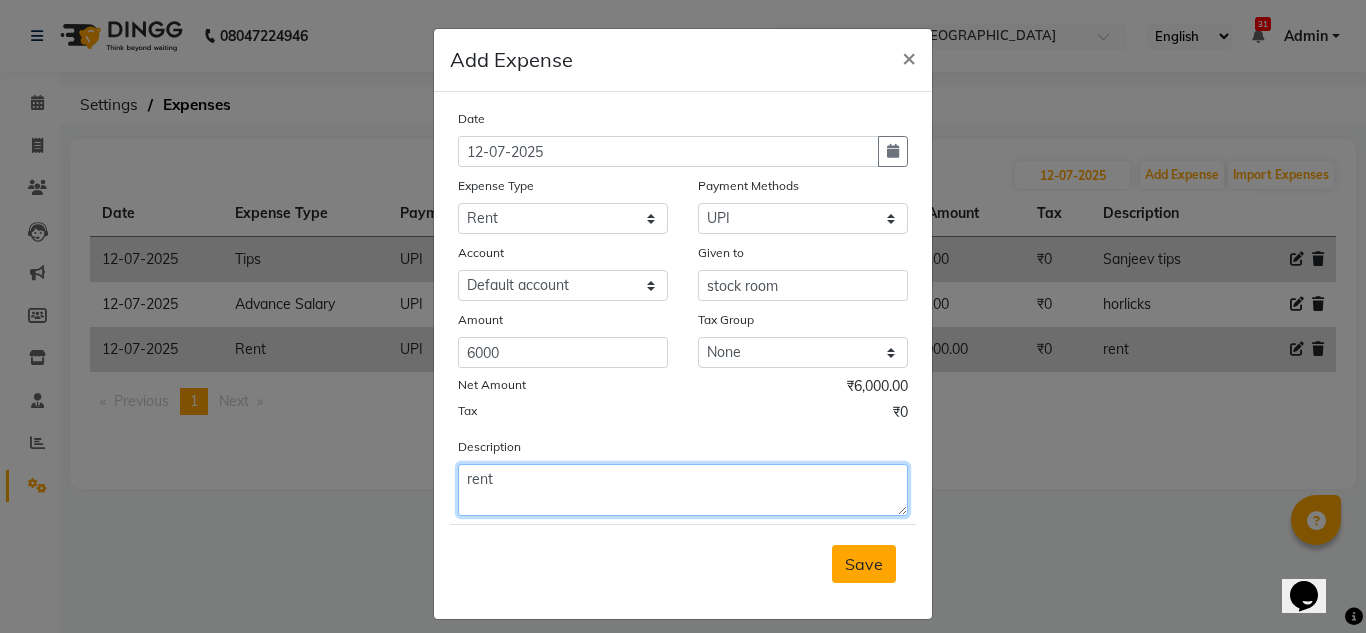 type on "rent" 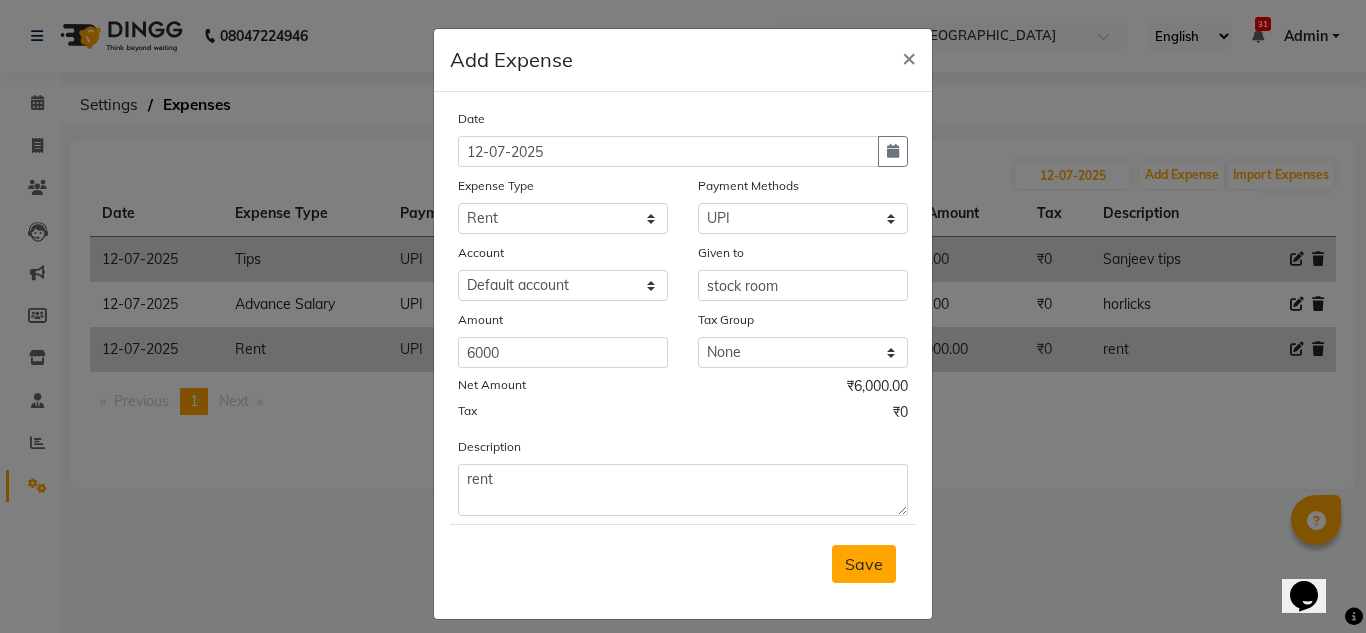 click on "Save" at bounding box center (864, 564) 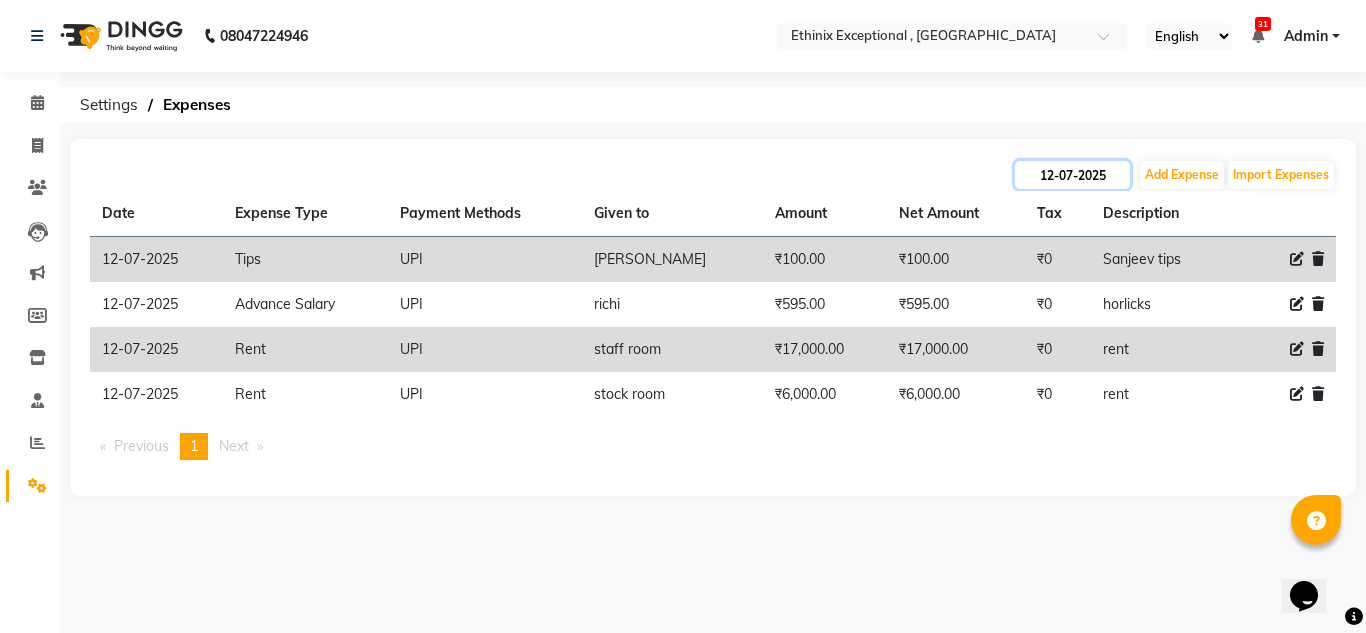 click on "12-07-2025" 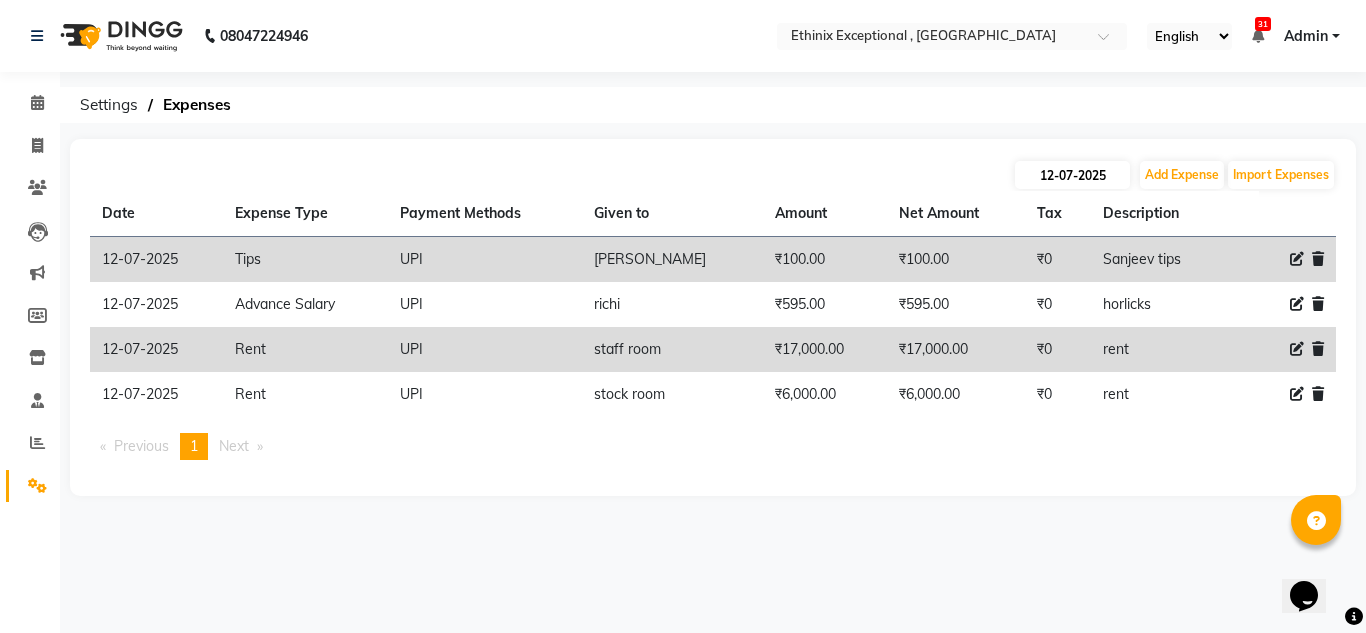 select on "7" 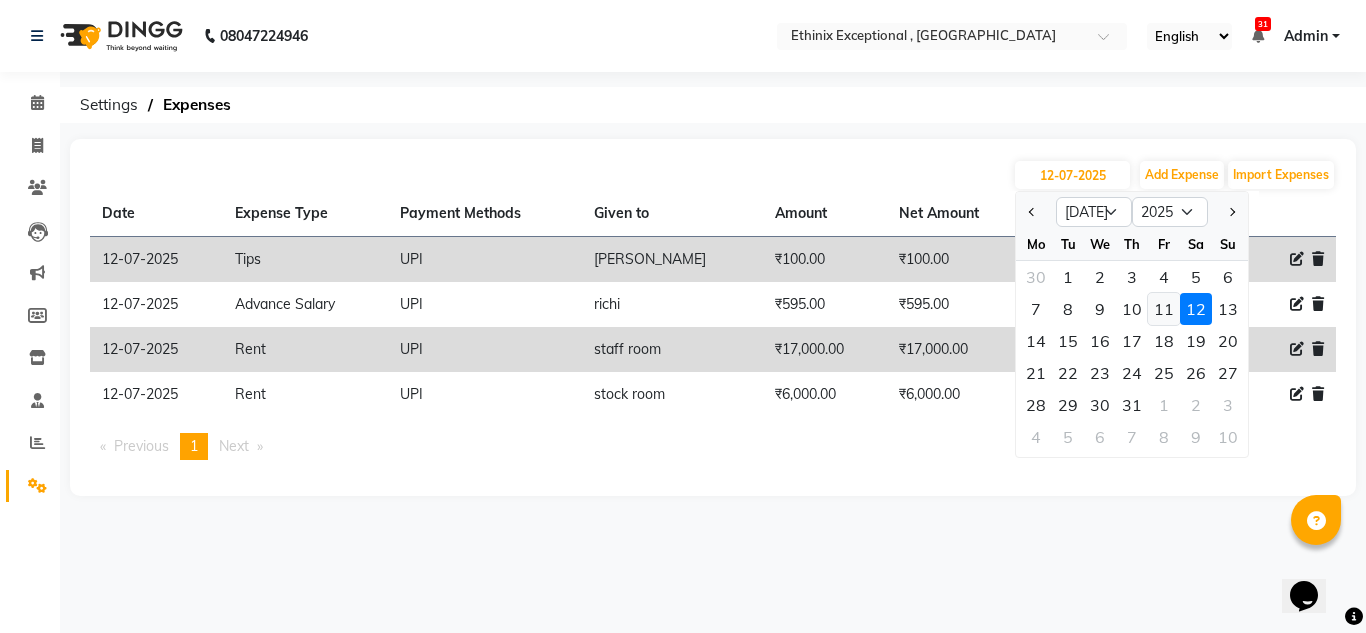click on "11" 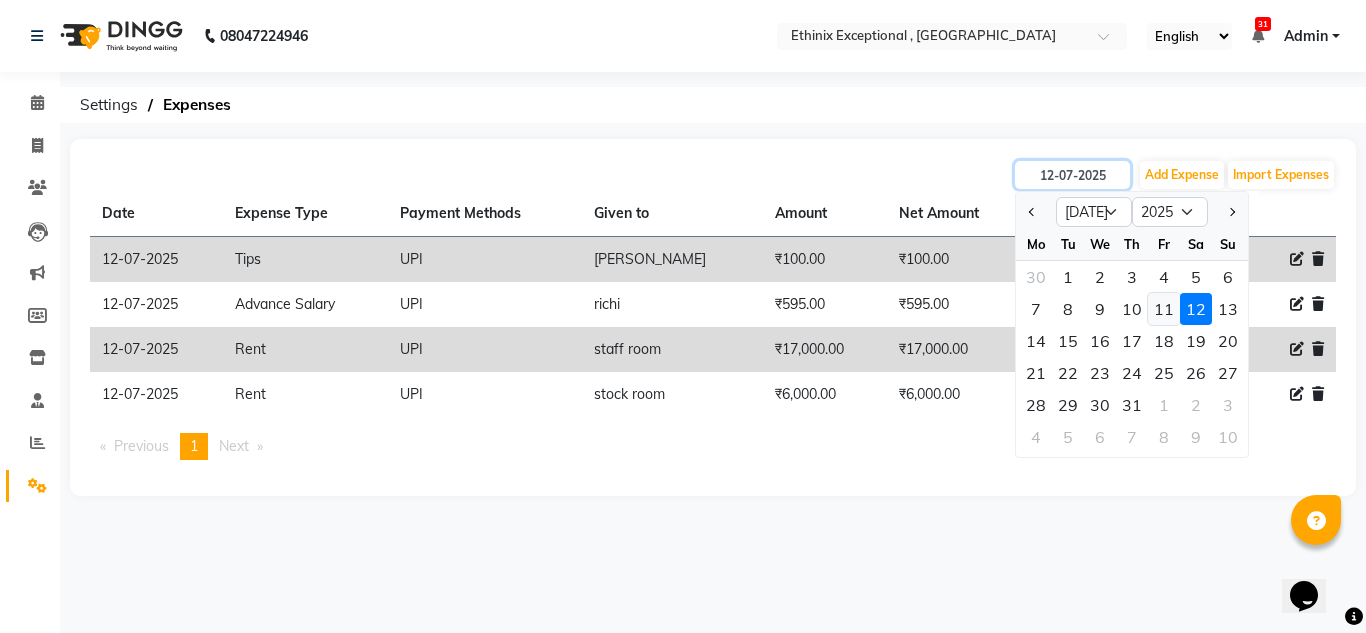 type on "11-07-2025" 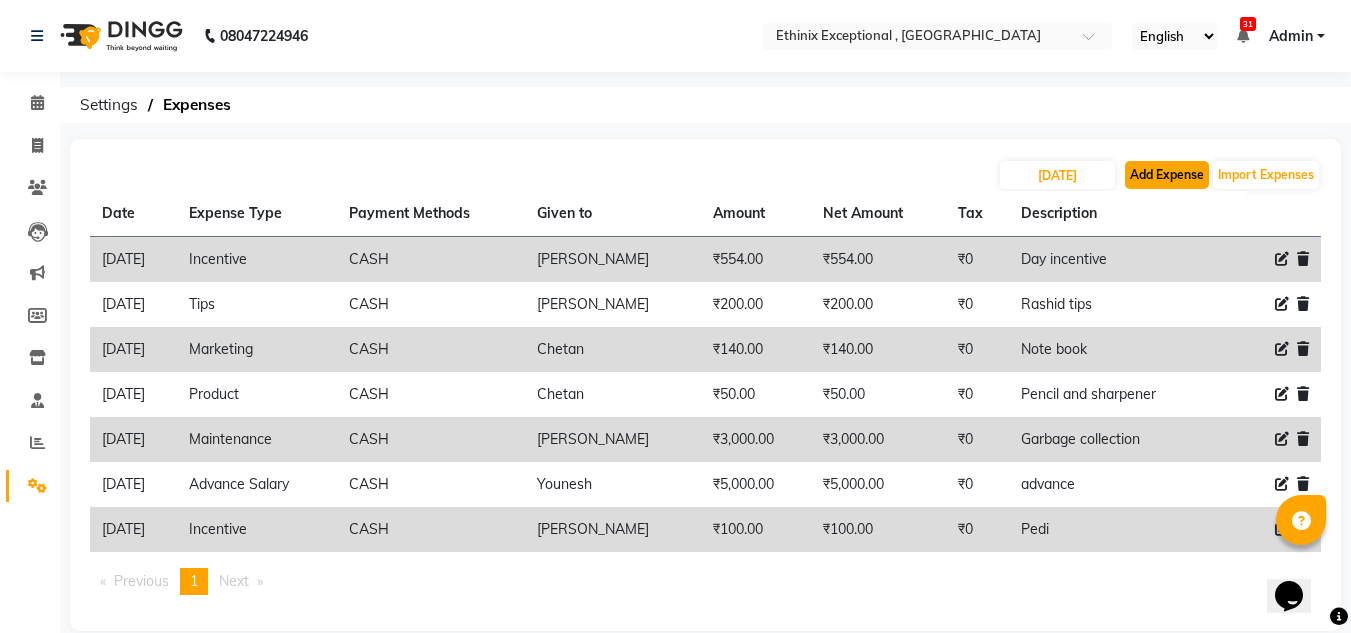 click on "Add Expense" 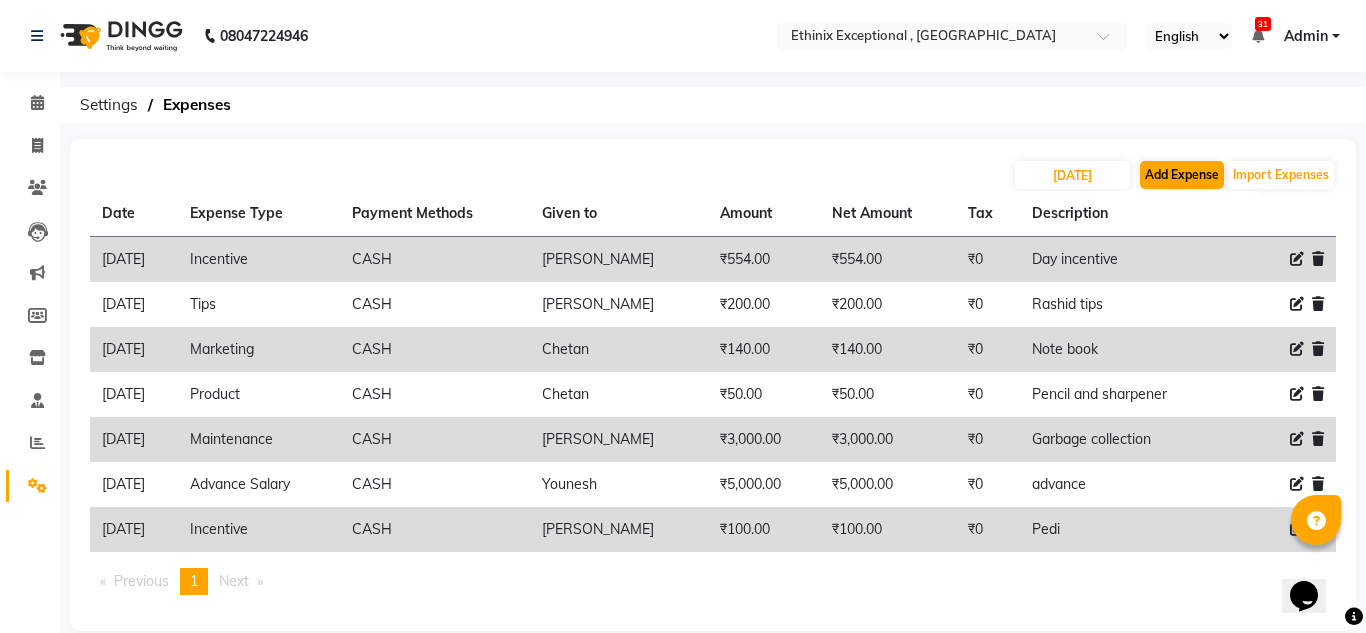 select on "1" 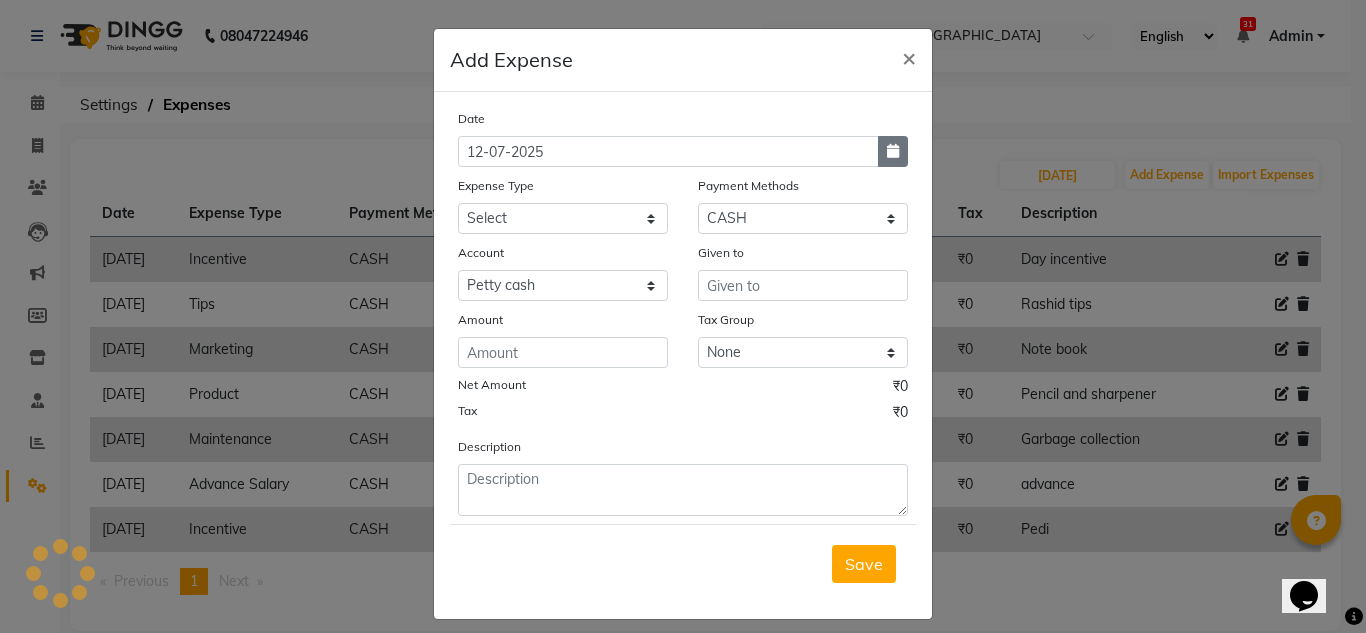 click 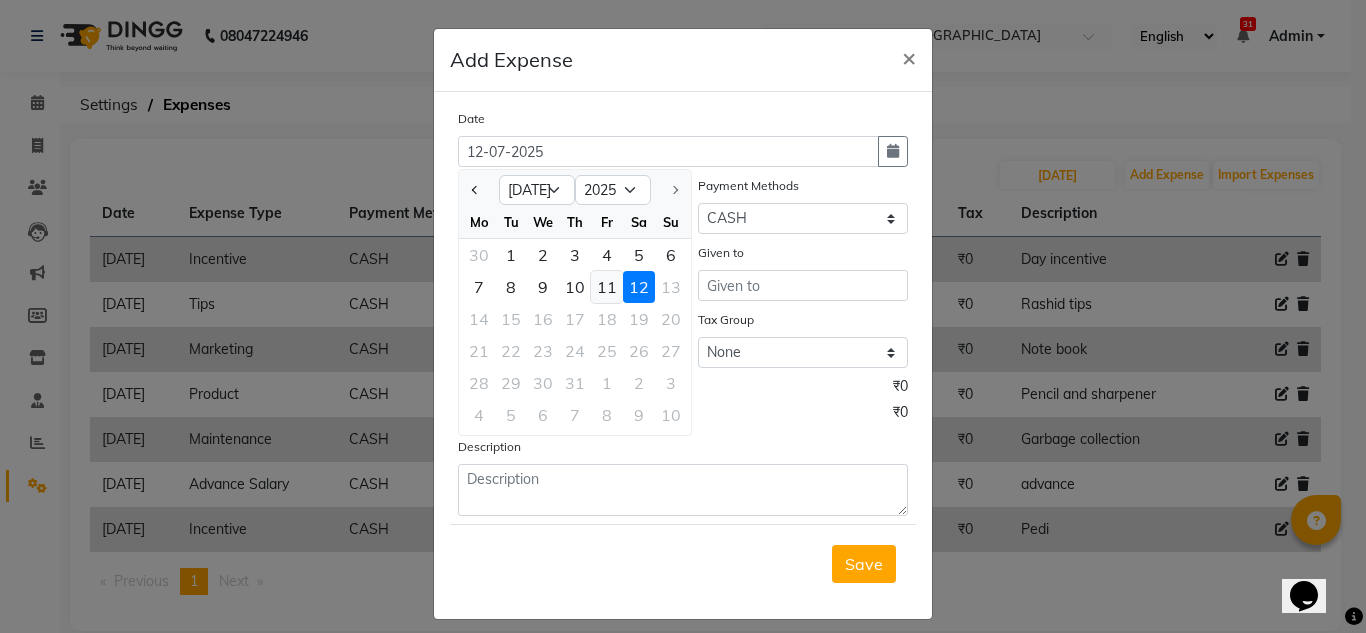 click on "11" 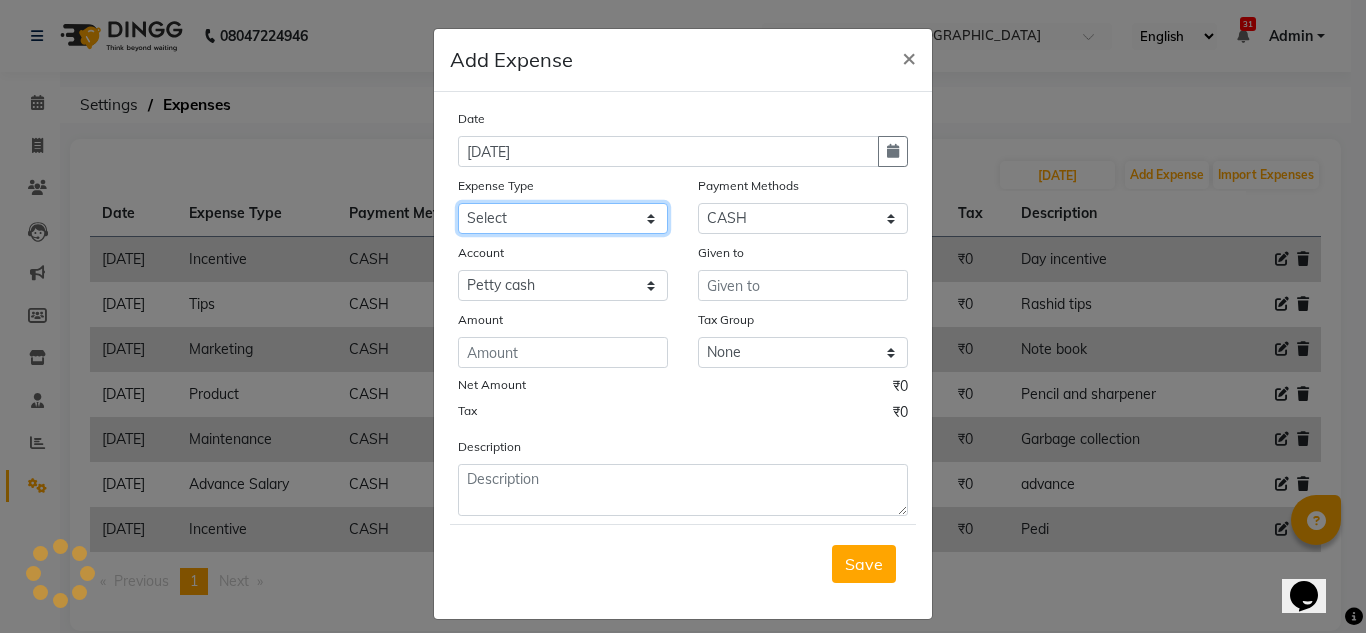 click on "Select Advance Salary Client Snacks Equipment Estate food Fuel Govt fee Incentive last month pending Maintenance Marketing MRA New Salon Other Pantry persnal aliyaka persnol Product Rent Salary Tax Tips" 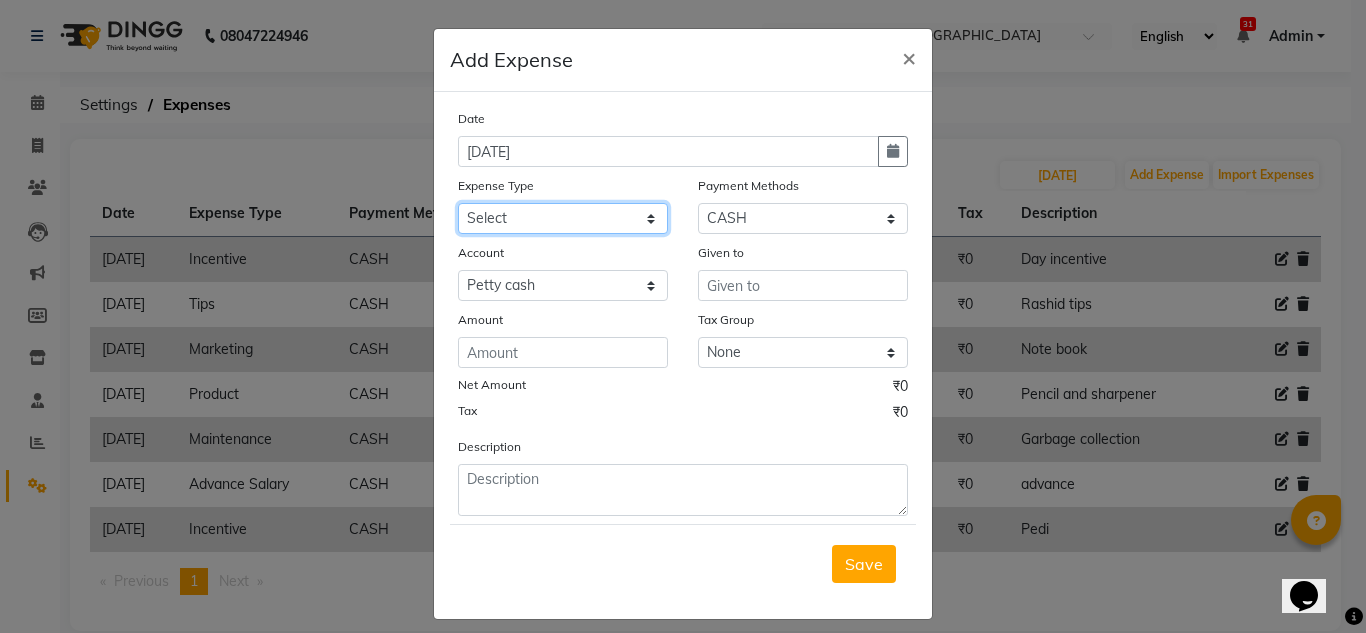select on "3517" 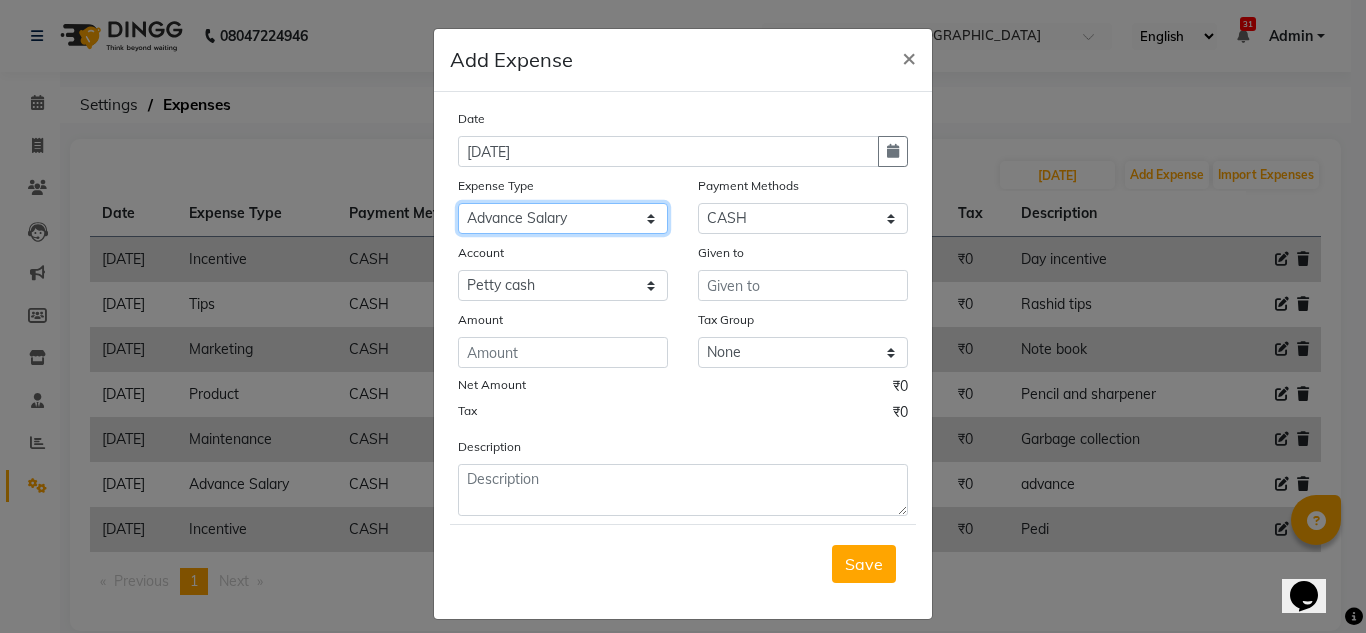 click on "Select Advance Salary Client Snacks Equipment Estate food Fuel Govt fee Incentive last month pending Maintenance Marketing MRA New Salon Other Pantry persnal aliyaka persnol Product Rent Salary Tax Tips" 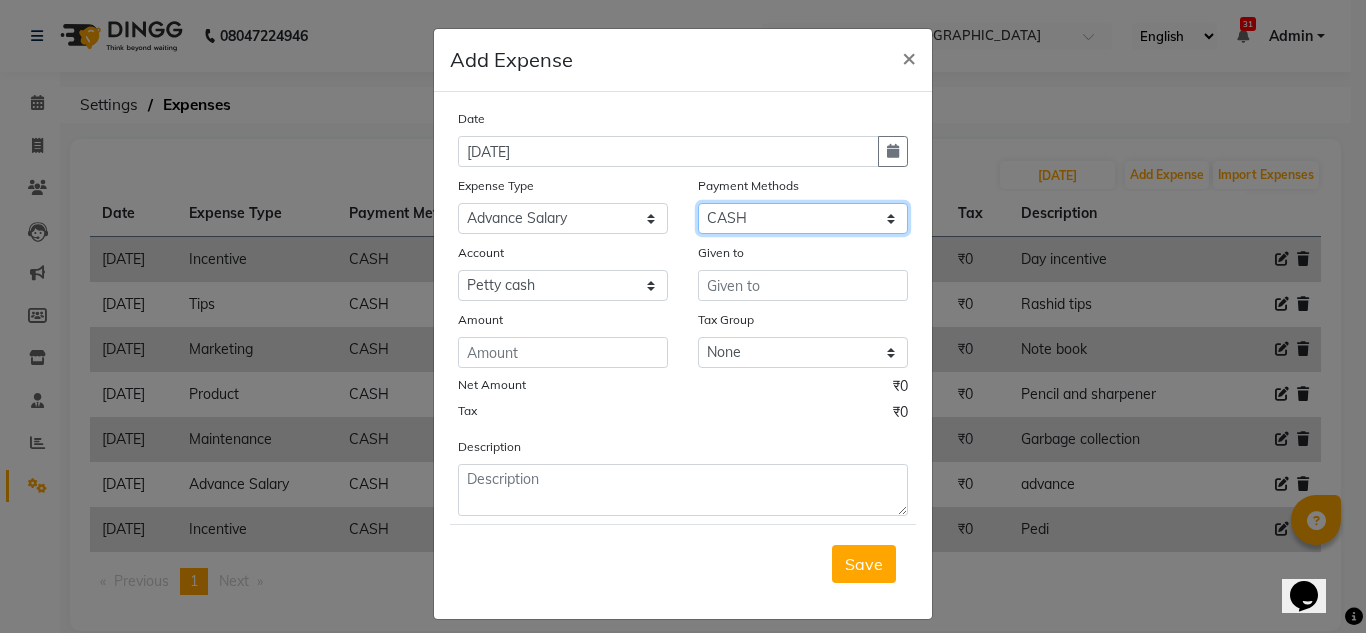 click on "Select UPI CARD CASH Master Card Visa Card Prepaid Gift Card ONLINE Voucher Wallet" 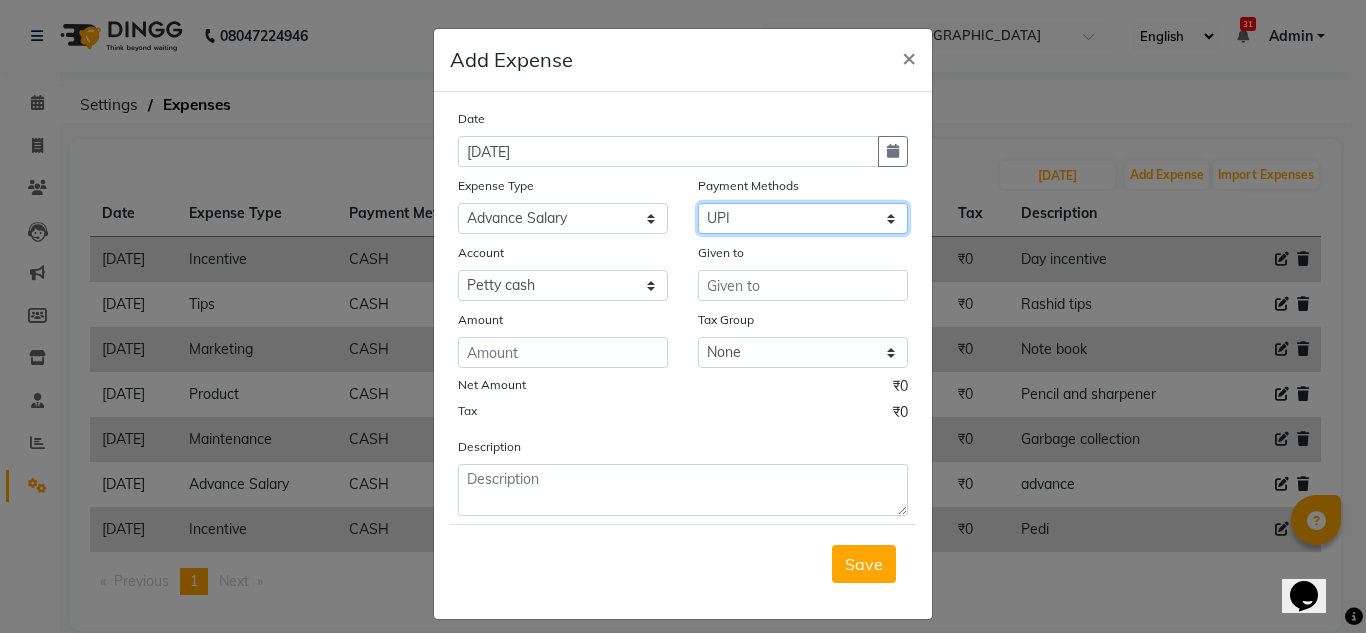 click on "Select UPI CARD CASH Master Card Visa Card Prepaid Gift Card ONLINE Voucher Wallet" 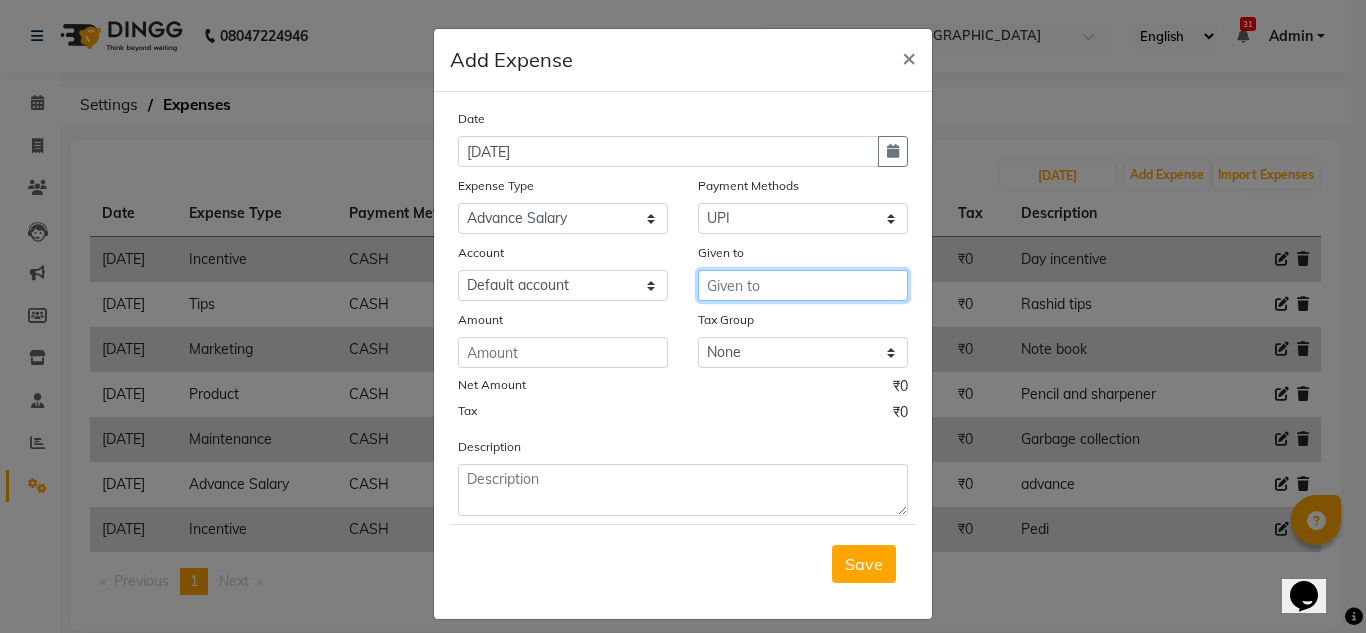 click at bounding box center [803, 285] 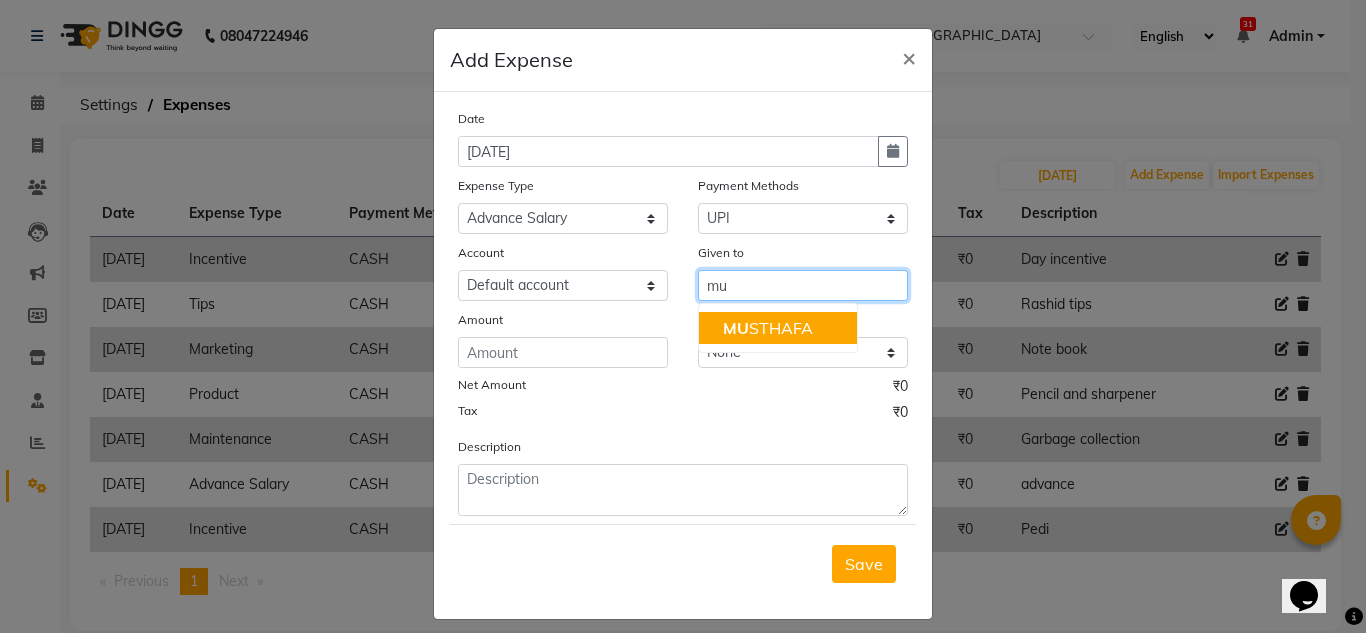 click on "MU" 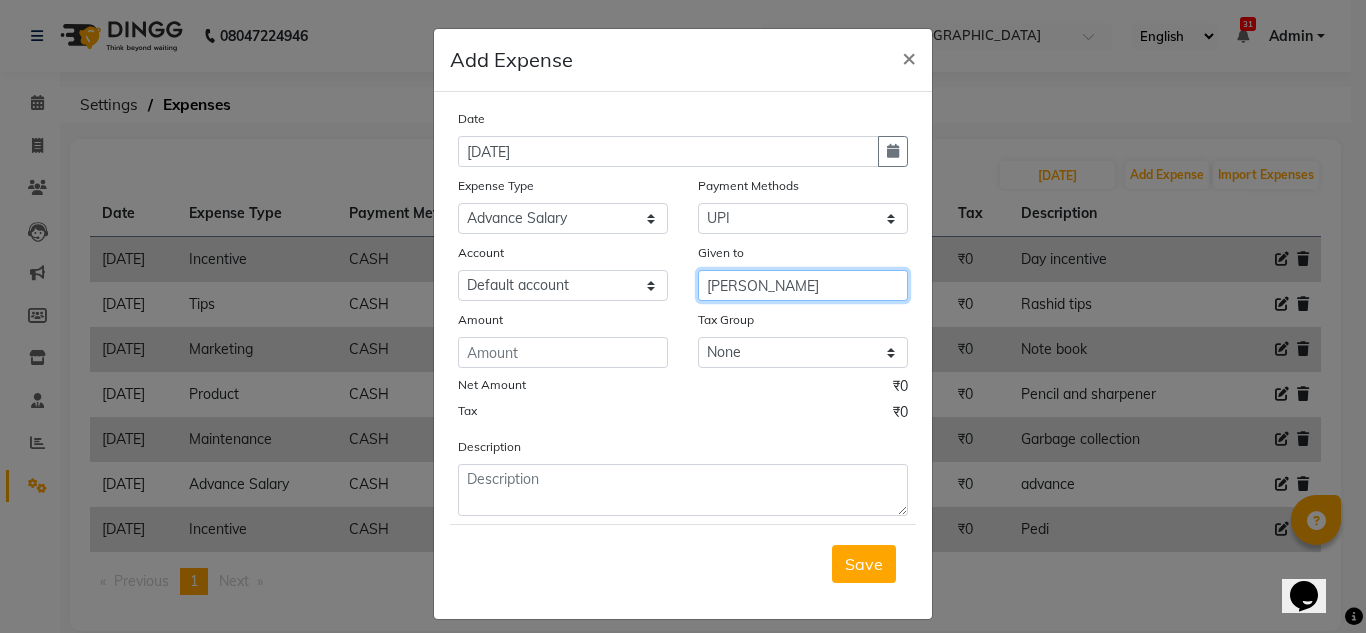 type on "[PERSON_NAME]" 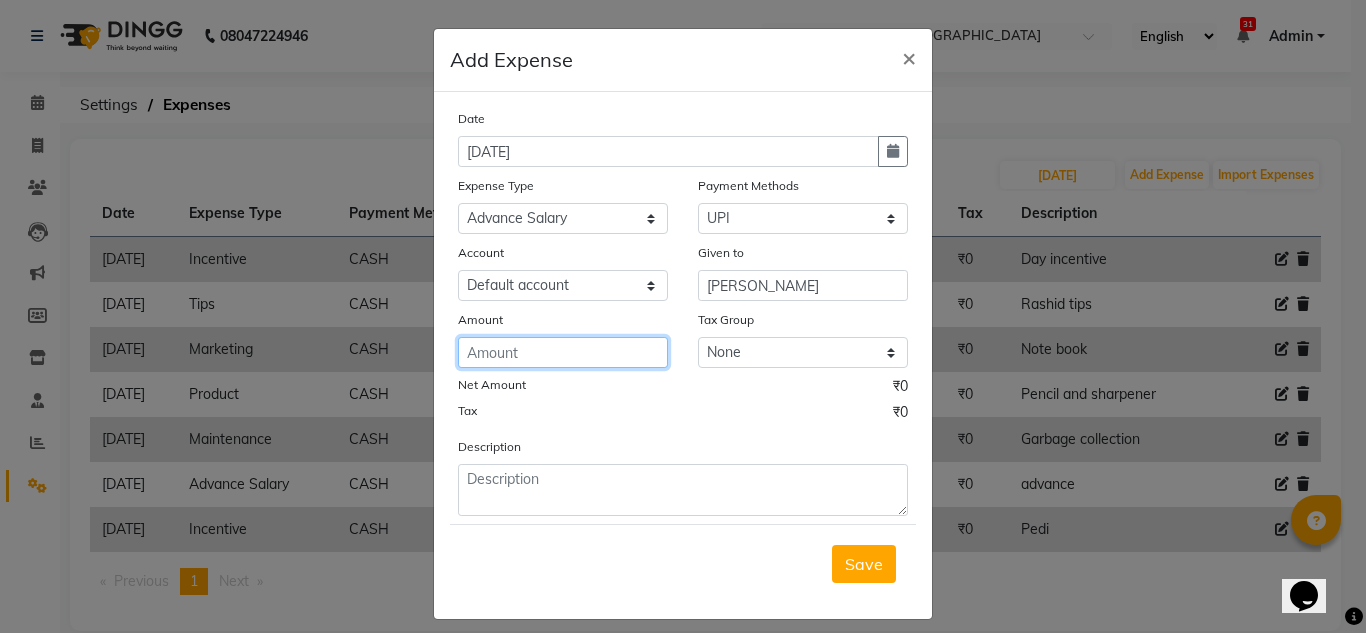 click 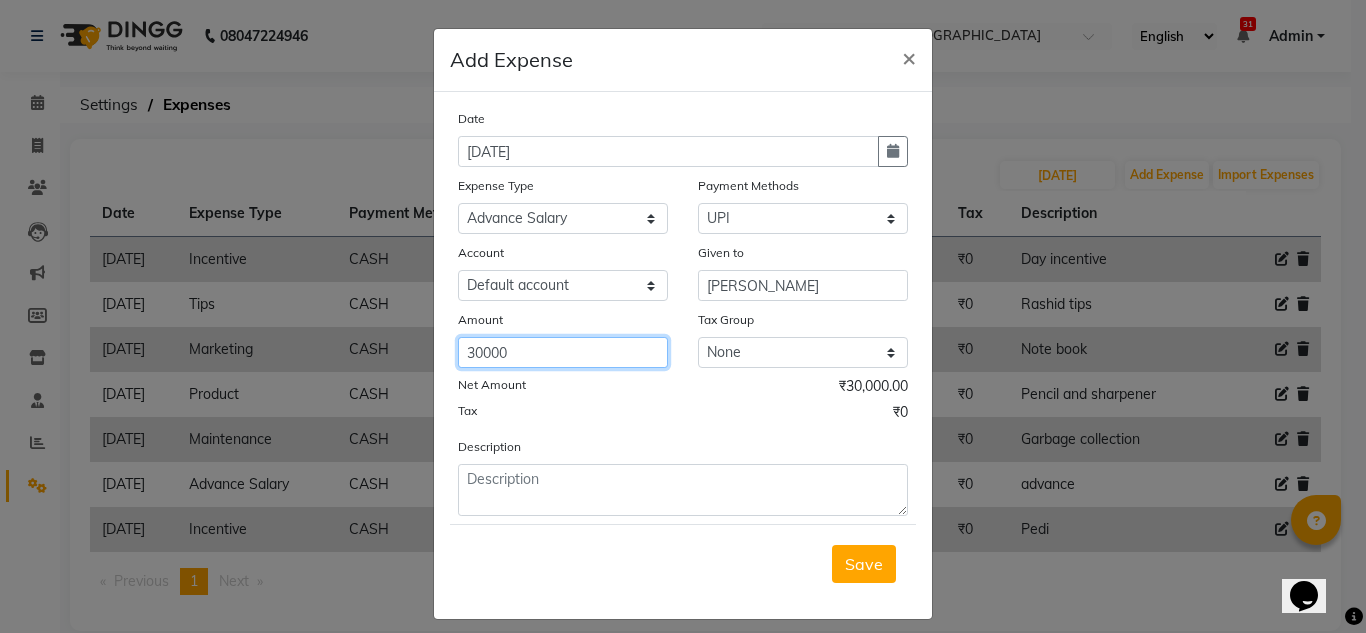 type on "30000" 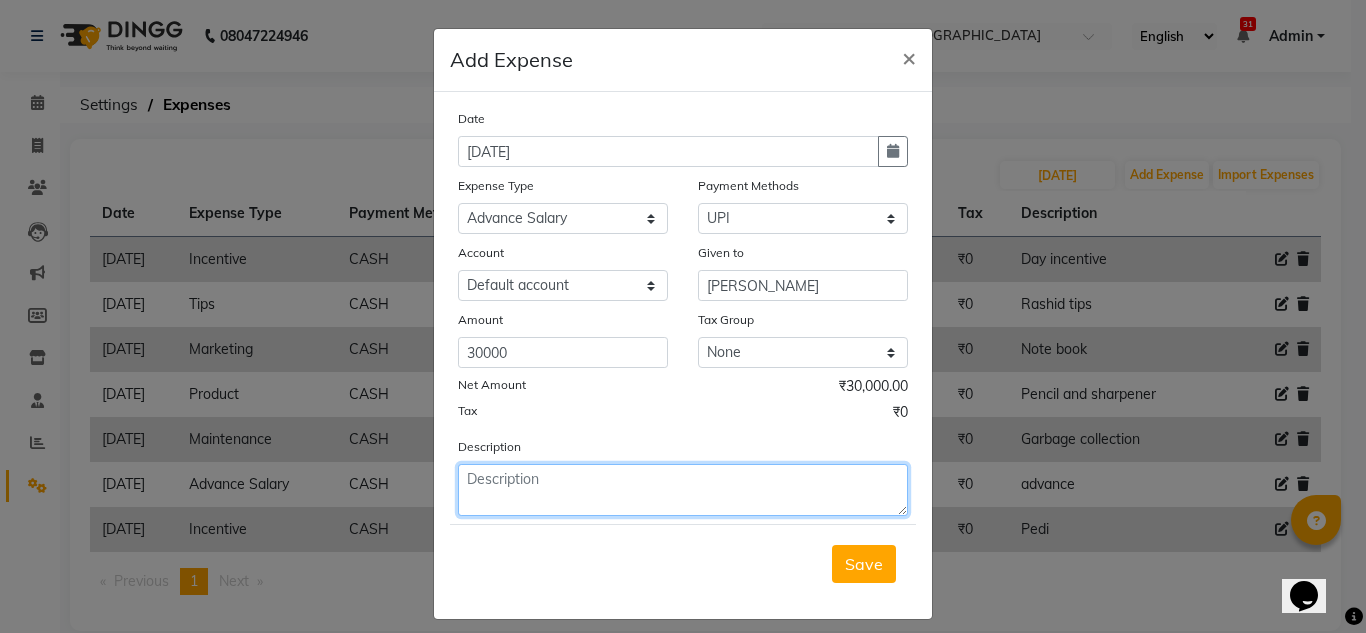 click 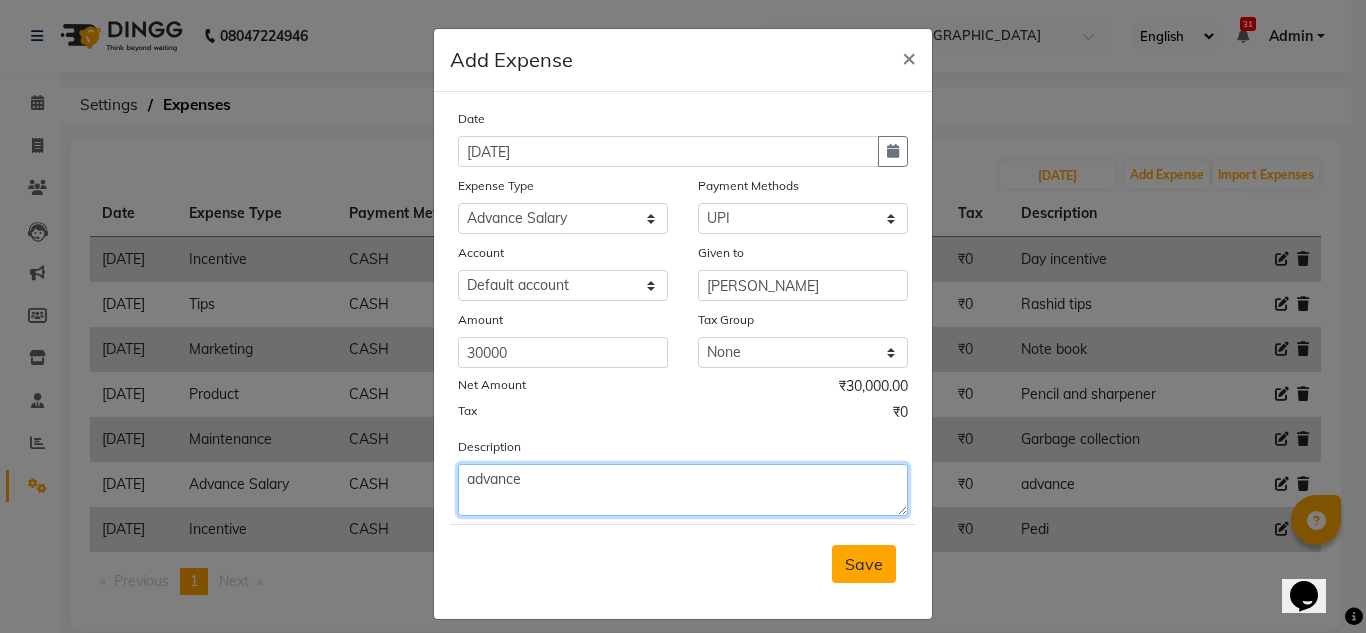 type on "advance" 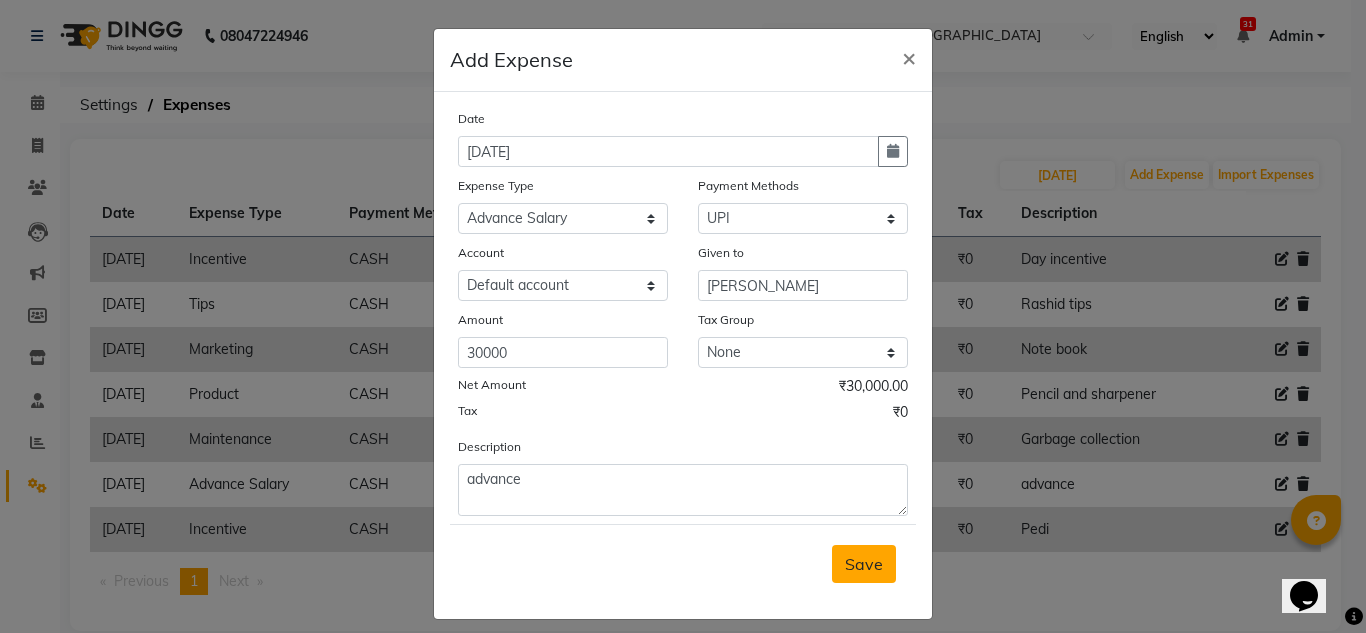 click on "Save" at bounding box center (864, 564) 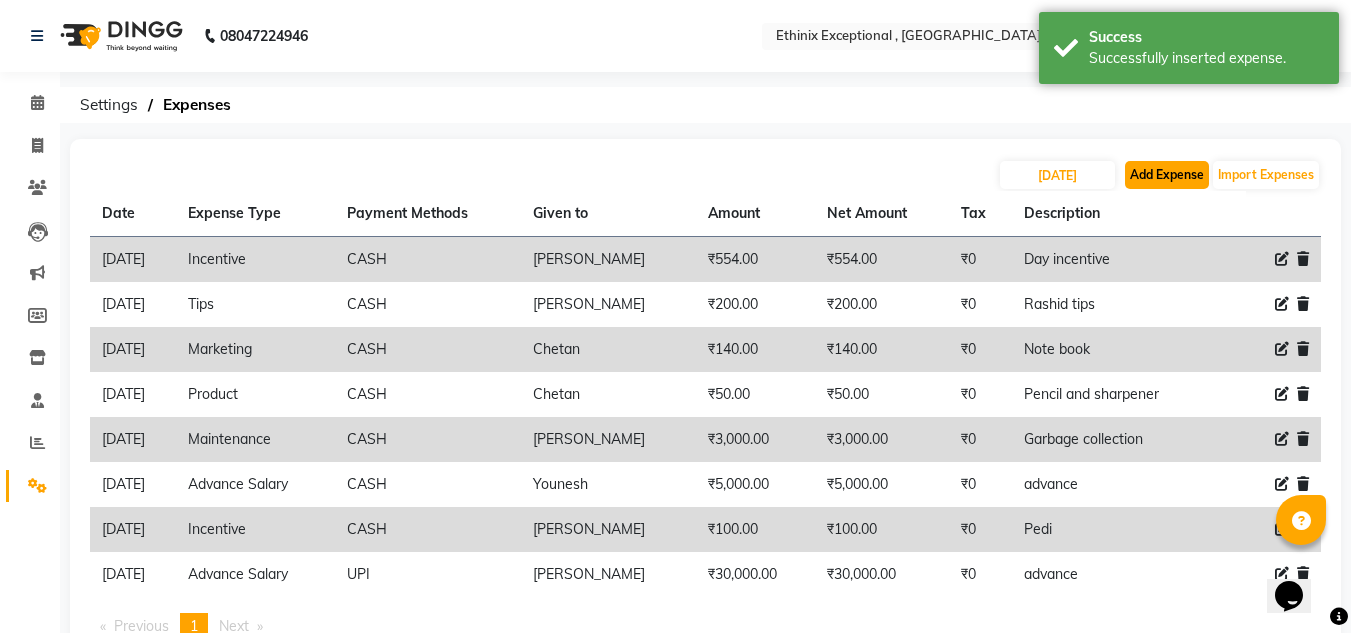 click on "Add Expense" 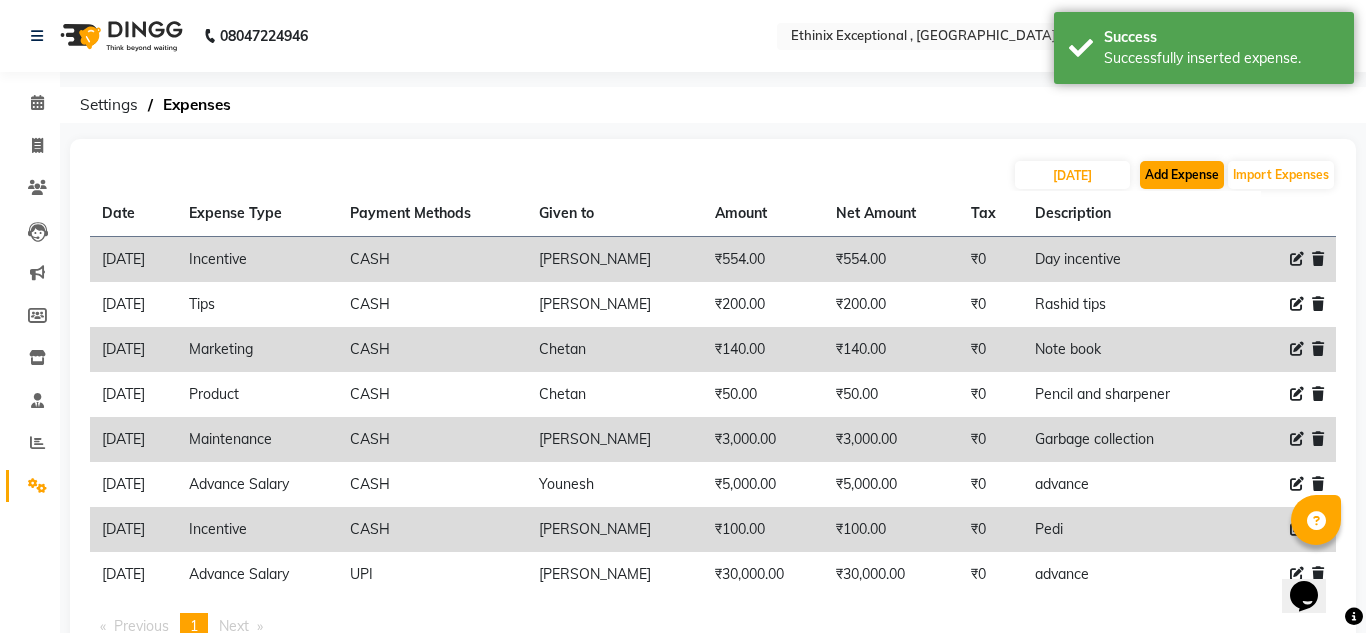 select on "1" 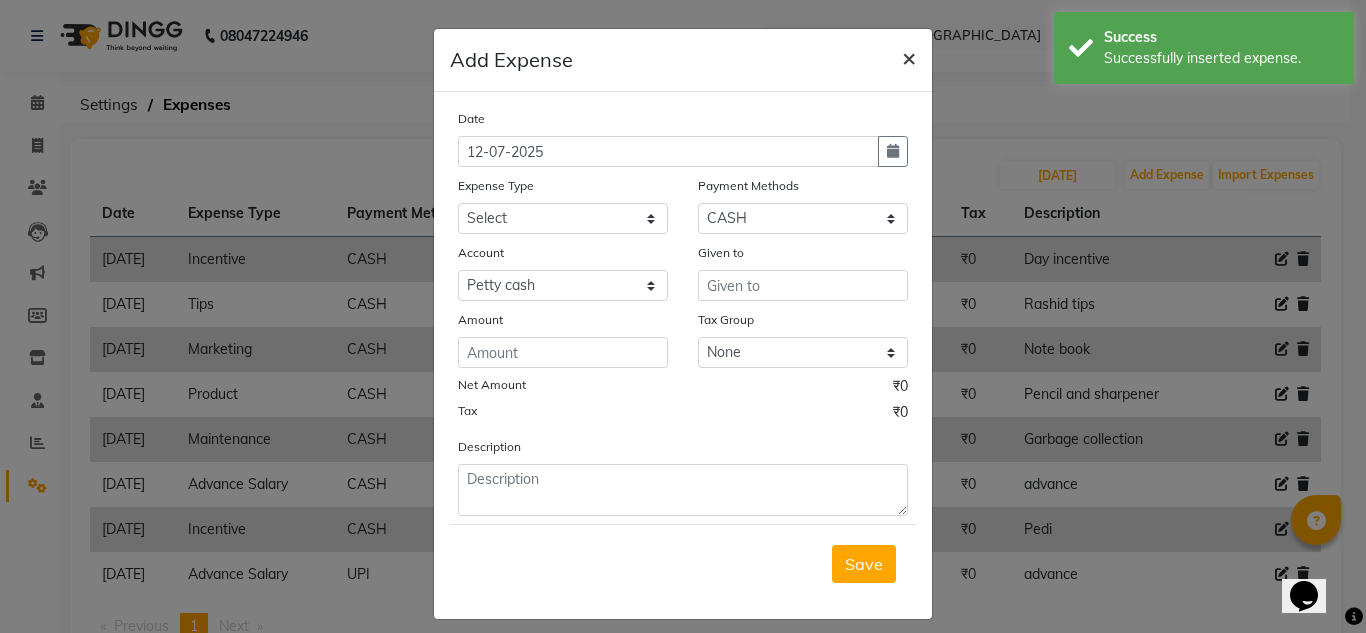 click on "×" 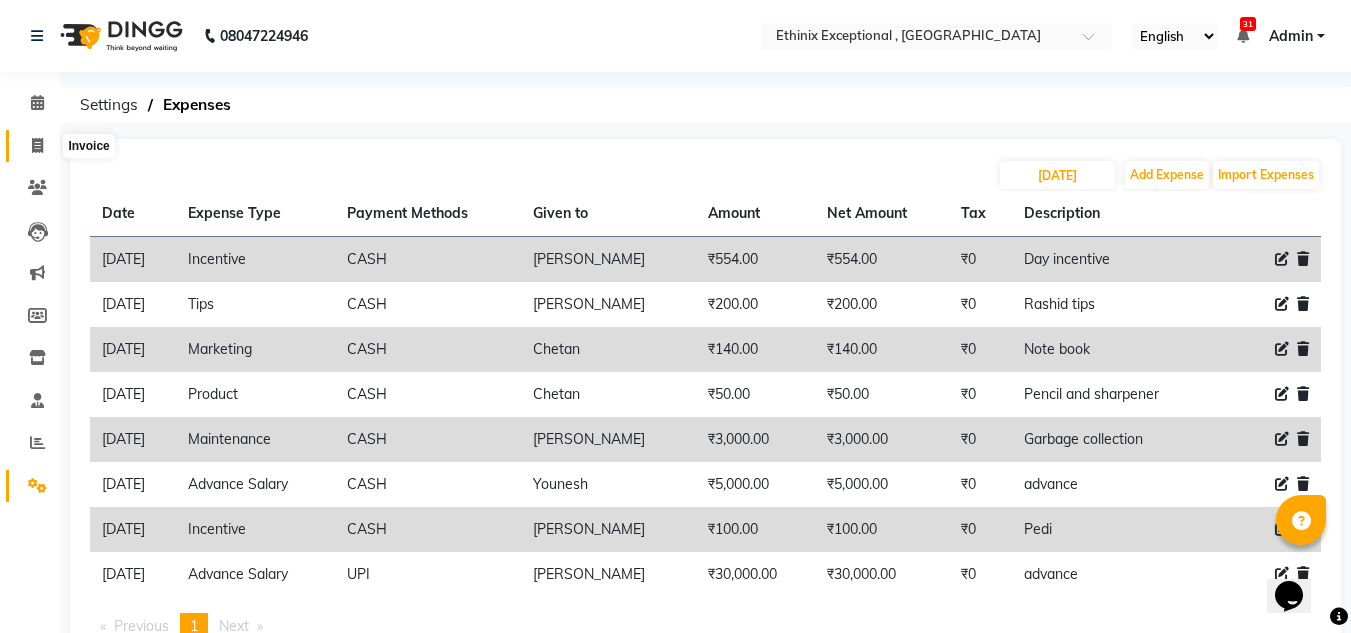 click 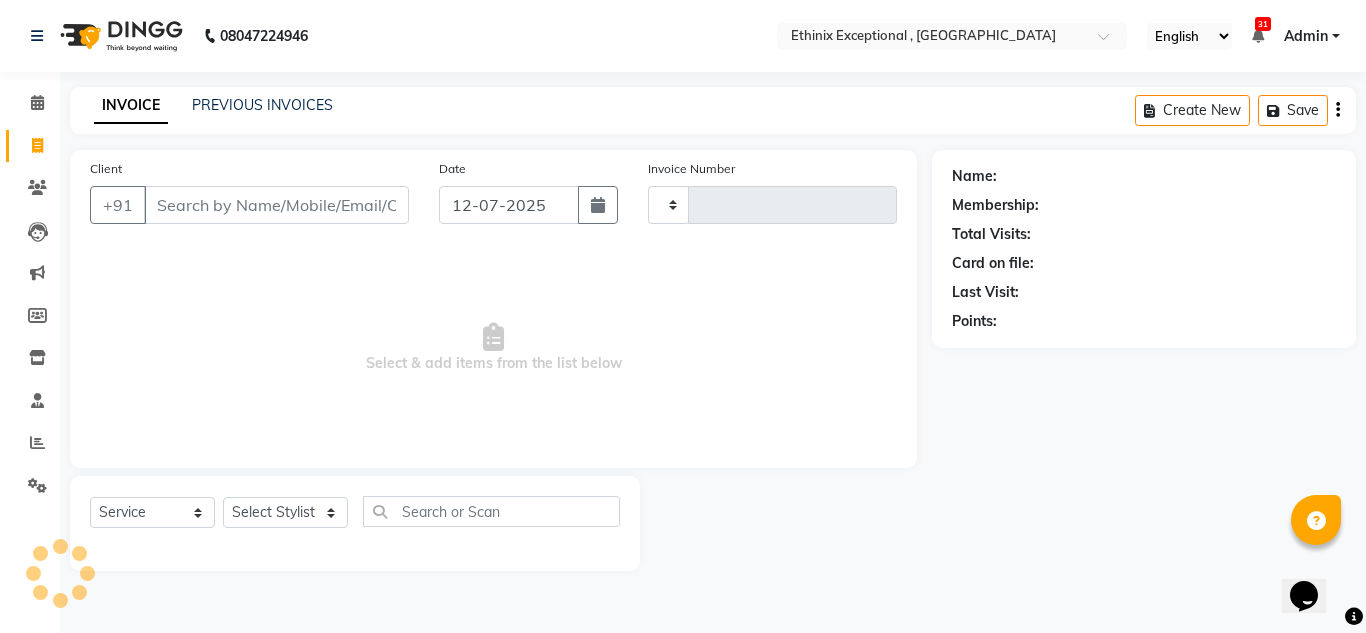 type on "6112" 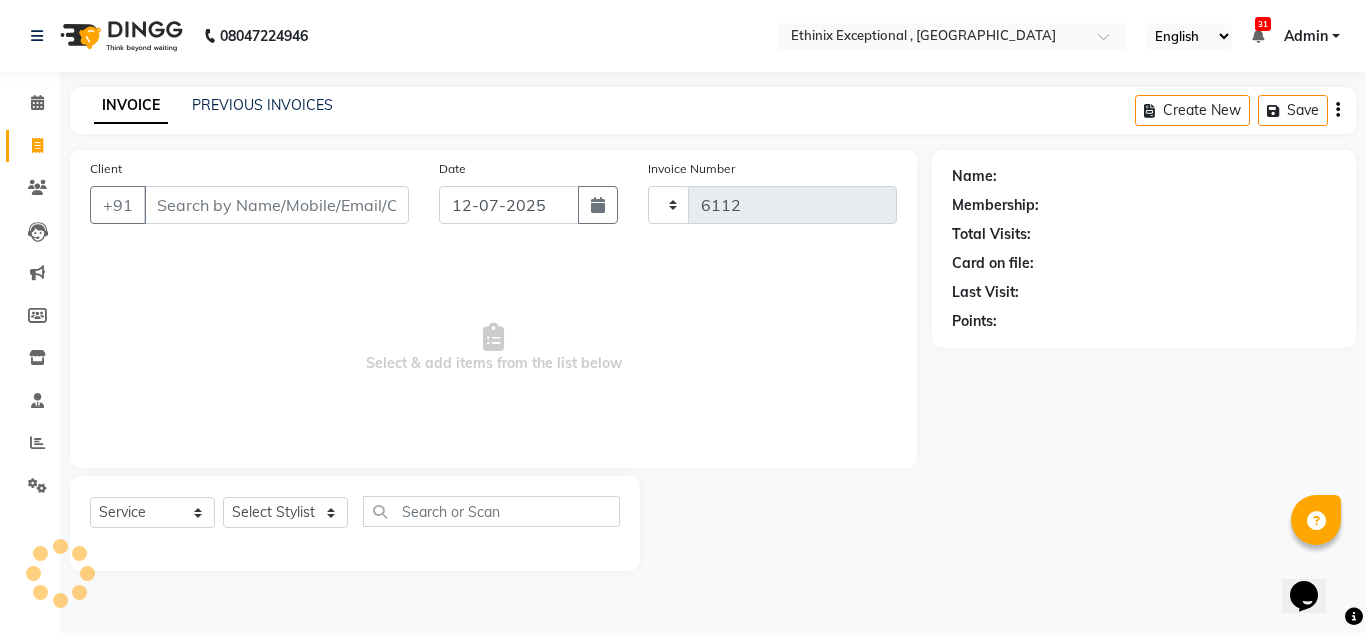 select on "3625" 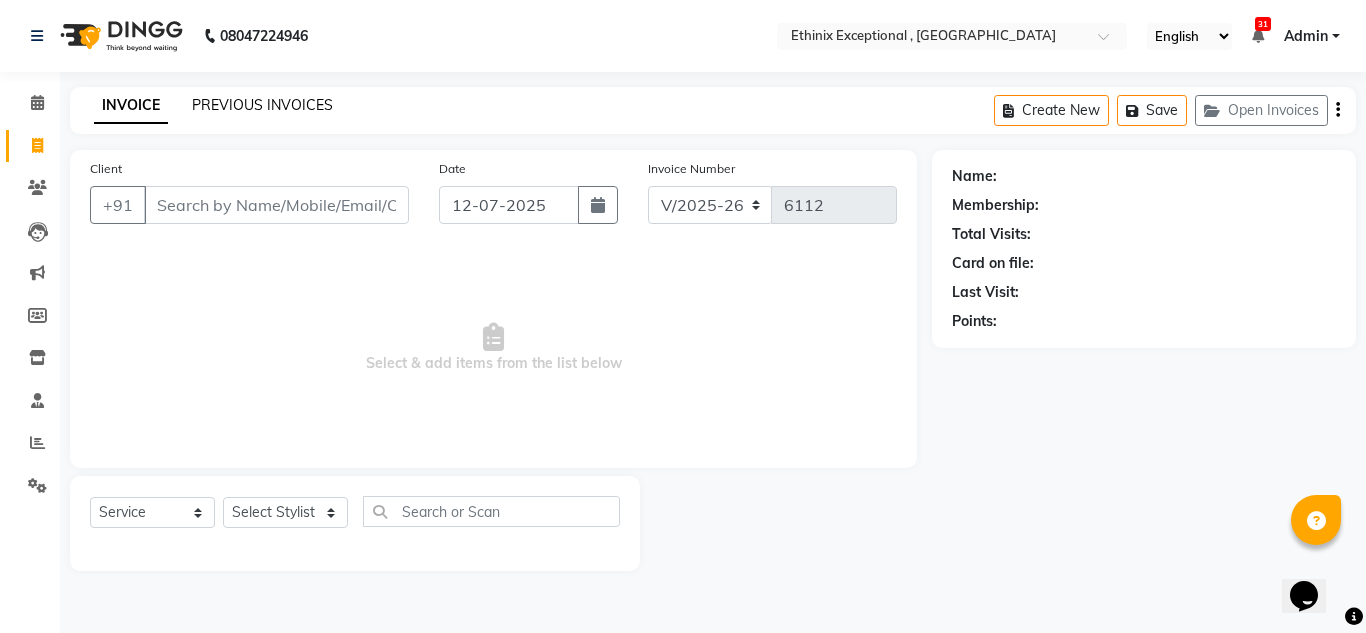 click on "PREVIOUS INVOICES" 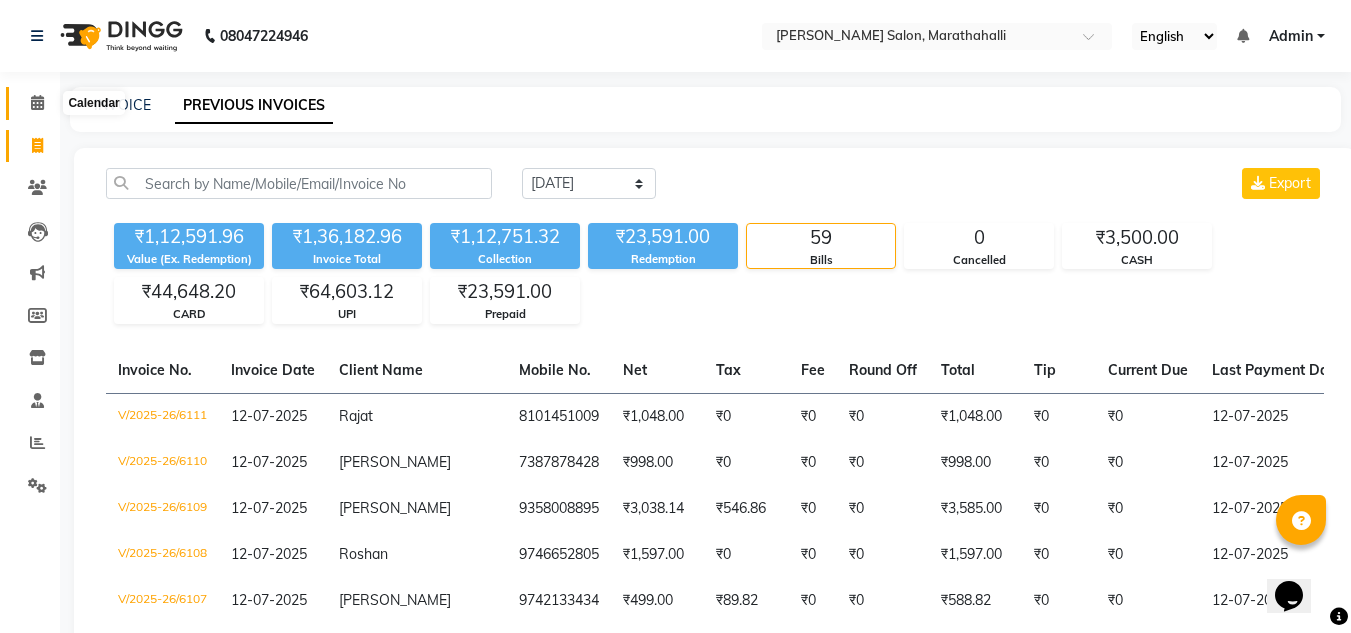 click 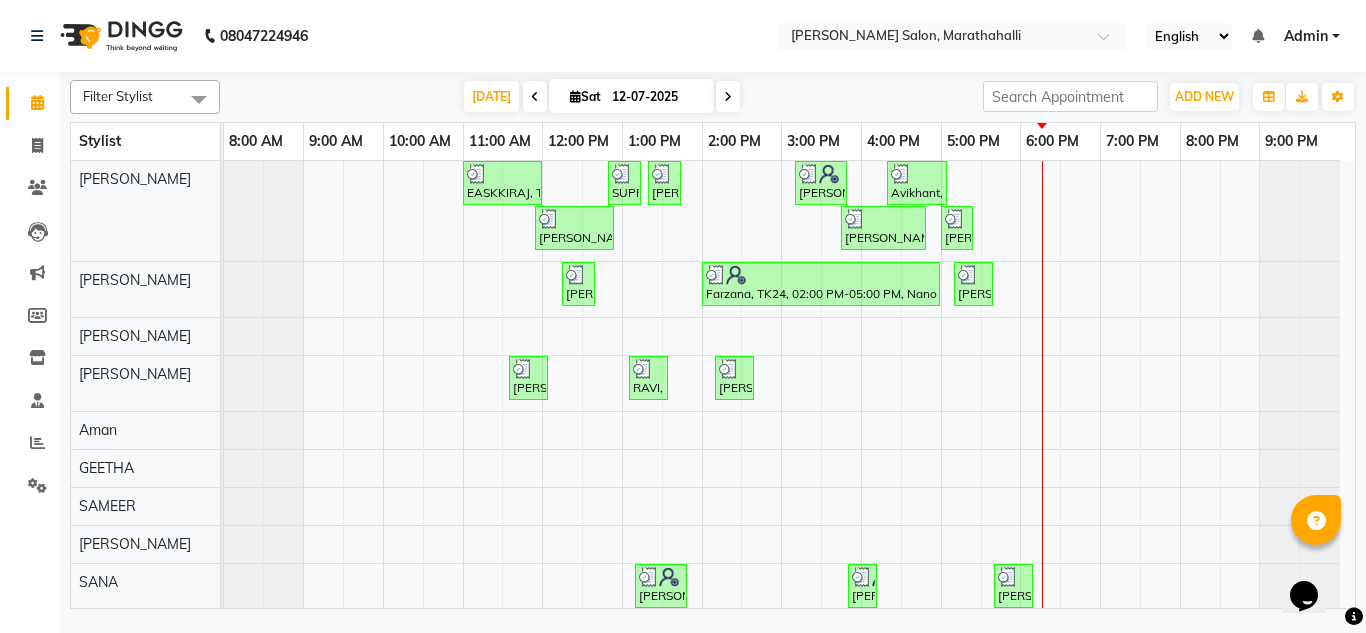 scroll, scrollTop: 428, scrollLeft: 0, axis: vertical 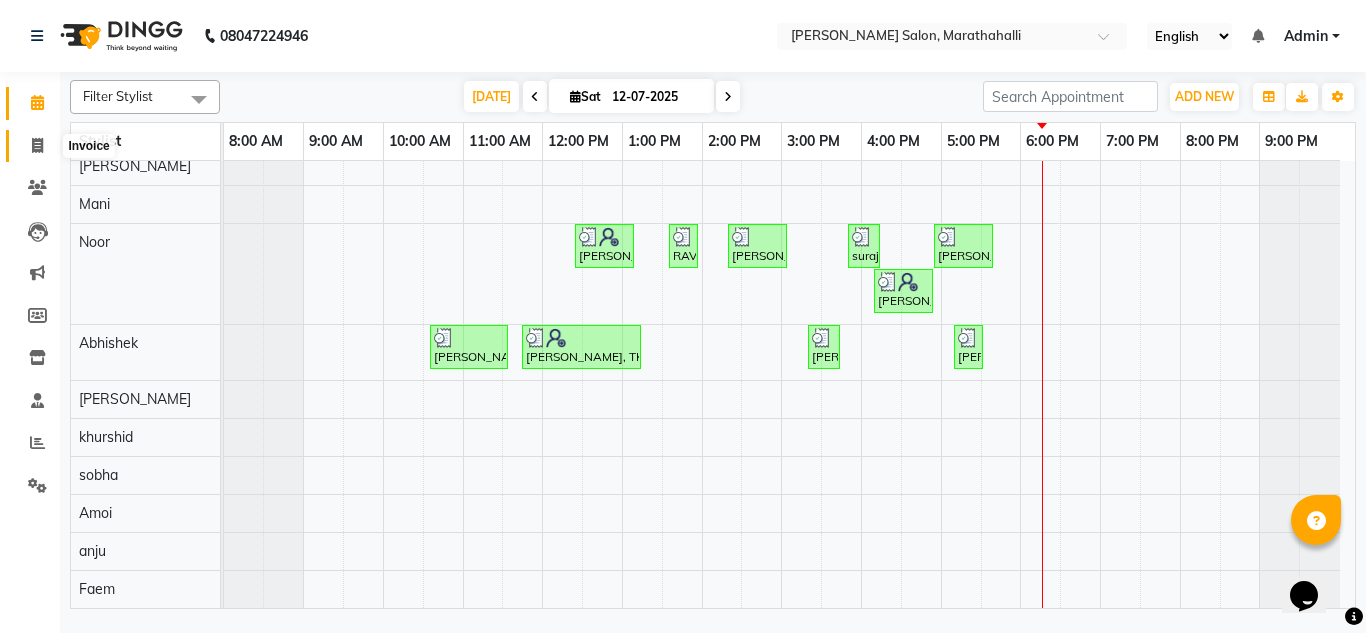 click 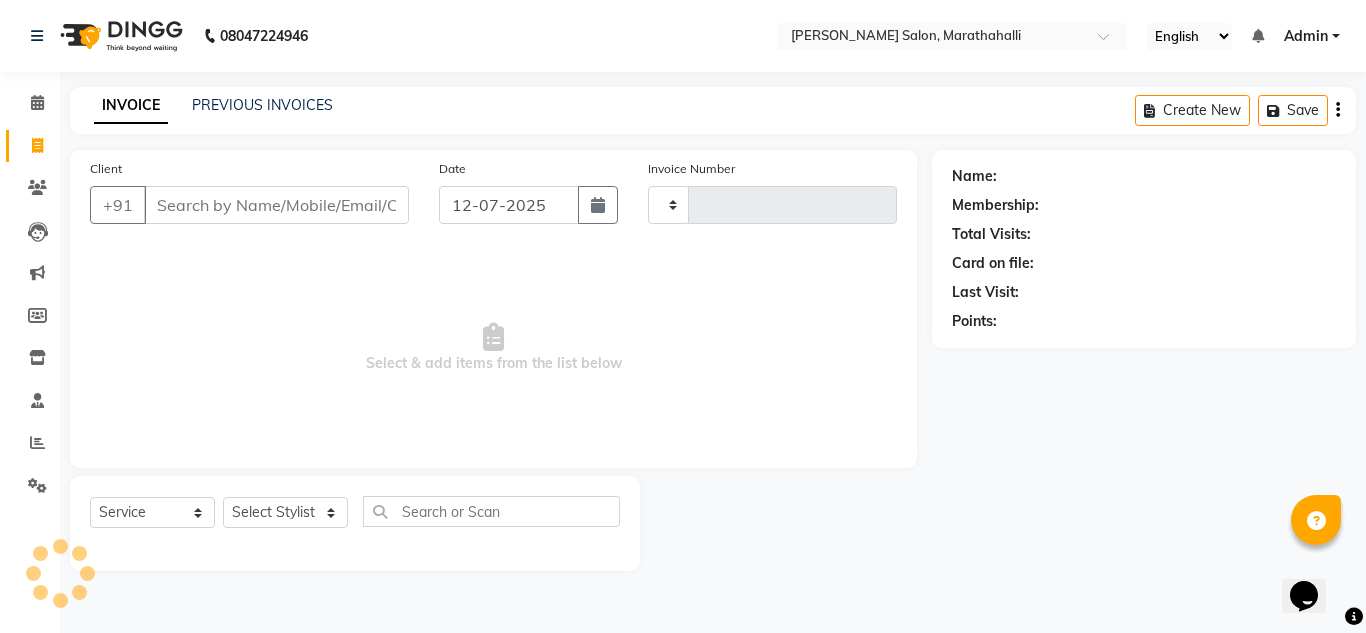 type on "4059" 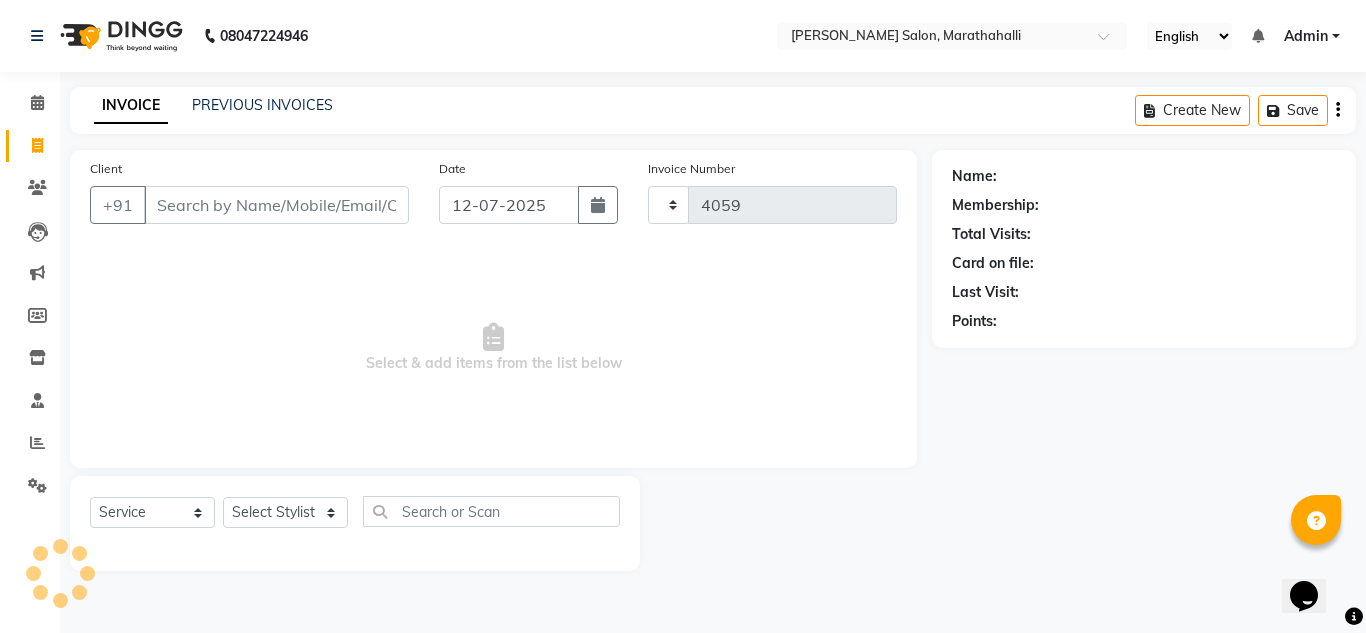 select on "4783" 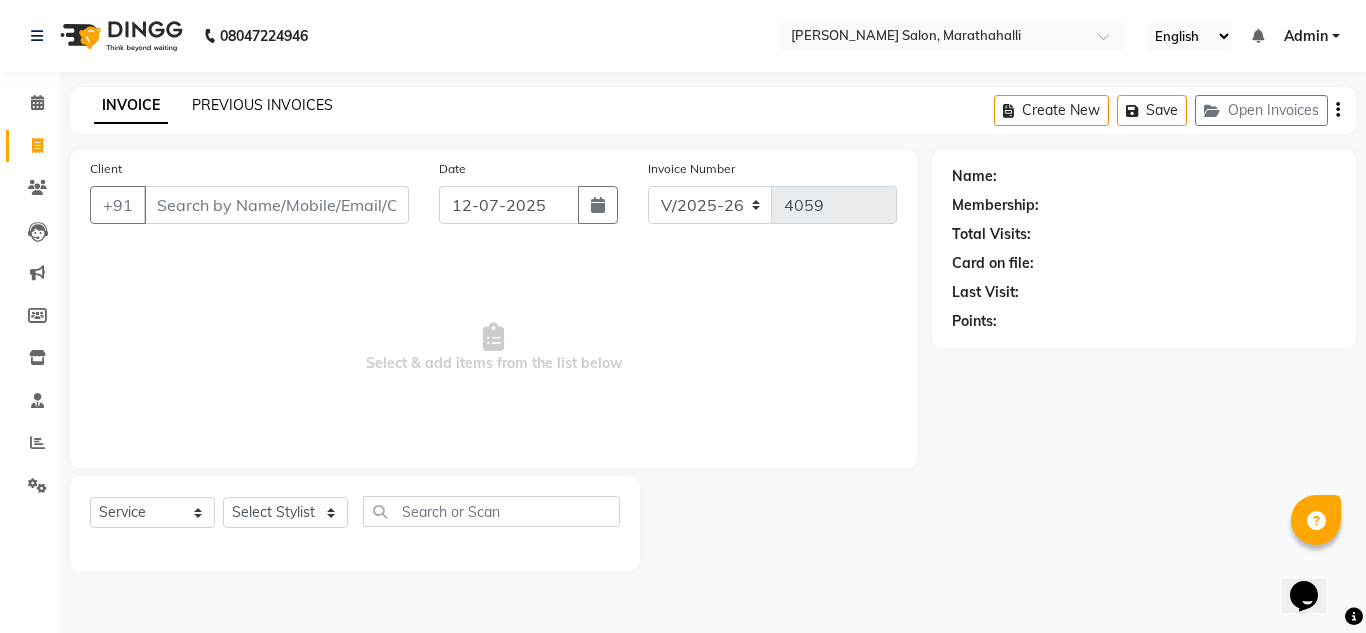 click on "PREVIOUS INVOICES" 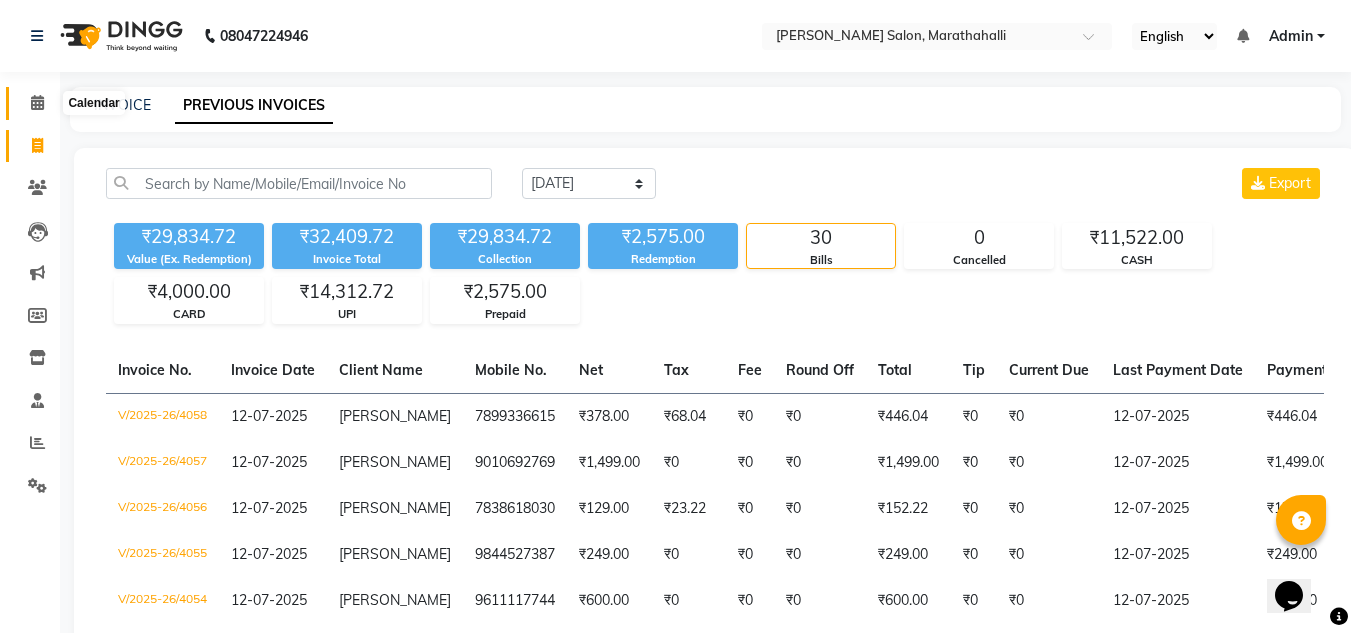 click 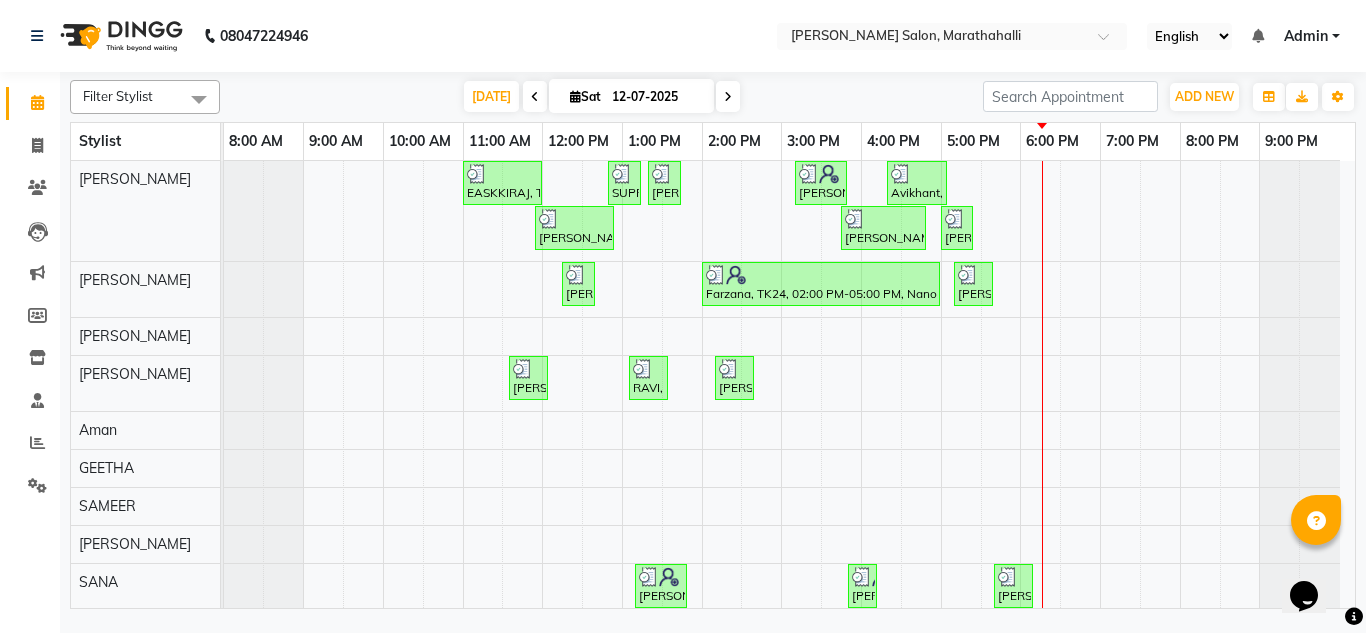 click on "08047224946 Select Location × Ethnix Salon, Marathahalli English ENGLISH Español العربية मराठी हिंदी ગુજરાતી தமிழ் 中文 Notifications nothing to show Admin Manage Profile Change Password Sign out  Version:3.15.4" 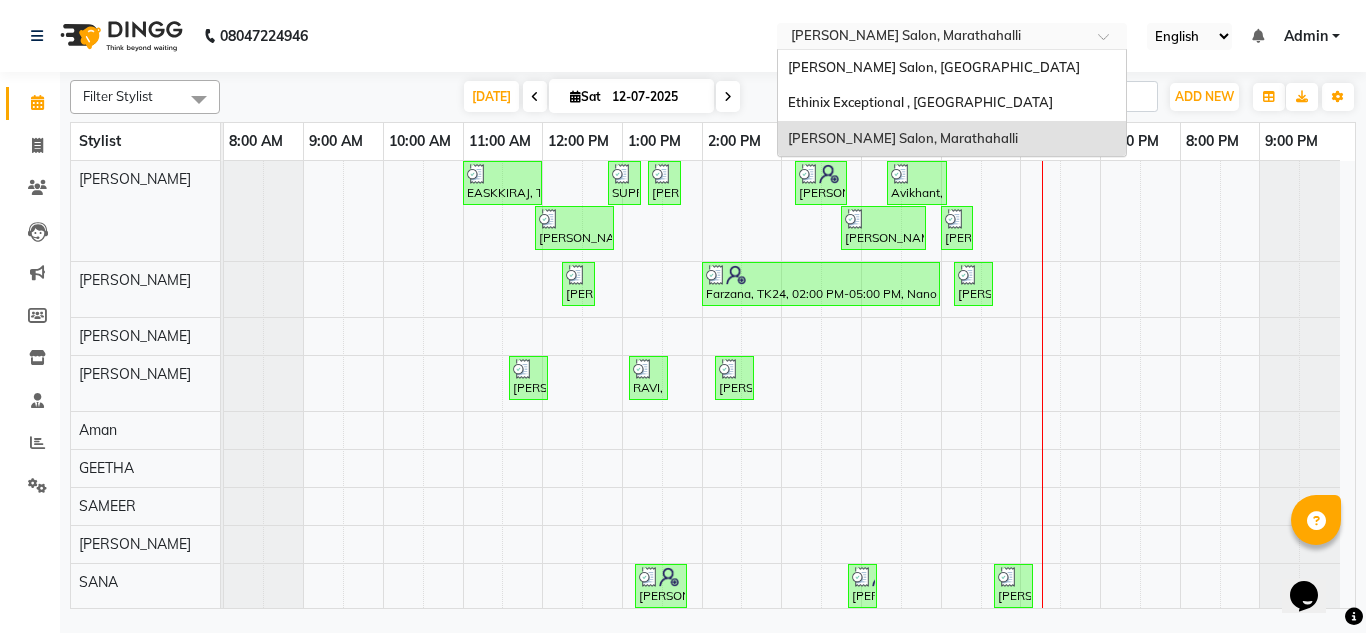 click at bounding box center (932, 38) 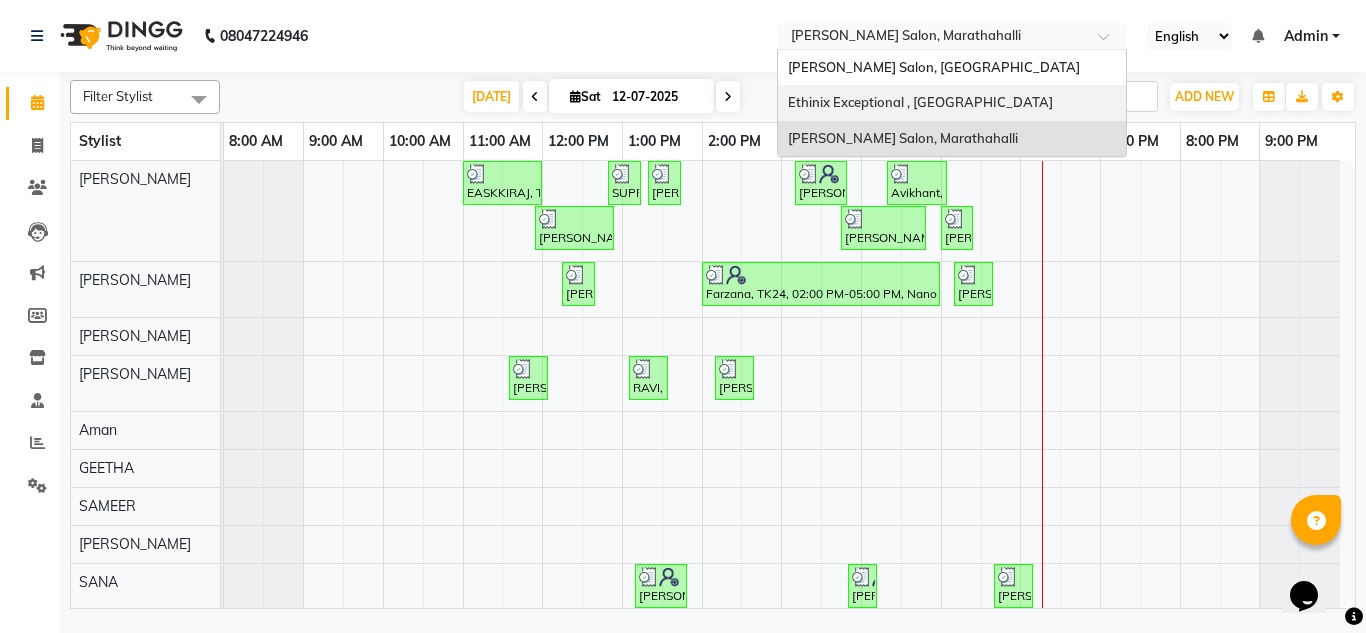 click on "Ethinix Exceptional , [GEOGRAPHIC_DATA]" at bounding box center (952, 103) 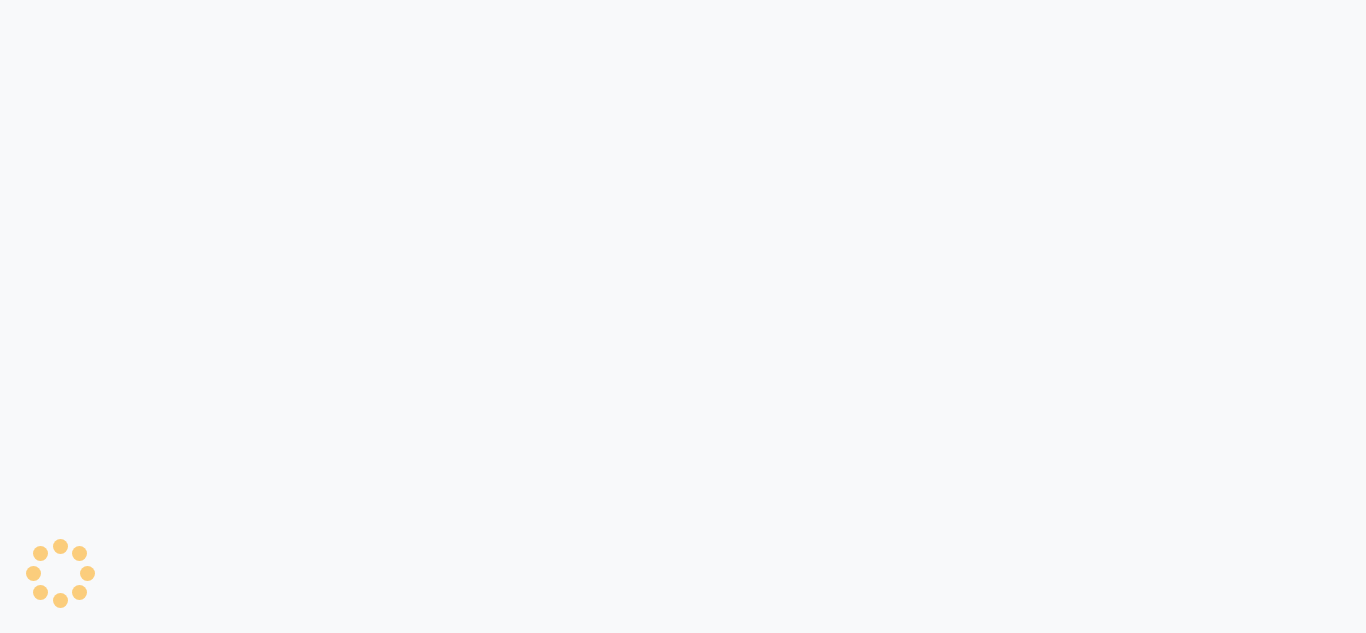 scroll, scrollTop: 0, scrollLeft: 0, axis: both 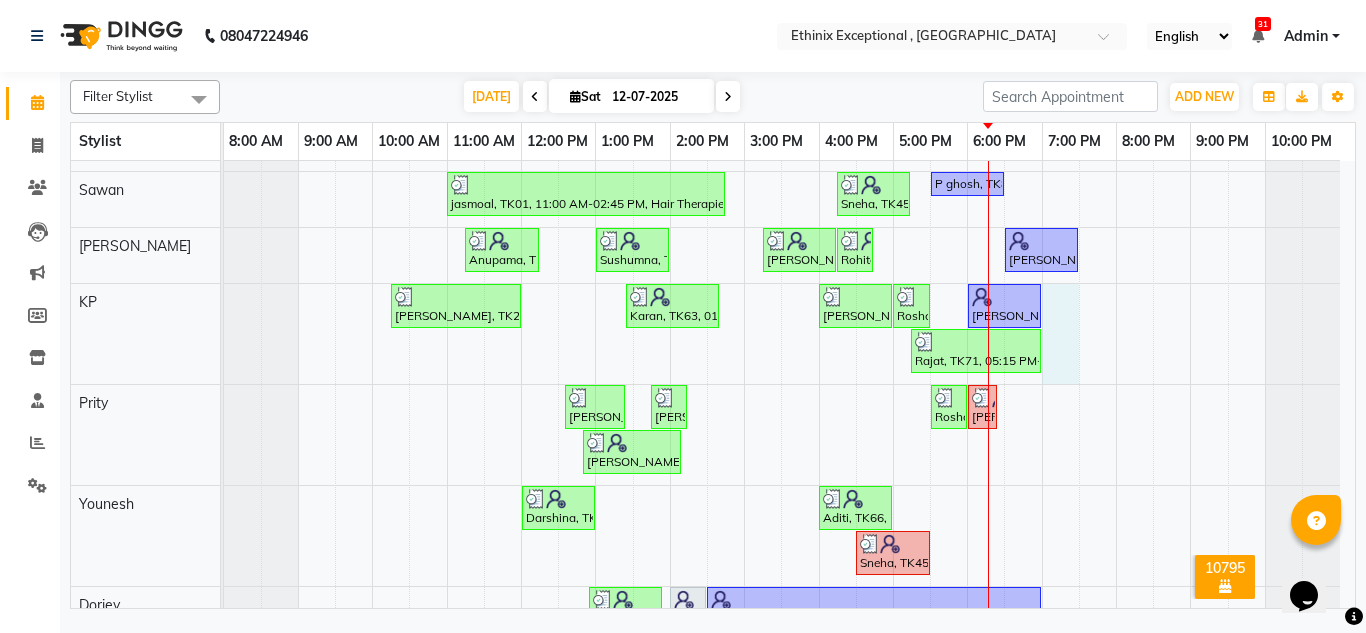 click on "Rajad, TK04, 11:00 AM-12:00 PM, Haircut - Top Tier Men Hair Cut     Rajad, TK04, 12:00 PM-12:30 PM, Haircut - [PERSON_NAME] Trim    [PERSON_NAME], TK41, 01:00 PM-01:30 PM, Hair Therapies - [MEDICAL_DATA] Treatment Women    [PERSON_NAME], TK41, 01:30 PM-04:30 PM, Hair Colour - Global Coloring - Medium([DEMOGRAPHIC_DATA])     anuradha, TK03, 10:15 AM-10:45 AM, Waxing - Blouse Line([DEMOGRAPHIC_DATA])     anuradha, TK03, 10:45 AM-11:15 AM, Waxing - Full Arms([DEMOGRAPHIC_DATA])     anuradha, TK03, 11:15 AM-12:05 PM, Waxing - Full Arms([DEMOGRAPHIC_DATA]),Waxing - Full Legs([DEMOGRAPHIC_DATA]),Waxing - Under Arms [DEMOGRAPHIC_DATA]([DEMOGRAPHIC_DATA])     [PERSON_NAME], TK21, 01:00 PM-01:45 PM, Waxing - Half Legs([DEMOGRAPHIC_DATA]),Threading- Upper Lips     [PERSON_NAME], TK11, 04:15 PM-05:45 PM, Retuals - Power Hyaluronic Range(Unisex)     nisha, TK44, 09:35 AM-11:05 AM, Retuals - Essential Line Clean Up(Unisex)     Anupama, TK12, 12:15 PM-12:30 PM, Threading - Eye Brows     [PERSON_NAME], TK51, 12:45 PM-01:30 PM, Threading - Eye Brows,Threading- Upper Lips,Threading- Fore Head" at bounding box center [789, 113] 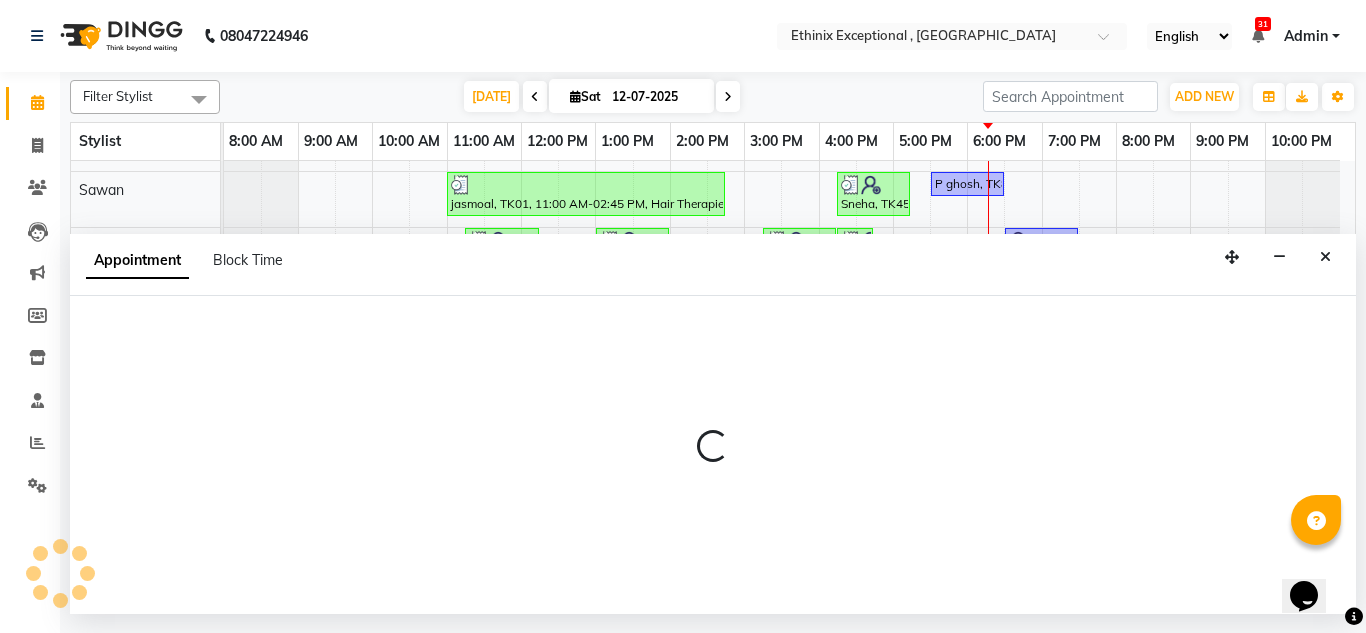 select on "75682" 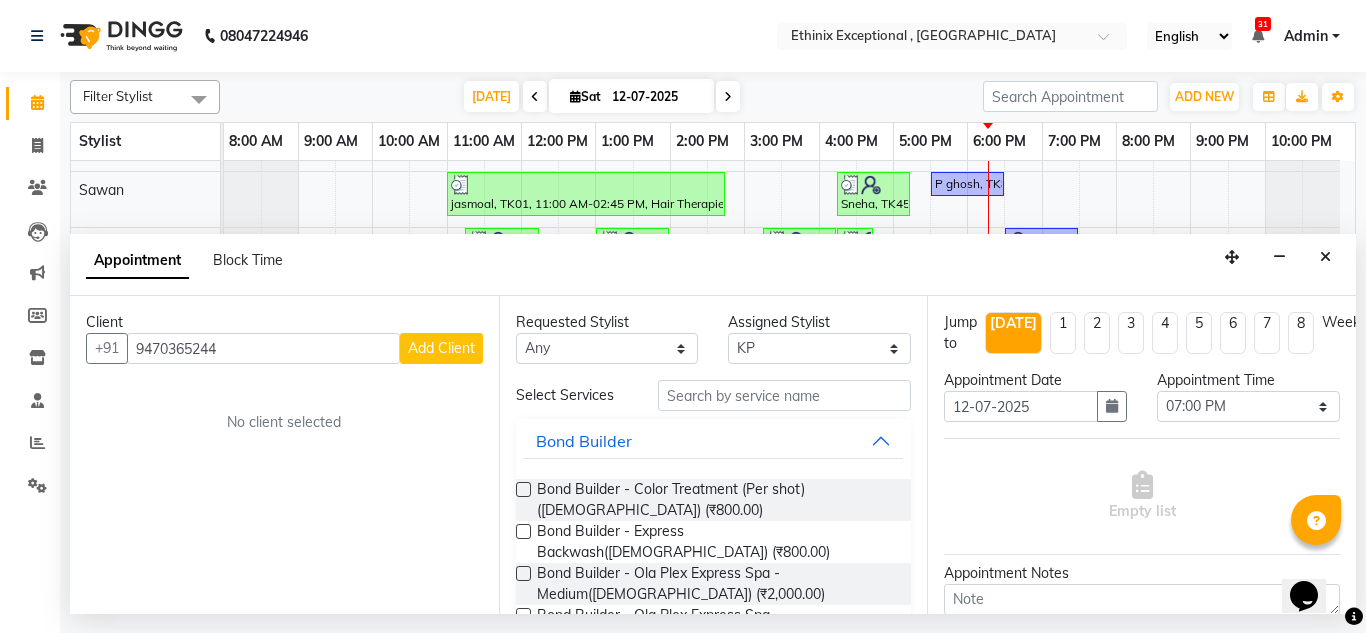 type on "9470365244" 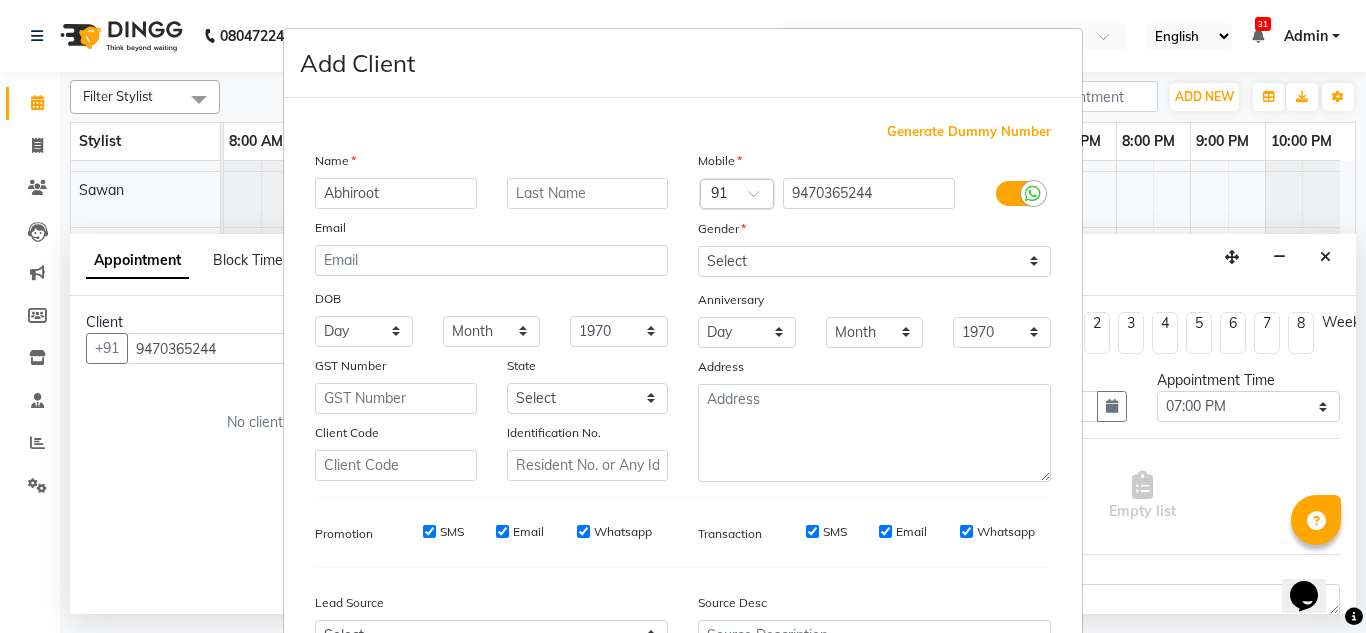 type on "Abhiroot" 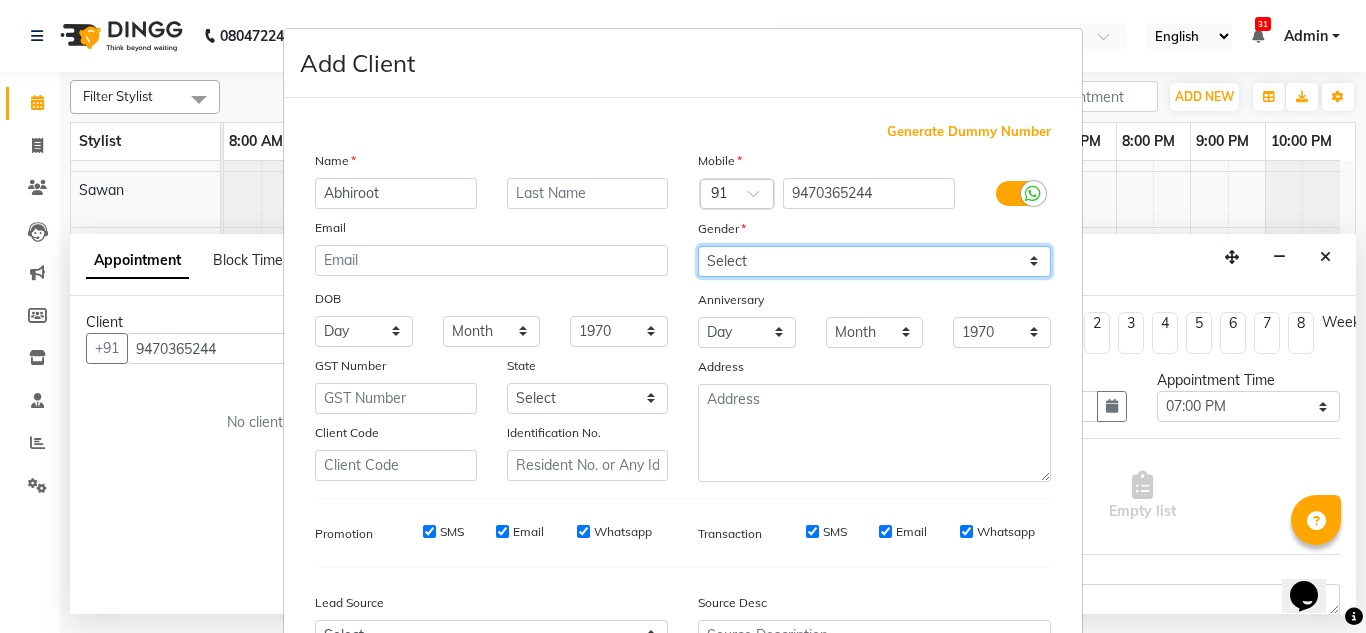 click on "Select [DEMOGRAPHIC_DATA] [DEMOGRAPHIC_DATA] Other Prefer Not To Say" at bounding box center [874, 261] 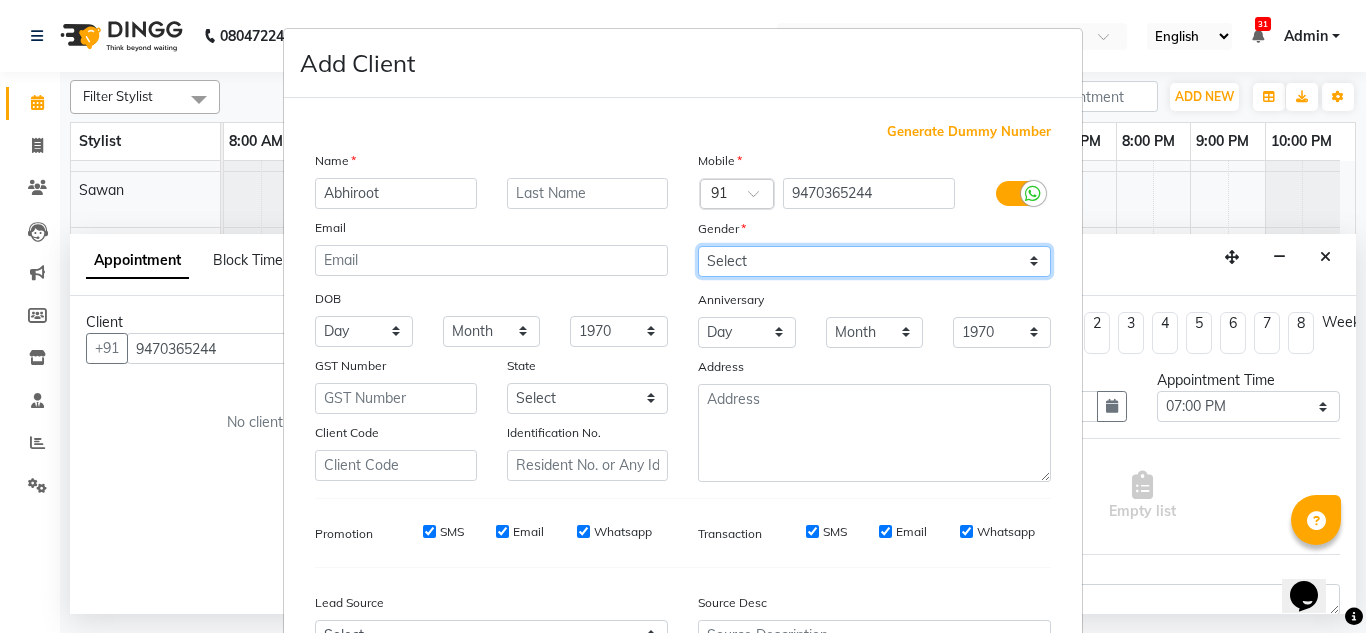 select on "[DEMOGRAPHIC_DATA]" 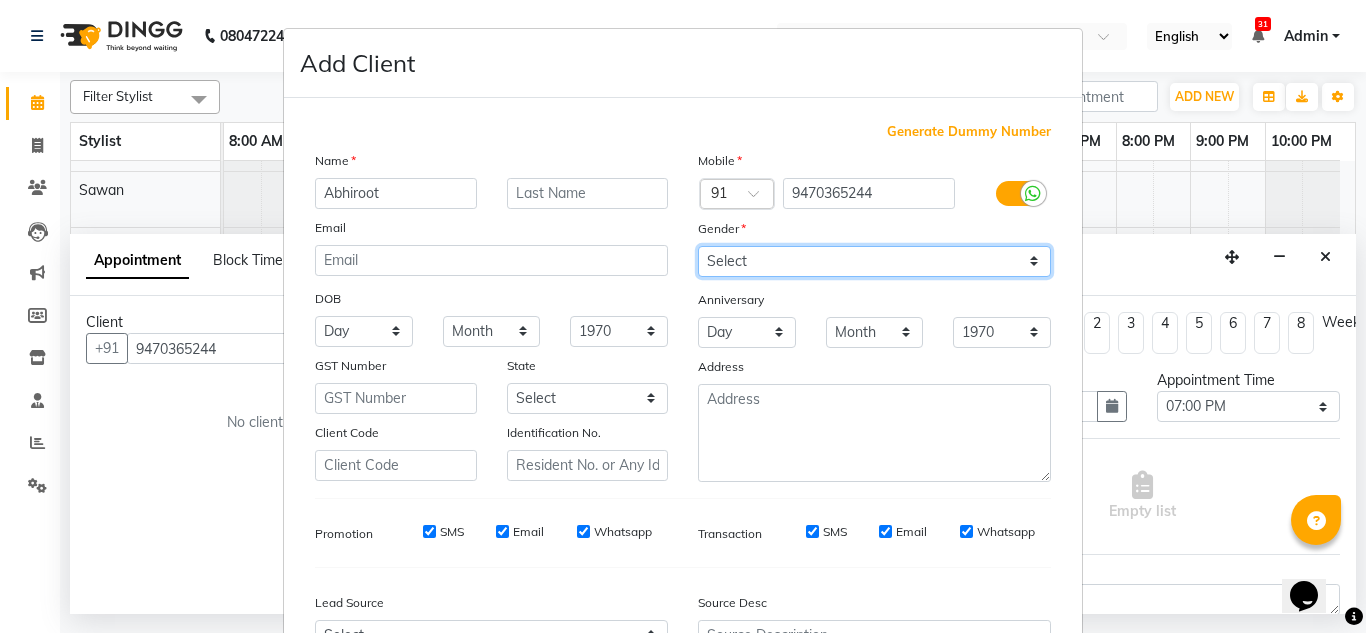 click on "Select [DEMOGRAPHIC_DATA] [DEMOGRAPHIC_DATA] Other Prefer Not To Say" at bounding box center [874, 261] 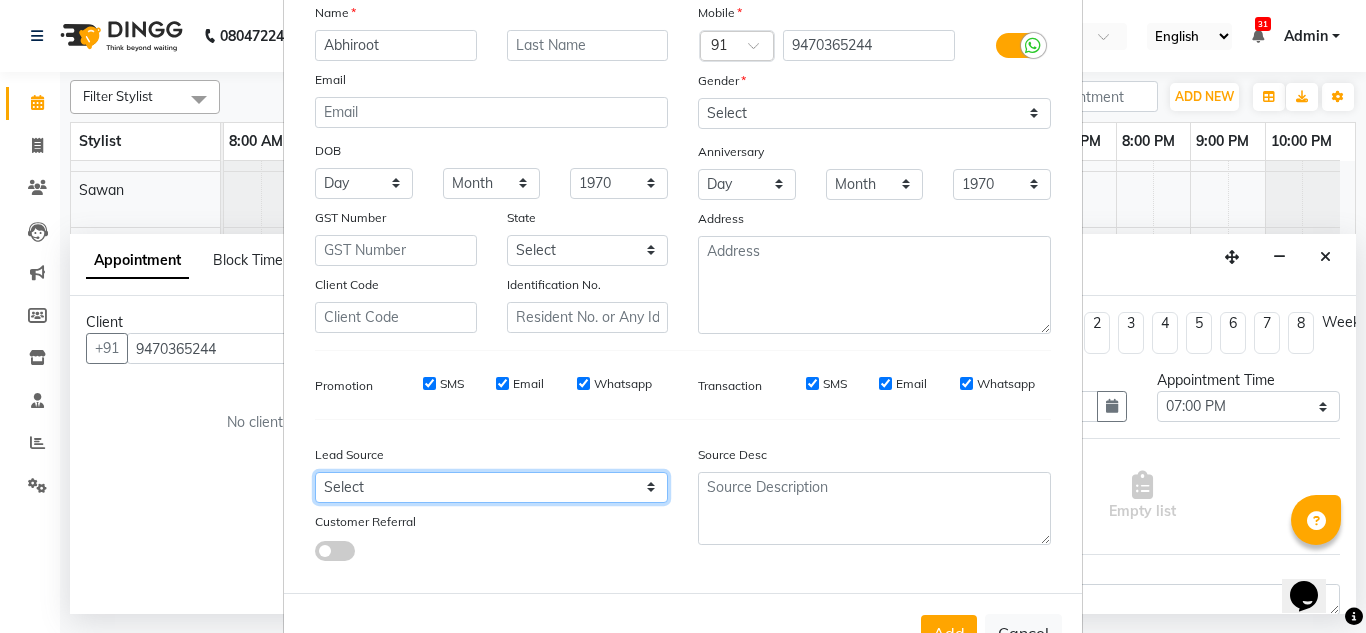 click on "Select Walk-in Referral Internet Friend Word of Mouth Advertisement Facebook JustDial Google Other Instagram  YouTube  WhatsApp" at bounding box center (491, 487) 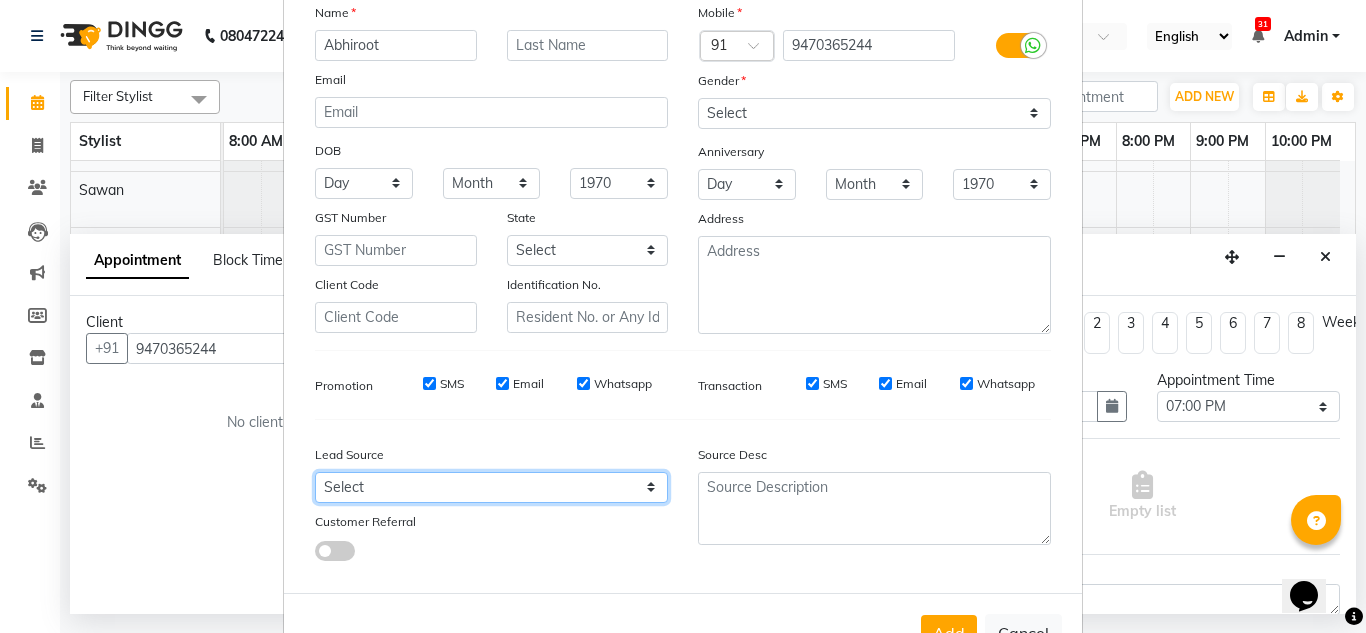 select on "26587" 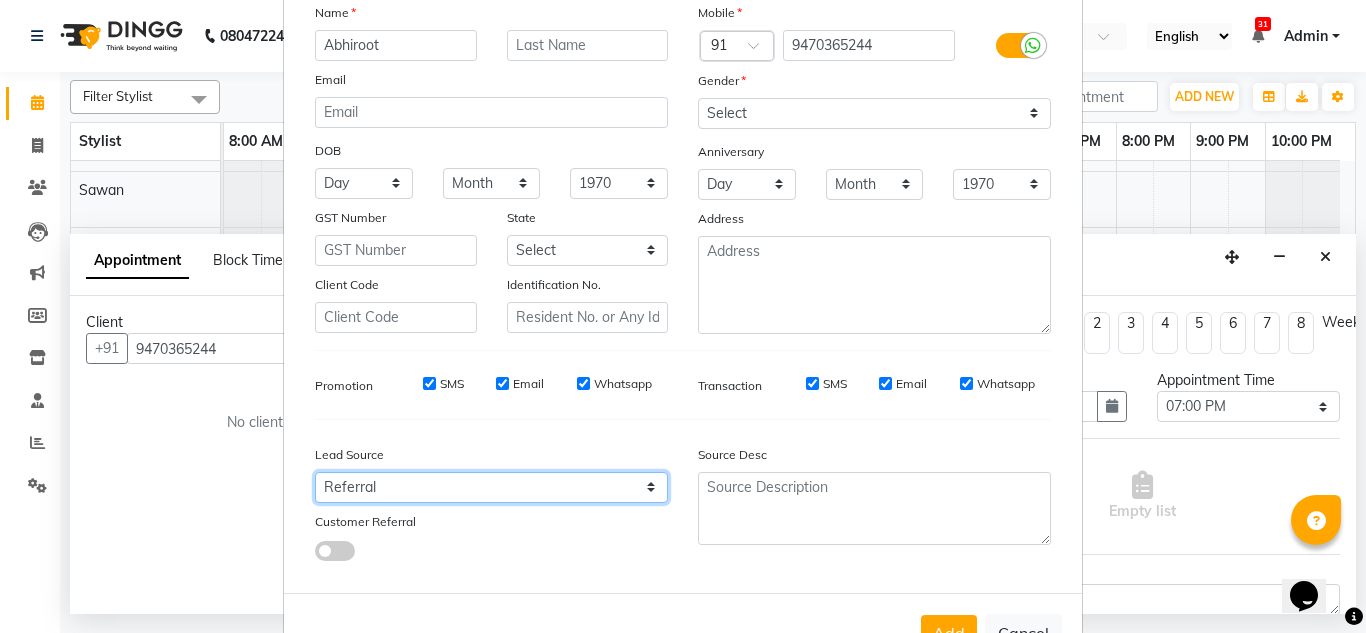 click on "Select Walk-in Referral Internet Friend Word of Mouth Advertisement Facebook JustDial Google Other Instagram  YouTube  WhatsApp" at bounding box center (491, 487) 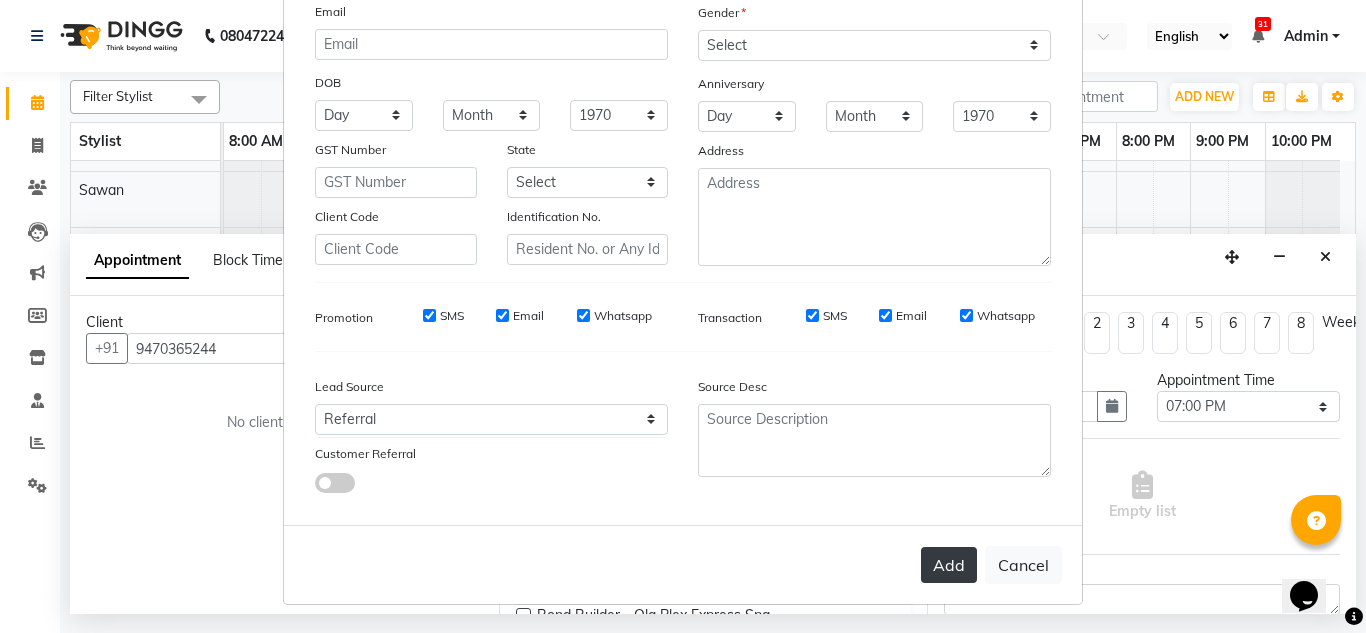 click on "Add" at bounding box center (949, 565) 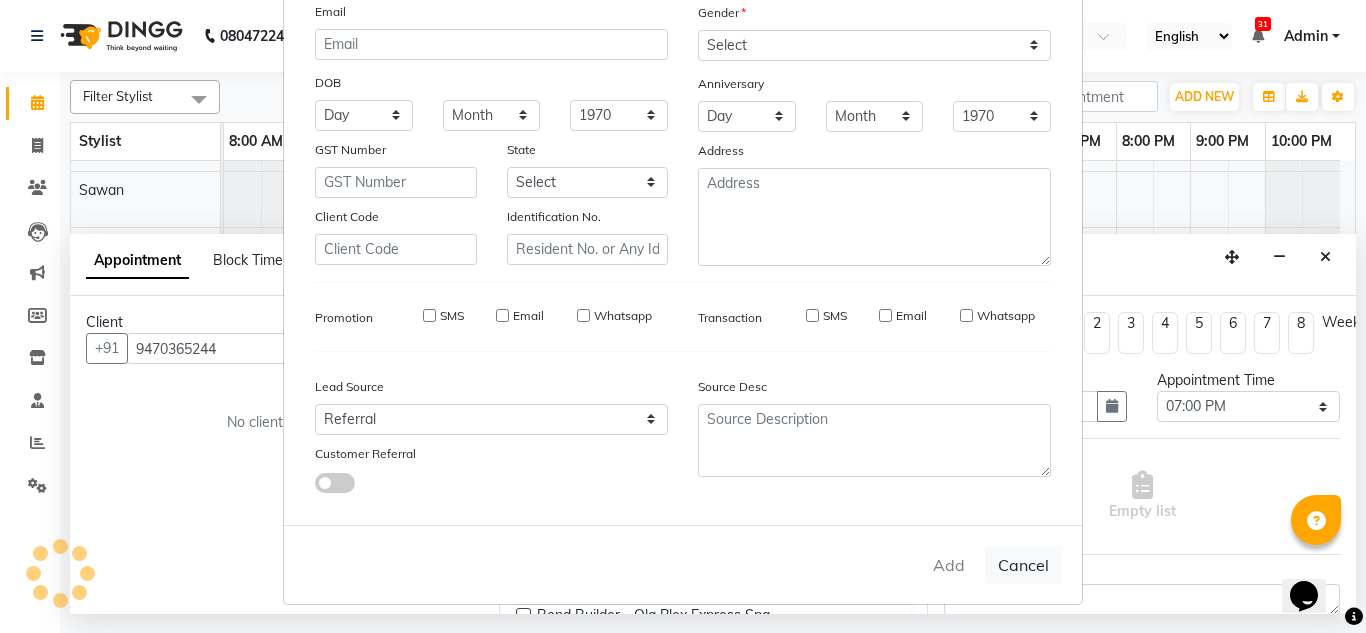 type 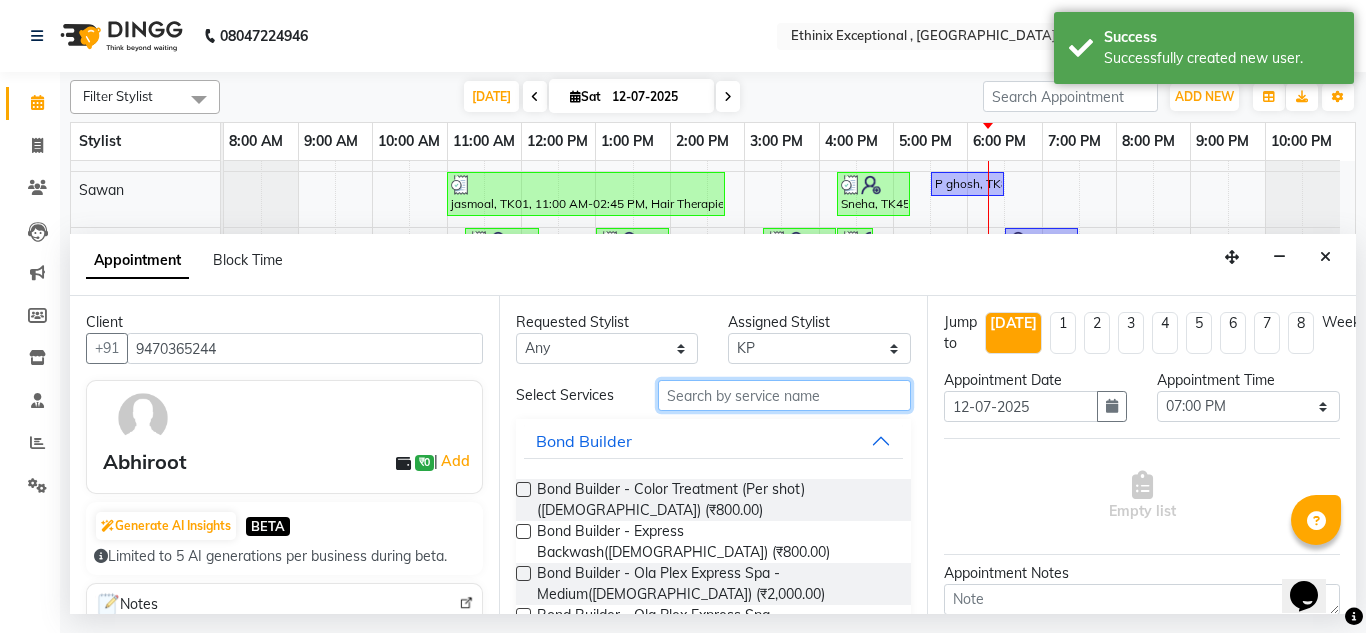 click at bounding box center [785, 395] 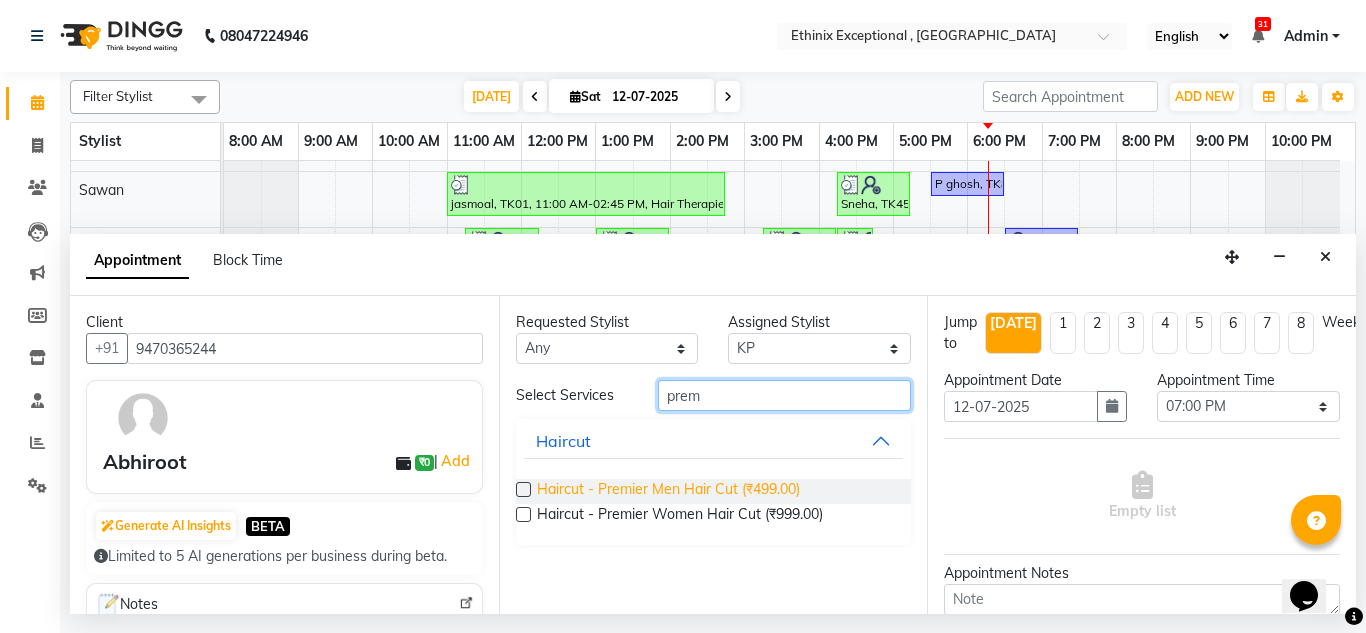 type on "prem" 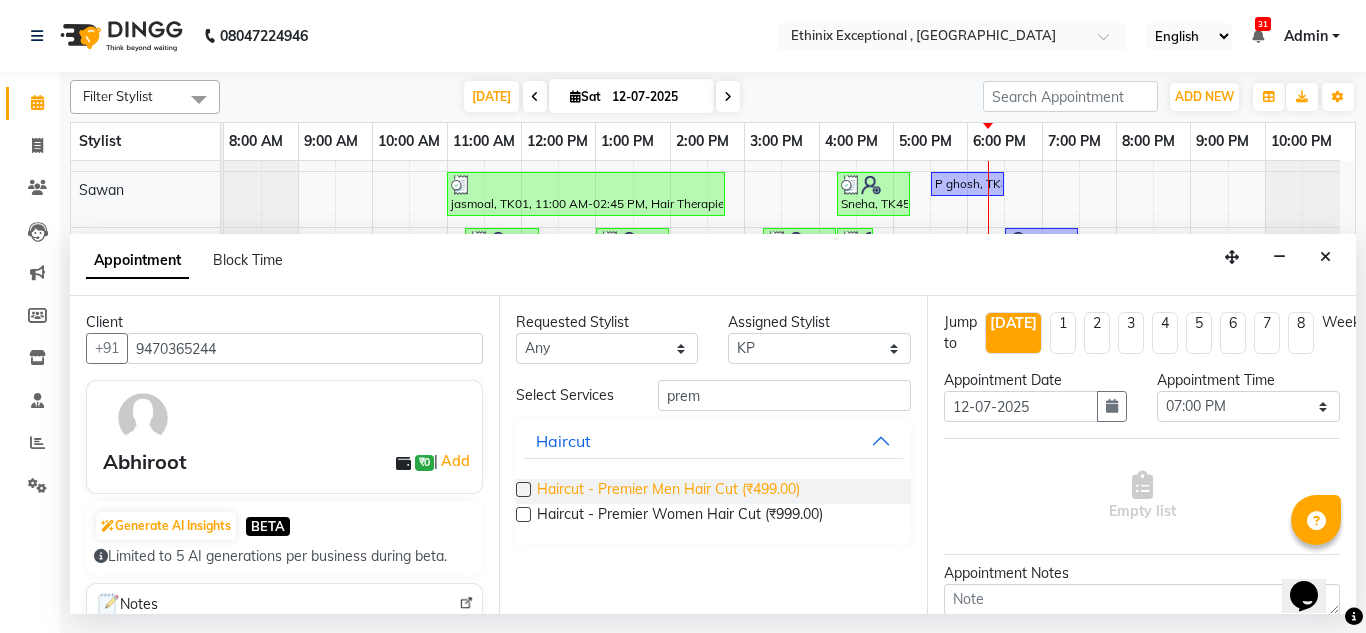 click on "Haircut - Premier Men Hair Cut  (₹499.00)" at bounding box center (668, 491) 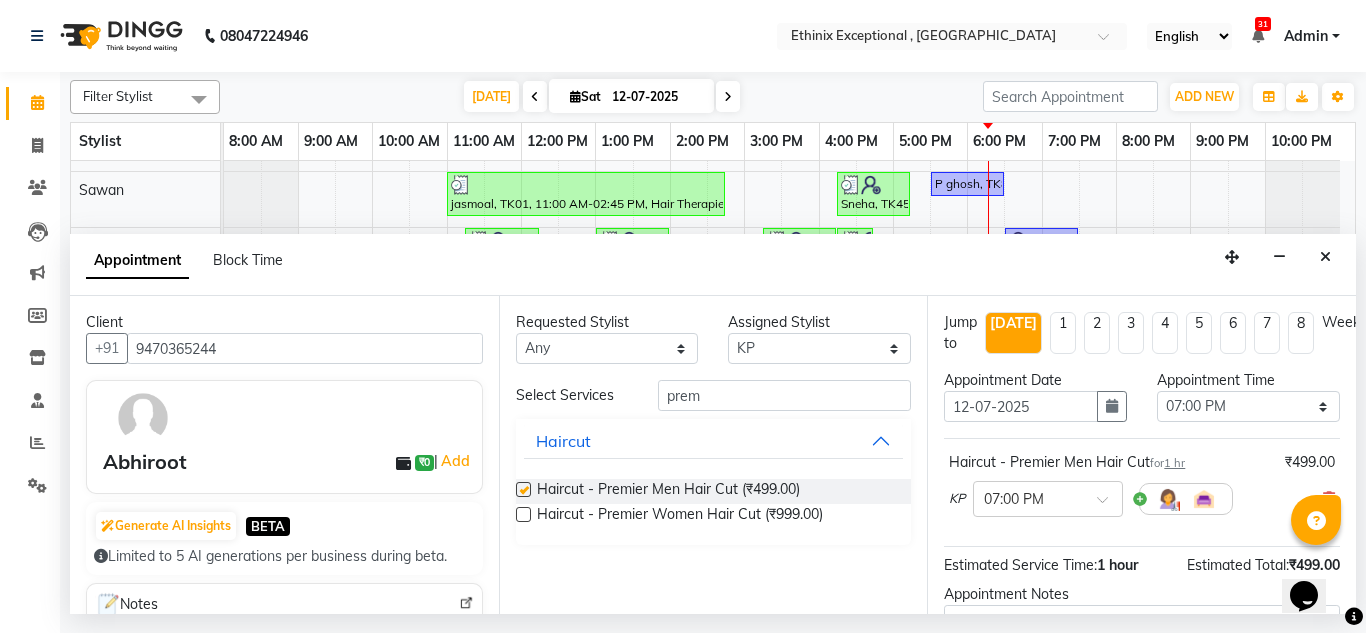 checkbox on "false" 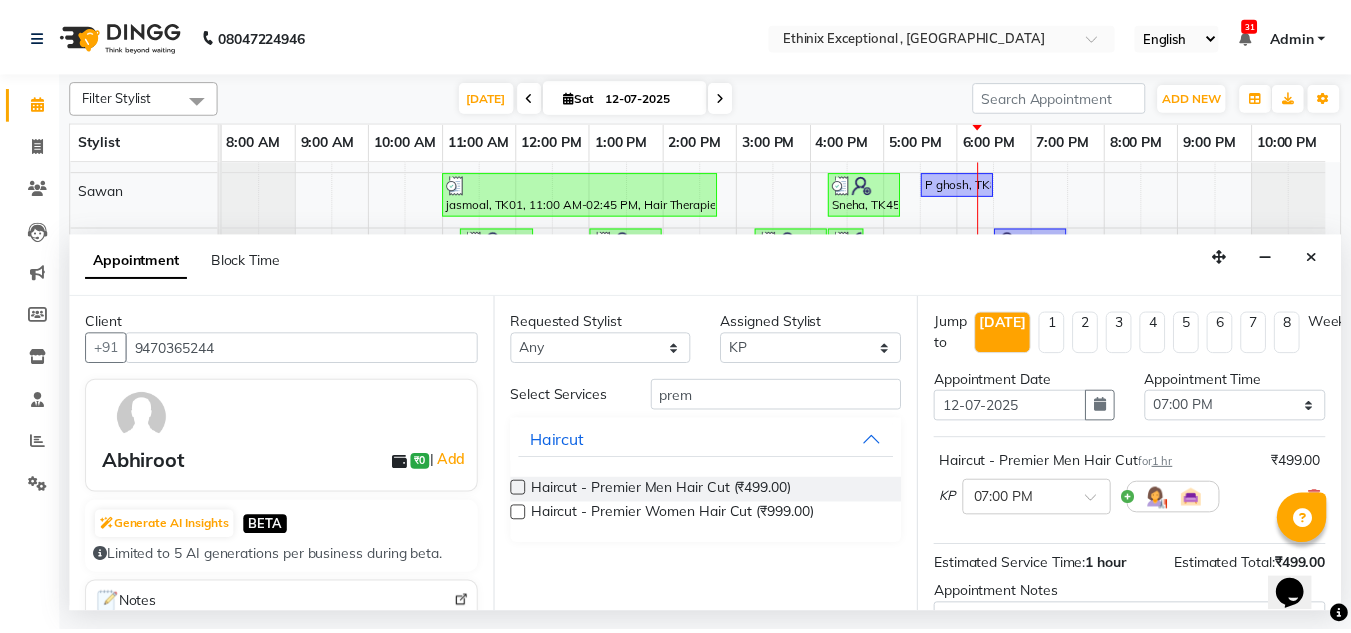 scroll, scrollTop: 223, scrollLeft: 0, axis: vertical 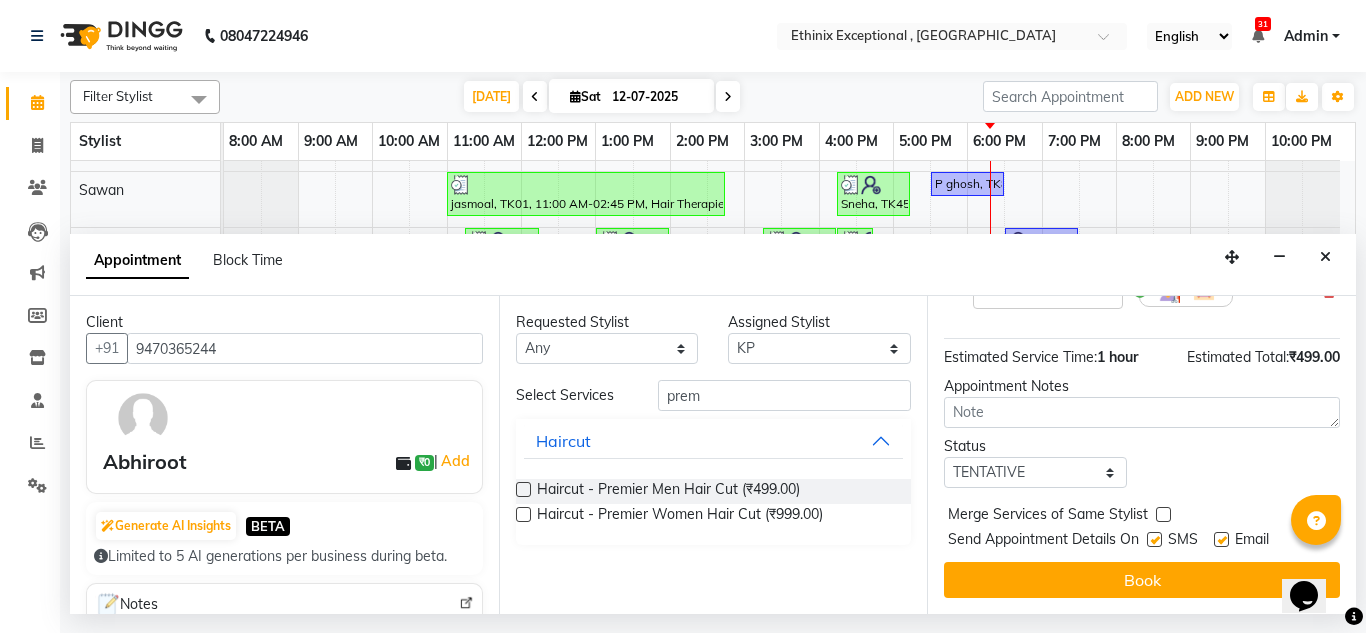 click at bounding box center (1154, 539) 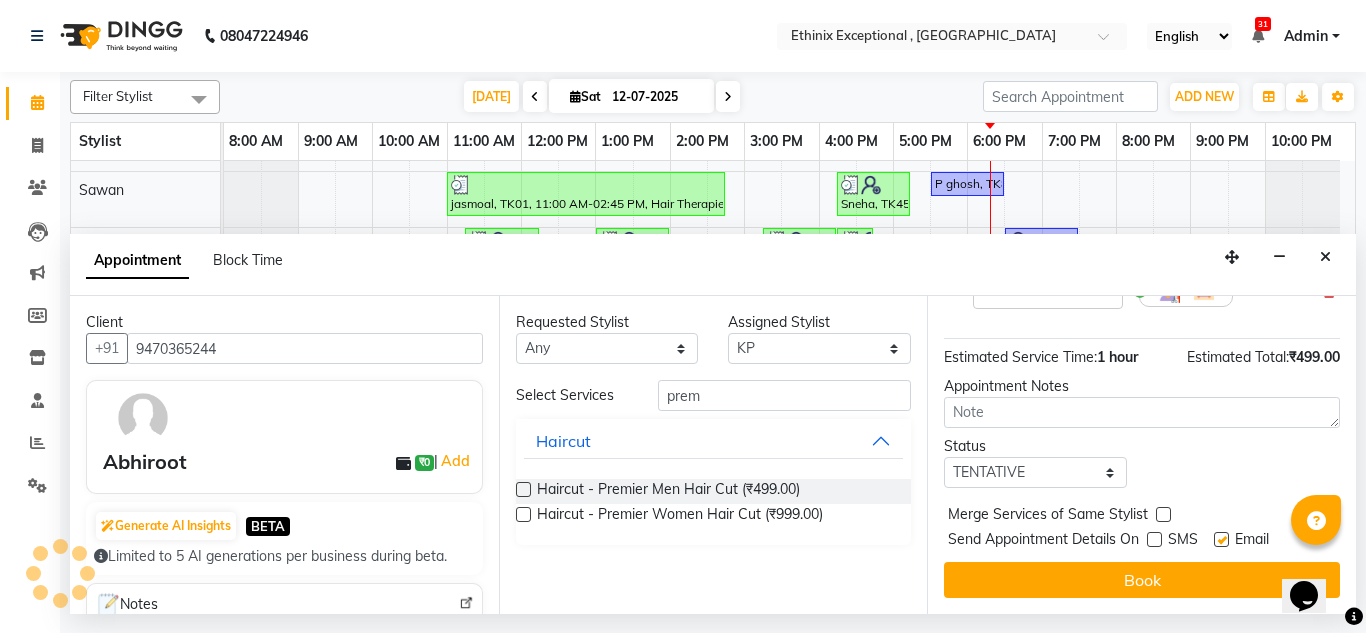 click at bounding box center (1221, 539) 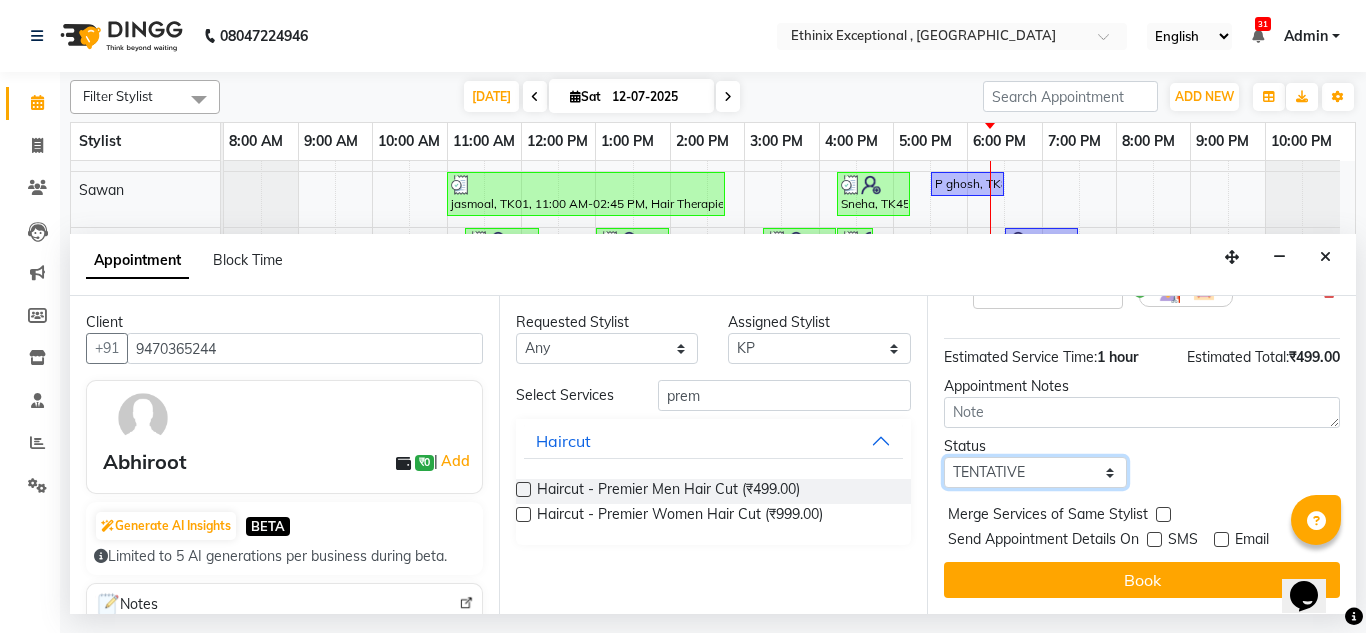 click on "Select TENTATIVE CONFIRM CHECK-IN UPCOMING" at bounding box center (1035, 472) 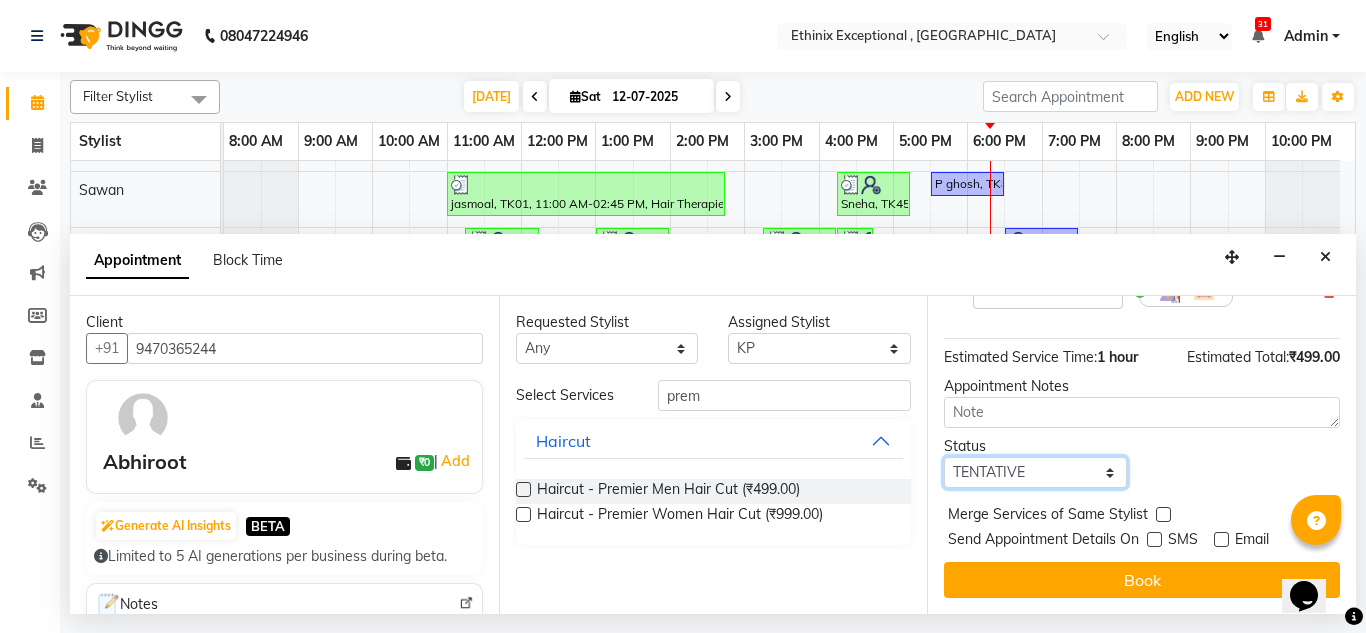 select on "check-in" 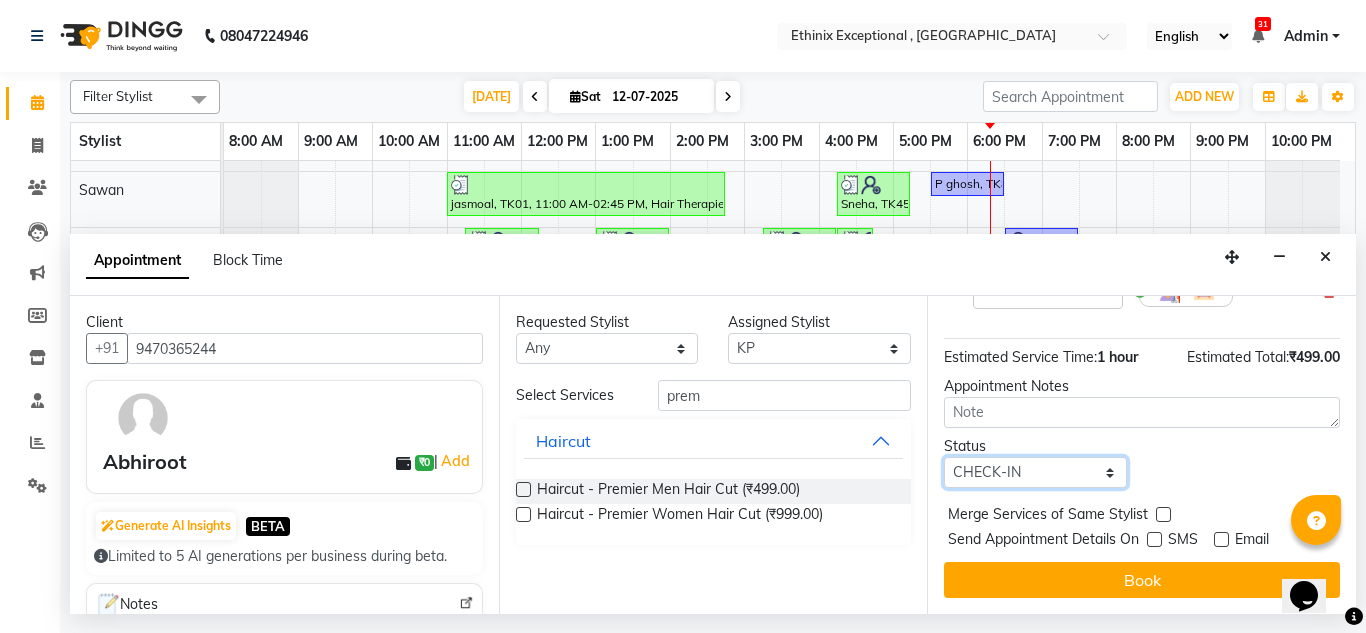 click on "Select TENTATIVE CONFIRM CHECK-IN UPCOMING" at bounding box center [1035, 472] 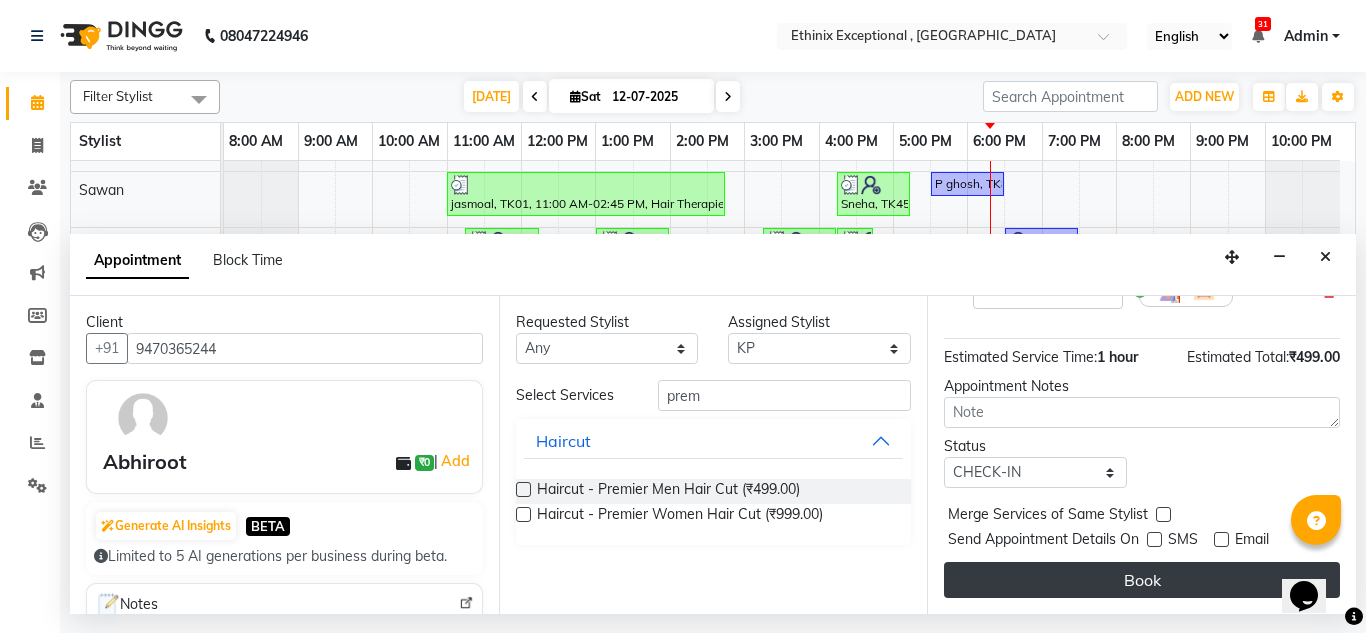 click on "Book" at bounding box center [1142, 580] 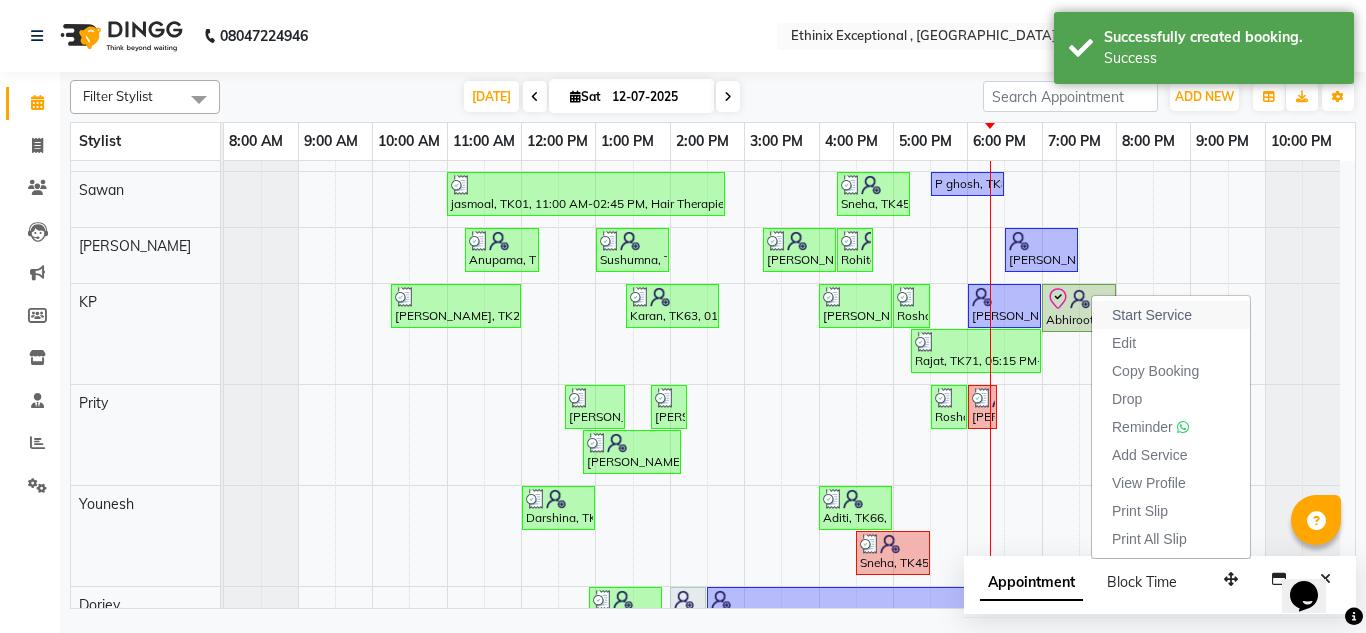 click on "Start Service" at bounding box center [1152, 315] 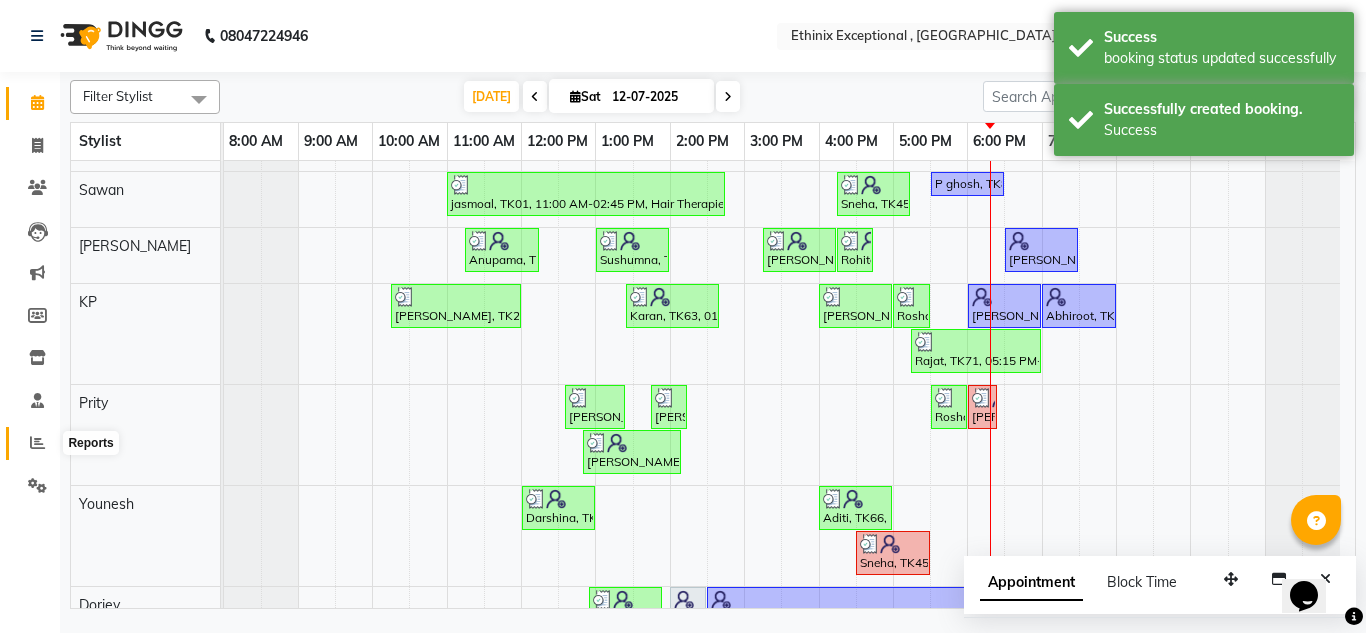 click 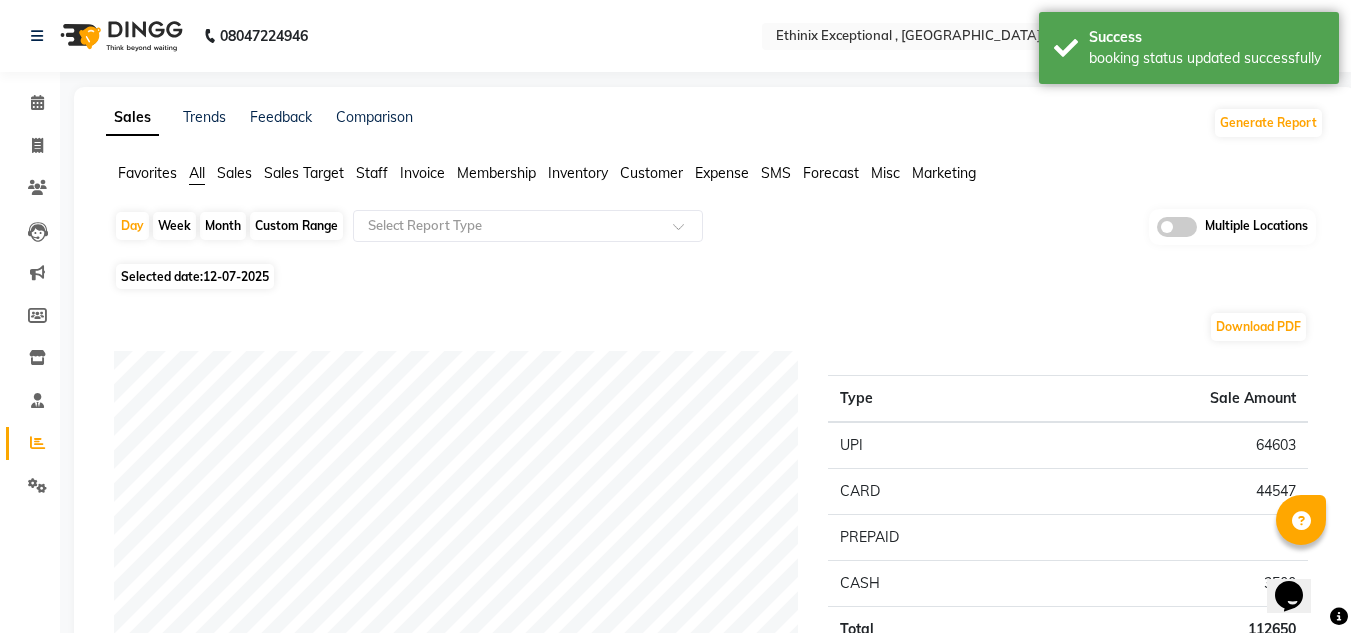 click on "Staff" 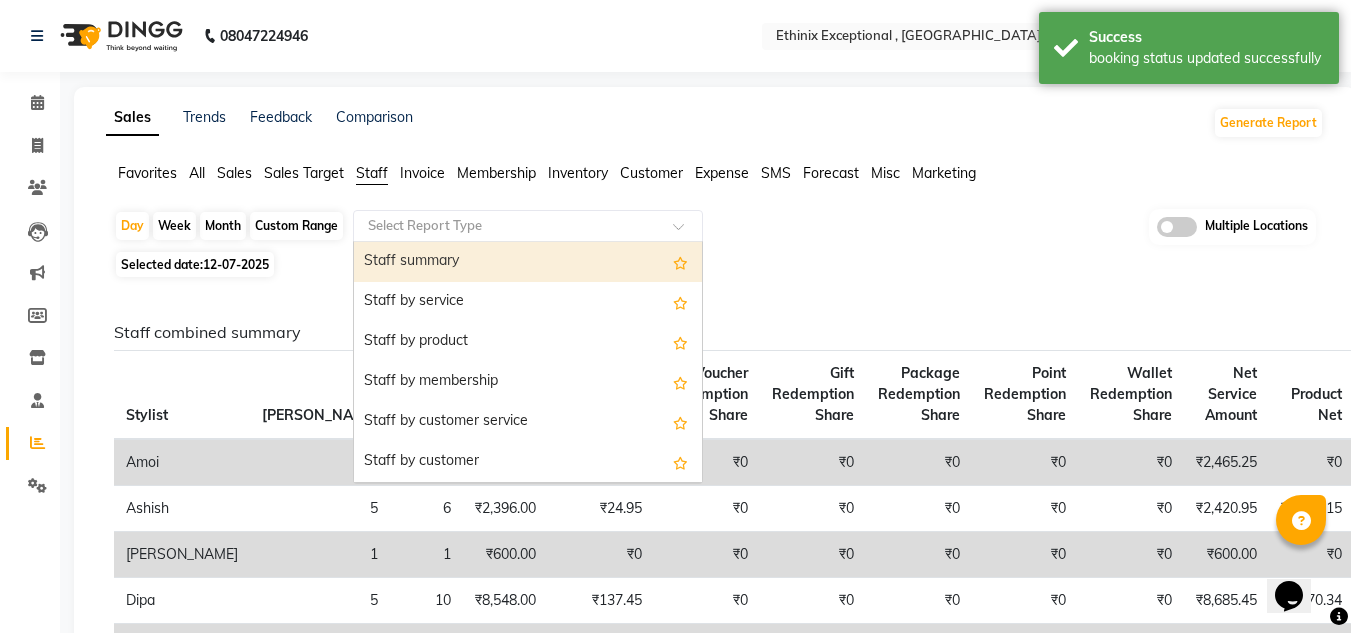 click on "Select Report Type" 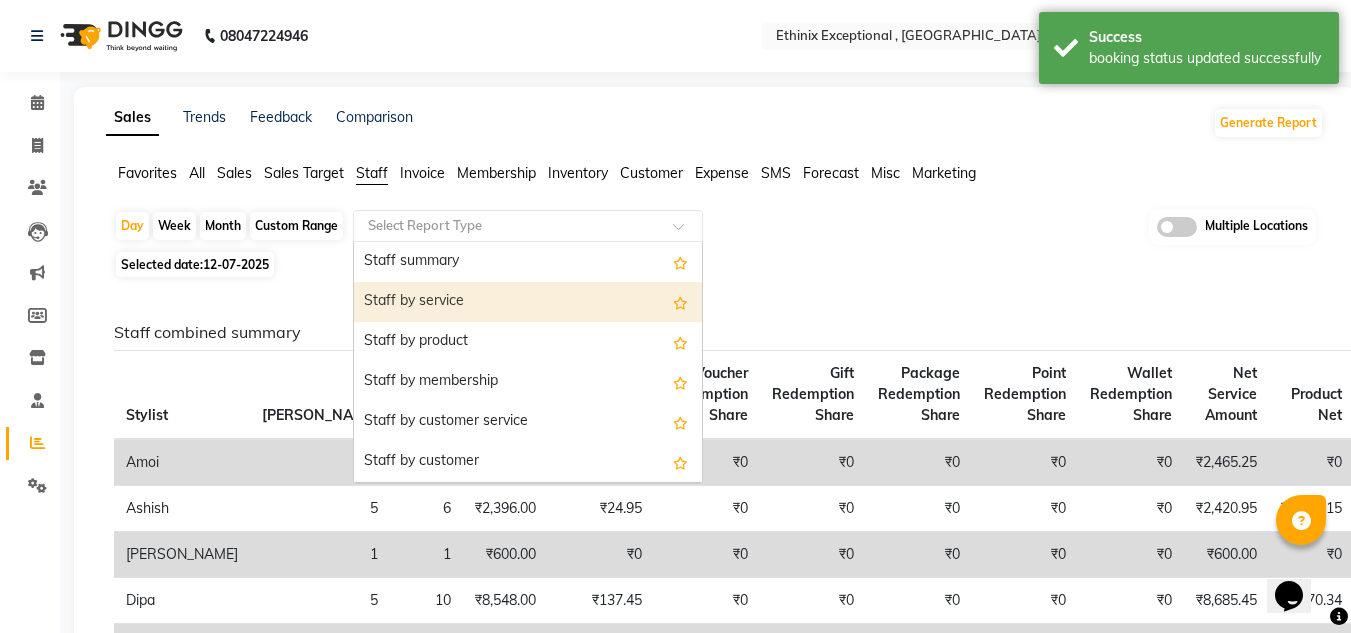 click on "Staff by service" at bounding box center [528, 302] 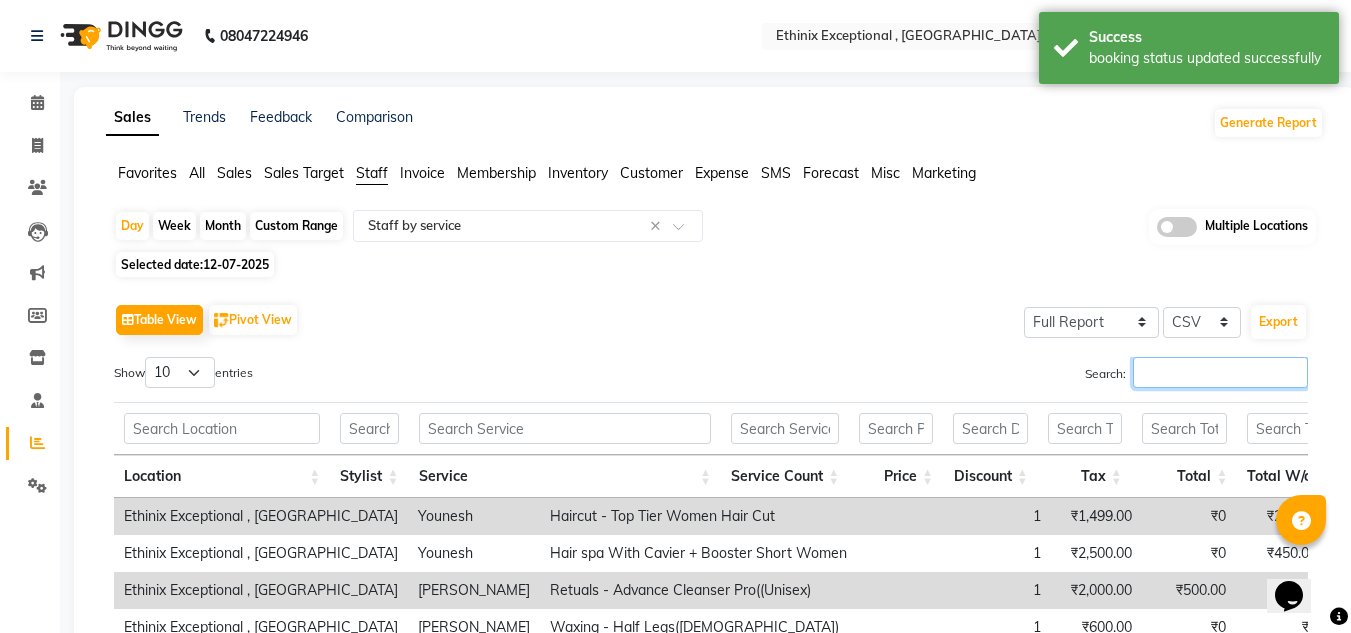 click on "Search:" at bounding box center [1220, 372] 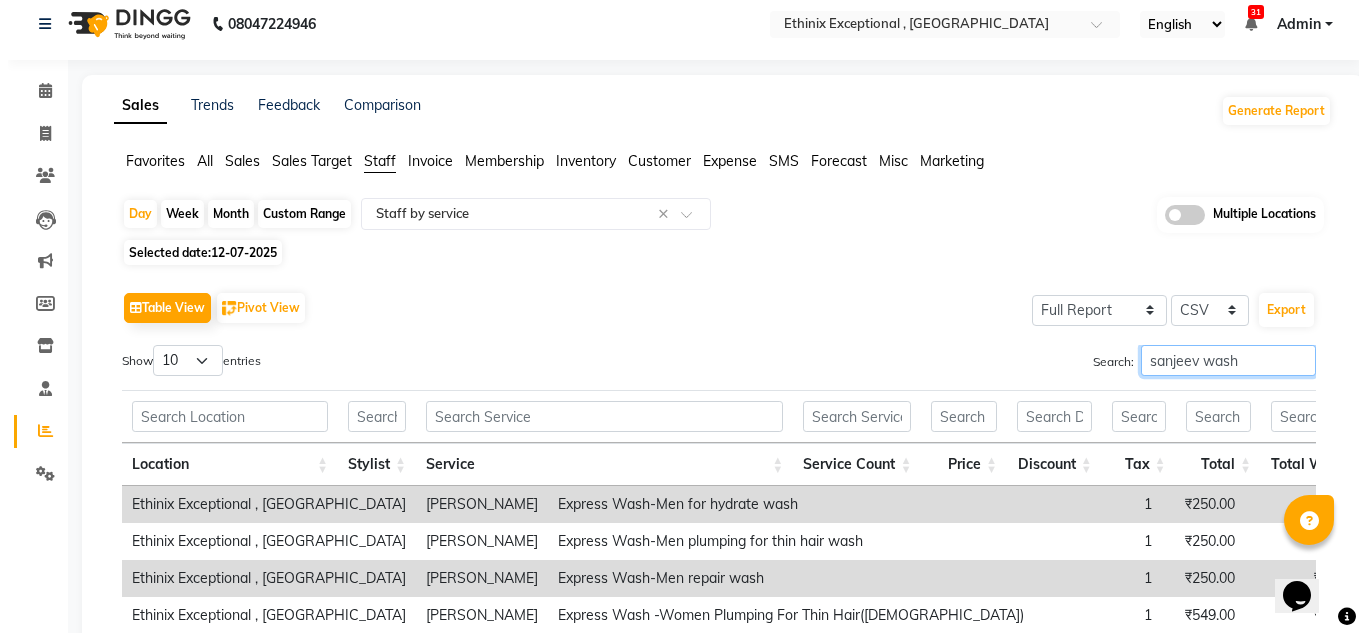scroll, scrollTop: 0, scrollLeft: 0, axis: both 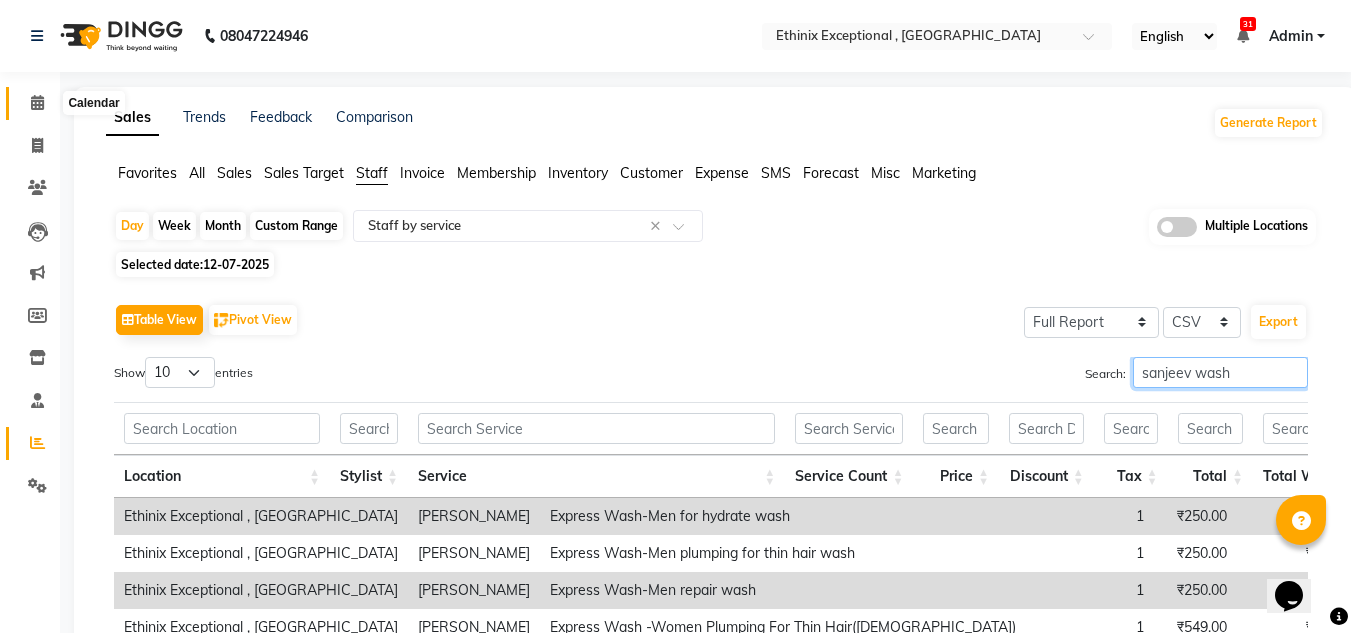 type on "sanjeev wash" 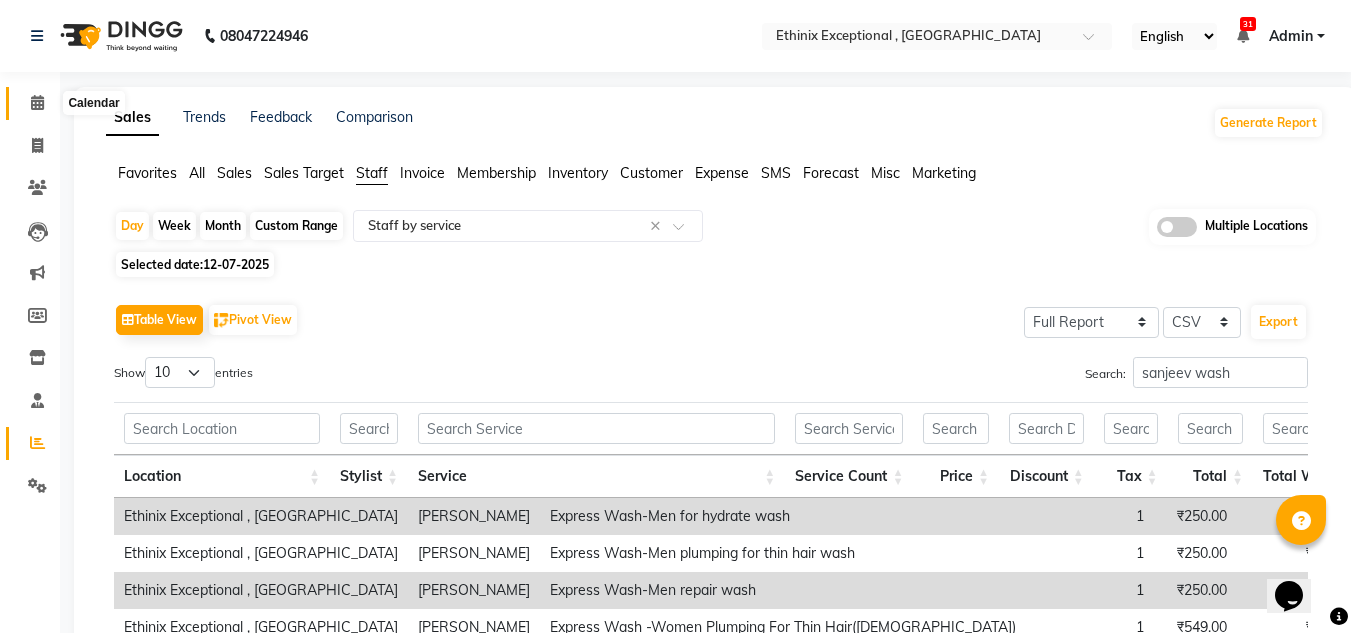 click 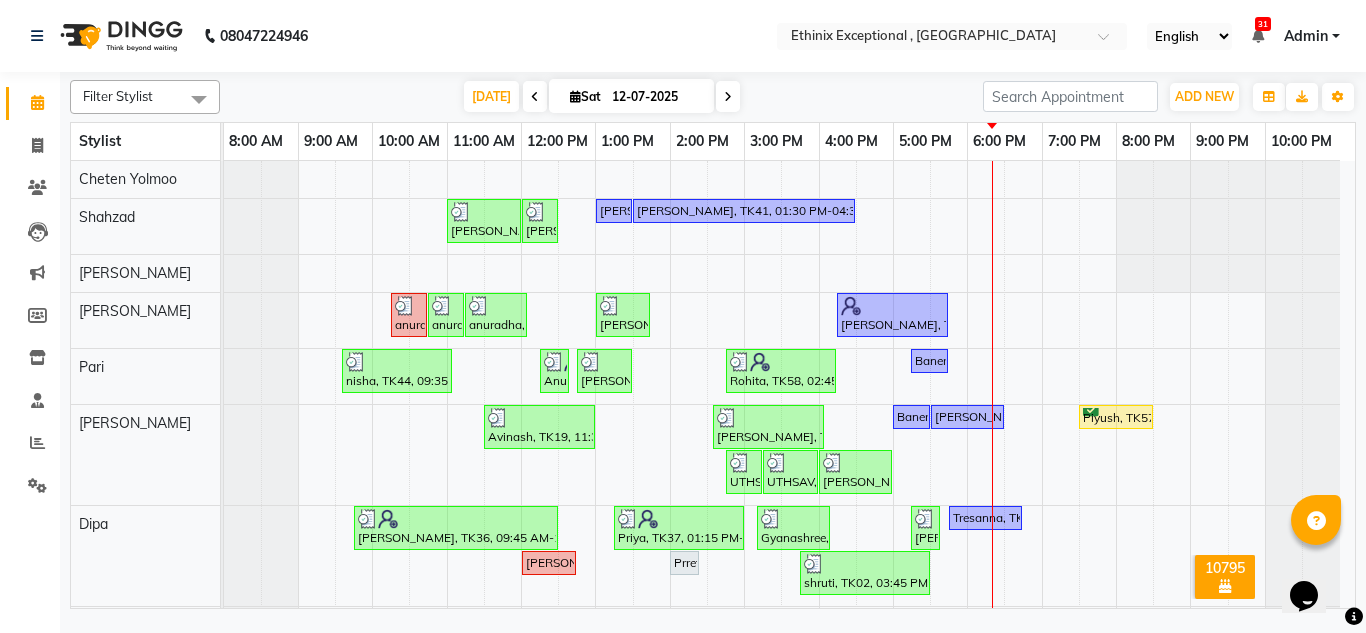 scroll, scrollTop: 175, scrollLeft: 0, axis: vertical 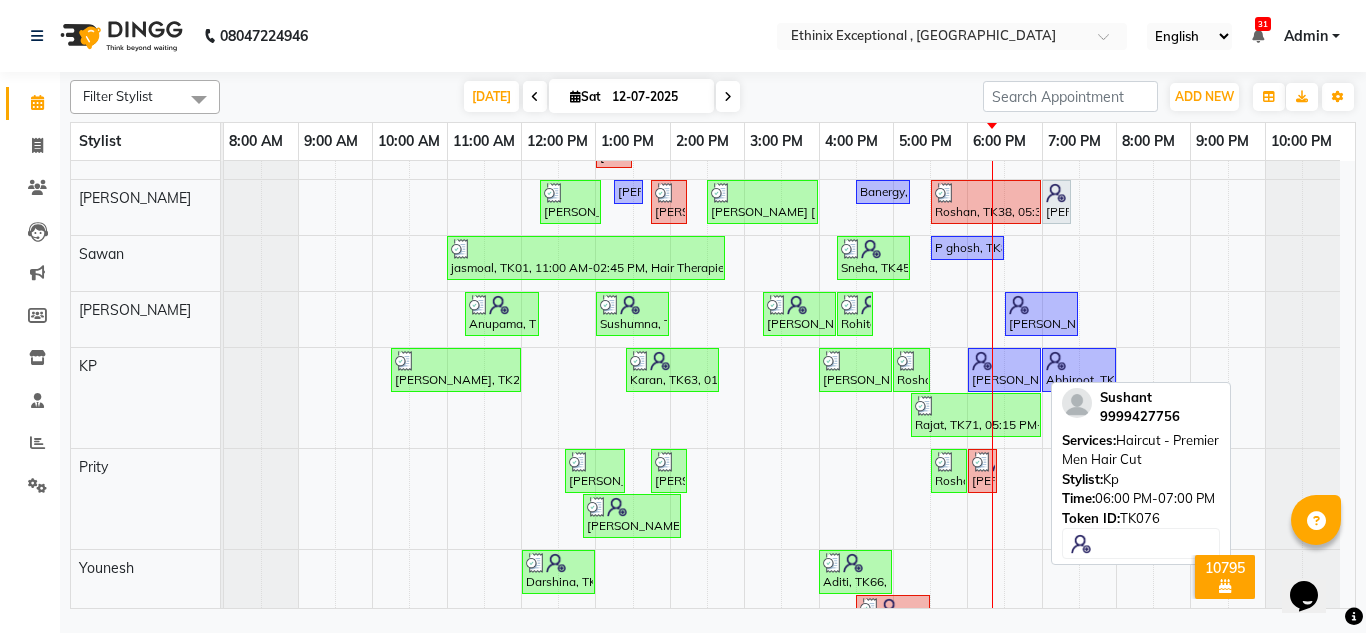 click at bounding box center (1004, 361) 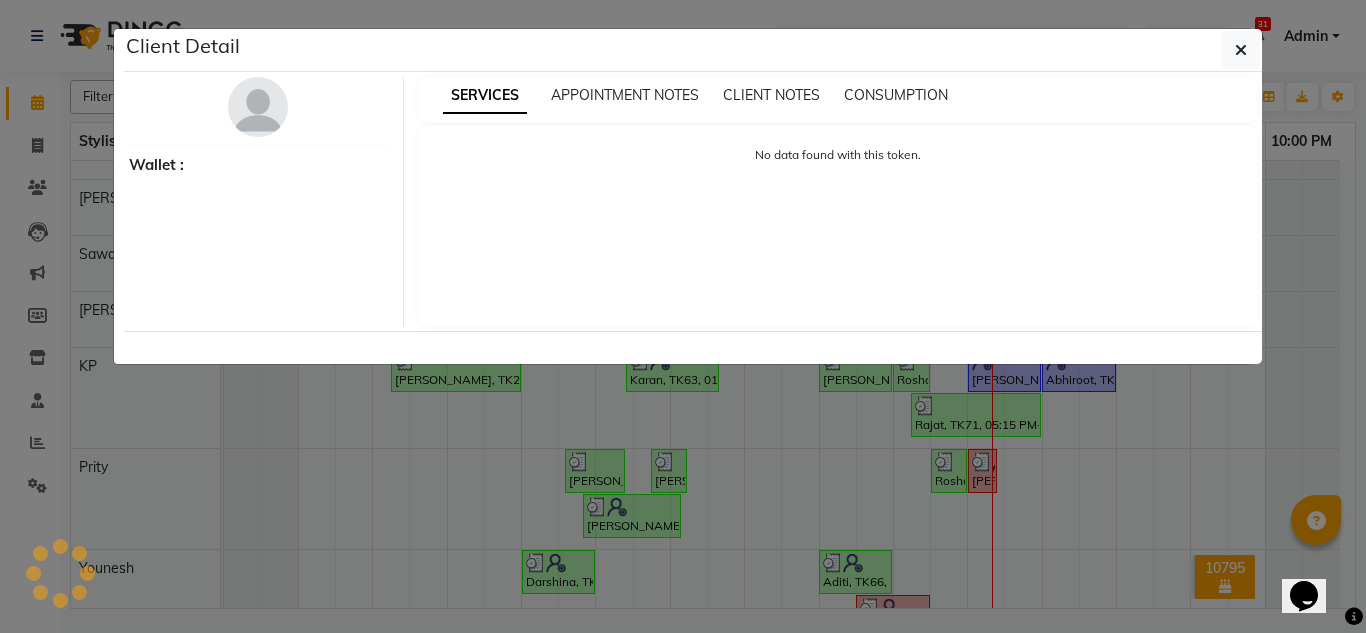 select on "1" 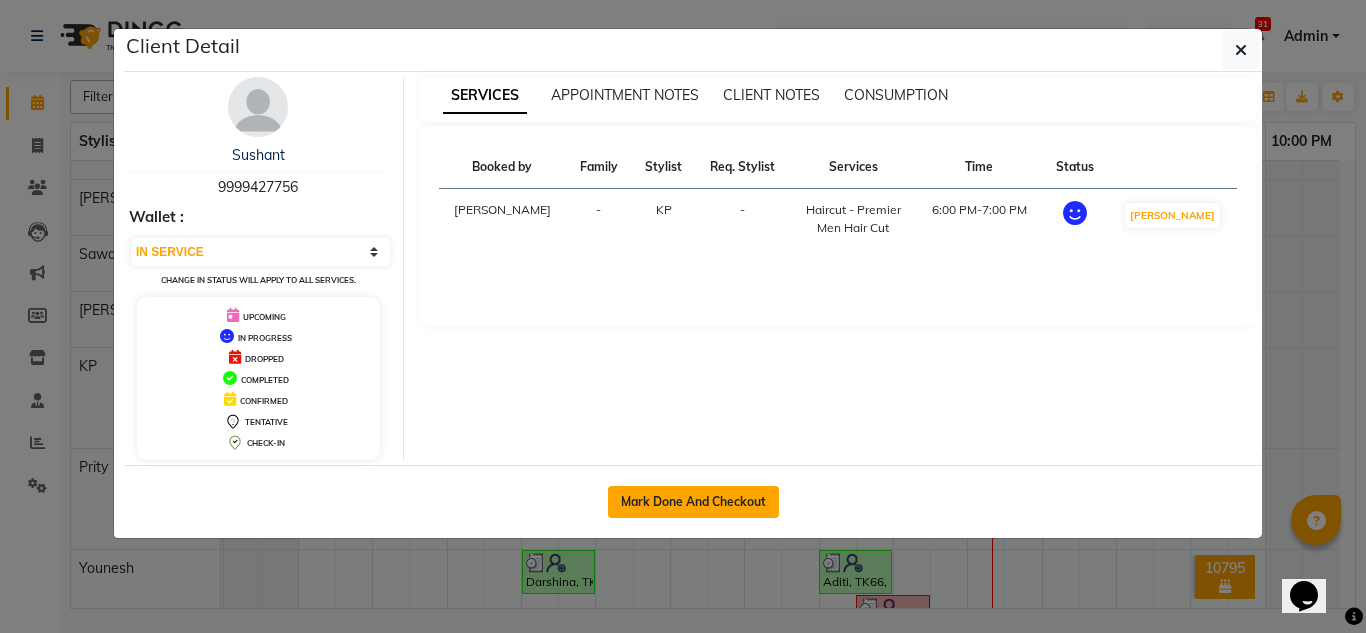 click on "Mark Done And Checkout" 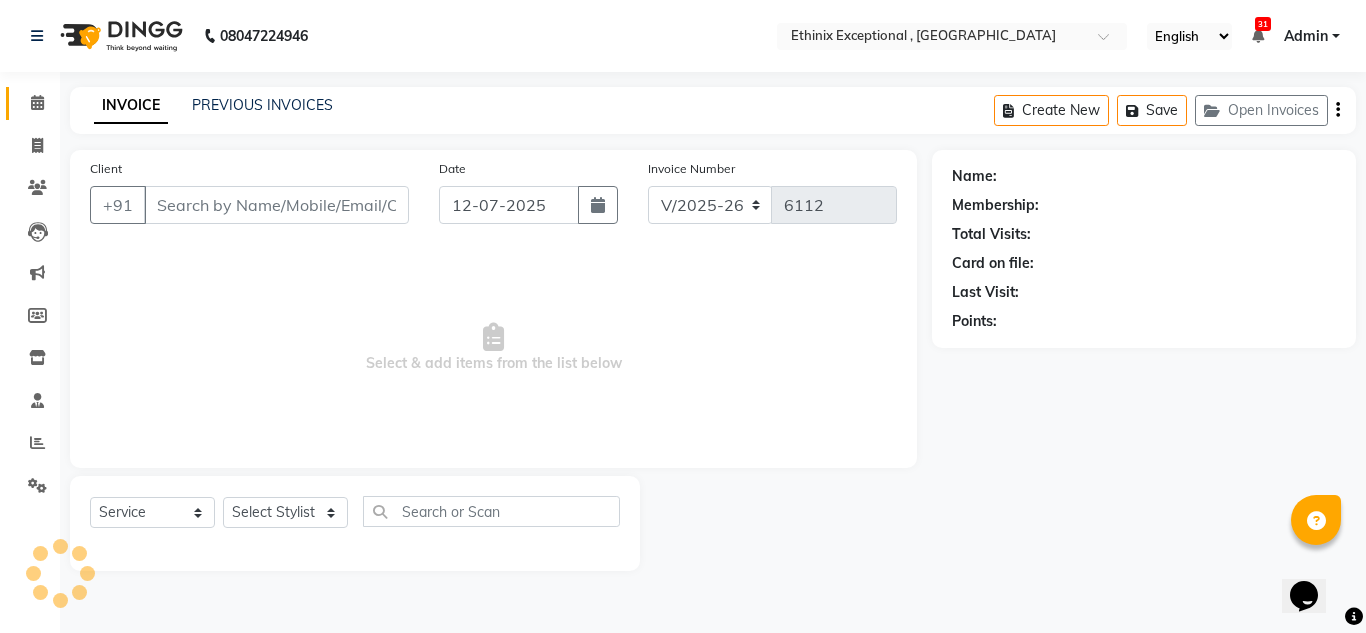 type on "9999427756" 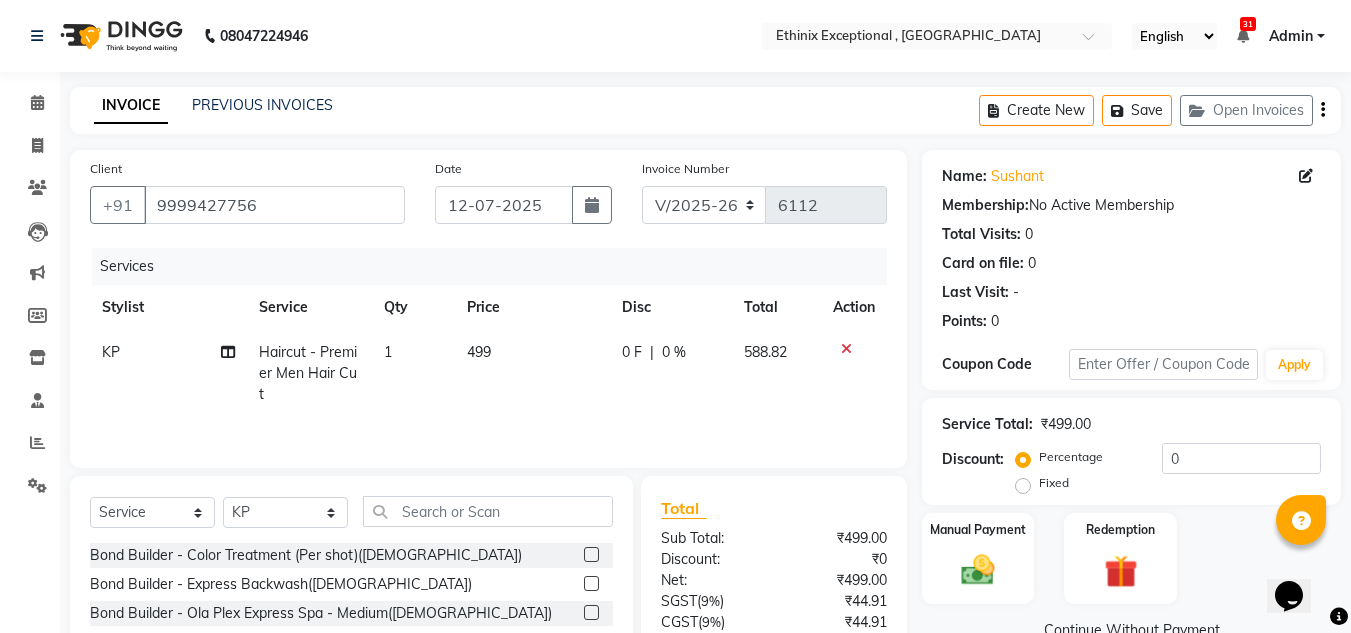 click on "KP" 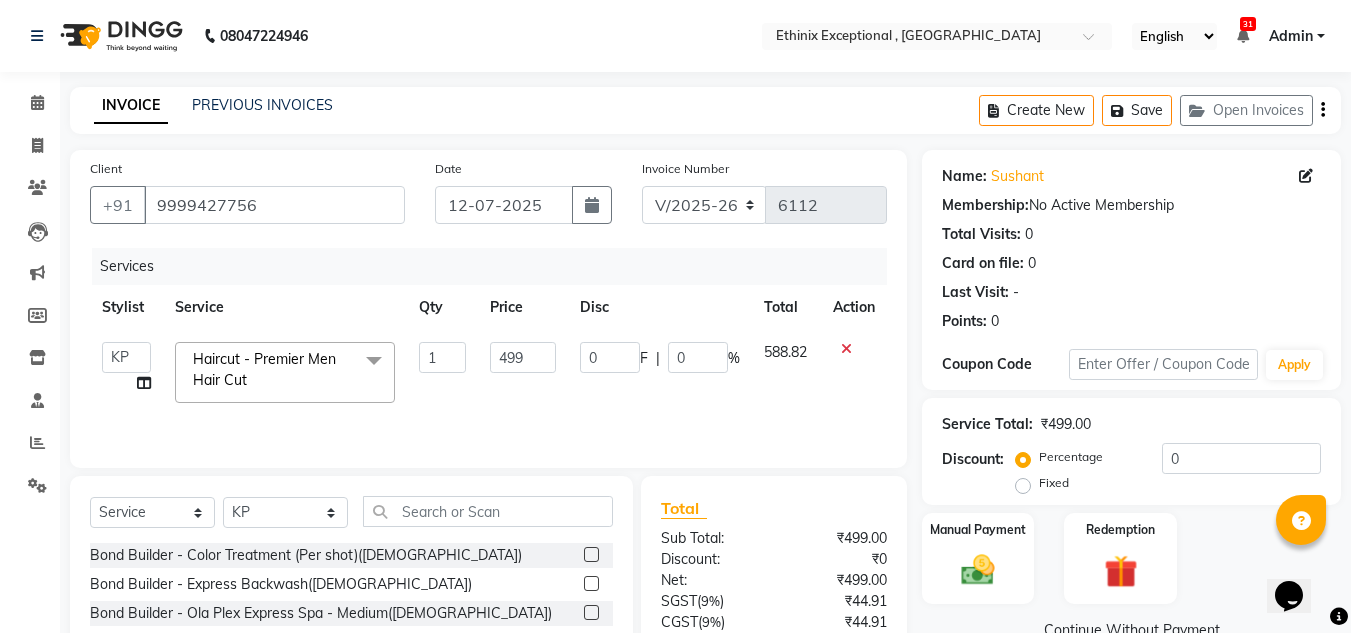 click on "Amoi   [PERSON_NAME]   [PERSON_NAME] Yolmoo   Dipa   [PERSON_NAME]   [PERSON_NAME]    [PERSON_NAME]   [PERSON_NAME]   [PERSON_NAME]   [PERSON_NAME]   [PERSON_NAME]   Rahul   [PERSON_NAME]   [PERSON_NAME]   [PERSON_NAME]   [PERSON_NAME]   [PERSON_NAME]" 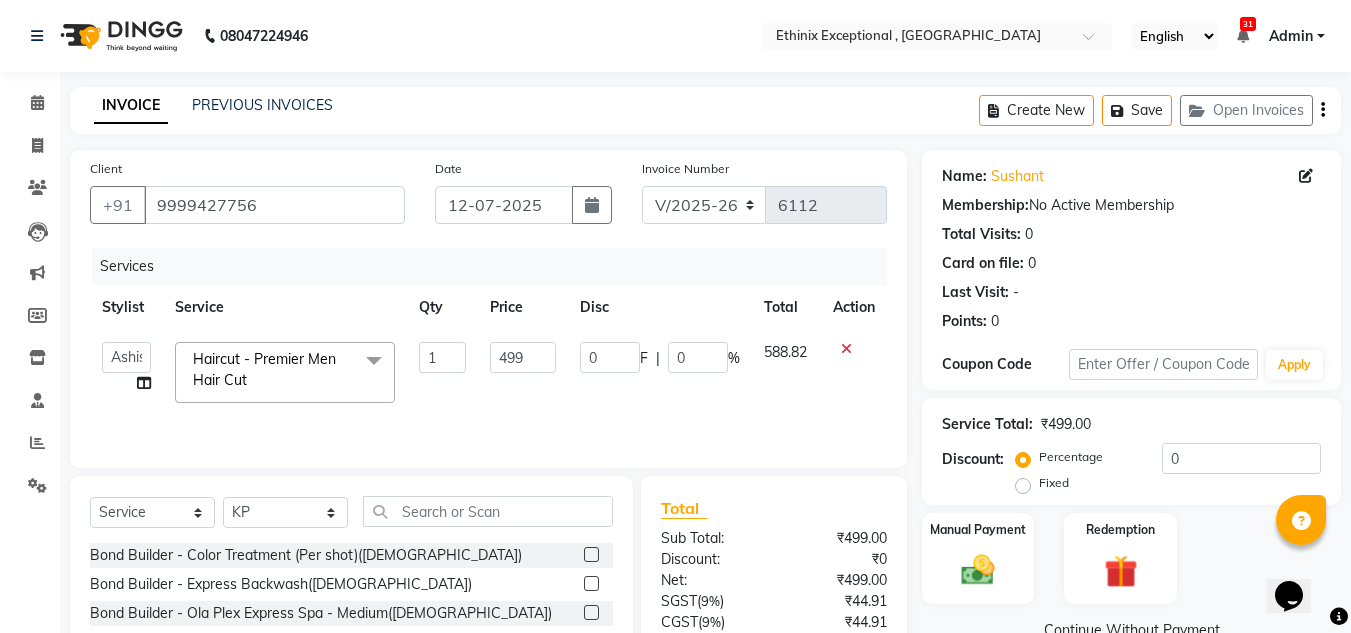 select on "62328" 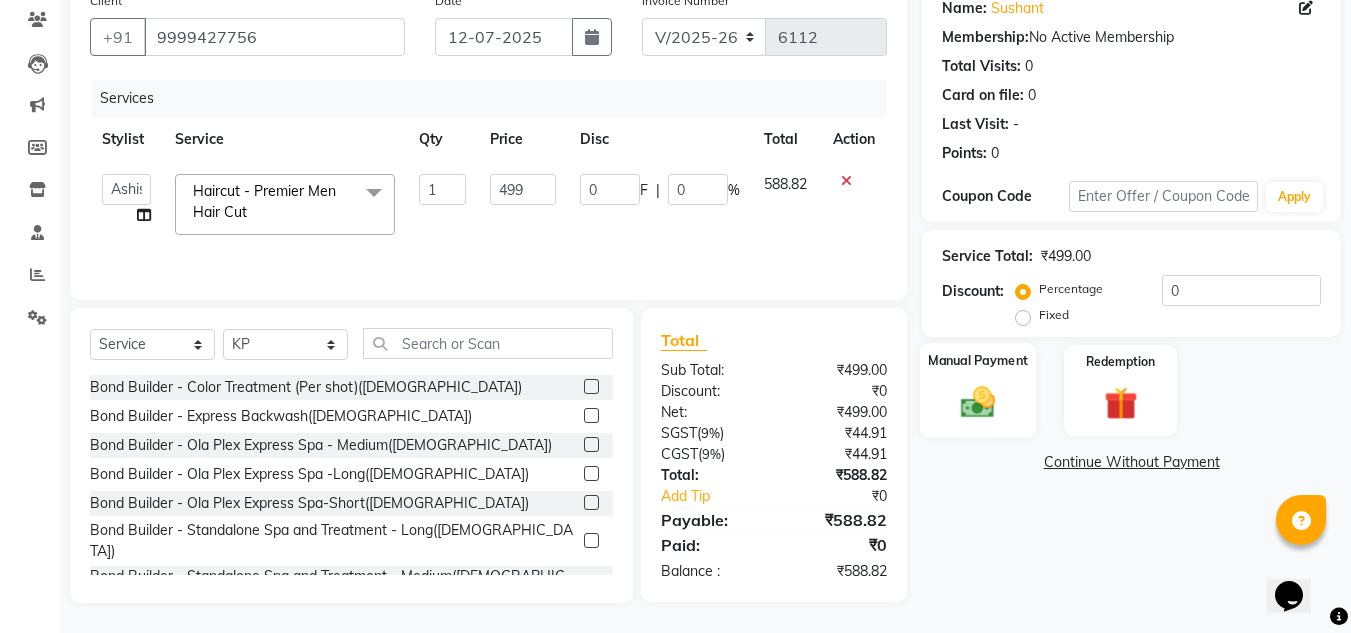 click 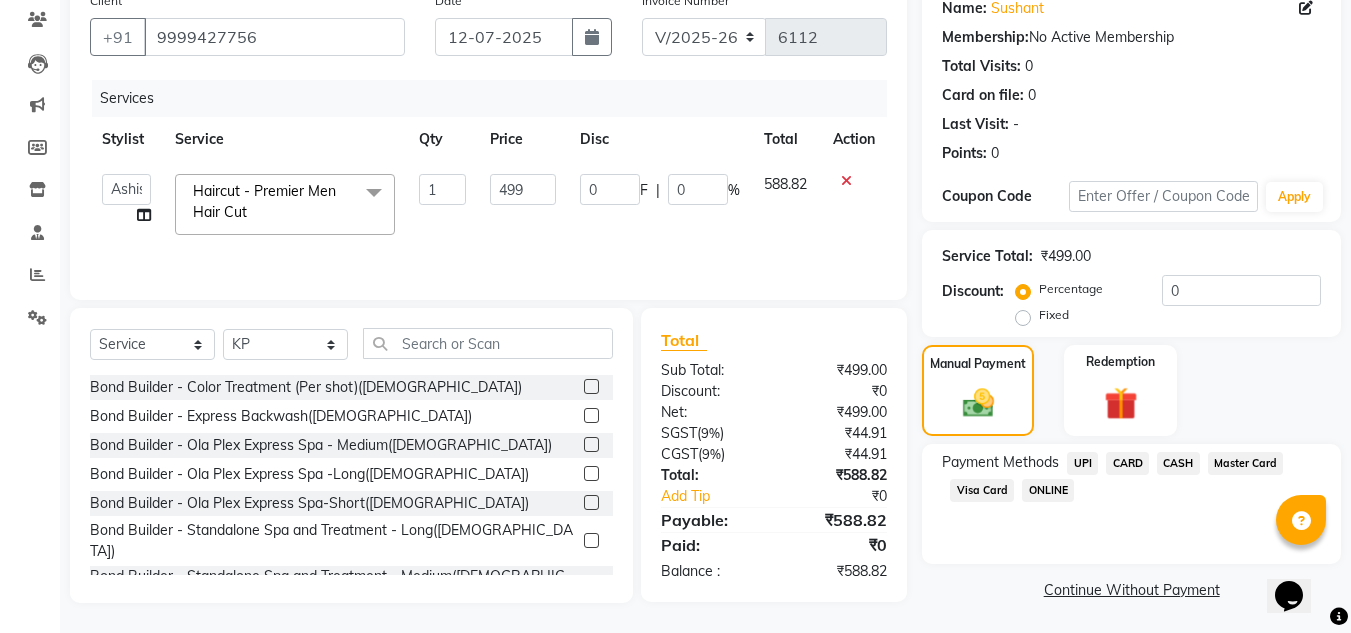 click on "CARD" 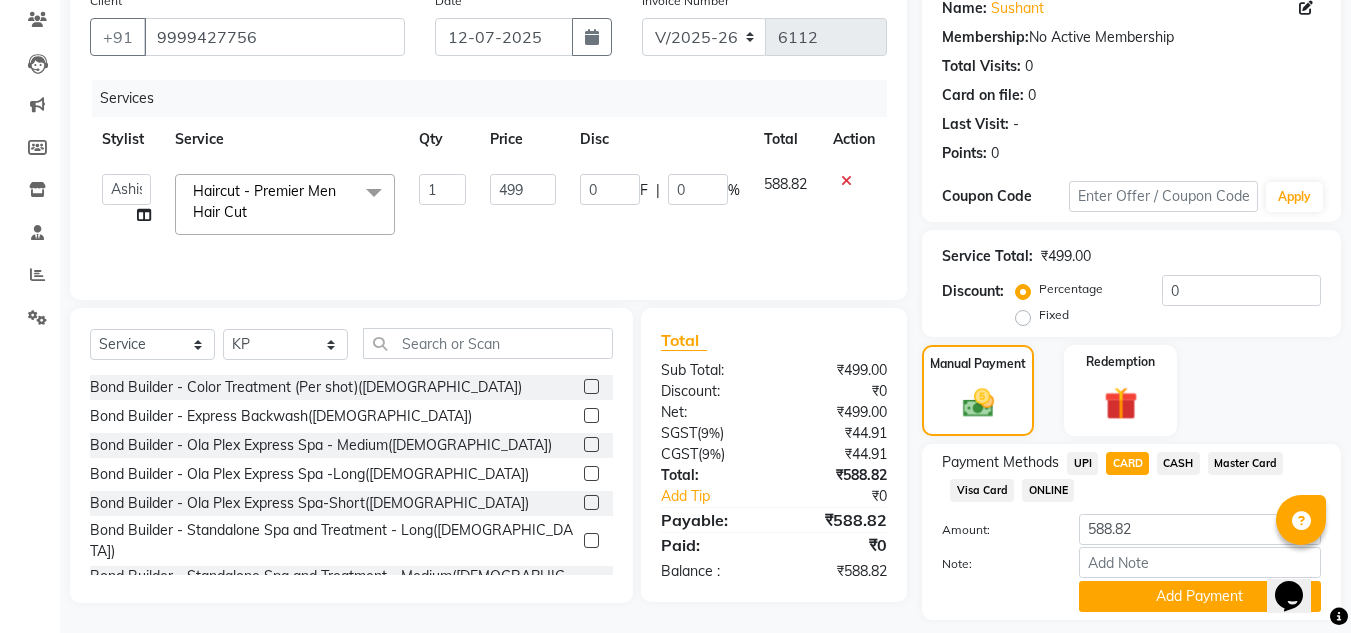 scroll, scrollTop: 226, scrollLeft: 0, axis: vertical 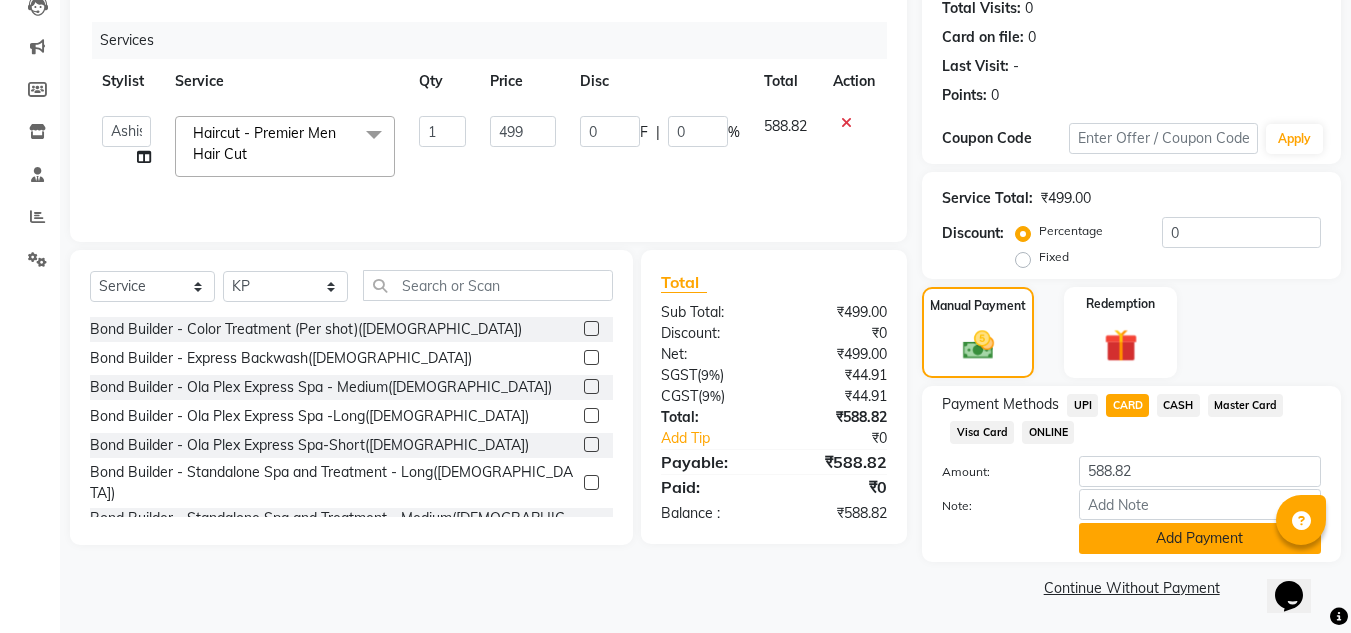 click on "Add Payment" 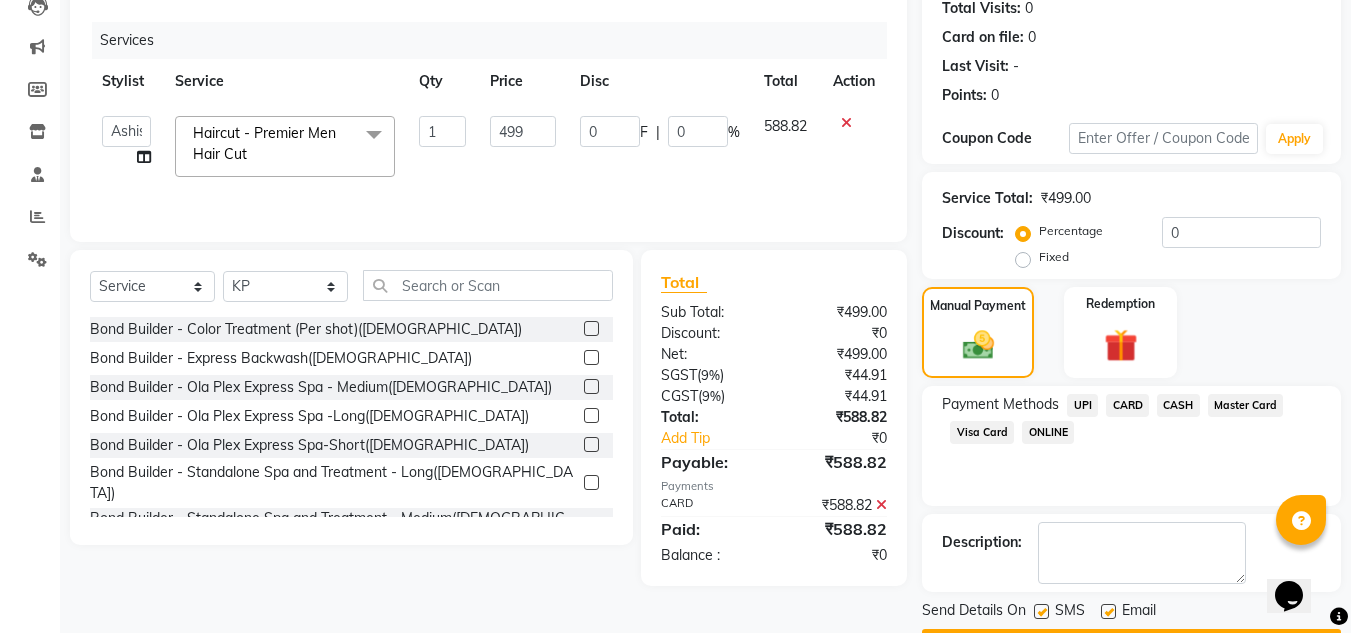 scroll, scrollTop: 283, scrollLeft: 0, axis: vertical 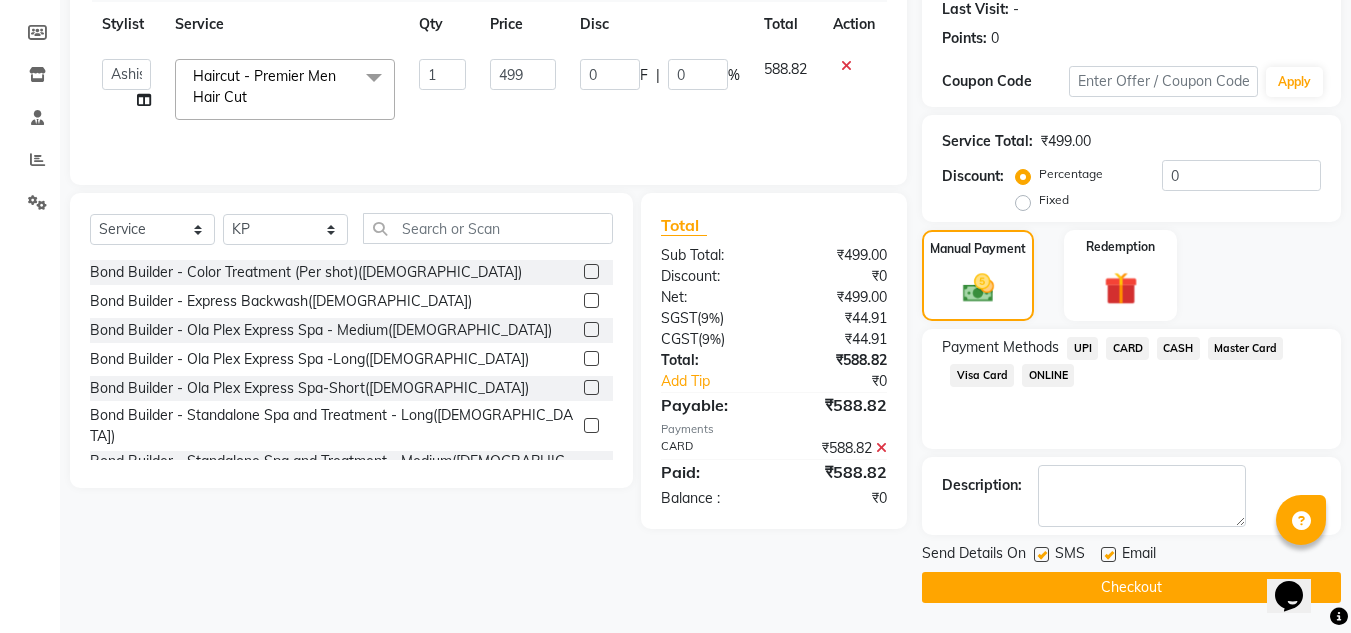 click on "Checkout" 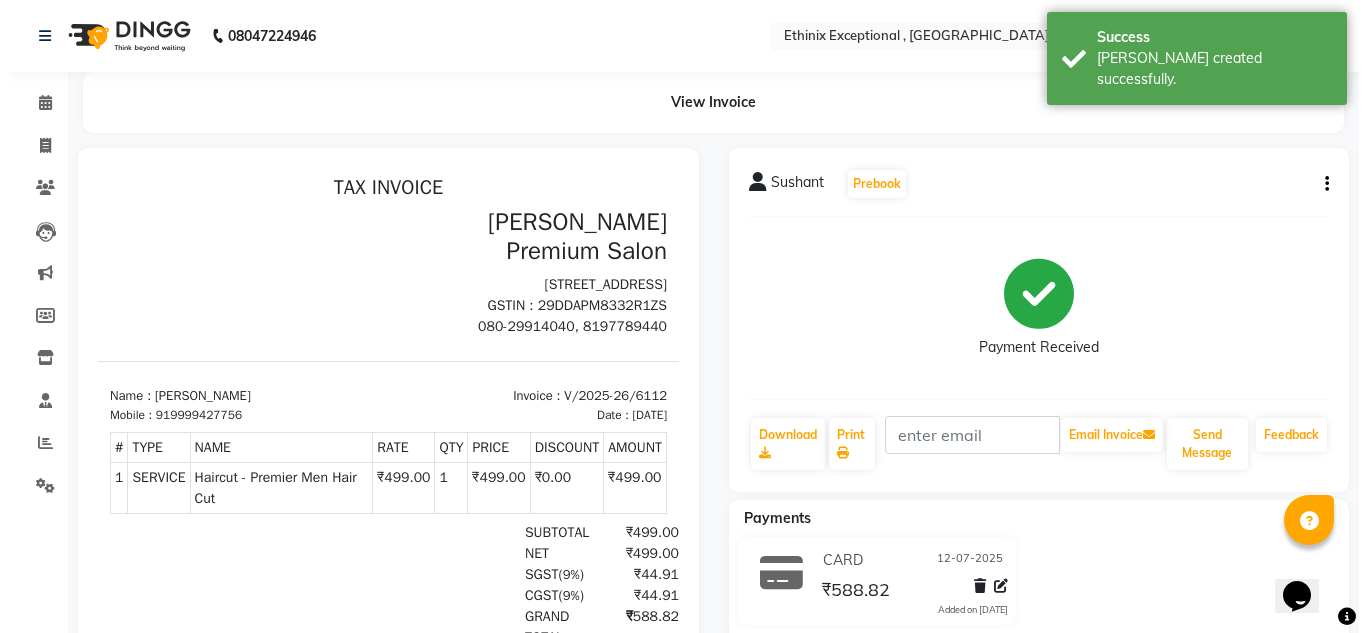 scroll, scrollTop: 0, scrollLeft: 0, axis: both 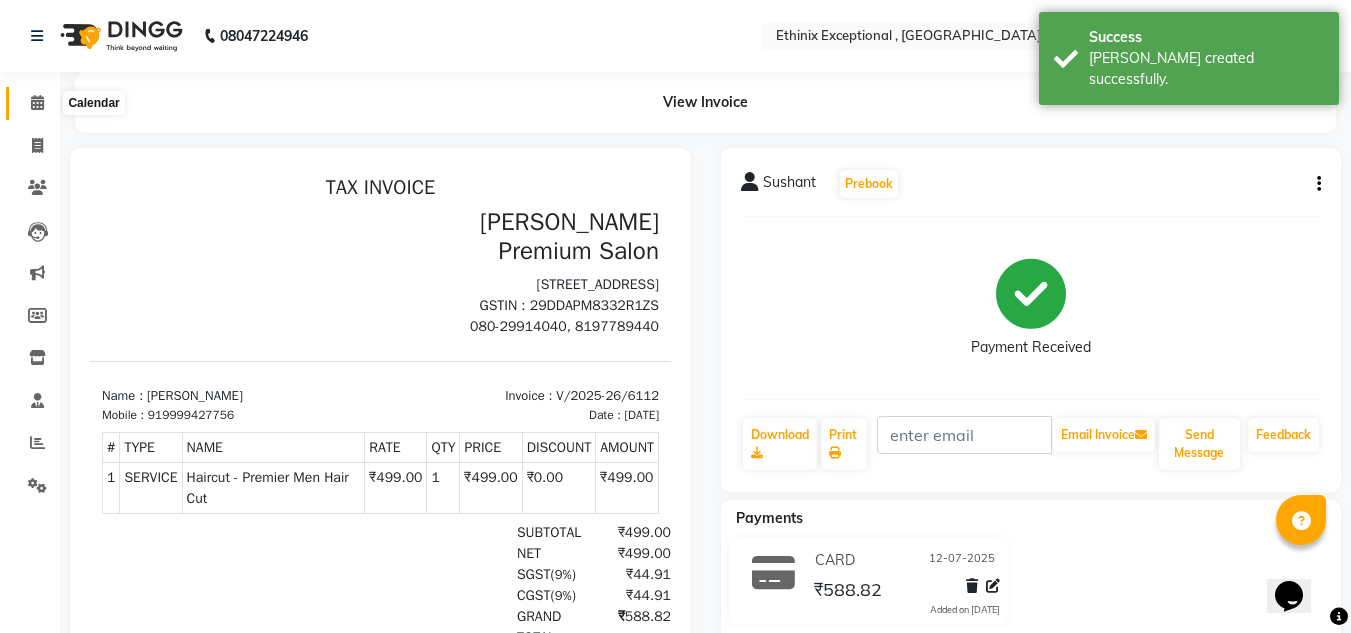 click 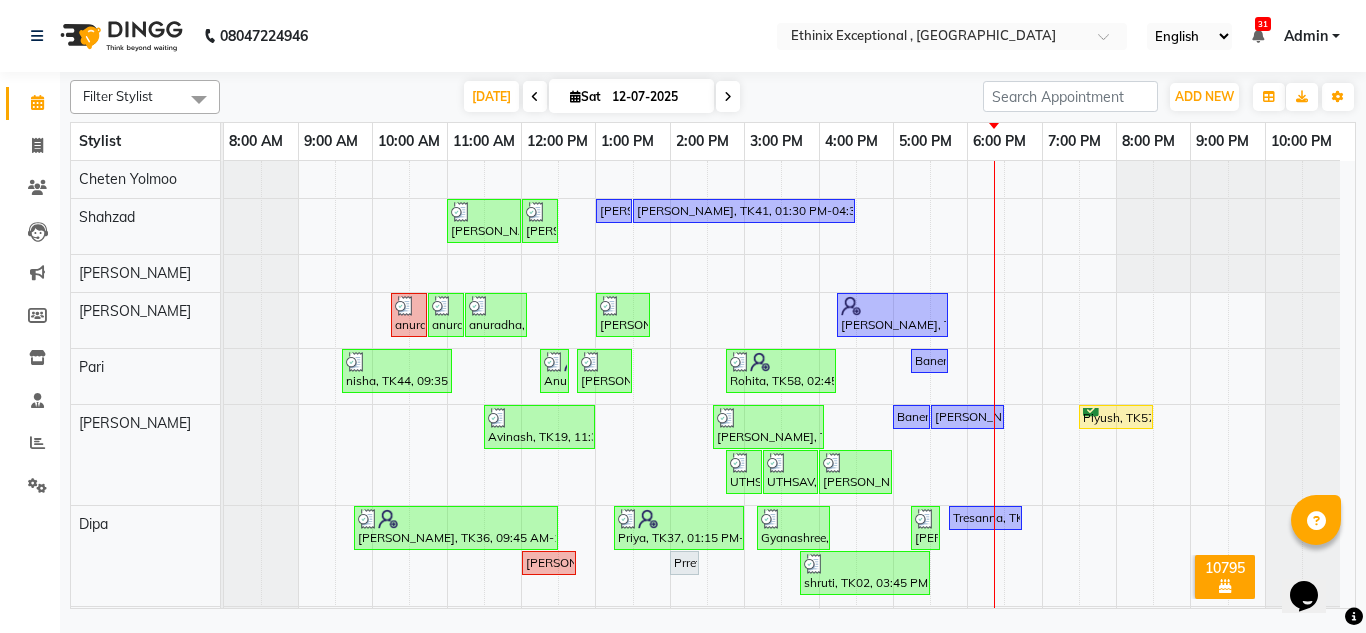 scroll, scrollTop: 321, scrollLeft: 0, axis: vertical 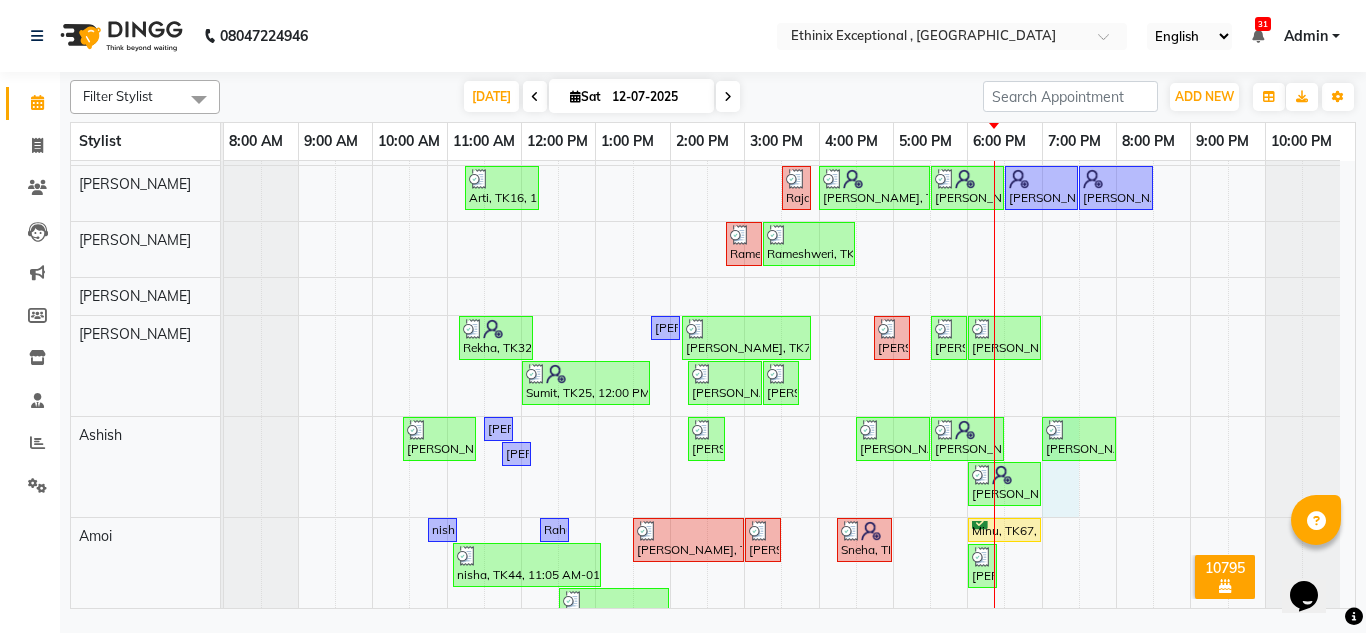 click on "Rajad, TK04, 11:00 AM-12:00 PM, Haircut - Top Tier Men Hair Cut     Rajad, TK04, 12:00 PM-12:30 PM, Haircut - [PERSON_NAME] Trim    [PERSON_NAME], TK41, 01:00 PM-01:30 PM, Hair Therapies - [MEDICAL_DATA] Treatment Women    [PERSON_NAME], TK41, 01:30 PM-04:30 PM, Hair Colour - Global Coloring - Medium([DEMOGRAPHIC_DATA])     anuradha, TK03, 10:15 AM-10:45 AM, Waxing - Blouse Line([DEMOGRAPHIC_DATA])     anuradha, TK03, 10:45 AM-11:15 AM, Waxing - Full Arms([DEMOGRAPHIC_DATA])     anuradha, TK03, 11:15 AM-12:05 PM, Waxing - Full Arms([DEMOGRAPHIC_DATA]),Waxing - Full Legs([DEMOGRAPHIC_DATA]),Waxing - Under Arms [DEMOGRAPHIC_DATA]([DEMOGRAPHIC_DATA])     [PERSON_NAME], TK21, 01:00 PM-01:45 PM, Waxing - Half Legs([DEMOGRAPHIC_DATA]),Threading- Upper Lips     [PERSON_NAME], TK11, 04:15 PM-05:45 PM, Retuals - Power Hyaluronic Range(Unisex)     nisha, TK44, 09:35 AM-11:05 AM, Retuals - Essential Line Clean Up(Unisex)     Anupama, TK12, 12:15 PM-12:30 PM, Threading - Eye Brows     [PERSON_NAME], TK51, 12:45 PM-01:30 PM, Threading - Eye Brows,Threading- Upper Lips,Threading- Fore Head" at bounding box center [789, 711] 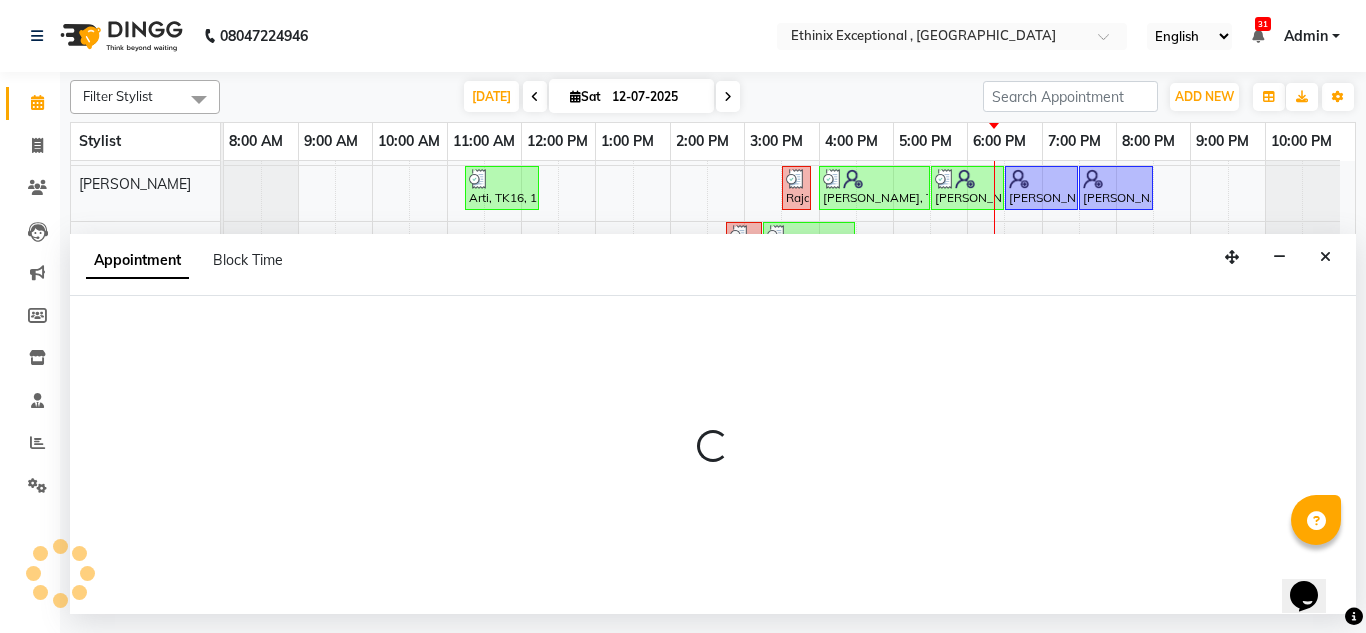 select on "62328" 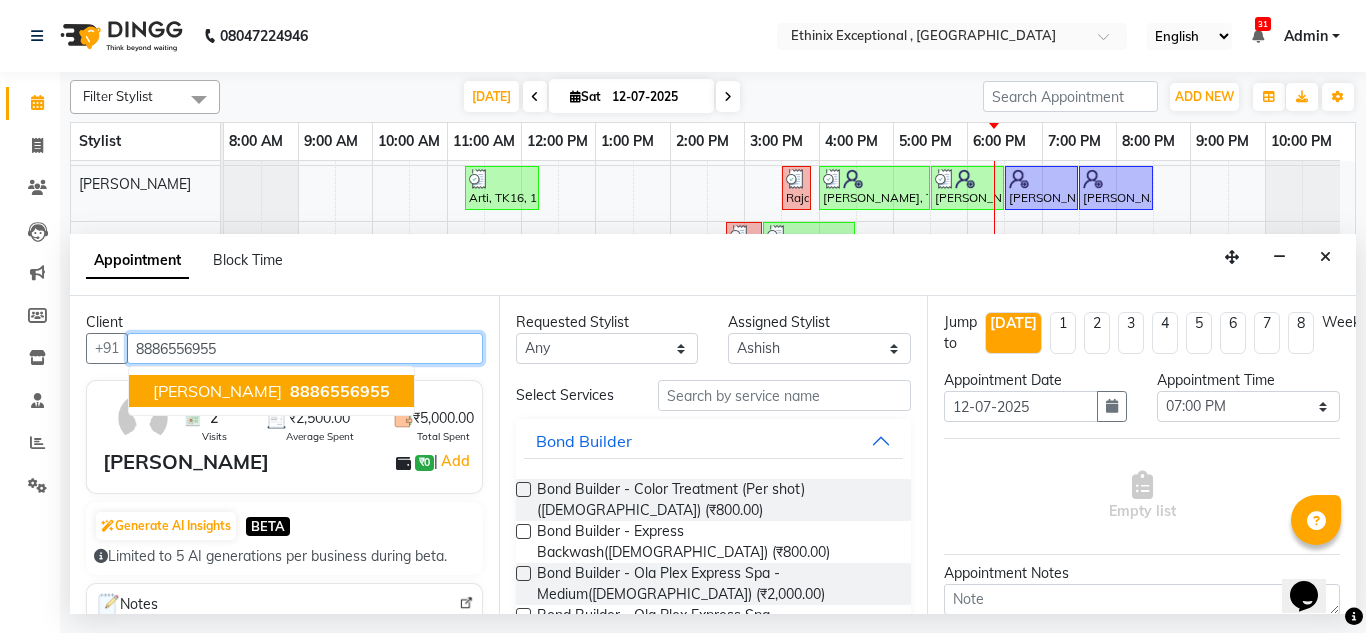 click on "[PERSON_NAME]   8886556955" at bounding box center (271, 391) 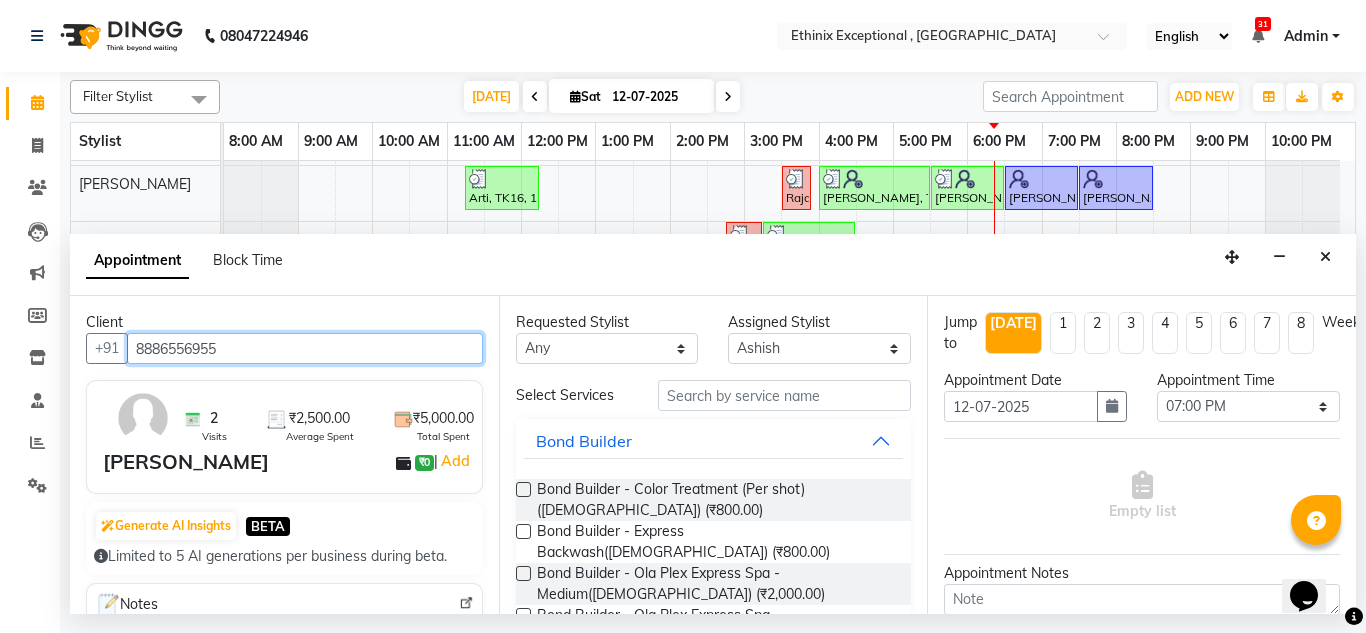 type on "8886556955" 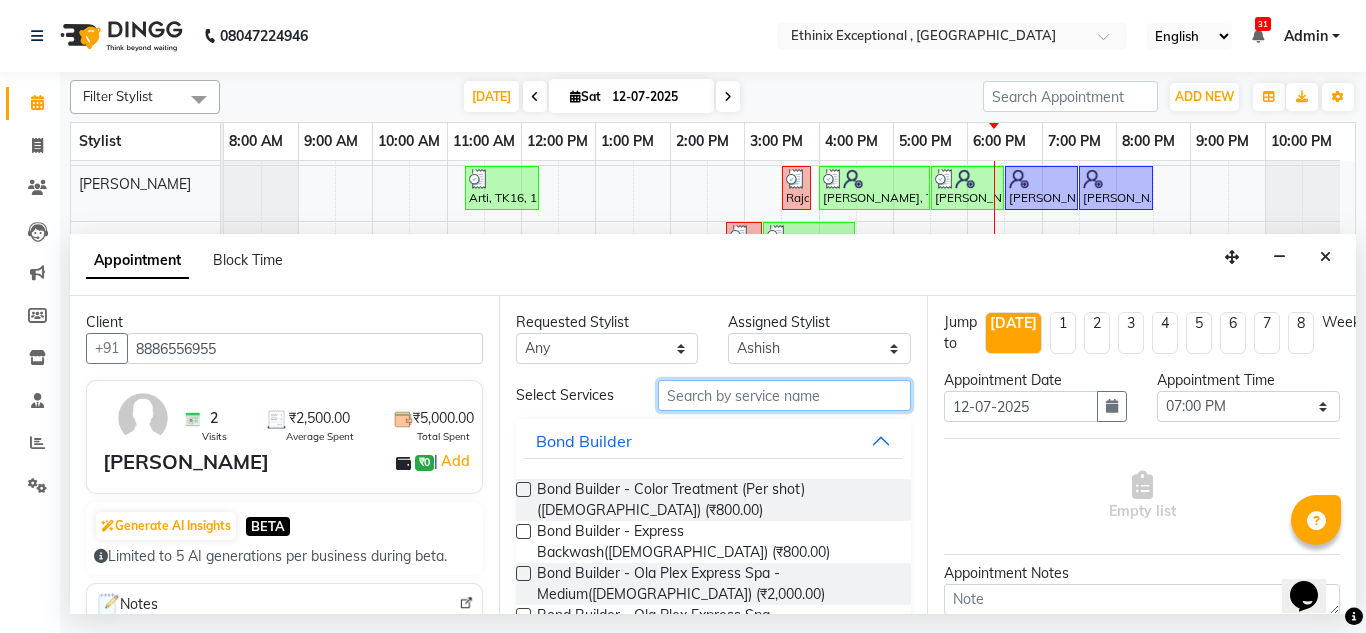 click at bounding box center (785, 395) 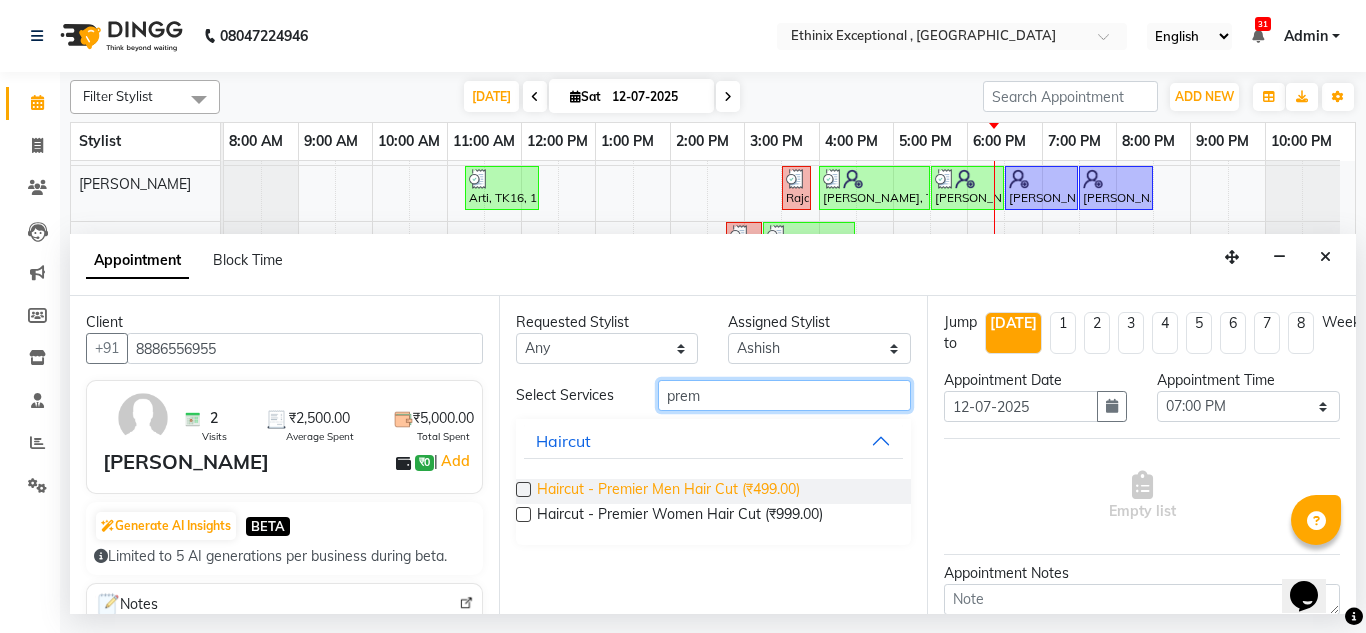 type on "prem" 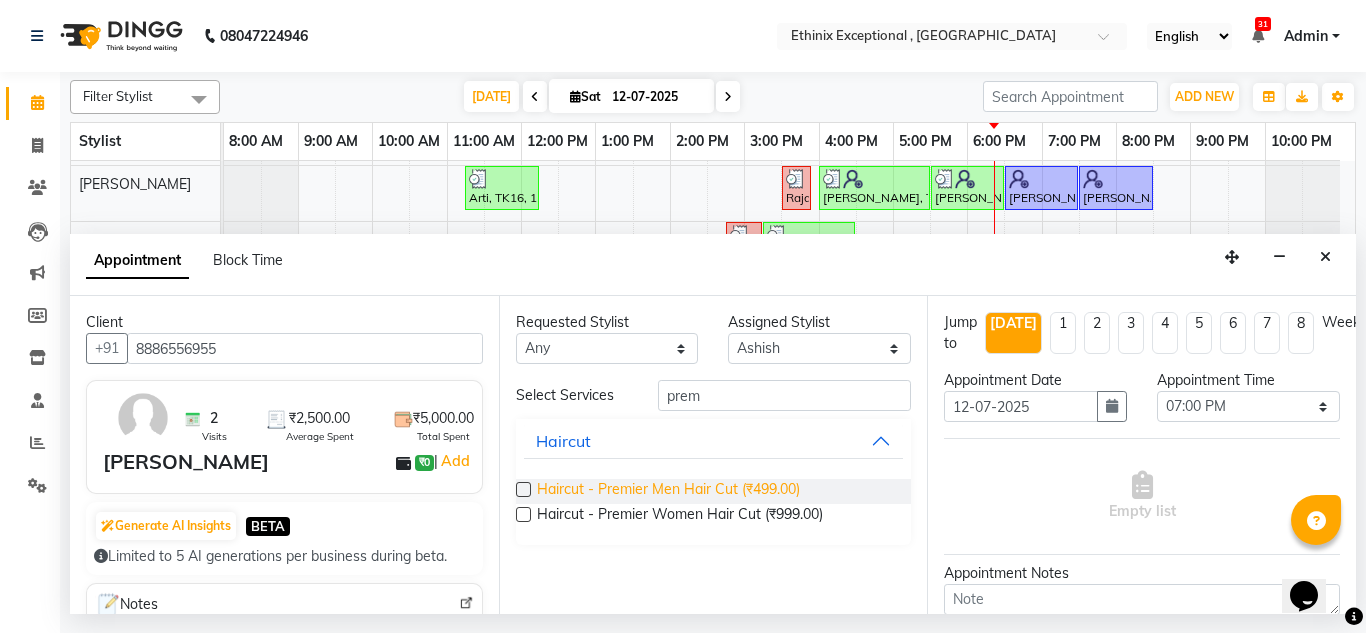 click on "Haircut - Premier Men Hair Cut  (₹499.00)" at bounding box center (668, 491) 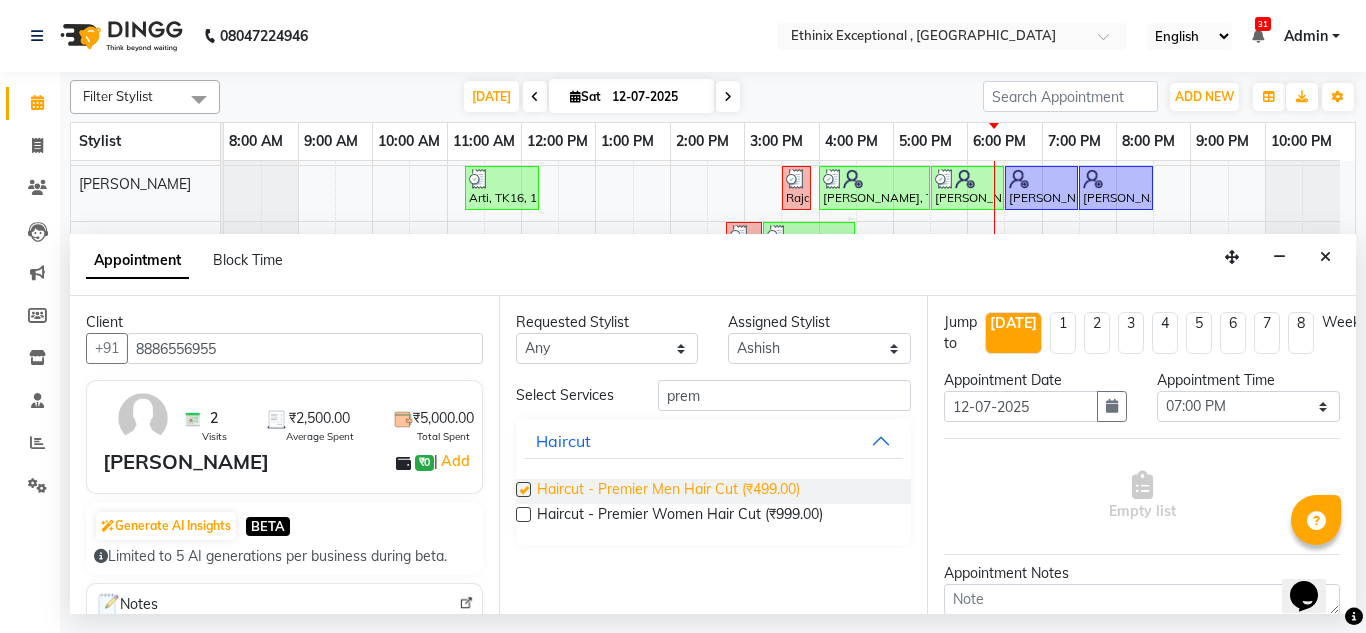 checkbox on "false" 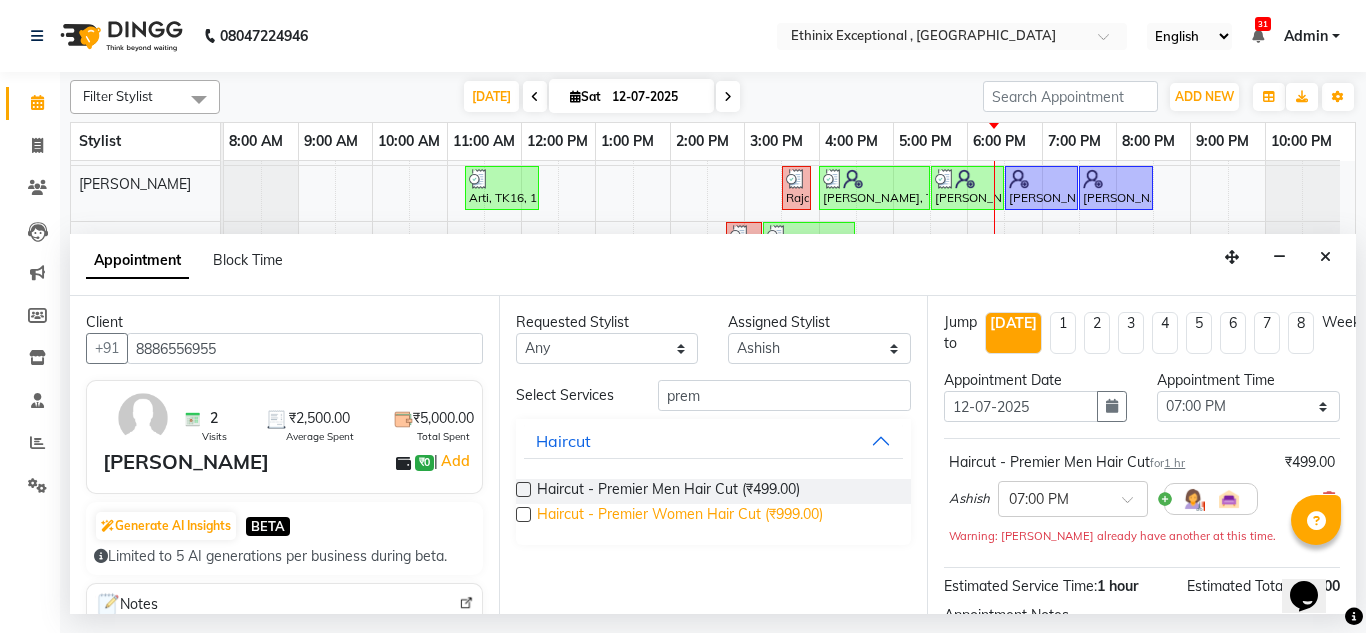 click on "Haircut - Premier Women Hair Cut (₹999.00)" at bounding box center (680, 516) 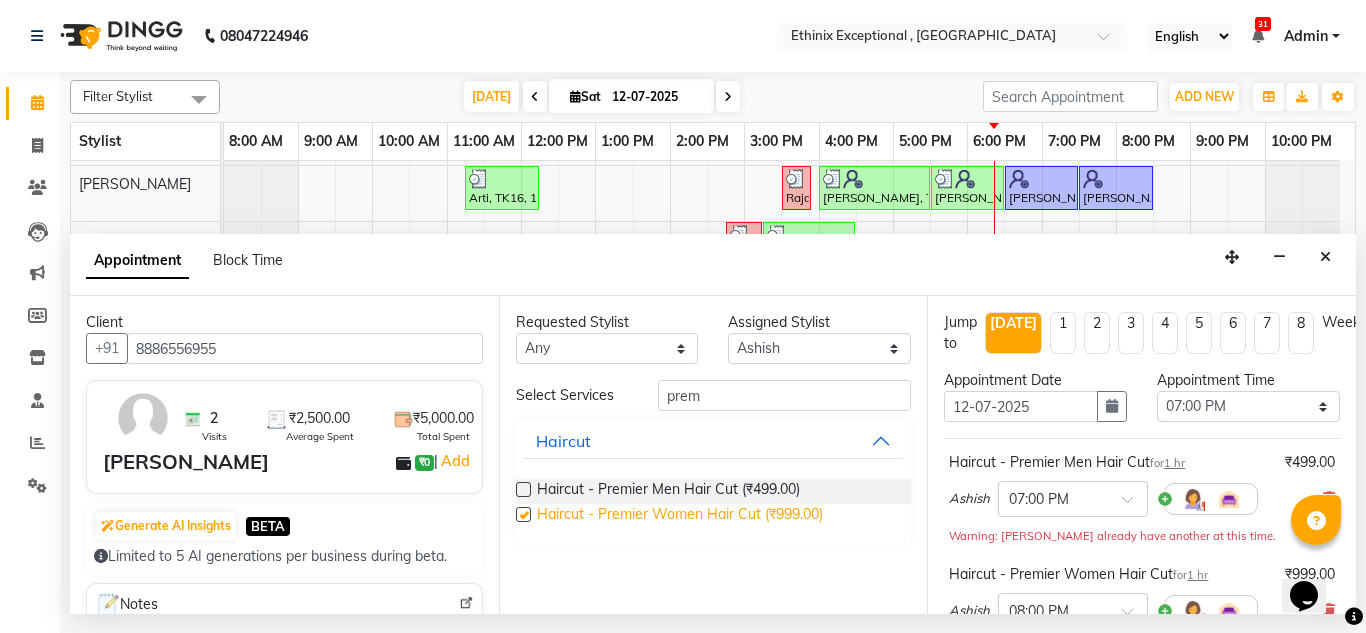 checkbox on "false" 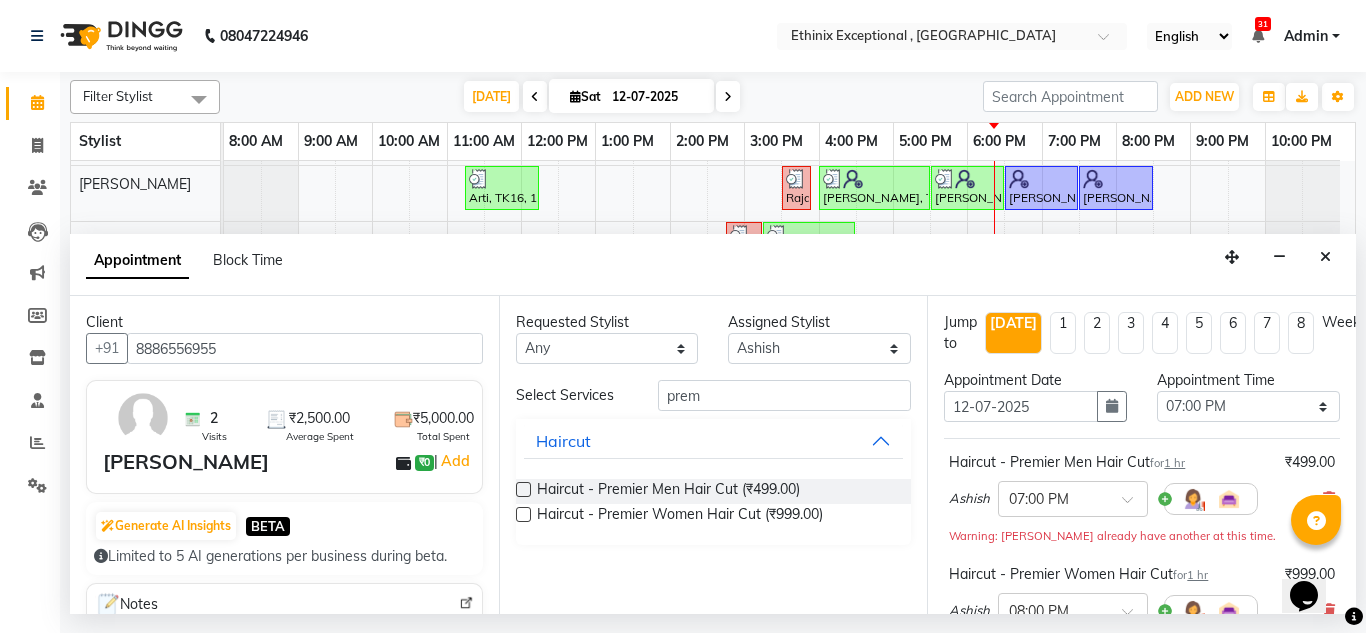 scroll, scrollTop: 356, scrollLeft: 0, axis: vertical 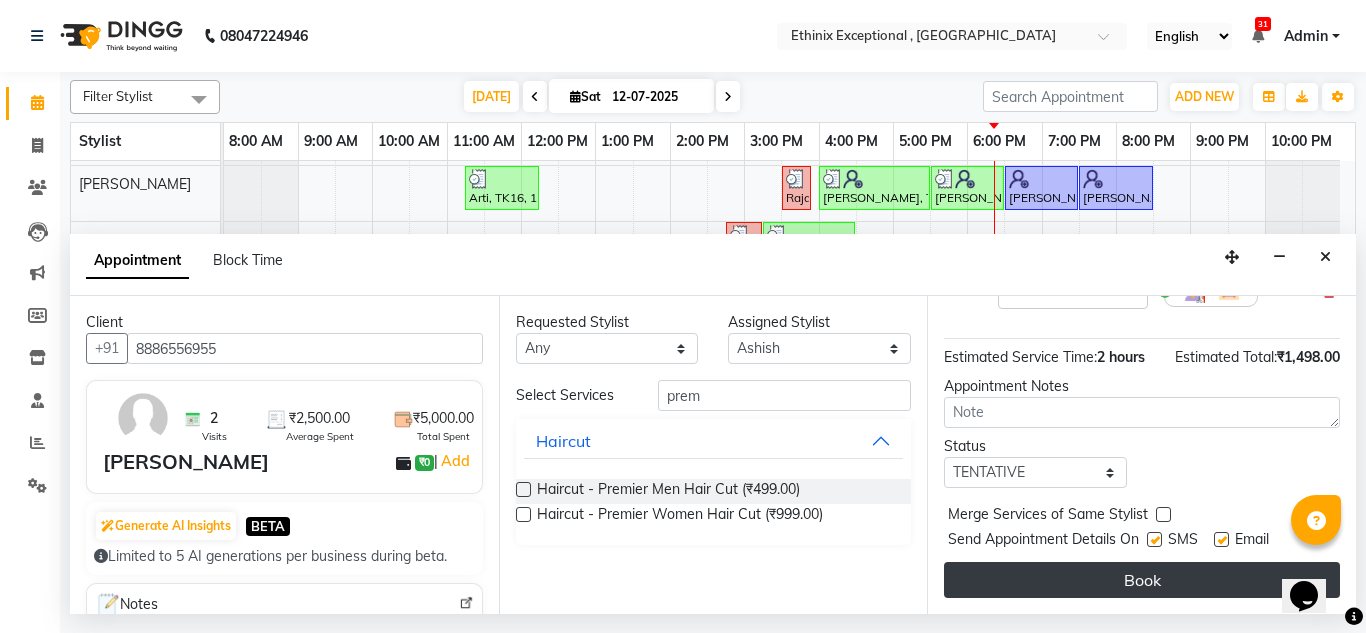 click on "Book" at bounding box center (1142, 580) 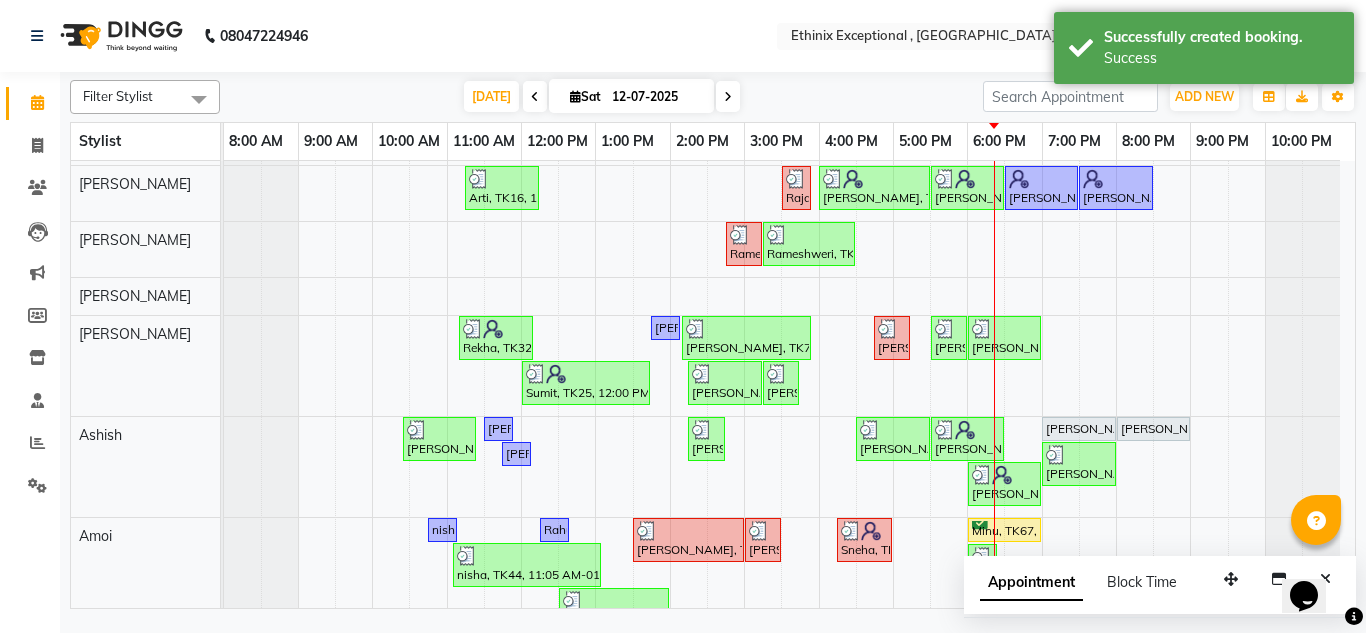 scroll, scrollTop: 555, scrollLeft: 0, axis: vertical 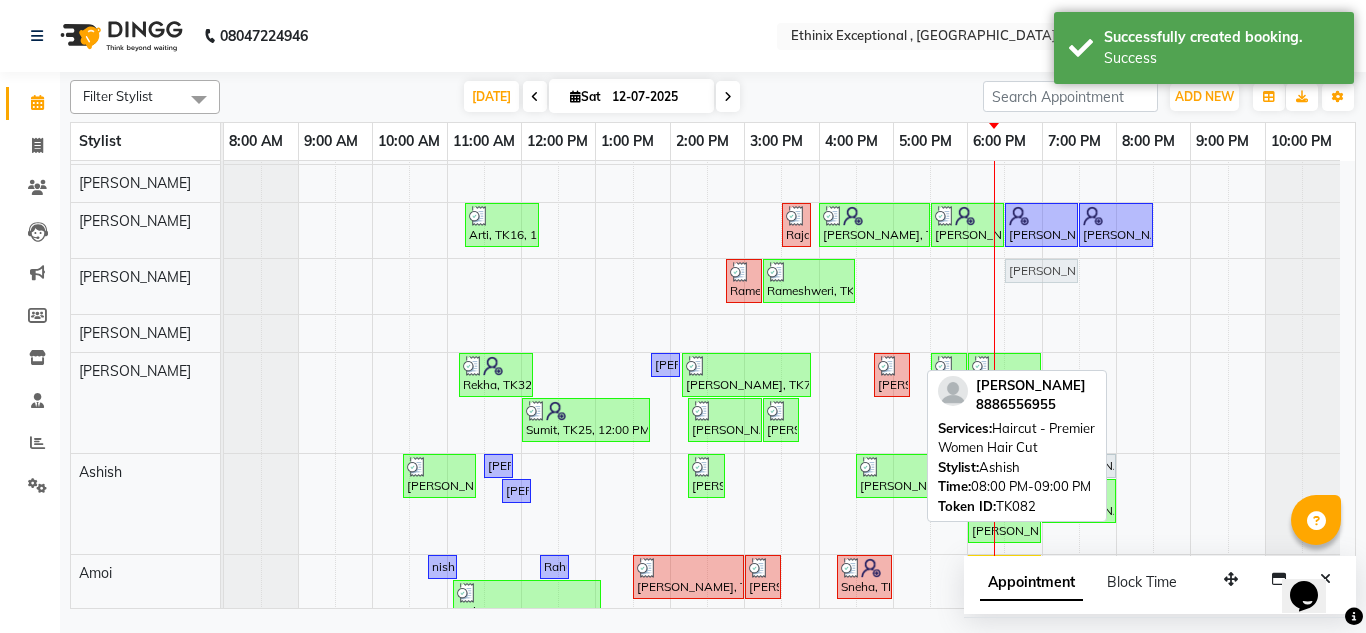 drag, startPoint x: 1155, startPoint y: 467, endPoint x: 1055, endPoint y: 265, distance: 225.39743 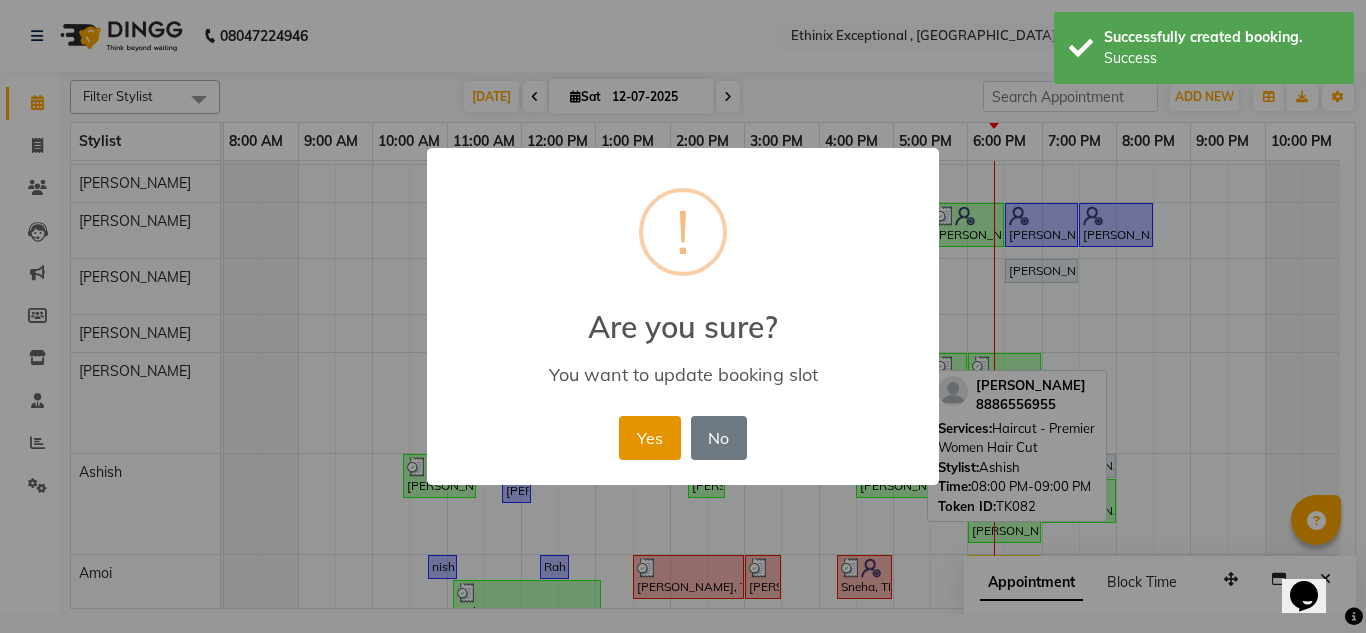 click on "Yes" at bounding box center (649, 438) 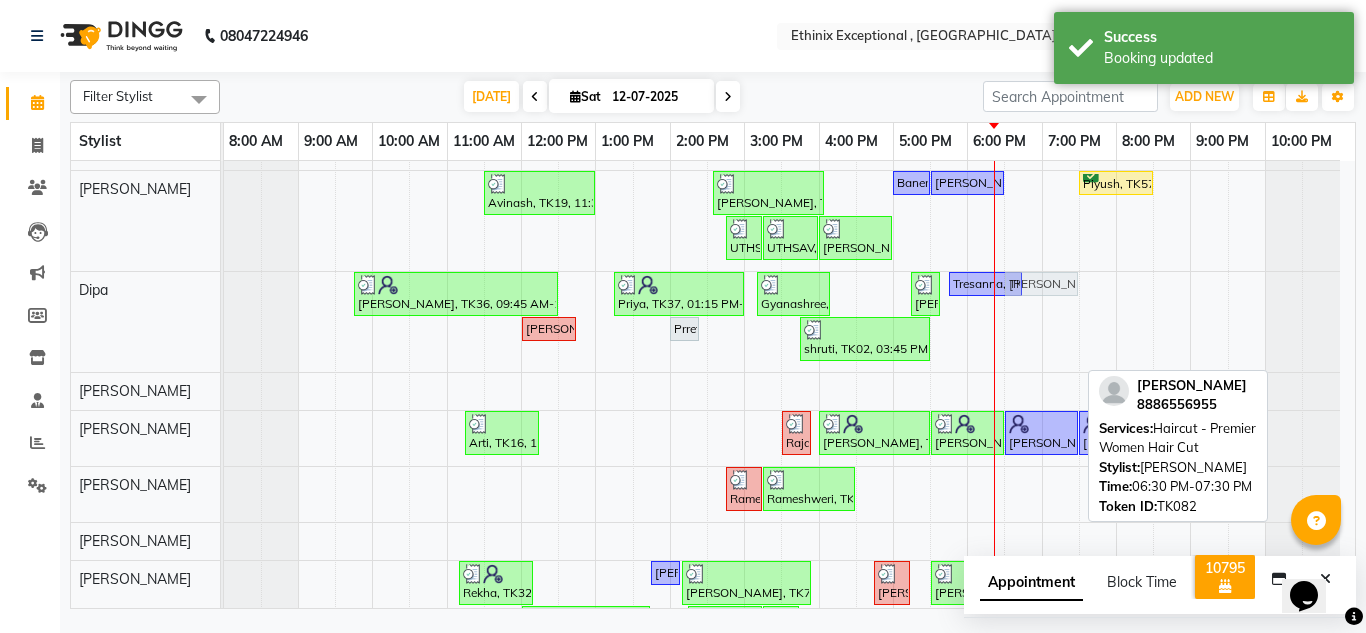 drag, startPoint x: 1055, startPoint y: 483, endPoint x: 1043, endPoint y: 339, distance: 144.49913 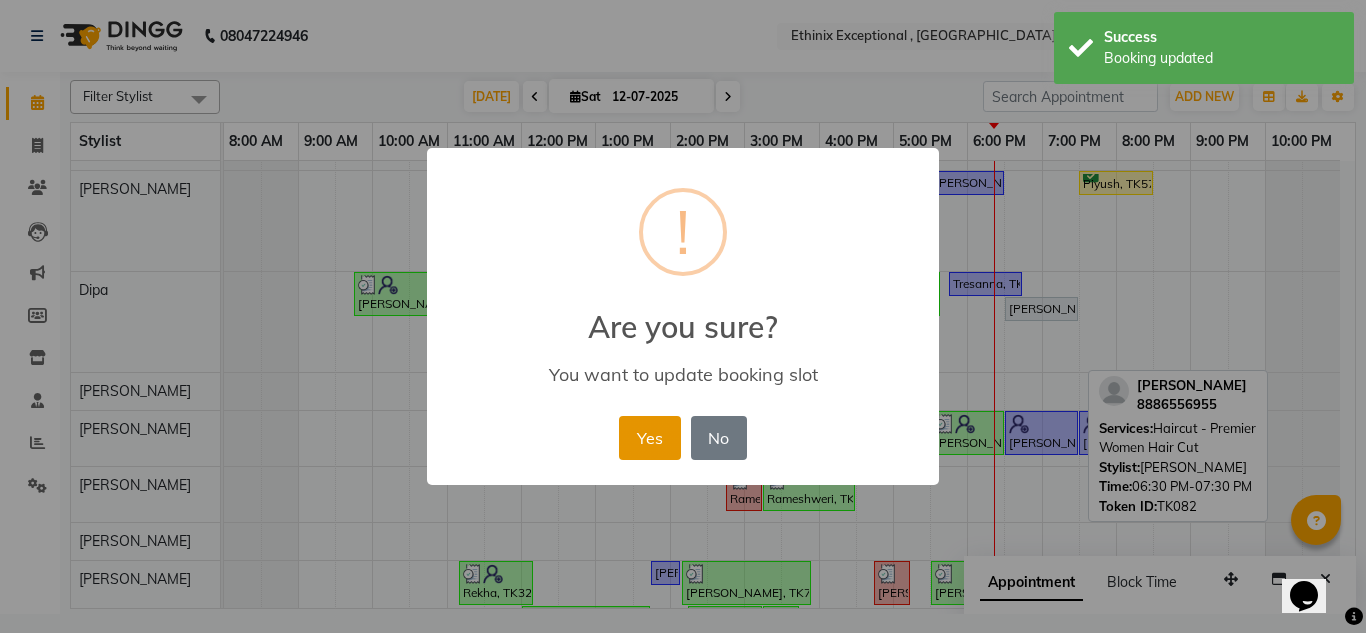 click on "Yes" at bounding box center (649, 438) 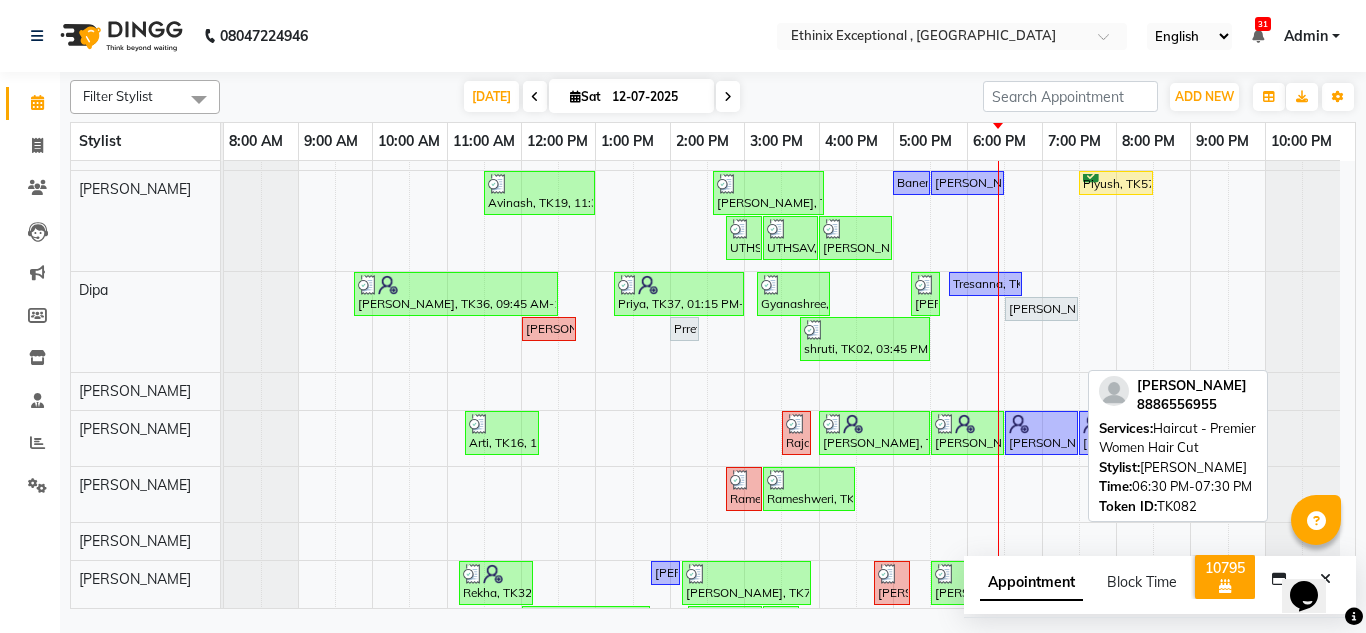 scroll, scrollTop: 418, scrollLeft: 0, axis: vertical 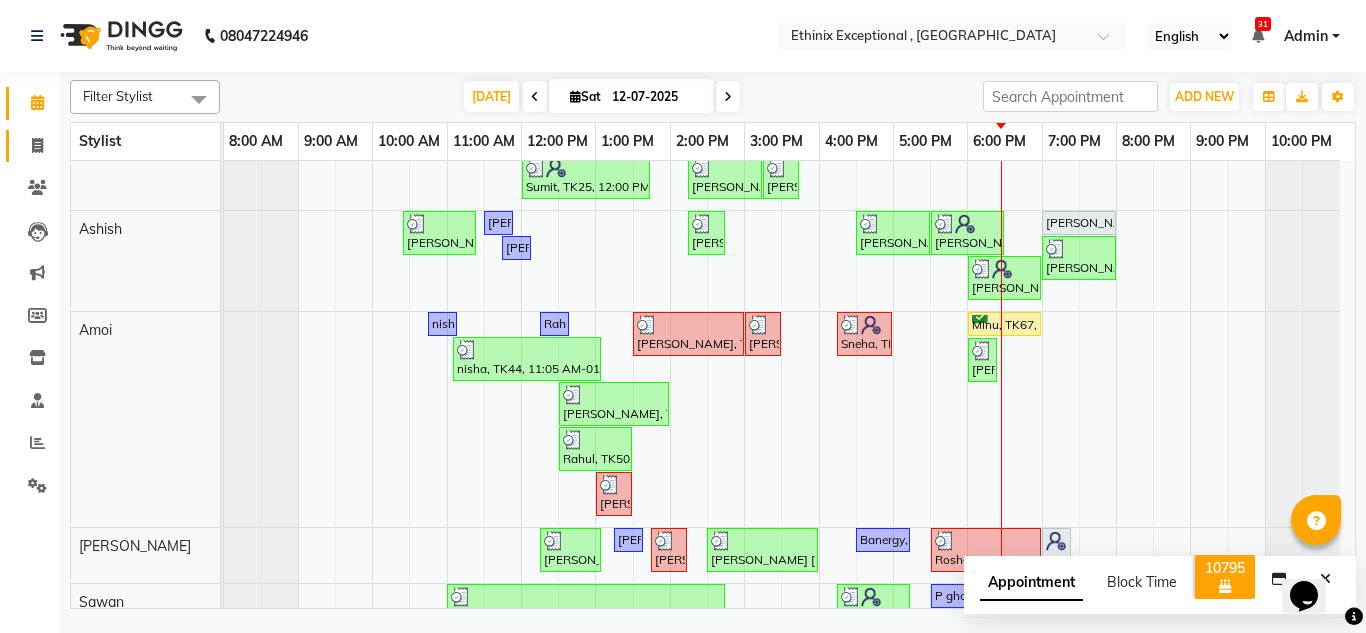 click on "Invoice" 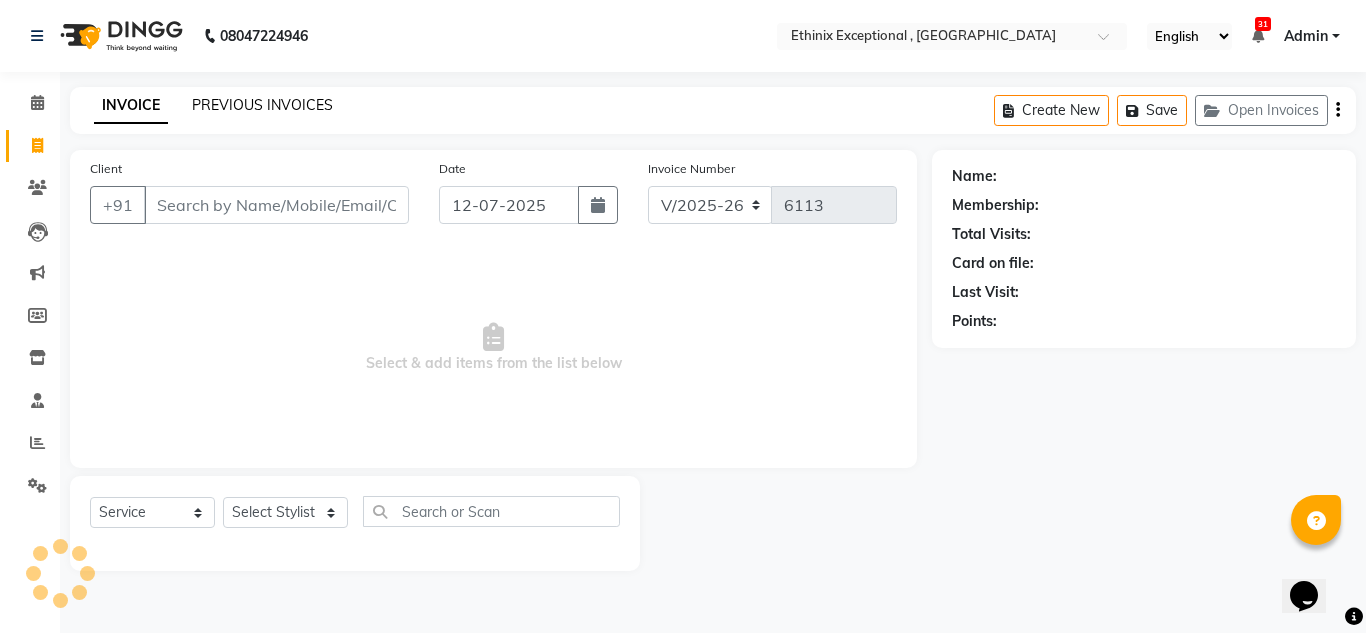 click on "PREVIOUS INVOICES" 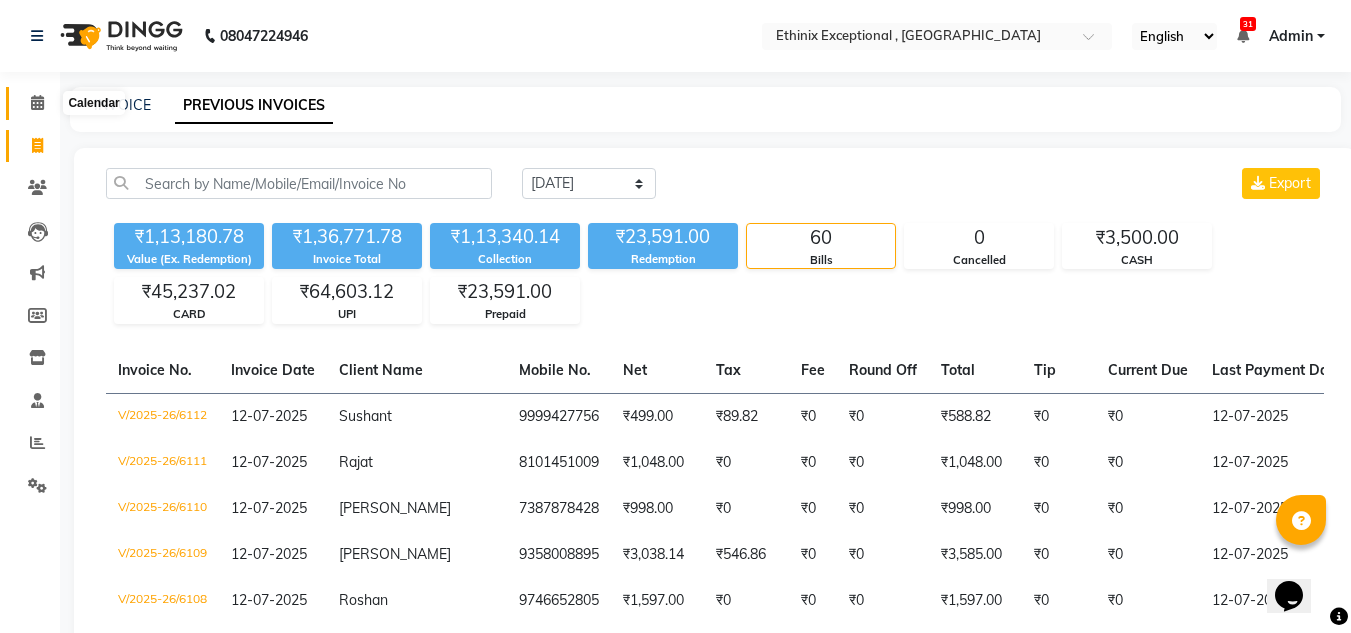 click 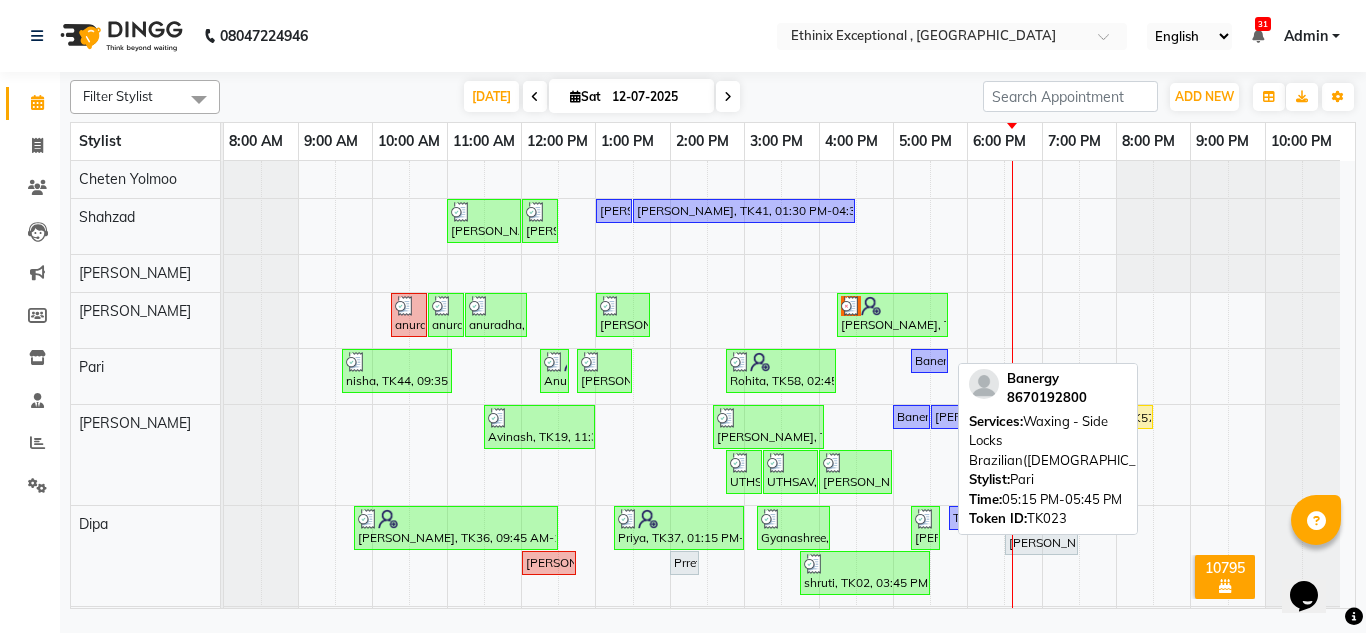 scroll, scrollTop: 242, scrollLeft: 0, axis: vertical 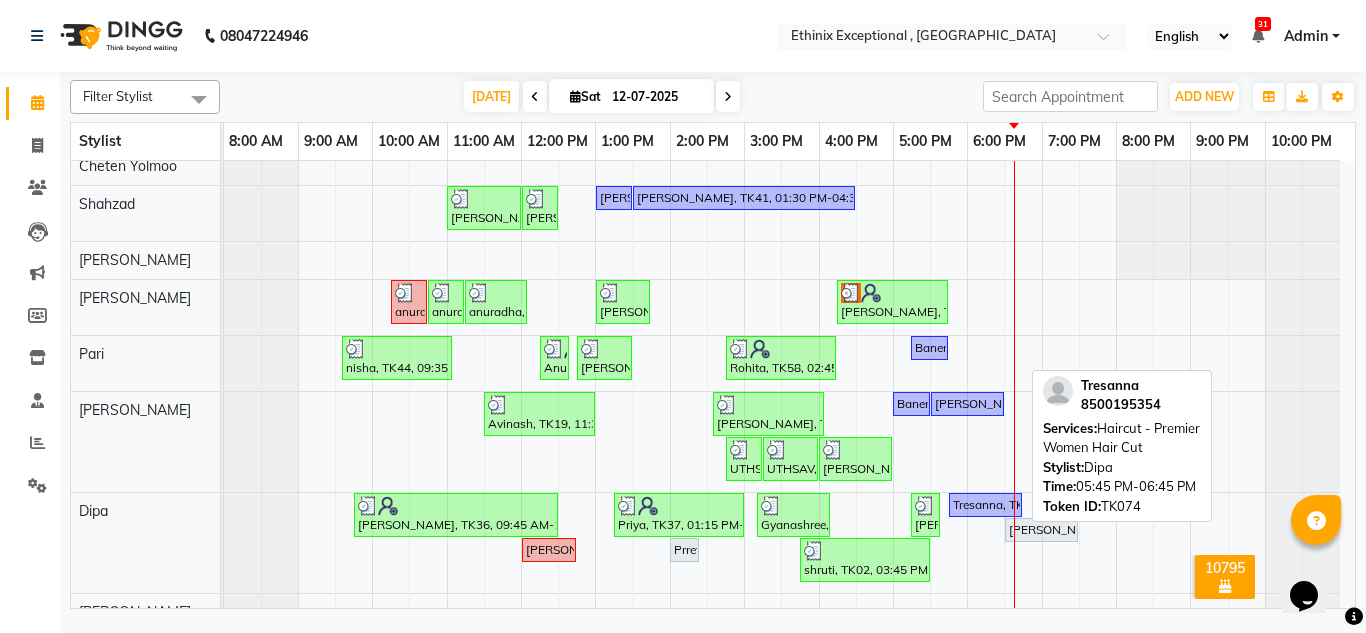 click on "Tresanna, TK74, 05:45 PM-06:45 PM, Haircut - Premier Women Hair Cut" at bounding box center (985, 505) 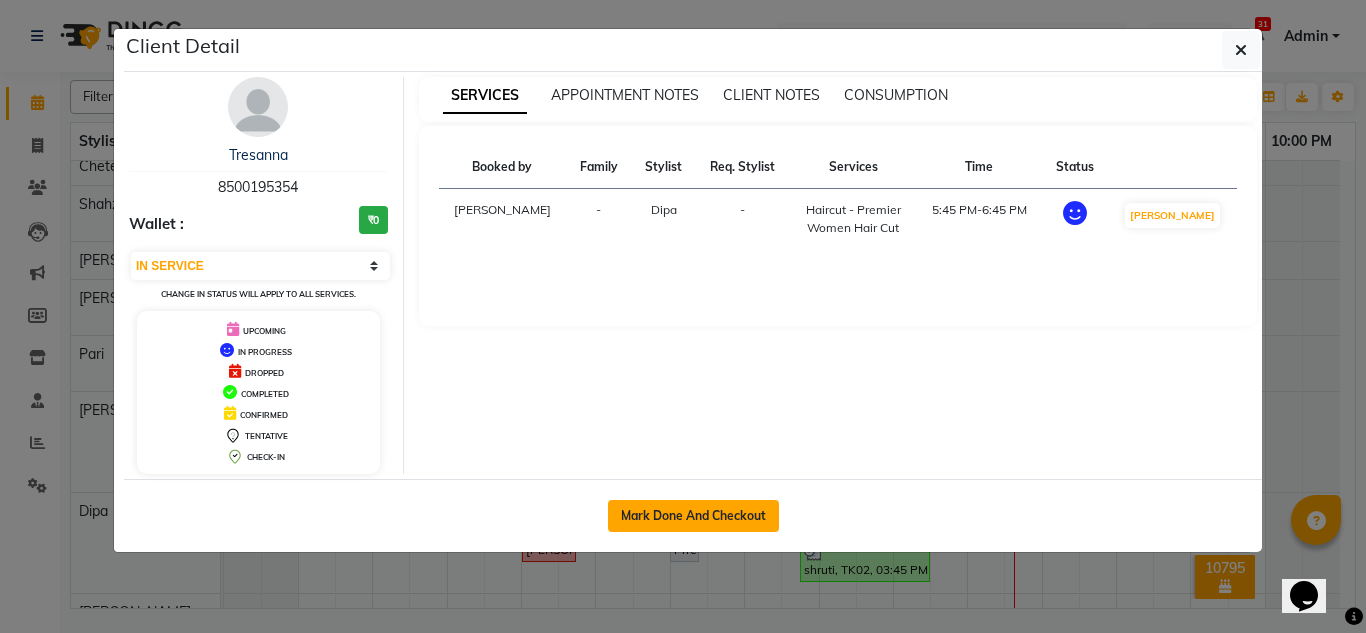 click on "Mark Done And Checkout" 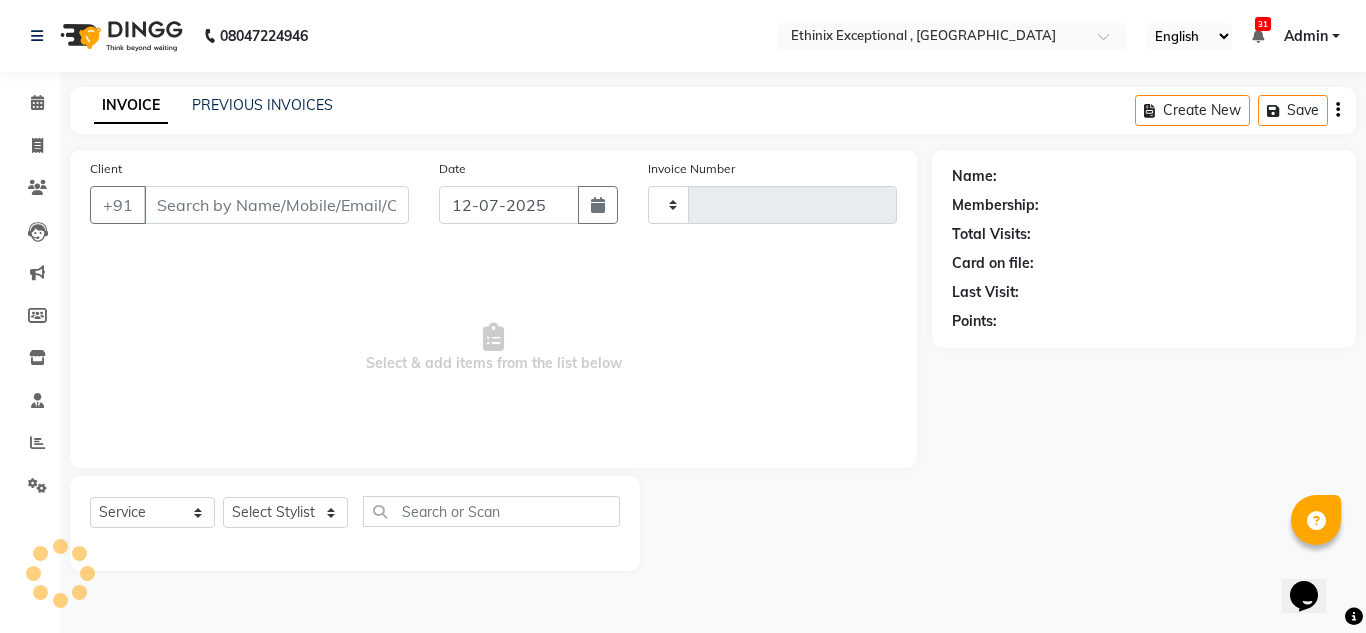 type on "6114" 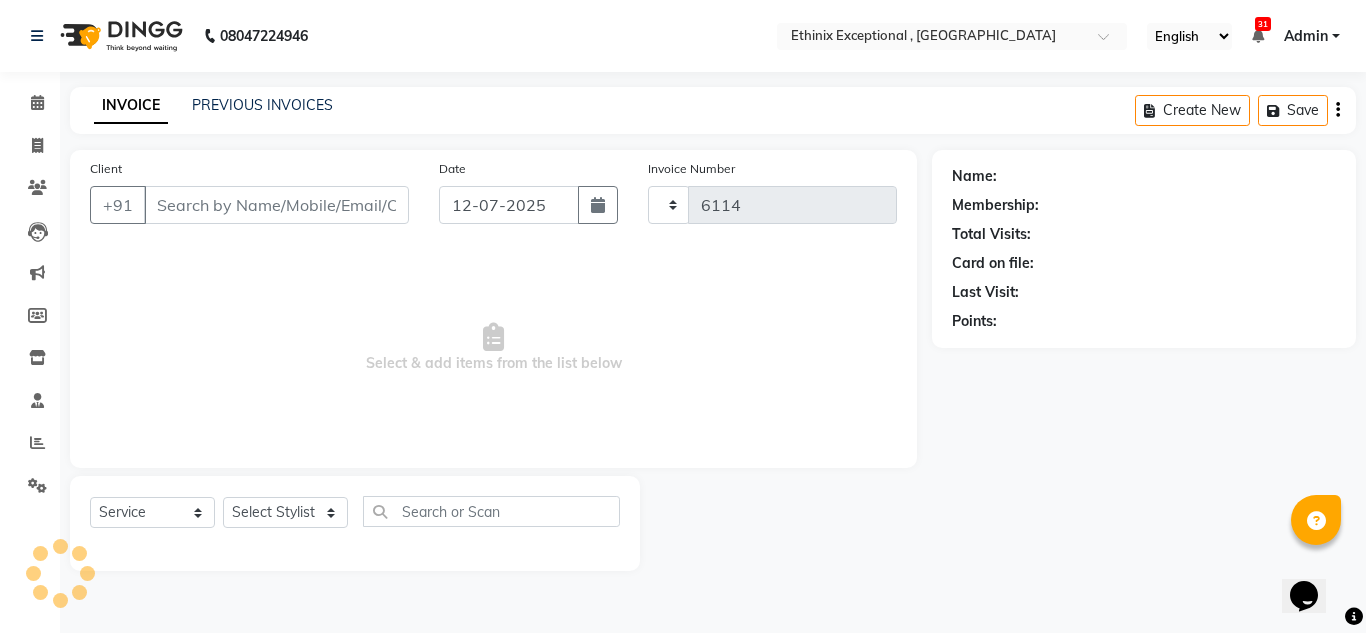 select on "3" 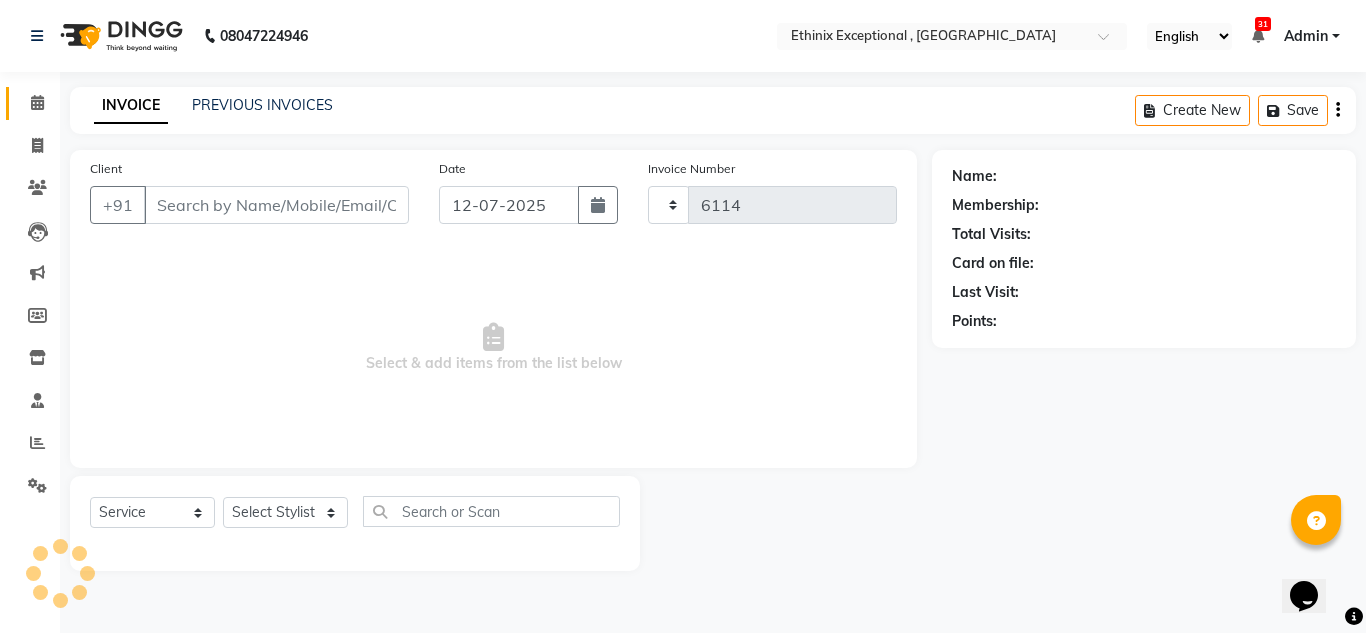 select on "3625" 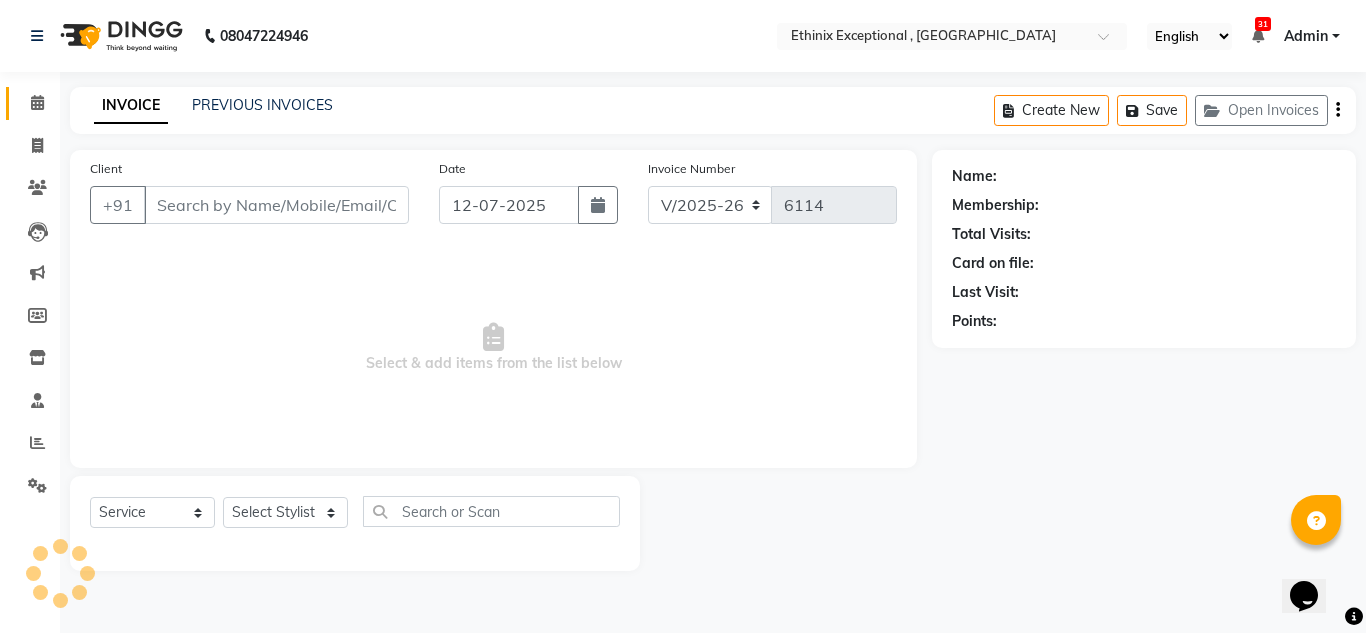 type on "8500195354" 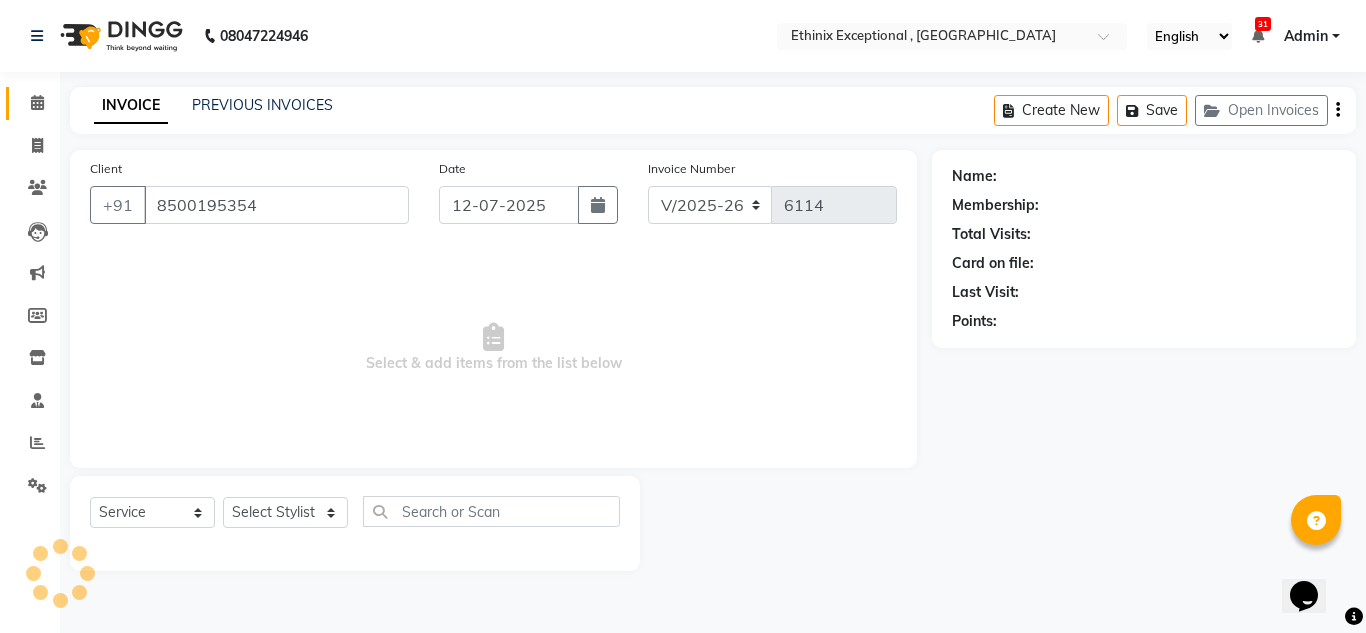 select on "37443" 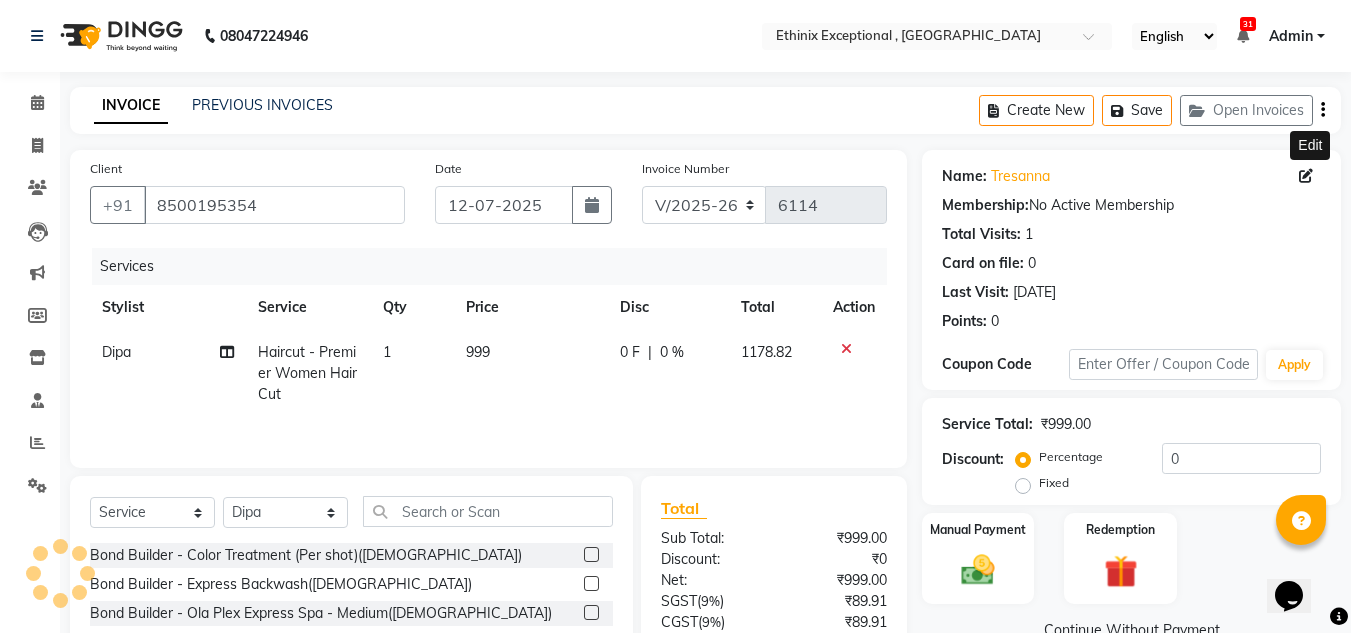 click 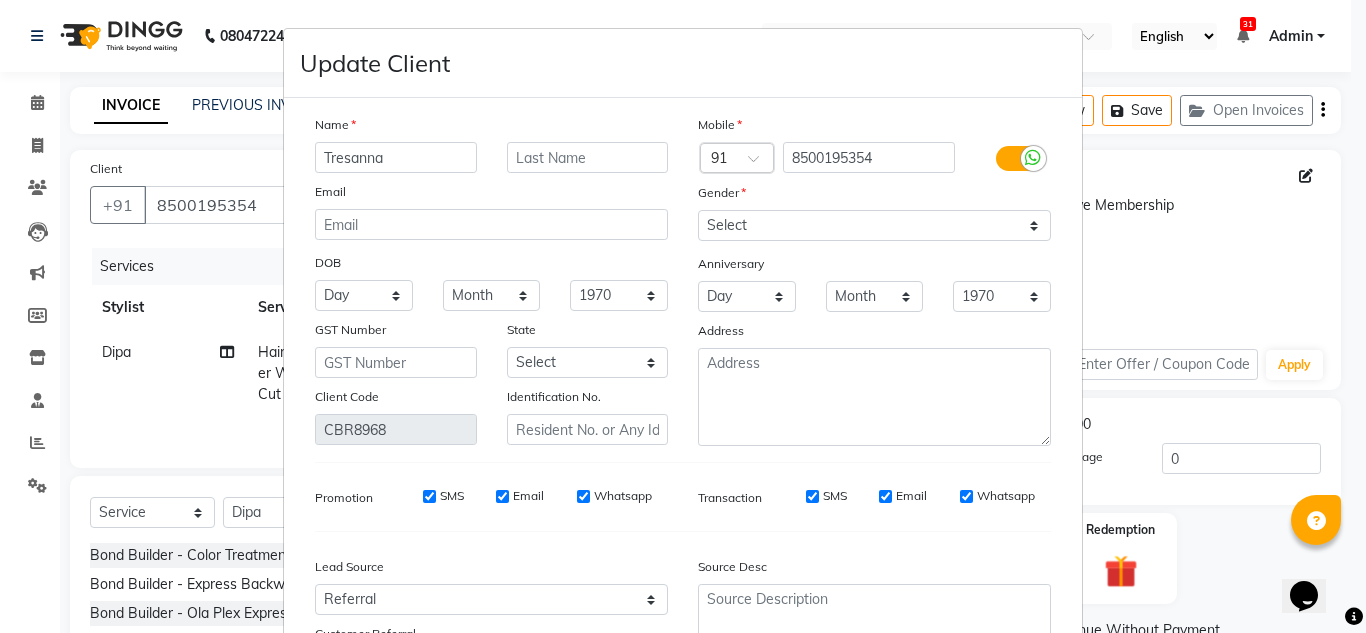 click on "Tresanna" at bounding box center [396, 157] 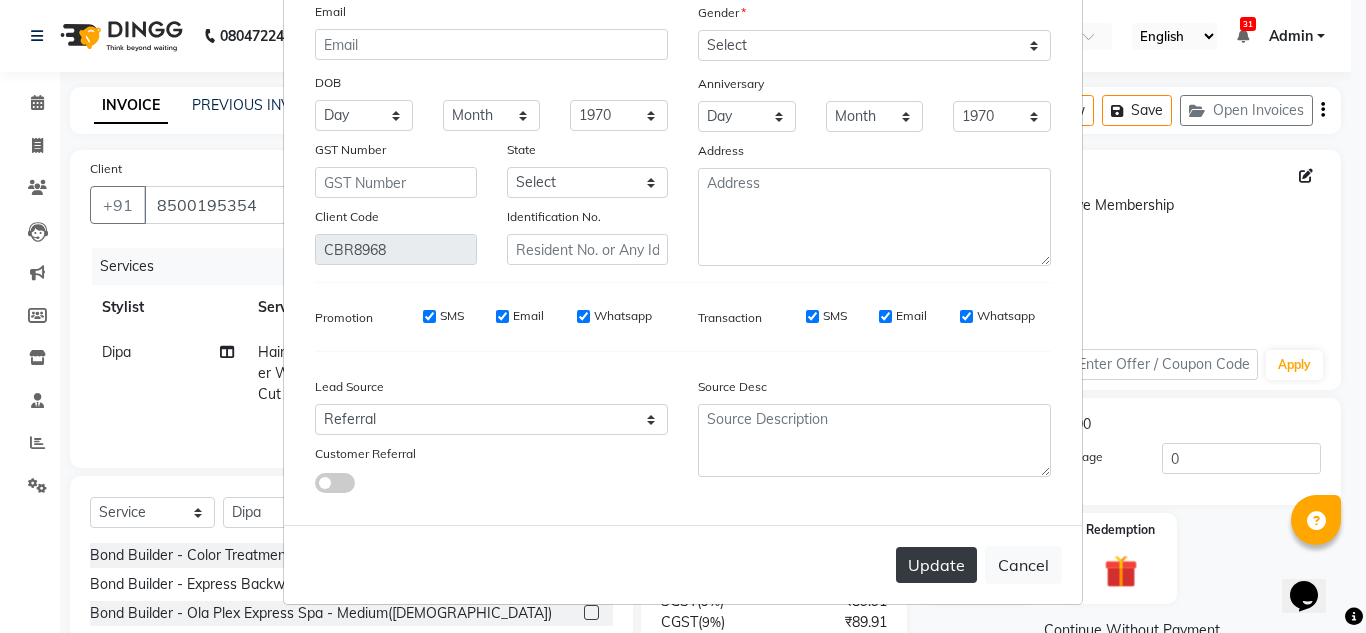 type on "[PERSON_NAME]" 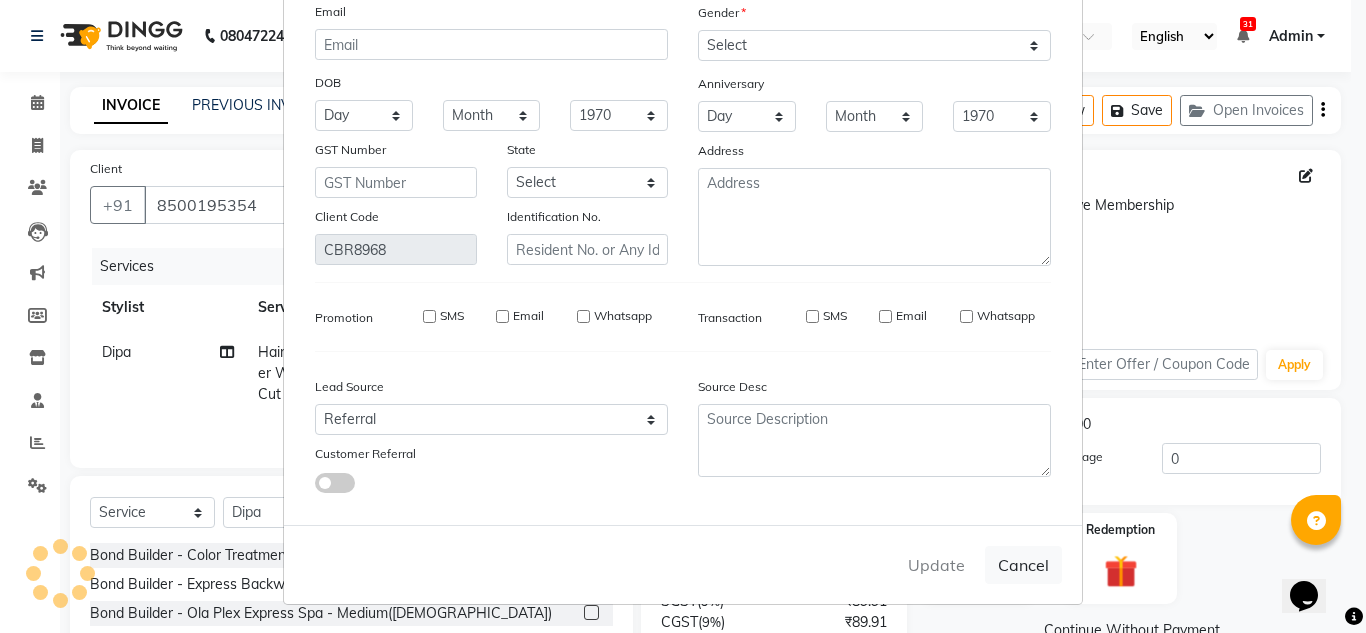 type 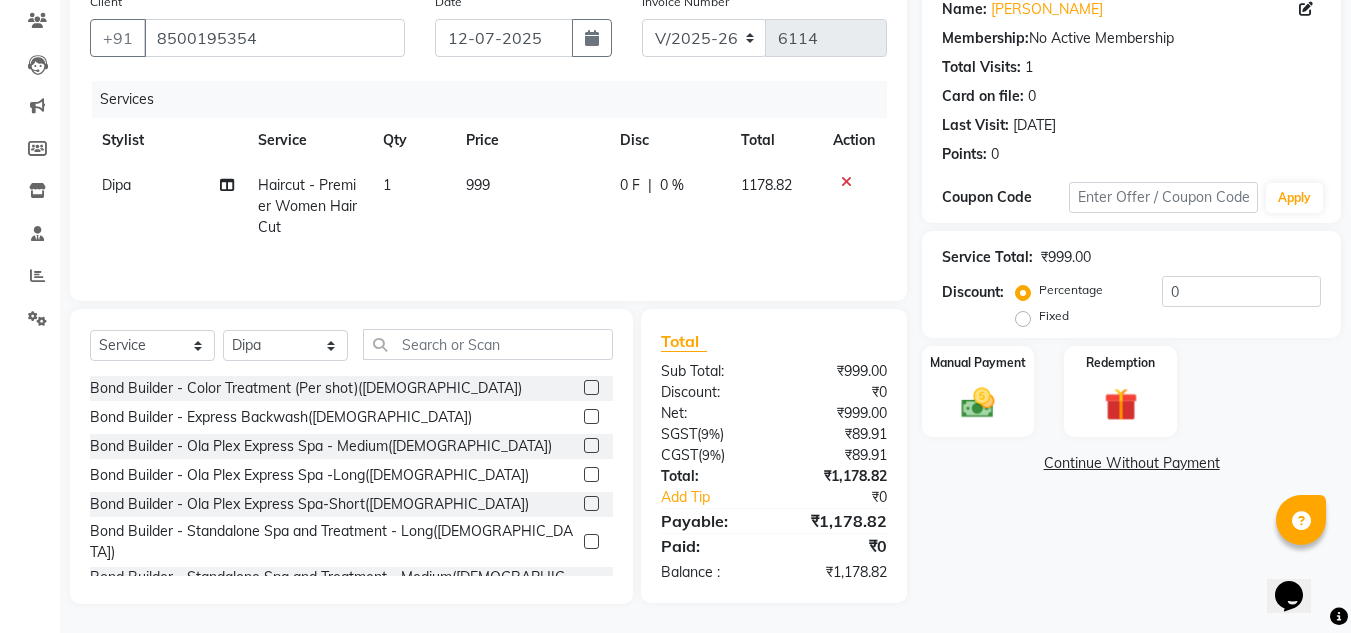 click on "Fixed" 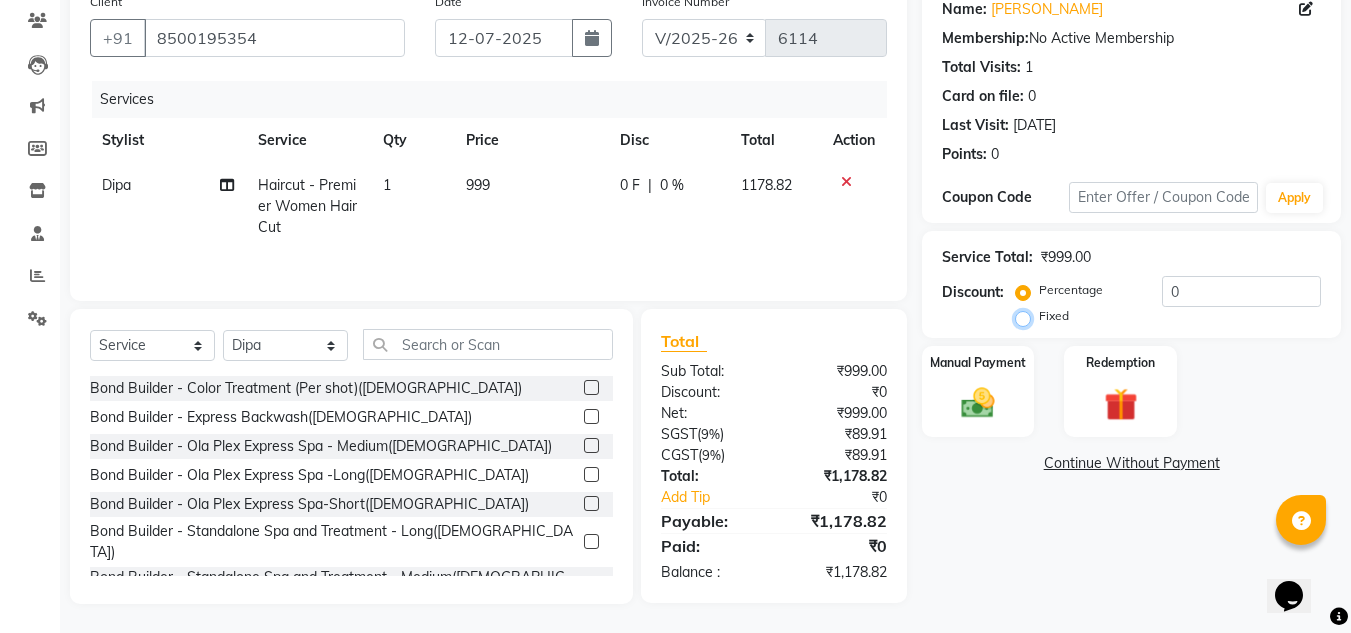 click on "Fixed" at bounding box center (1027, 316) 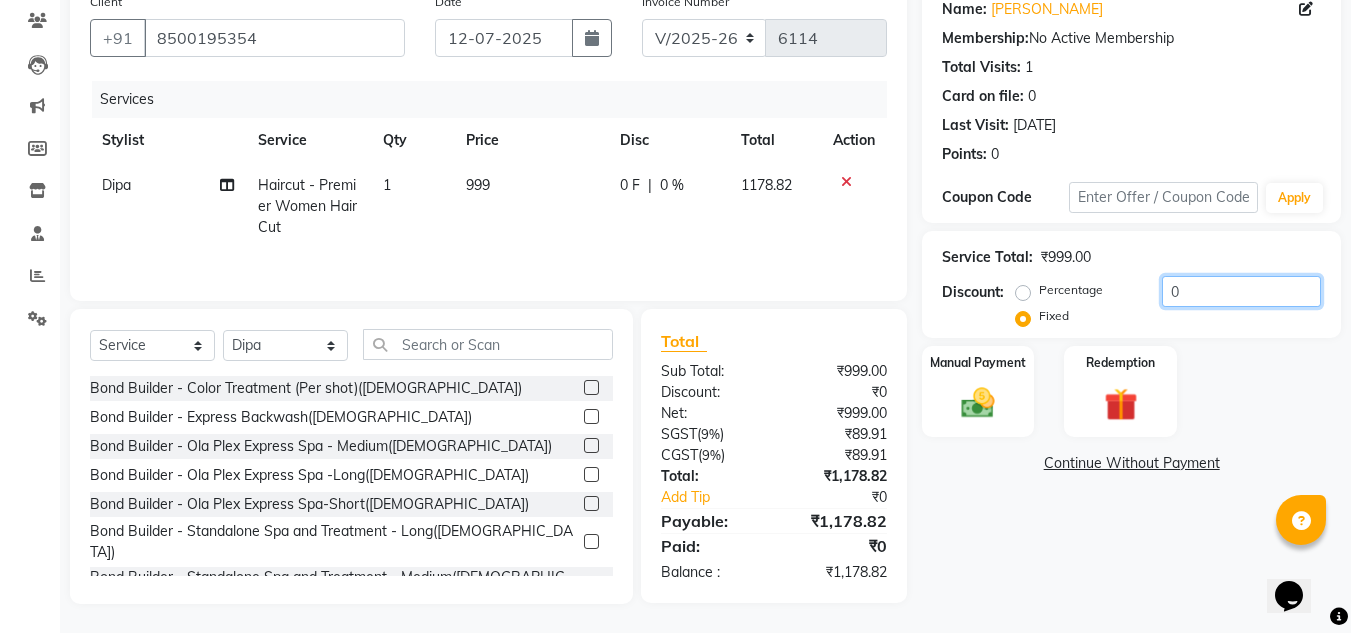 click on "0" 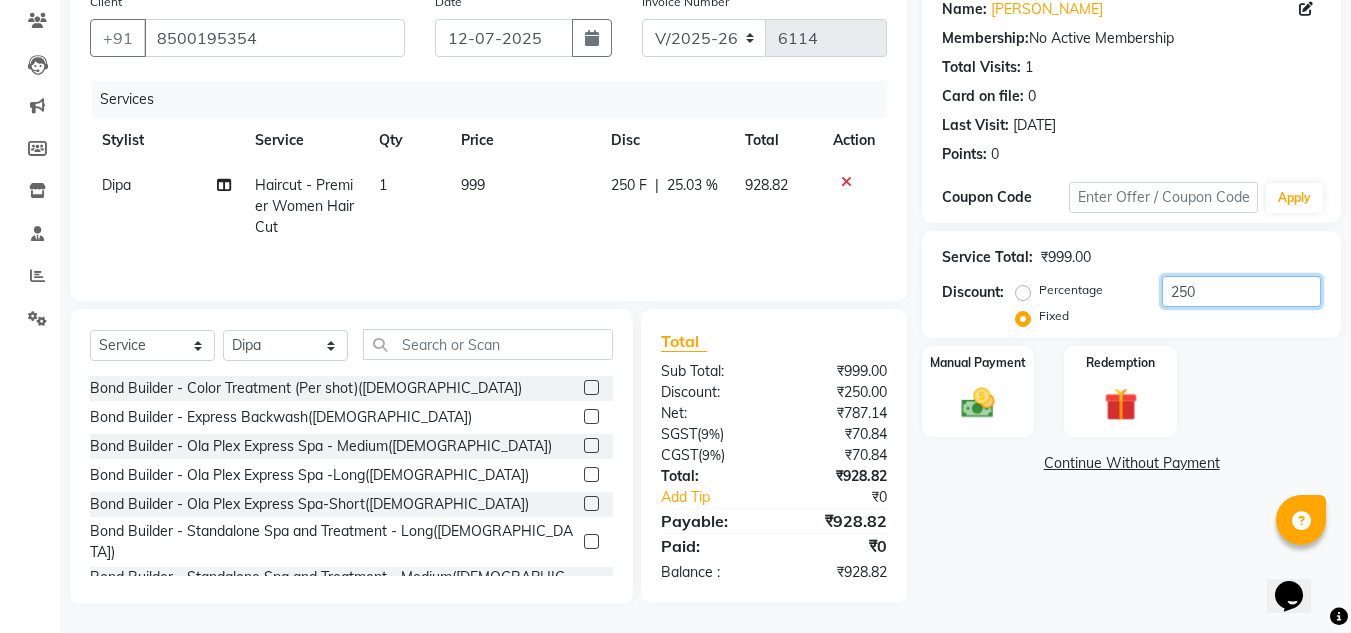 scroll, scrollTop: 168, scrollLeft: 0, axis: vertical 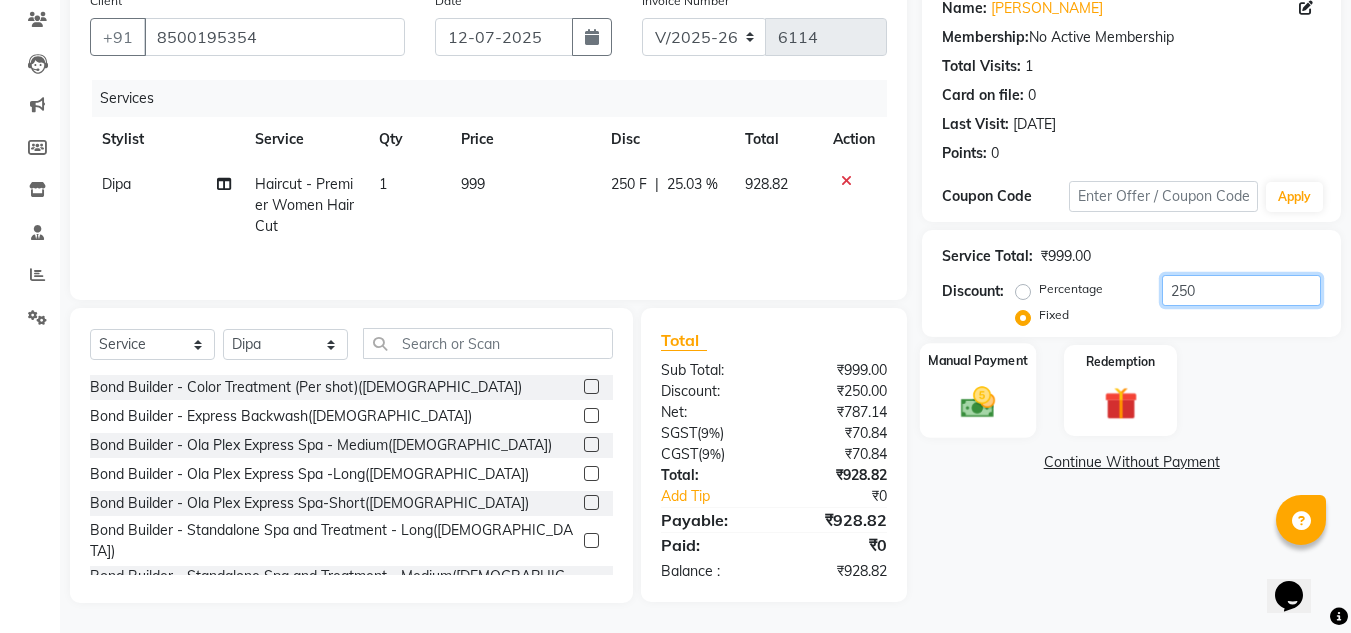 type on "250" 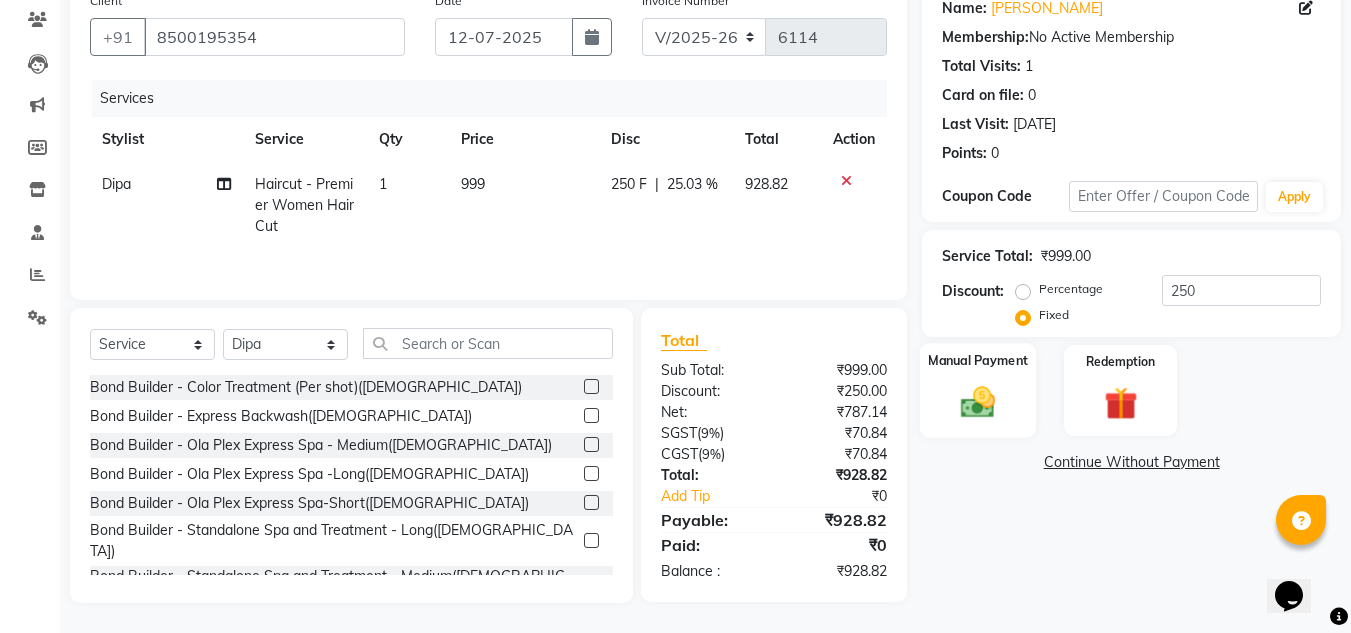 click on "Manual Payment" 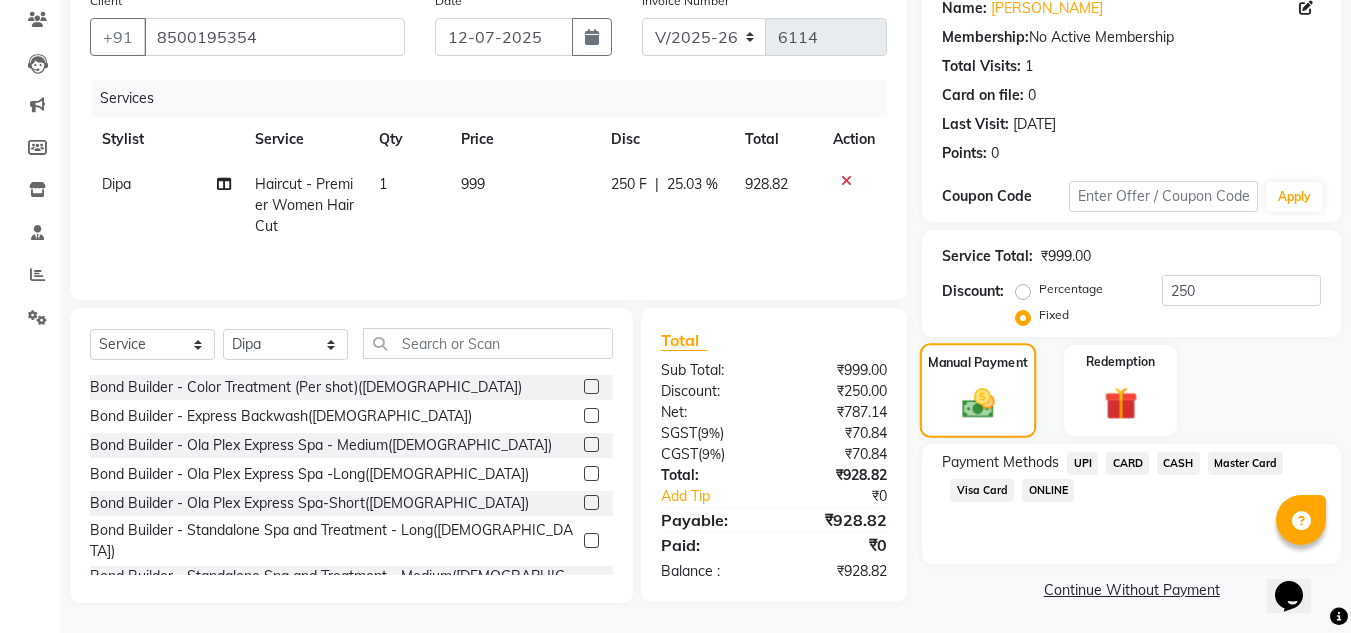 scroll, scrollTop: 170, scrollLeft: 0, axis: vertical 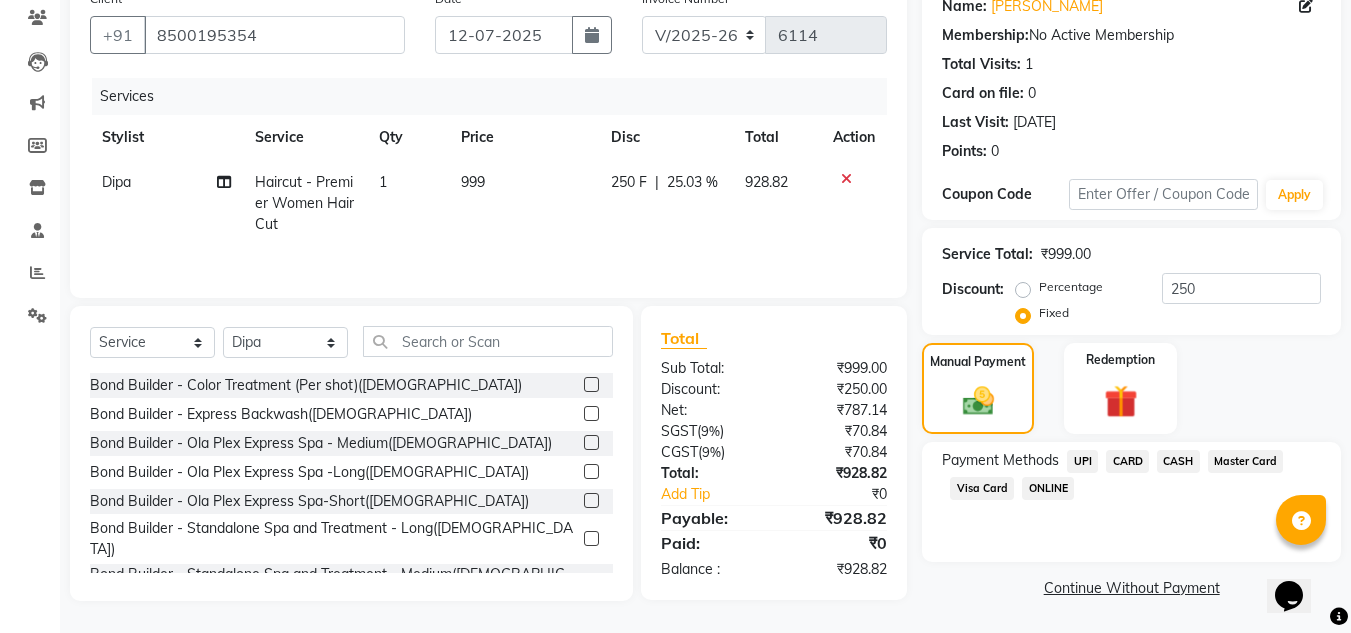 click on "UPI" 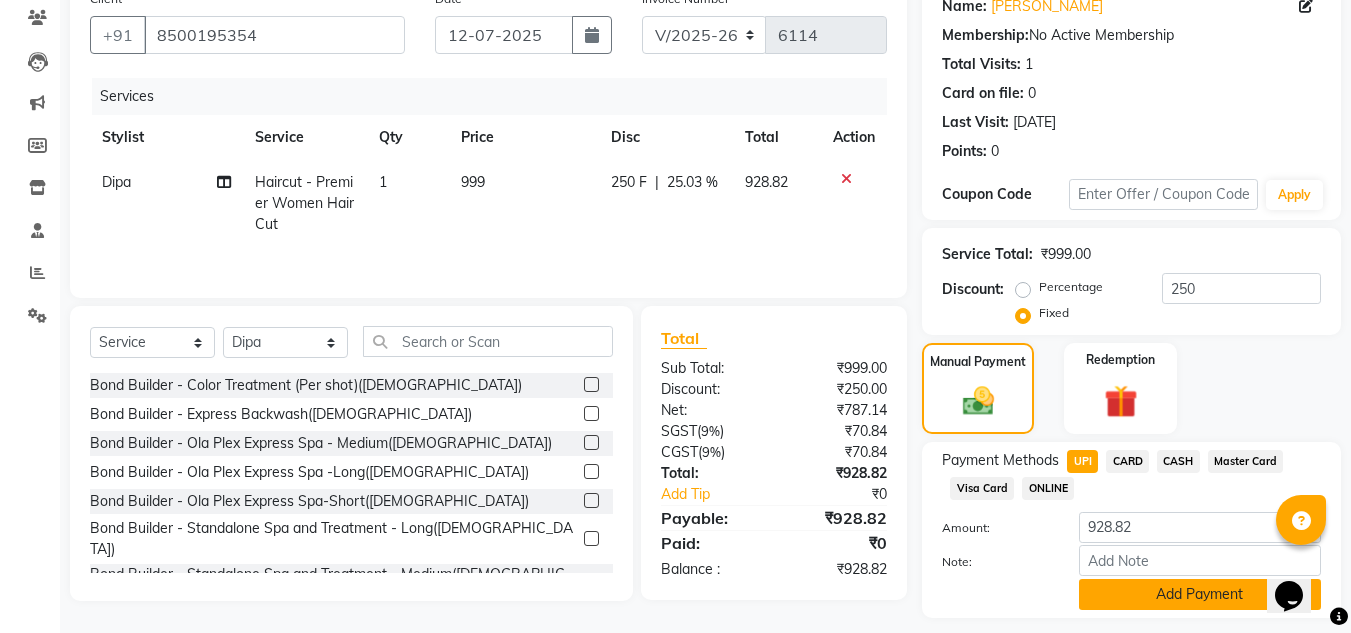 click on "Add Payment" 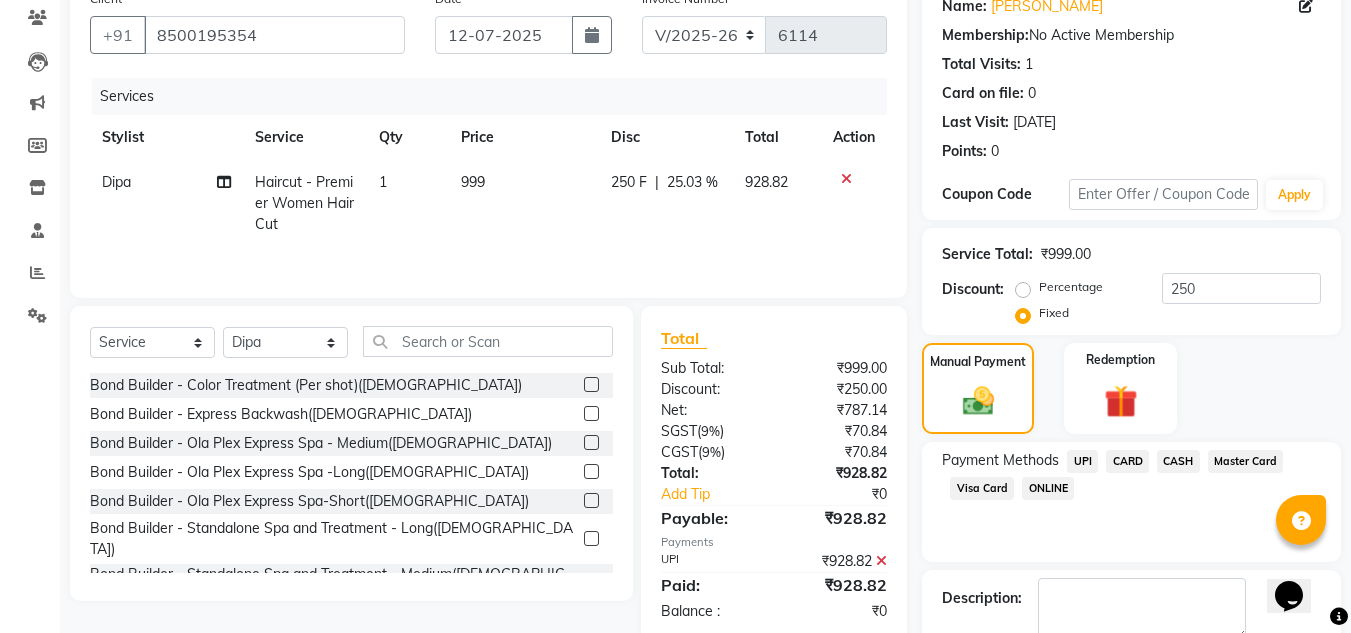 scroll, scrollTop: 283, scrollLeft: 0, axis: vertical 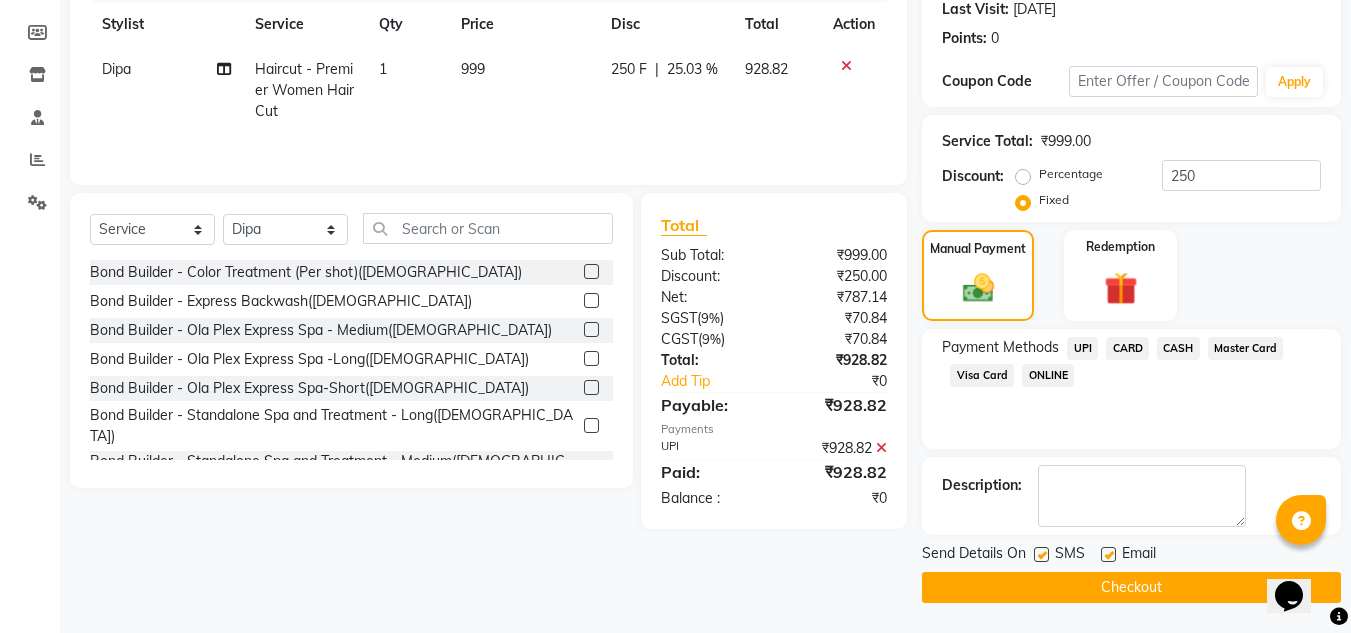 click on "Checkout" 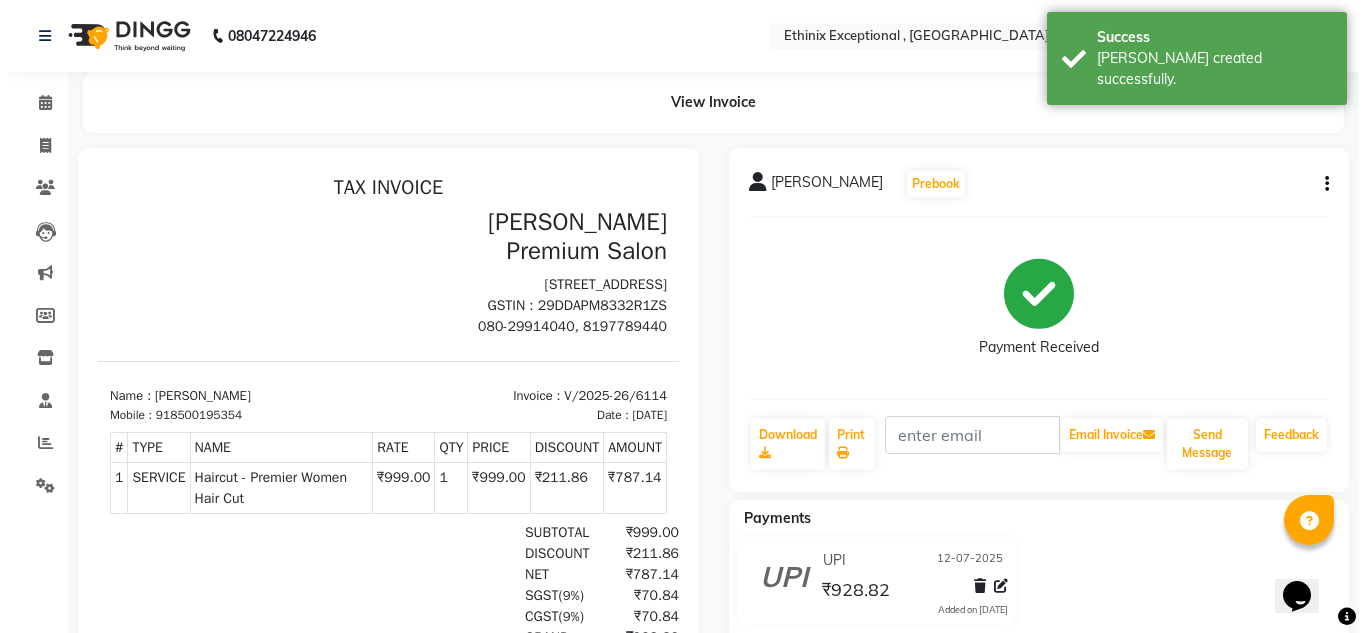 scroll, scrollTop: 0, scrollLeft: 0, axis: both 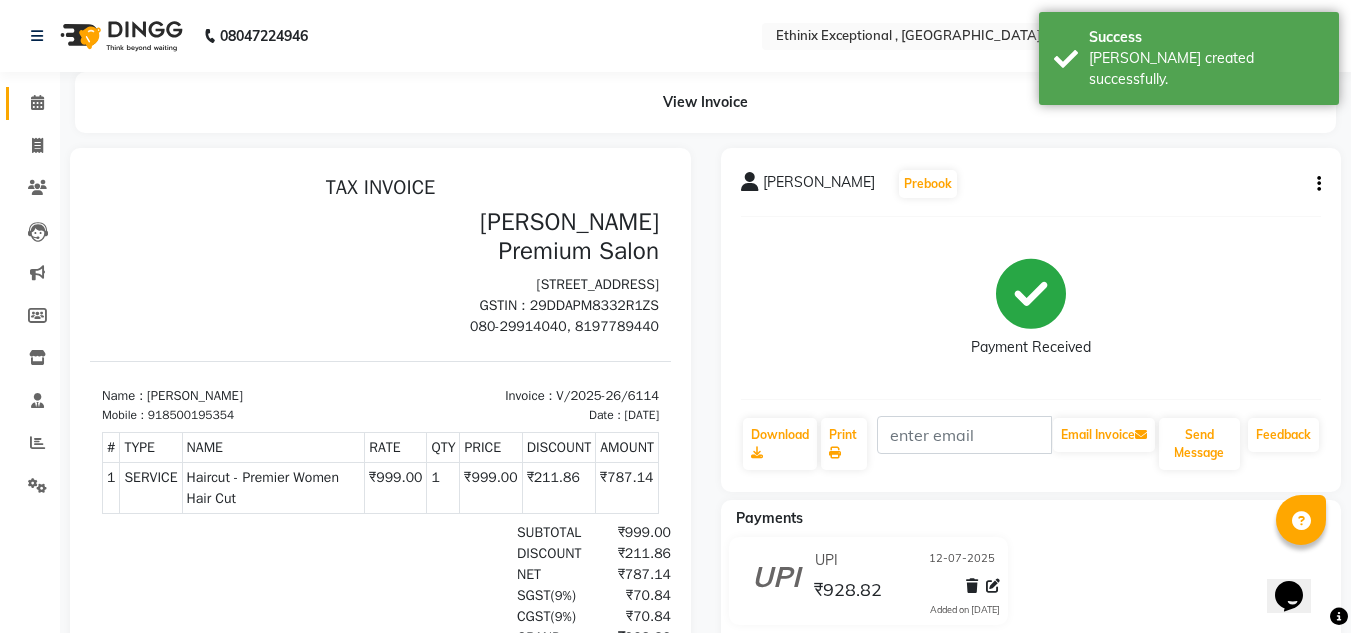 click on "Calendar" 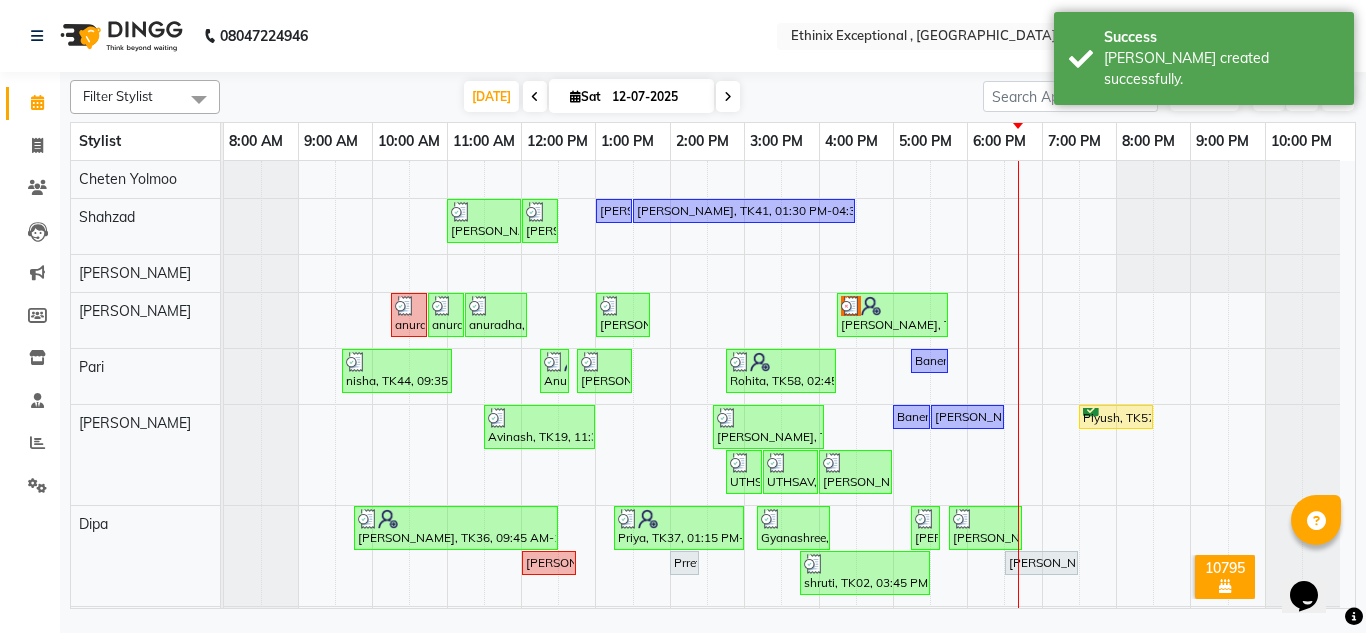 scroll, scrollTop: 168, scrollLeft: 0, axis: vertical 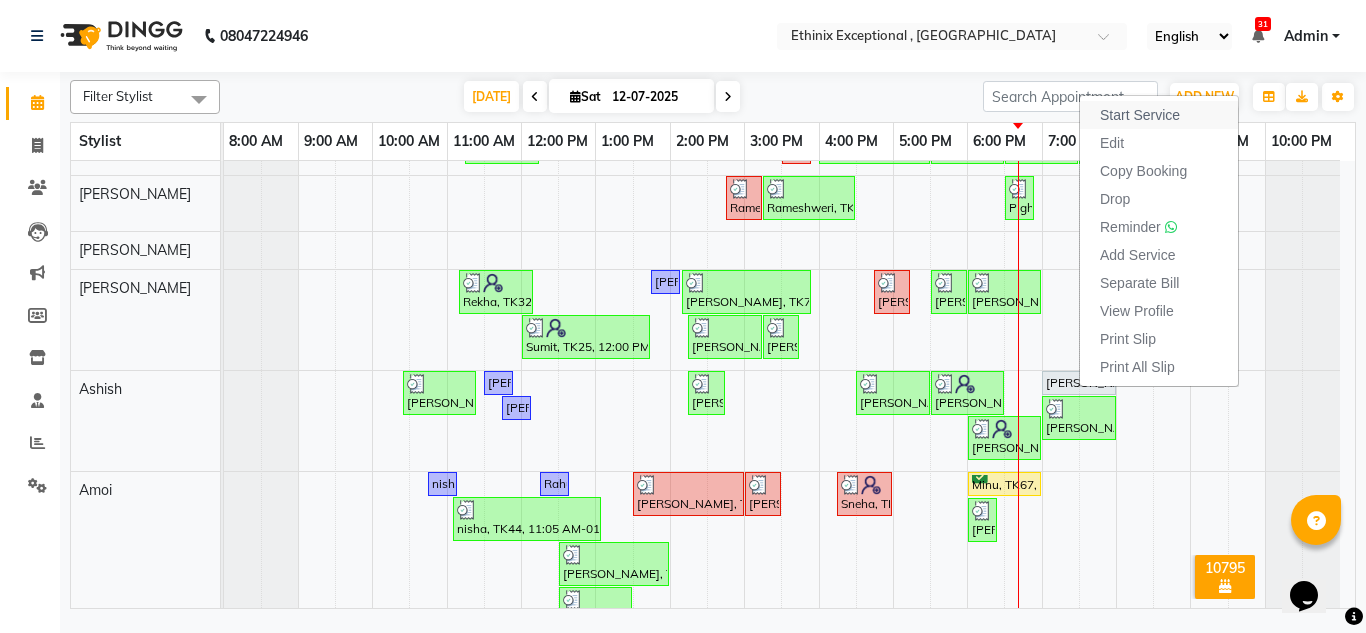 click on "Start Service" at bounding box center [1140, 115] 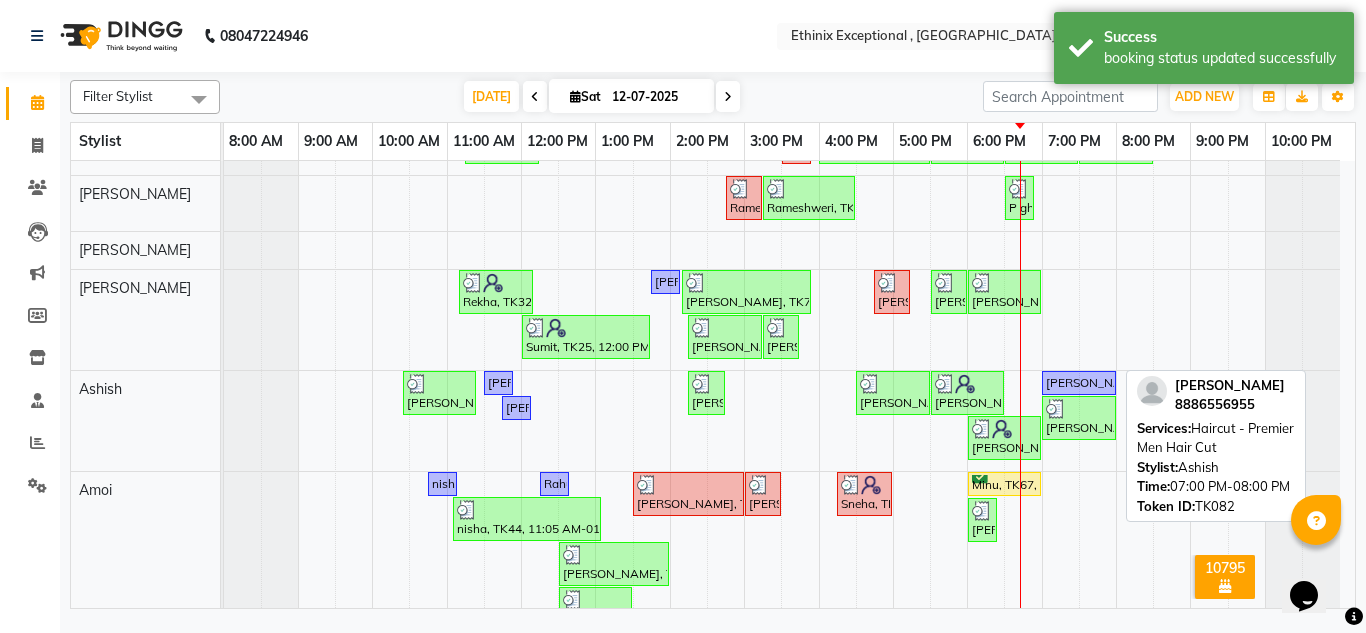 scroll, scrollTop: 867, scrollLeft: 0, axis: vertical 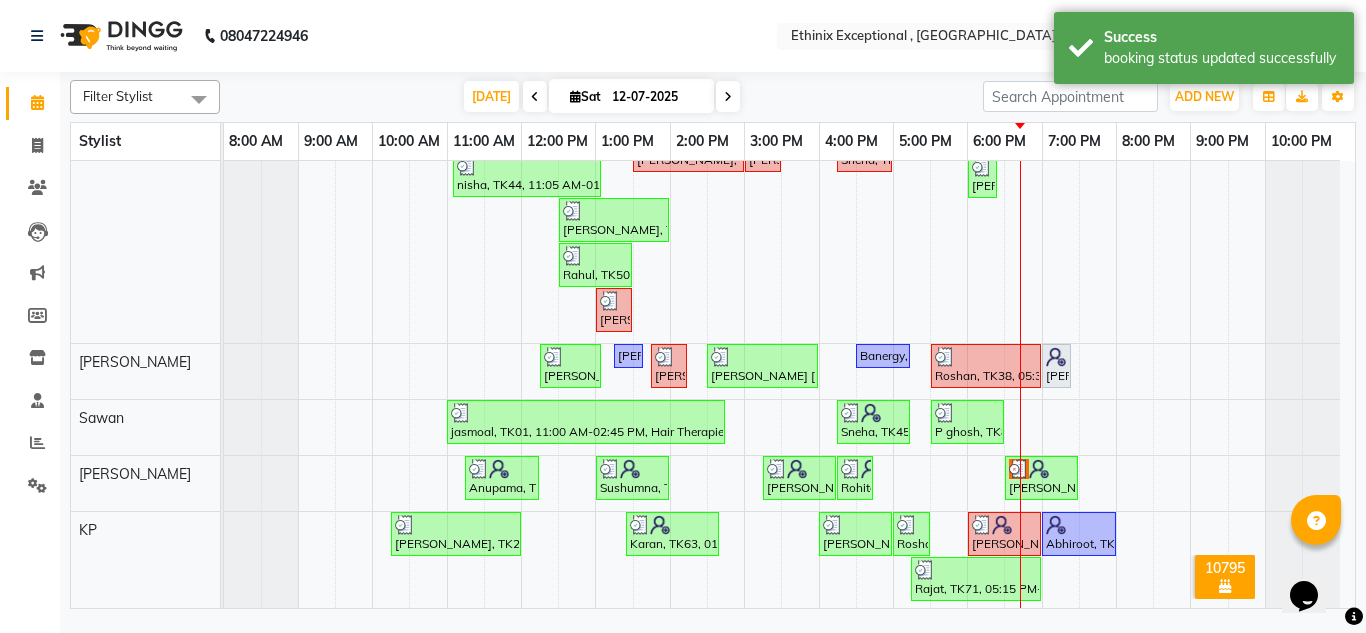 click on "Rajad, TK04, 11:00 AM-12:00 PM, Haircut - Top Tier Men Hair Cut     Rajad, TK04, 12:00 PM-12:30 PM, Haircut - [PERSON_NAME] Trim    [PERSON_NAME], TK41, 01:00 PM-01:30 PM, Hair Therapies - [MEDICAL_DATA] Treatment Women    [PERSON_NAME], TK41, 01:30 PM-04:30 PM, Hair Colour - Global Coloring - Medium([DEMOGRAPHIC_DATA])     anuradha, TK03, 10:15 AM-10:45 AM, Waxing - Blouse Line([DEMOGRAPHIC_DATA])     anuradha, TK03, 10:45 AM-11:15 AM, Waxing - Full Arms([DEMOGRAPHIC_DATA])     anuradha, TK03, 11:15 AM-12:05 PM, Waxing - Full Arms([DEMOGRAPHIC_DATA]),Waxing - Full Legs([DEMOGRAPHIC_DATA]),Waxing - Under Arms [DEMOGRAPHIC_DATA]([DEMOGRAPHIC_DATA])     [PERSON_NAME], TK21, 01:00 PM-01:45 PM, Waxing - Half Legs([DEMOGRAPHIC_DATA]),Threading- Upper Lips     [PERSON_NAME], TK11, 04:15 PM-05:45 PM, Retuals - Power Hyaluronic Range(Unisex)     nisha, TK44, 09:35 AM-11:05 AM, Retuals - Essential Line Clean Up(Unisex)     Anupama, TK12, 12:15 PM-12:30 PM, Threading - Eye Brows     [PERSON_NAME], TK51, 12:45 PM-01:30 PM, Threading - Eye Brows,Threading- Upper Lips,Threading- Fore Head" at bounding box center [789, 321] 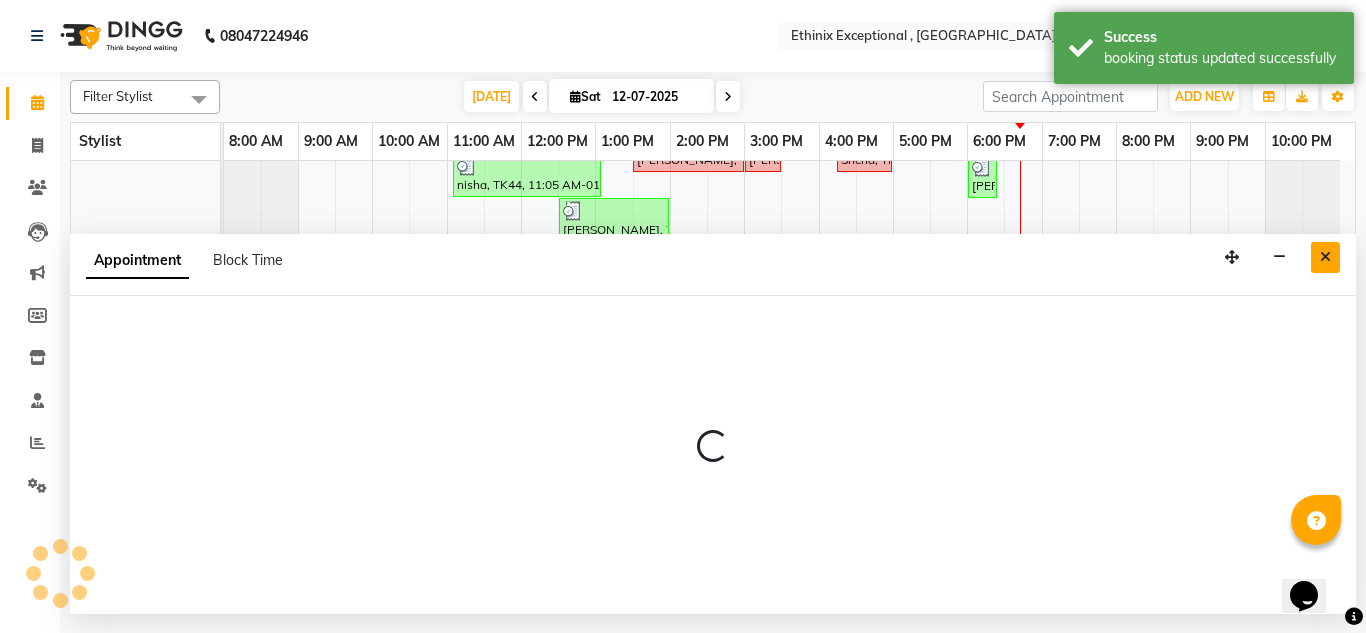 select on "66652" 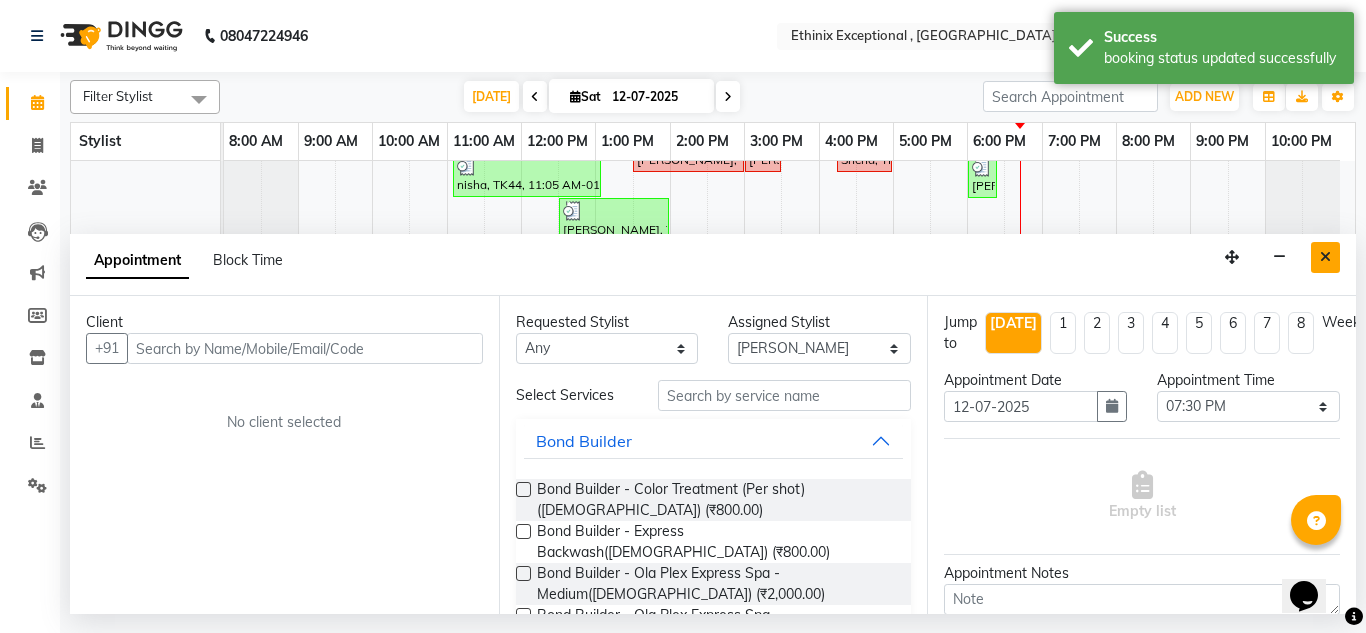 click at bounding box center [1325, 257] 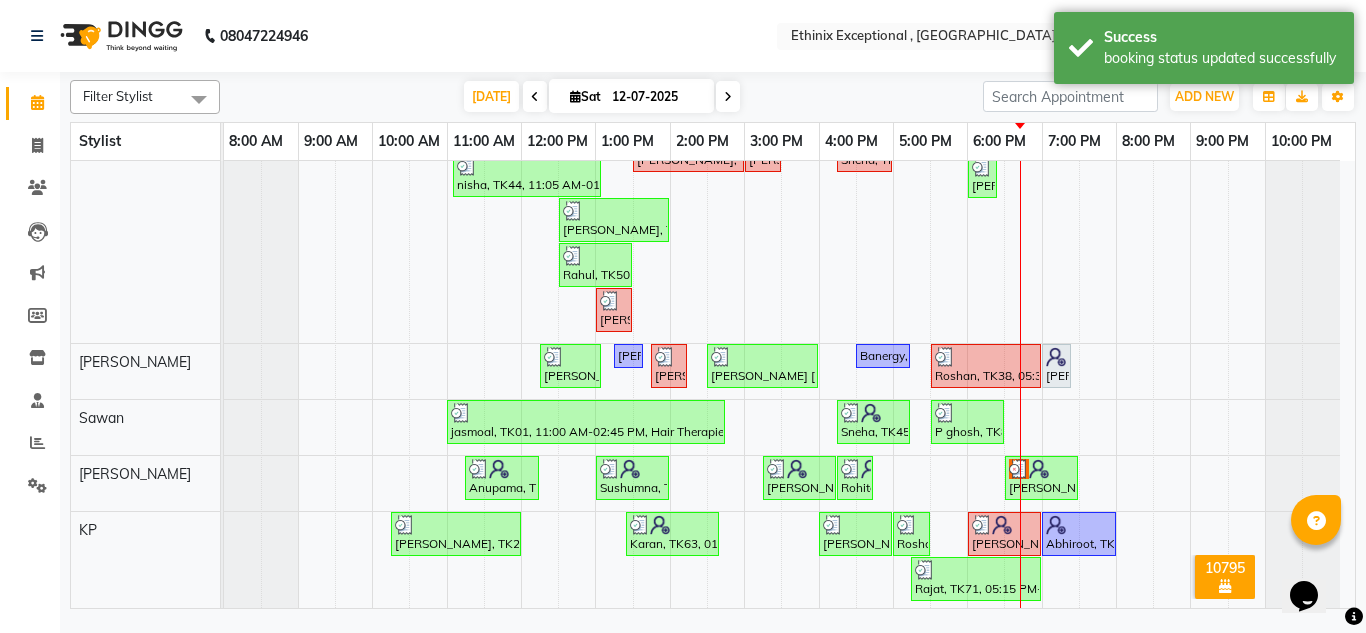 scroll, scrollTop: 636, scrollLeft: 0, axis: vertical 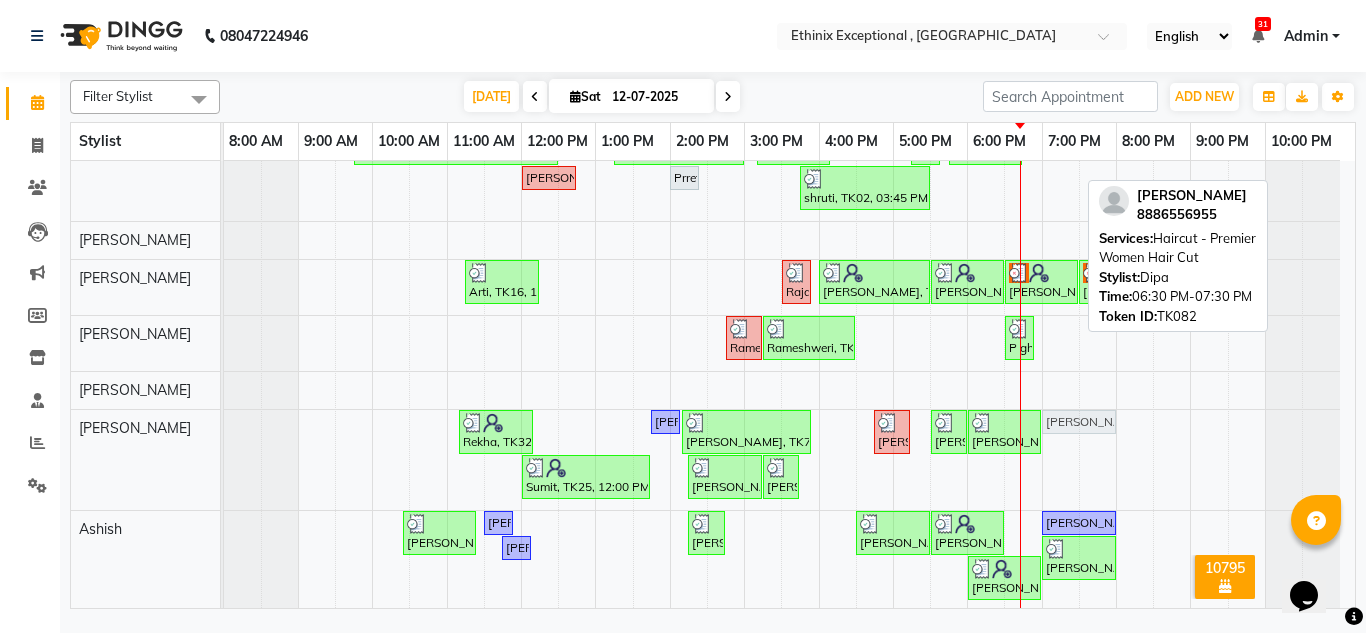 drag, startPoint x: 1065, startPoint y: 177, endPoint x: 1091, endPoint y: 452, distance: 276.22635 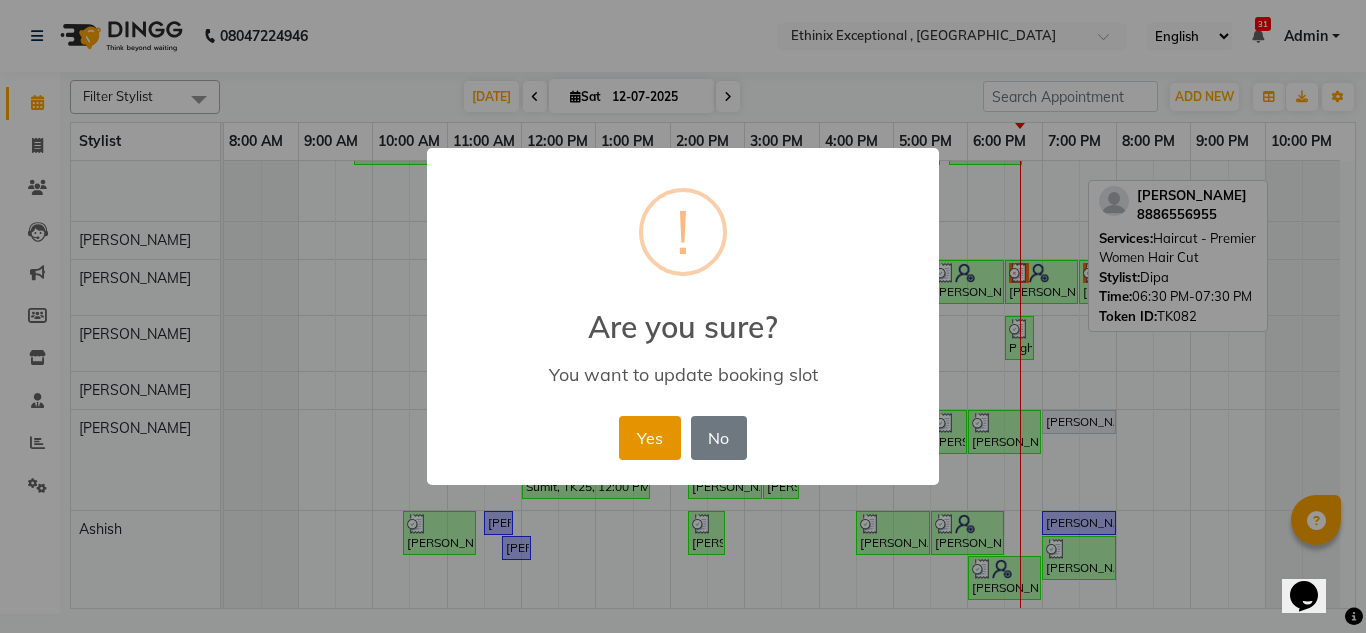 click on "Yes" at bounding box center [649, 438] 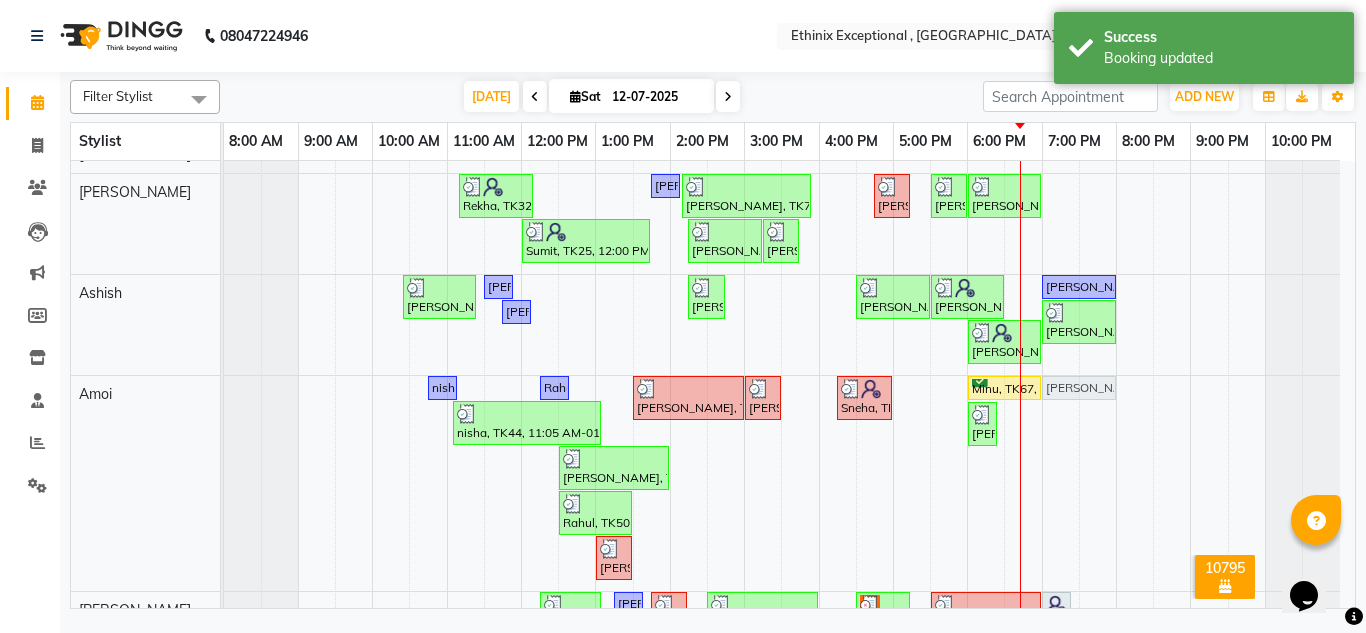 drag, startPoint x: 1060, startPoint y: 185, endPoint x: 1070, endPoint y: 490, distance: 305.16388 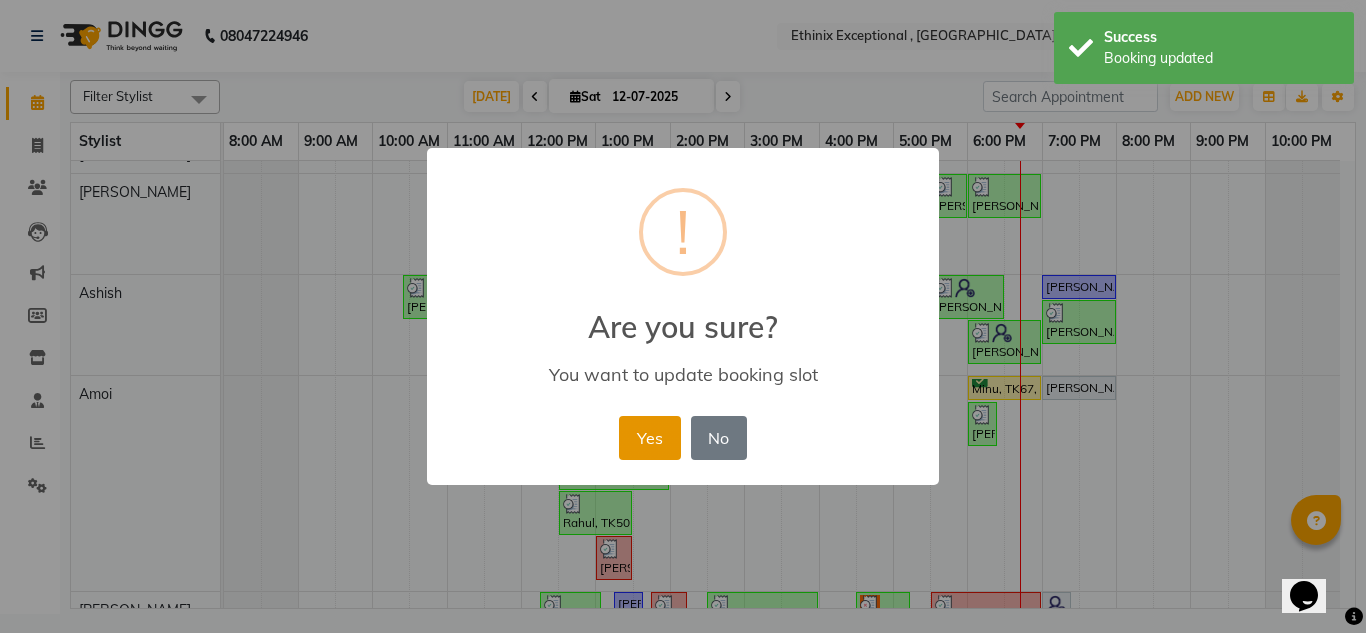 click on "Yes" at bounding box center (649, 438) 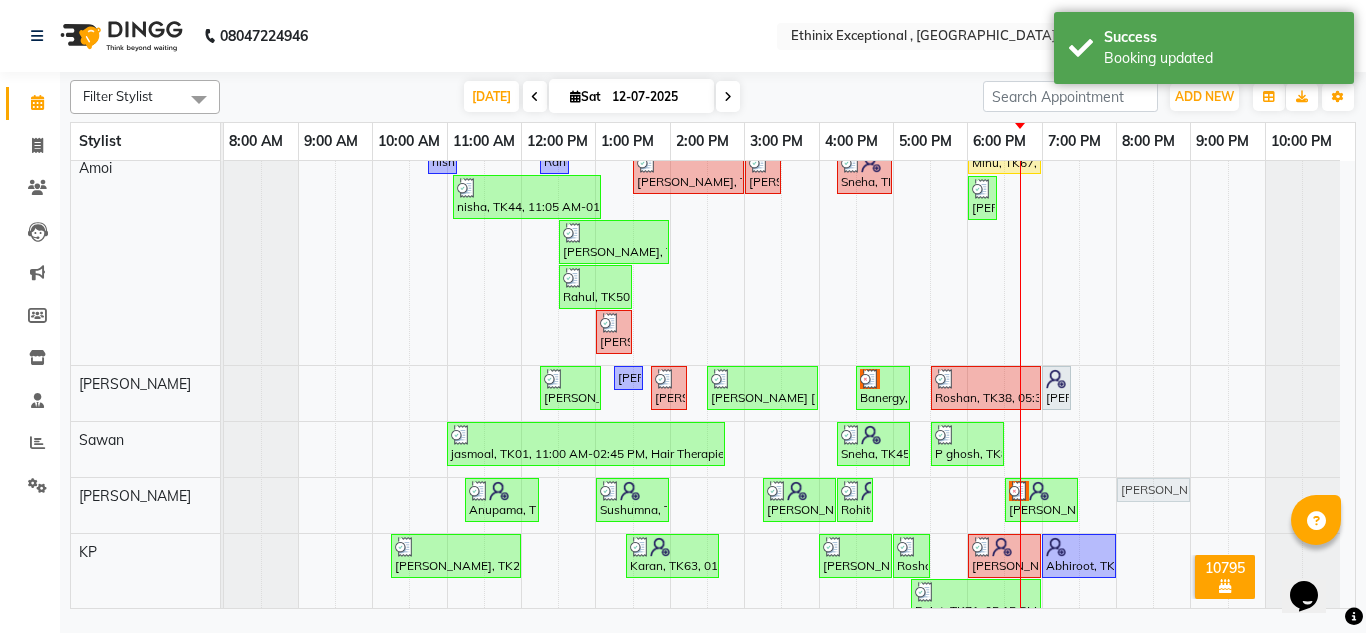 drag, startPoint x: 1076, startPoint y: 165, endPoint x: 1141, endPoint y: 501, distance: 342.22946 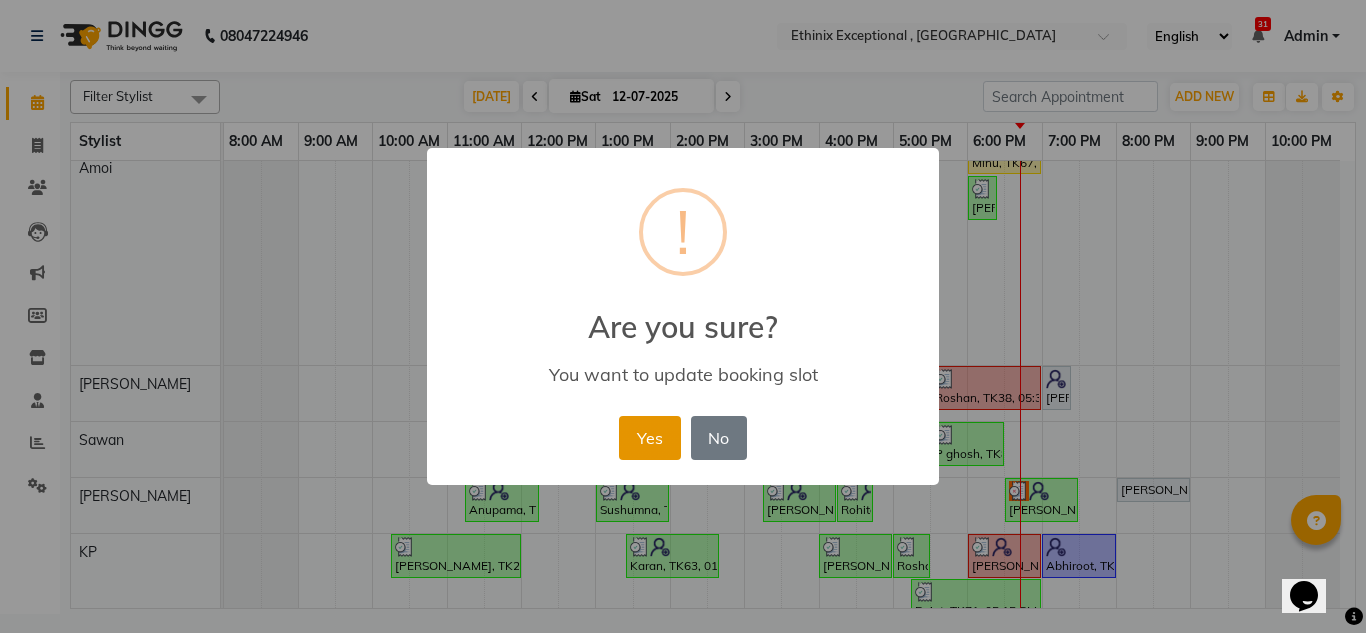 click on "Yes" at bounding box center [649, 438] 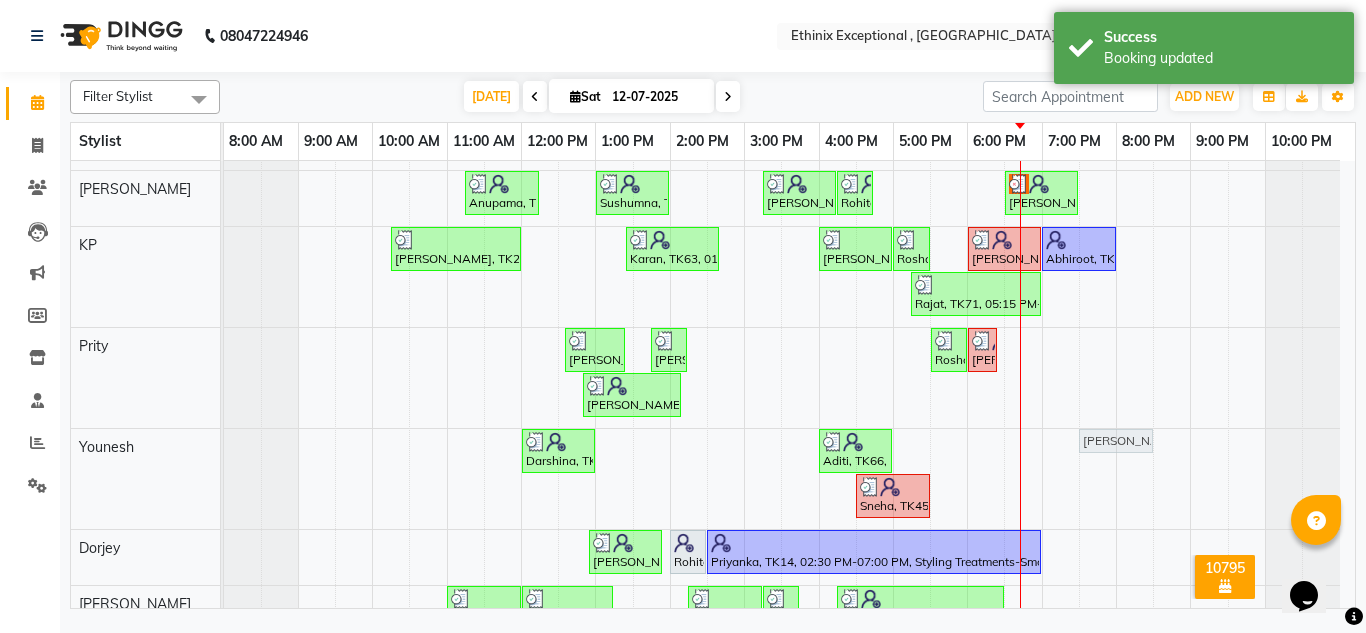 click on "Rajad, TK04, 11:00 AM-12:00 PM, Haircut - Top Tier Men Hair Cut     Rajad, TK04, 12:00 PM-12:30 PM, Haircut - [PERSON_NAME] Trim    [PERSON_NAME], TK41, 01:00 PM-01:30 PM, Hair Therapies - [MEDICAL_DATA] Treatment Women    [PERSON_NAME], TK41, 01:30 PM-04:30 PM, Hair Colour - Global Coloring - Medium([DEMOGRAPHIC_DATA])     anuradha, TK03, 10:15 AM-10:45 AM, Waxing - Blouse Line([DEMOGRAPHIC_DATA])     anuradha, TK03, 10:45 AM-11:15 AM, Waxing - Full Arms([DEMOGRAPHIC_DATA])     anuradha, TK03, 11:15 AM-12:05 PM, Waxing - Full Arms([DEMOGRAPHIC_DATA]),Waxing - Full Legs([DEMOGRAPHIC_DATA]),Waxing - Under Arms [DEMOGRAPHIC_DATA]([DEMOGRAPHIC_DATA])     [PERSON_NAME], TK21, 01:00 PM-01:45 PM, Waxing - Half Legs([DEMOGRAPHIC_DATA]),Threading- Upper Lips     [PERSON_NAME], TK11, 04:15 PM-05:45 PM, Retuals - Power Hyaluronic Range(Unisex)     nisha, TK44, 09:35 AM-11:05 AM, Retuals - Essential Line Clean Up(Unisex)     Anupama, TK12, 12:15 PM-12:30 PM, Threading - Eye Brows     [PERSON_NAME], TK51, 12:45 PM-01:30 PM, Threading - Eye Brows,Threading- Upper Lips,Threading- Fore Head" at bounding box center (782, 36) 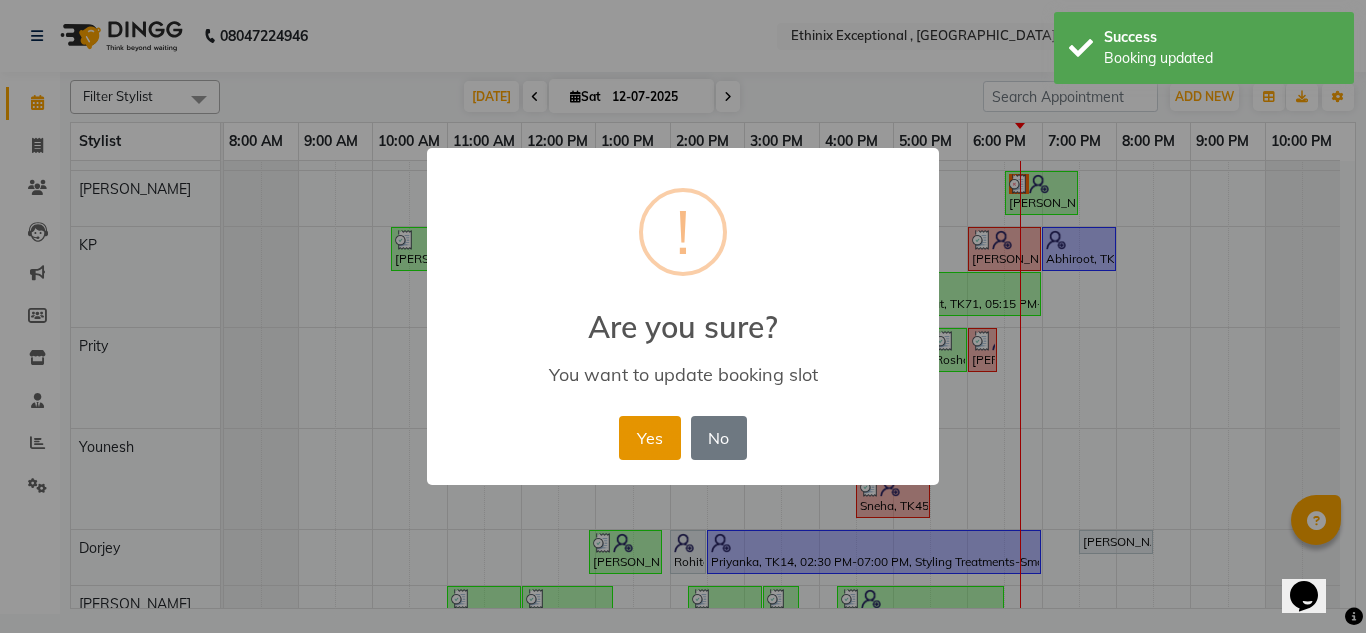 click on "Yes" at bounding box center [649, 438] 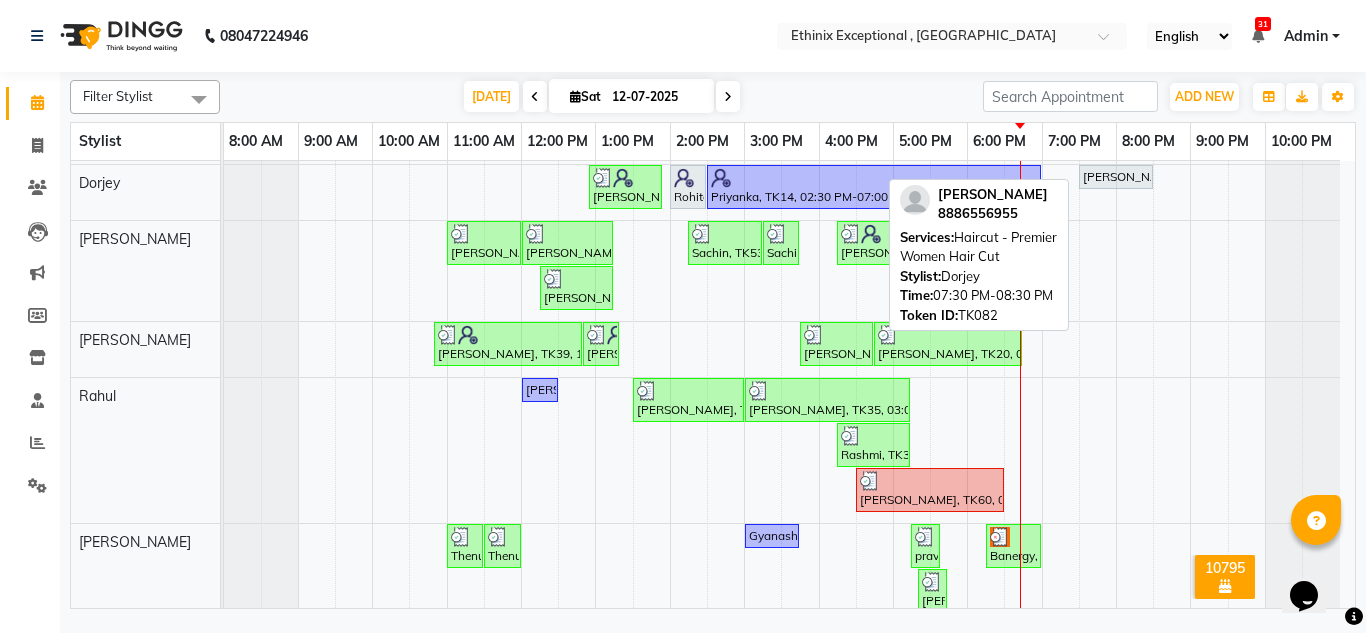 click on "[PERSON_NAME], TK82, 07:30 PM-08:30 PM, Haircut - Premier Women Hair Cut" at bounding box center [1116, 177] 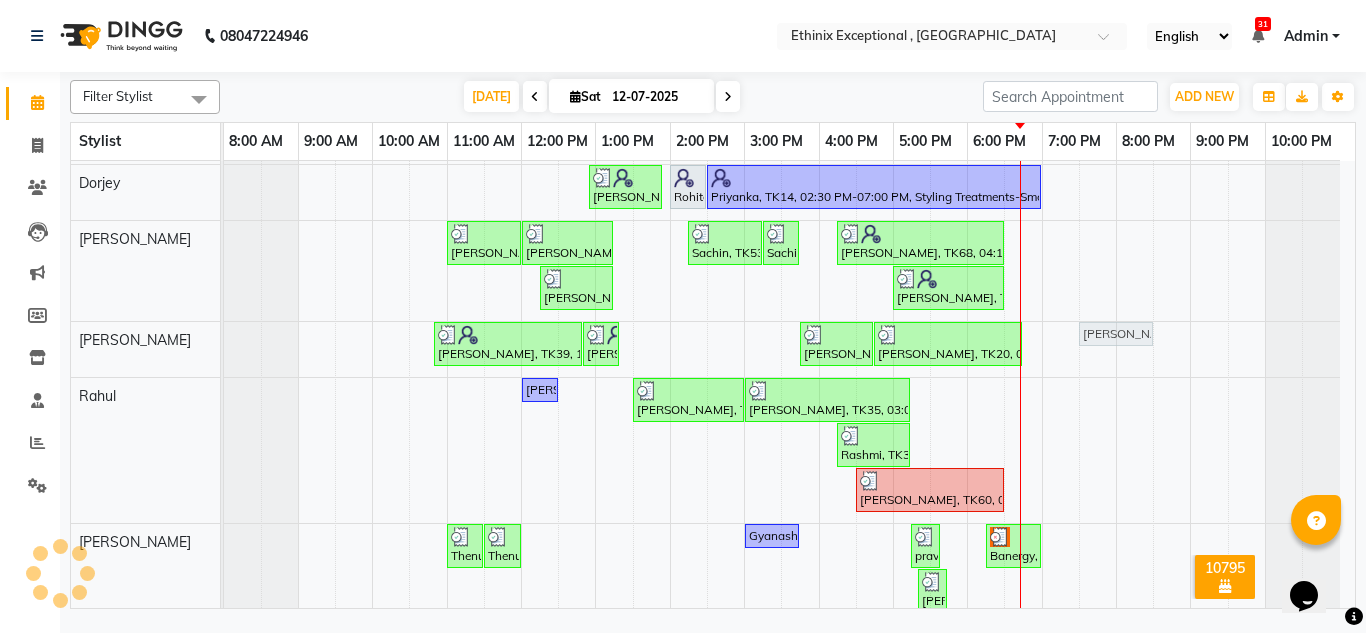 drag, startPoint x: 1111, startPoint y: 169, endPoint x: 1094, endPoint y: 354, distance: 185.77943 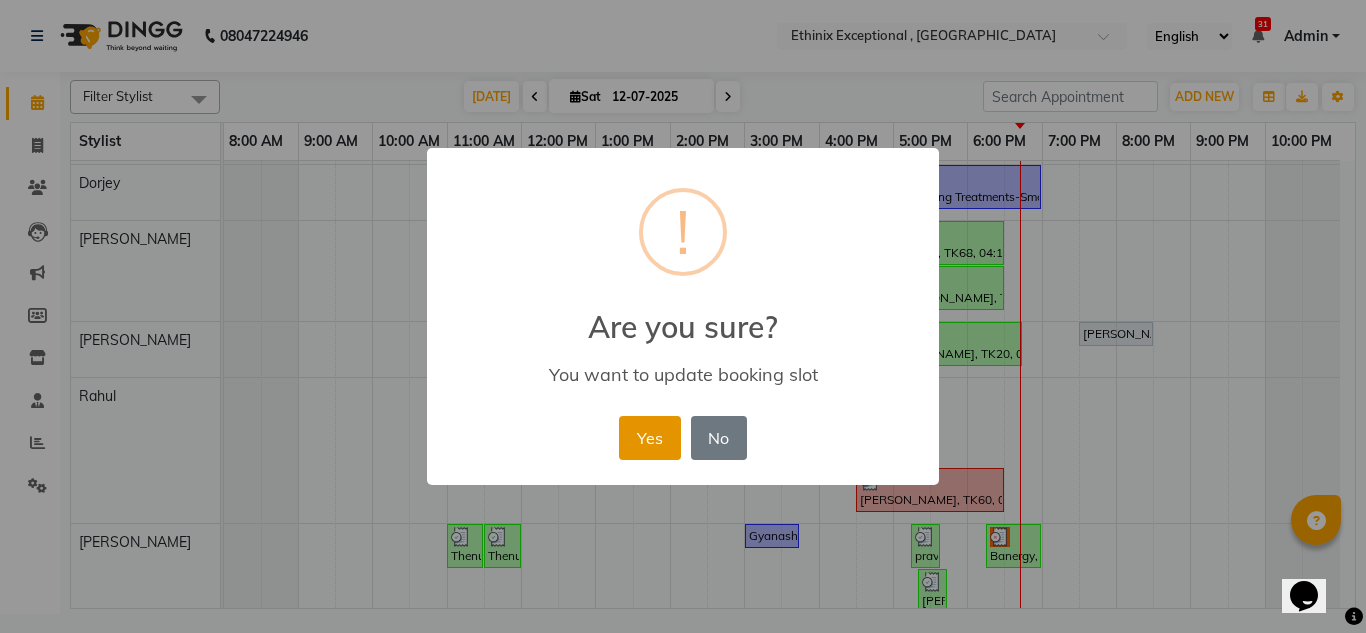 click on "Yes" at bounding box center (649, 438) 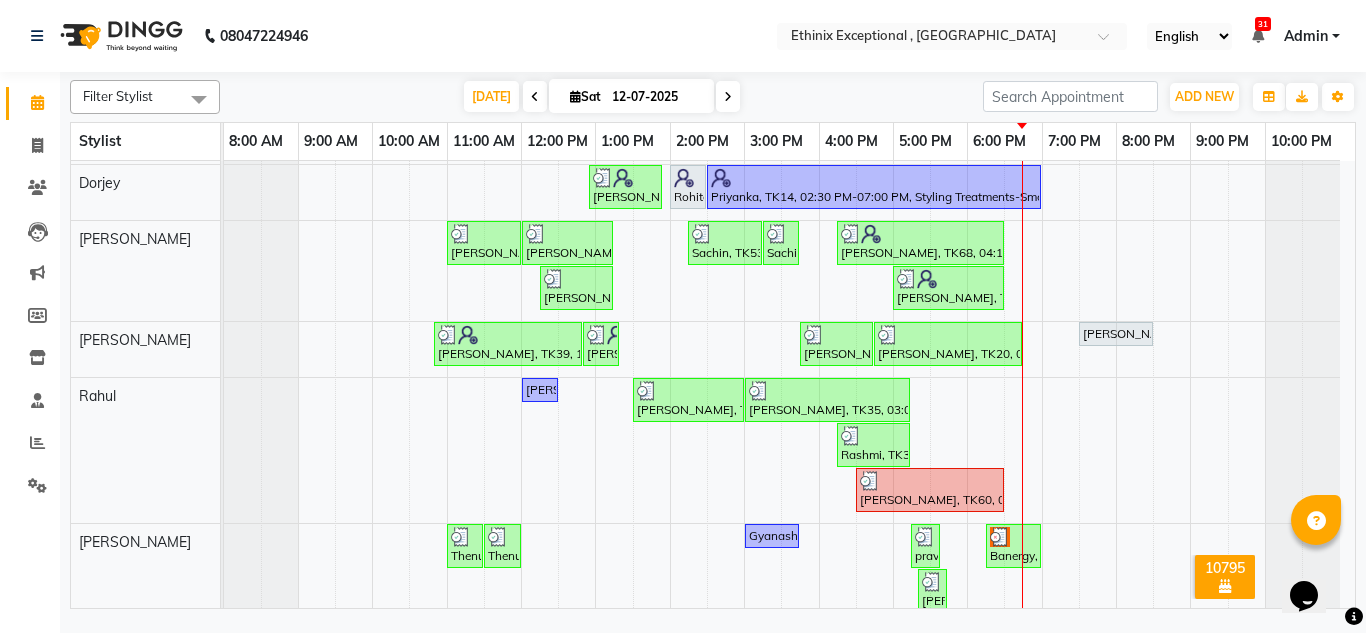 scroll, scrollTop: 1452, scrollLeft: 0, axis: vertical 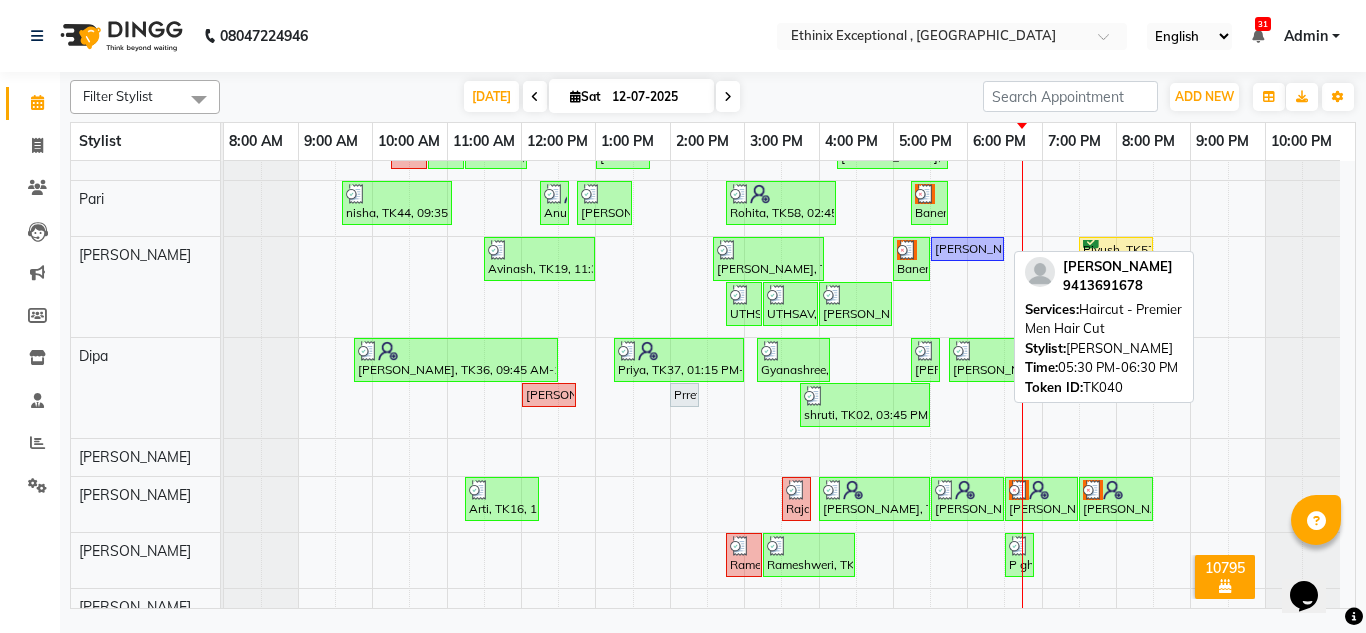click on "[PERSON_NAME], TK40, 05:30 PM-06:30 PM, Haircut - Premier Men Hair Cut" at bounding box center (967, 249) 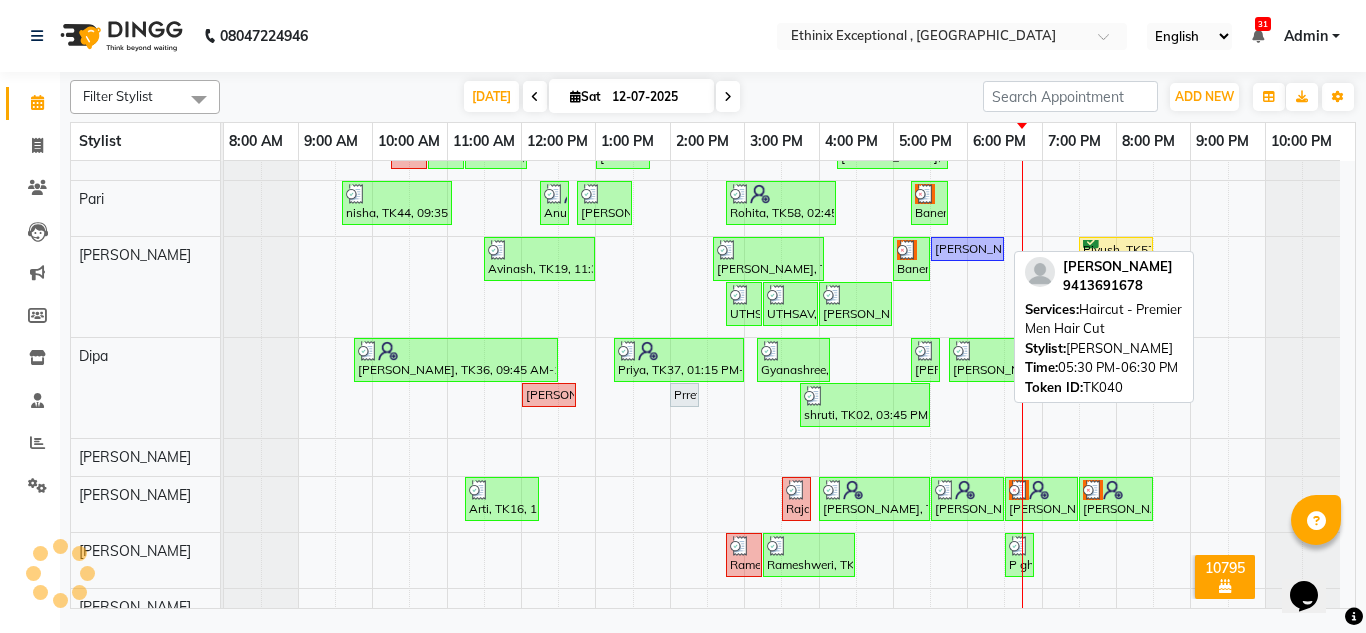click on "[PERSON_NAME], TK40, 05:30 PM-06:30 PM, Haircut - Premier Men Hair Cut" at bounding box center (967, 249) 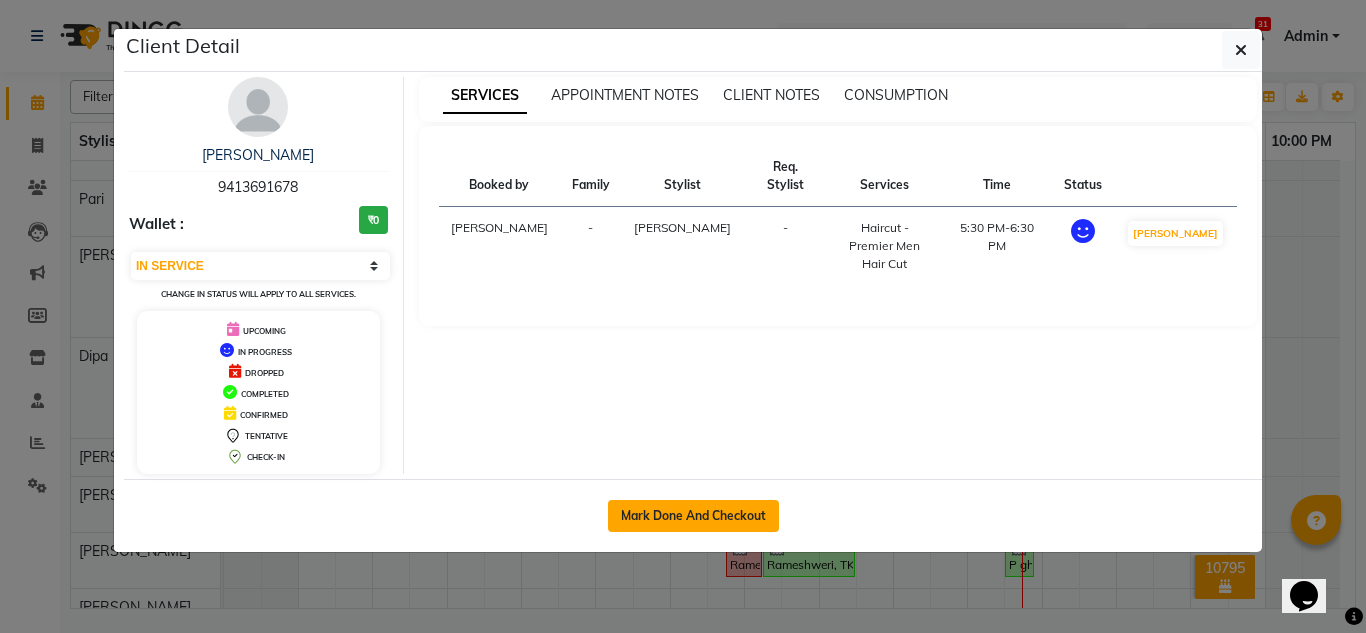 click on "Mark Done And Checkout" 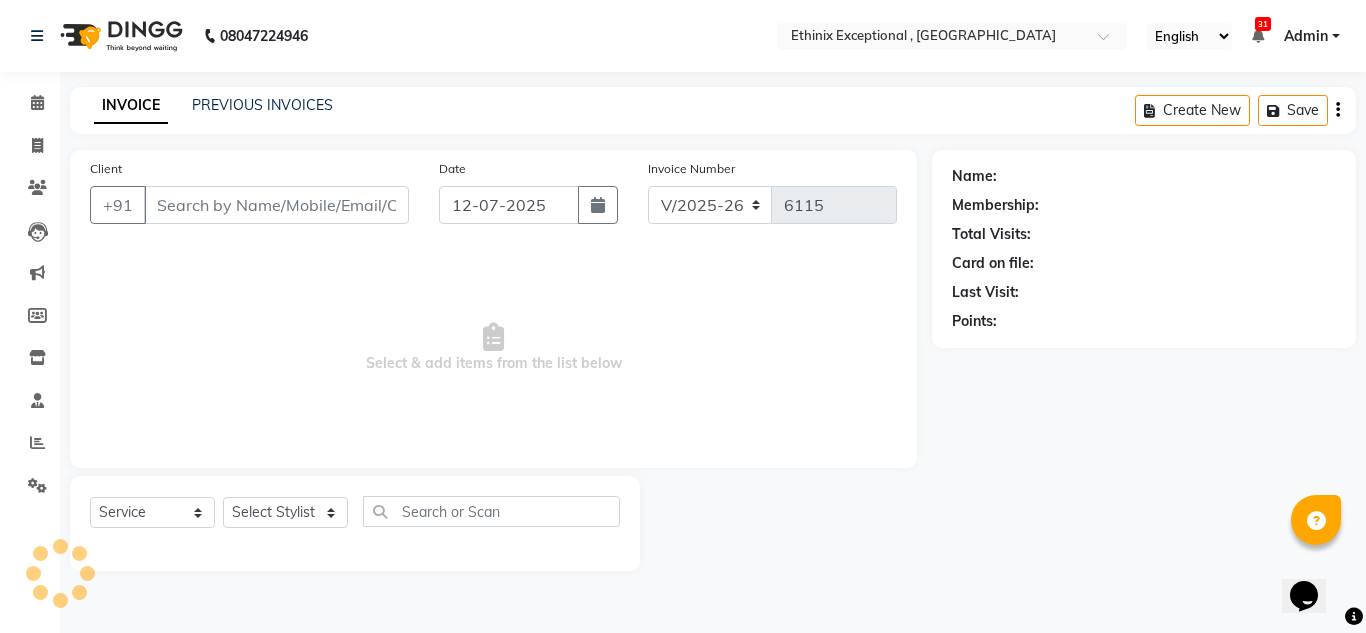 type on "9413691678" 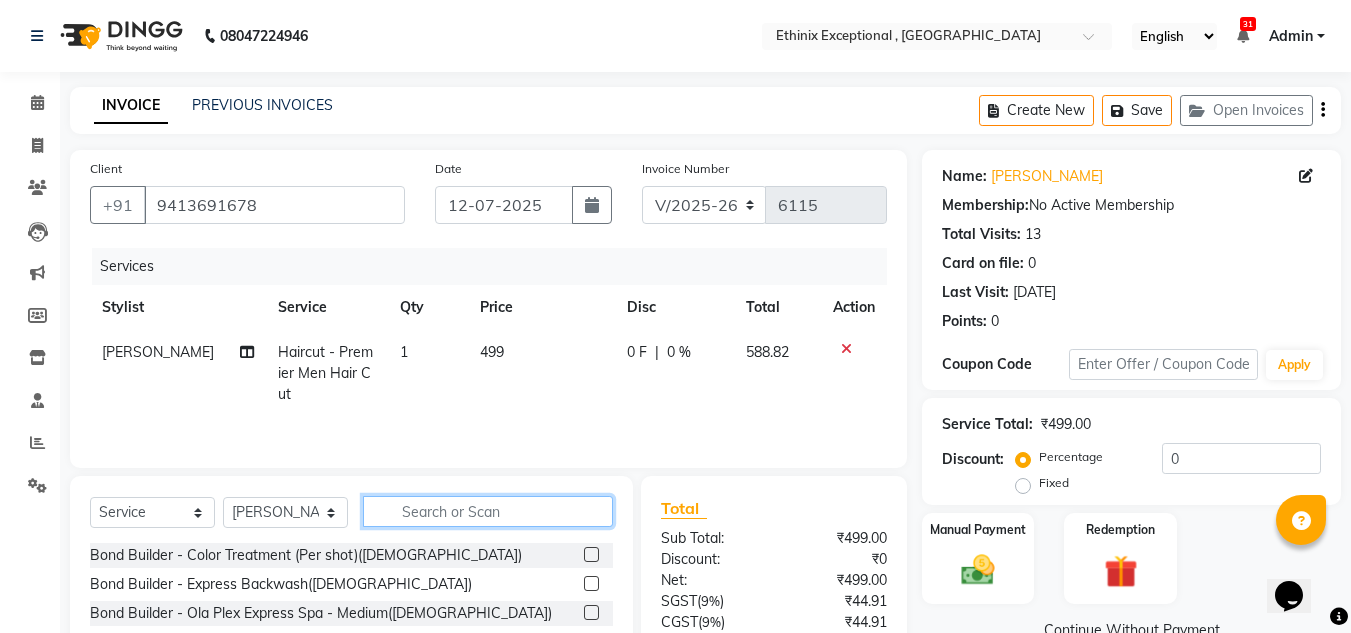 click 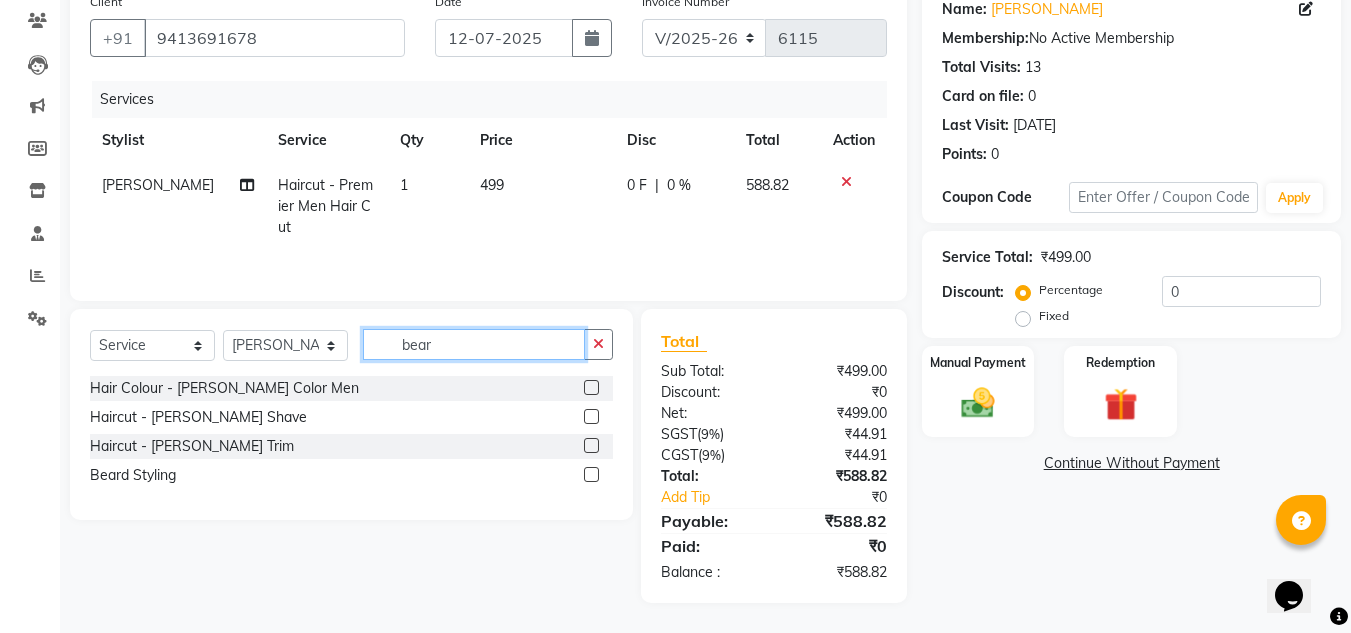 type on "bear" 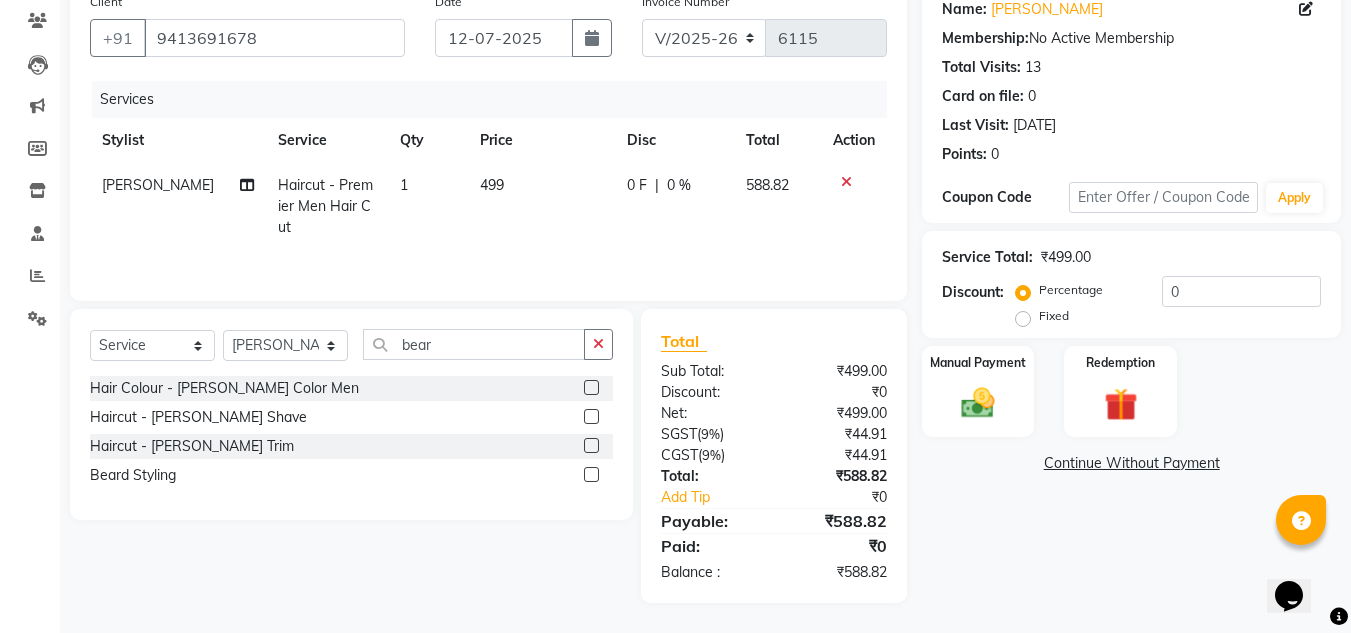 click 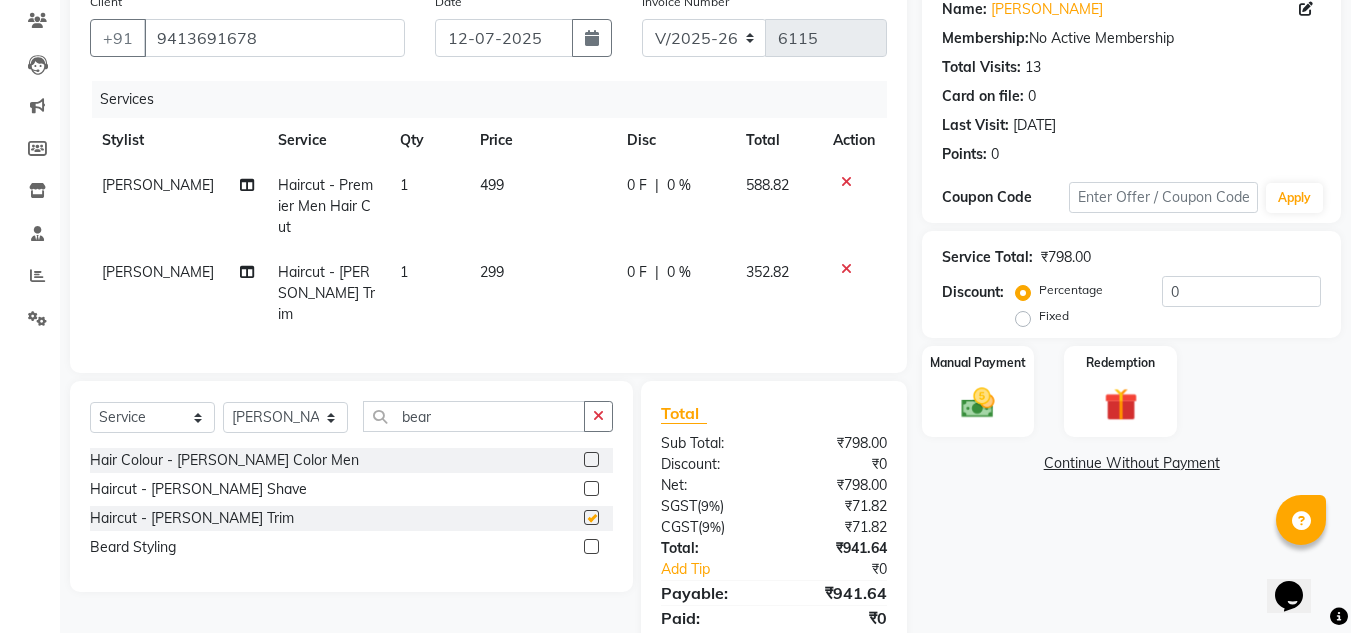 checkbox on "false" 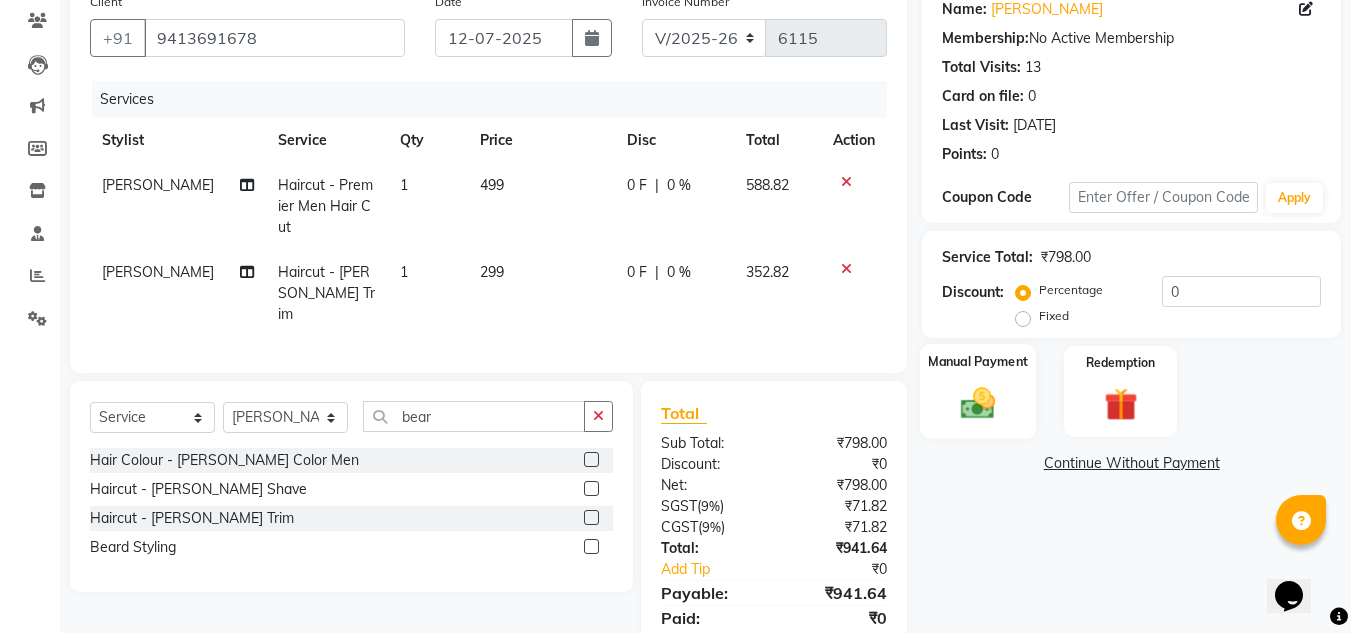 click on "Manual Payment" 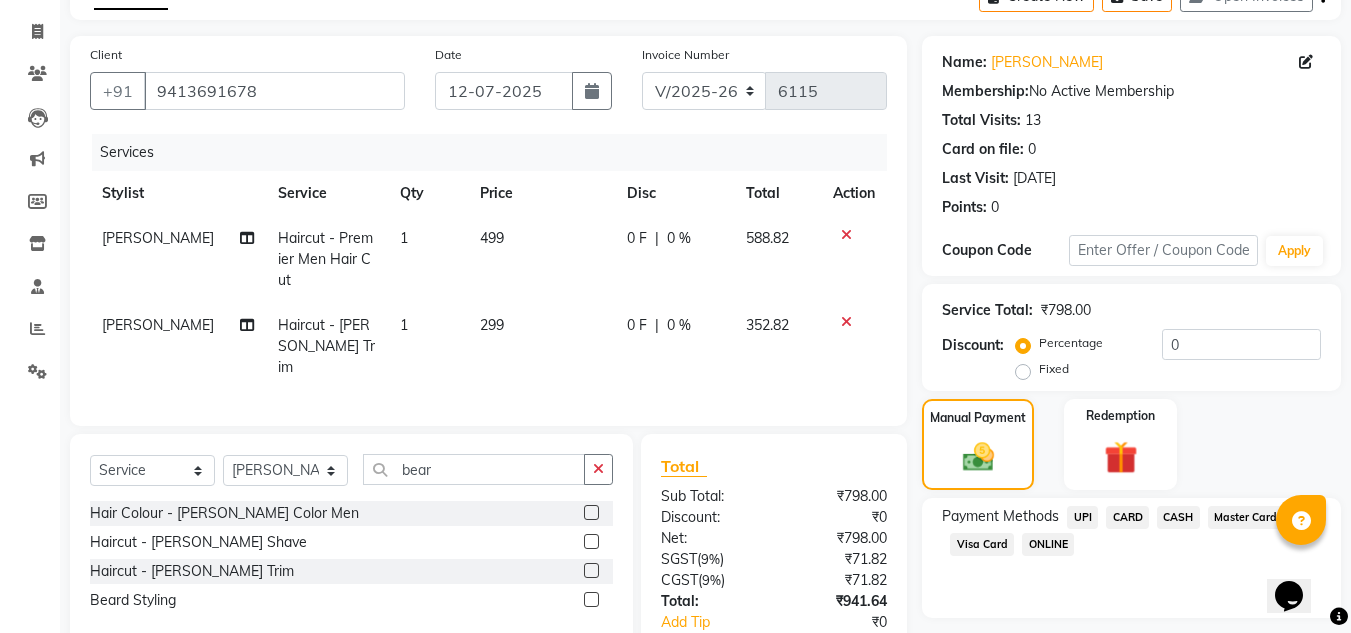 click on "CARD" 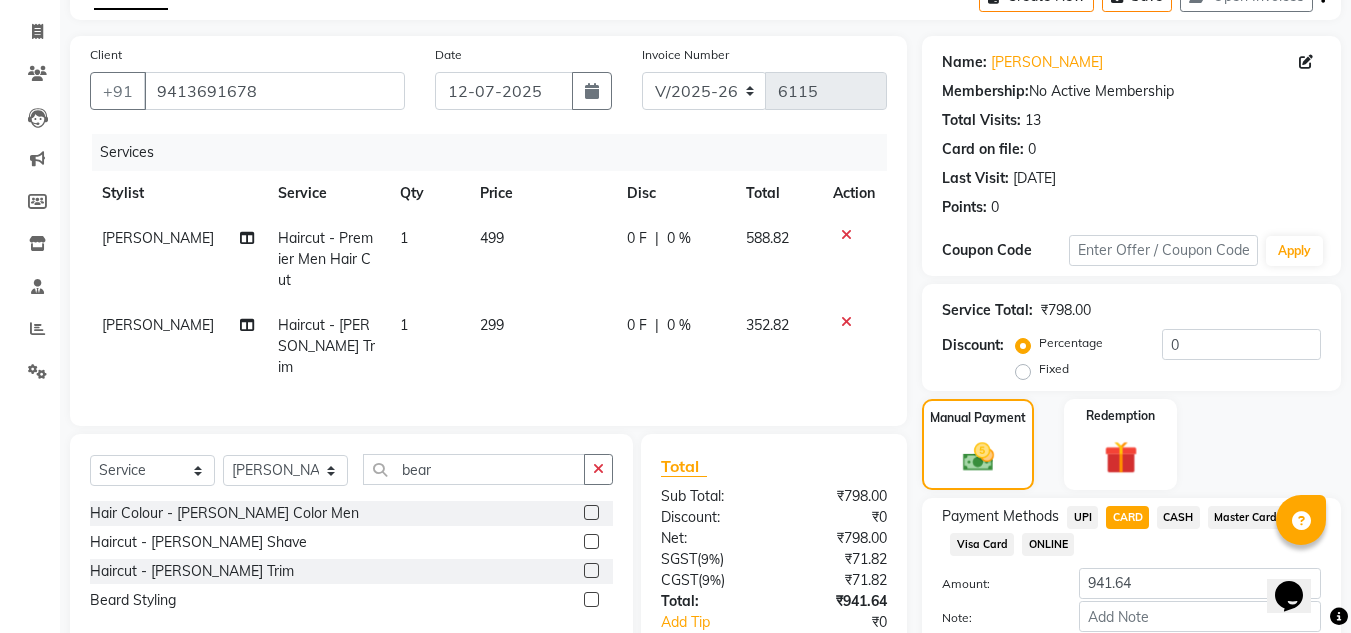 scroll, scrollTop: 233, scrollLeft: 0, axis: vertical 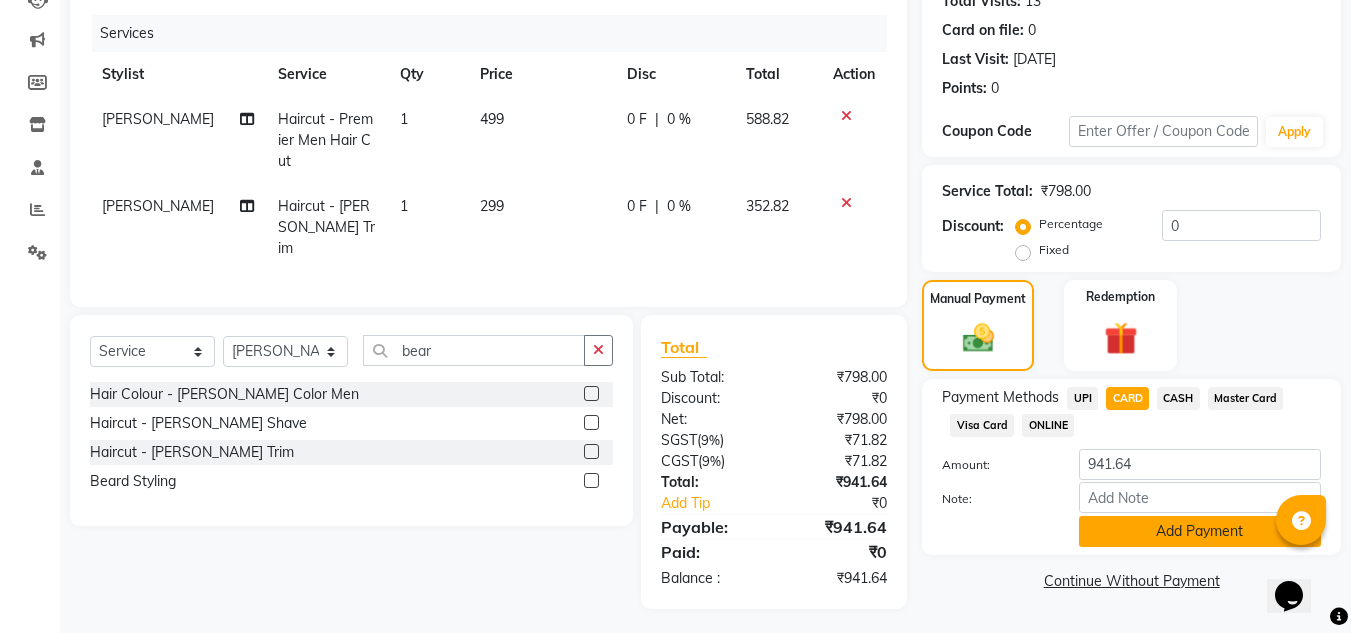 click on "Add Payment" 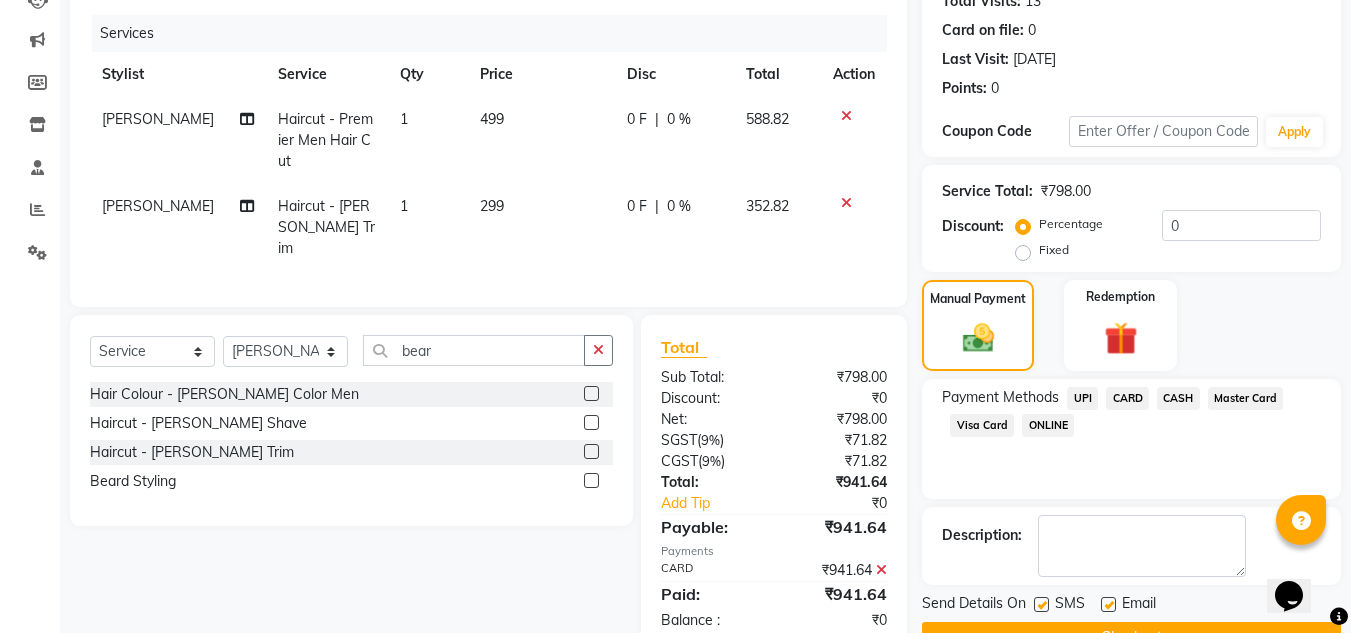 scroll, scrollTop: 283, scrollLeft: 0, axis: vertical 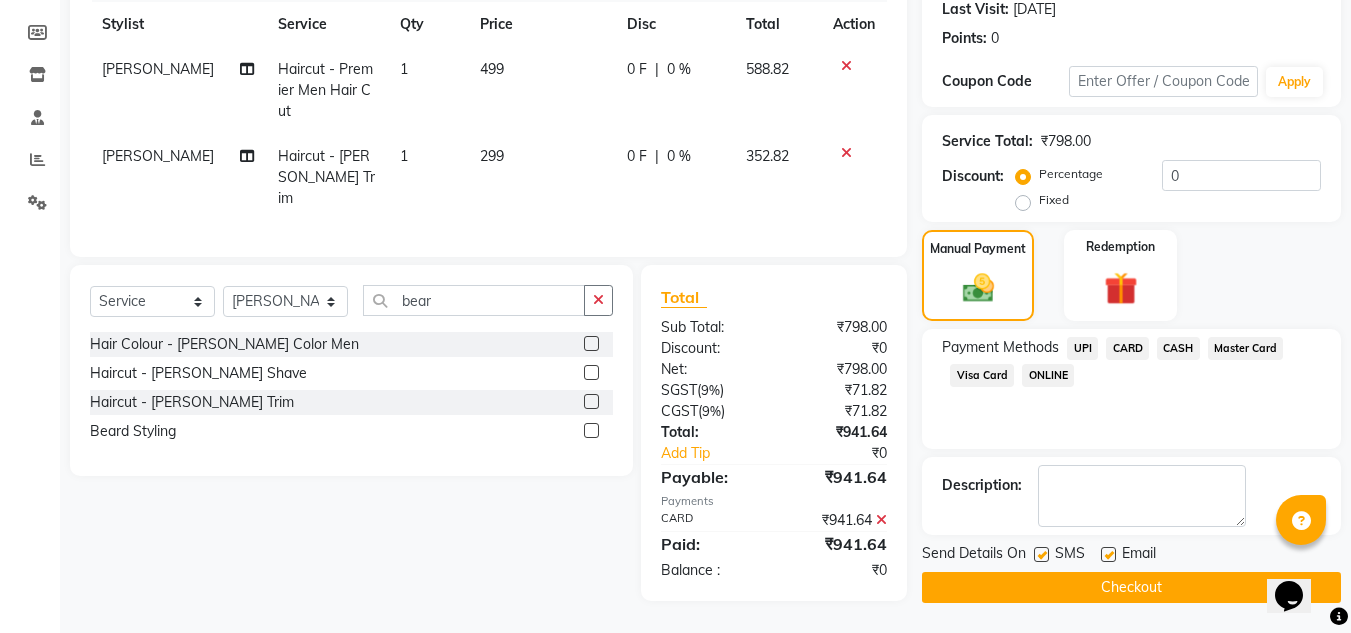click 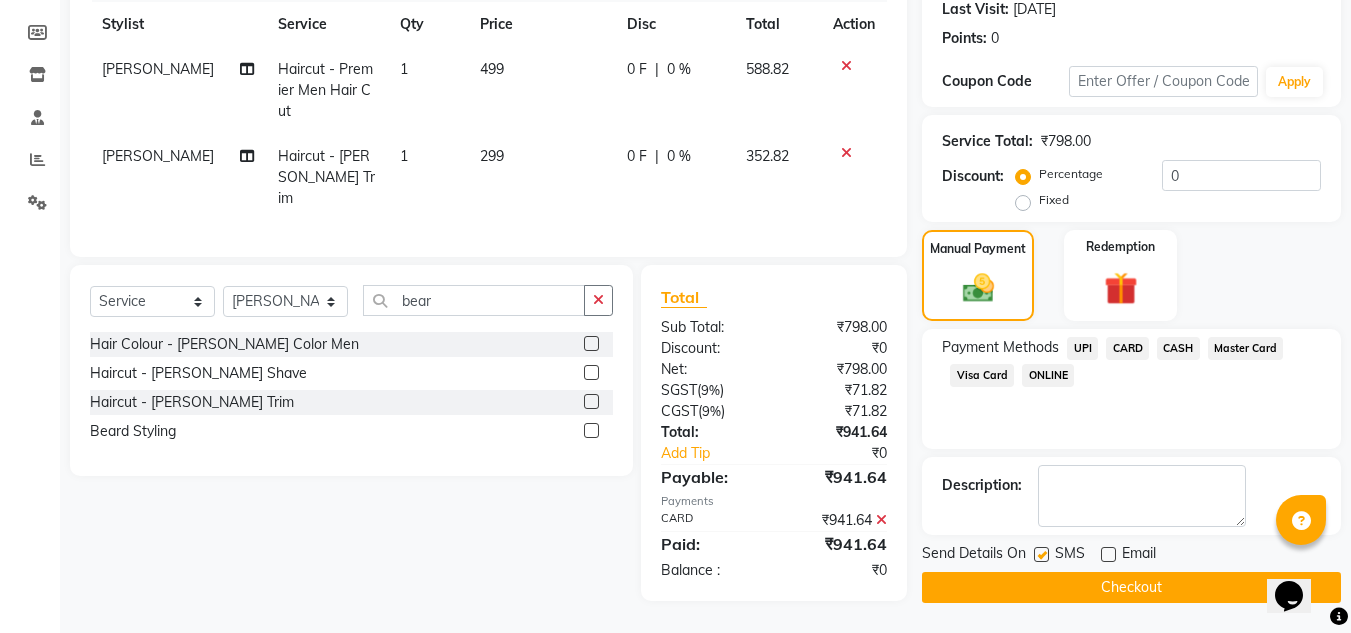 click on "Checkout" 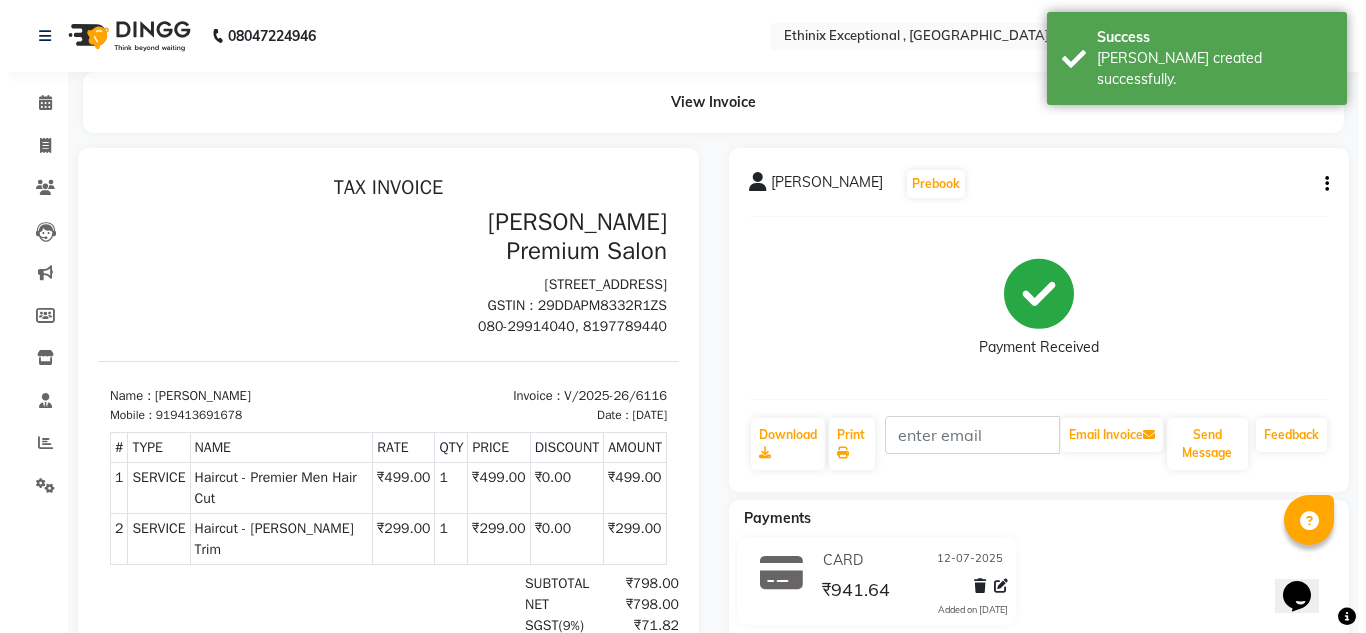 scroll, scrollTop: 0, scrollLeft: 0, axis: both 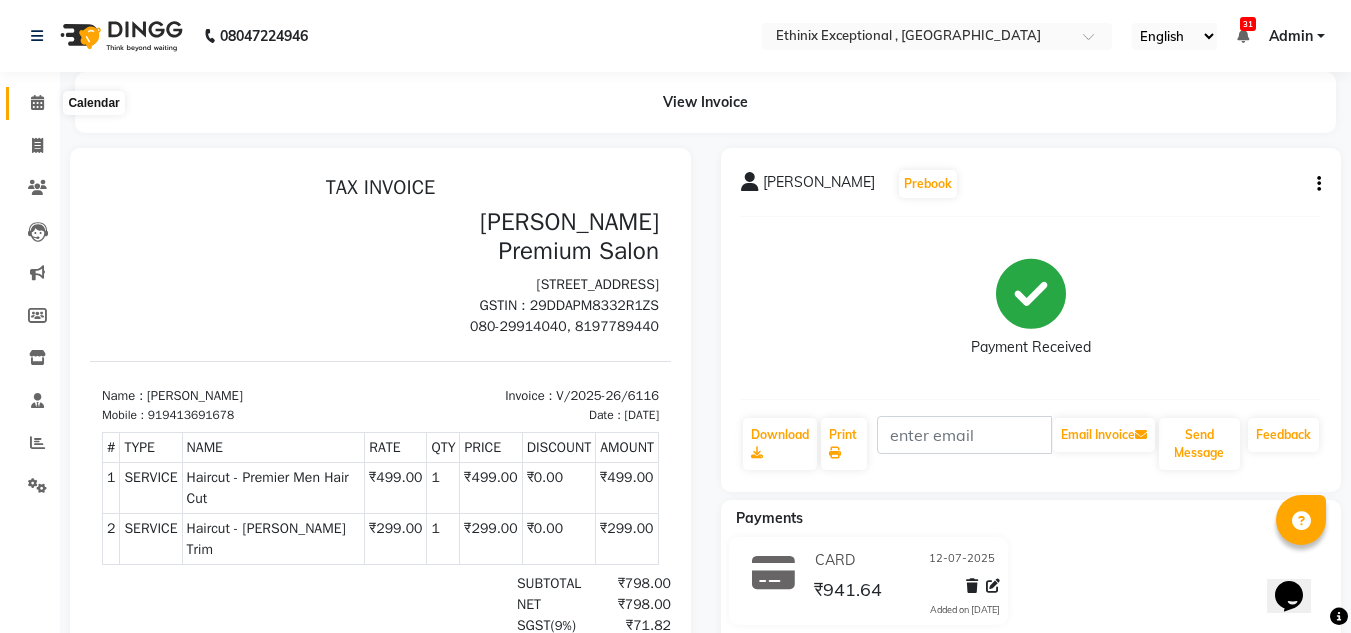 click 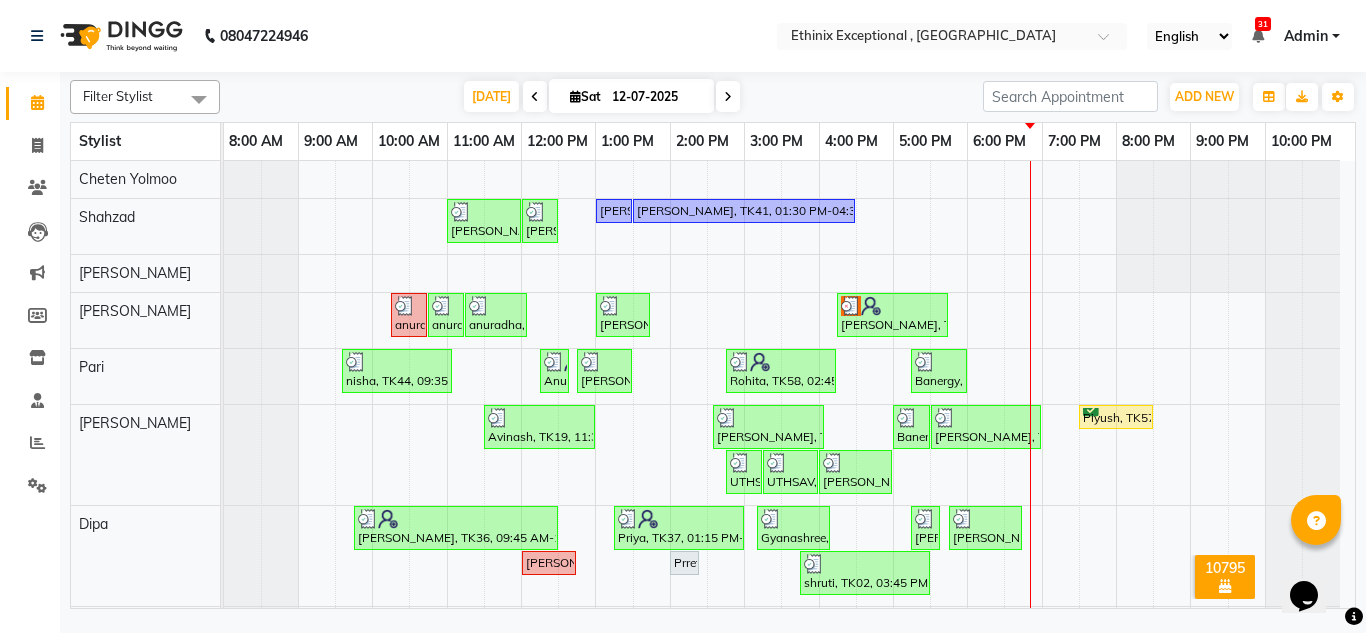 scroll, scrollTop: 551, scrollLeft: 0, axis: vertical 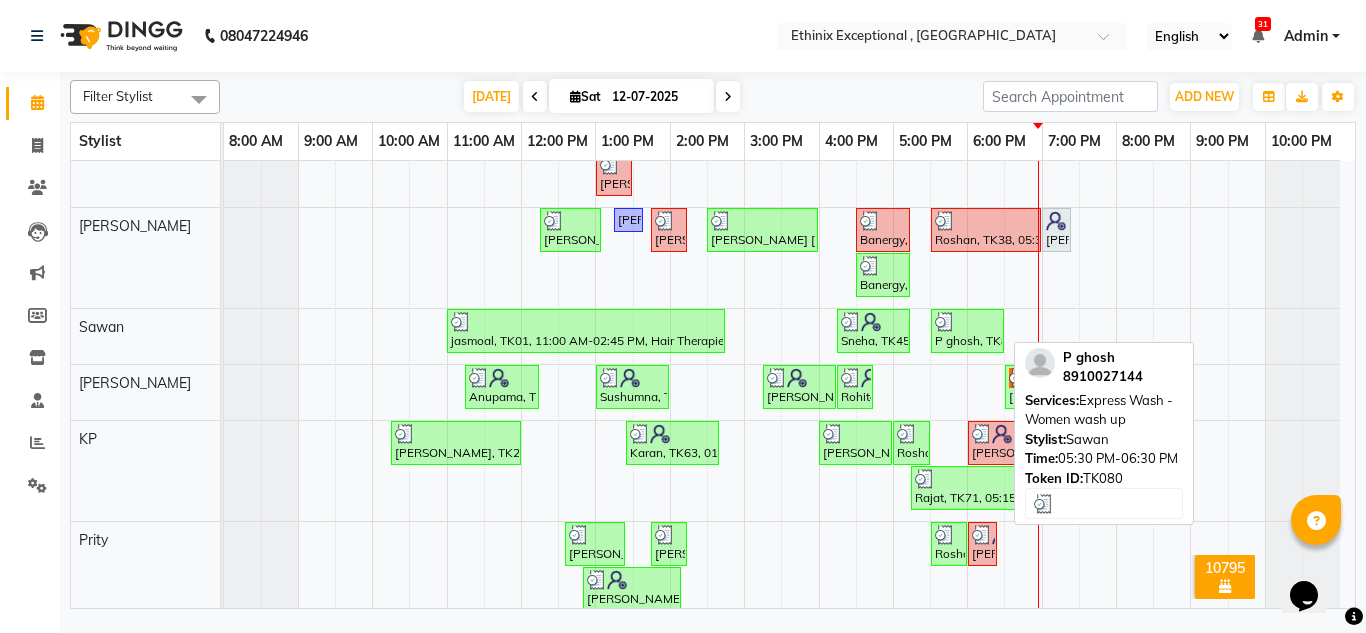 click at bounding box center [967, 322] 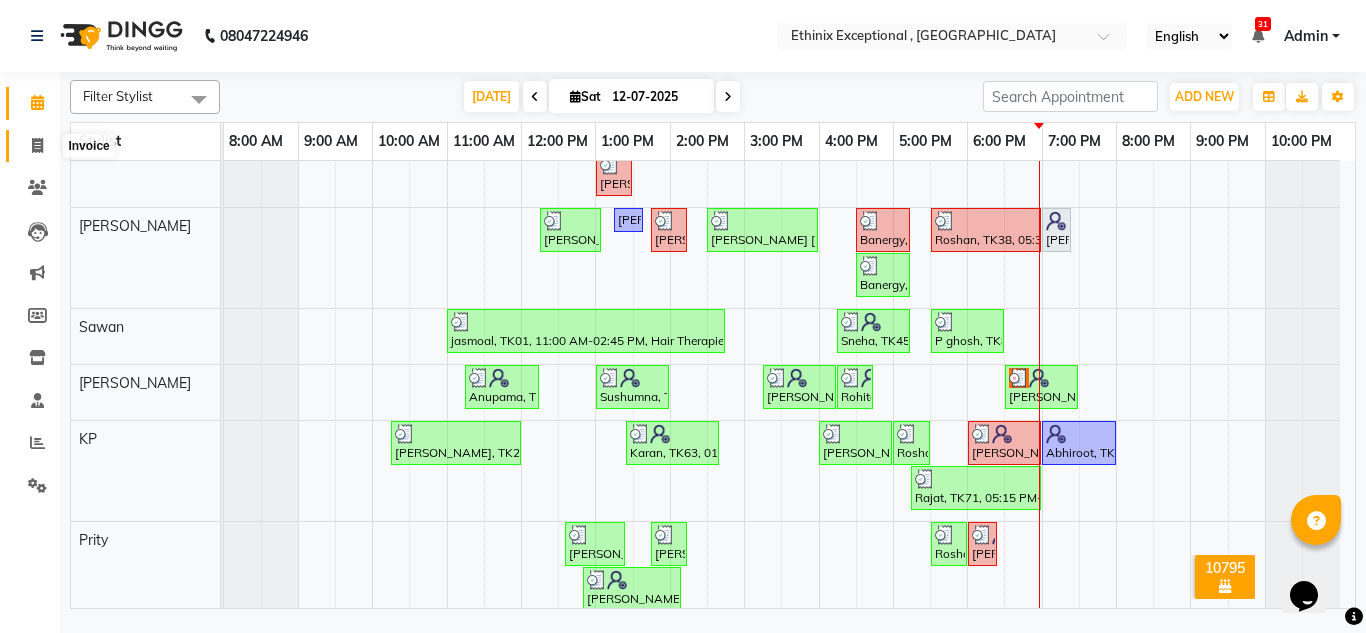 click 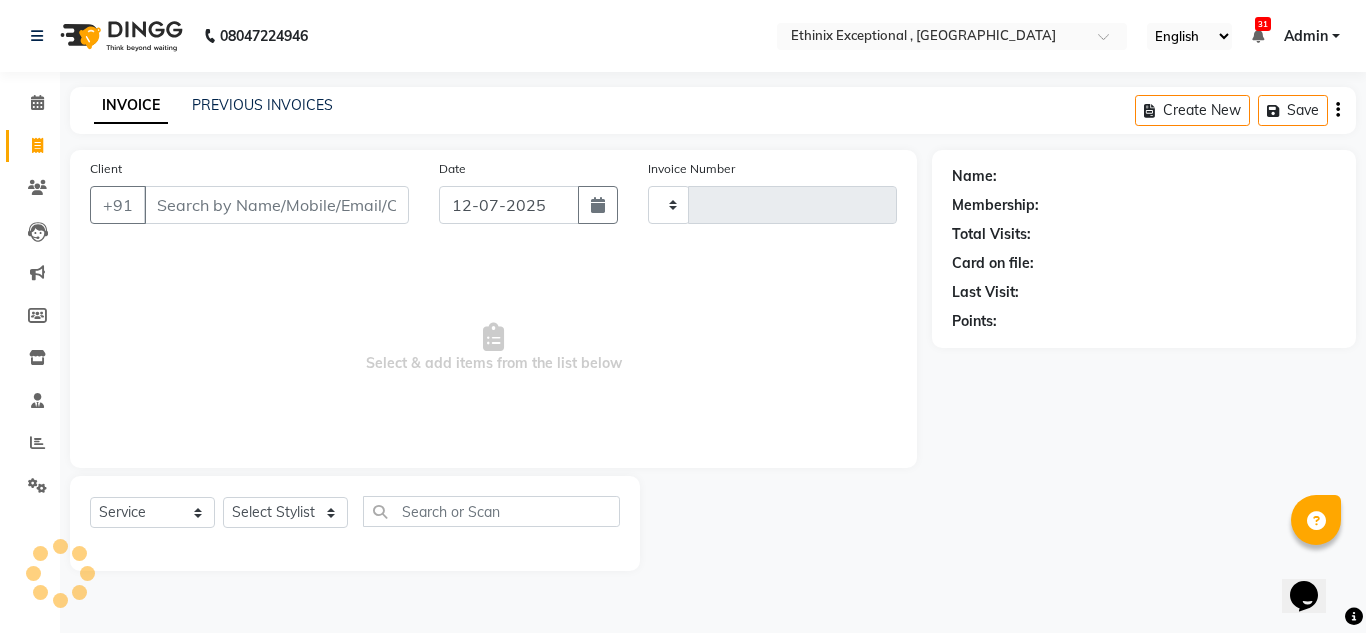 type on "6117" 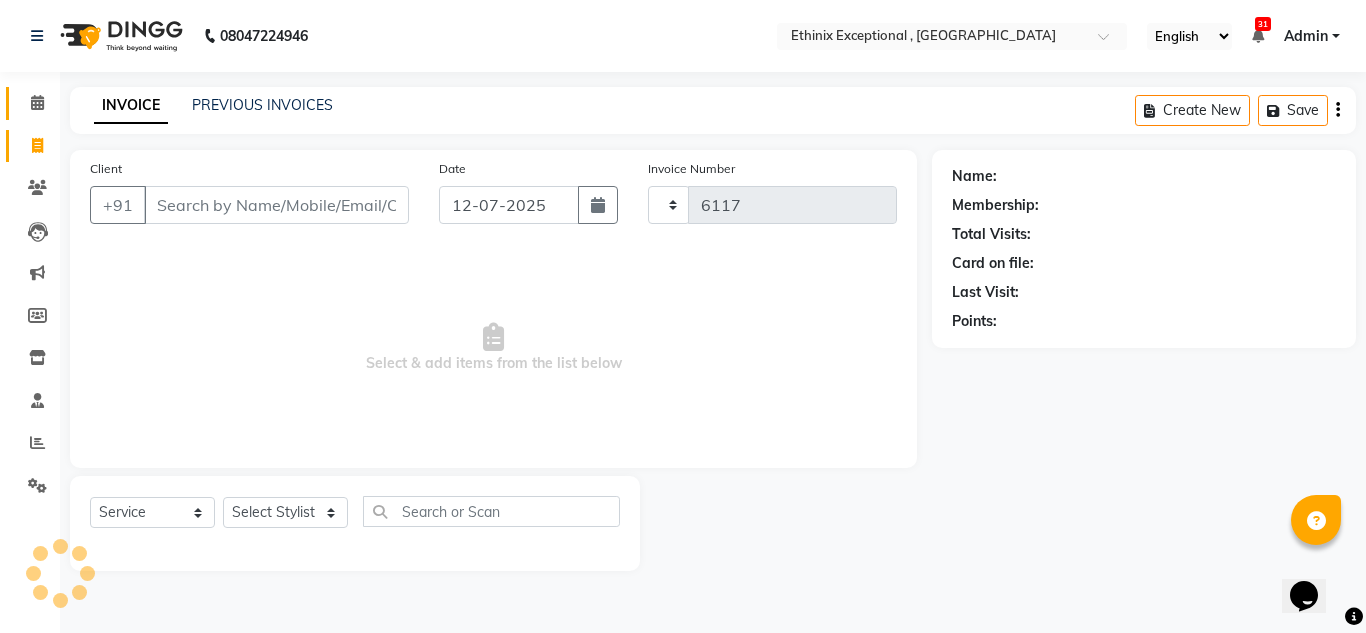 select on "3625" 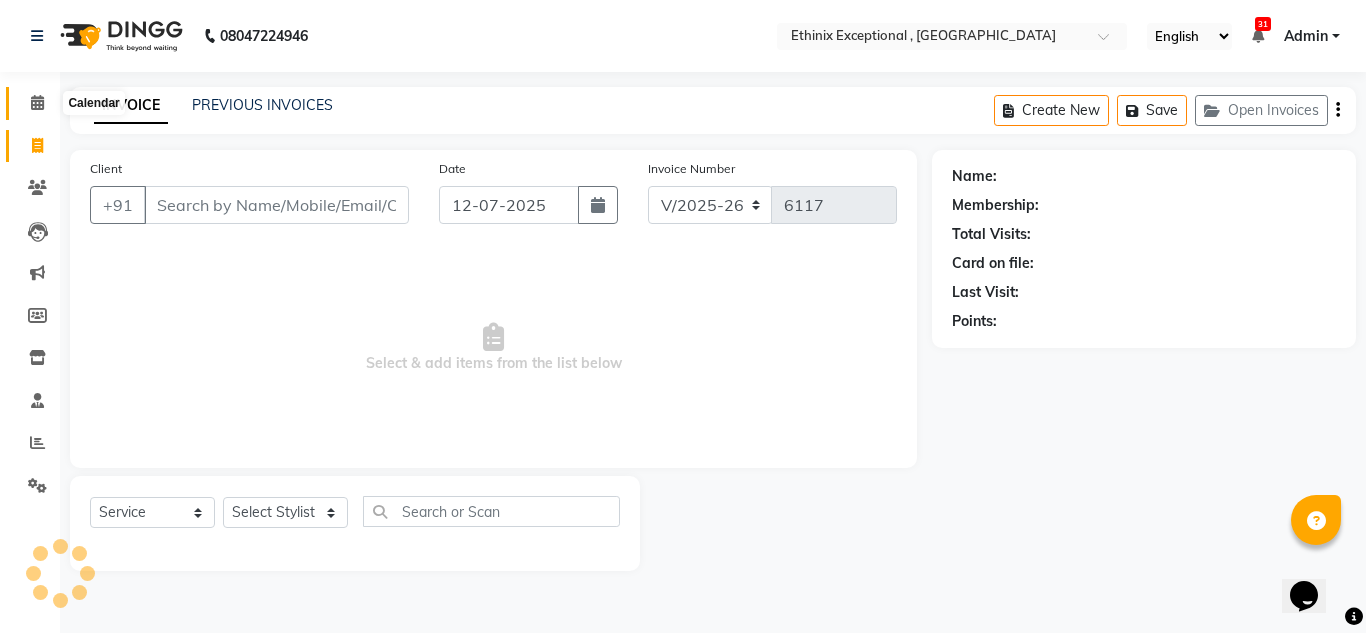 click 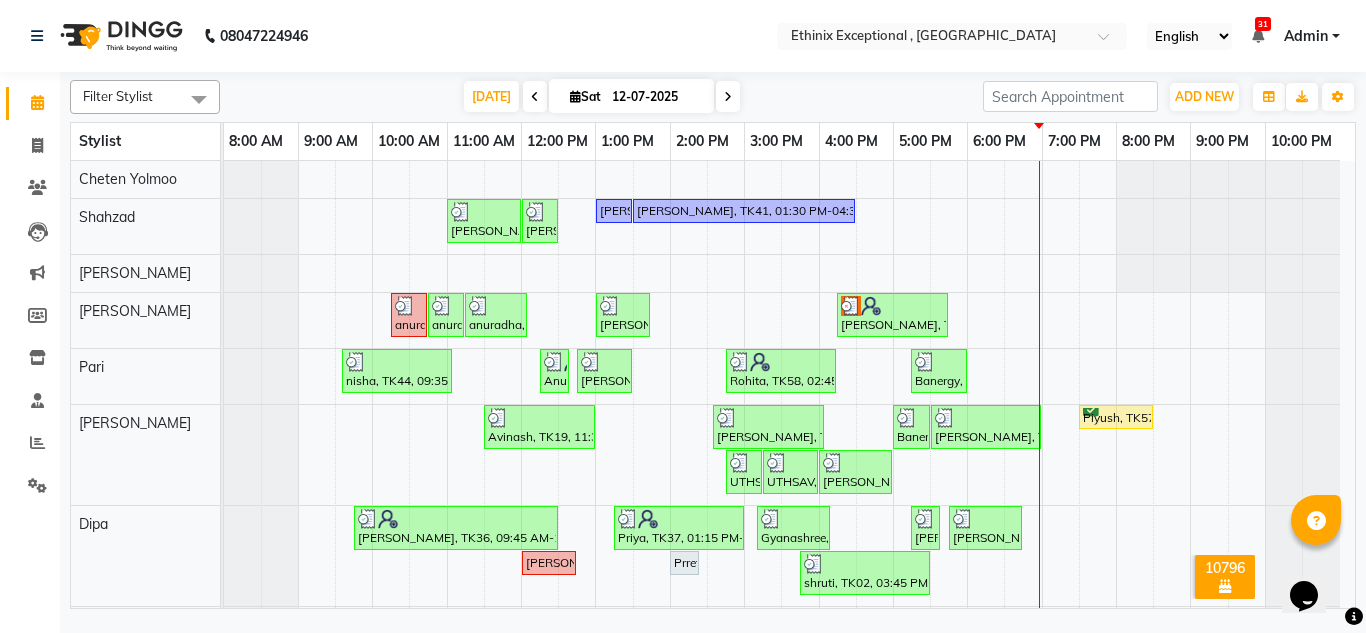 scroll, scrollTop: 135, scrollLeft: 0, axis: vertical 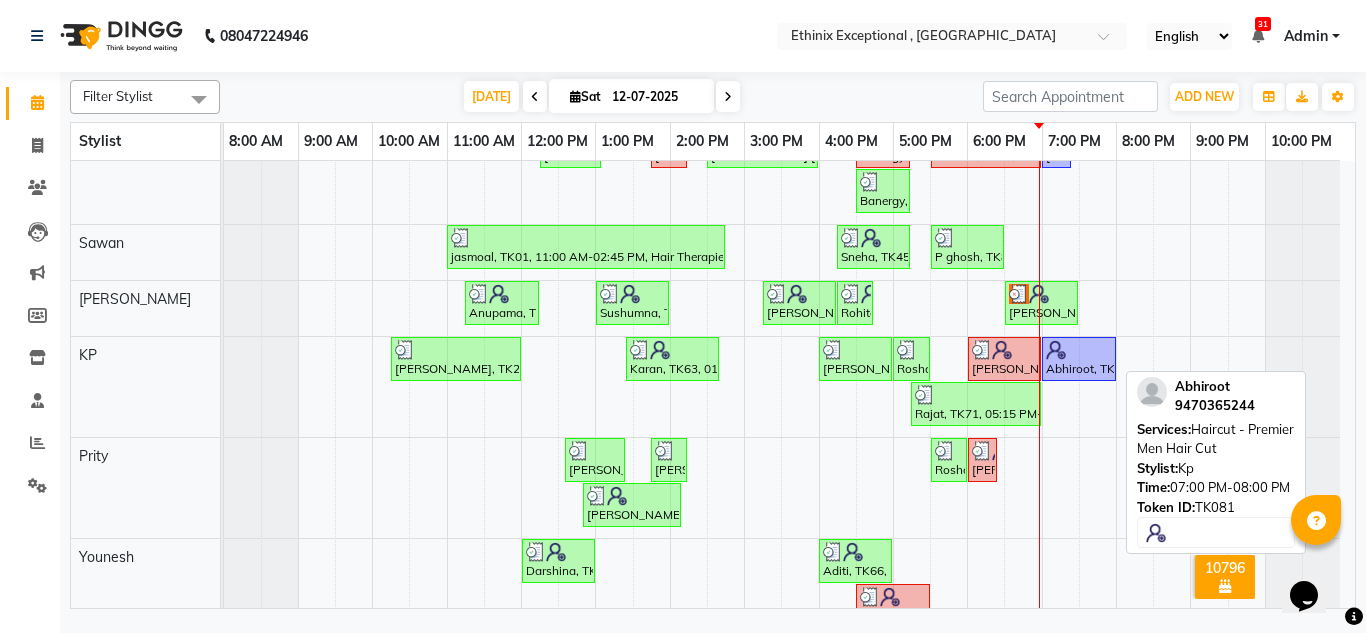 click on "Abhiroot, TK81, 07:00 PM-08:00 PM, Haircut - Premier Men Hair Cut" at bounding box center (1079, 359) 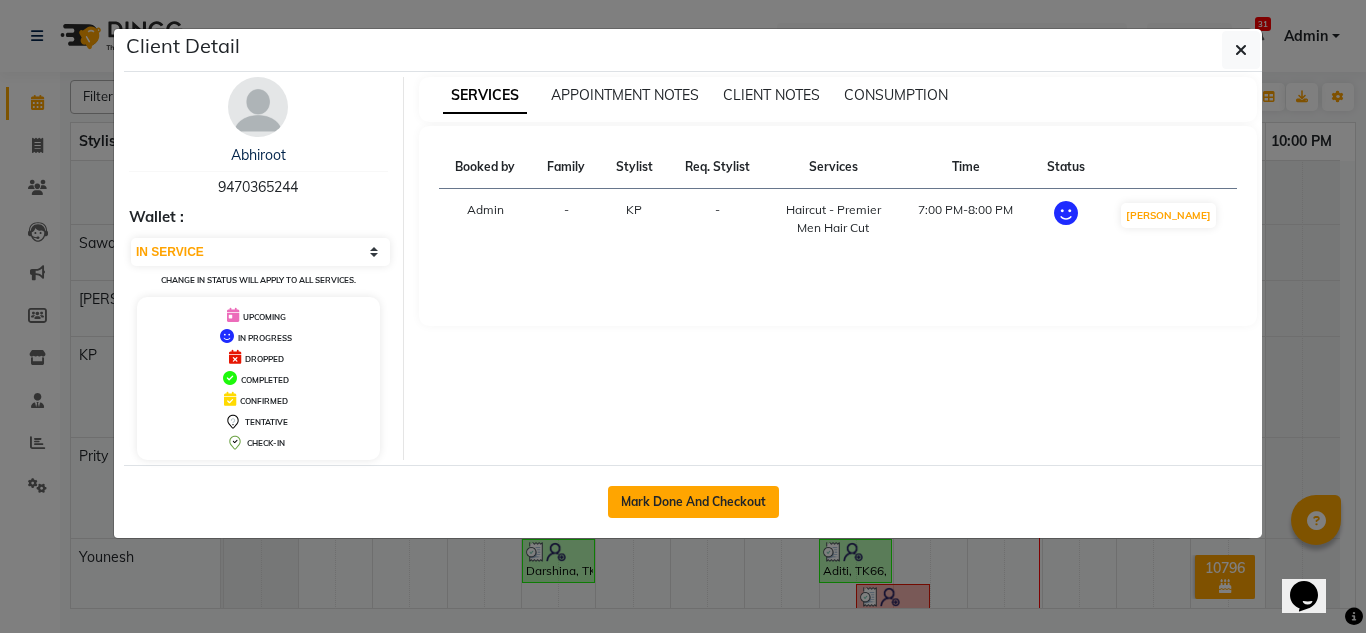 click on "Mark Done And Checkout" 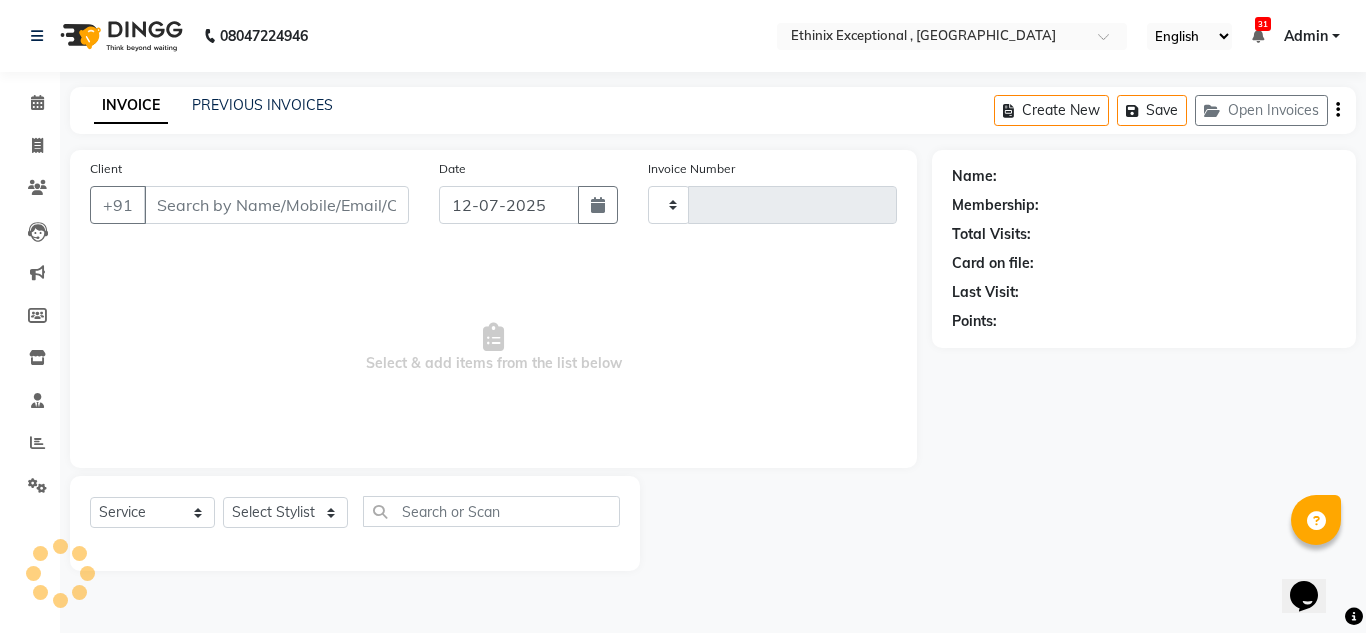 type on "6117" 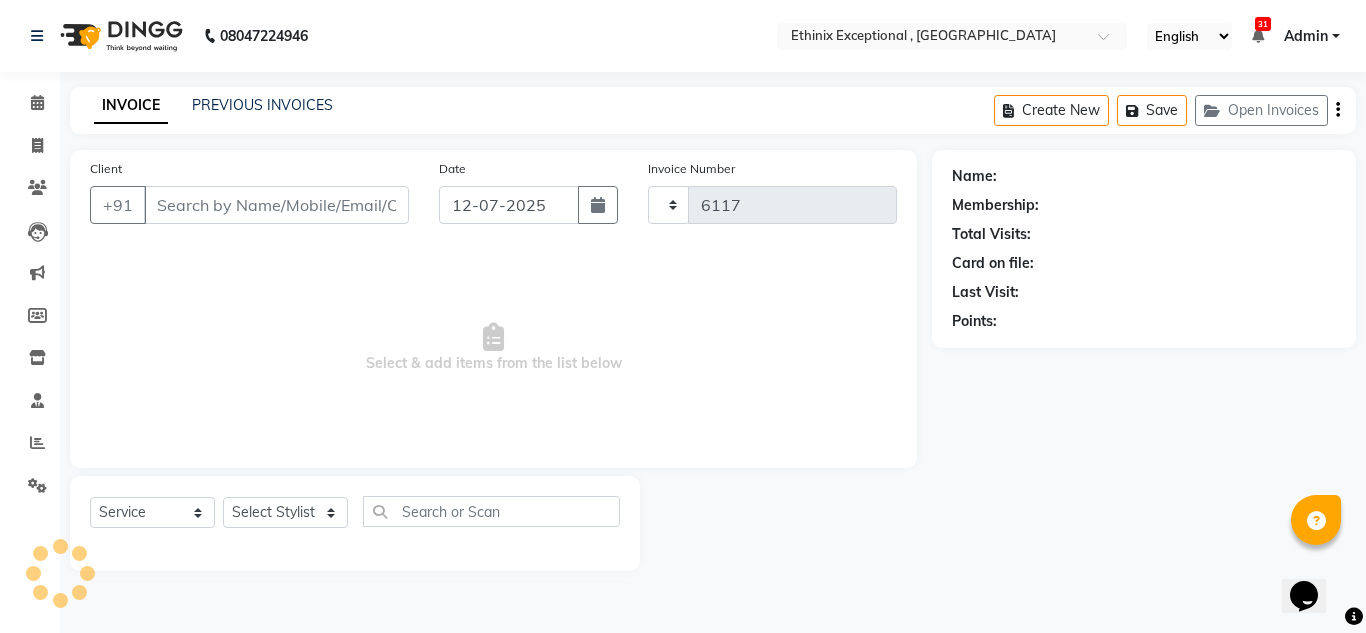 select on "3" 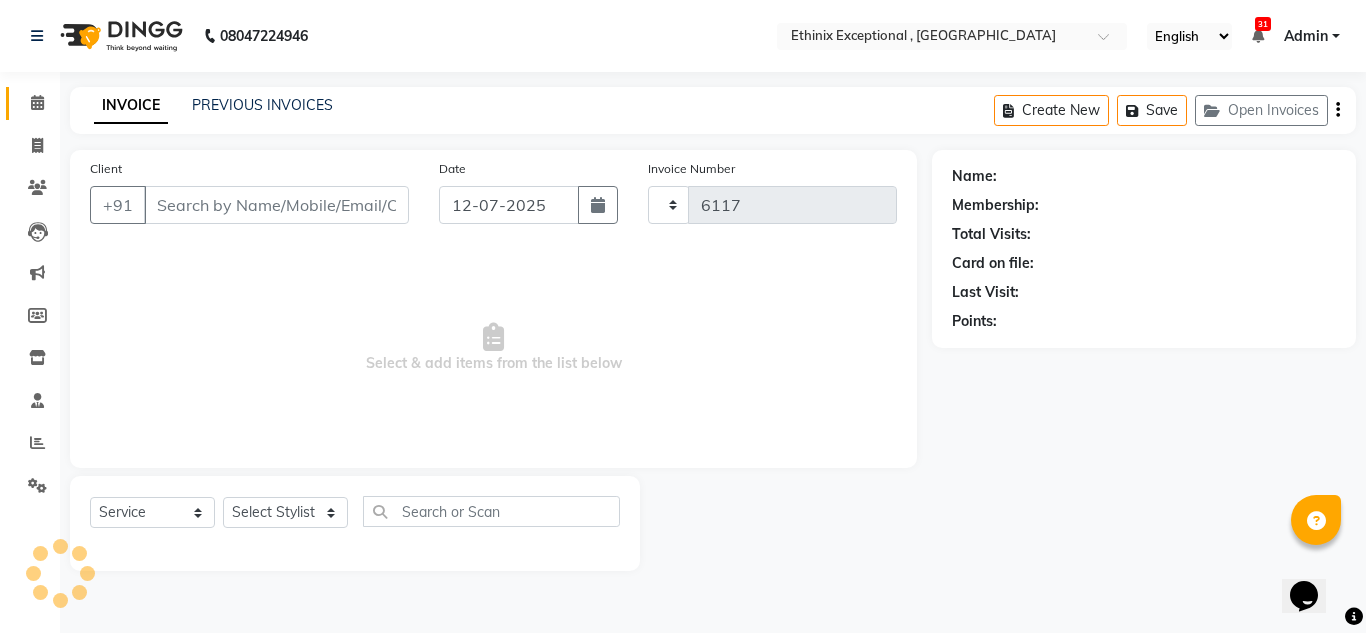 select on "3625" 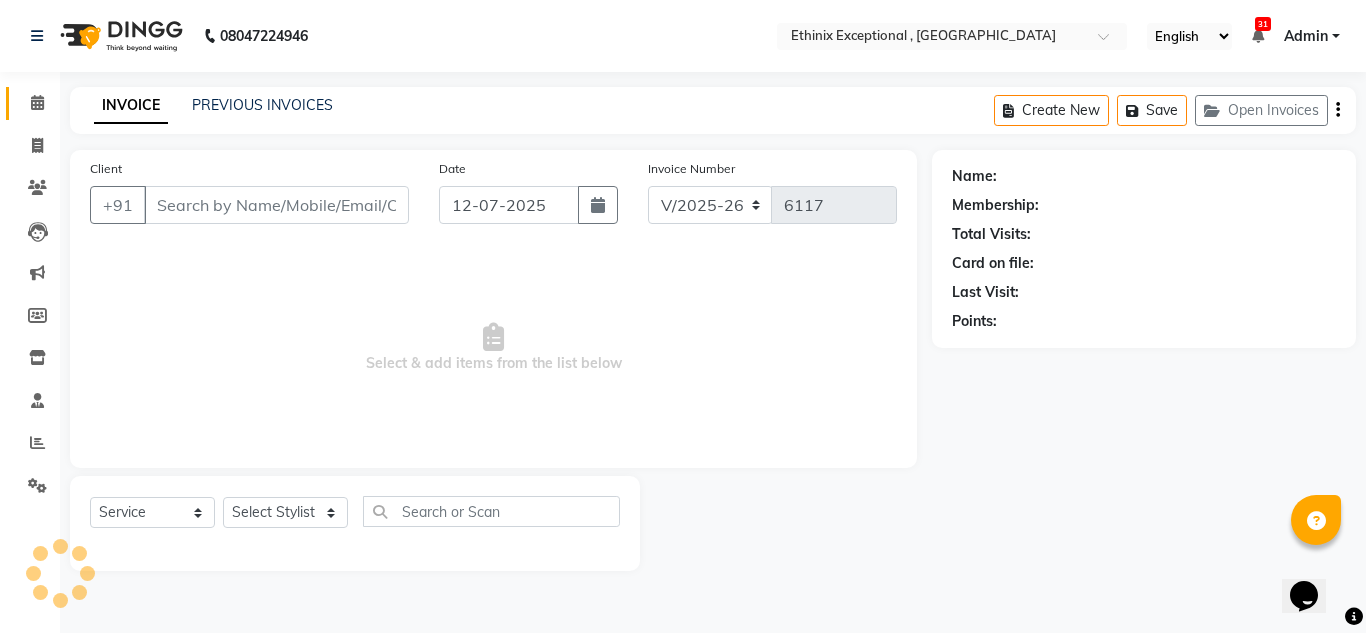 type on "9470365244" 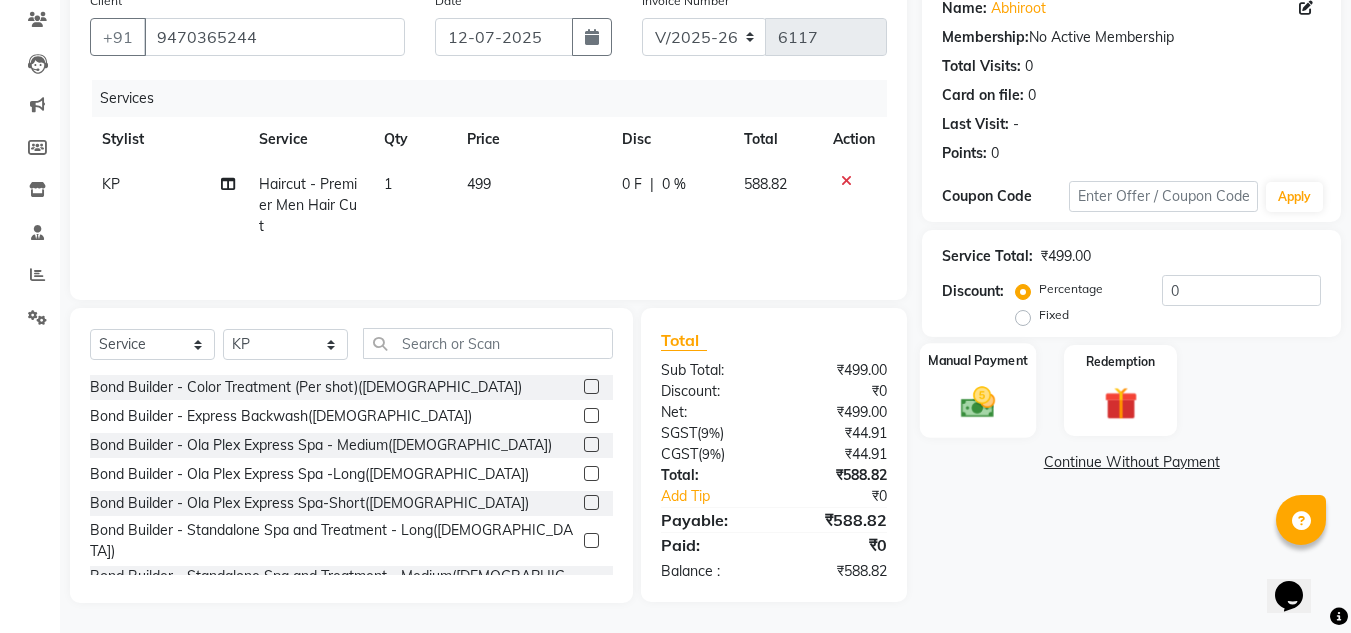 click on "Manual Payment" 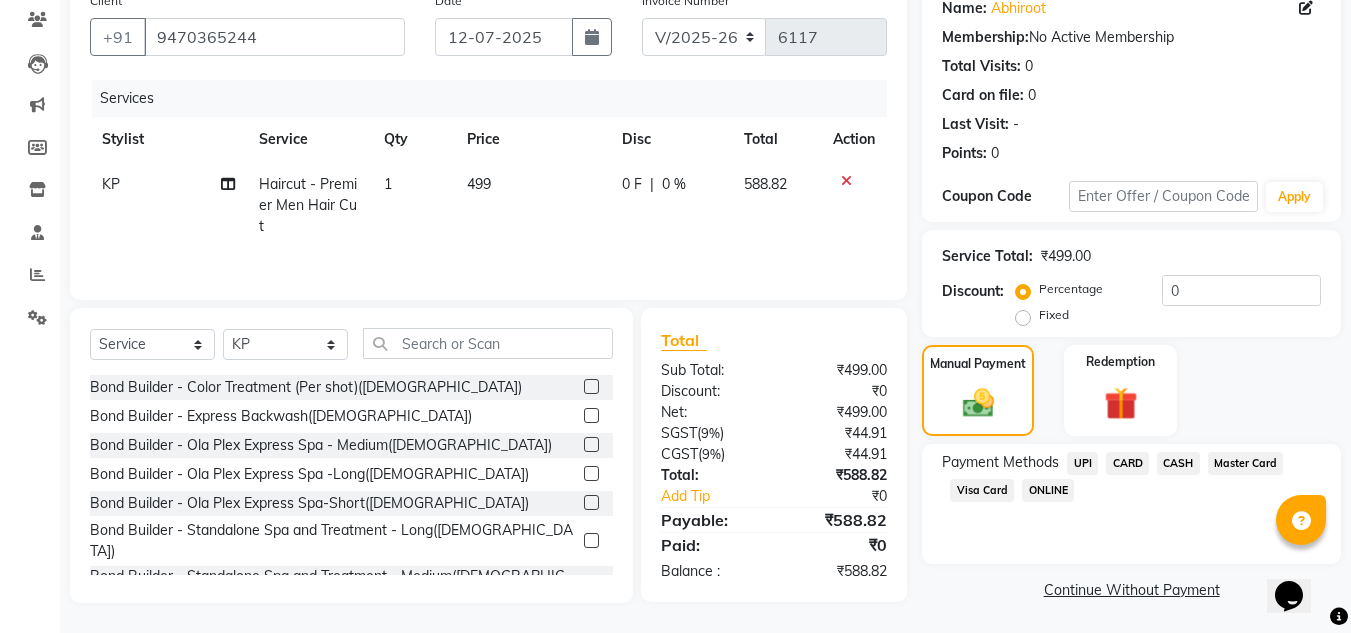 click on "CARD" 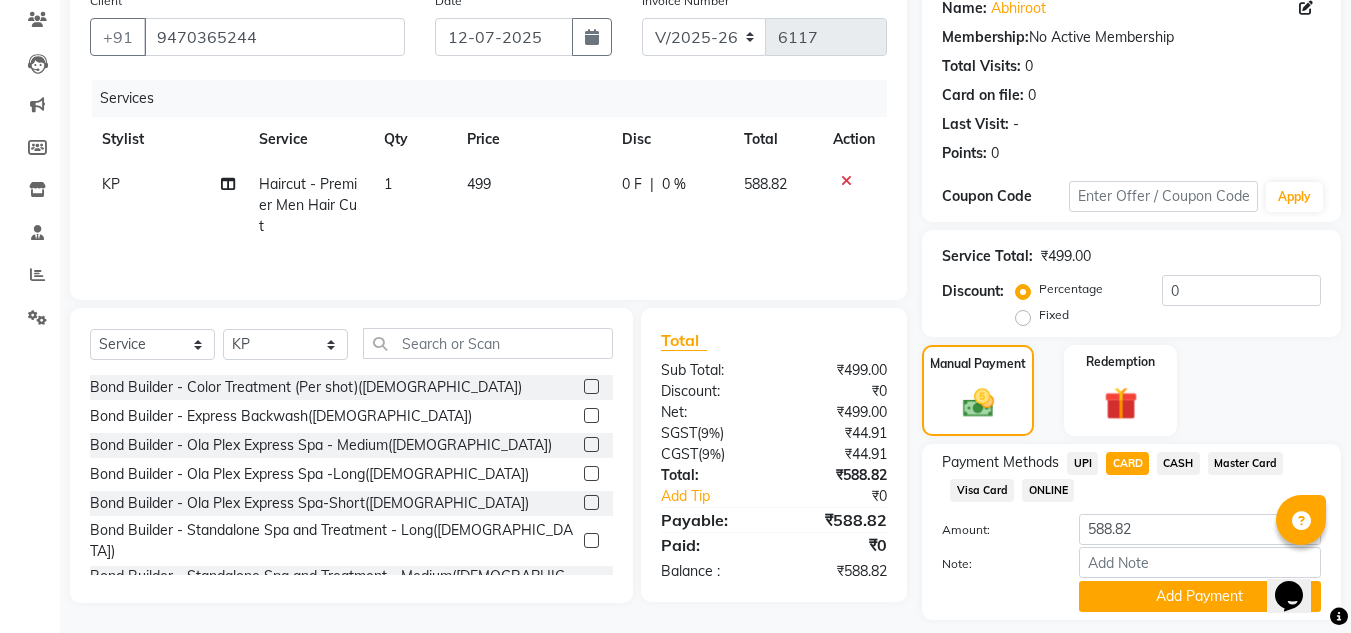 scroll, scrollTop: 226, scrollLeft: 0, axis: vertical 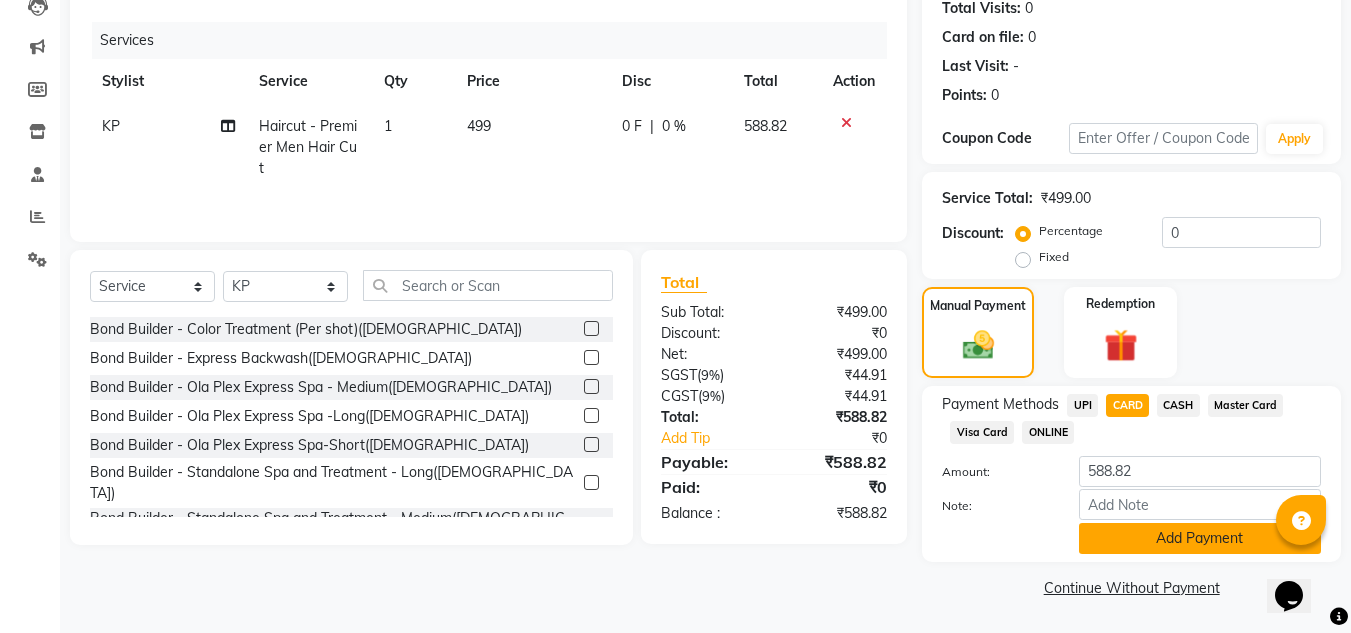 click on "Add Payment" 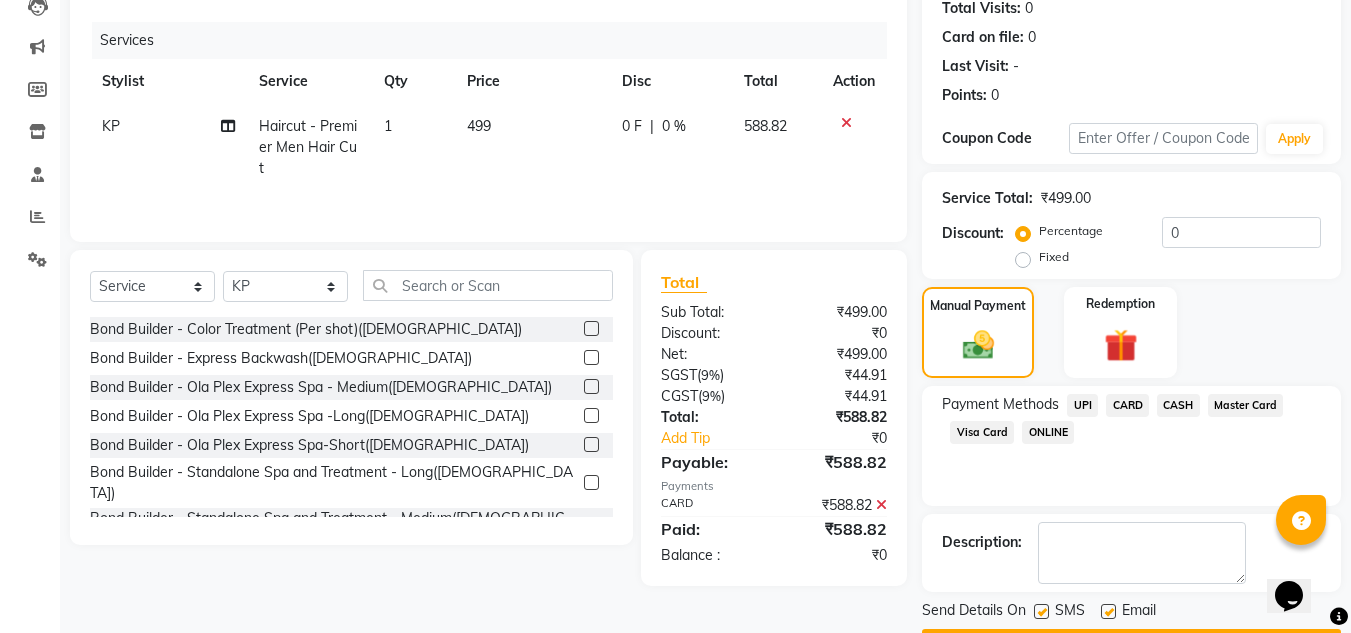 scroll, scrollTop: 283, scrollLeft: 0, axis: vertical 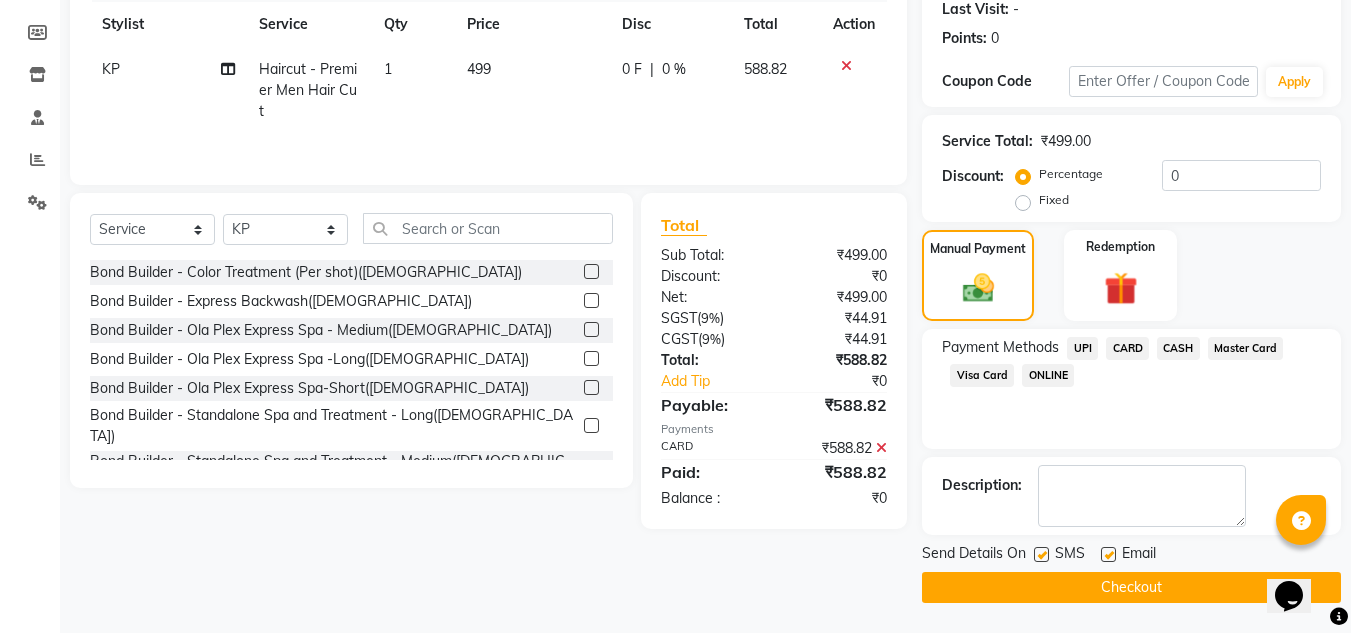 click 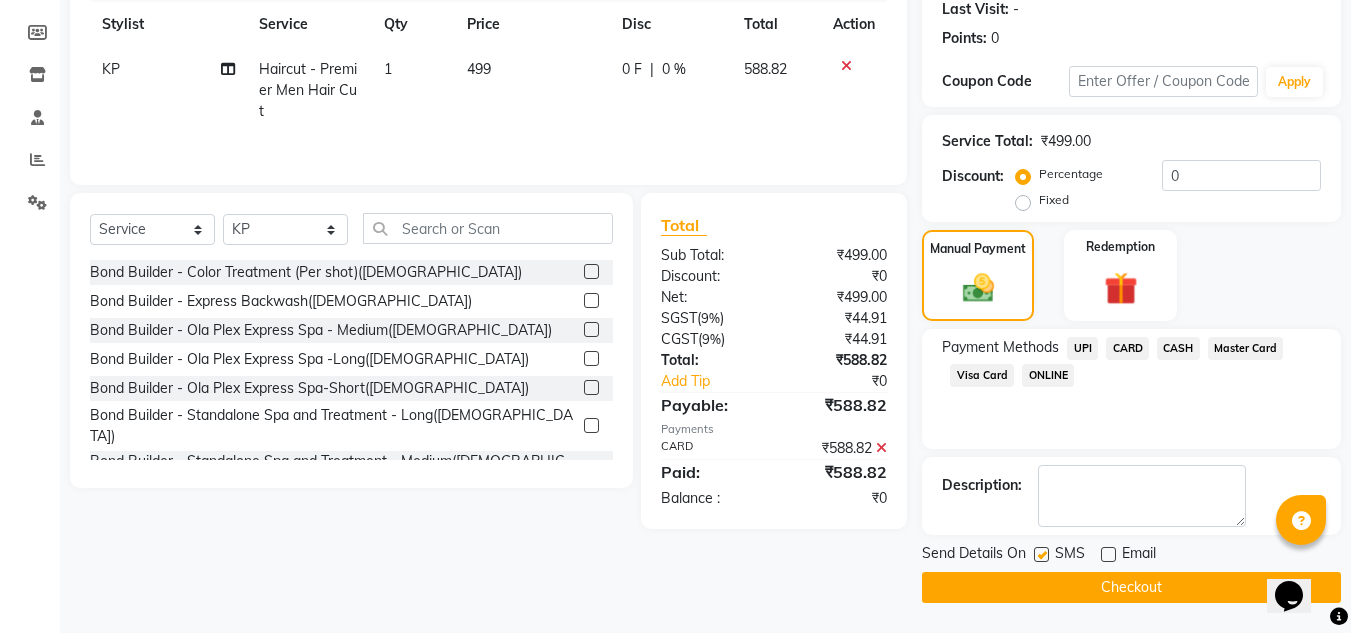 click on "Checkout" 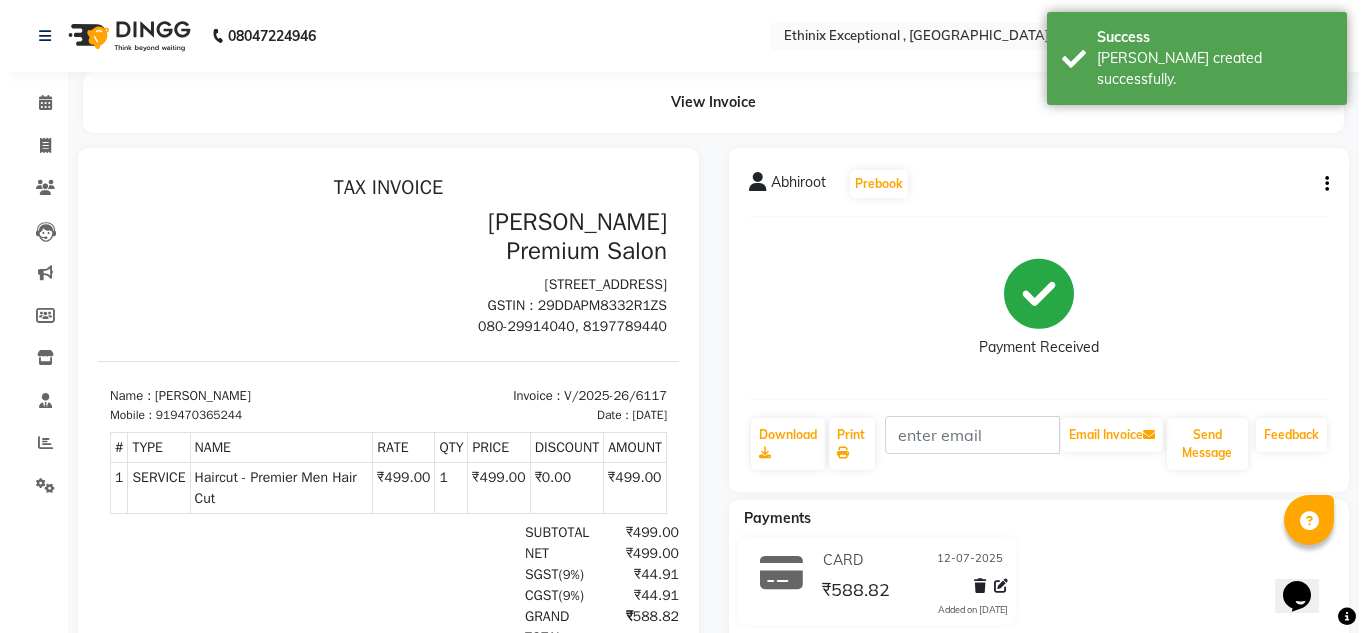 scroll, scrollTop: 0, scrollLeft: 0, axis: both 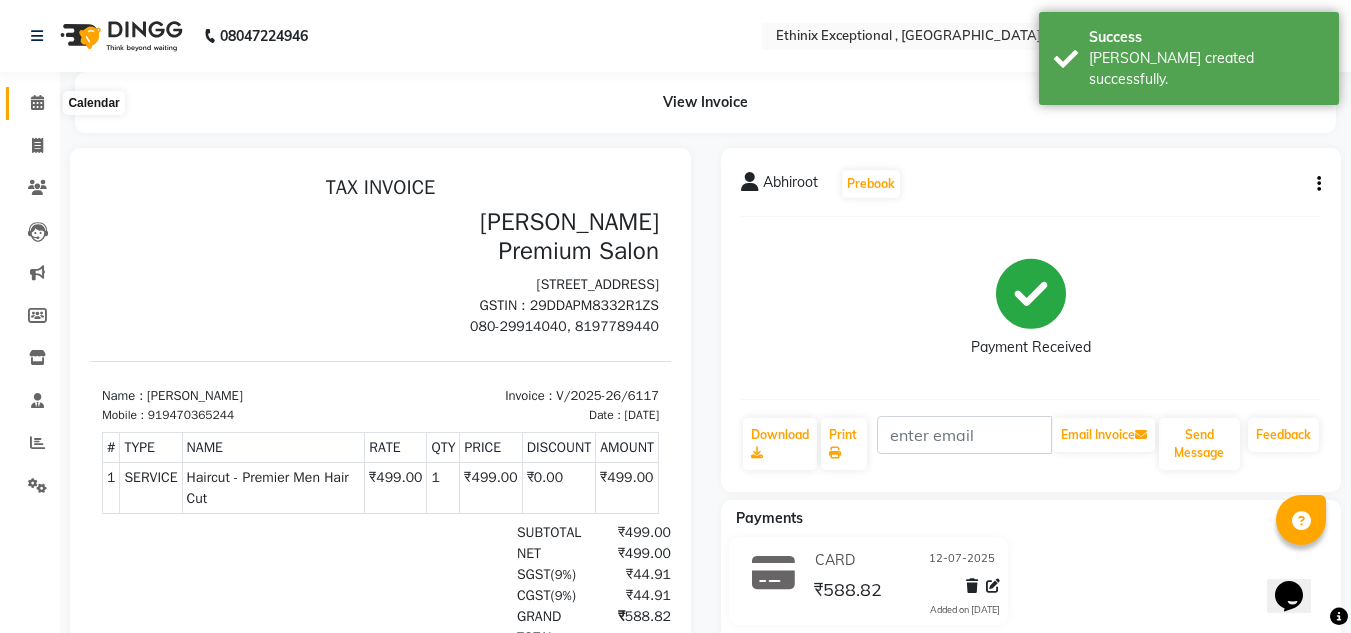 click 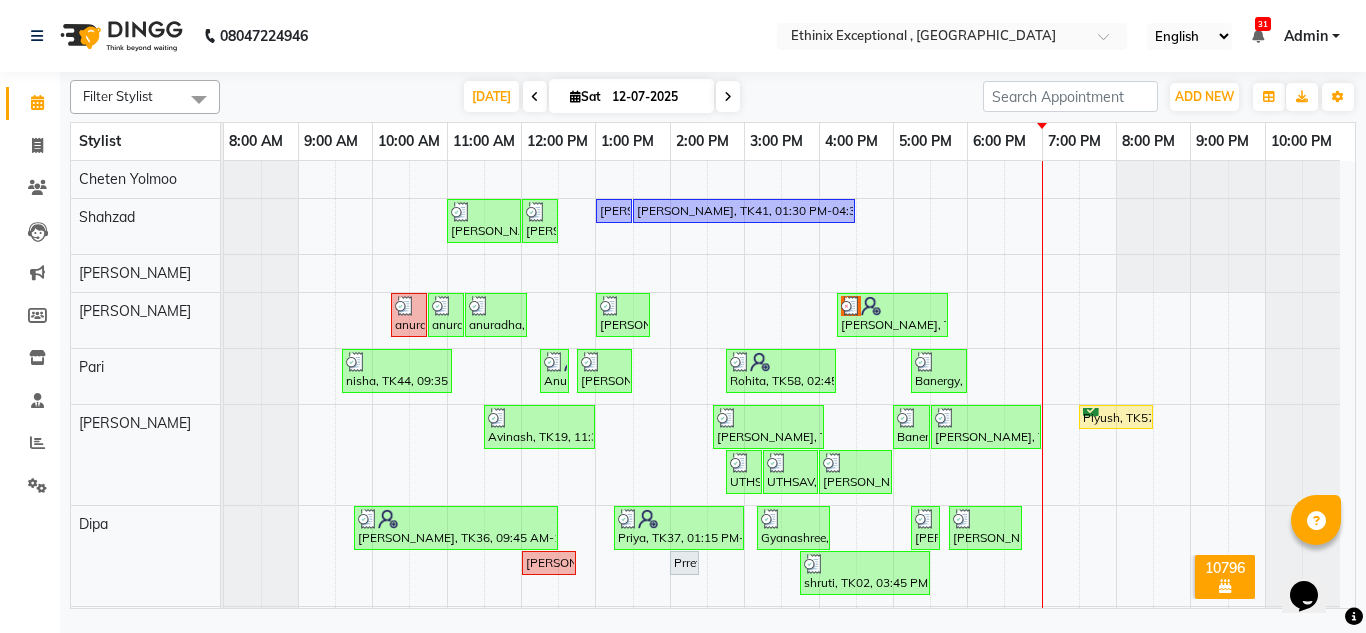 scroll, scrollTop: 300, scrollLeft: 0, axis: vertical 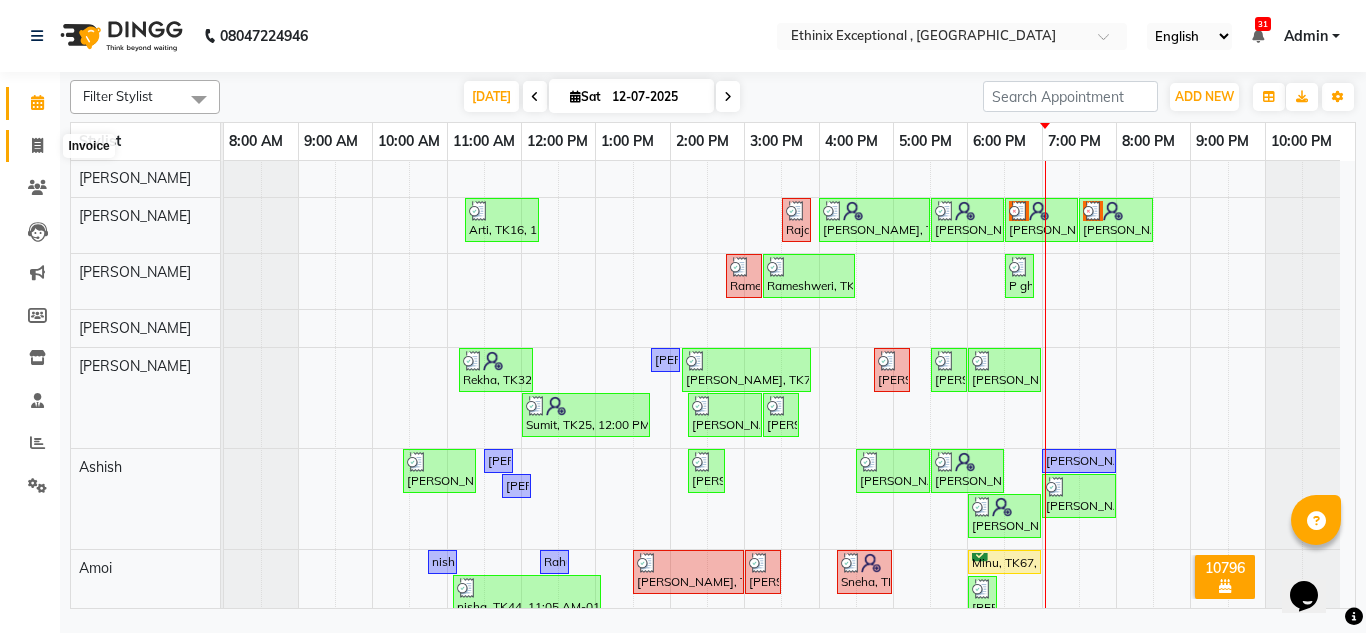 click 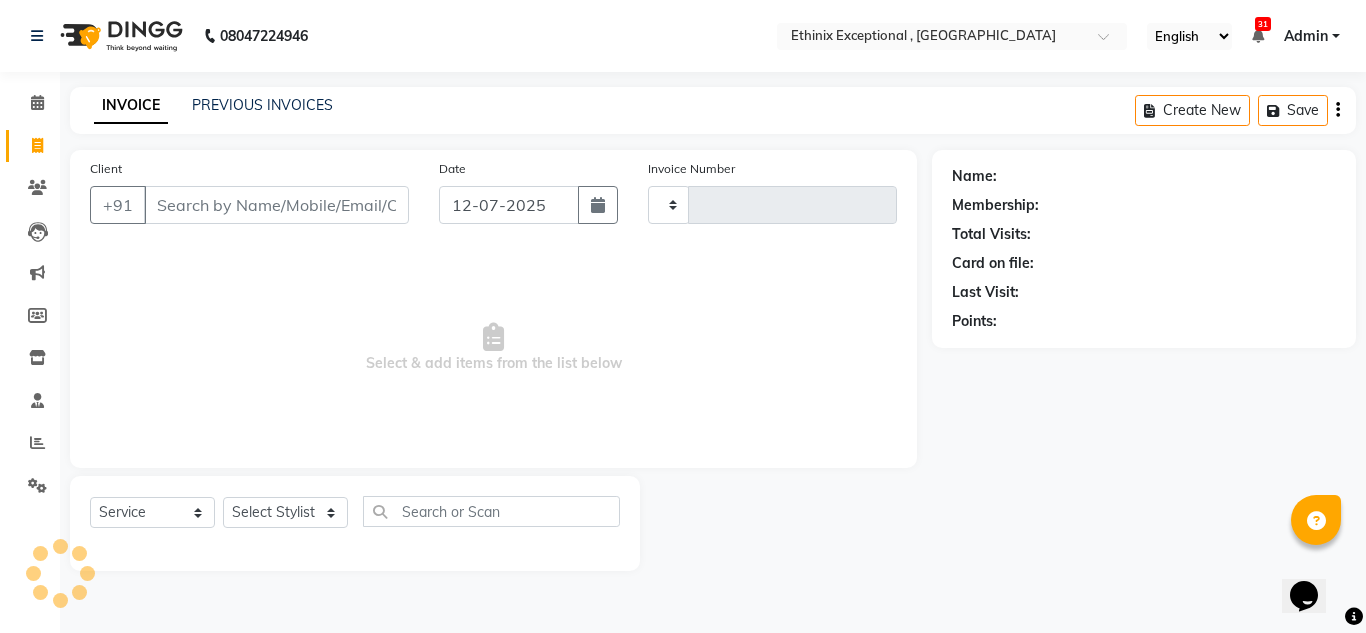 type on "6118" 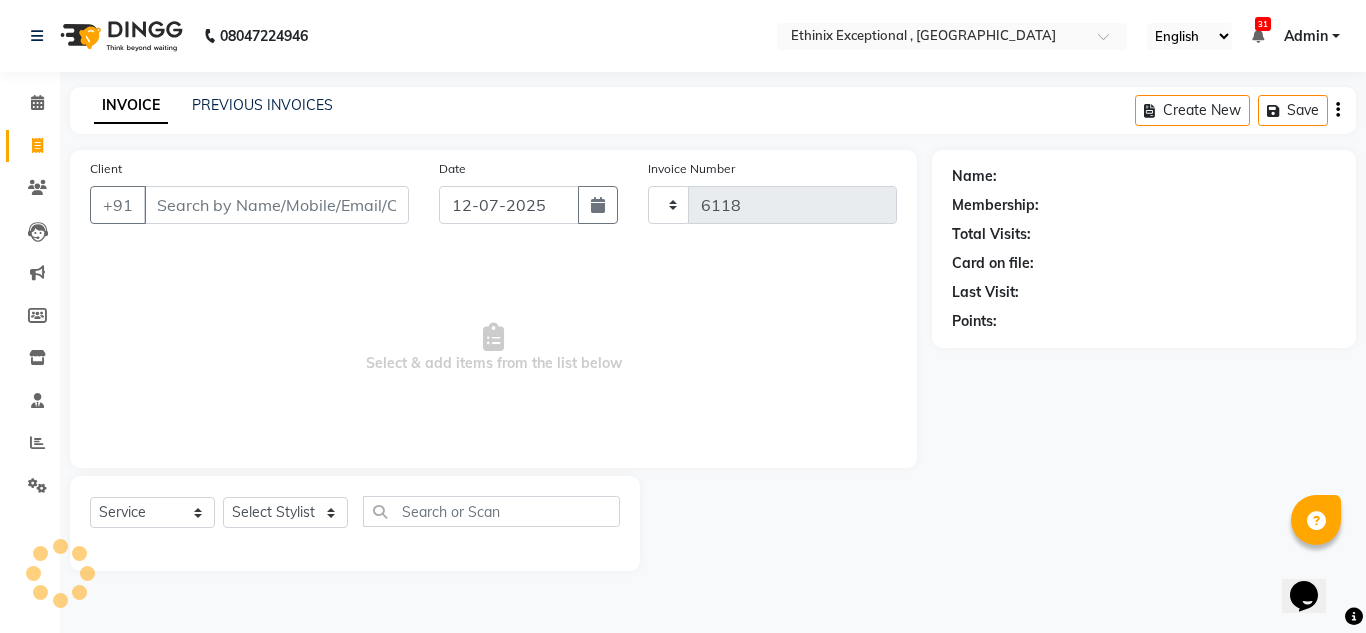 select on "3625" 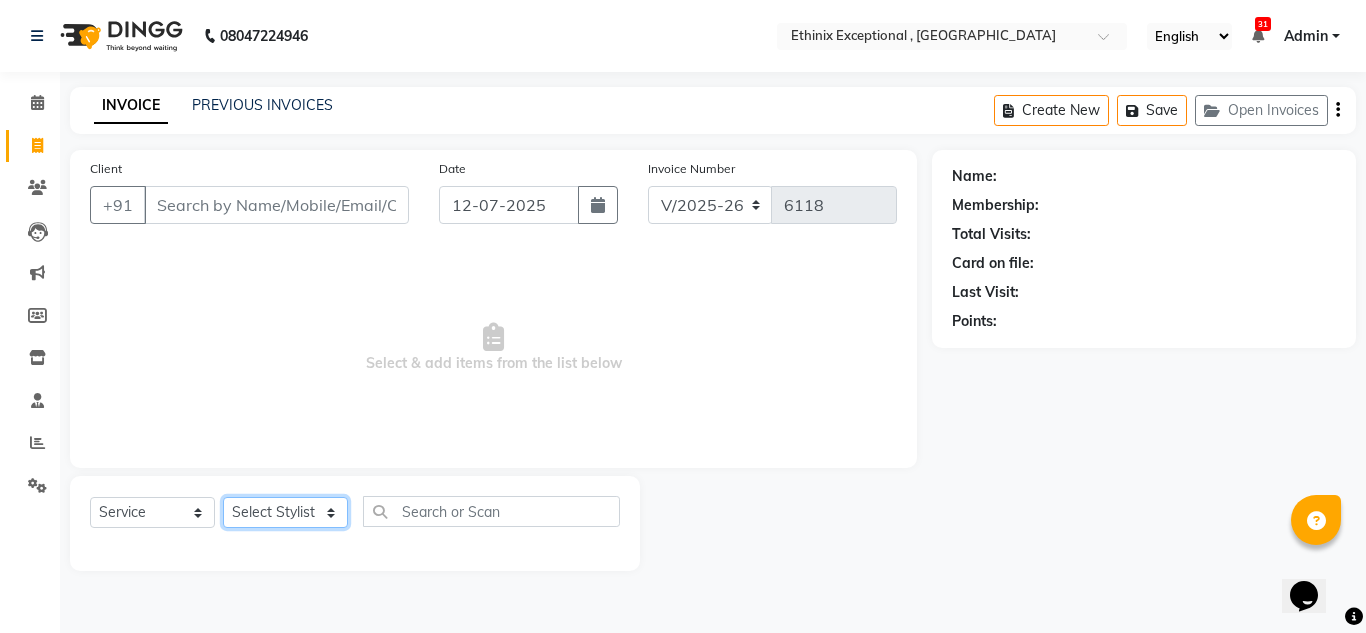 click on "Select Stylist Amoi Ashish [PERSON_NAME] [PERSON_NAME] [PERSON_NAME]  [PERSON_NAME] [PERSON_NAME] [PERSON_NAME] [PERSON_NAME] [PERSON_NAME] Rahul [PERSON_NAME] [PERSON_NAME] [PERSON_NAME] [PERSON_NAME] [PERSON_NAME]" 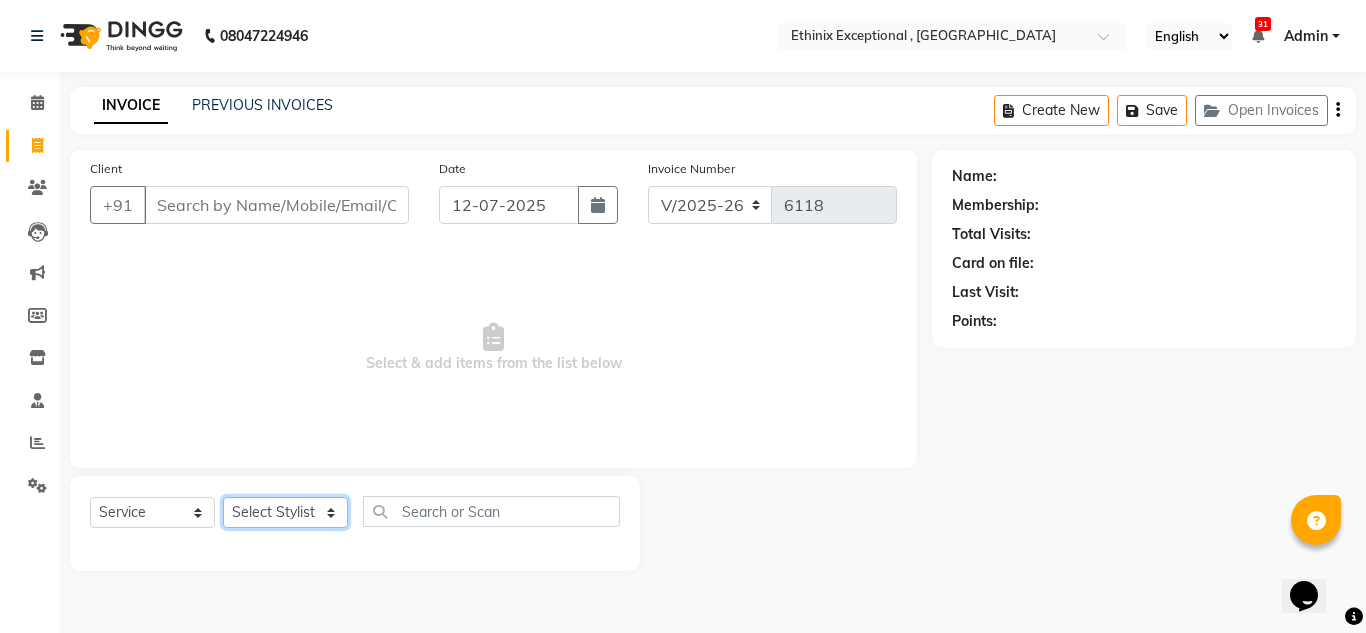 select on "75721" 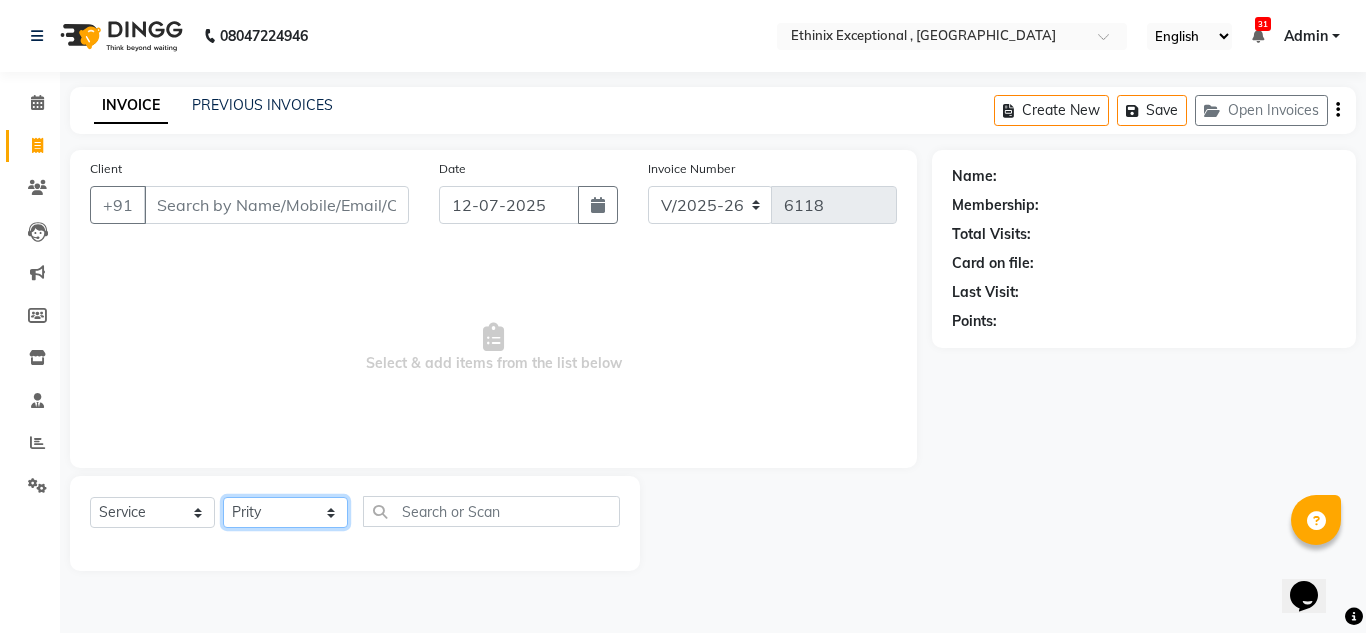 click on "Select Stylist Amoi Ashish [PERSON_NAME] [PERSON_NAME] [PERSON_NAME]  [PERSON_NAME] [PERSON_NAME] [PERSON_NAME] [PERSON_NAME] [PERSON_NAME] Rahul [PERSON_NAME] [PERSON_NAME] [PERSON_NAME] [PERSON_NAME] [PERSON_NAME]" 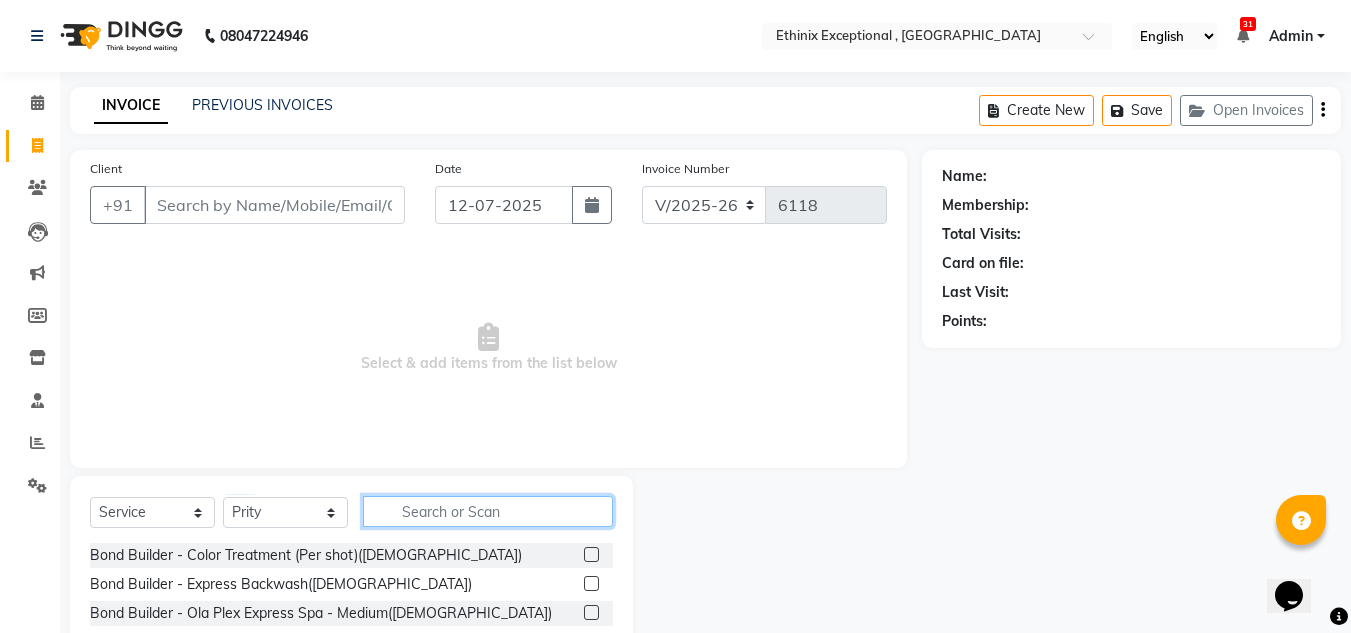 click 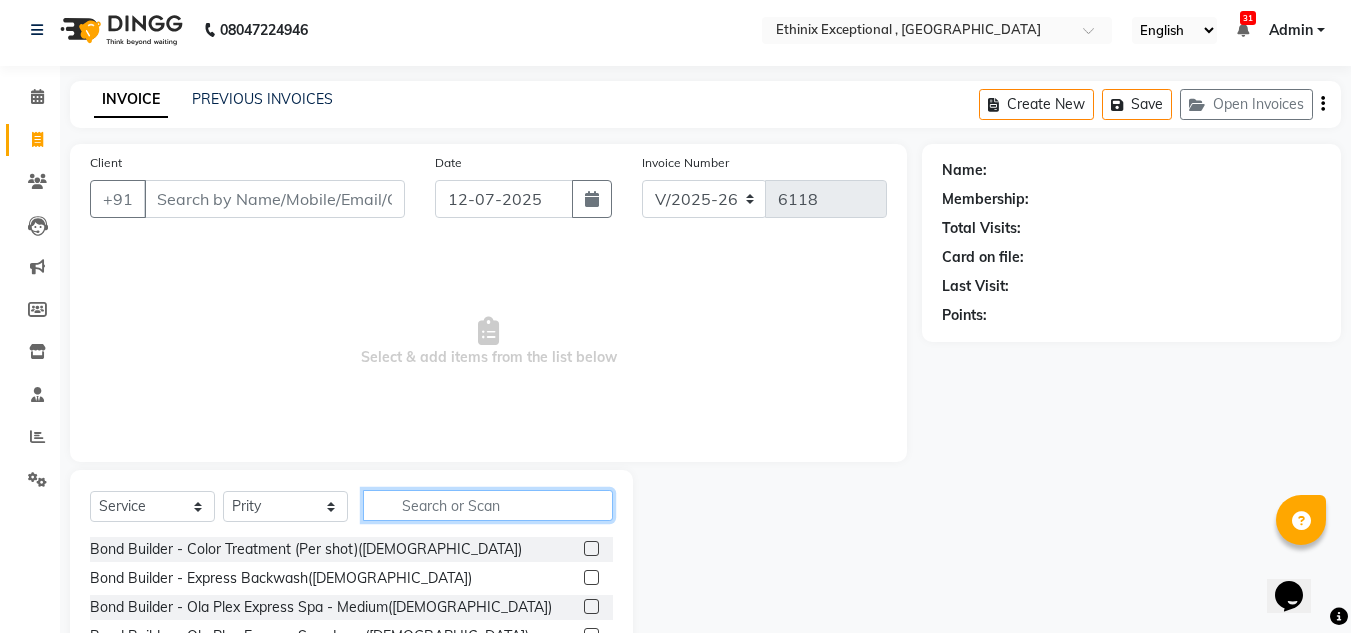 scroll, scrollTop: 0, scrollLeft: 0, axis: both 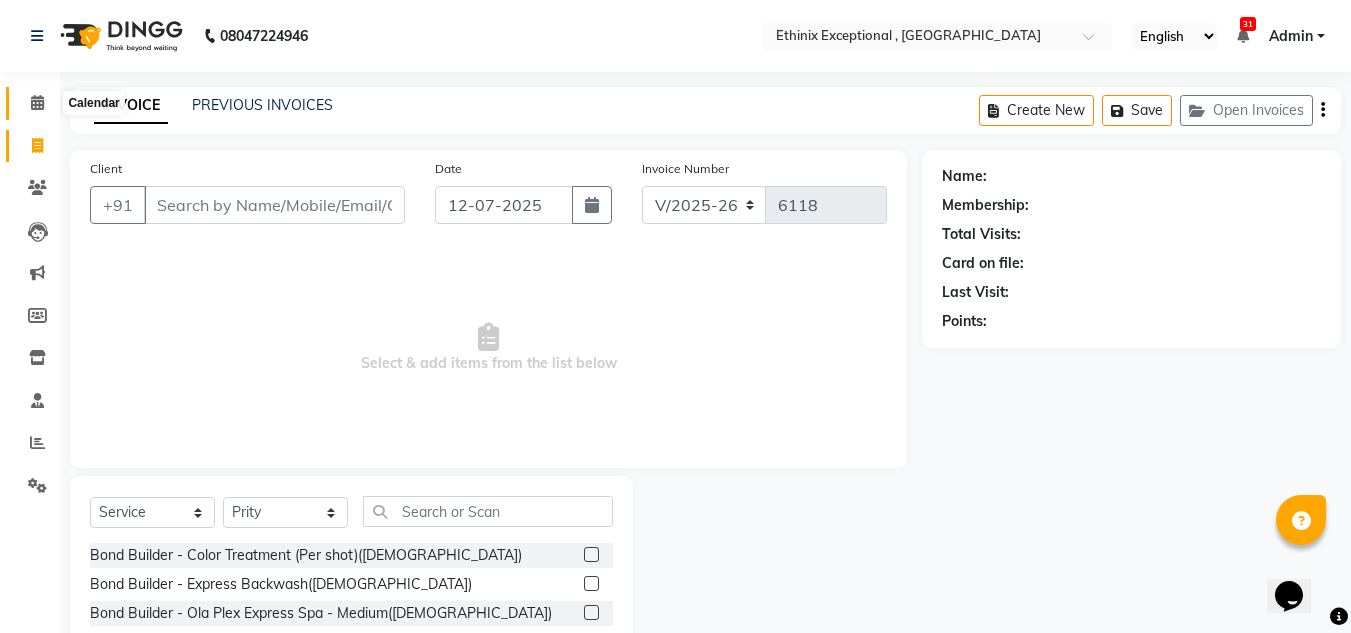 click 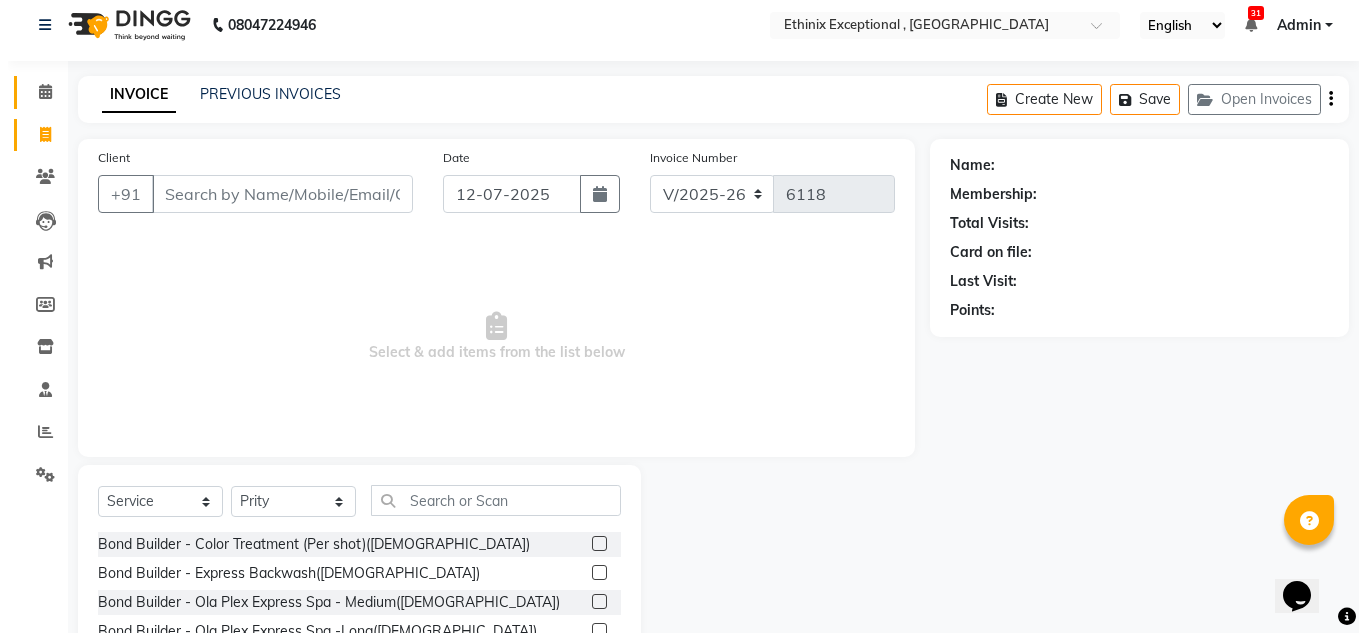 scroll, scrollTop: 9, scrollLeft: 0, axis: vertical 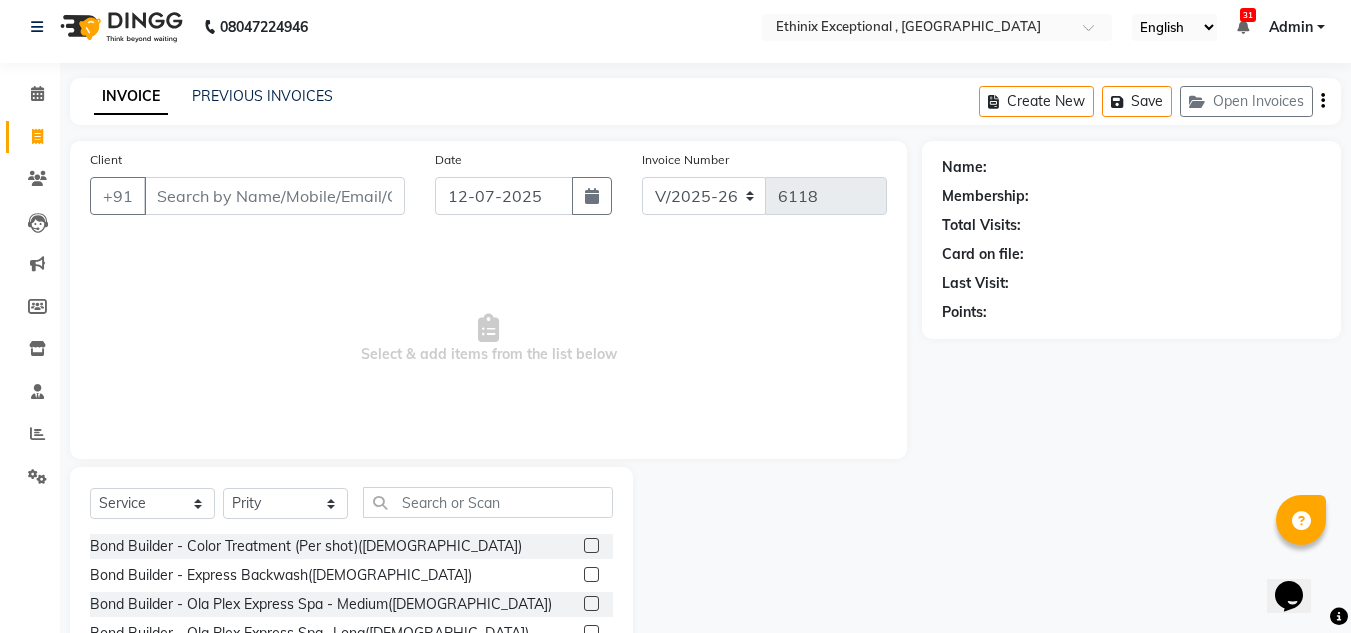 click on "Select & add items from the list below" at bounding box center [488, 339] 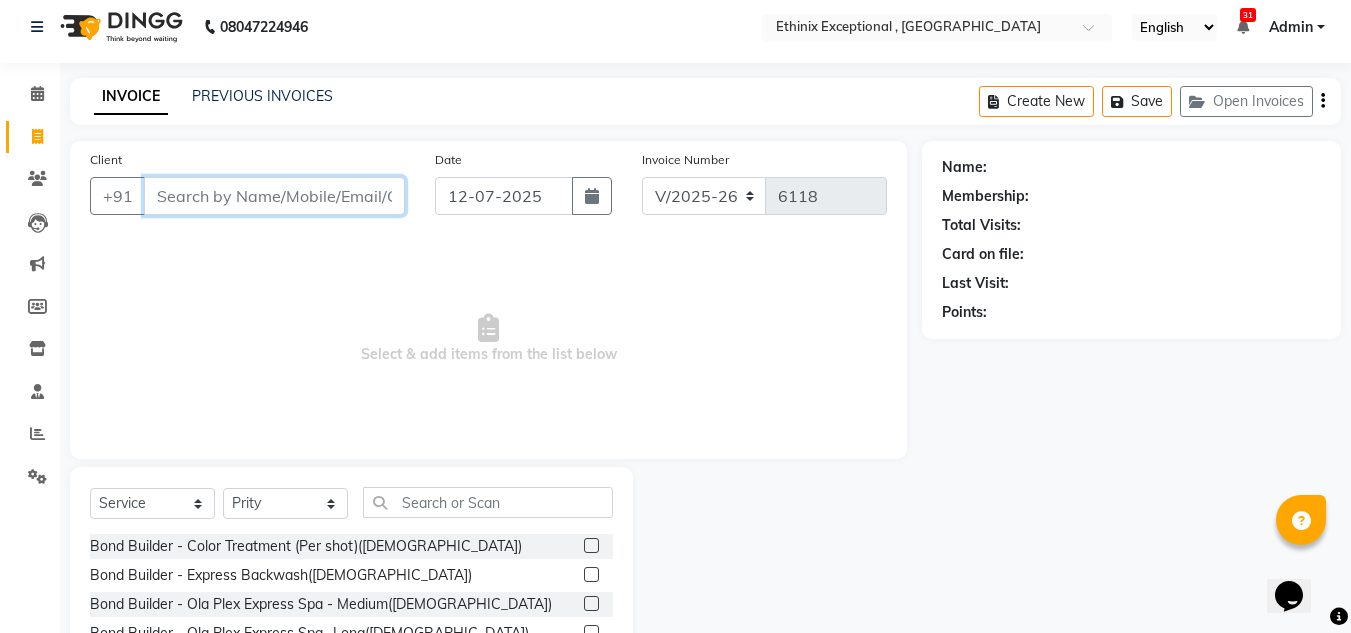 click on "Client" at bounding box center (274, 196) 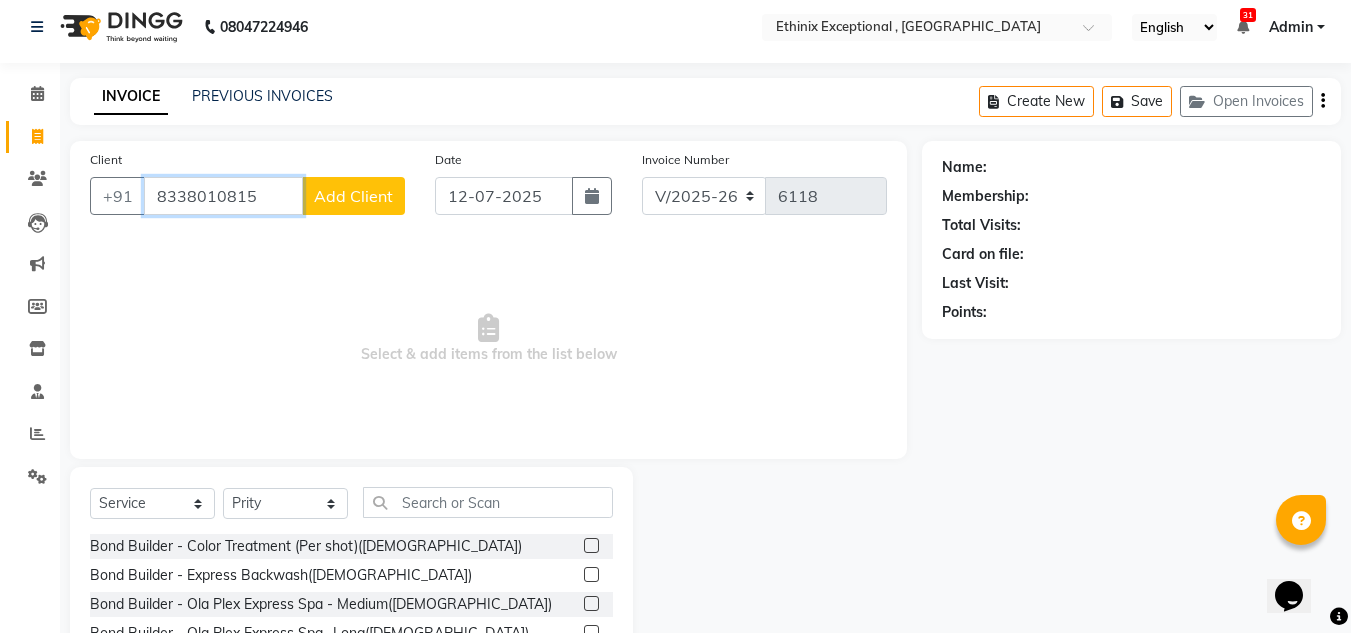 type on "8338010815" 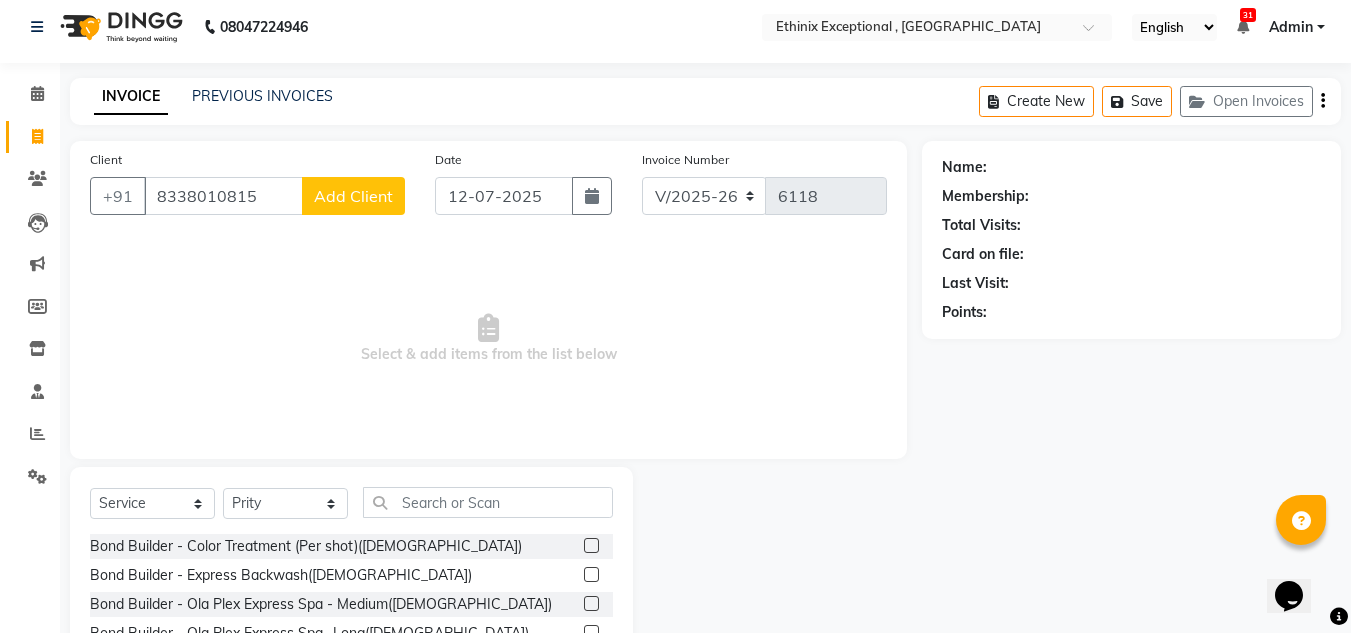 click on "Add Client" 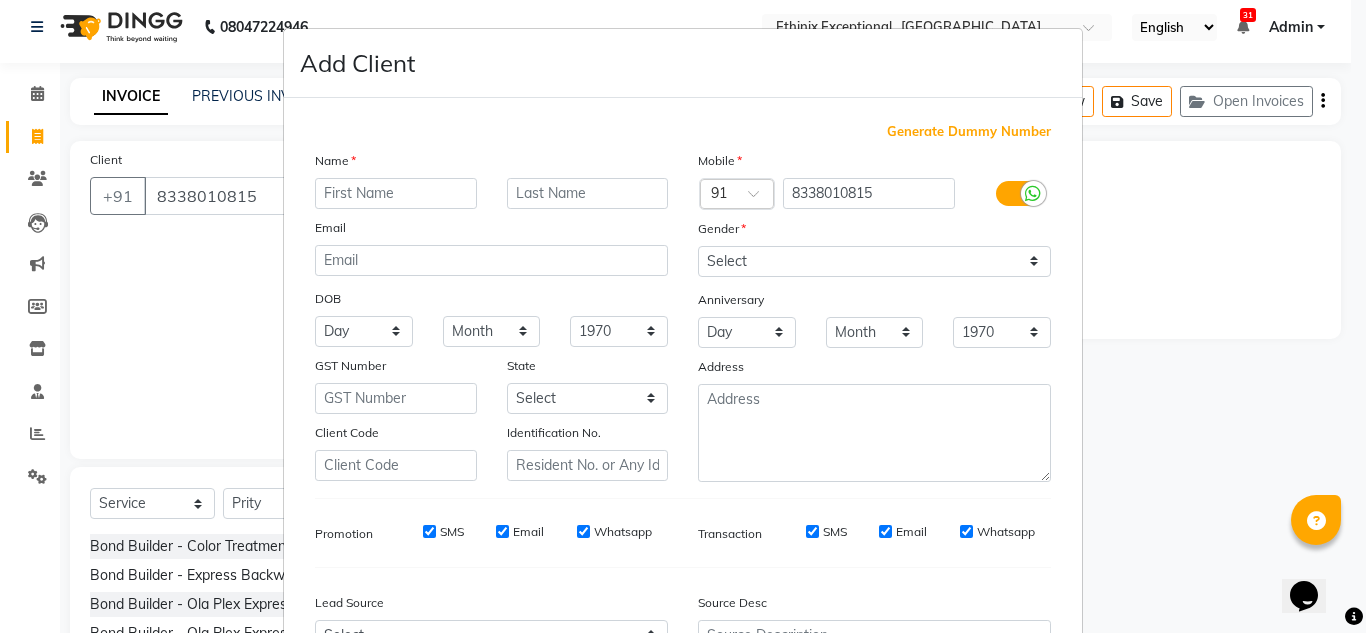 click at bounding box center (396, 193) 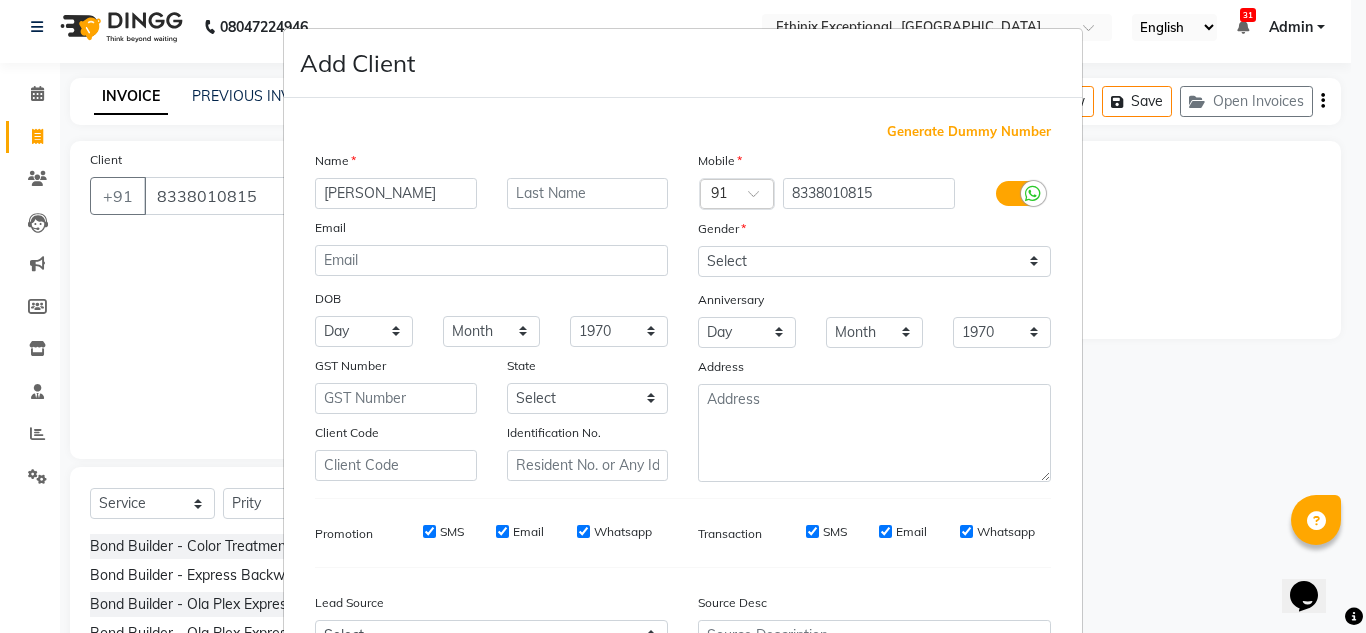 type on "[PERSON_NAME]" 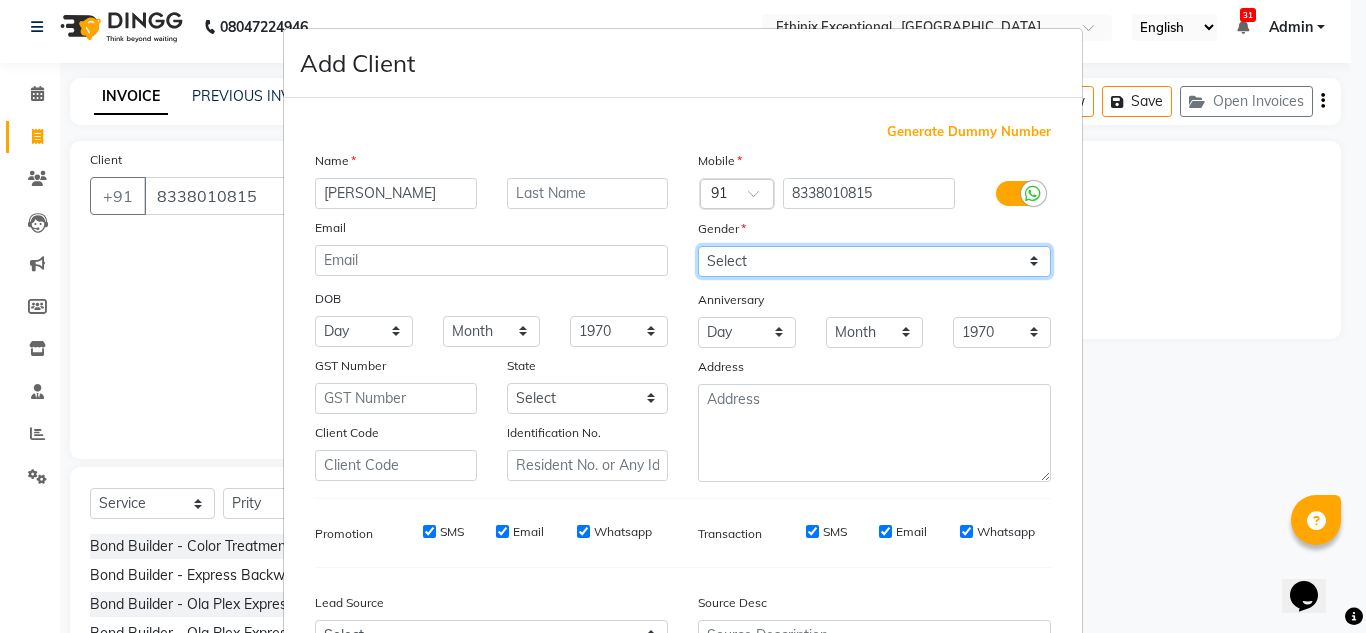 click on "Select [DEMOGRAPHIC_DATA] [DEMOGRAPHIC_DATA] Other Prefer Not To Say" at bounding box center [874, 261] 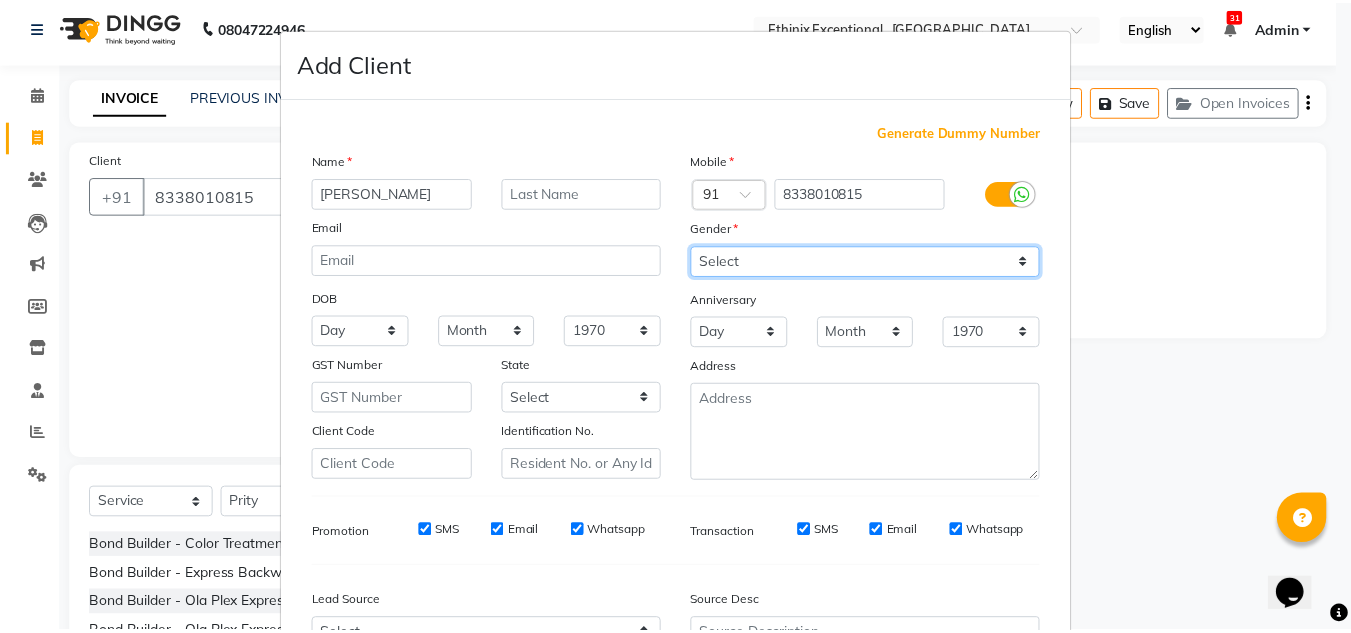 scroll, scrollTop: 216, scrollLeft: 0, axis: vertical 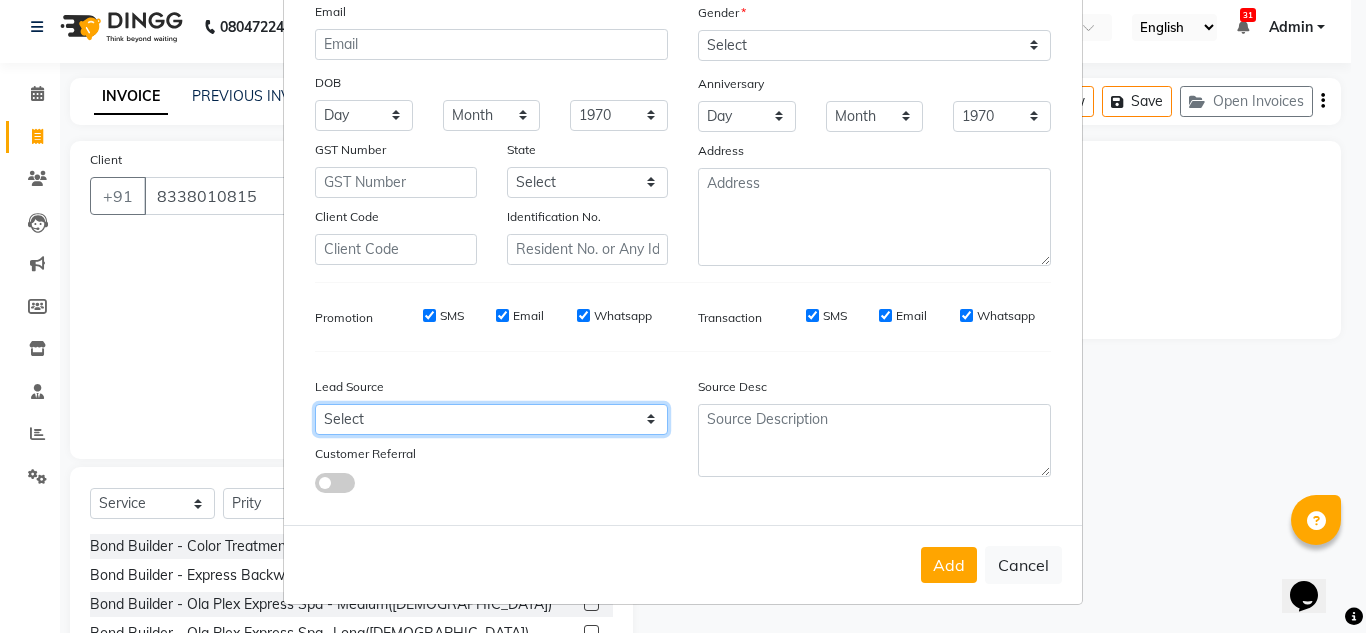 click on "Select Walk-in Referral Internet Friend Word of Mouth Advertisement Facebook JustDial Google Other Instagram  YouTube  WhatsApp" at bounding box center (491, 419) 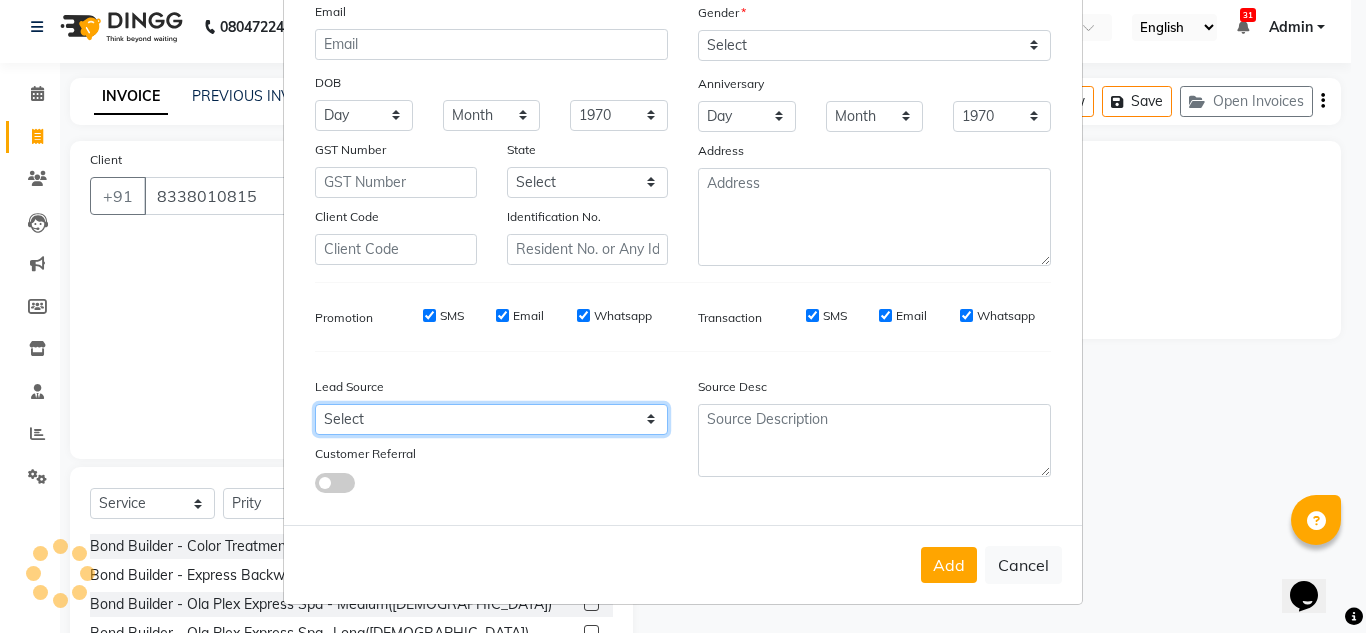select on "26586" 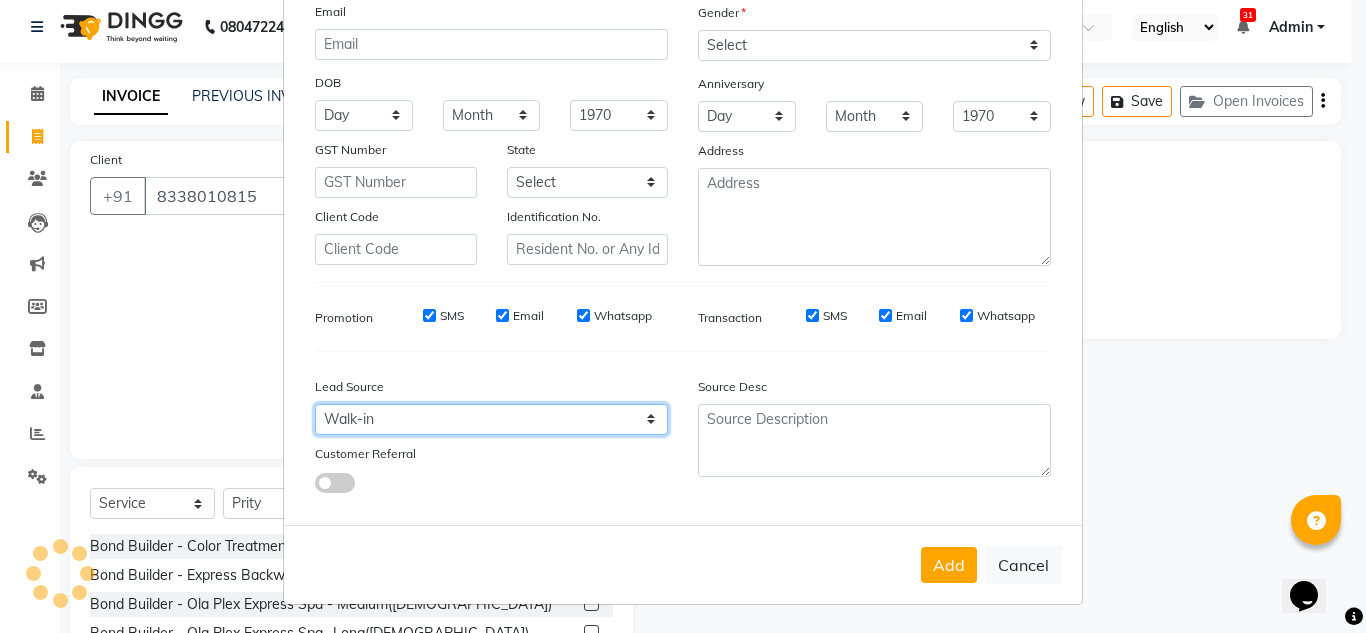 click on "Select Walk-in Referral Internet Friend Word of Mouth Advertisement Facebook JustDial Google Other Instagram  YouTube  WhatsApp" at bounding box center (491, 419) 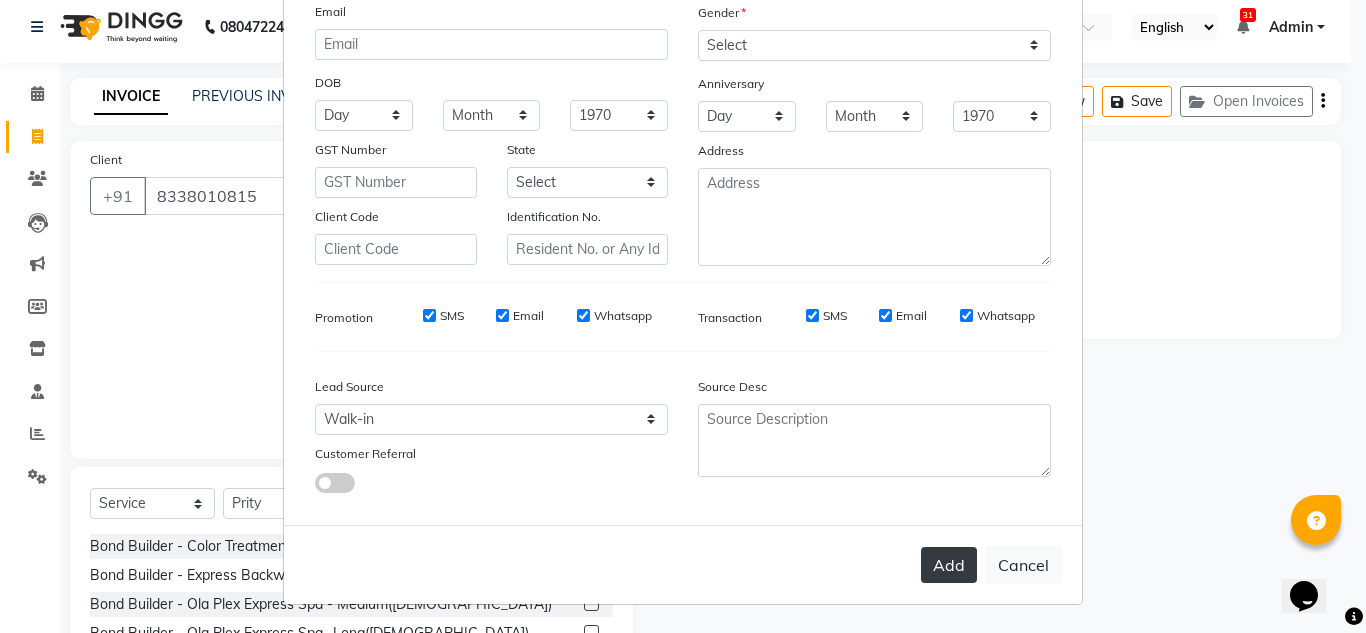 click on "Add" at bounding box center (949, 565) 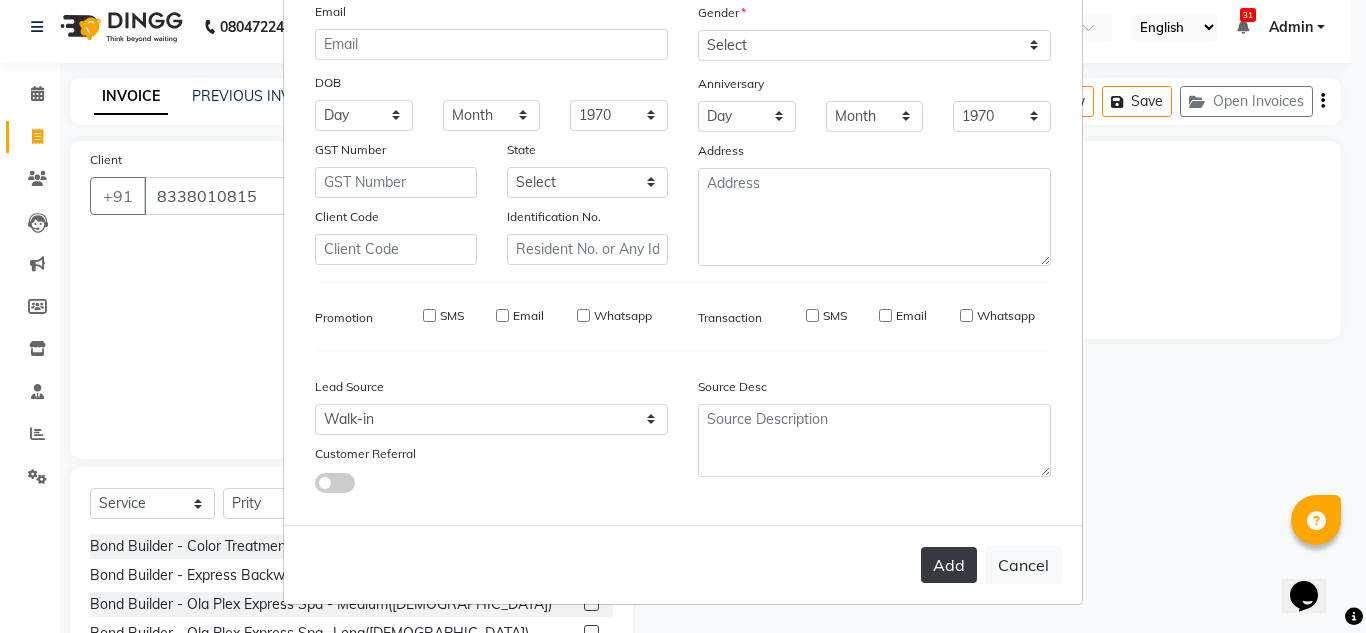 type 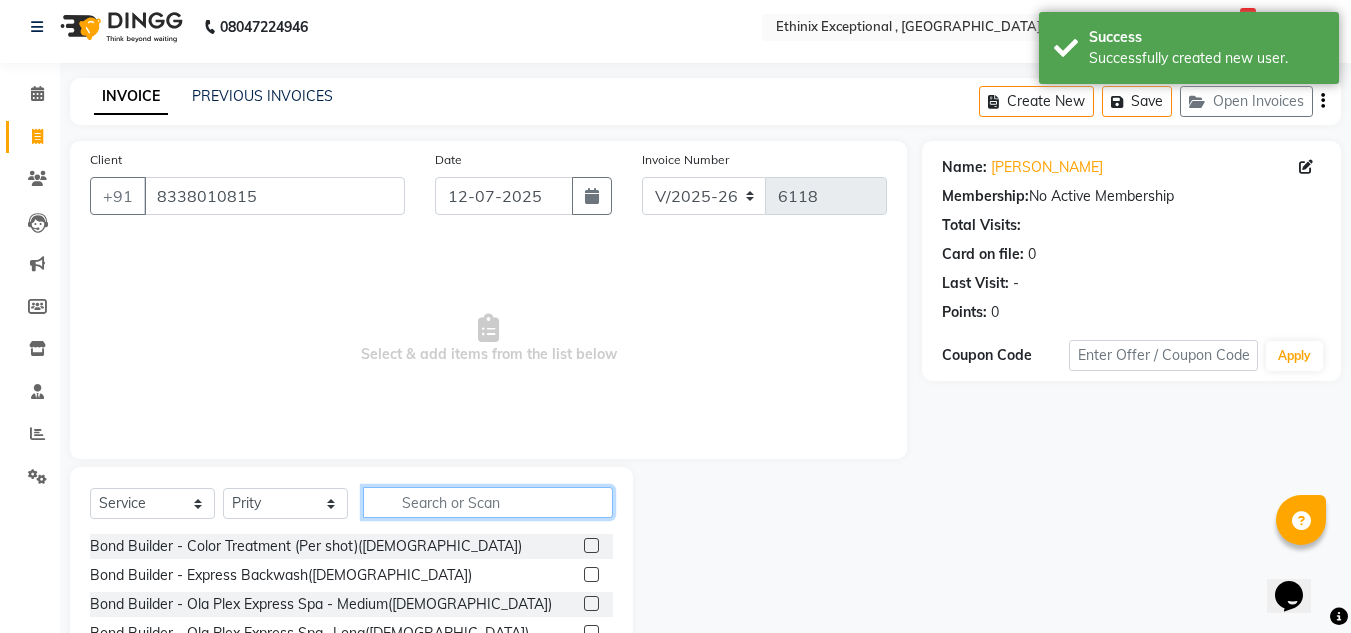click 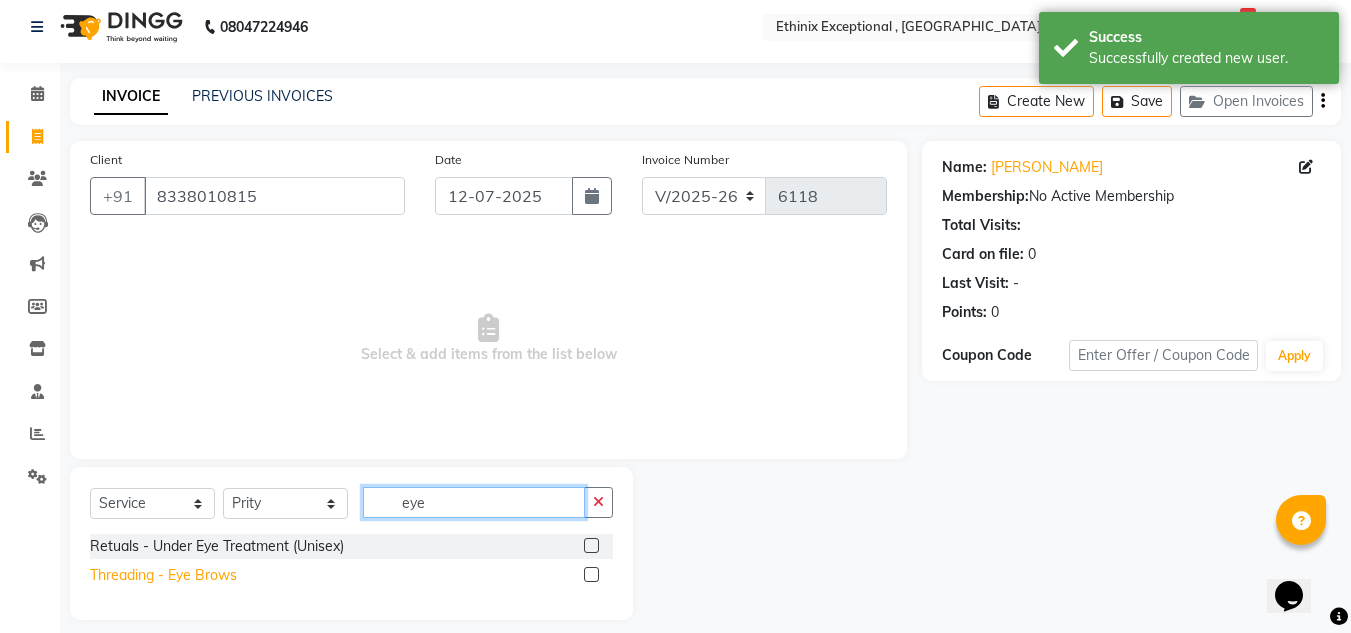 type on "eye" 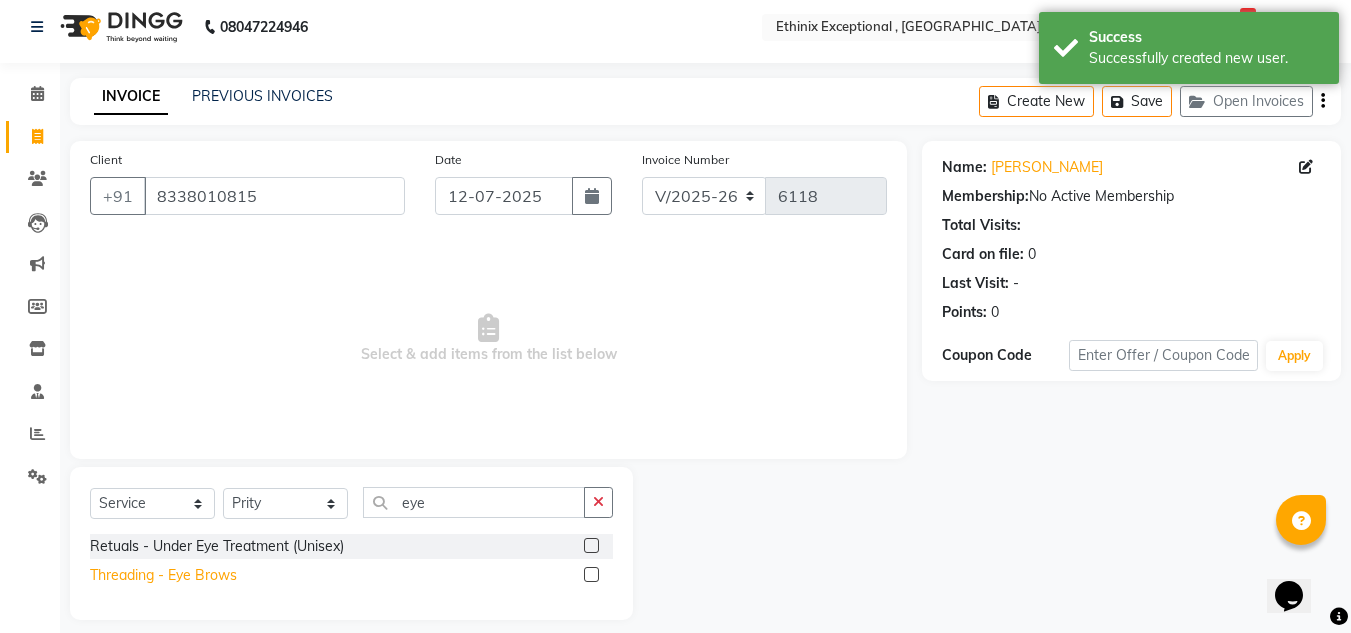 click on "Threading - Eye Brows" 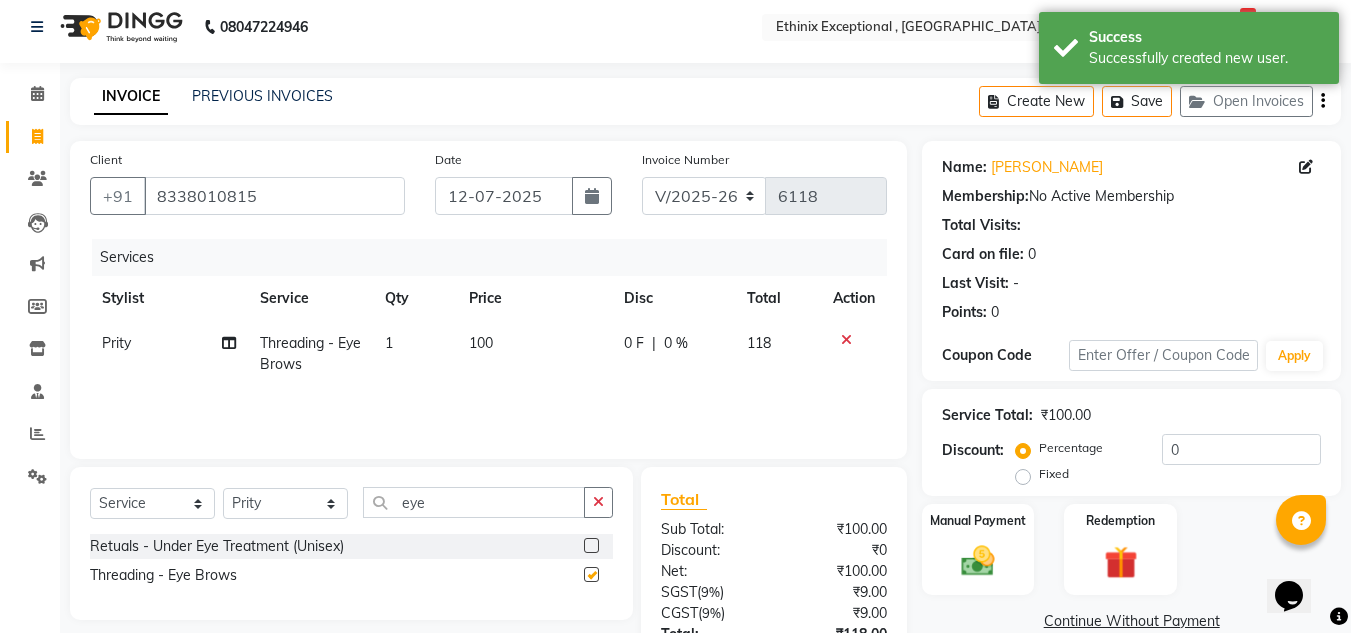 checkbox on "false" 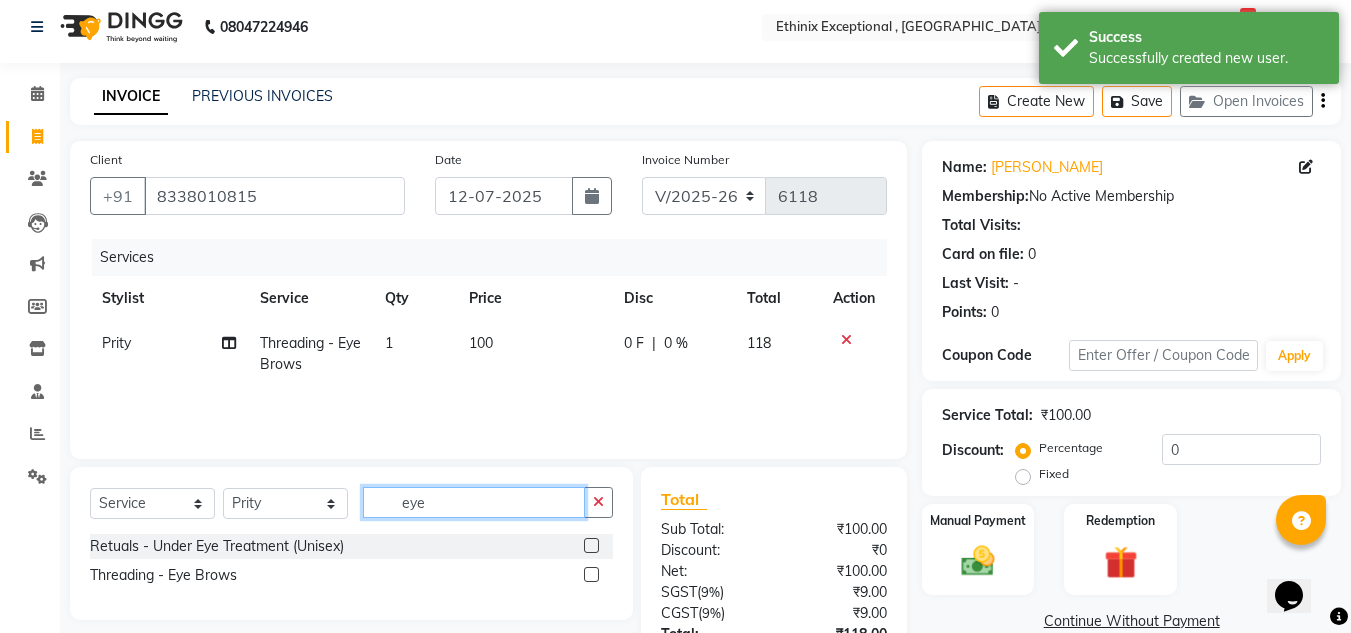 click on "eye" 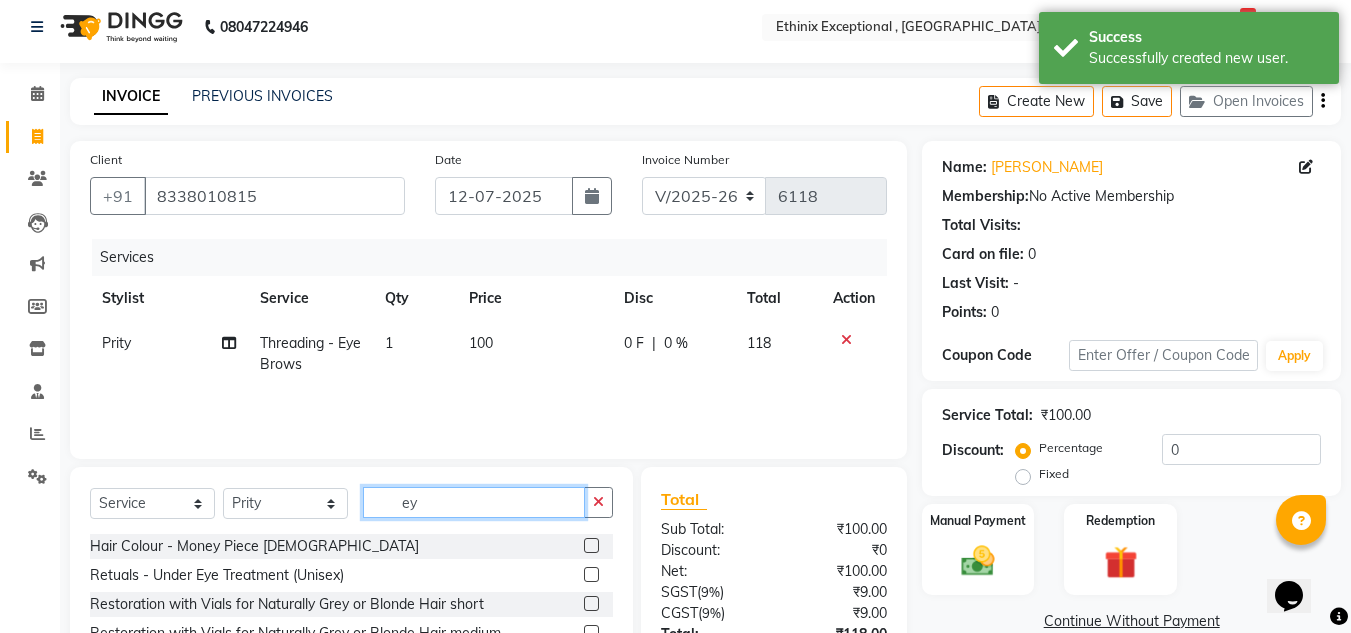 type on "e" 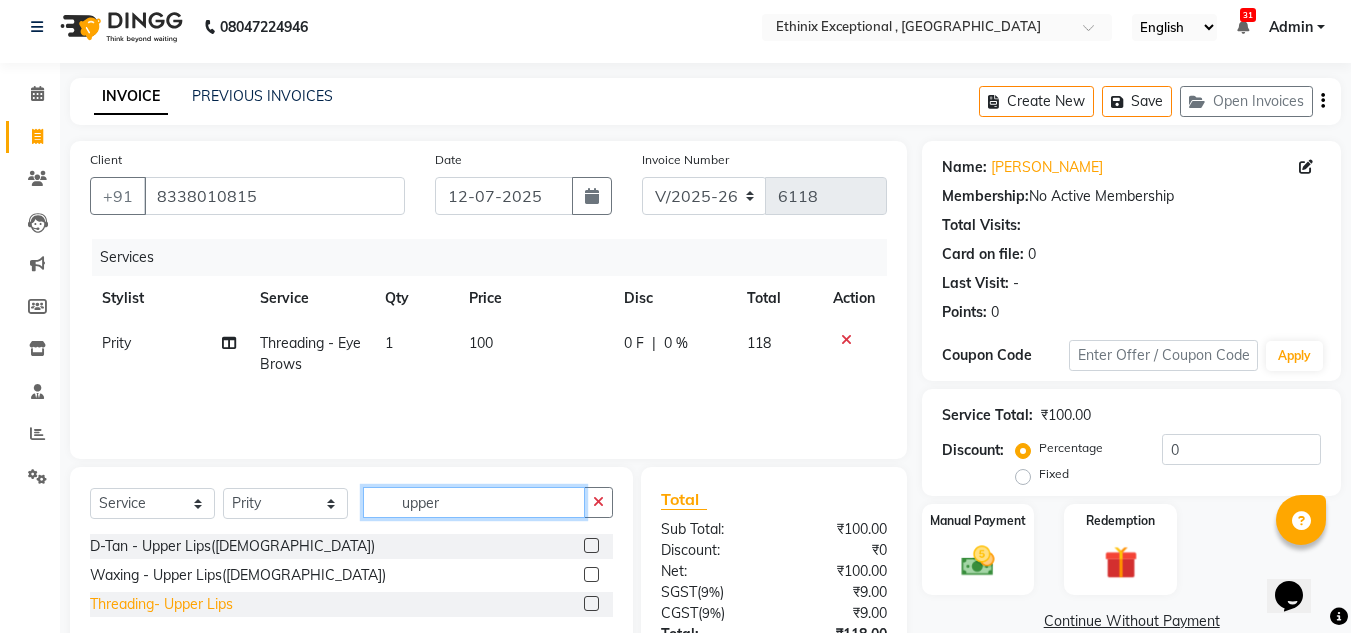 type on "upper" 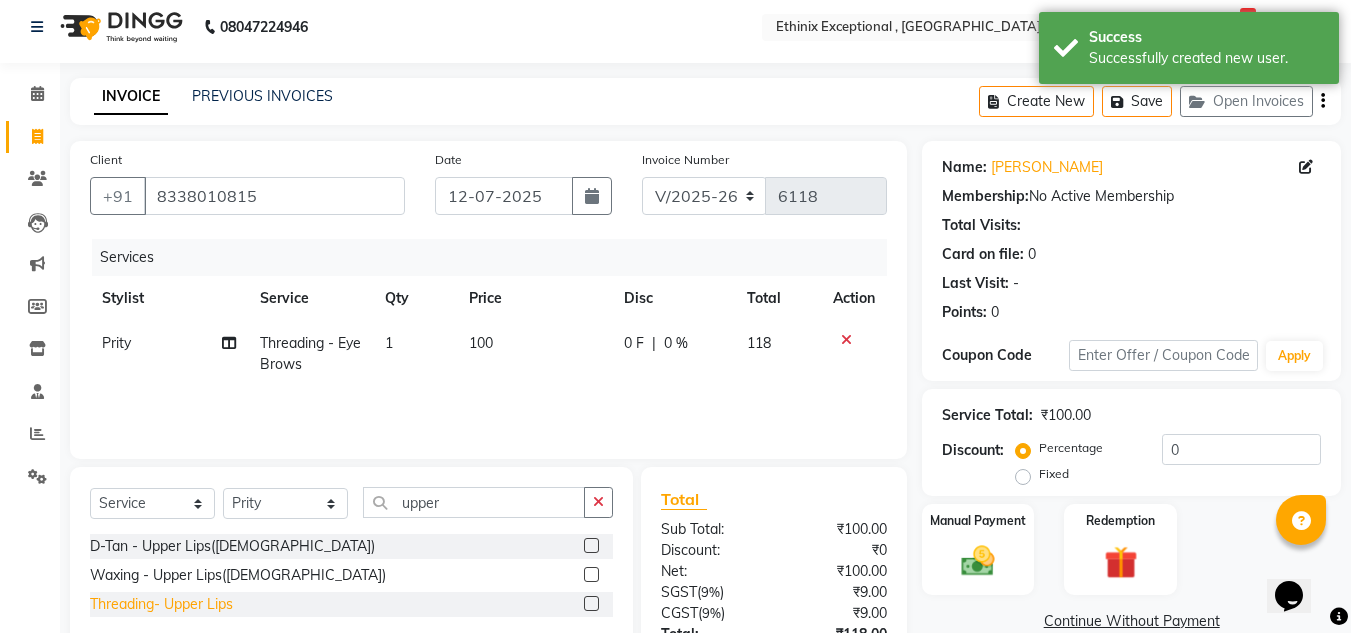 click on "Threading- Upper Lips" 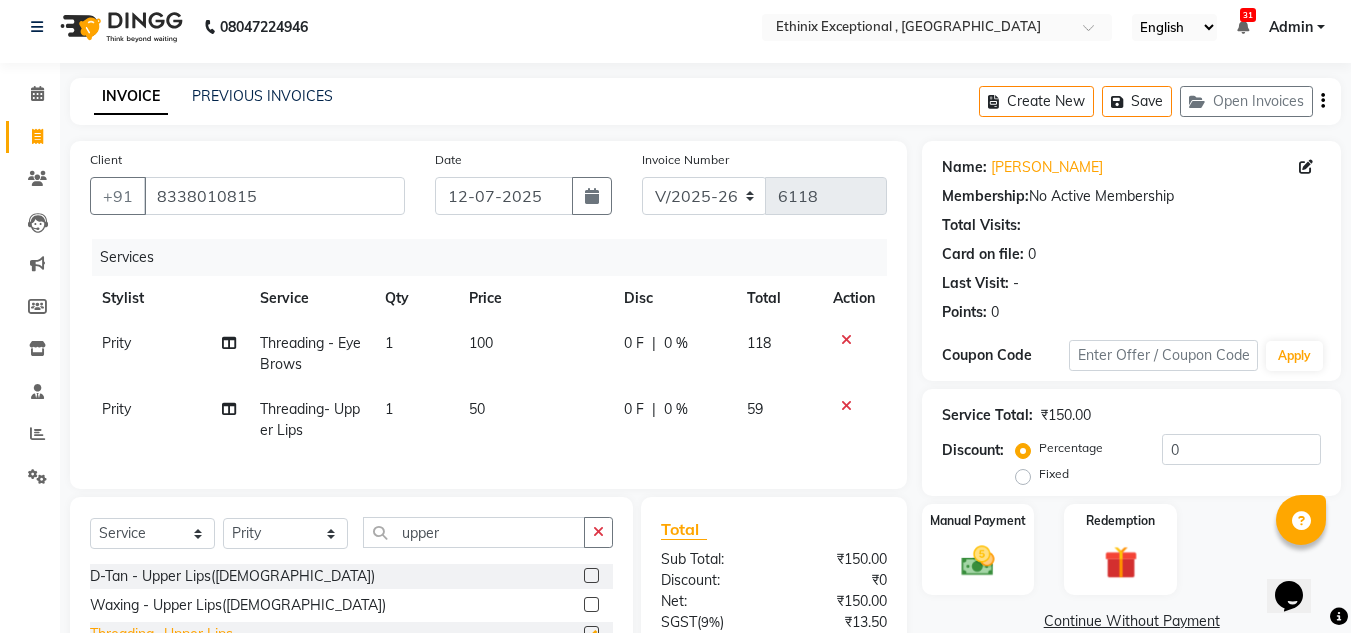 checkbox on "false" 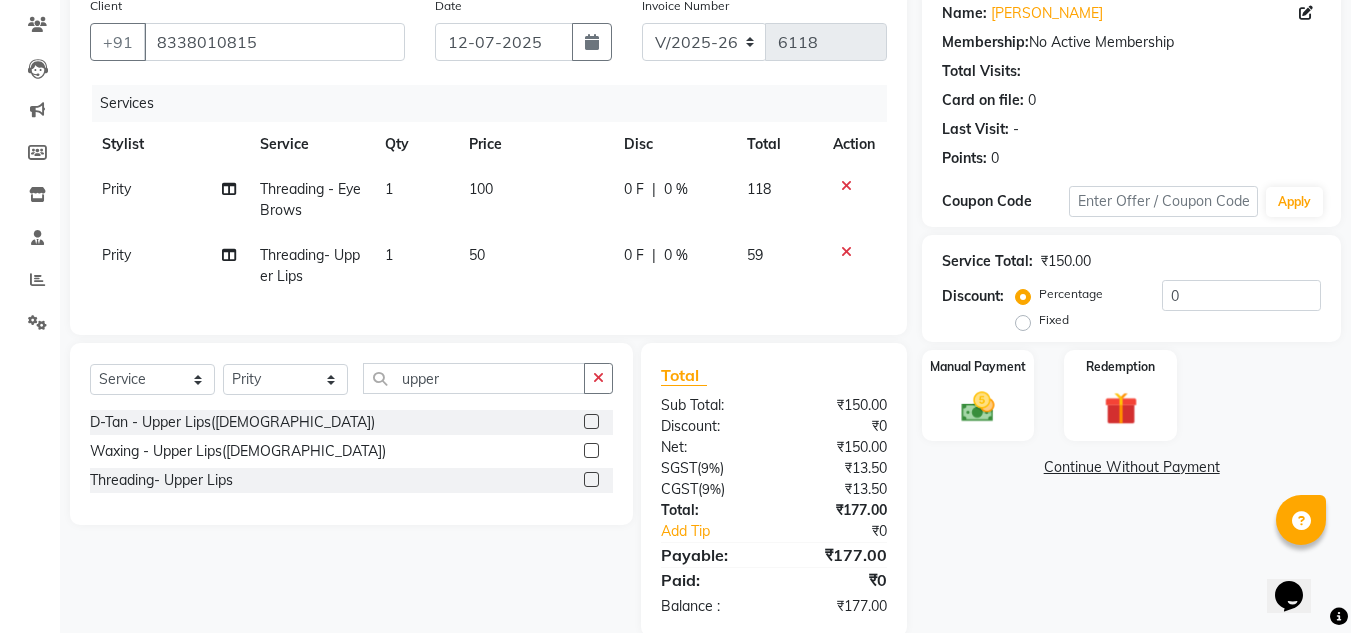 scroll, scrollTop: 164, scrollLeft: 0, axis: vertical 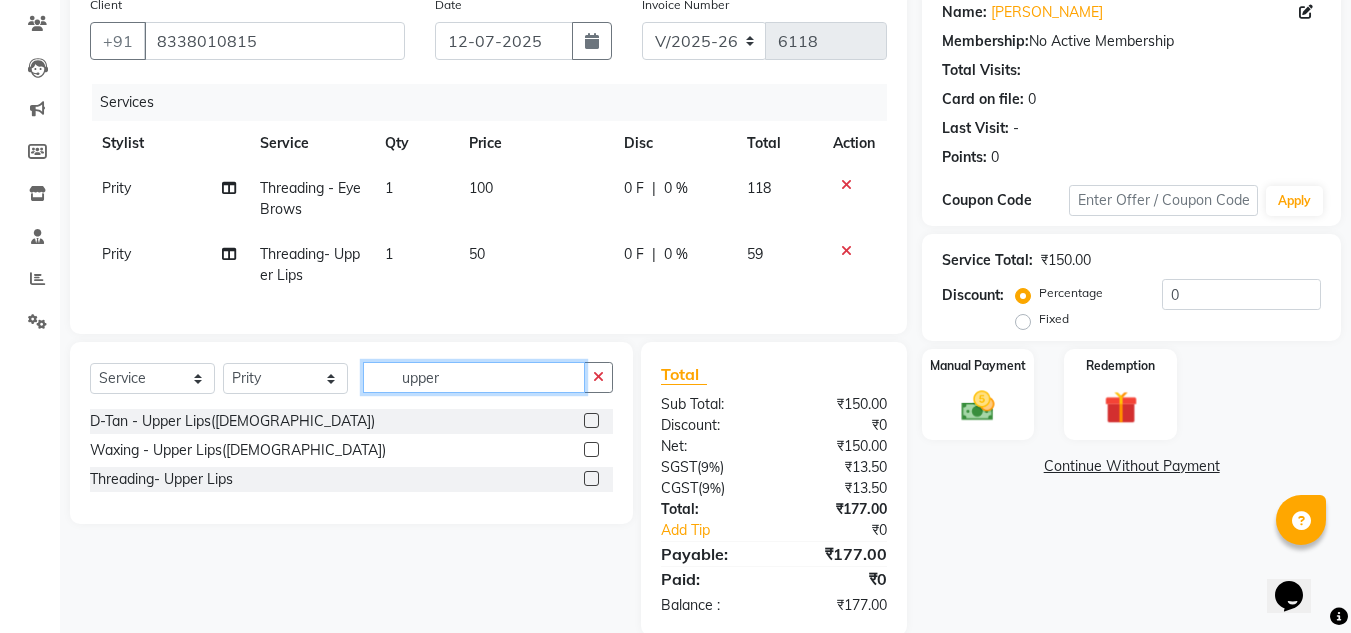 click on "upper" 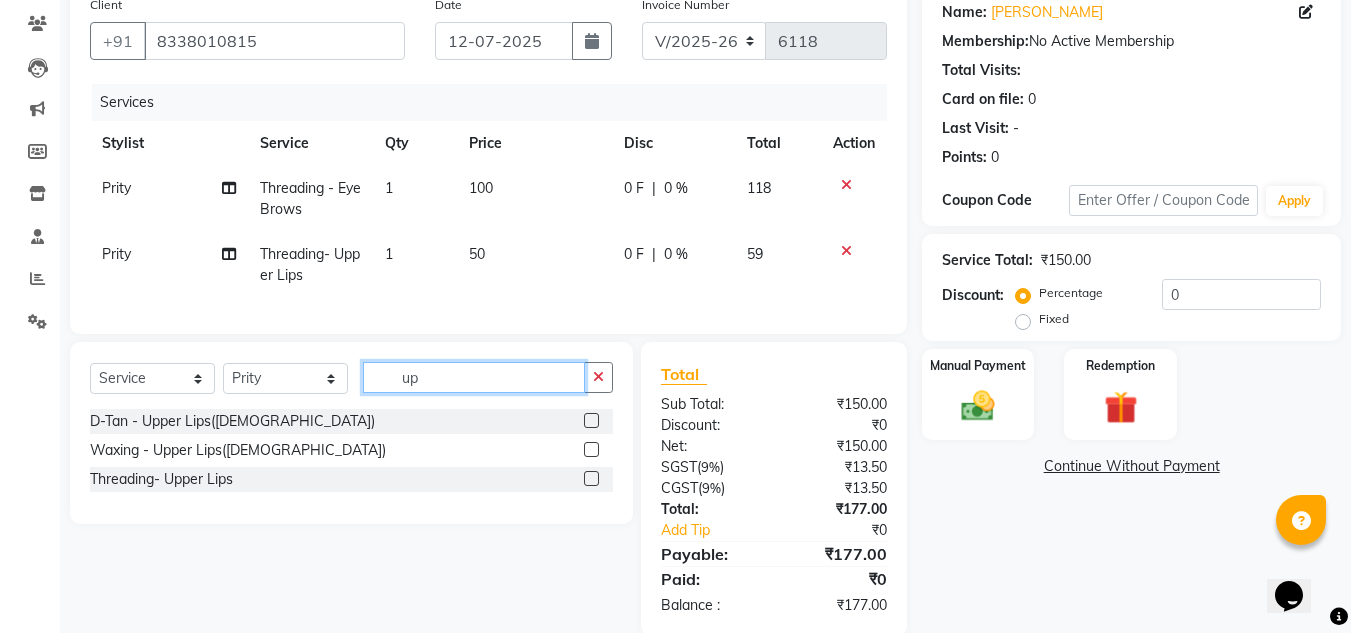 type on "u" 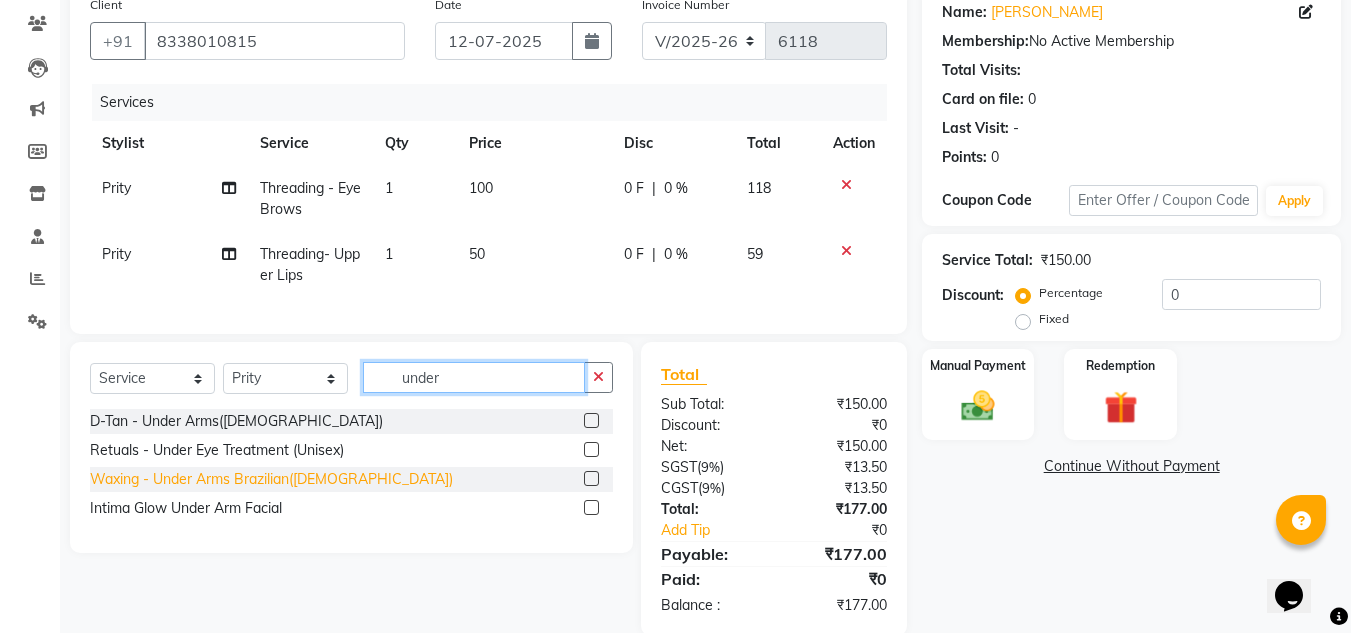 type on "under" 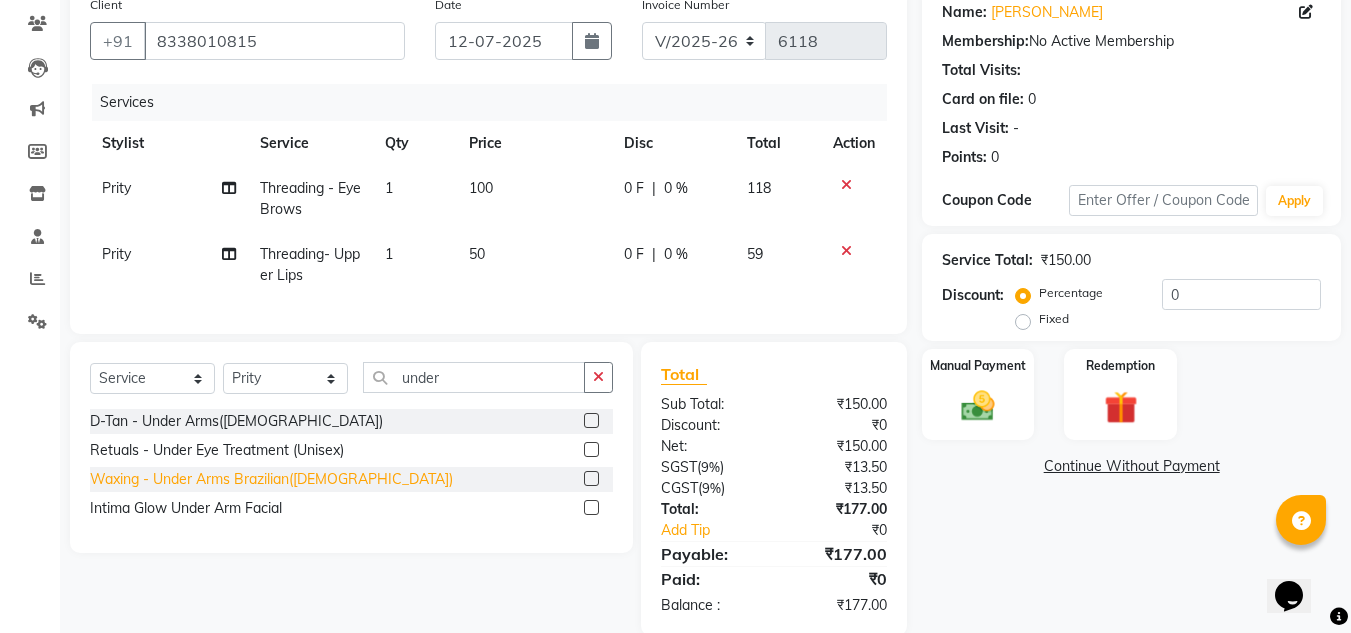click on "Waxing - Under Arms Brazilian([DEMOGRAPHIC_DATA])" 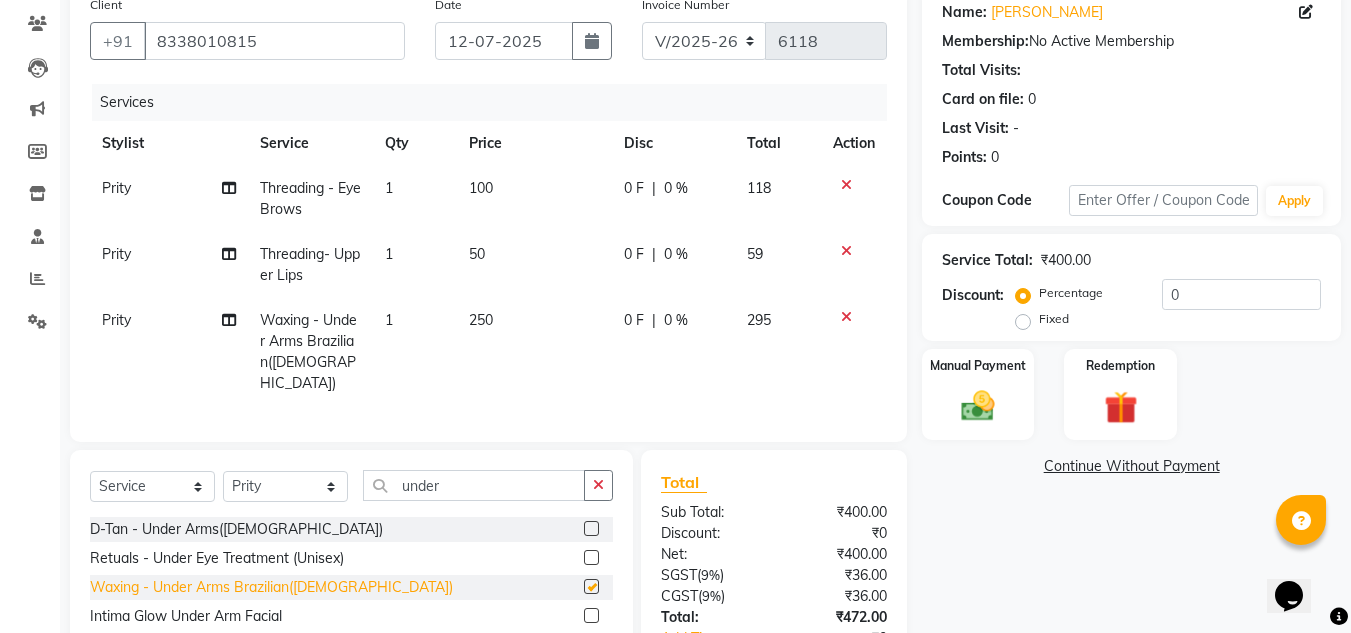 checkbox on "false" 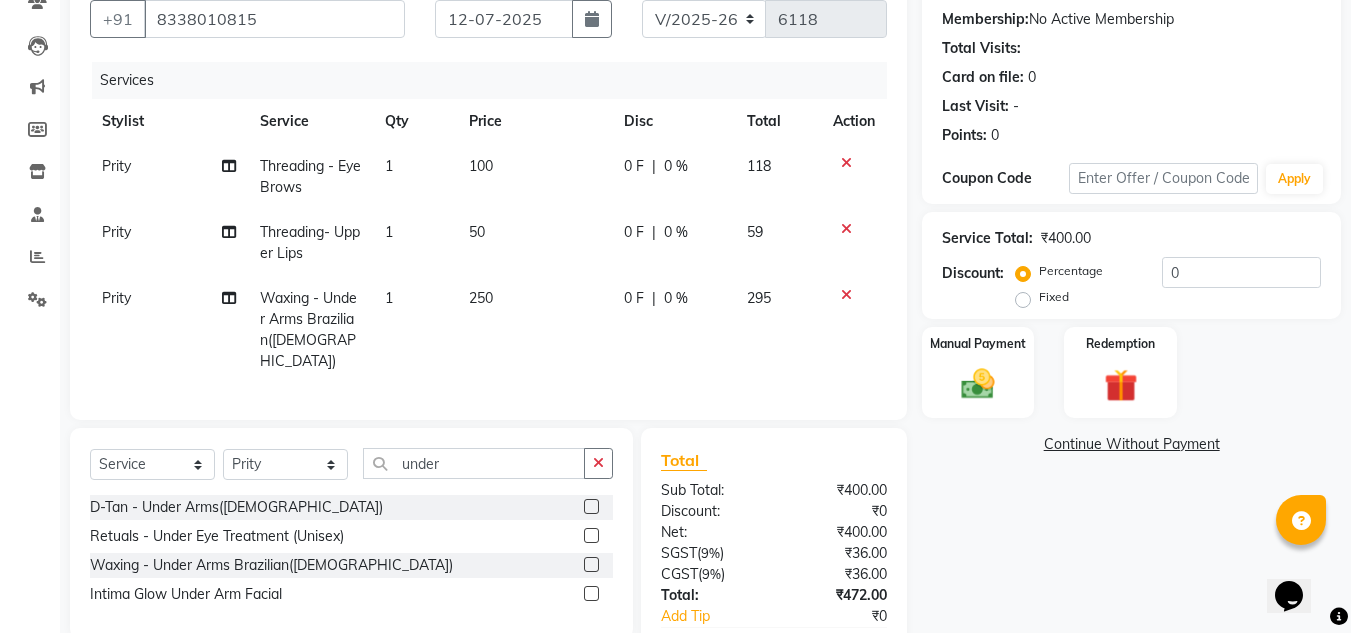 scroll, scrollTop: 183, scrollLeft: 0, axis: vertical 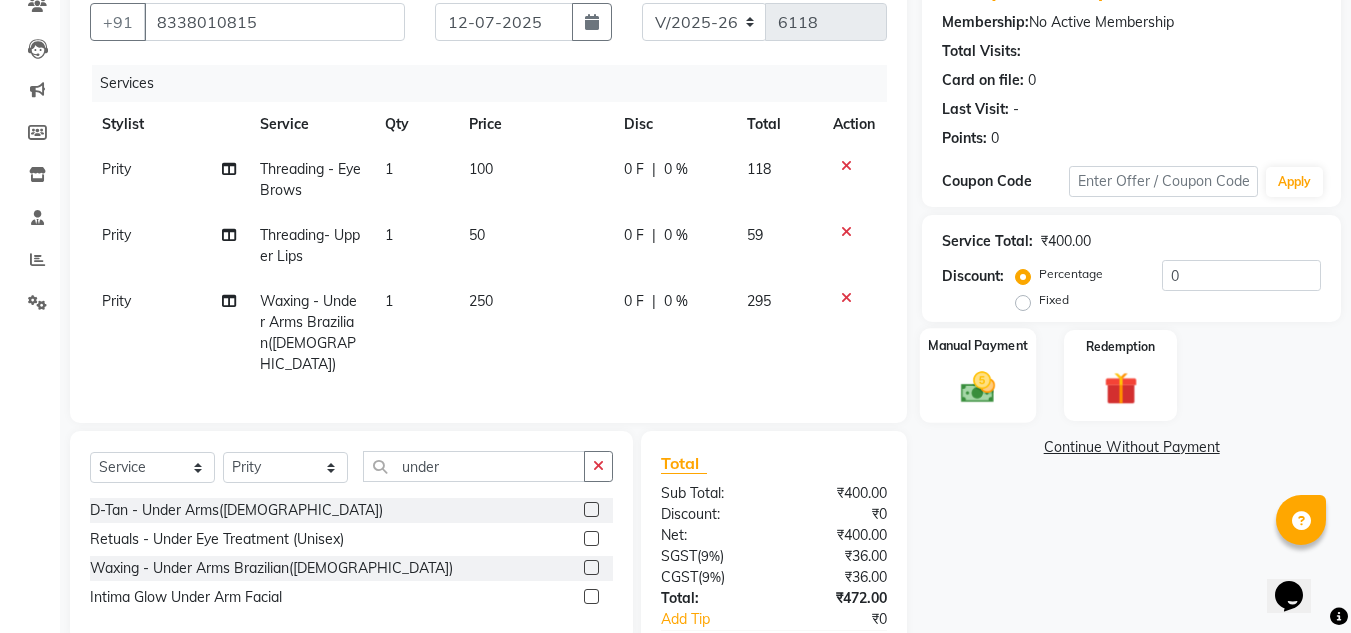 click on "Manual Payment" 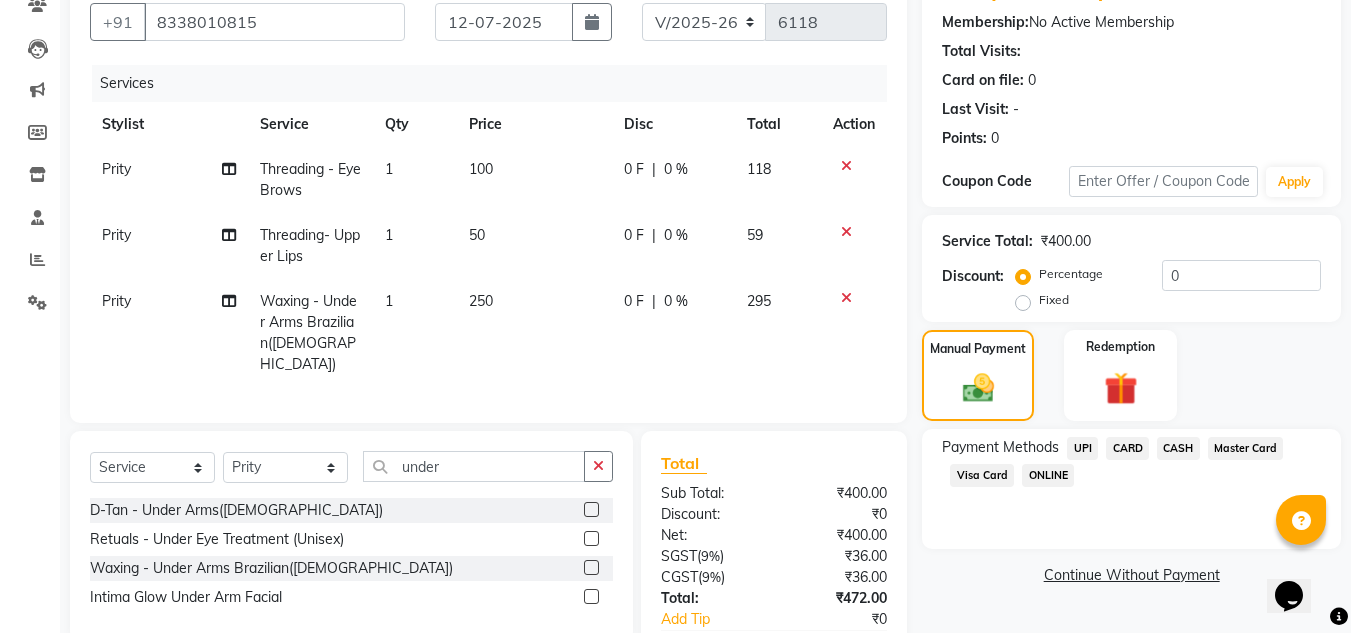 click on "UPI" 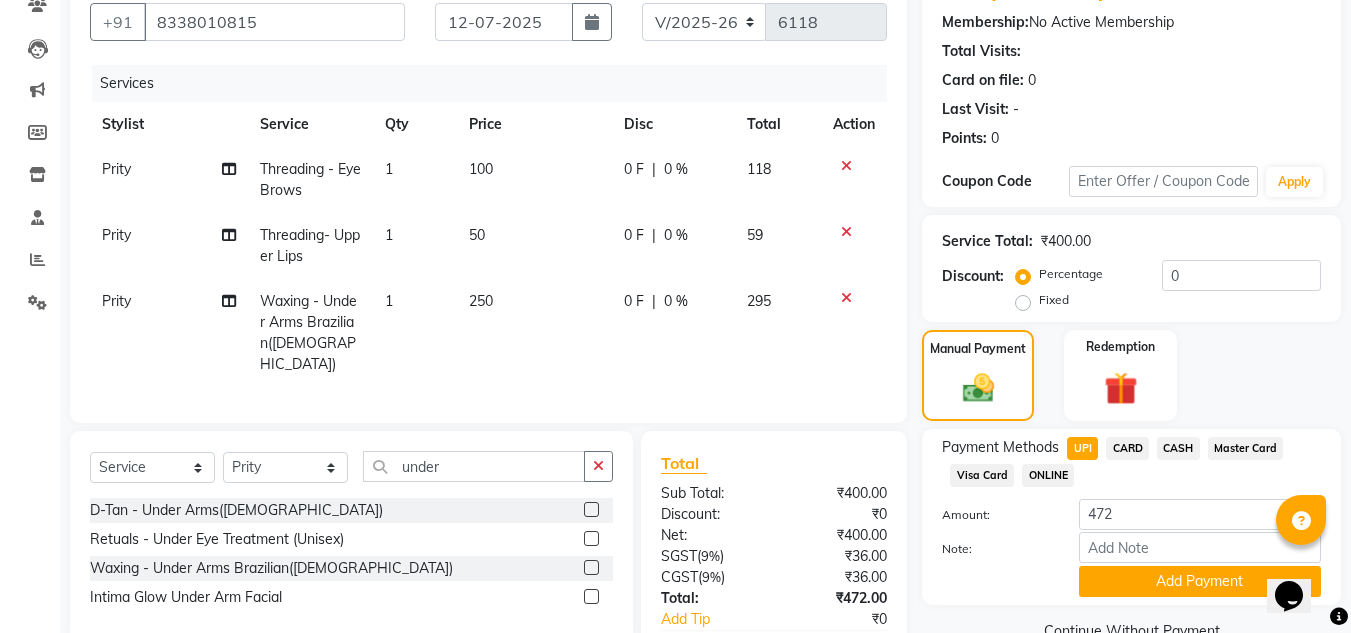 scroll, scrollTop: 299, scrollLeft: 0, axis: vertical 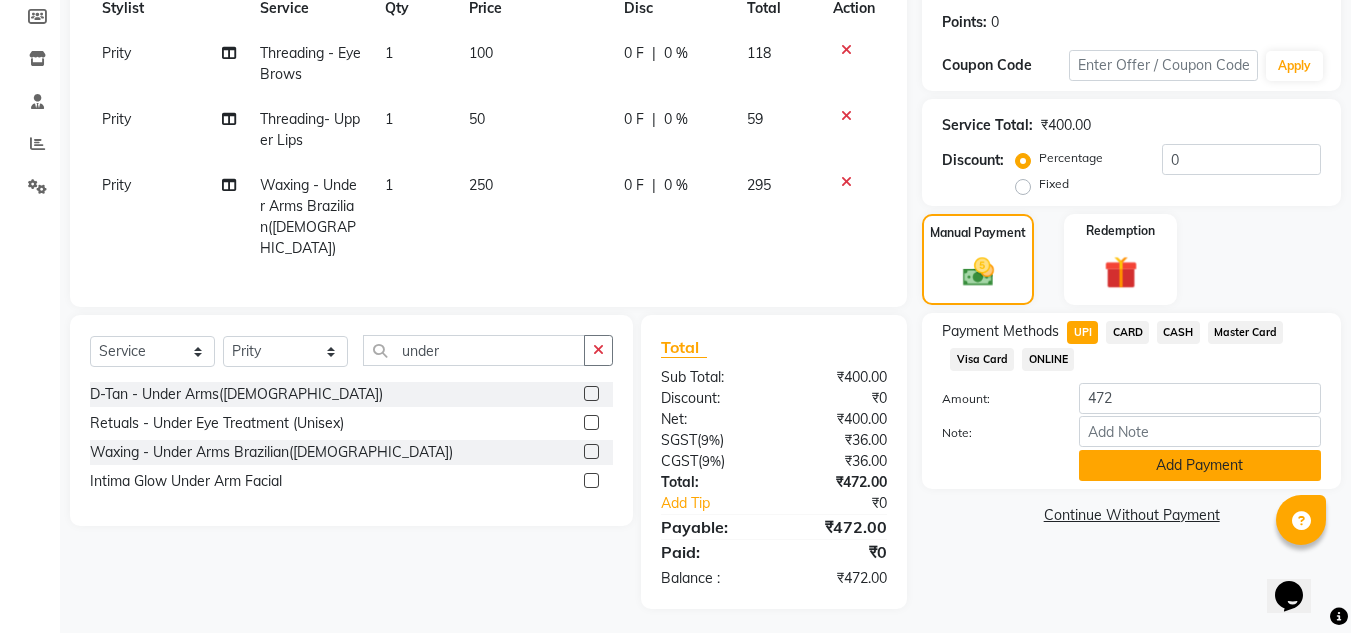 click on "Add Payment" 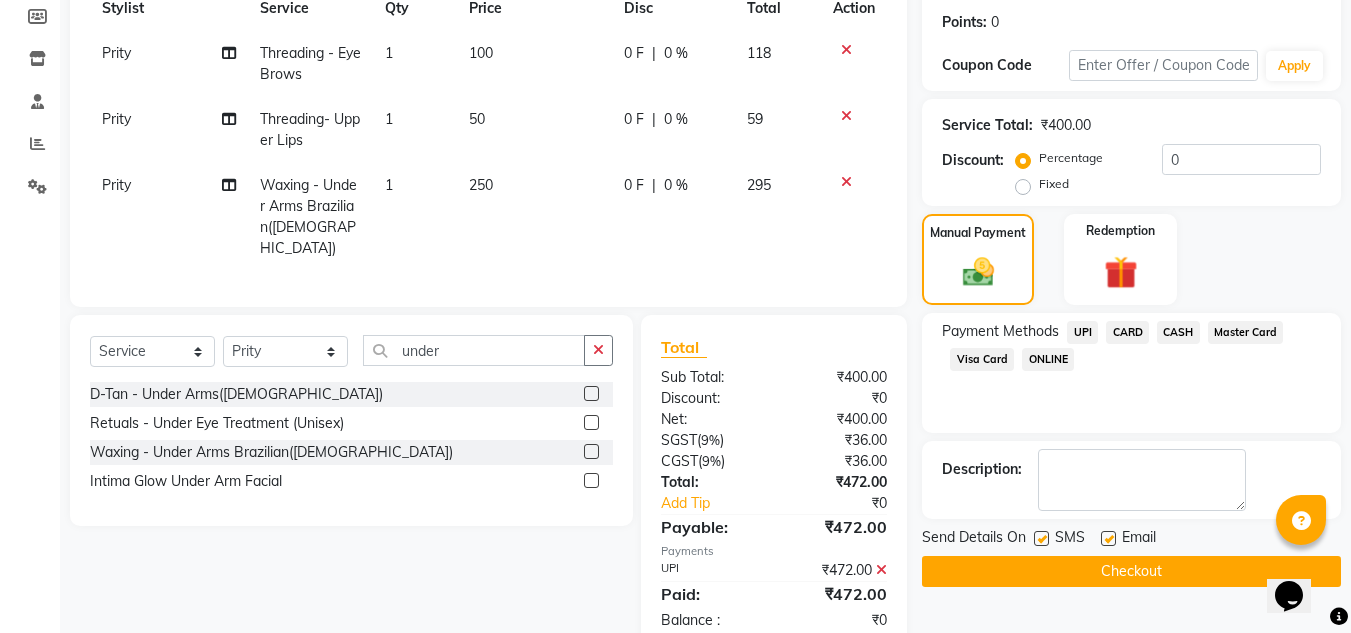 scroll, scrollTop: 341, scrollLeft: 0, axis: vertical 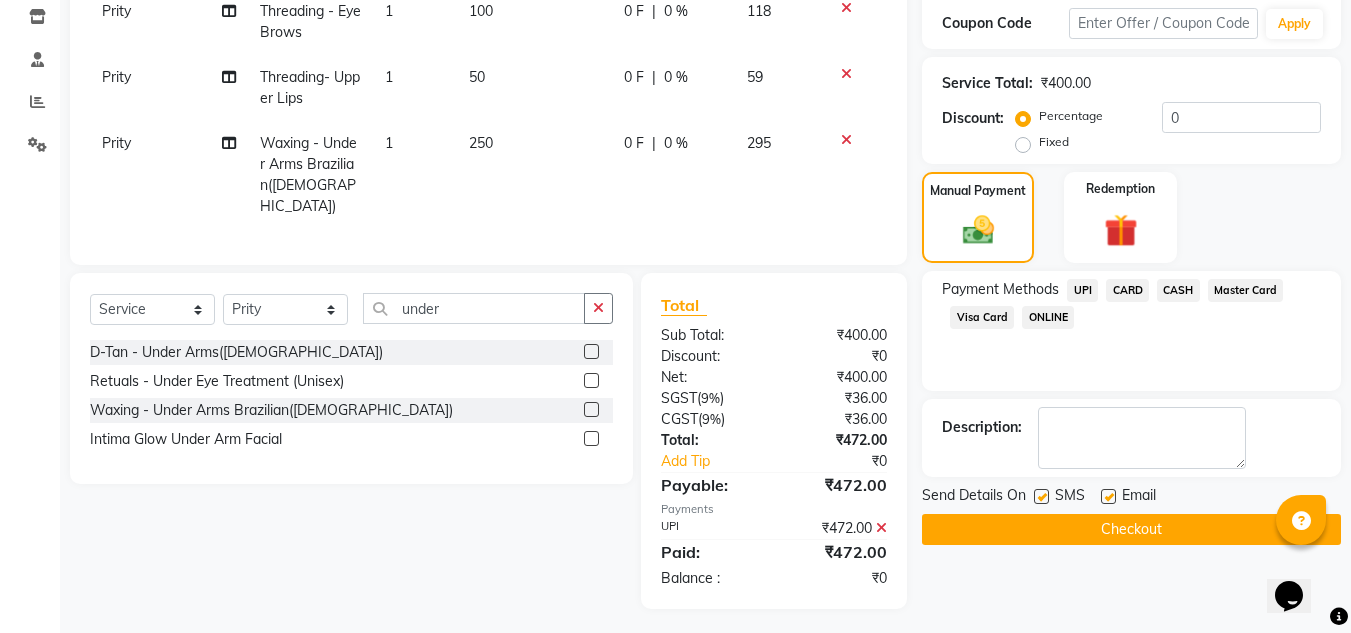 click 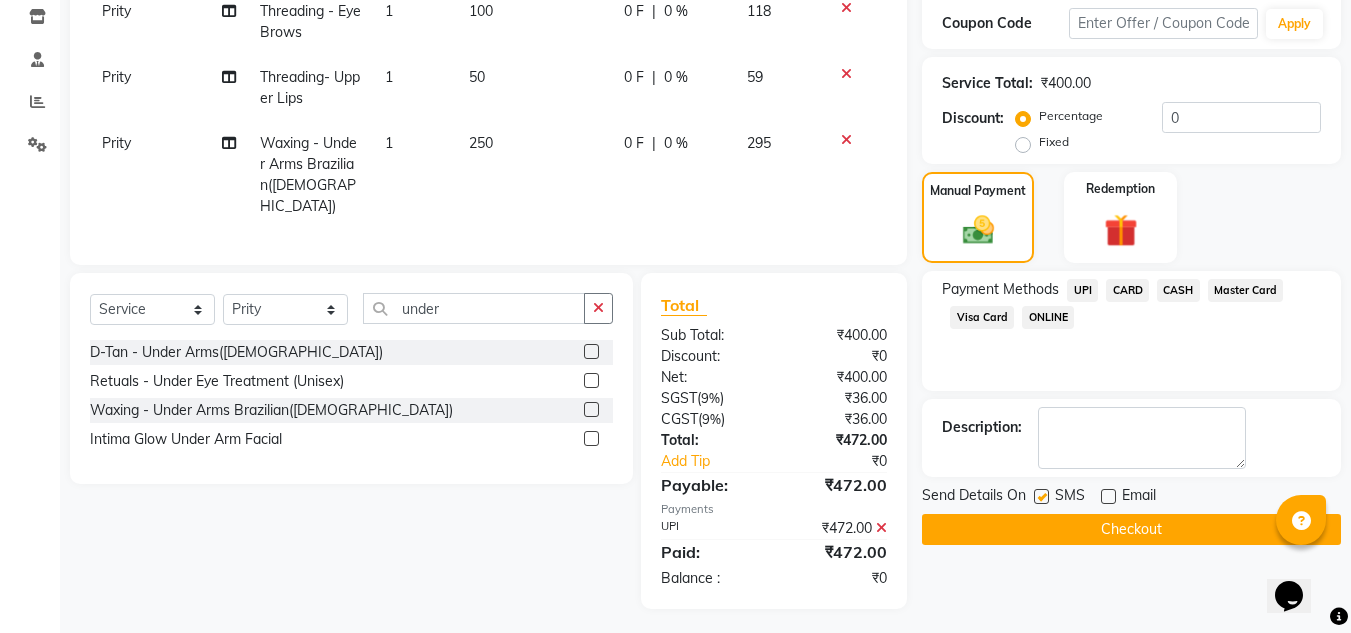 click on "Checkout" 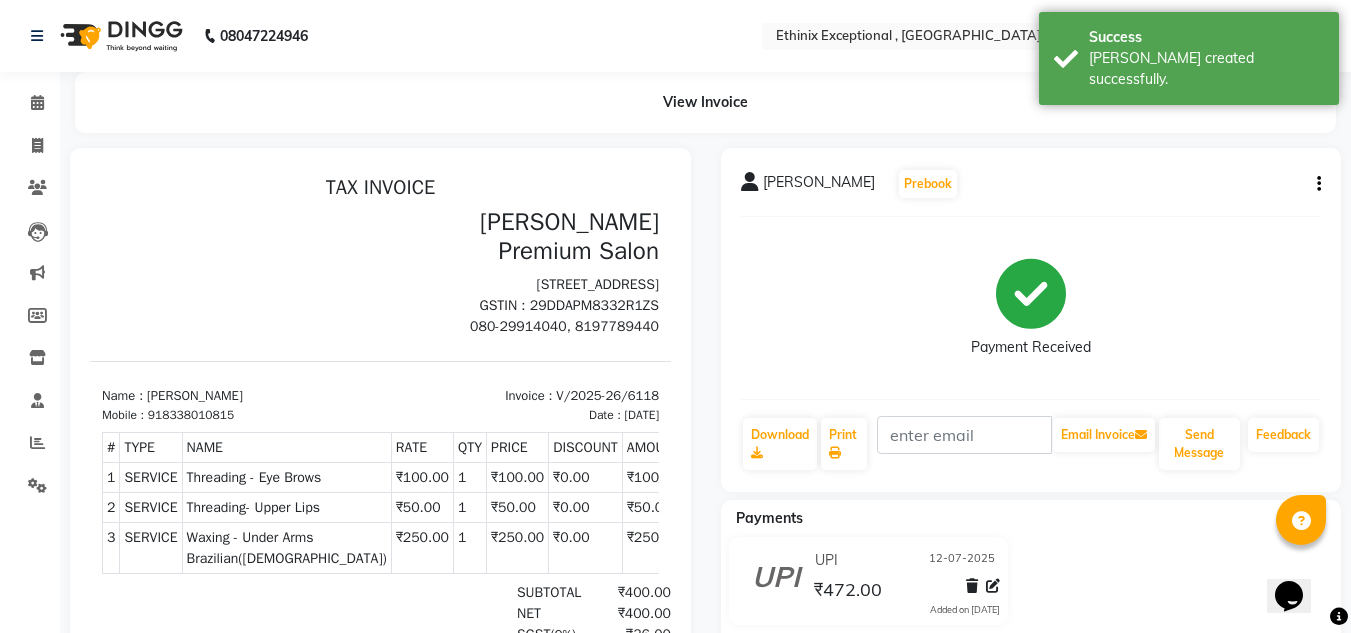 scroll, scrollTop: 0, scrollLeft: 0, axis: both 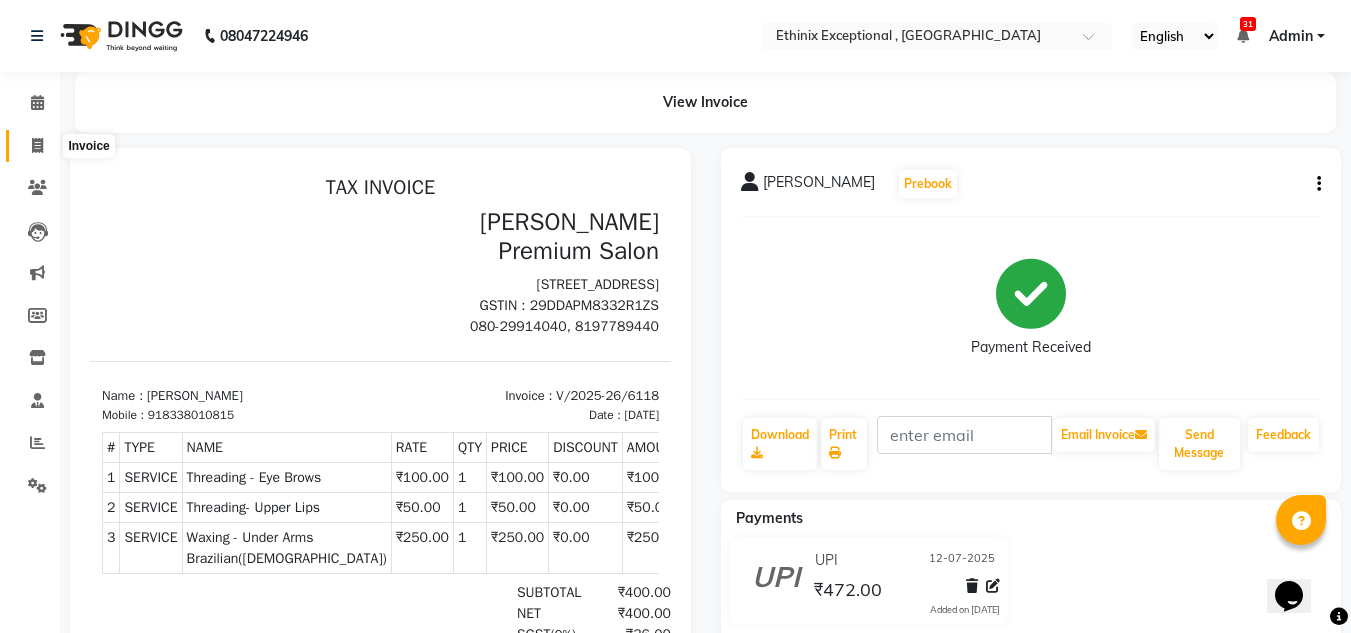 click 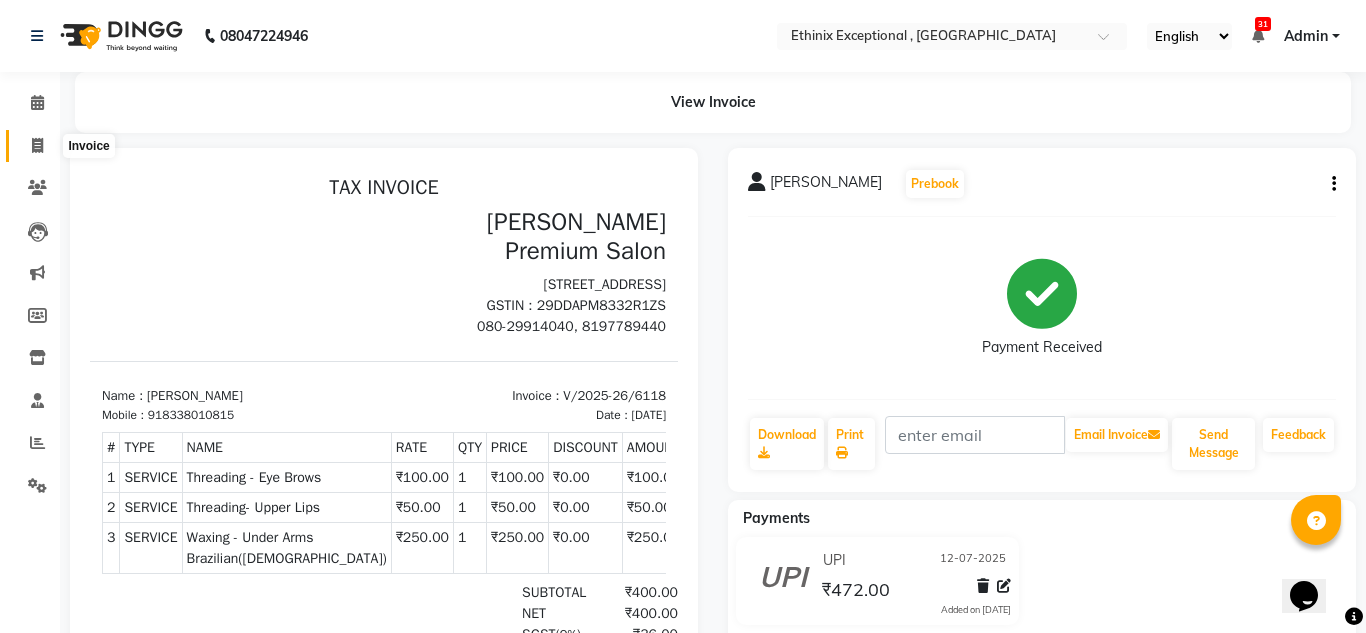 select on "3625" 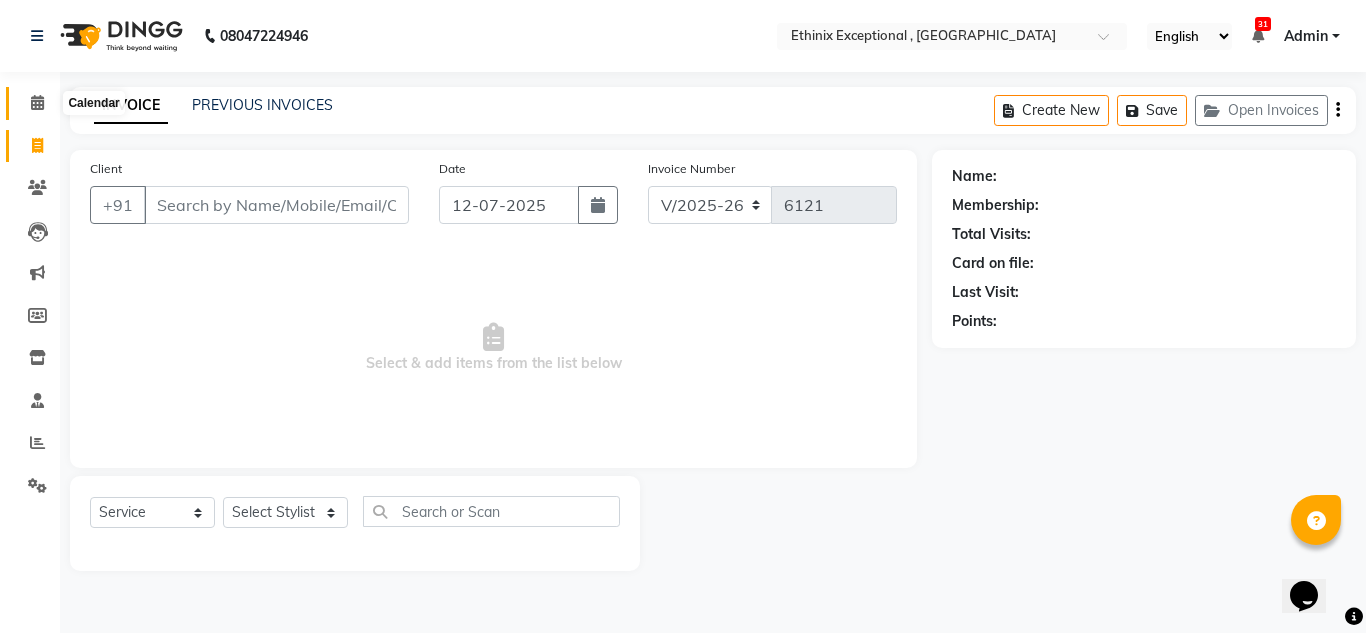 click 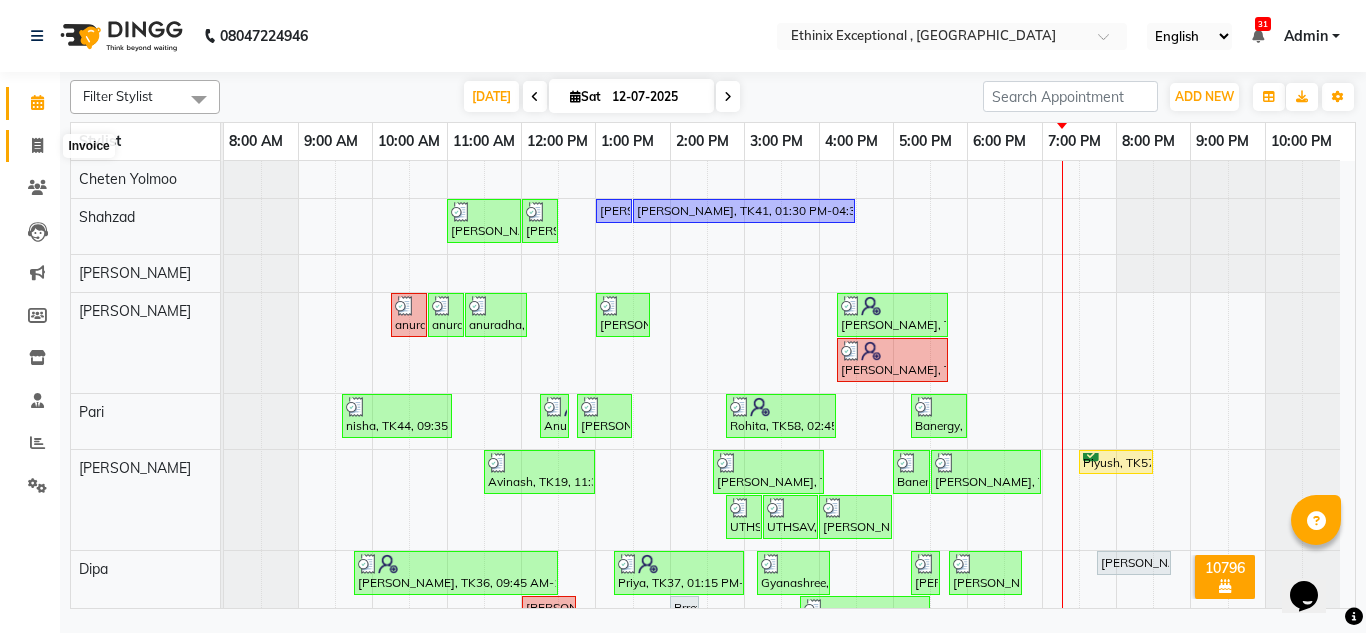 click 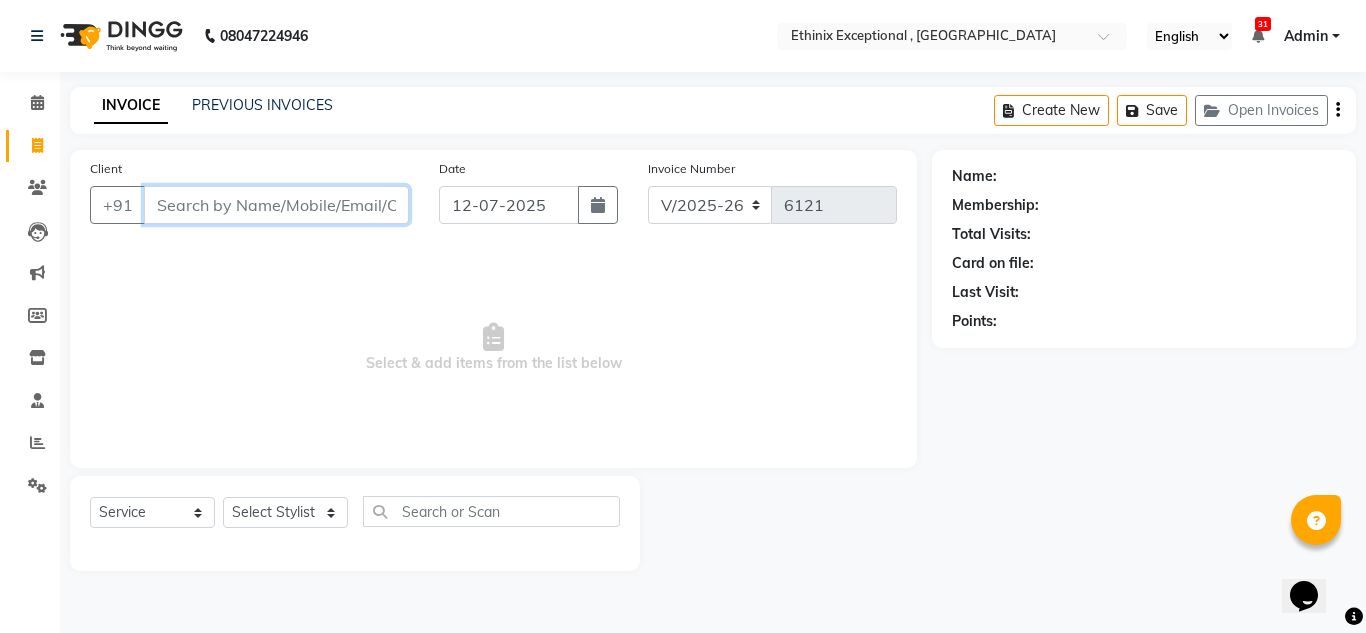 click on "Client" at bounding box center [276, 205] 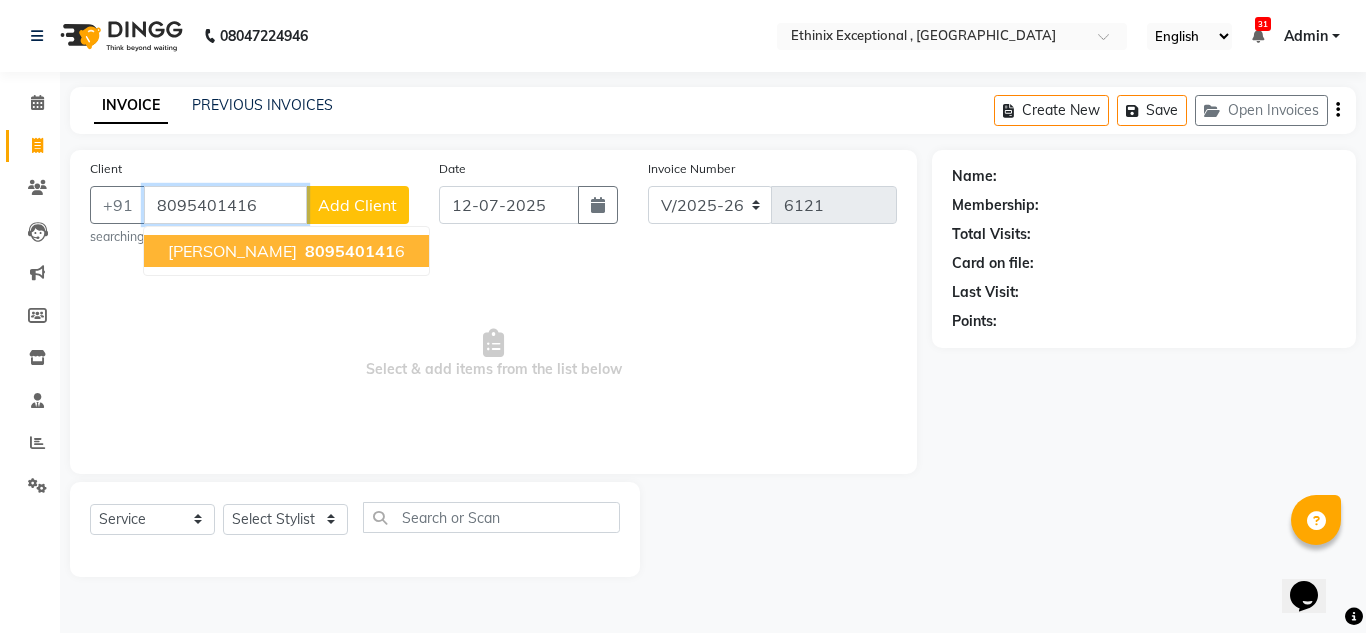 type on "8095401416" 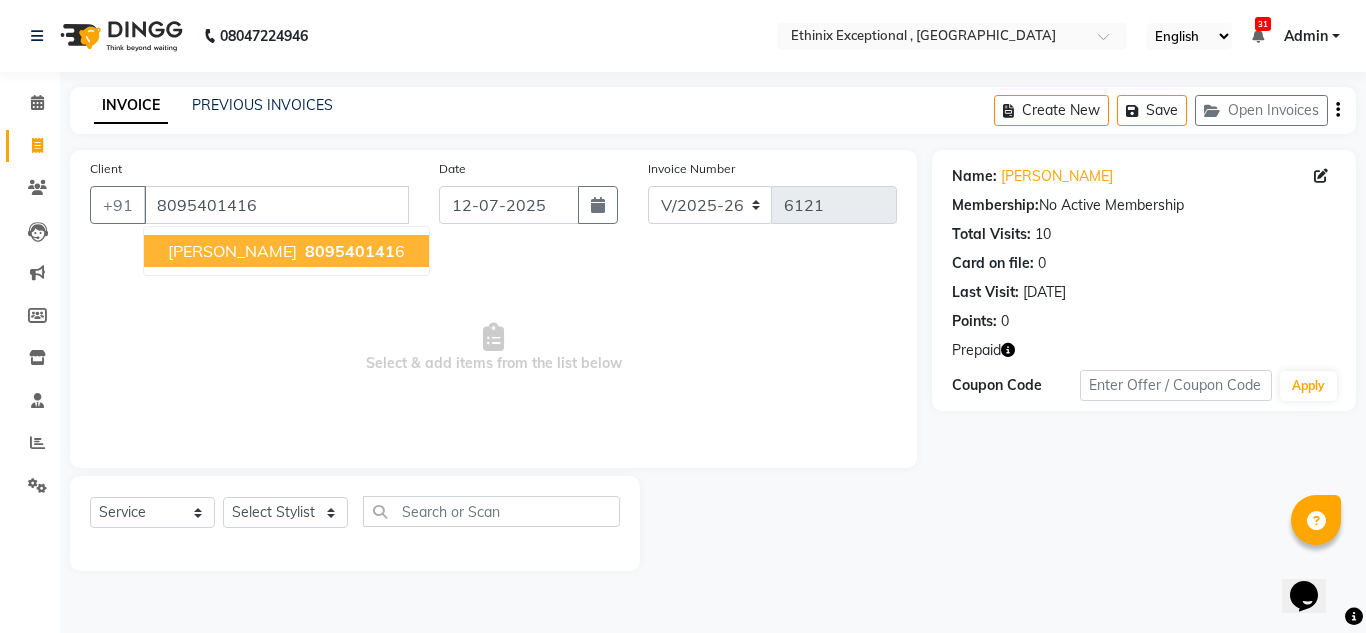 click on "[PERSON_NAME]" at bounding box center (232, 251) 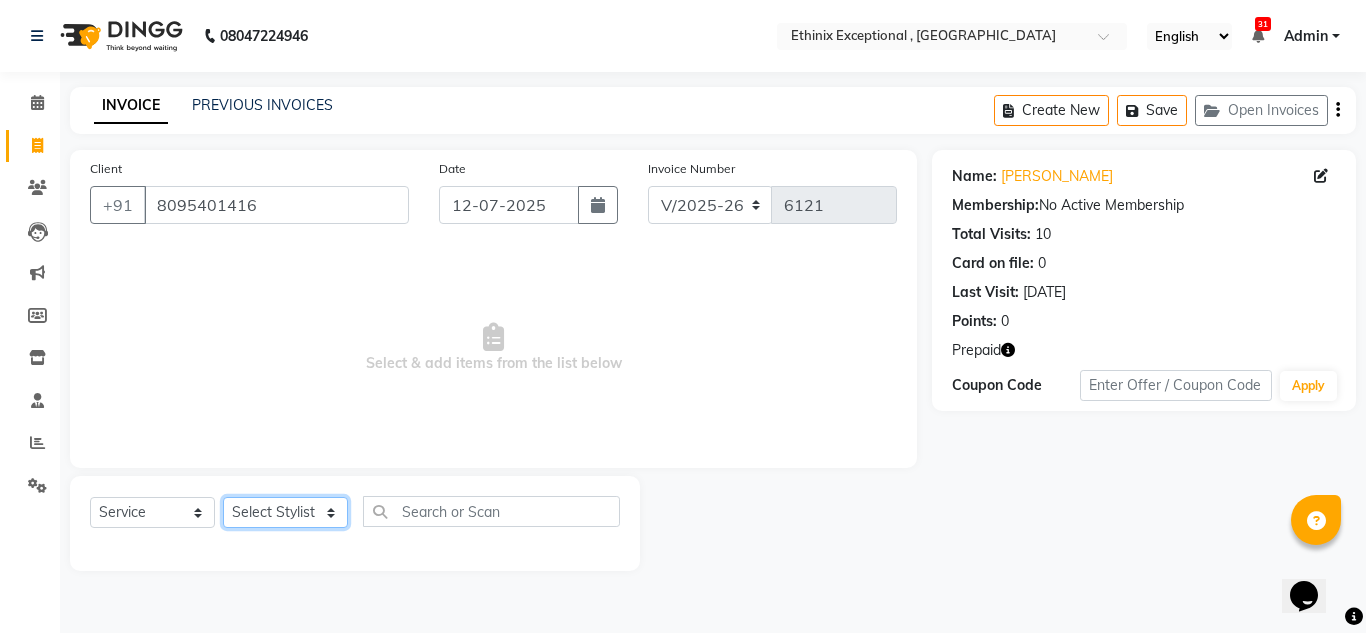 click on "Select Stylist Amoi Ashish [PERSON_NAME] [PERSON_NAME] [PERSON_NAME]  [PERSON_NAME] [PERSON_NAME] [PERSON_NAME] [PERSON_NAME] [PERSON_NAME] Rahul [PERSON_NAME] [PERSON_NAME] [PERSON_NAME] [PERSON_NAME] [PERSON_NAME]" 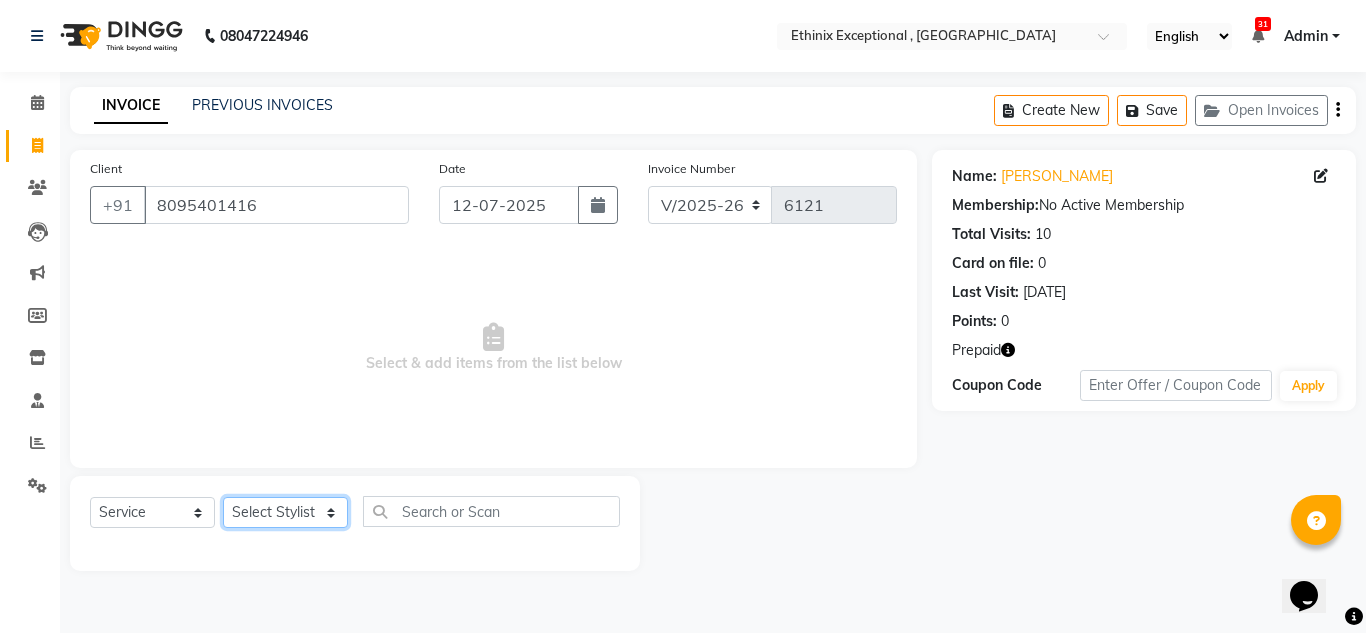 select on "58037" 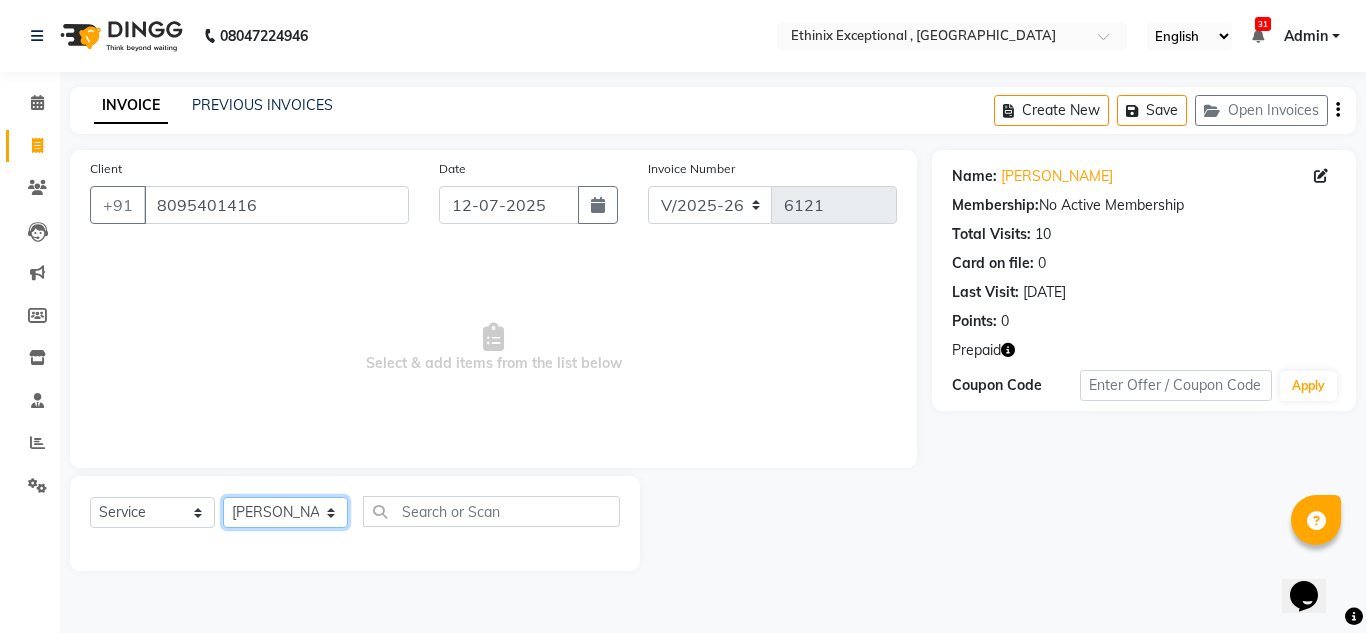 click on "Select Stylist Amoi Ashish [PERSON_NAME] [PERSON_NAME] [PERSON_NAME]  [PERSON_NAME] [PERSON_NAME] [PERSON_NAME] [PERSON_NAME] [PERSON_NAME] Rahul [PERSON_NAME] [PERSON_NAME] [PERSON_NAME] [PERSON_NAME] [PERSON_NAME]" 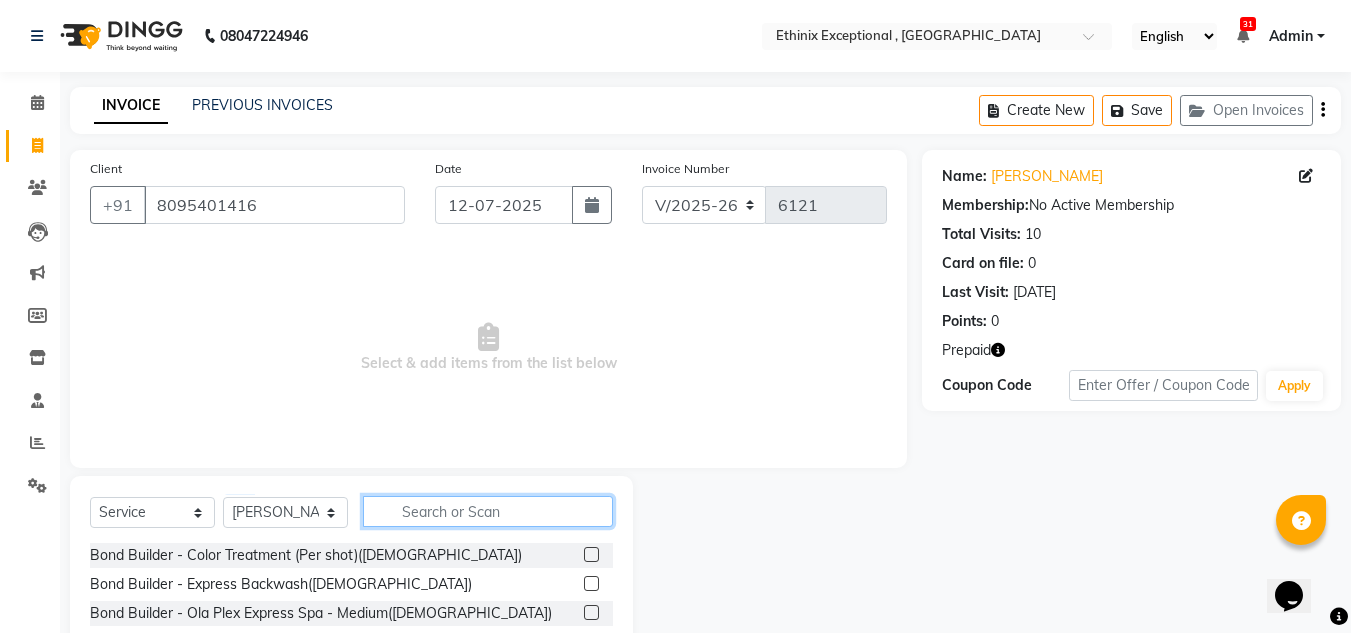 click 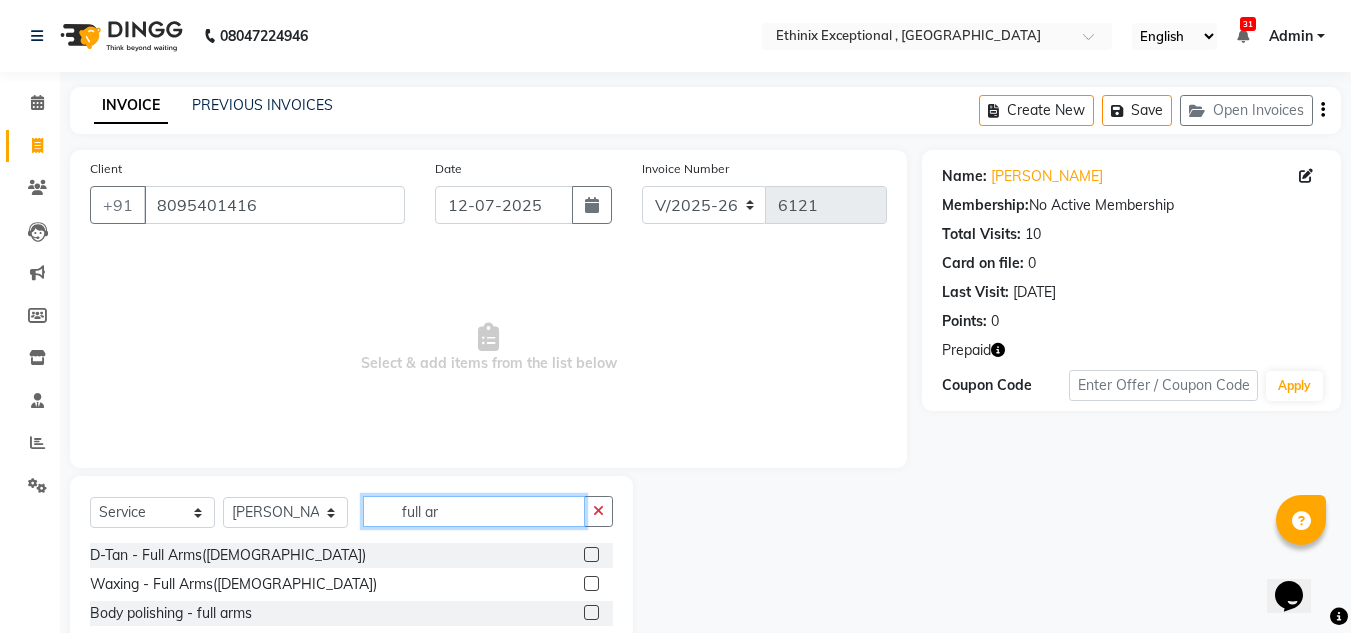 scroll, scrollTop: 55, scrollLeft: 0, axis: vertical 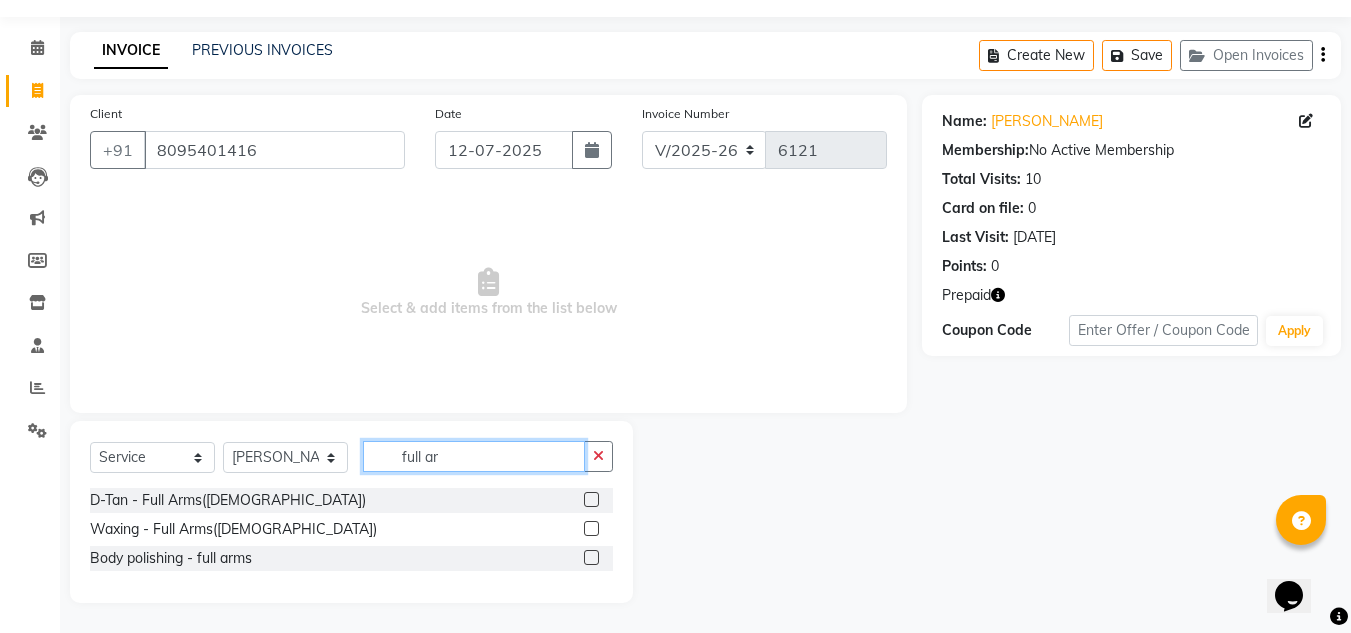 type on "full ar" 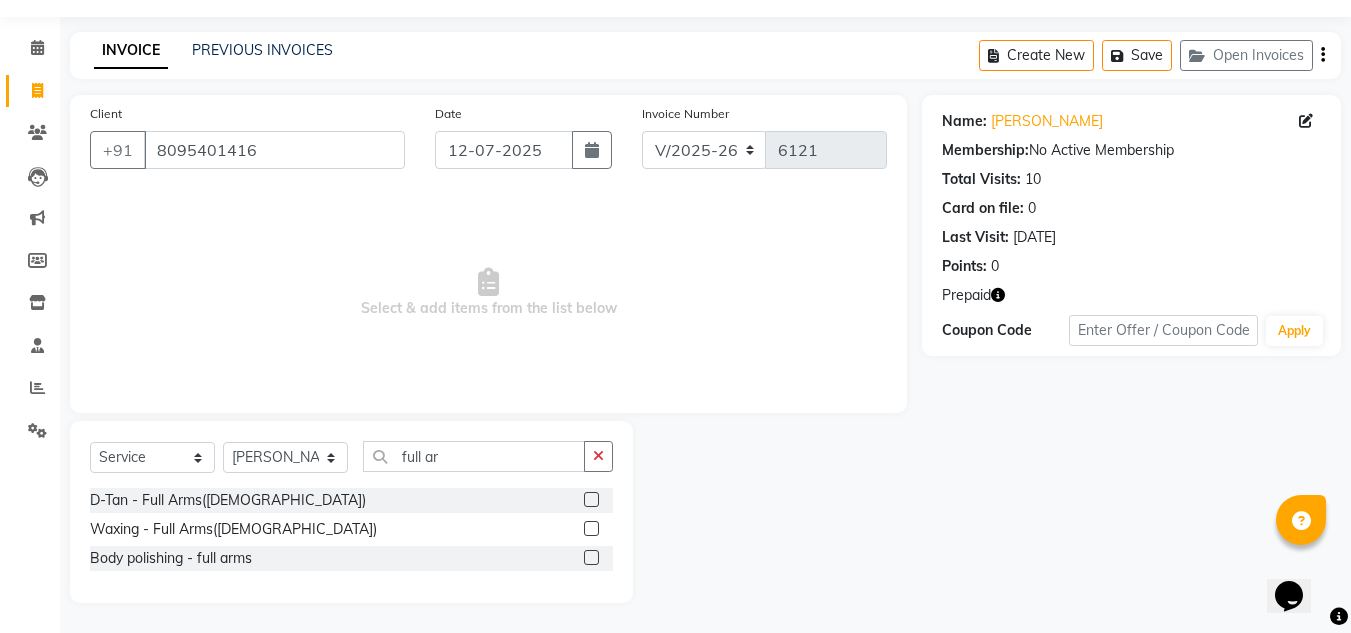 click 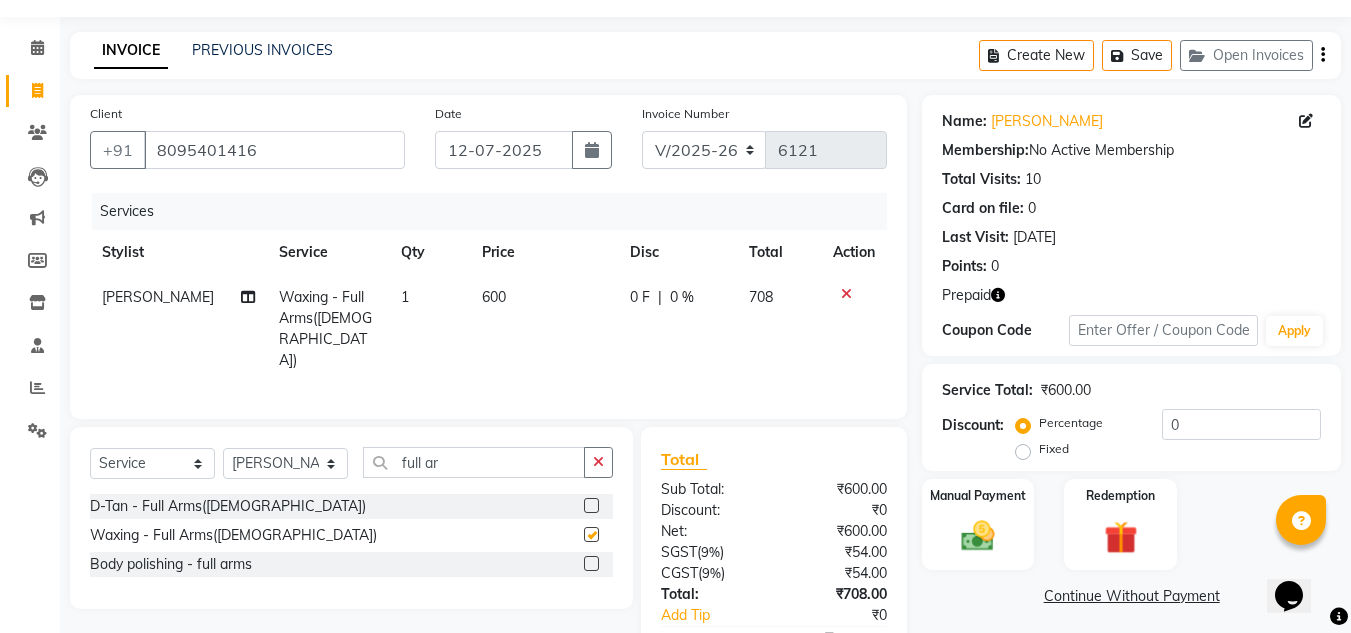 checkbox on "false" 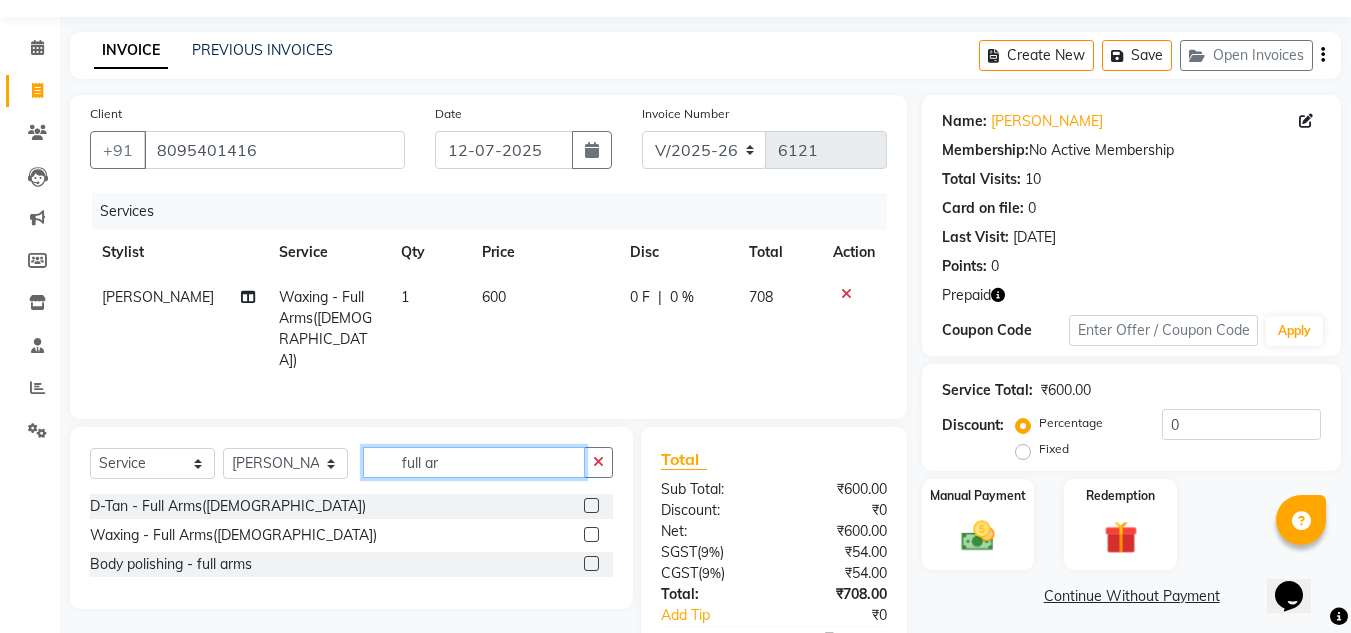 click on "full ar" 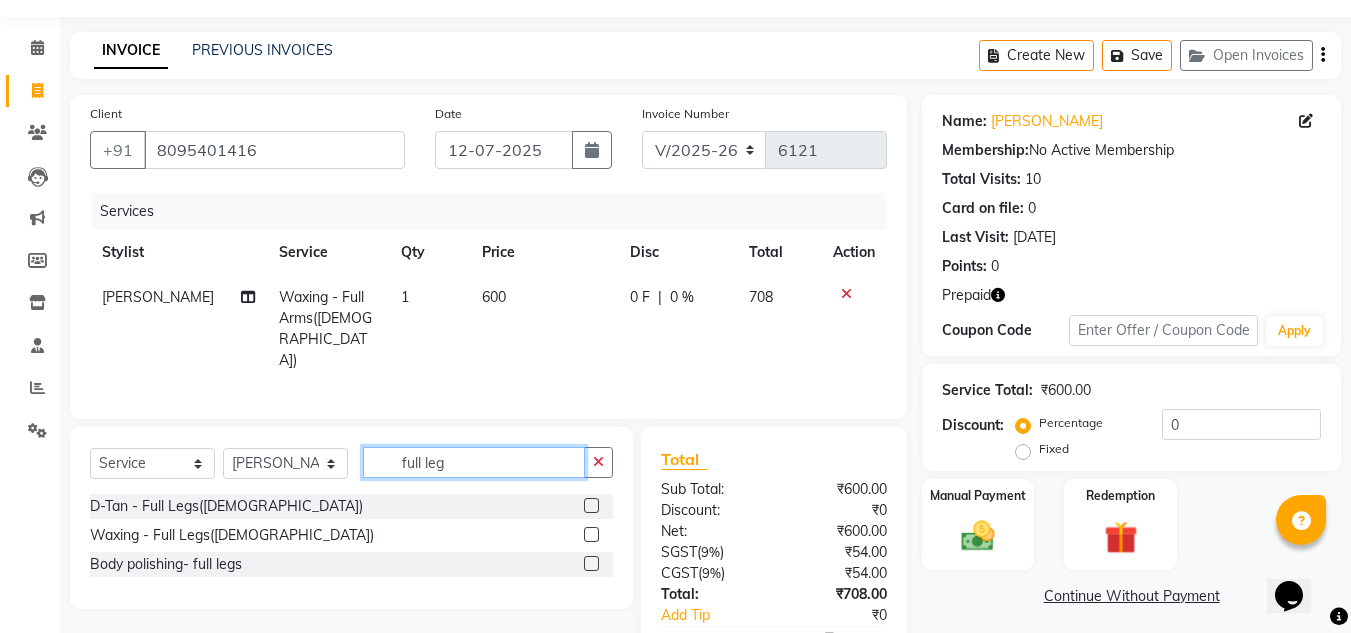type on "full leg" 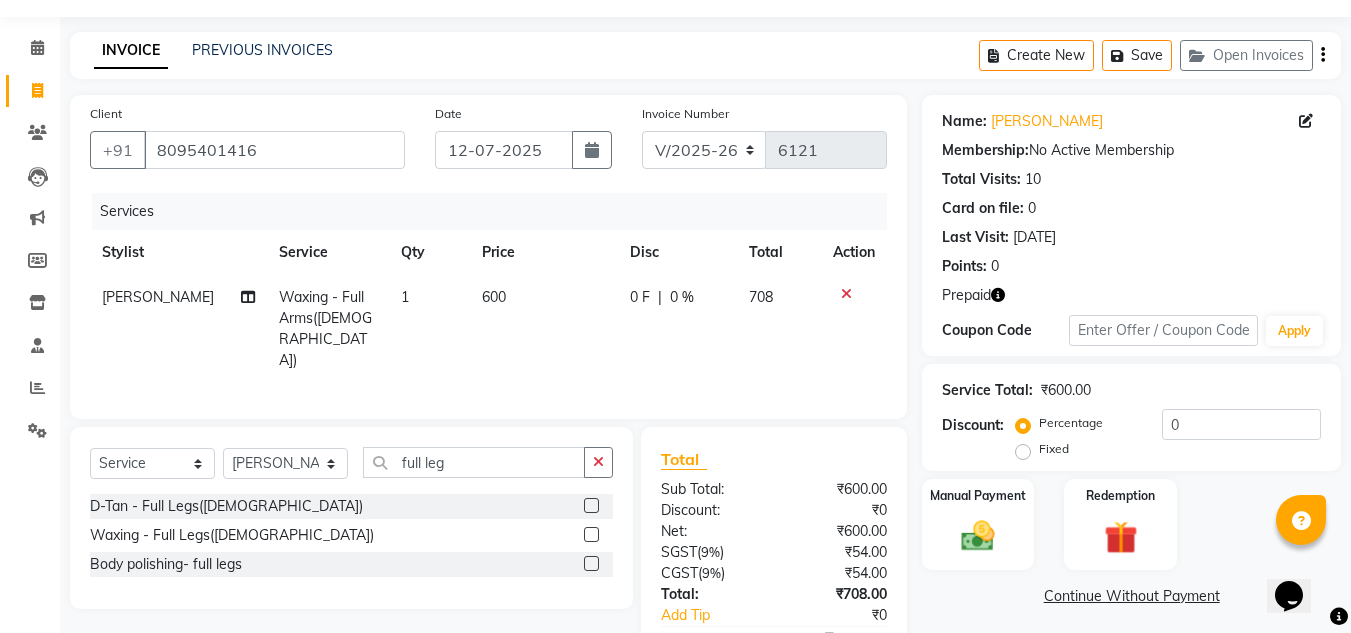 click 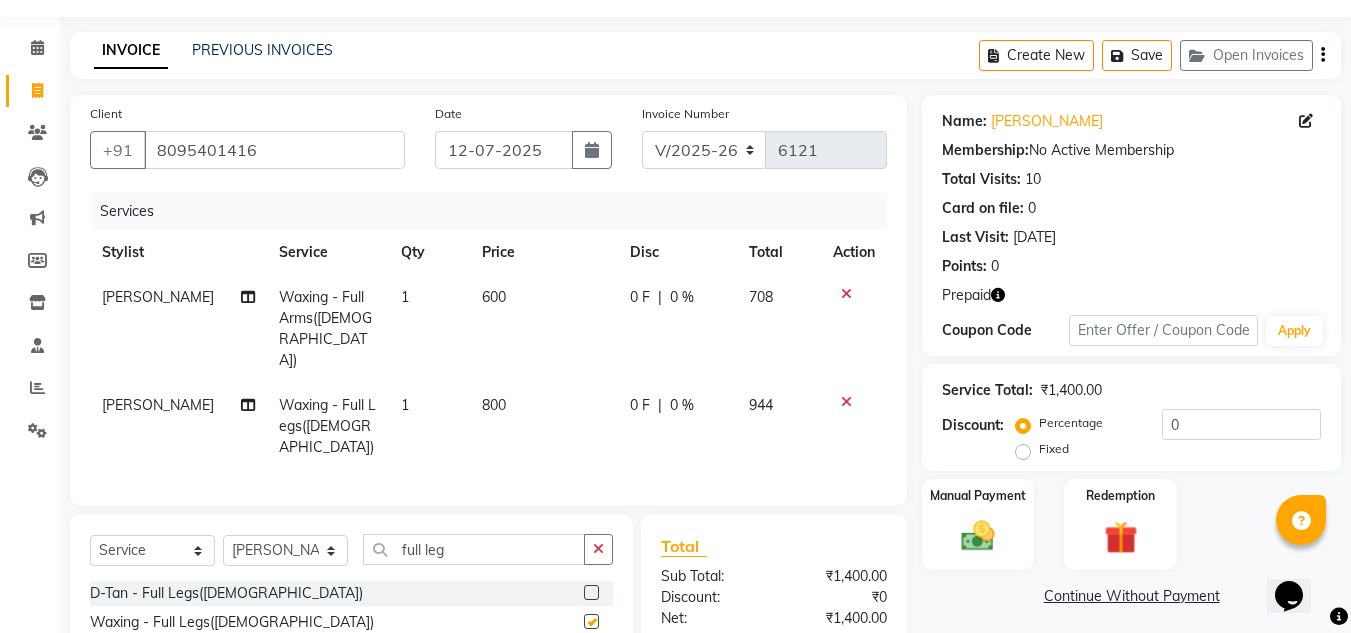 checkbox on "false" 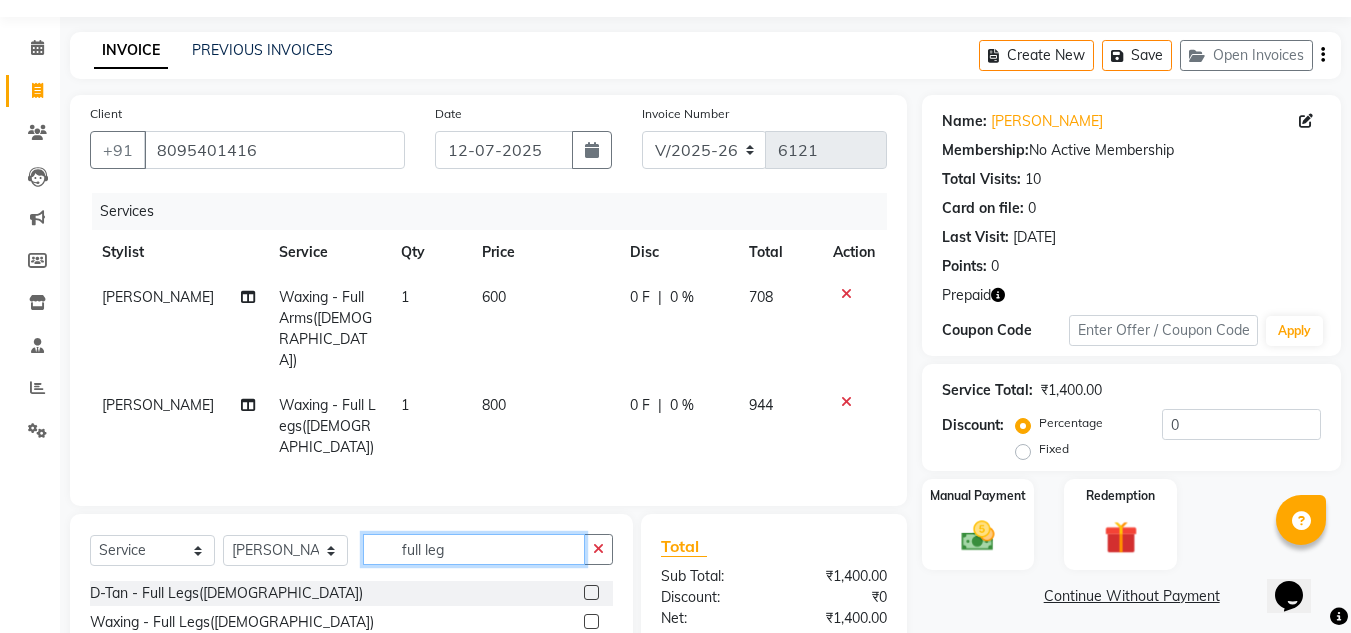 click on "full leg" 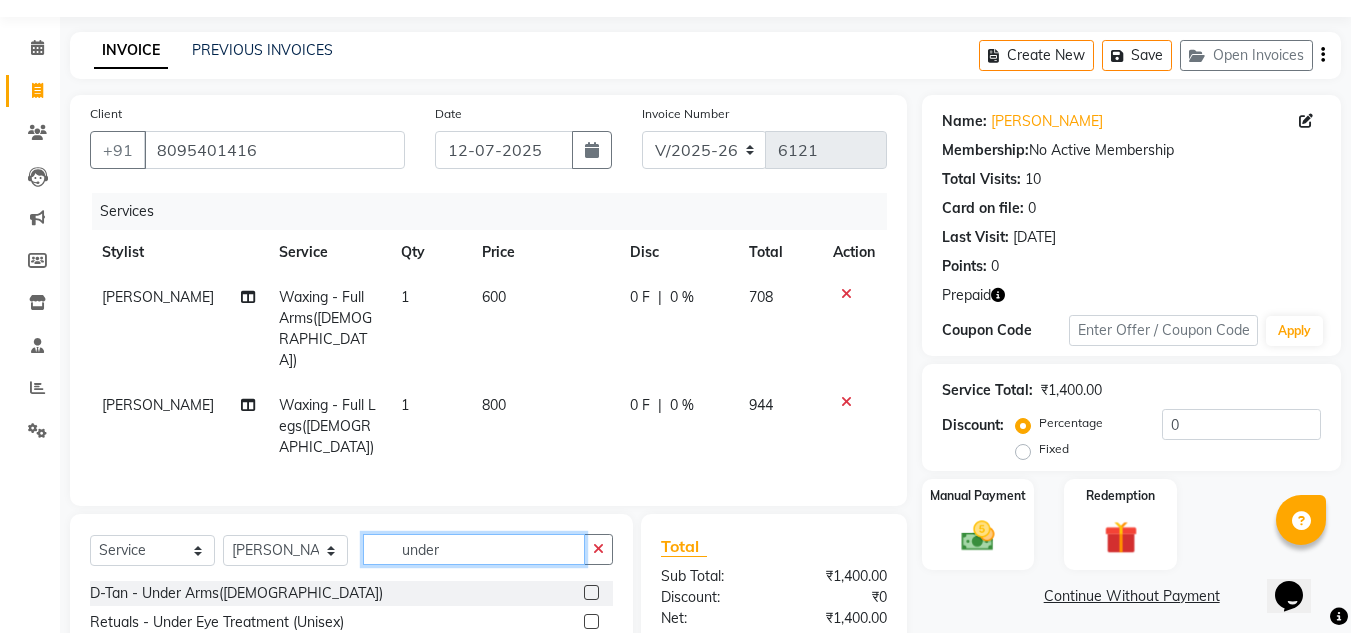 type on "under" 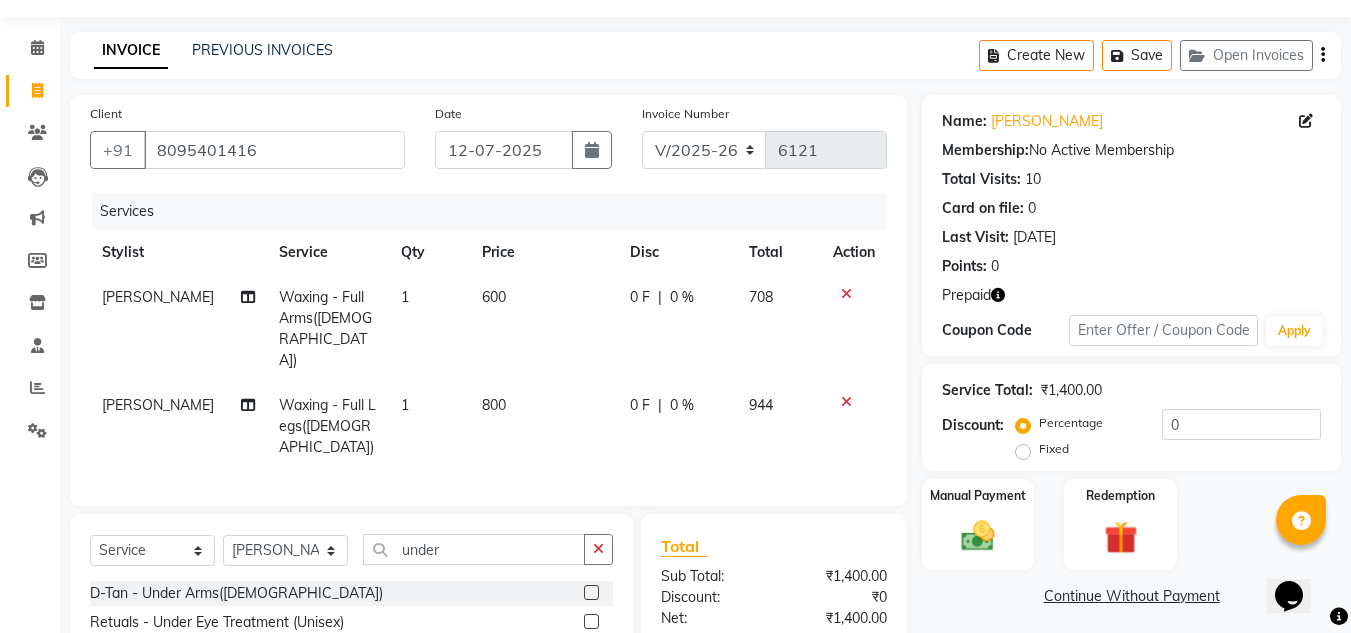 click 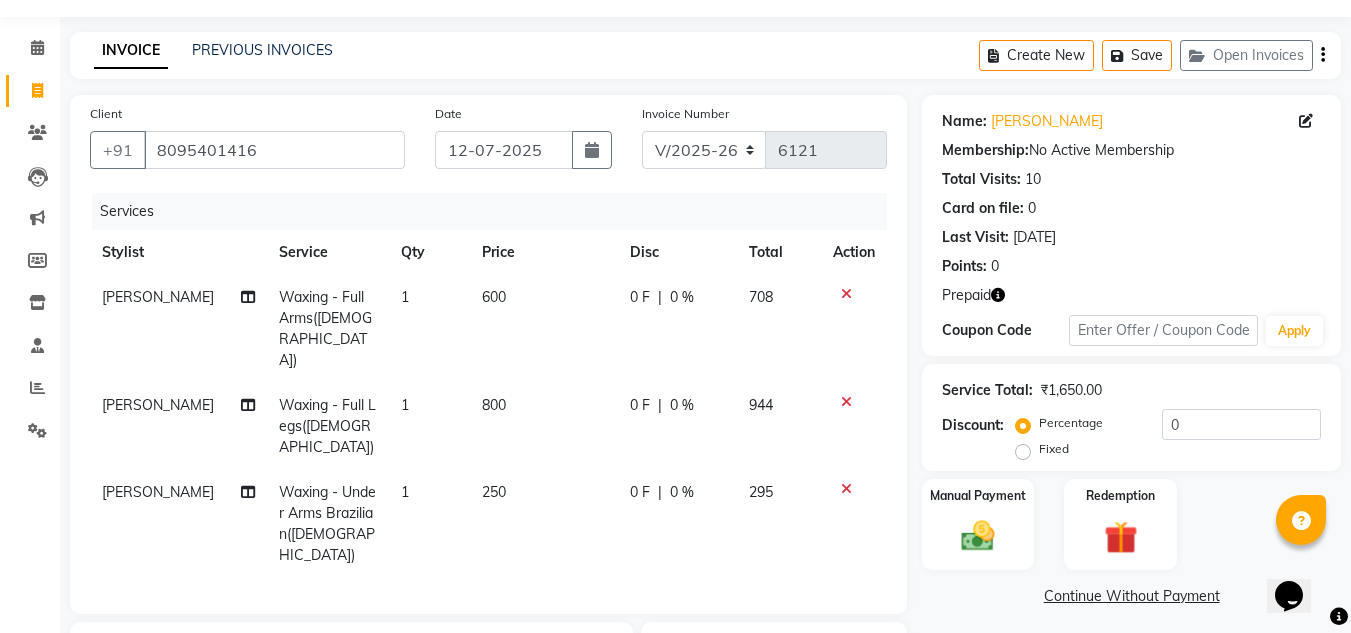 checkbox on "false" 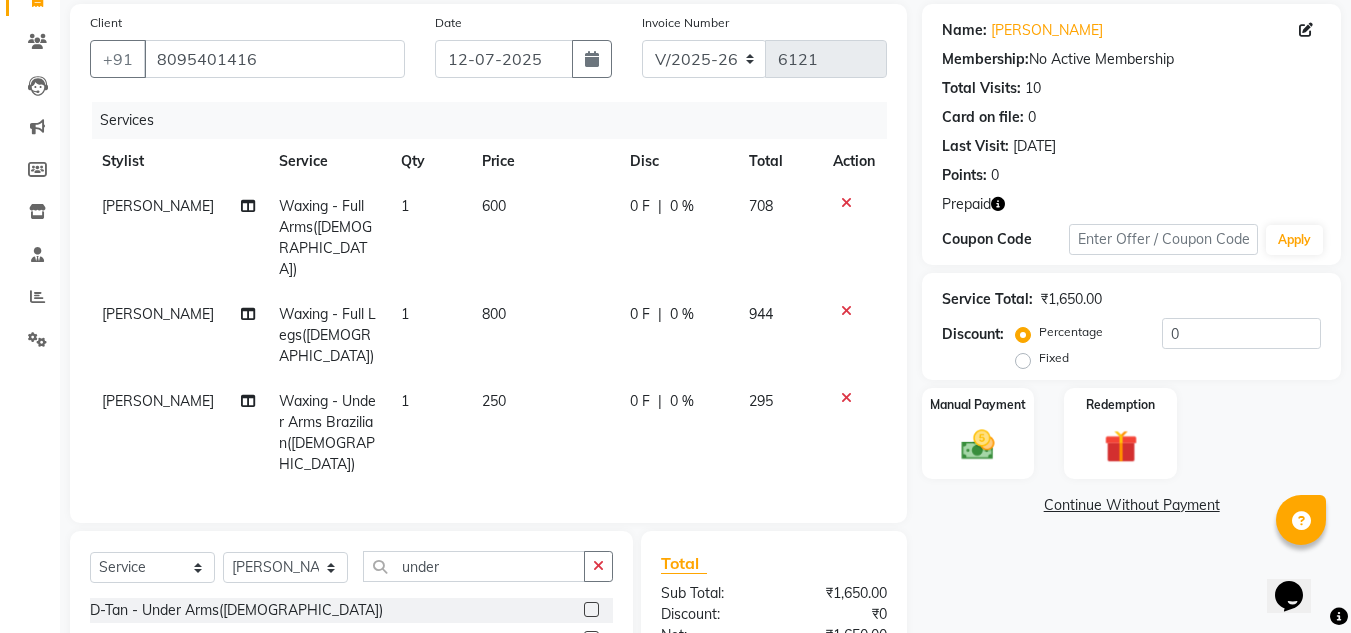 scroll, scrollTop: 299, scrollLeft: 0, axis: vertical 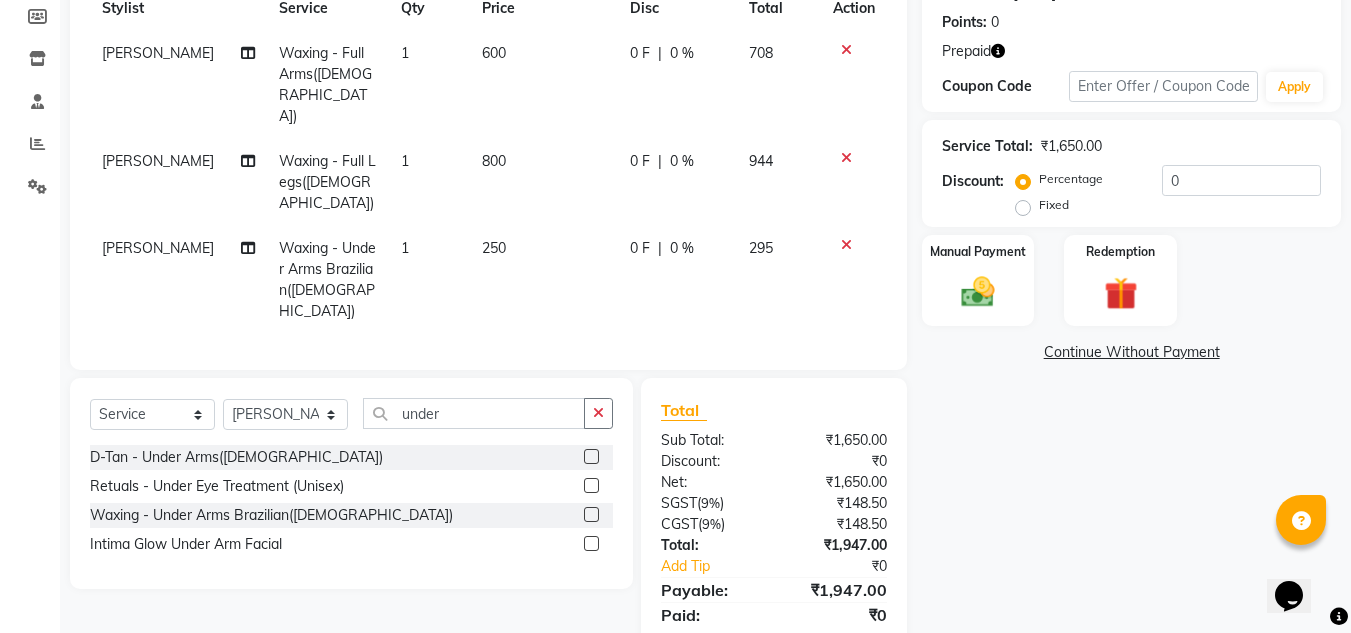 click 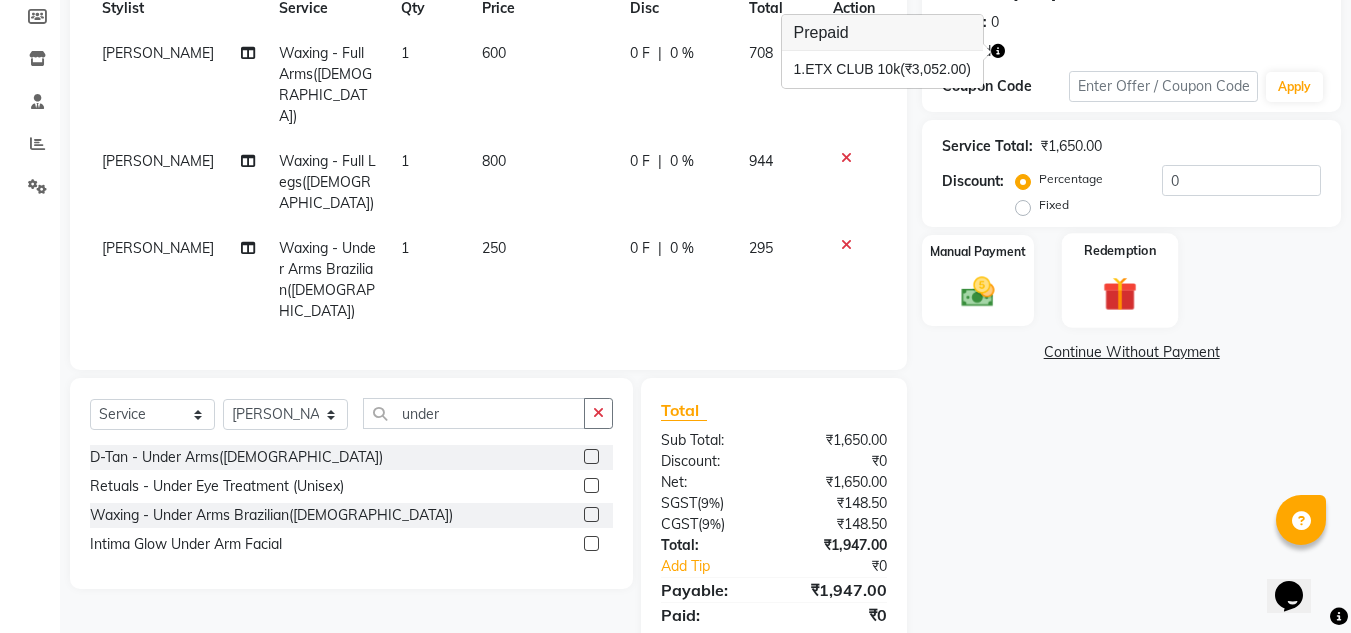 click on "Redemption" 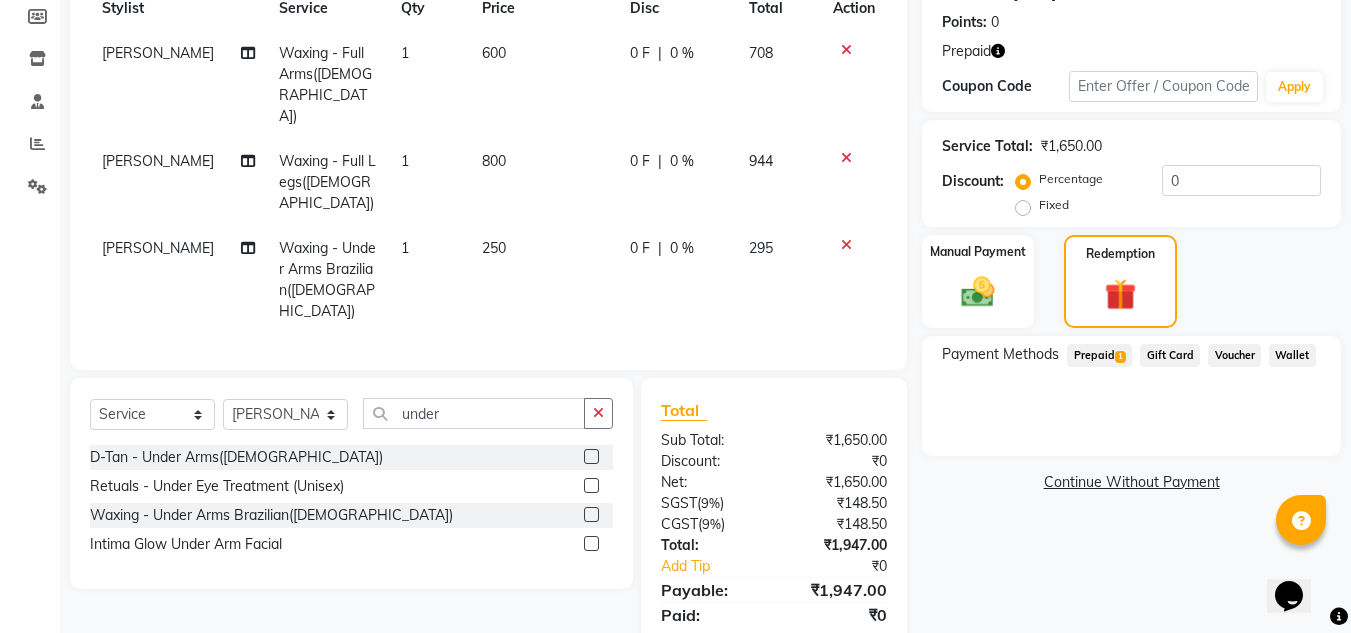 click on "Prepaid  1" 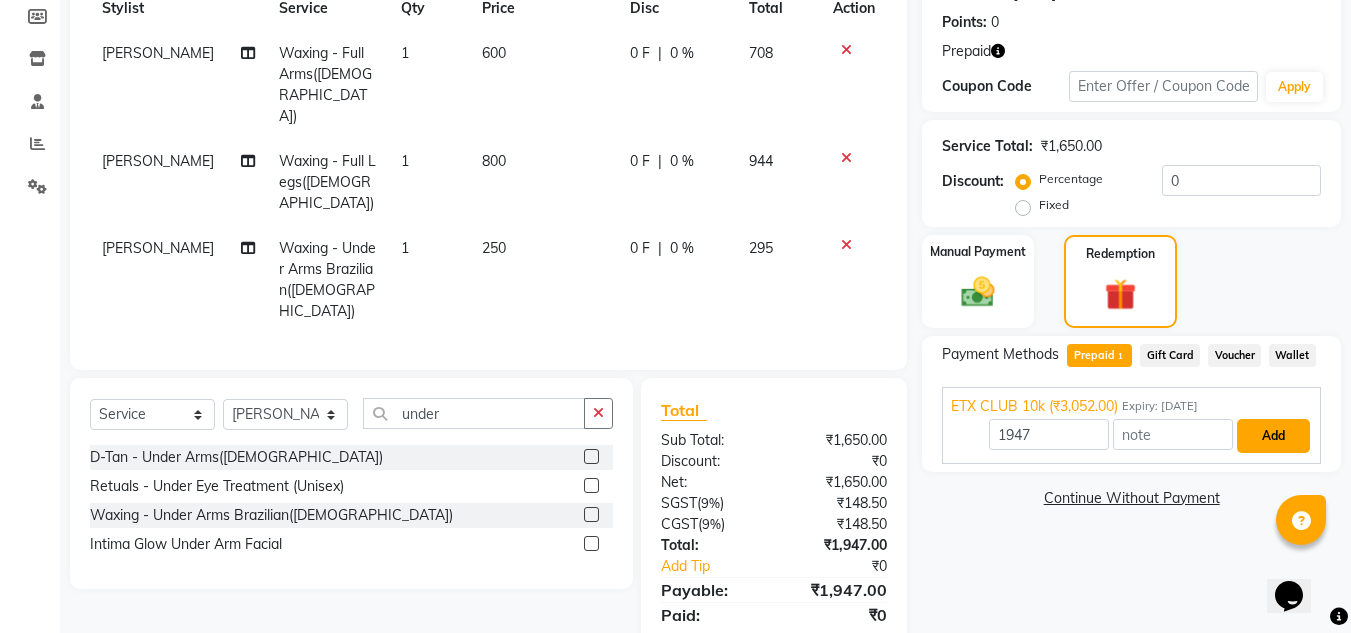 click on "Add" at bounding box center (1273, 436) 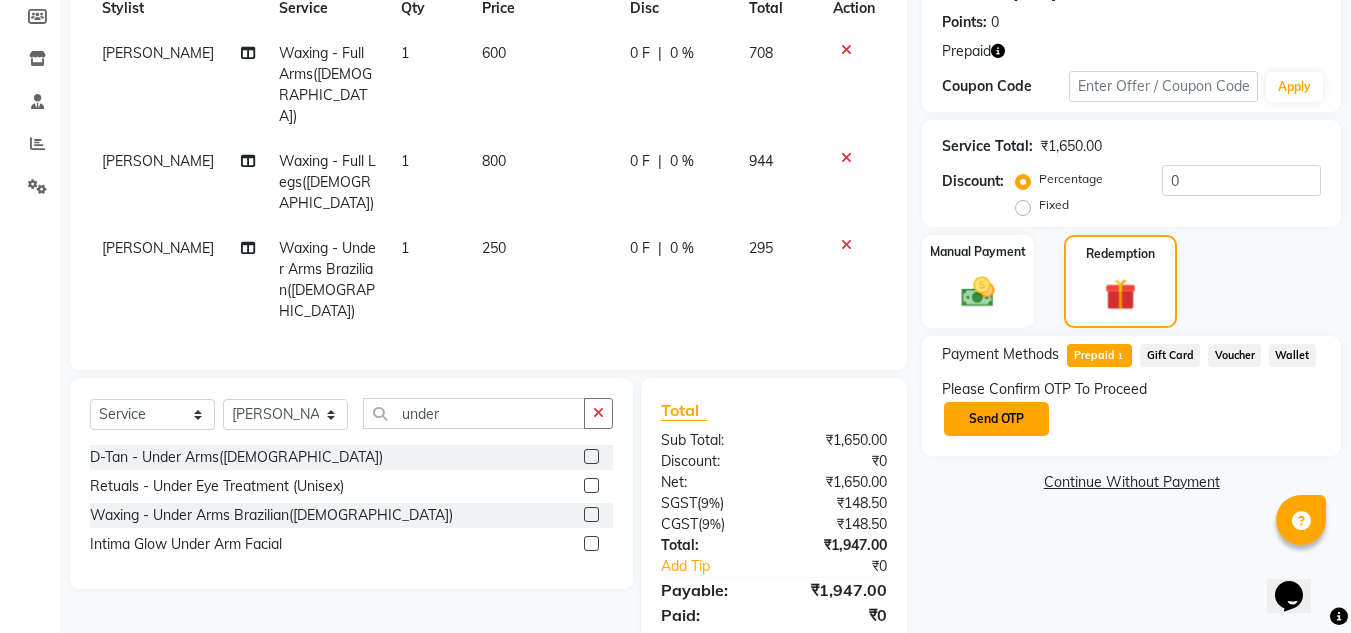 click on "Send OTP" 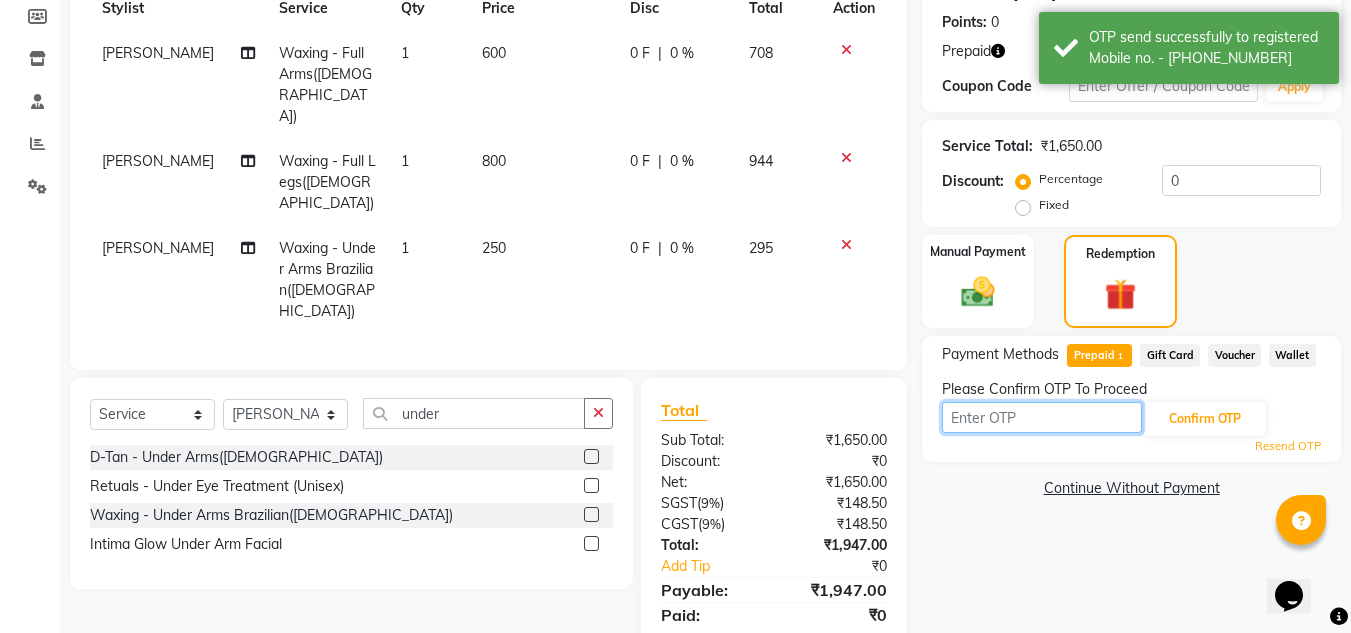 click at bounding box center (1042, 417) 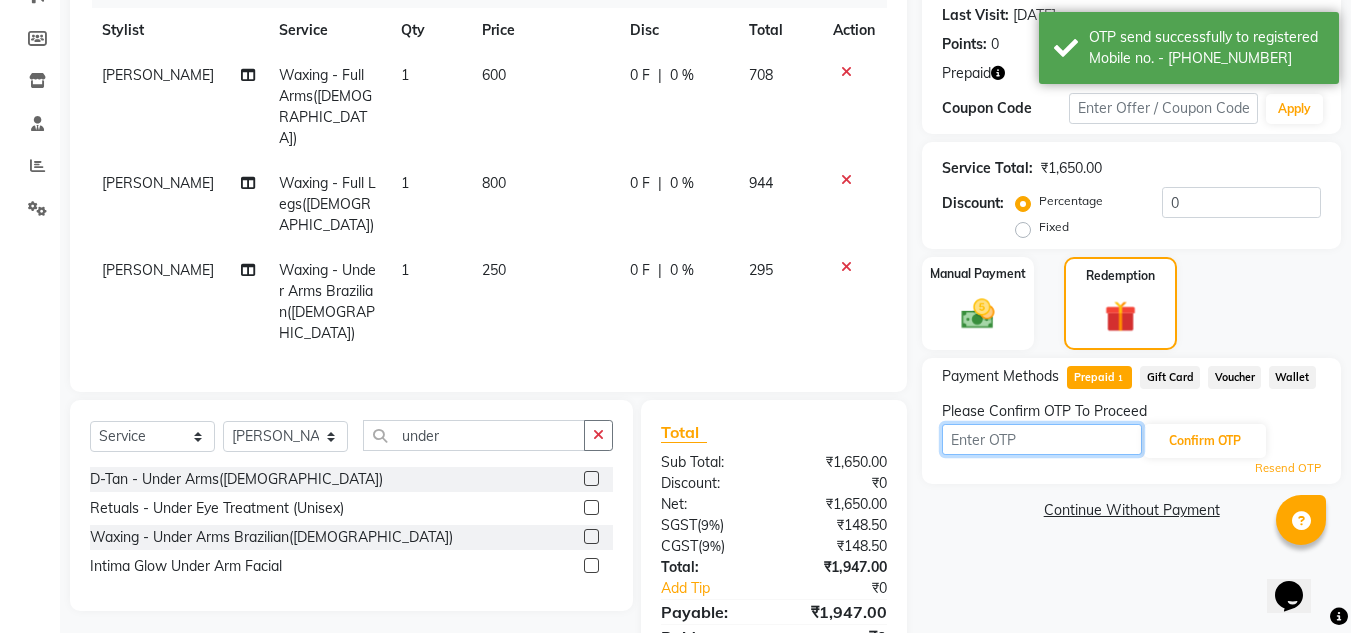 scroll, scrollTop: 299, scrollLeft: 0, axis: vertical 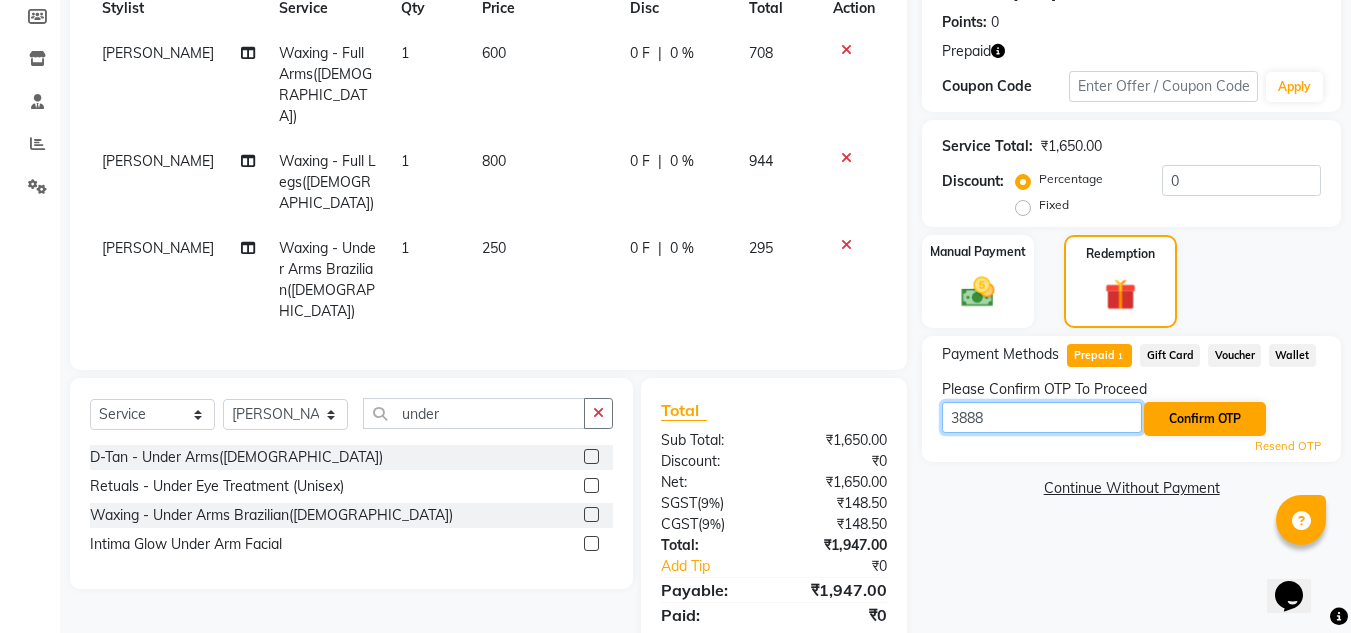 type on "3888" 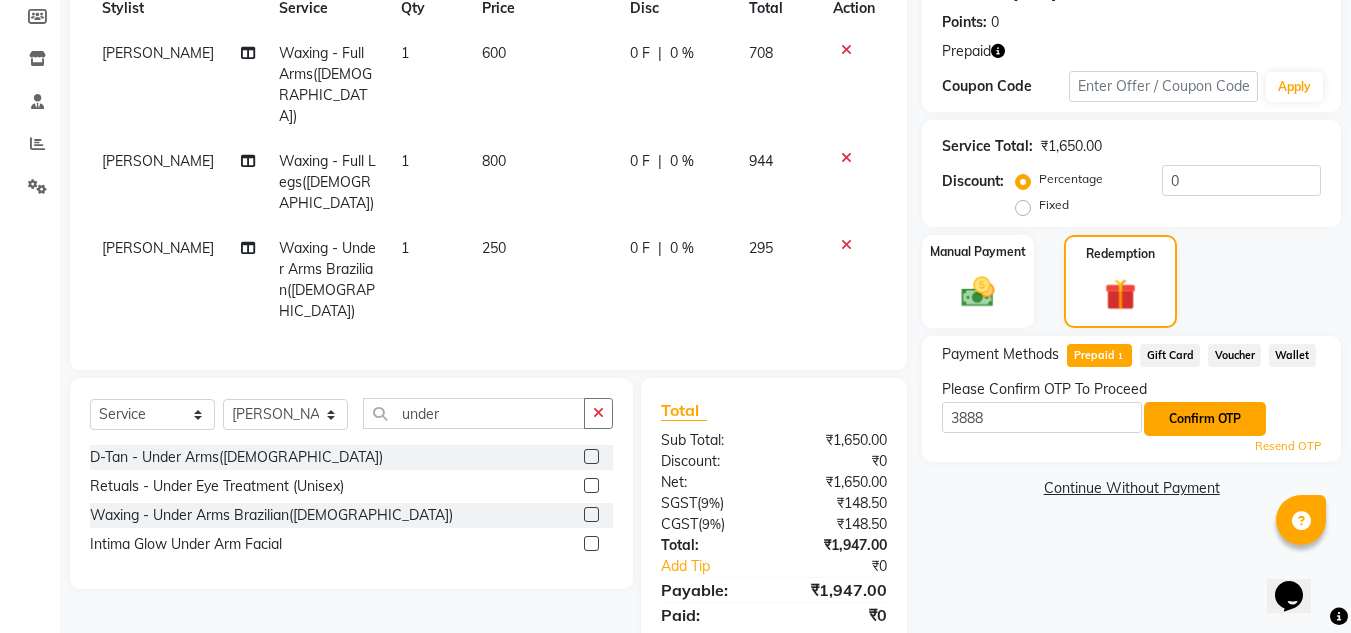 click on "Confirm OTP" 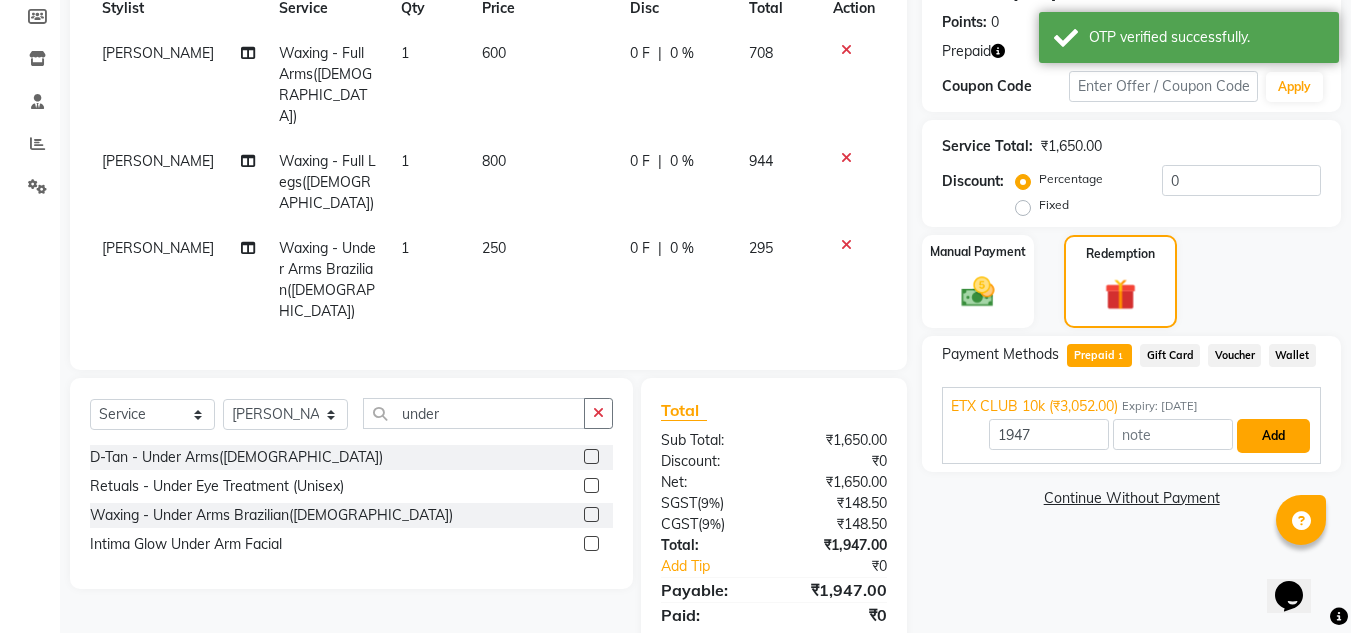 click on "Add" at bounding box center (1273, 436) 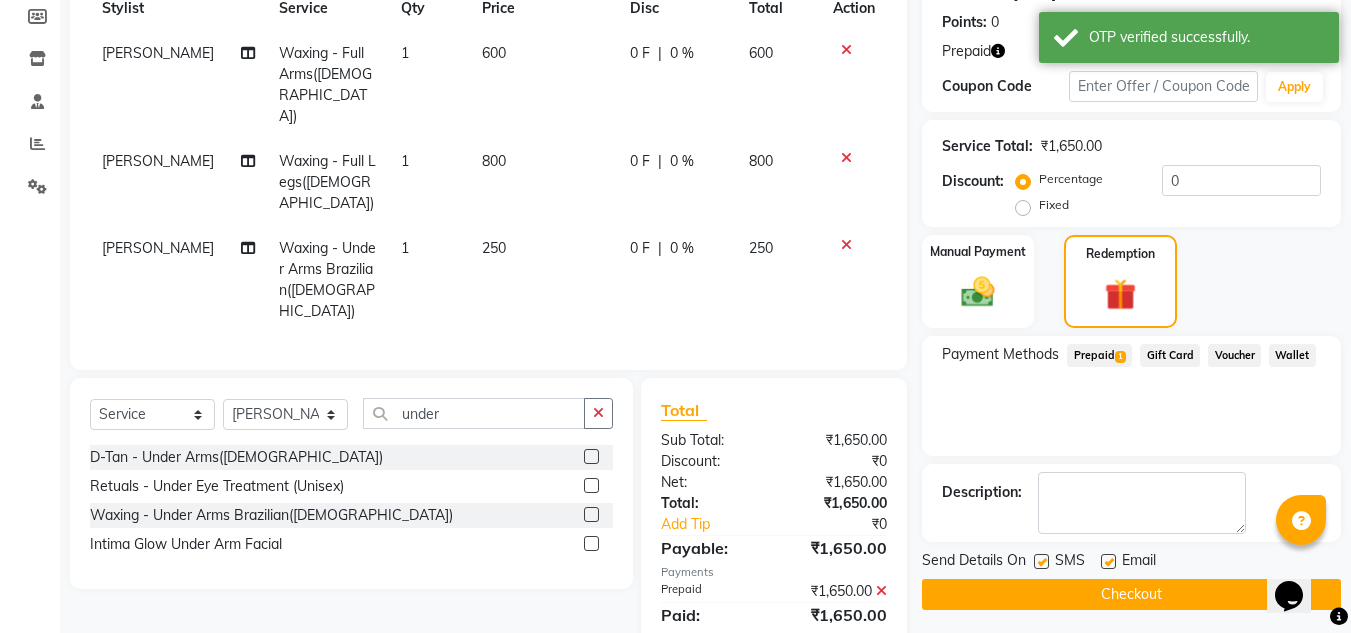 scroll, scrollTop: 306, scrollLeft: 0, axis: vertical 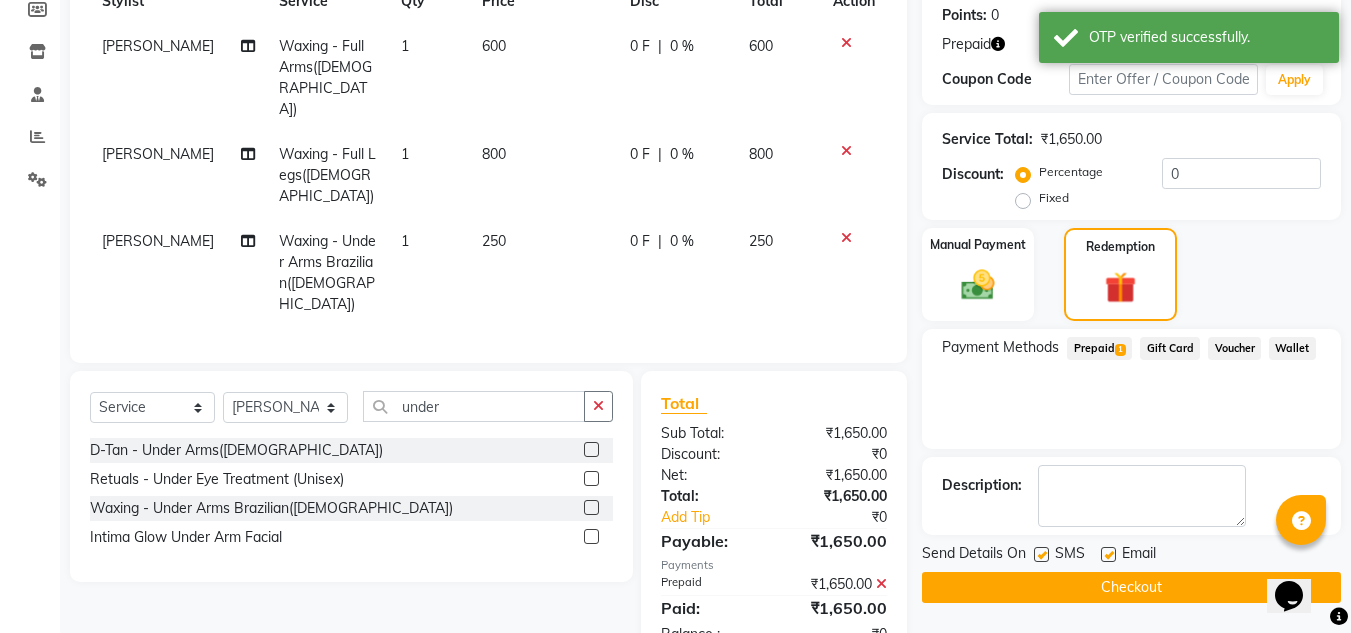 click 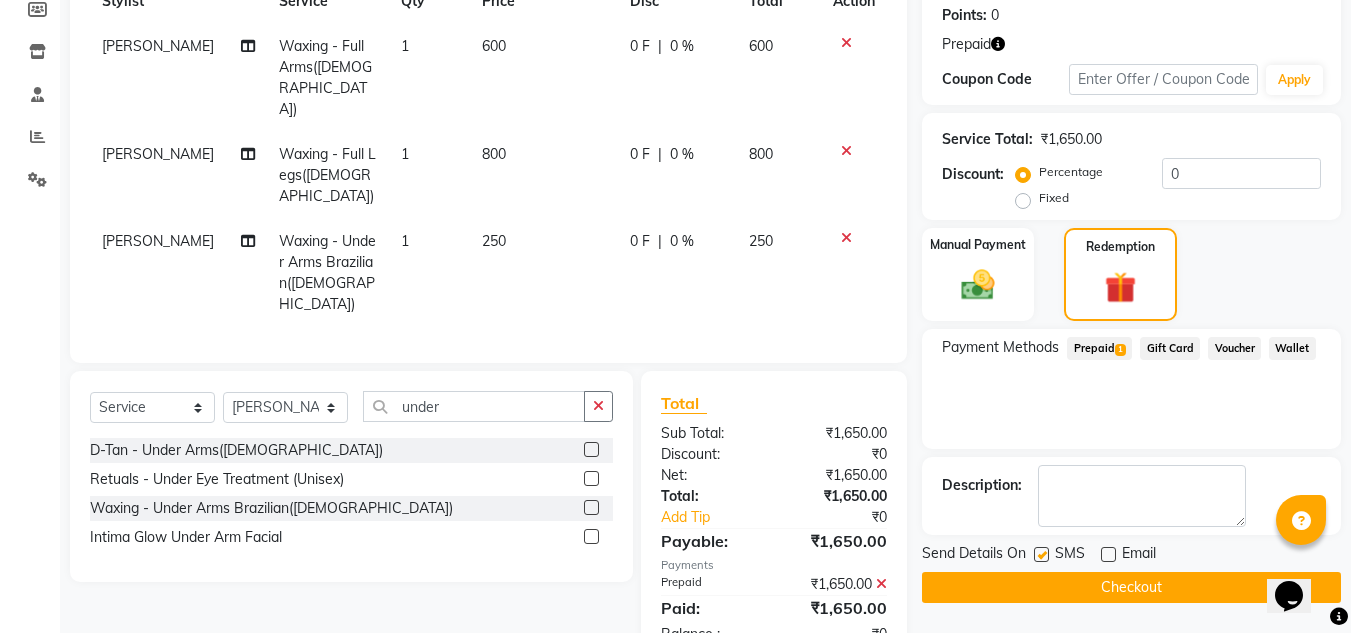 click on "Checkout" 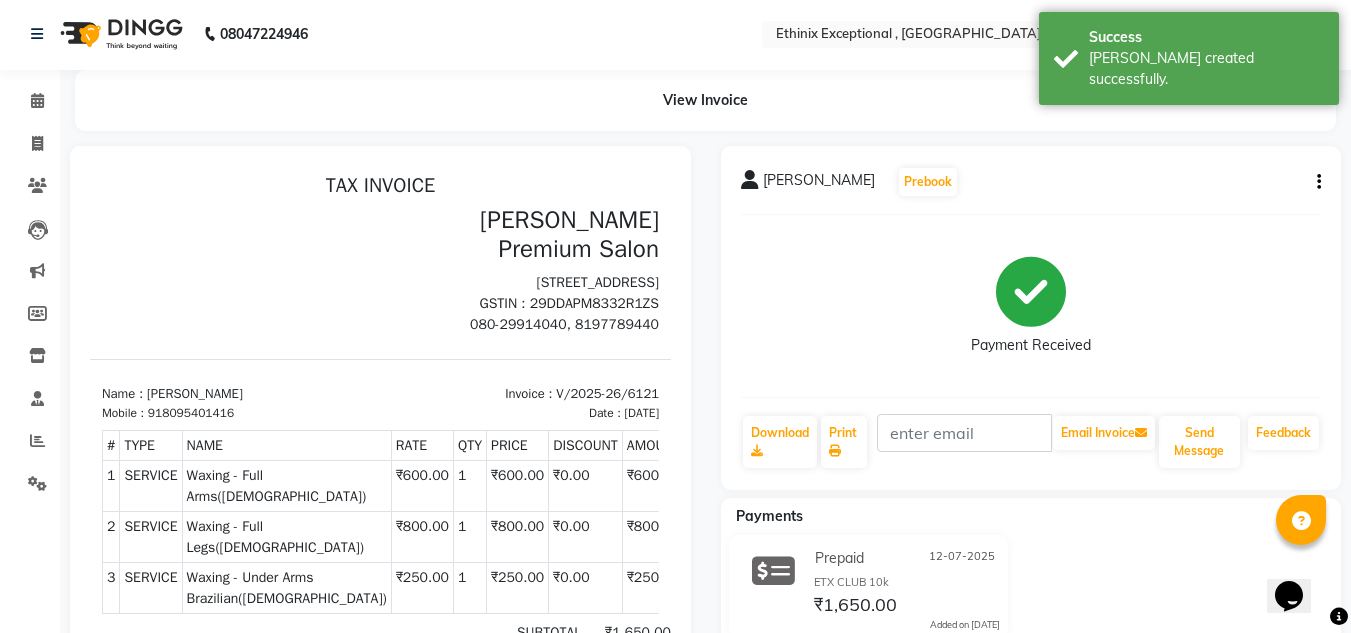 scroll, scrollTop: 1, scrollLeft: 0, axis: vertical 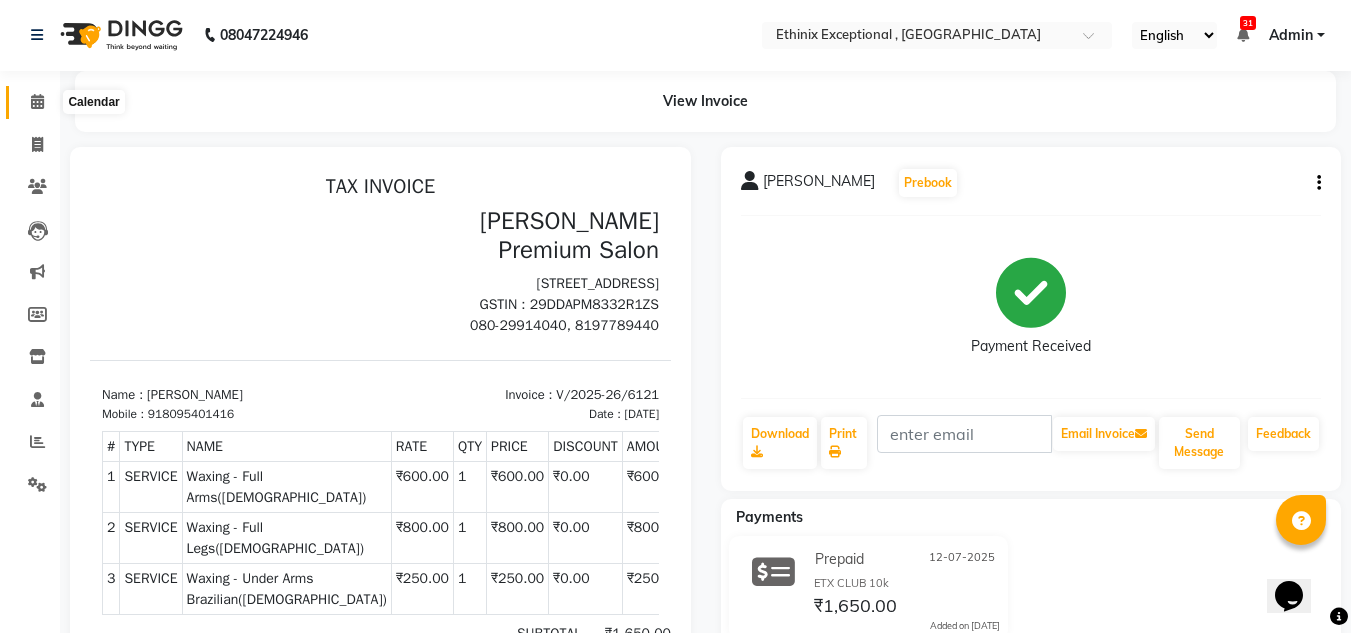 click 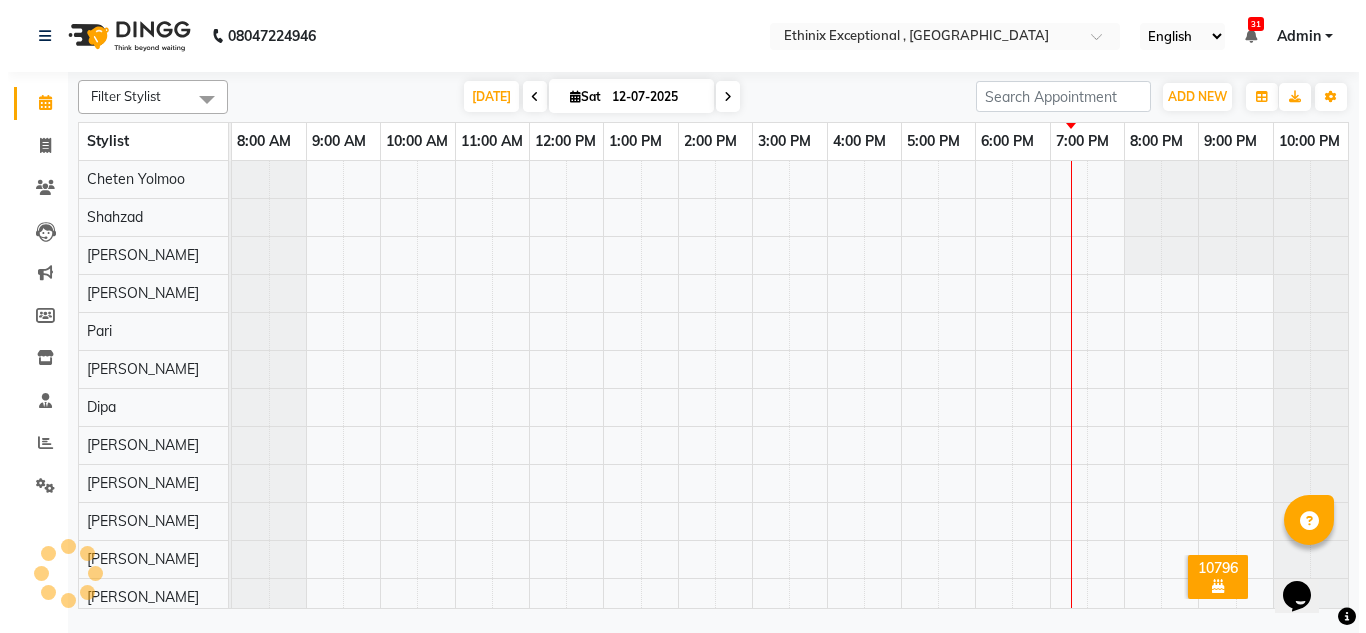 scroll, scrollTop: 0, scrollLeft: 0, axis: both 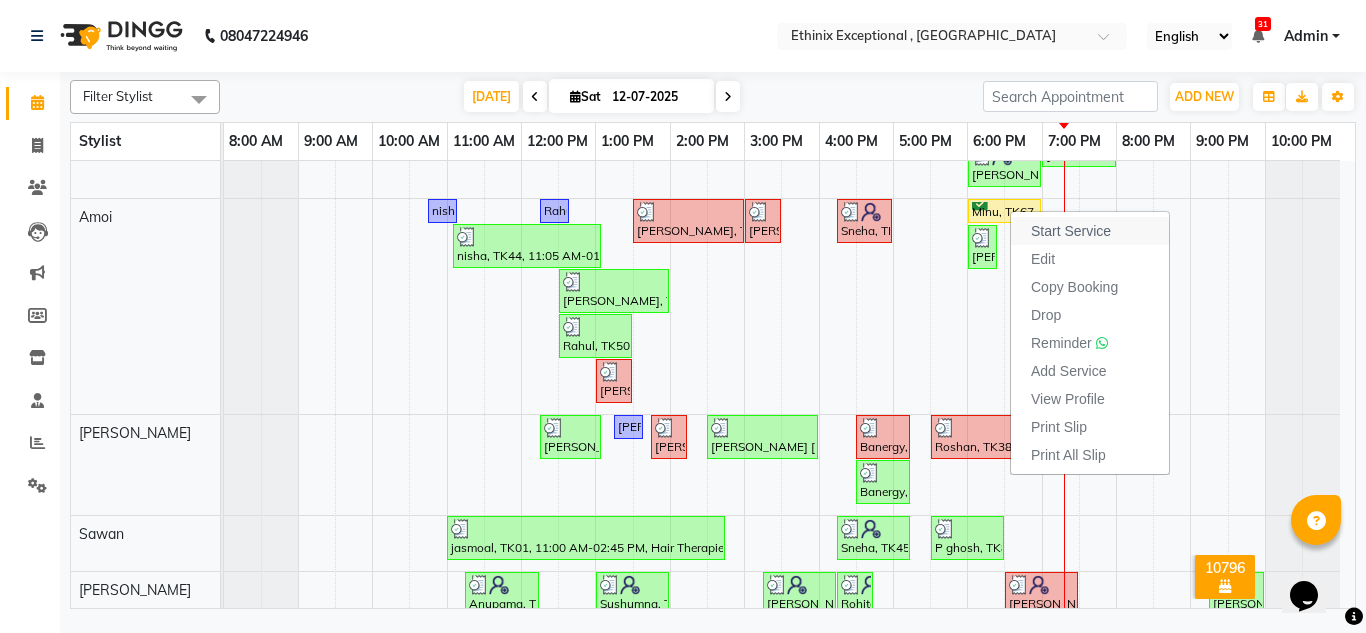 click on "Start Service" at bounding box center [1071, 231] 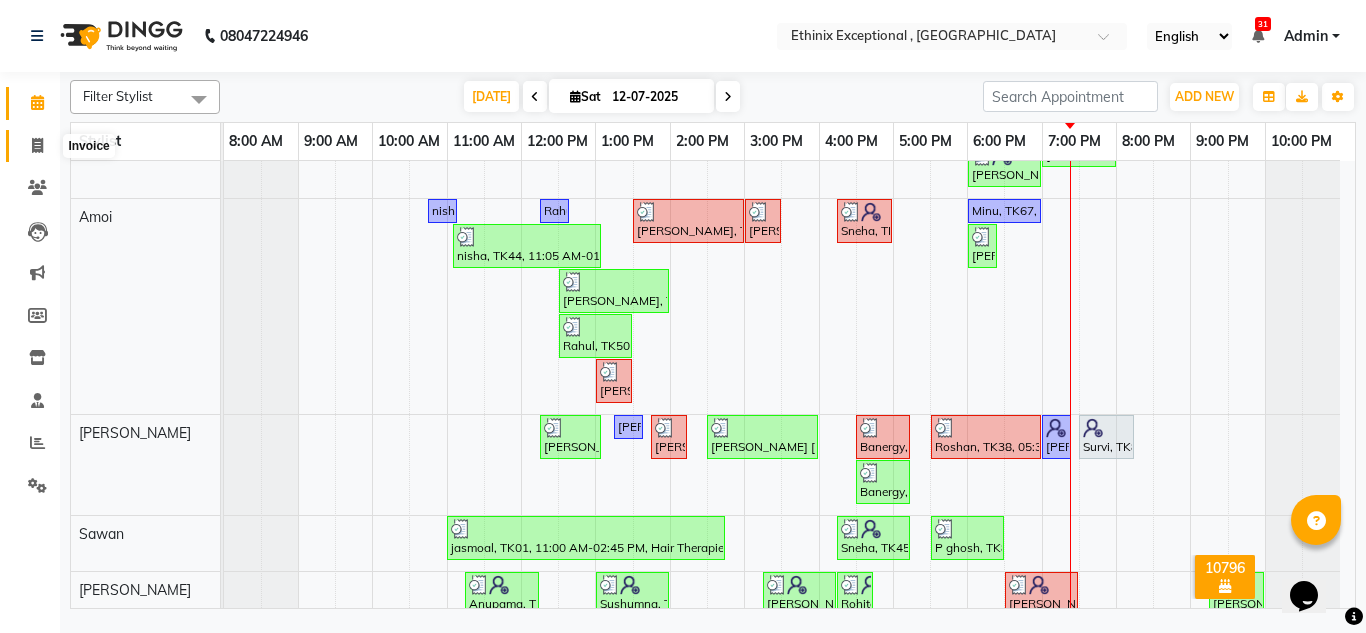 click 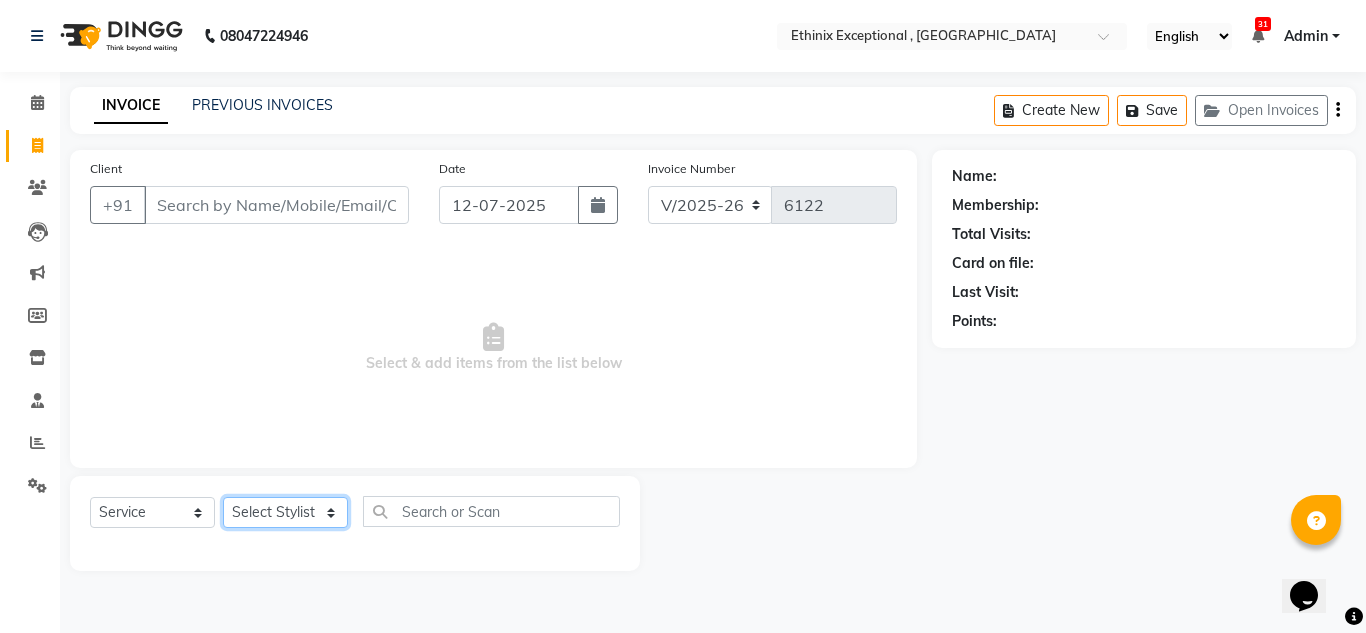 click on "Select Stylist Amoi Ashish [PERSON_NAME] [PERSON_NAME] [PERSON_NAME]  [PERSON_NAME] [PERSON_NAME] [PERSON_NAME] [PERSON_NAME] [PERSON_NAME] Rahul [PERSON_NAME] [PERSON_NAME] [PERSON_NAME] [PERSON_NAME] [PERSON_NAME]" 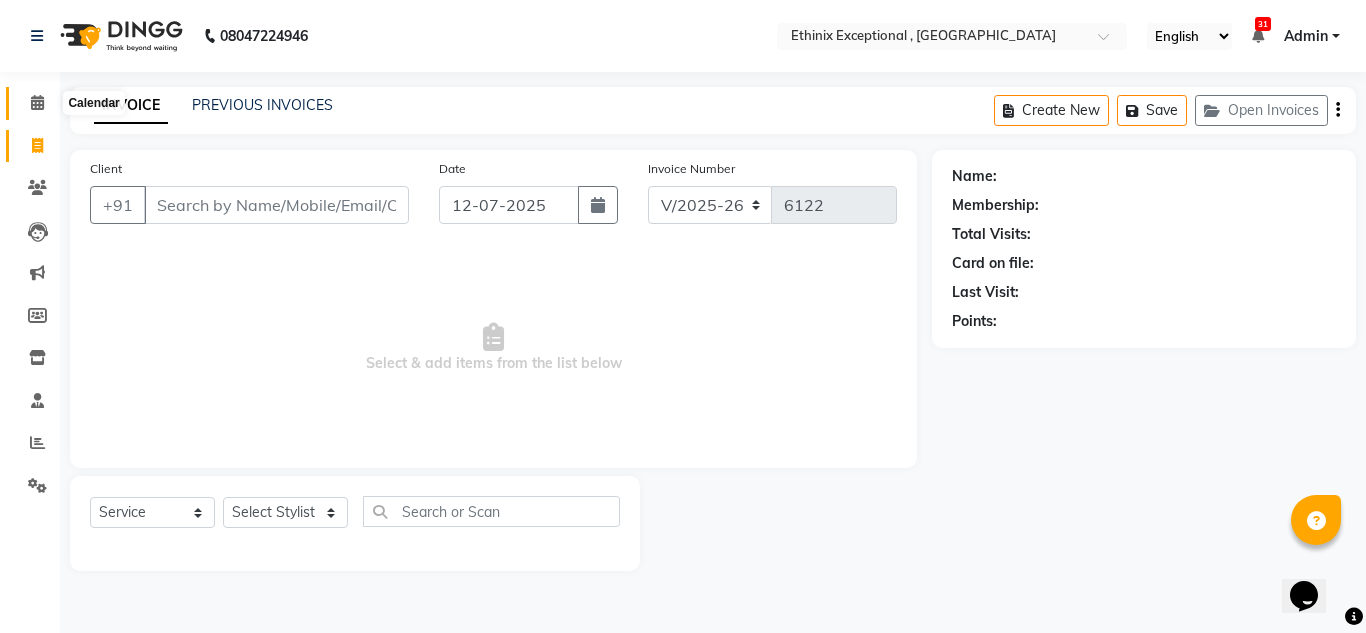 click 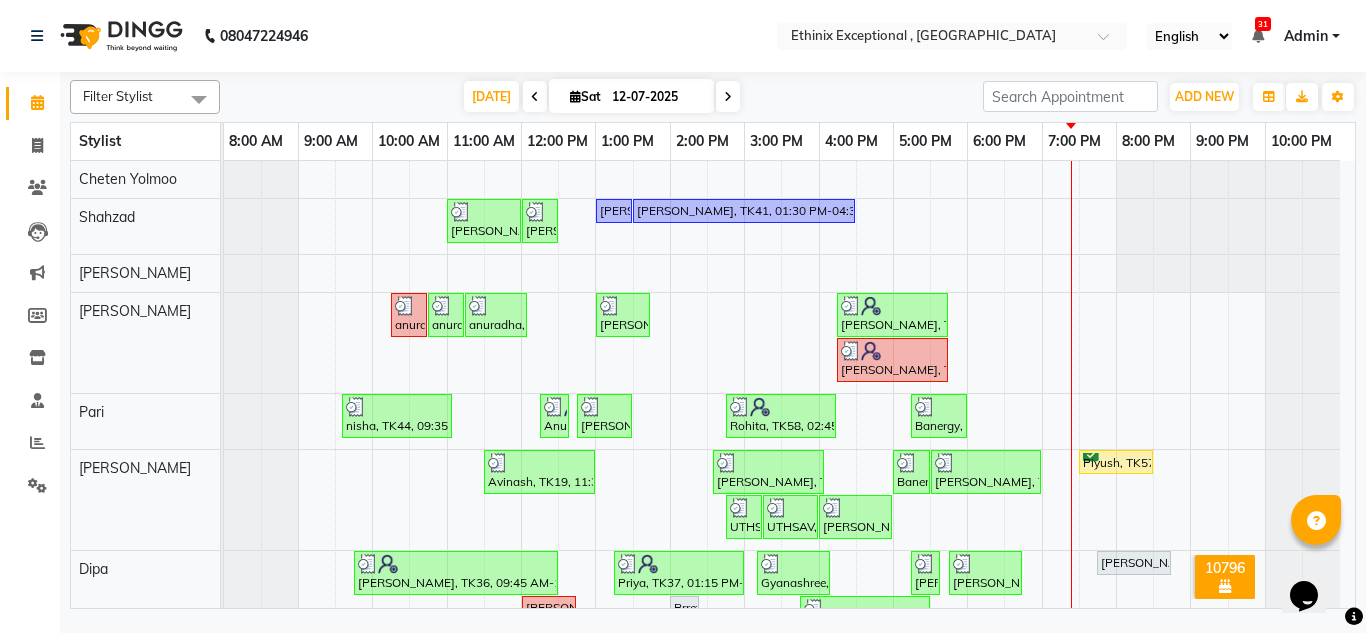 scroll, scrollTop: 33, scrollLeft: 0, axis: vertical 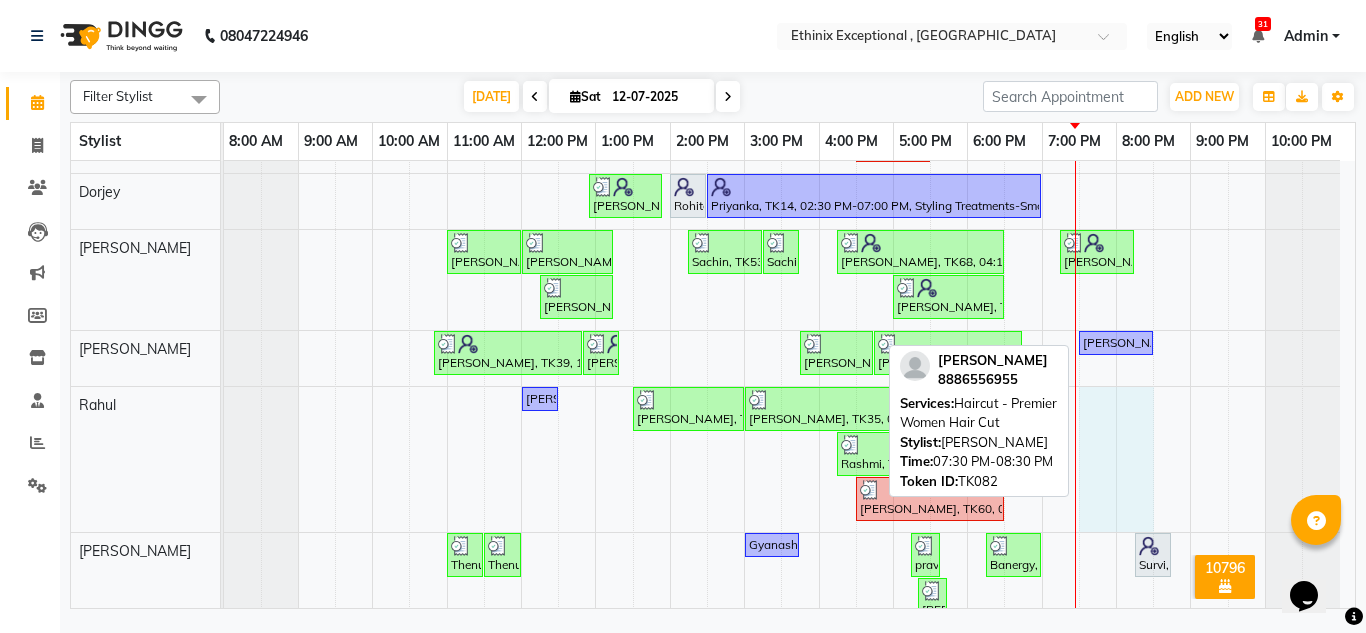 drag, startPoint x: 1123, startPoint y: 434, endPoint x: 1112, endPoint y: 352, distance: 82.73451 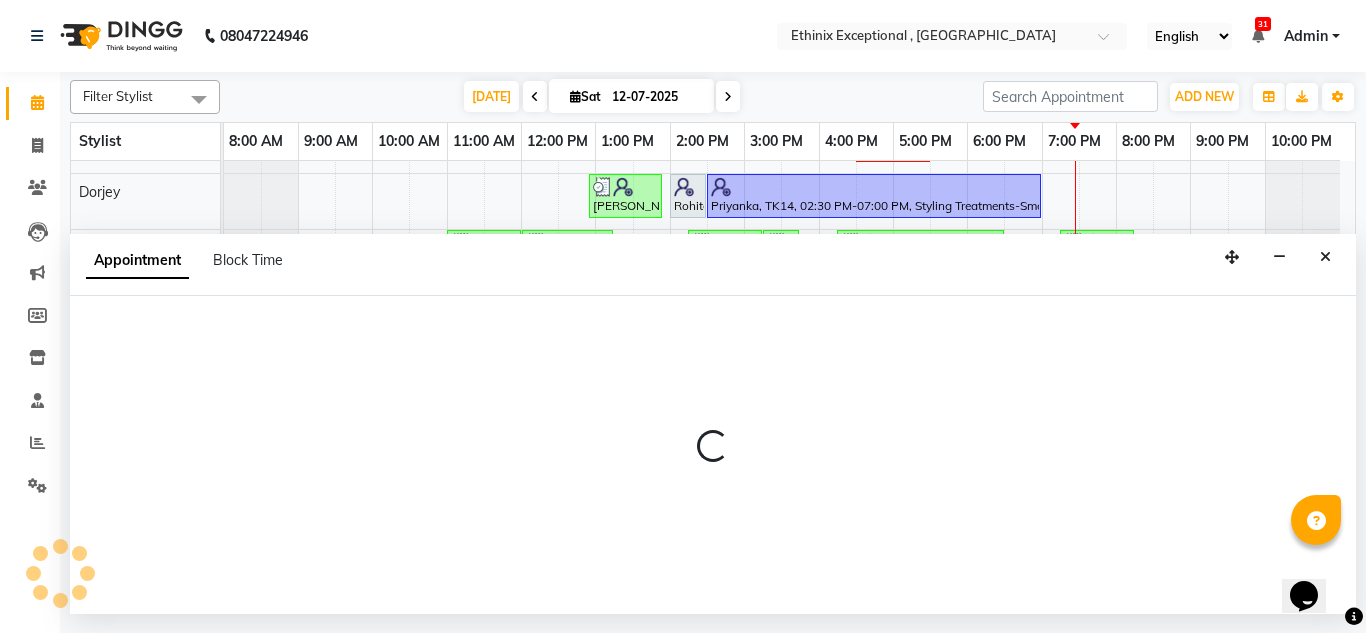 select on "81196" 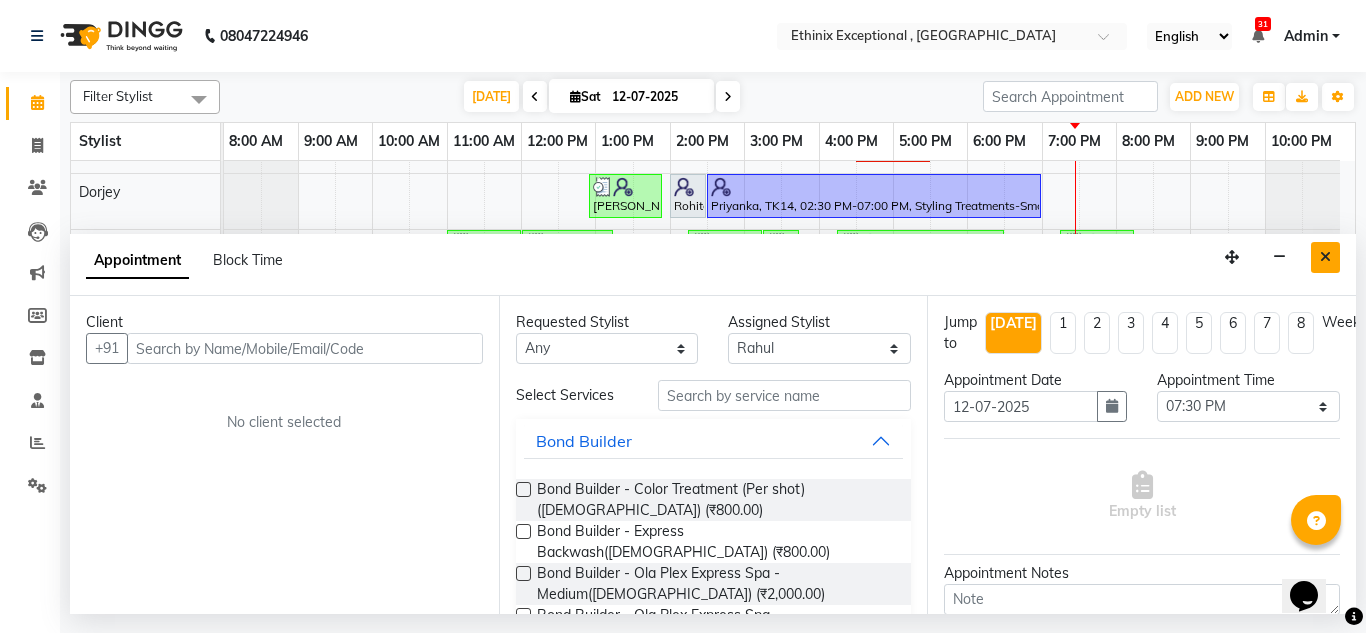 click at bounding box center (1325, 257) 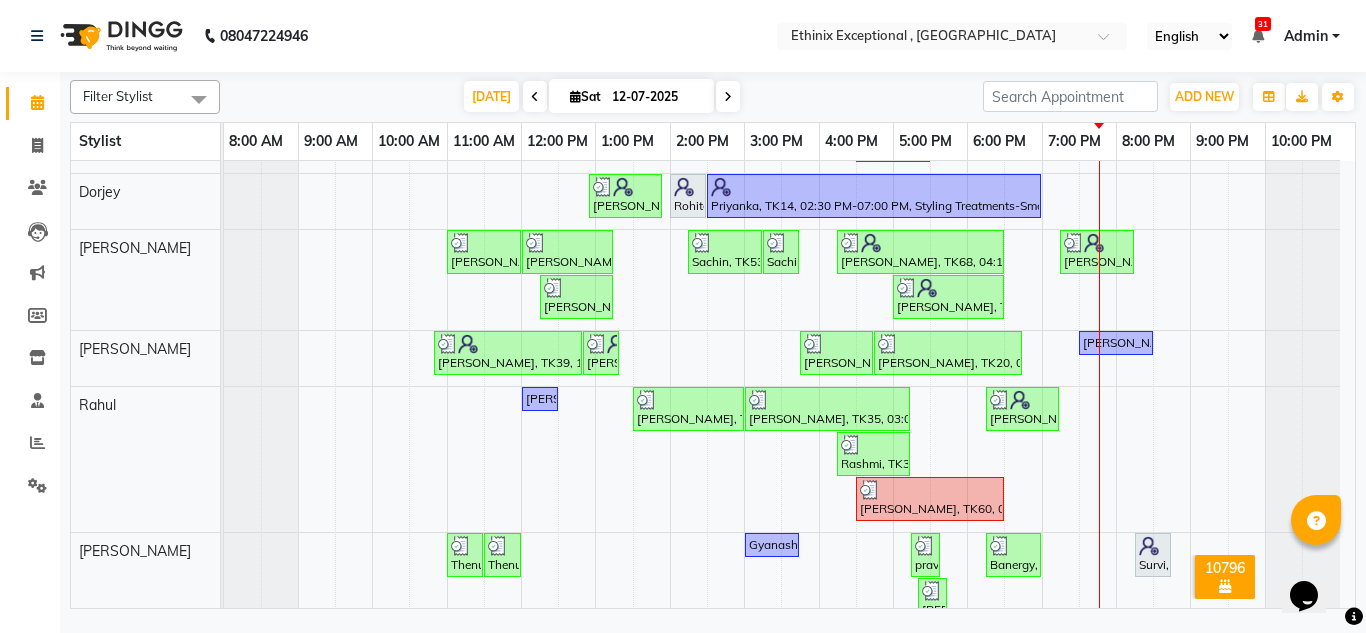 scroll, scrollTop: 1754, scrollLeft: 0, axis: vertical 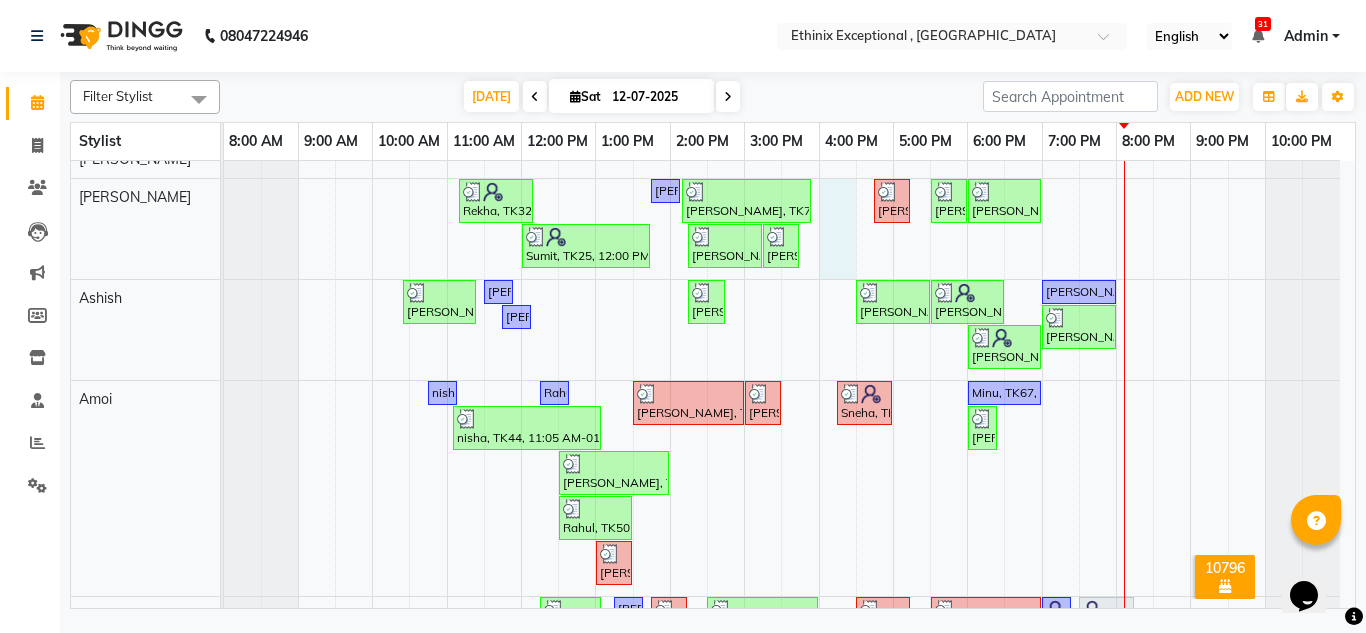 click on "Rajad, TK04, 11:00 AM-12:00 PM, Haircut - Top Tier Men Hair Cut     Rajad, TK04, 12:00 PM-12:30 PM, Haircut - [PERSON_NAME] Trim    [PERSON_NAME], TK41, 01:00 PM-01:30 PM, Hair Therapies - [MEDICAL_DATA] Treatment Women    [PERSON_NAME], TK41, 01:30 PM-04:30 PM, Hair Colour - Global Coloring - Medium([DEMOGRAPHIC_DATA])     anuradha, TK03, 10:15 AM-10:45 AM, Waxing - Blouse Line([DEMOGRAPHIC_DATA])     anuradha, TK03, 10:45 AM-11:15 AM, Waxing - Full Arms([DEMOGRAPHIC_DATA])     anuradha, TK03, 11:15 AM-12:05 PM, Waxing - Full Arms([DEMOGRAPHIC_DATA]),Waxing - Full Legs([DEMOGRAPHIC_DATA]),Waxing - Under Arms [DEMOGRAPHIC_DATA]([DEMOGRAPHIC_DATA])     [PERSON_NAME], TK21, 01:00 PM-01:45 PM, Waxing - Half Legs([DEMOGRAPHIC_DATA]),Threading- Upper Lips     [PERSON_NAME], TK11, 04:15 PM-05:45 PM, Retuals - Advance Cleanser Pro((Unisex)     [PERSON_NAME], TK11, 04:15 PM-05:45 PM, Retuals - Power Hyaluronic Range(Unisex)     nisha, TK44, 09:35 AM-11:05 AM, Retuals - Essential Line Clean Up(Unisex)     Anupama, TK12, 12:15 PM-12:30 PM, Threading - Eye Brows         Rohita, TK58, 02:45 PM-04:15 PM, Retuals - Power Hyaluronic Range(Unisex)" at bounding box center [789, 529] 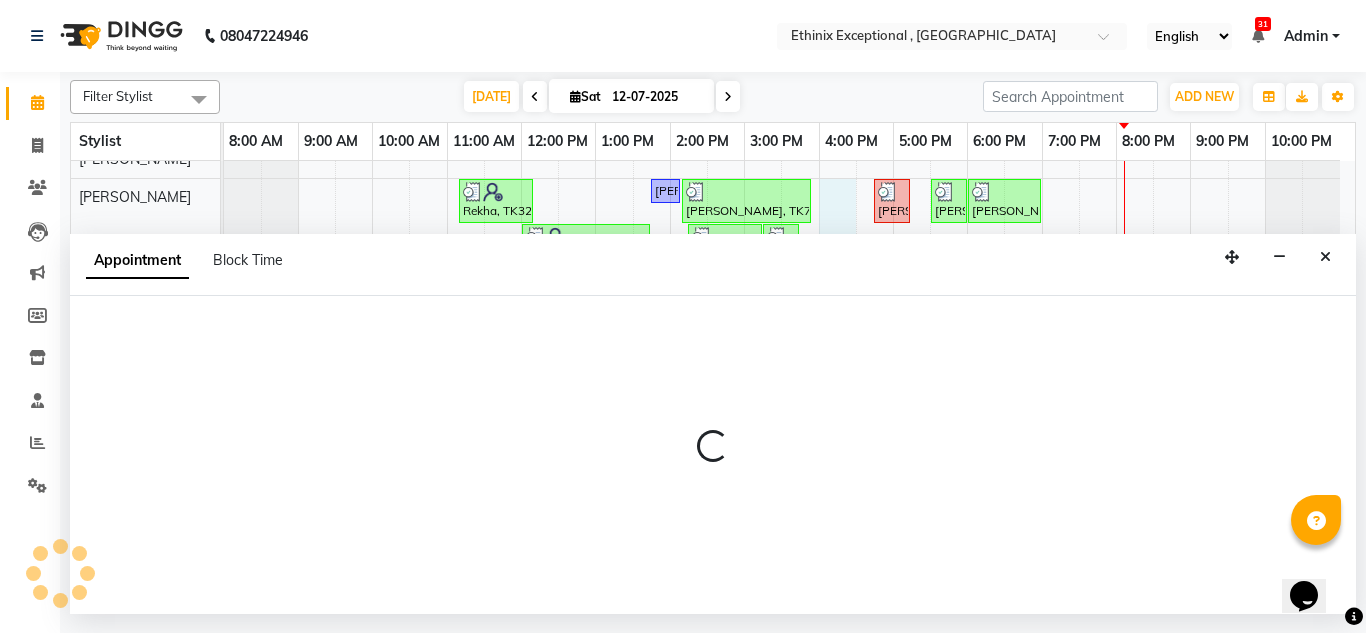 select on "61549" 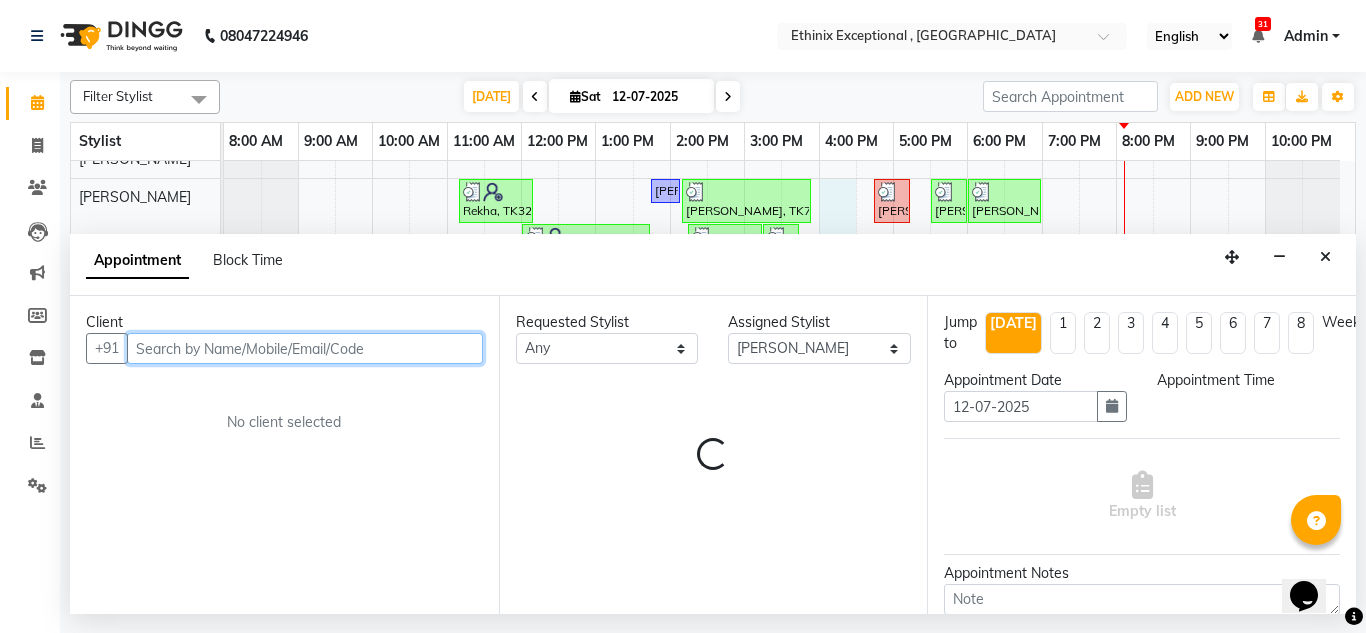 select on "960" 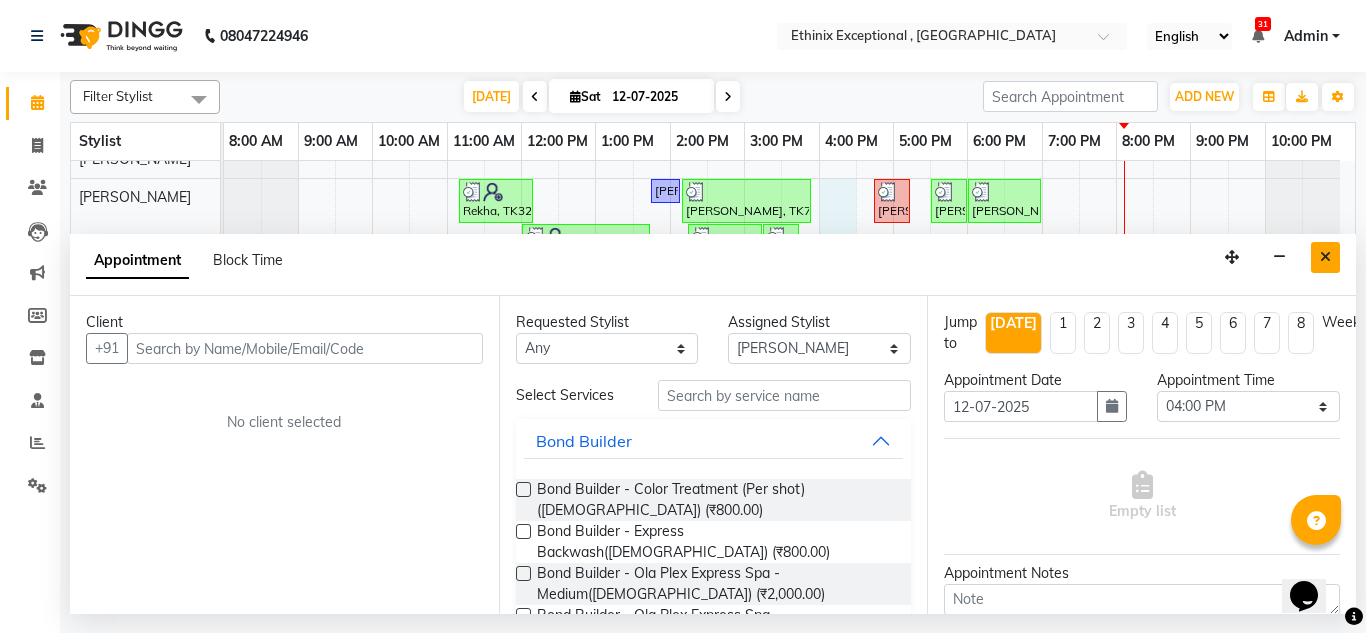 click at bounding box center [1325, 257] 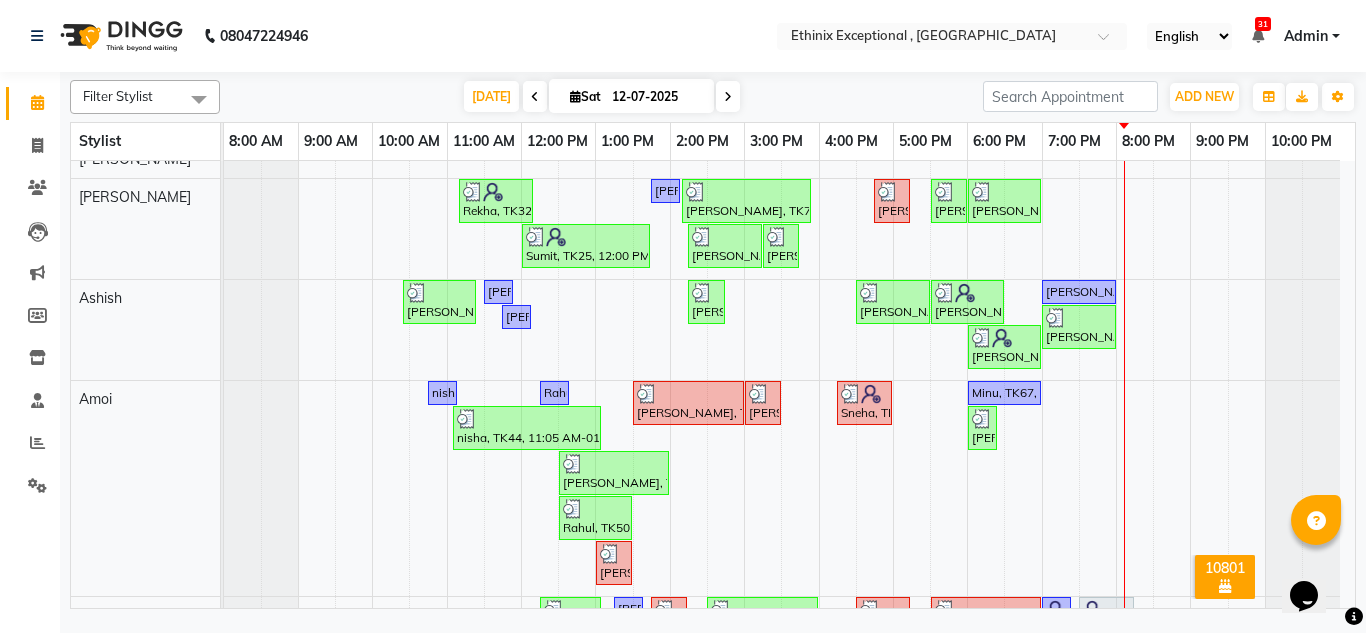 scroll, scrollTop: 500, scrollLeft: 0, axis: vertical 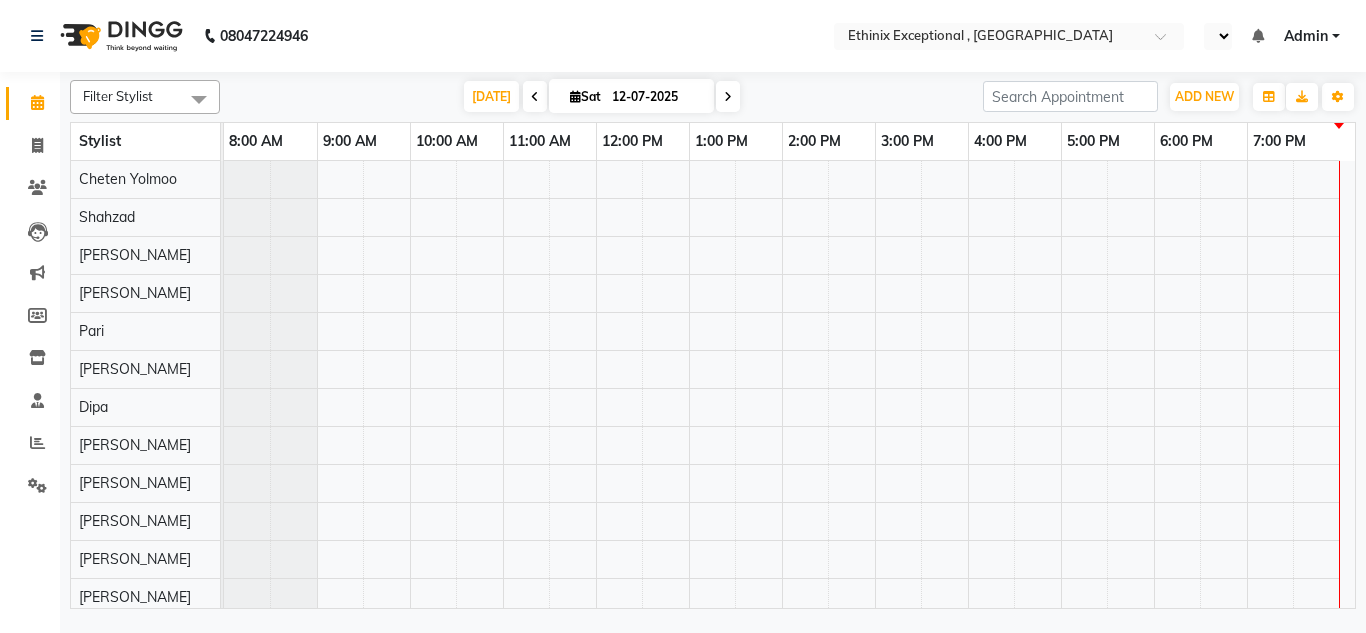 select on "en" 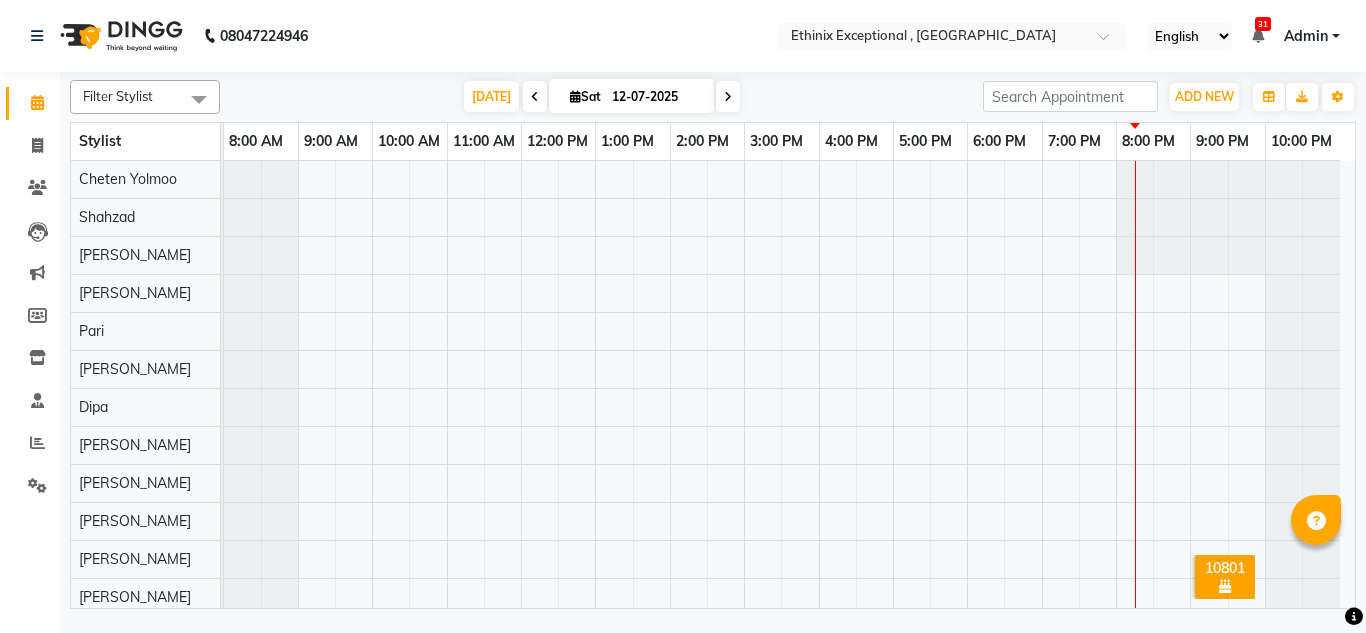 scroll, scrollTop: 0, scrollLeft: 0, axis: both 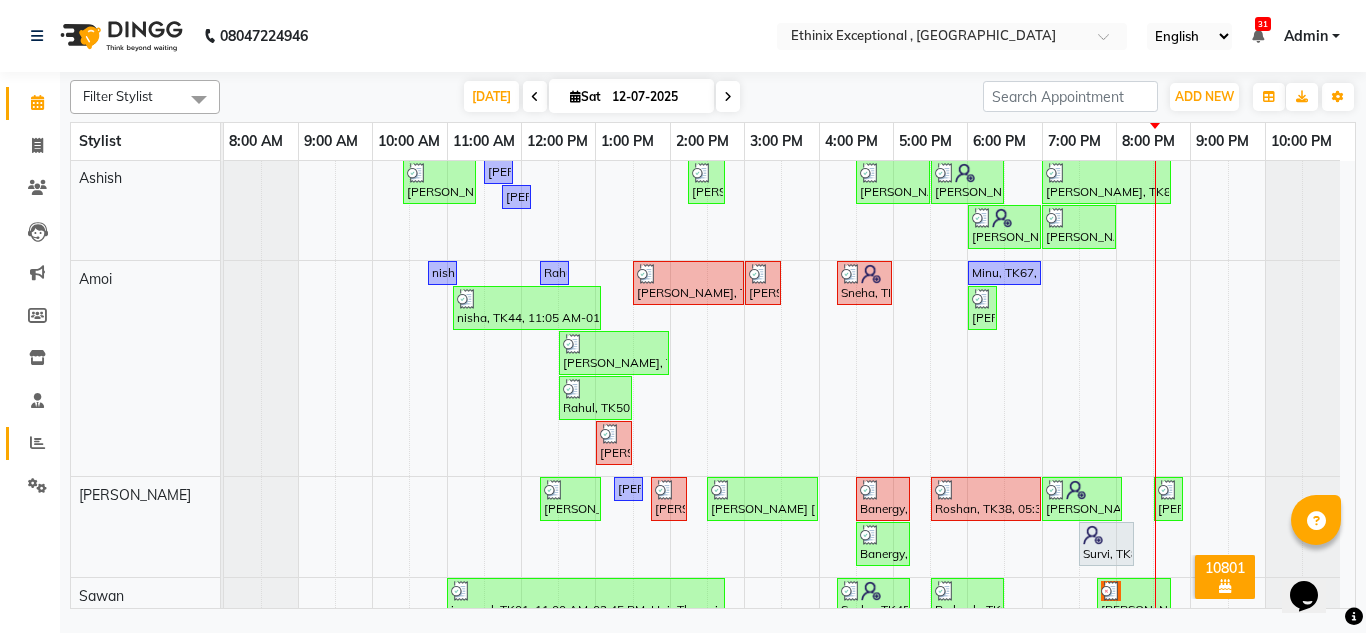 click on "Reports" 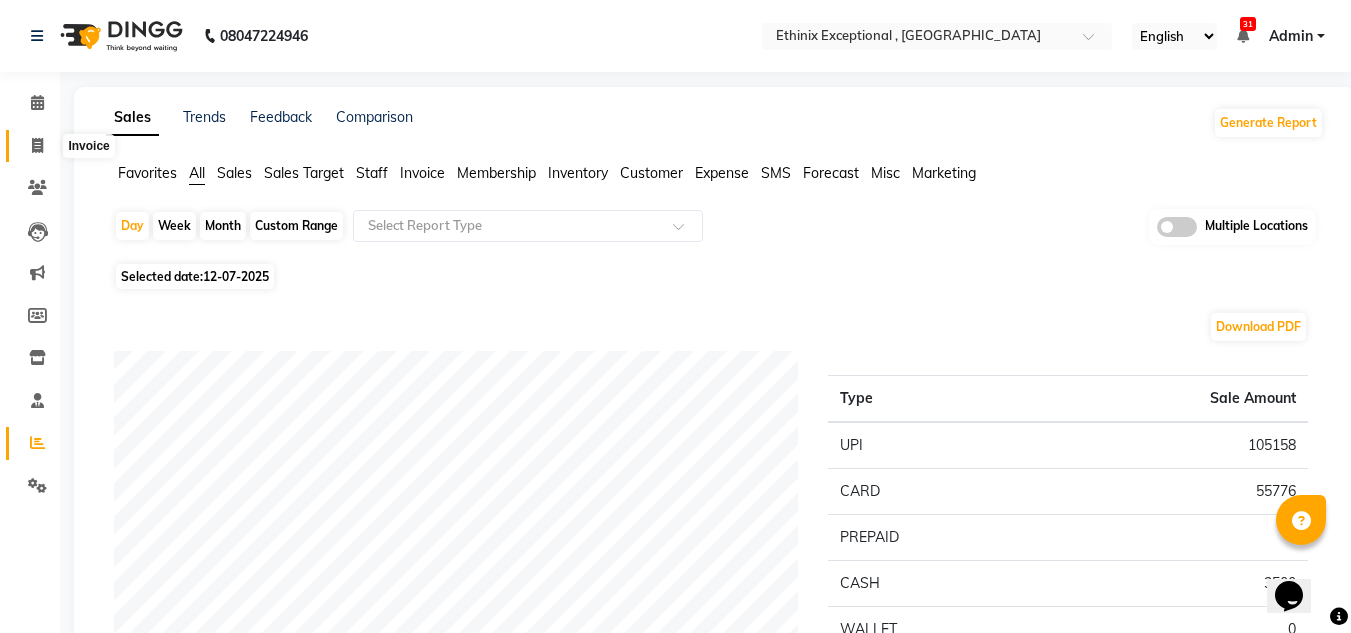 click 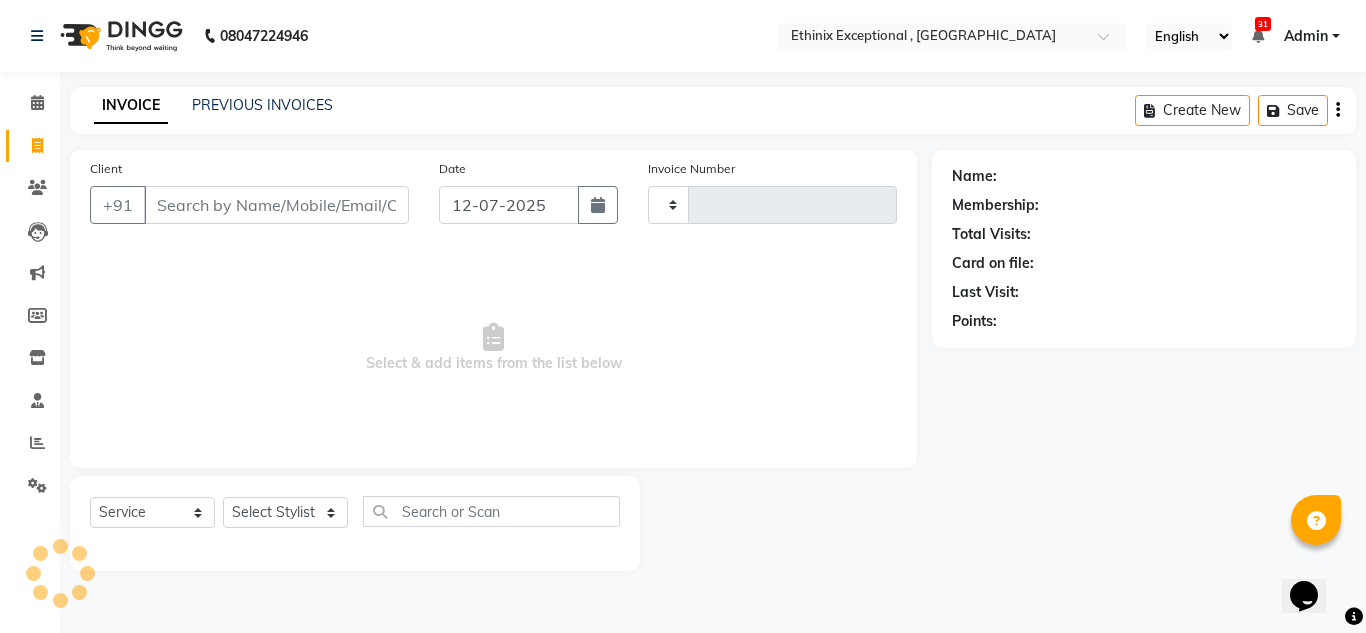 type on "6132" 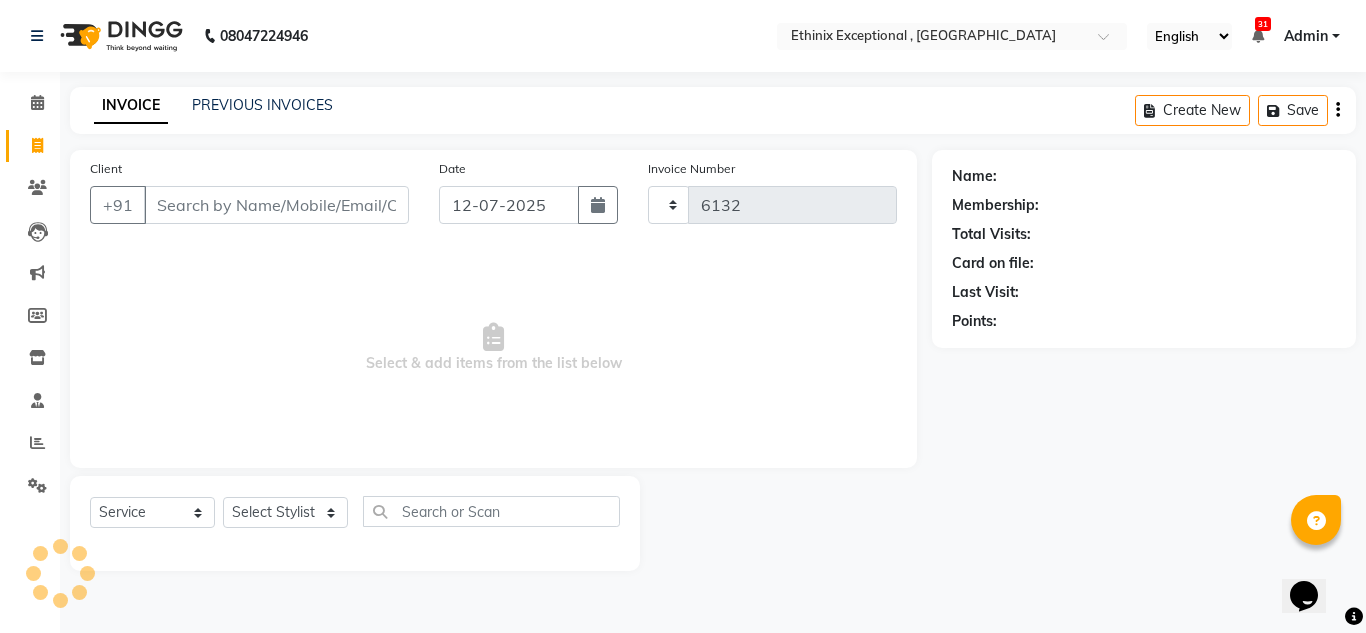 select on "3625" 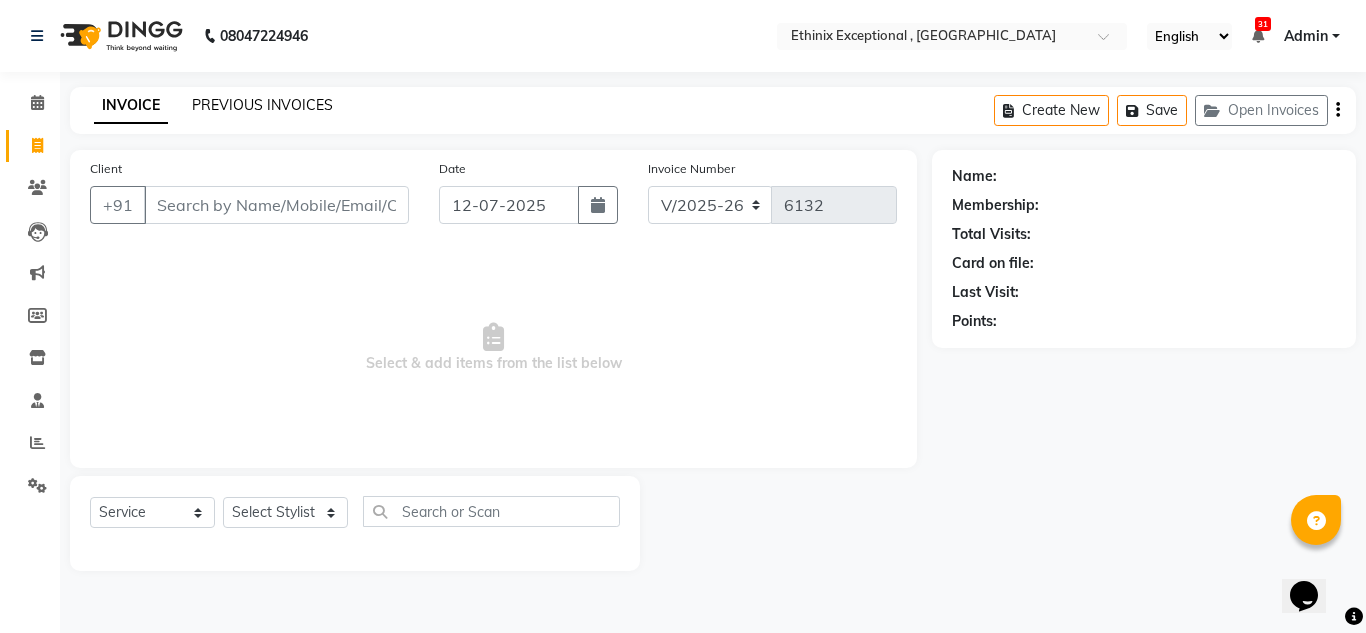 click on "PREVIOUS INVOICES" 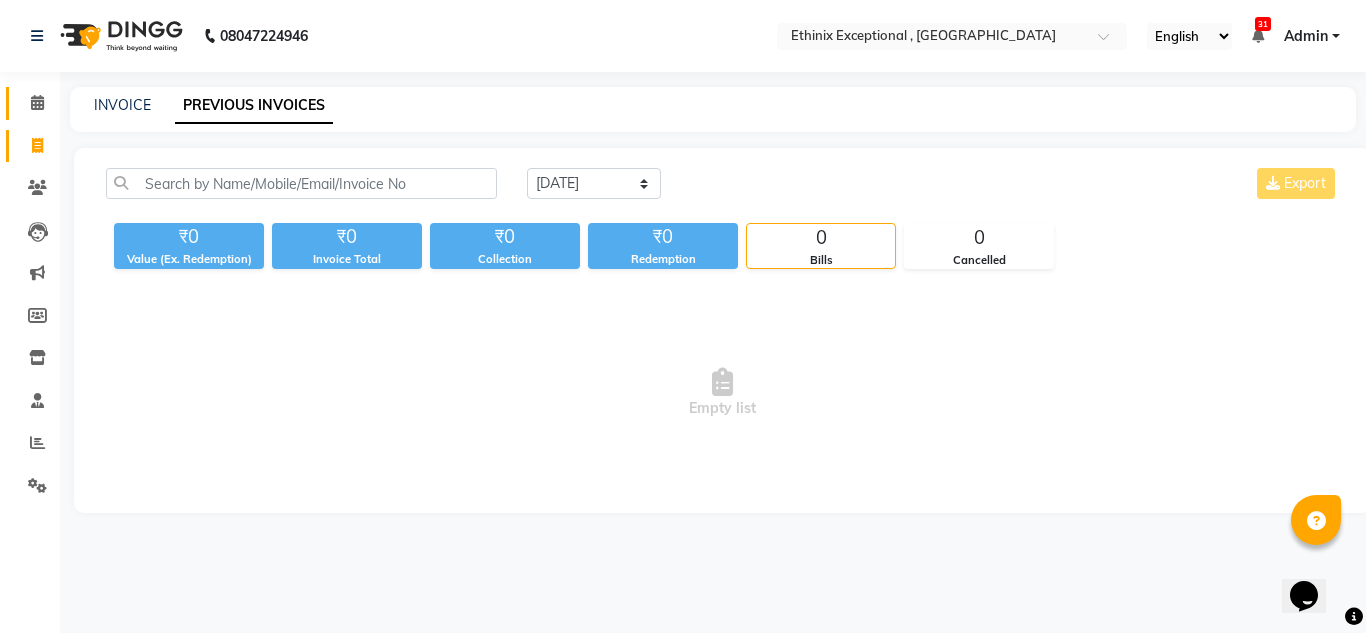 click on "Calendar" 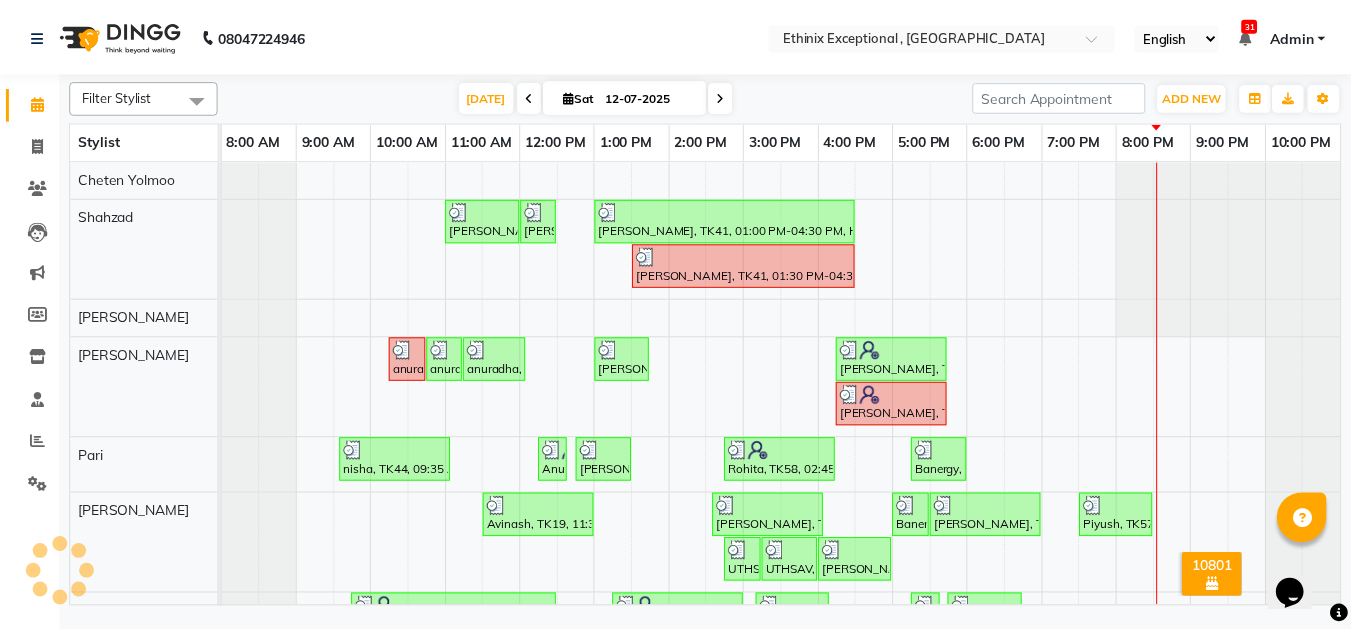 scroll, scrollTop: 0, scrollLeft: 0, axis: both 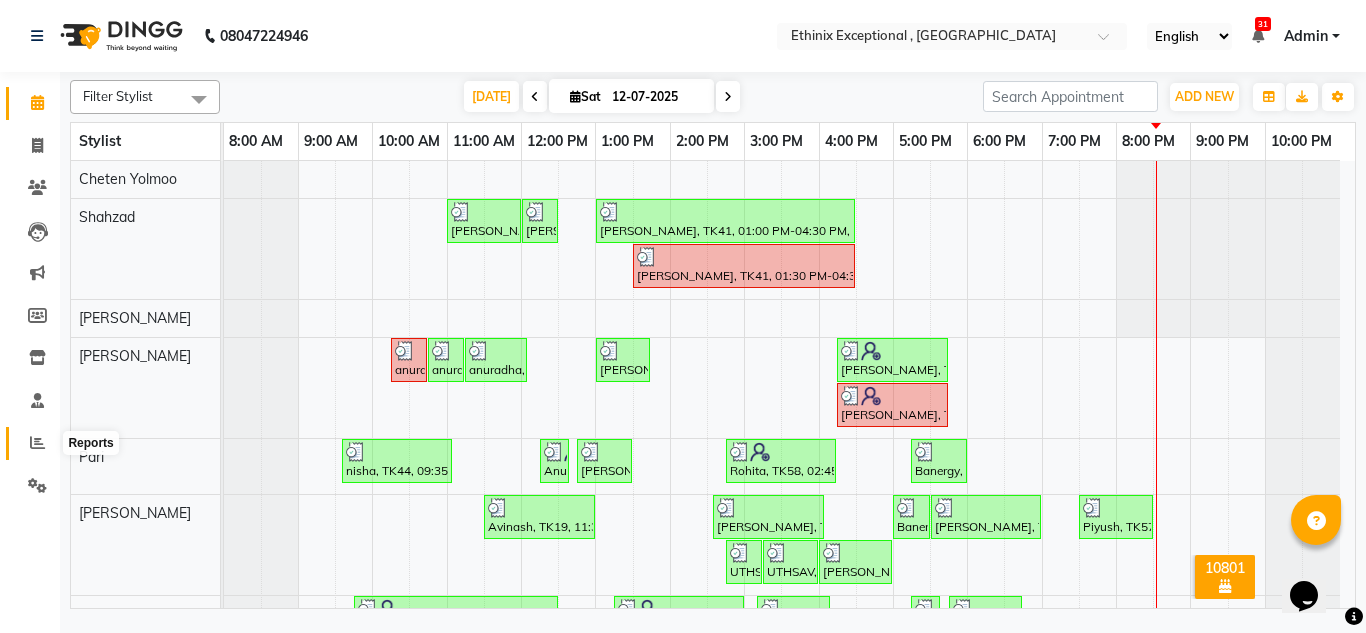 click 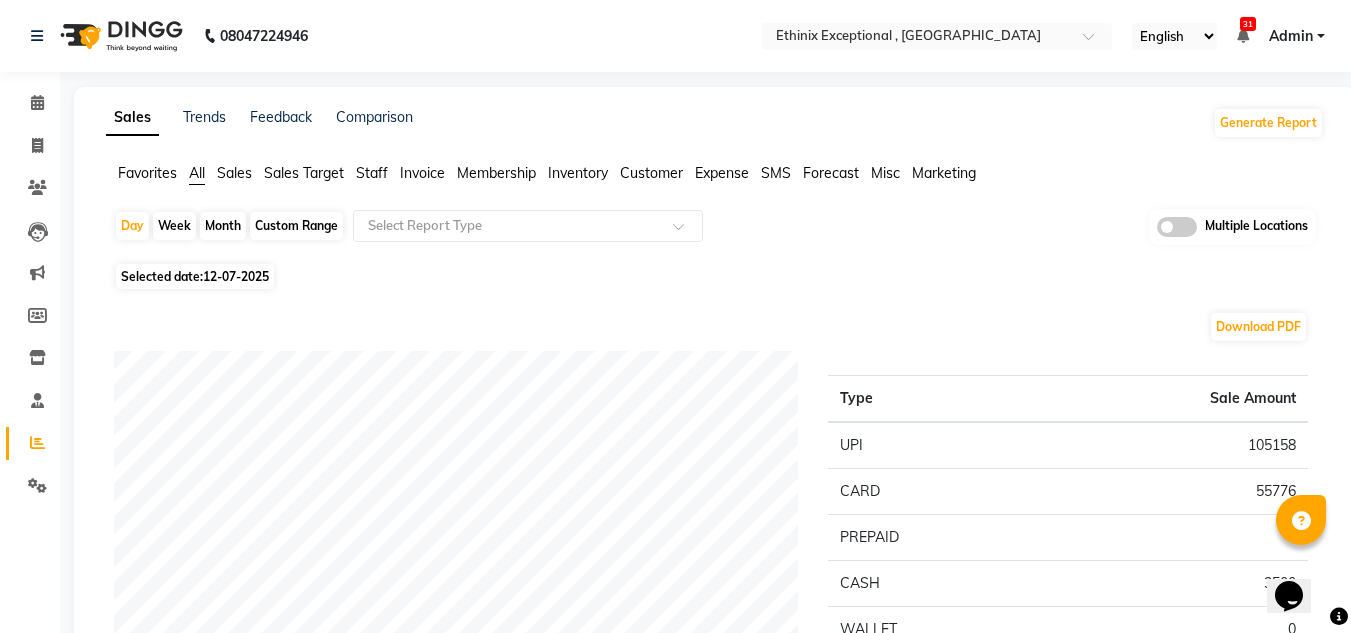 click on "Staff" 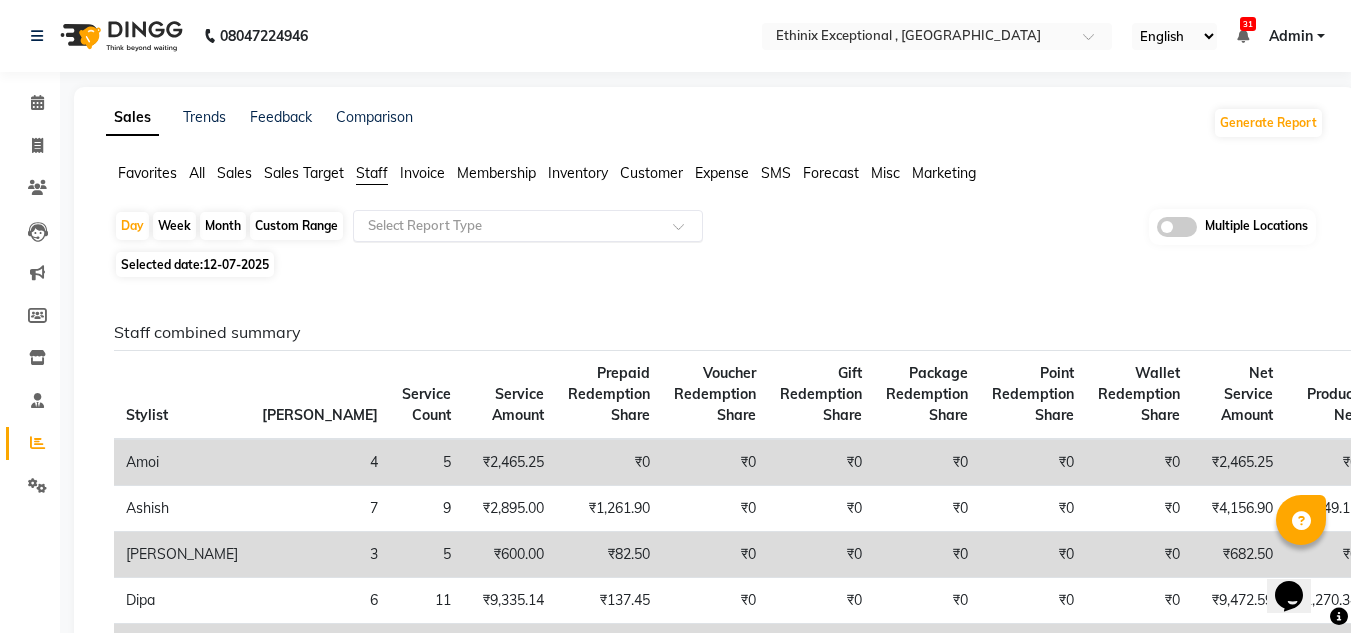 click 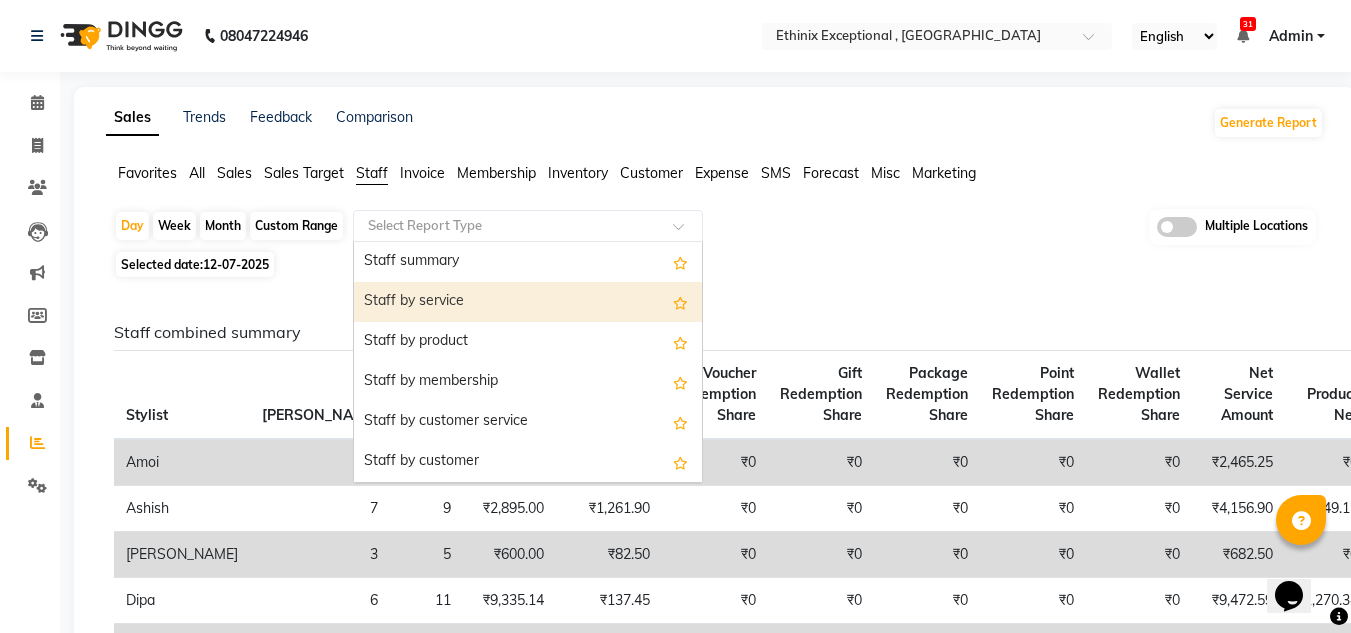 click on "Staff by service" at bounding box center [528, 302] 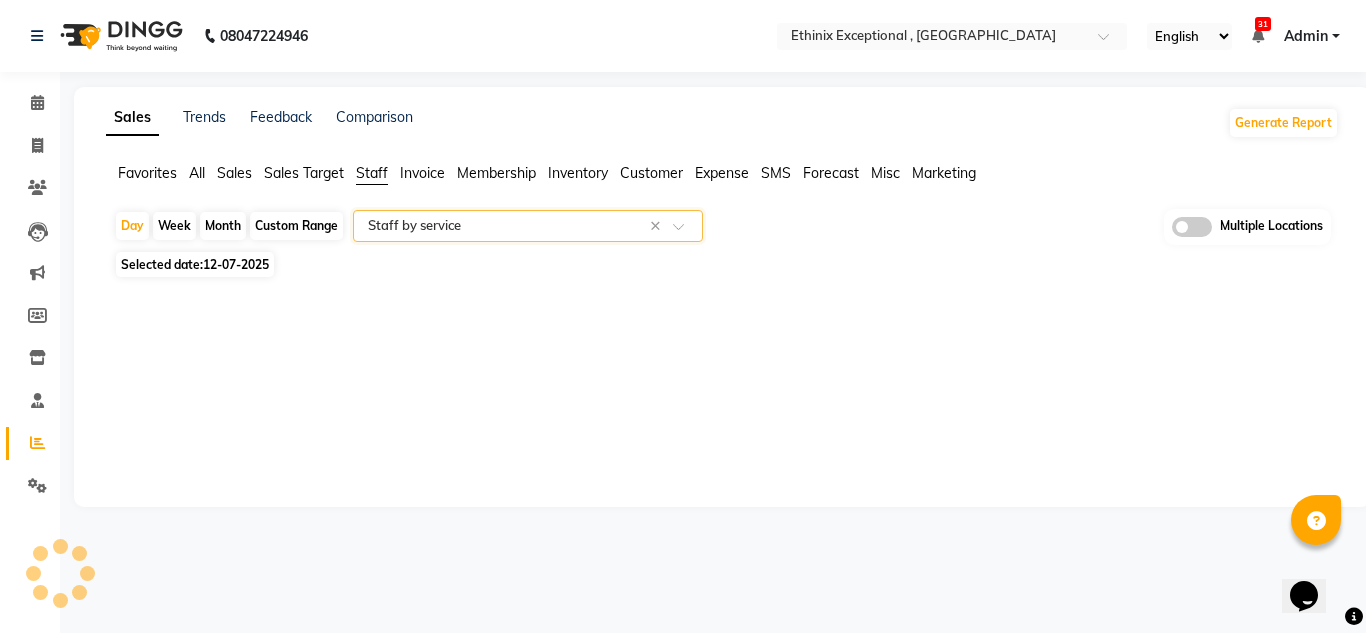 select on "full_report" 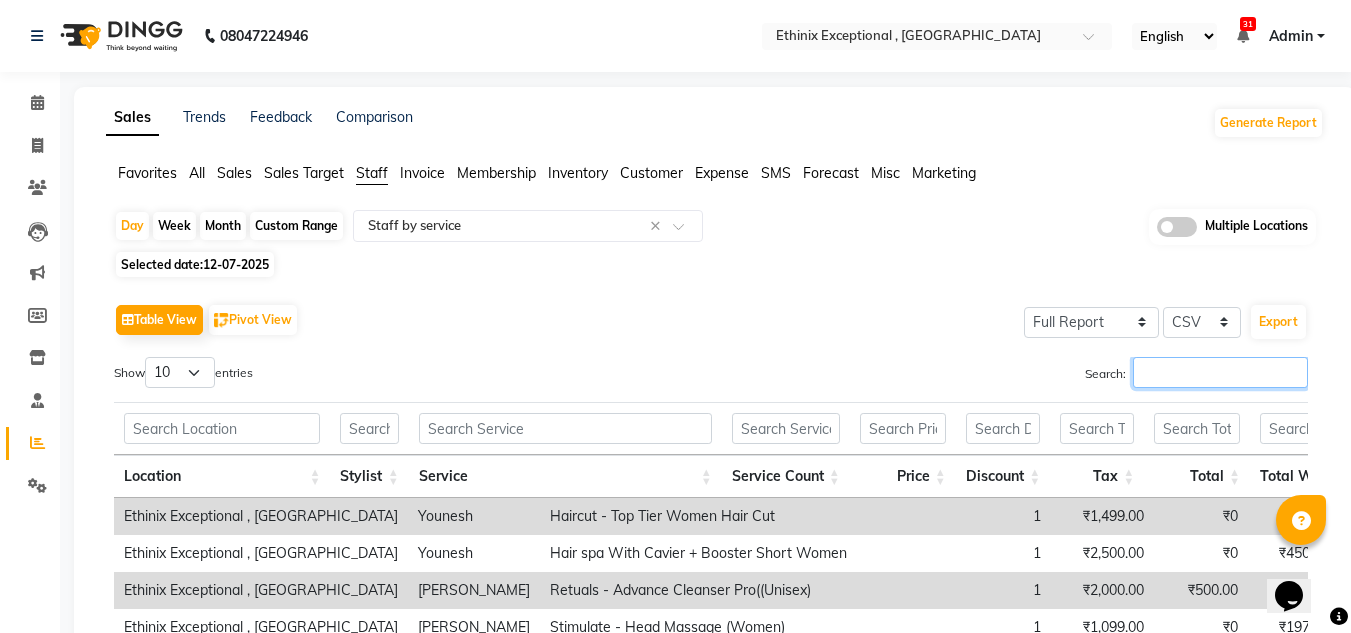 click on "Search:" at bounding box center (1220, 372) 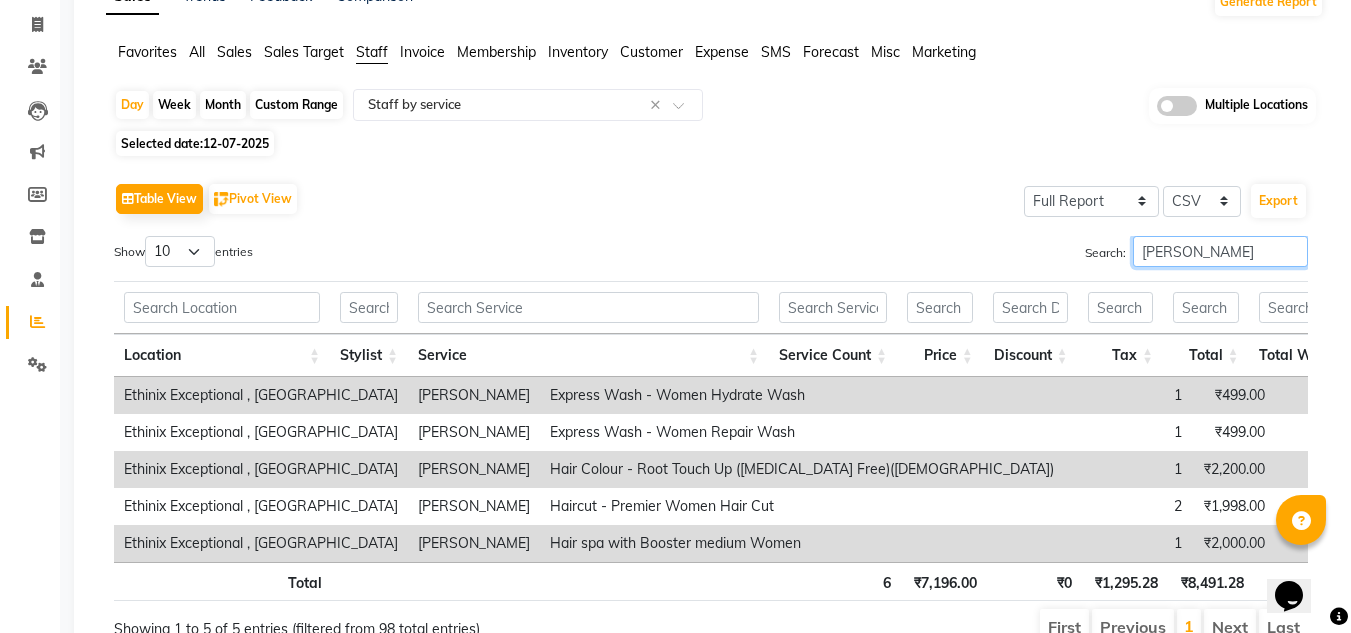 scroll, scrollTop: 231, scrollLeft: 0, axis: vertical 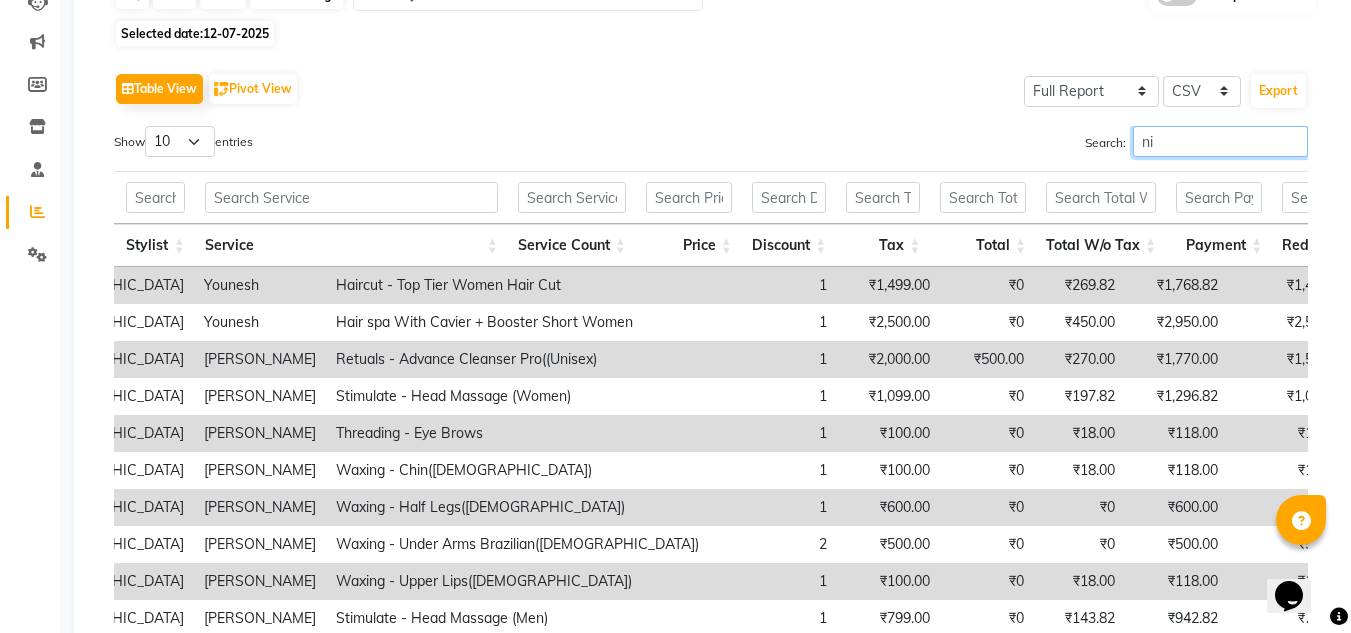 type on "n" 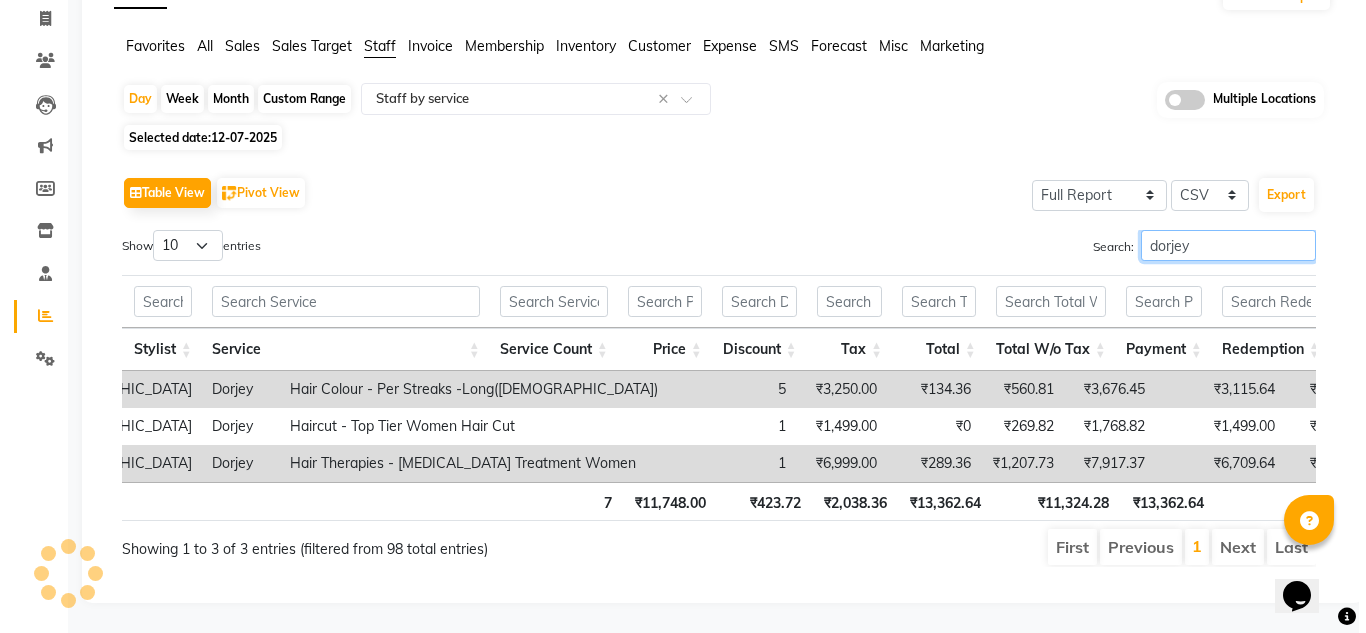 scroll, scrollTop: 0, scrollLeft: 0, axis: both 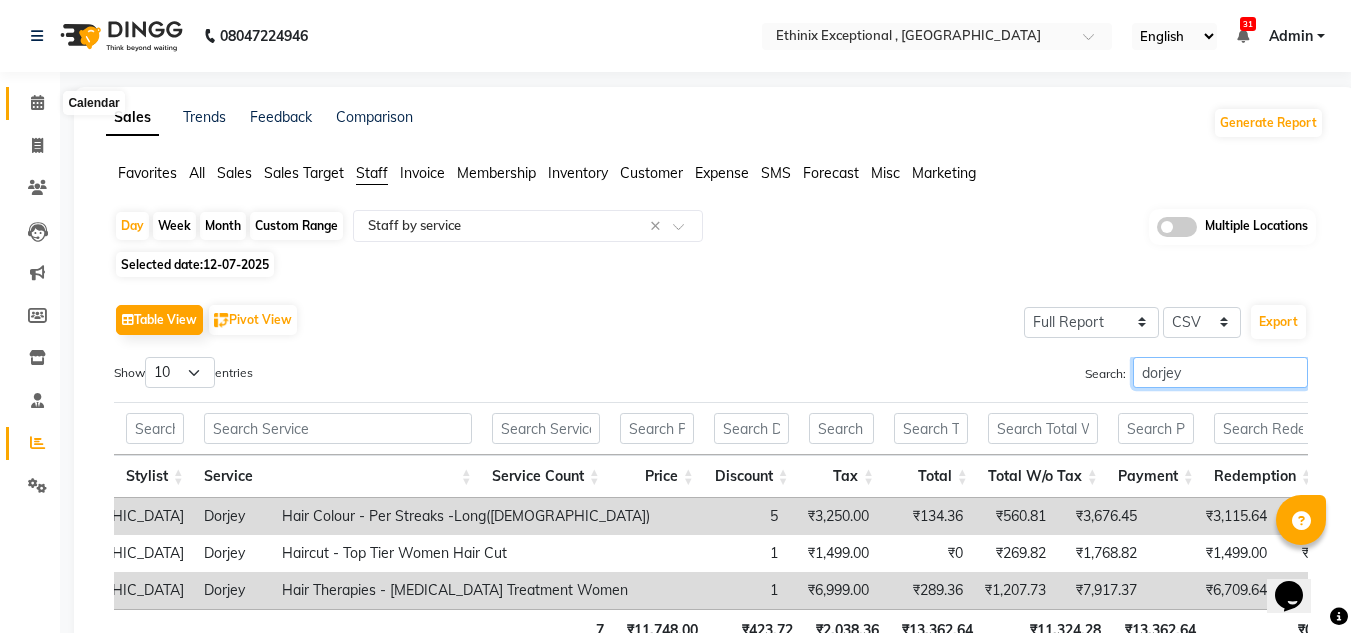 type on "dorjey" 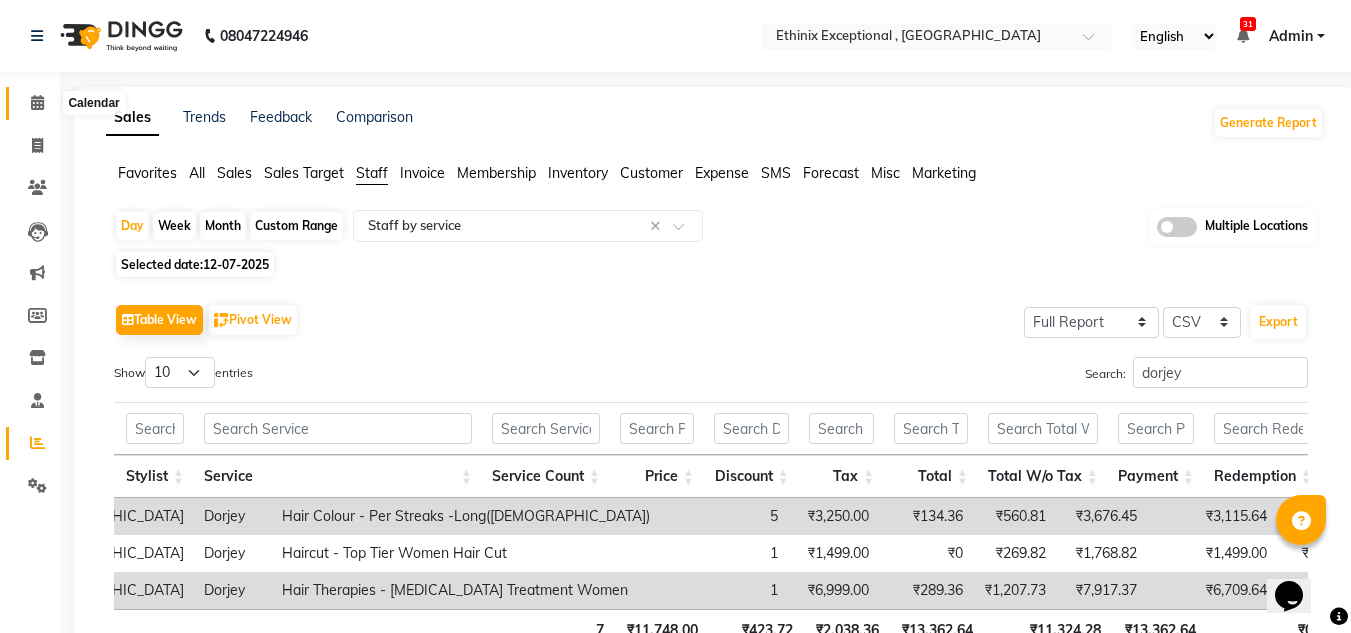 click 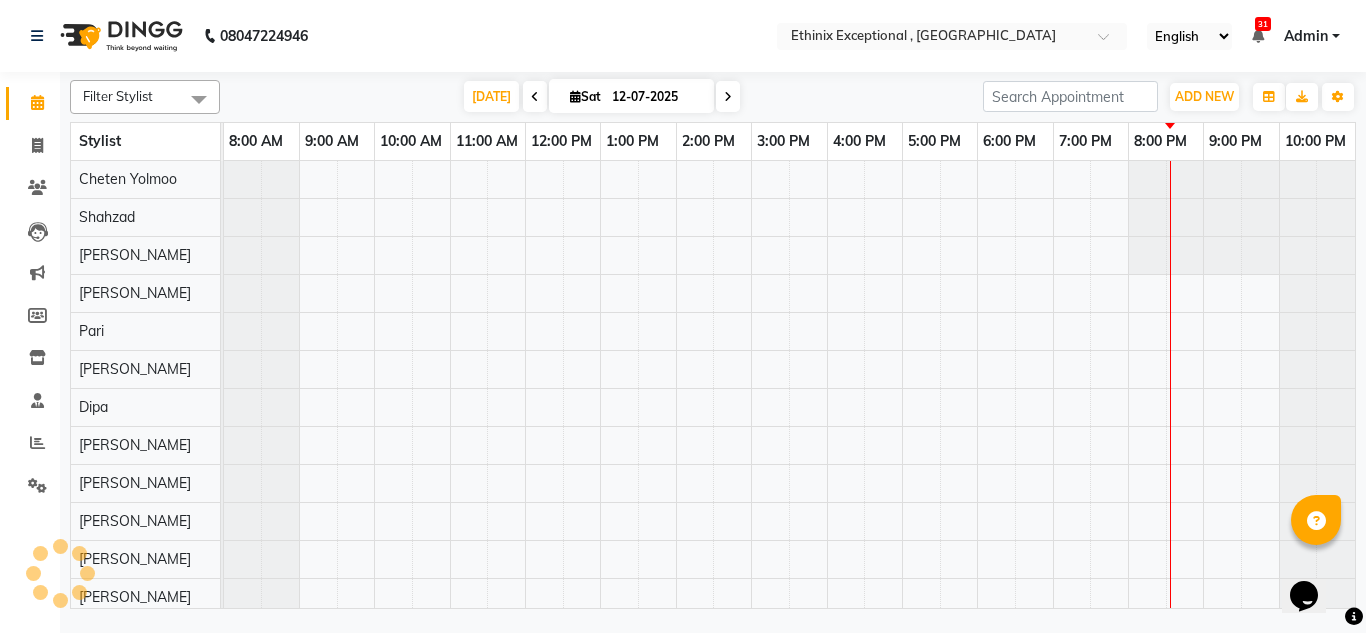 scroll, scrollTop: 0, scrollLeft: 0, axis: both 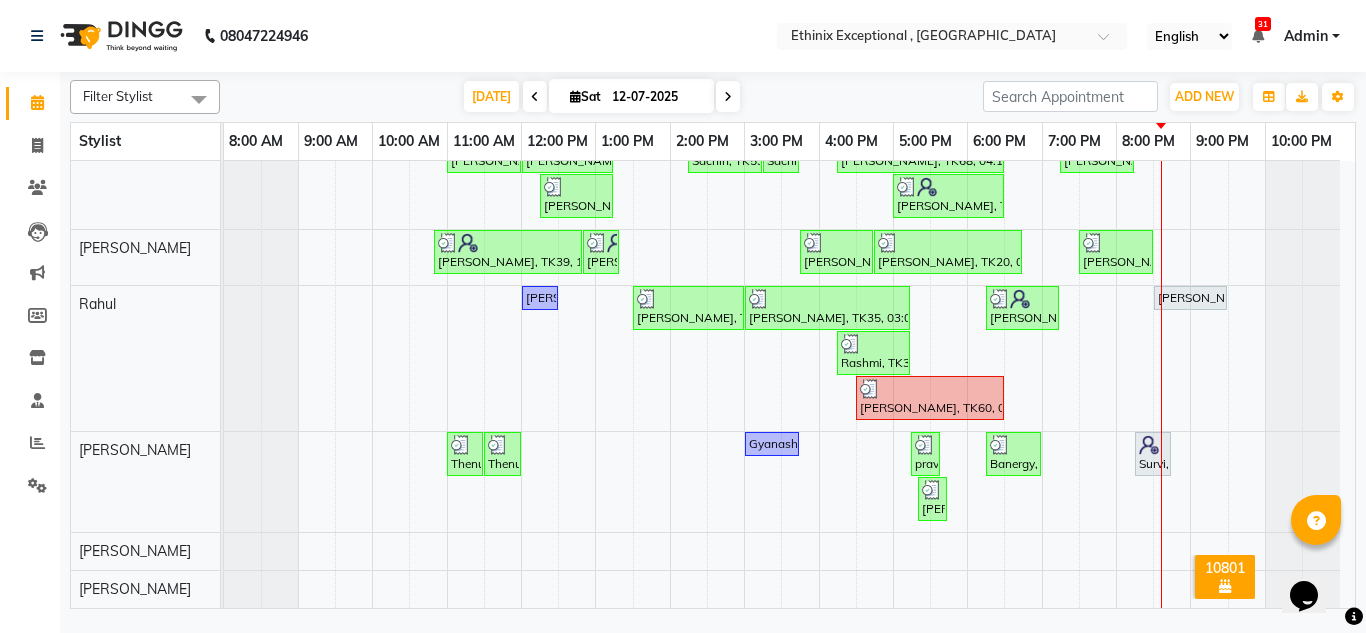 click at bounding box center [1354, 616] 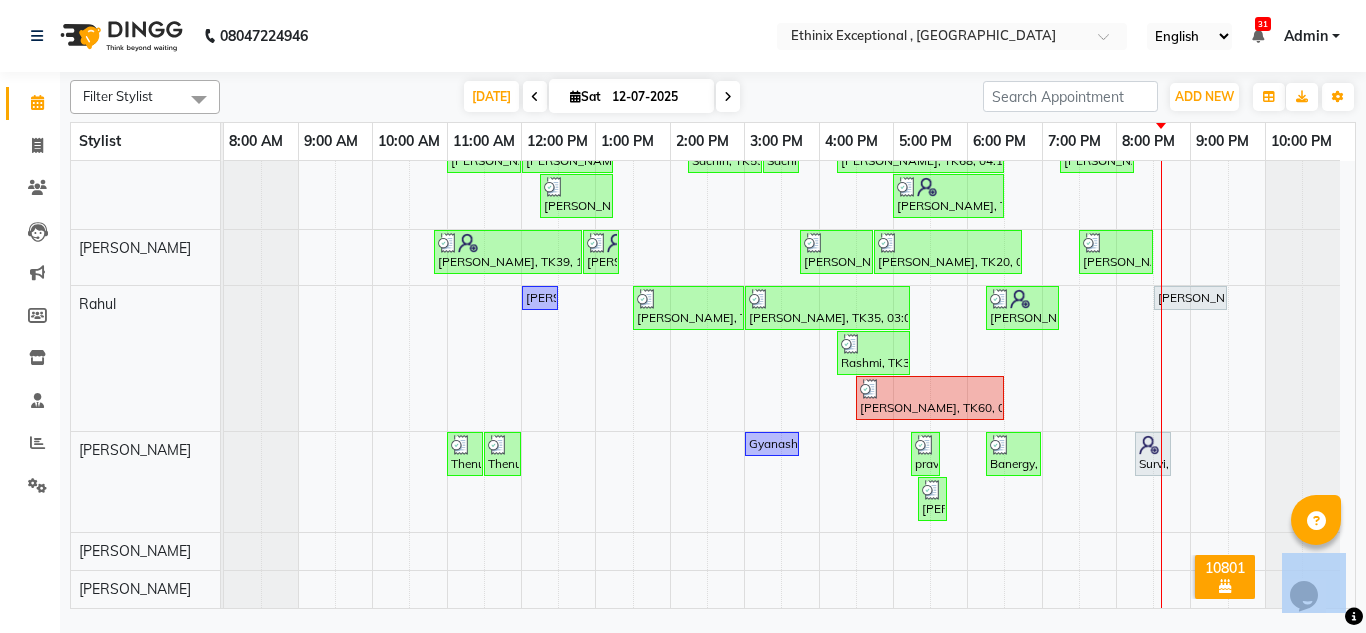 click at bounding box center [1354, 616] 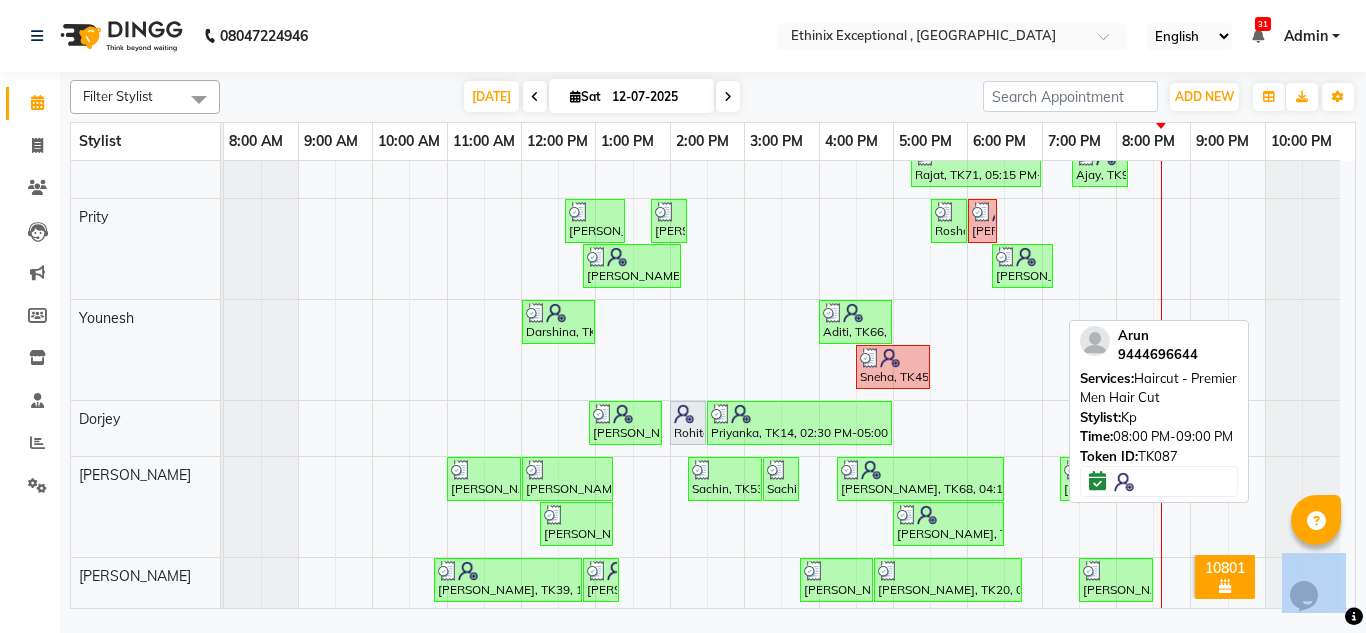 scroll, scrollTop: 1418, scrollLeft: 0, axis: vertical 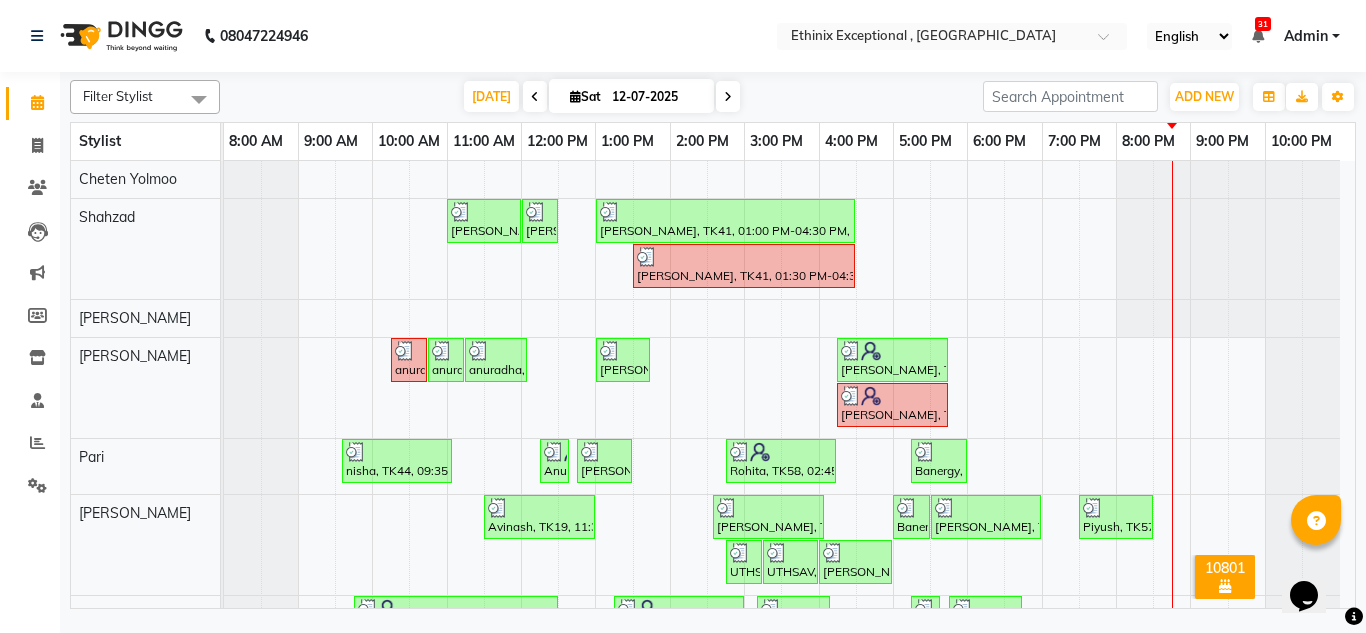 click at bounding box center [728, 97] 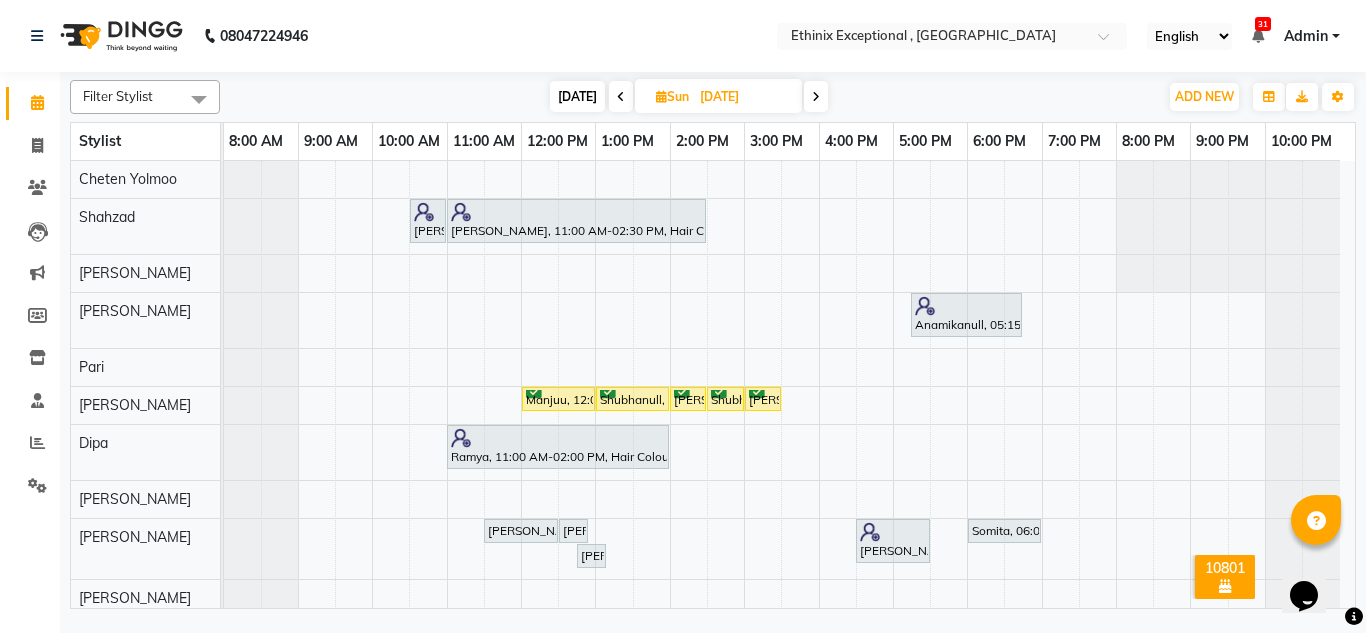 scroll, scrollTop: 185, scrollLeft: 0, axis: vertical 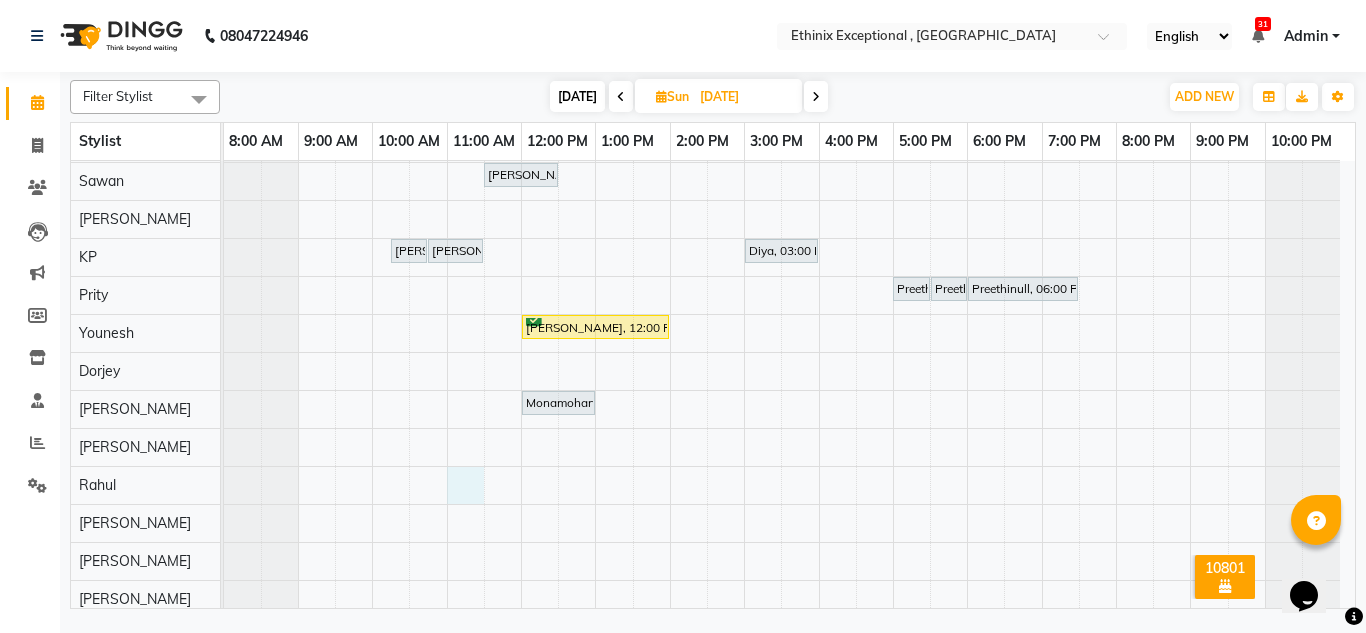 click on "Nita, 10:30 AM-11:00 AM, Hair Therapies - Biotin Treatment Women     Nita, 11:00 AM-02:30 PM, Hair Colour - Global Coloring - Medium(Male)     Anamikanull, 05:15 PM-06:45 PM, Retuals - Power Hyaluronic Range(Unisex)     Manjuu, 12:00 PM-01:00 PM, Haircut - Premier Men Hair Cut      Shubhanull, 01:00 PM-02:00 PM, Haircut - Premier Men Hair Cut      Shibani, 02:00 PM-02:30 PM, Haircut - Premier Men Hair Cut      Shubhanull, 02:30 PM-03:00 PM, Haircut - Beard Trim     Shibani, 03:00 PM-03:30 PM, Haircut - Beard Trim     Ramya, 11:00 AM-02:00 PM, Hair Colour - Balayage - Medium (Female)    Ipshita, 11:30 AM-12:30 PM, Haircut - Premier Women Hair Cut    Ipshita, 12:30 PM-12:45 PM, Threading - Eye Brows     Dhanvi, 04:30 PM-05:30 PM, Haircut - Premier Women Hair Cut    Somita, 06:00 PM-07:00 PM, Haircut - Premier Women Hair Cut    Ipshita, 12:45 PM-01:00 PM, Threading- Upper Lips    Atishay, 11:30 AM-12:30 PM, Haircut - Premier Men Hair Cut          Anamikanull, 04:30 PM-05:15 PM, pedicure- Candle Therapy" at bounding box center (789, 58) 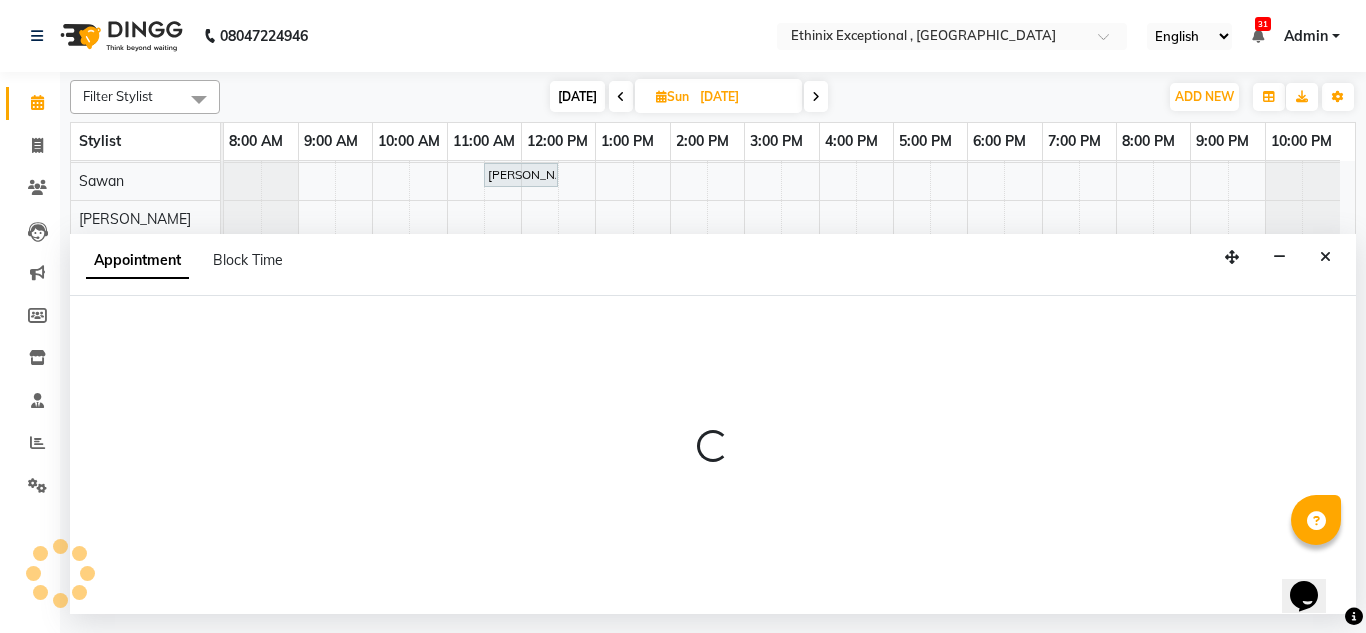 select on "81196" 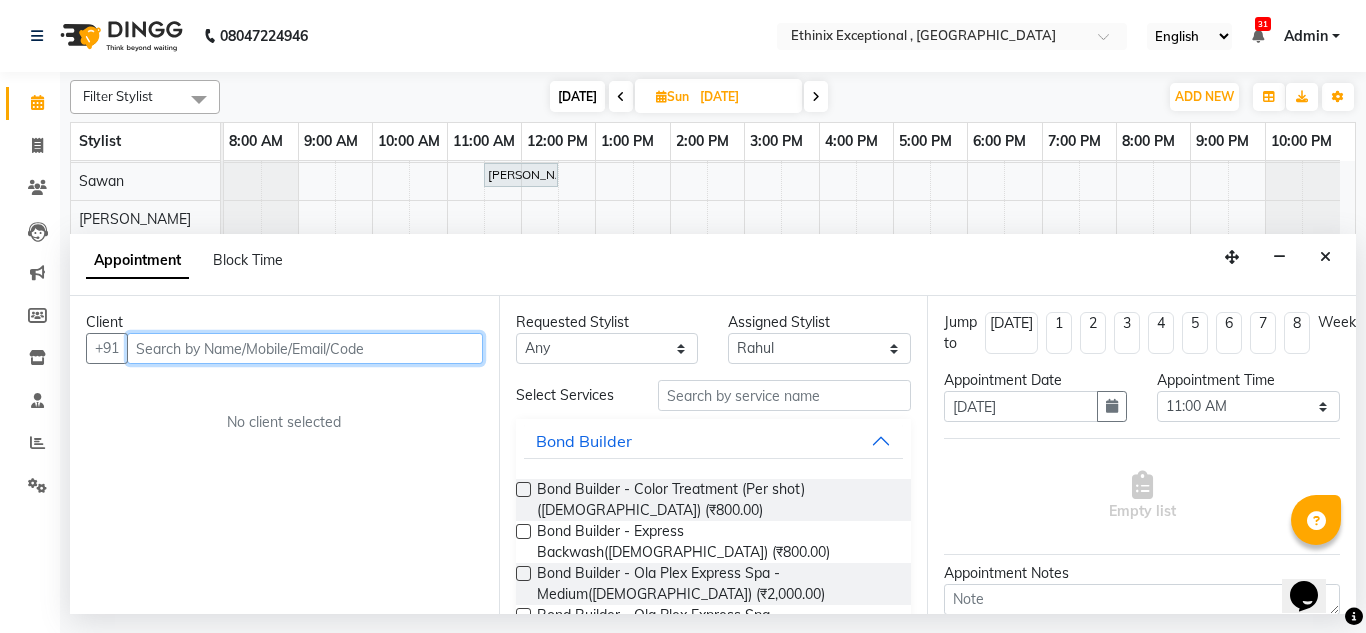 click at bounding box center (305, 348) 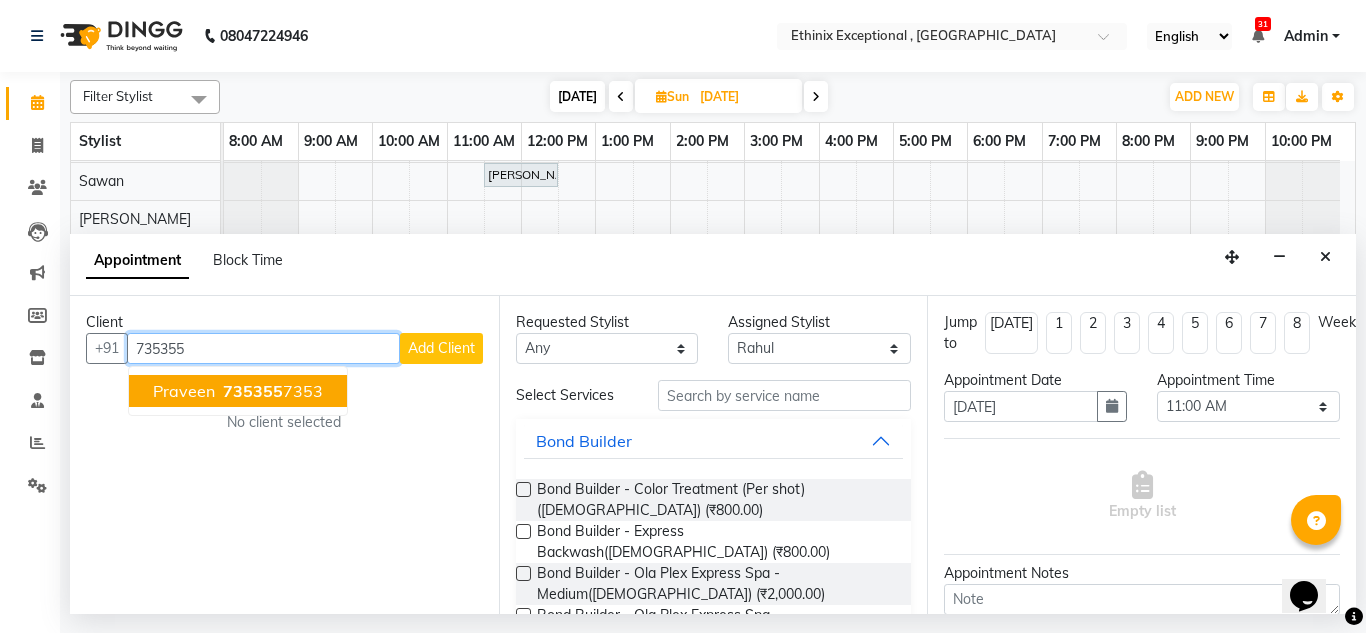 click on "Praveen" at bounding box center (184, 391) 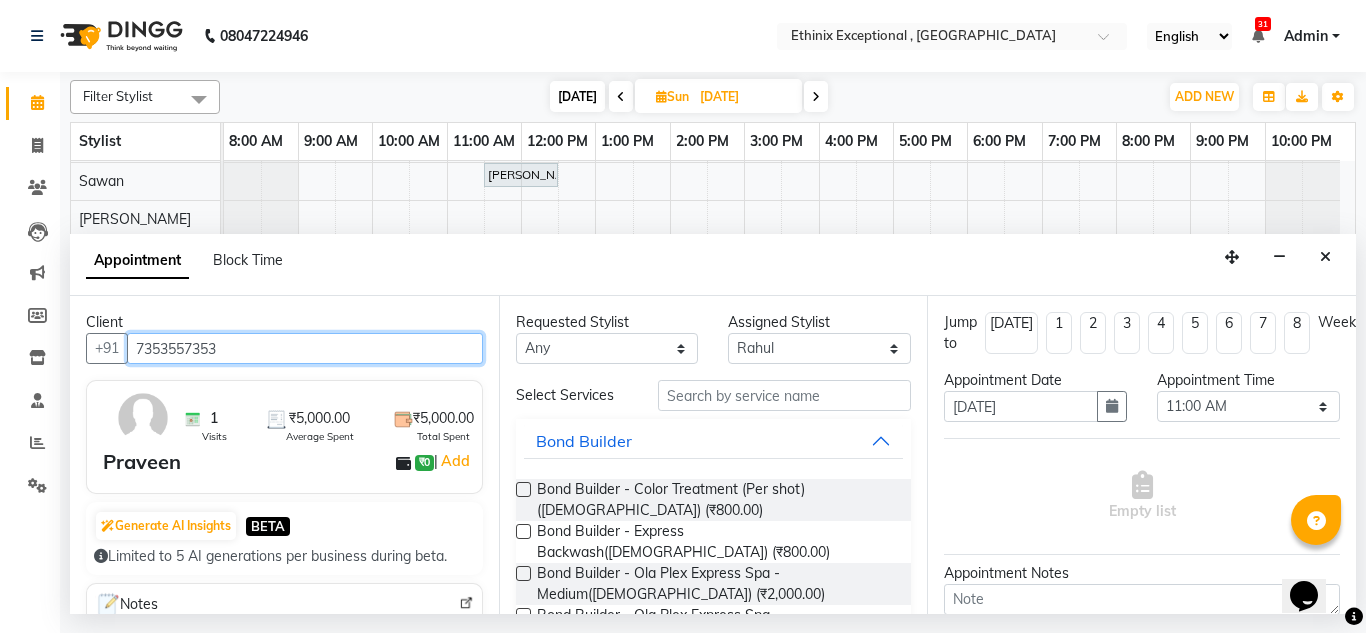 type on "7353557353" 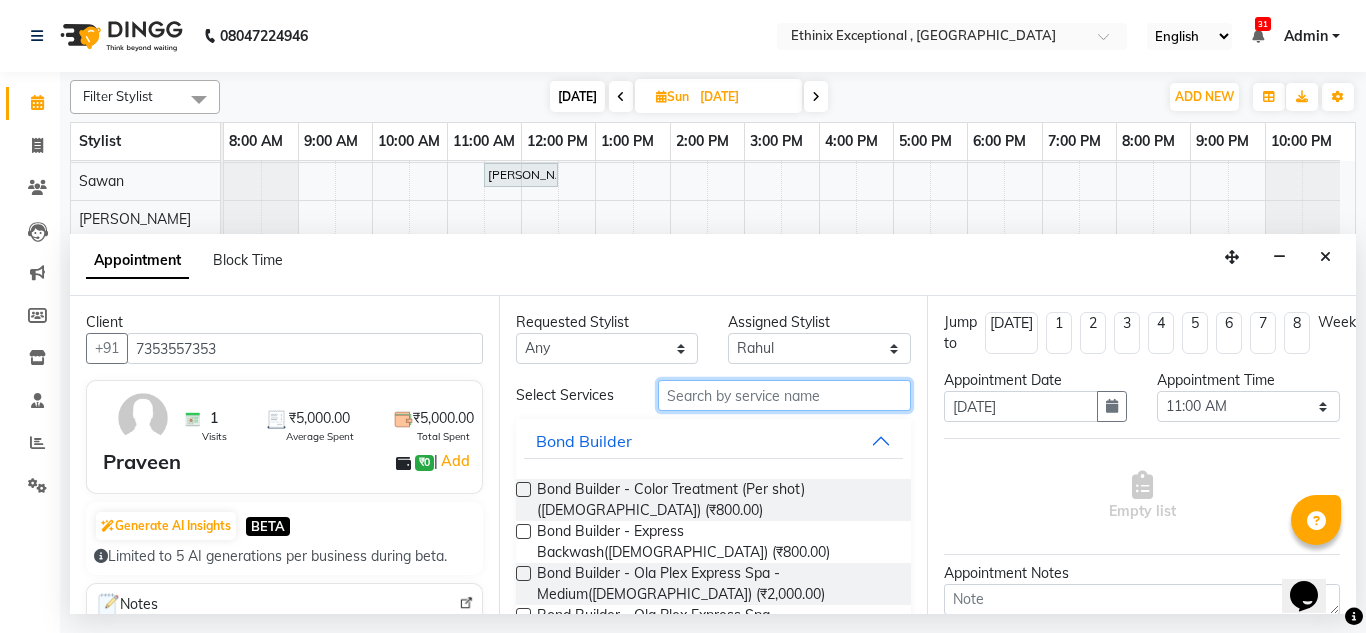click at bounding box center (785, 395) 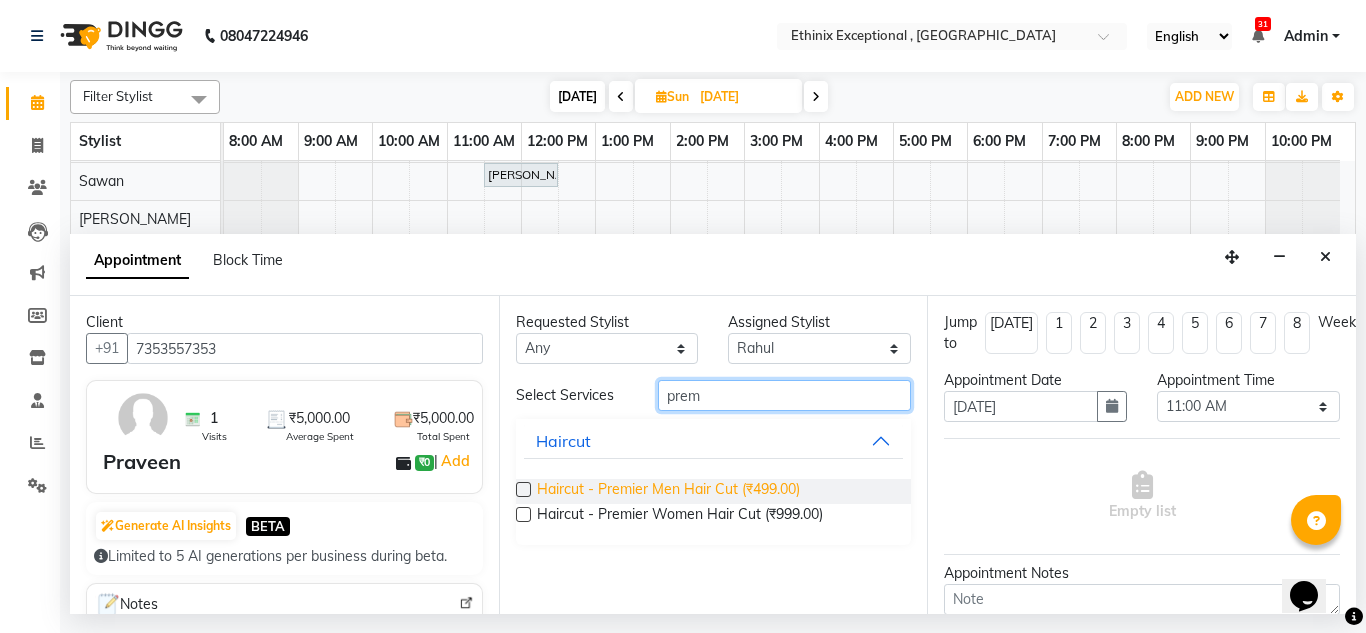 type on "prem" 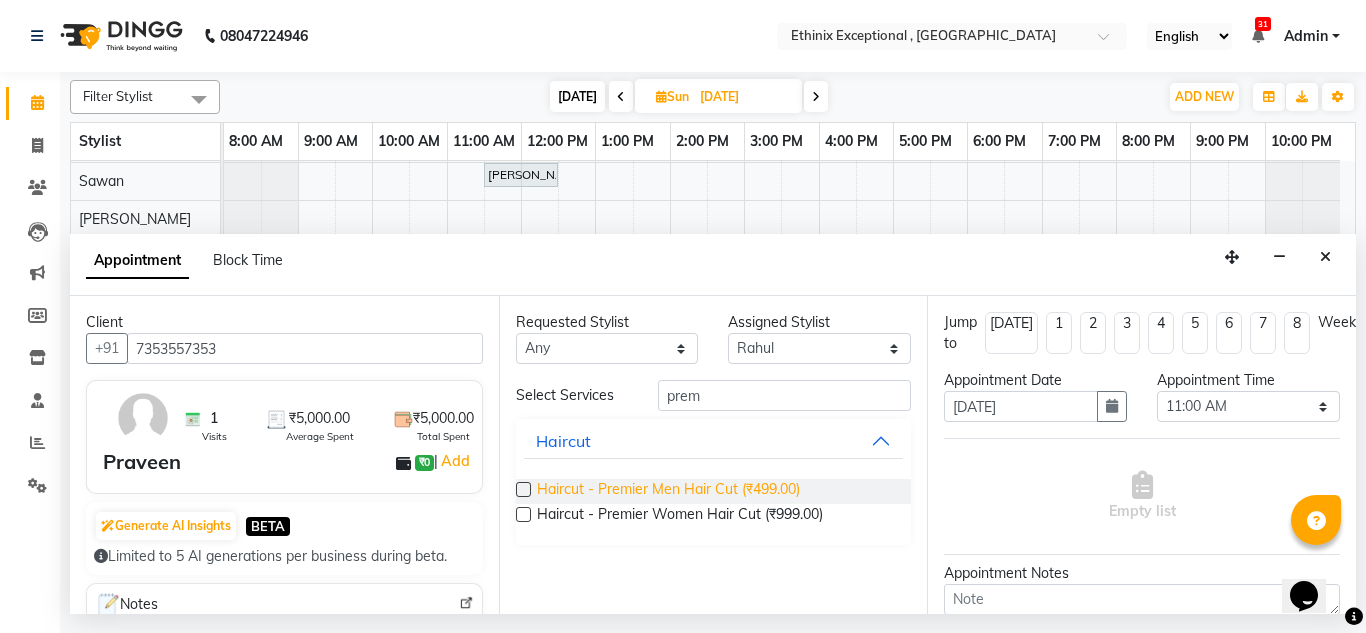 click on "Haircut - Premier Men Hair Cut  (₹499.00)" at bounding box center (668, 491) 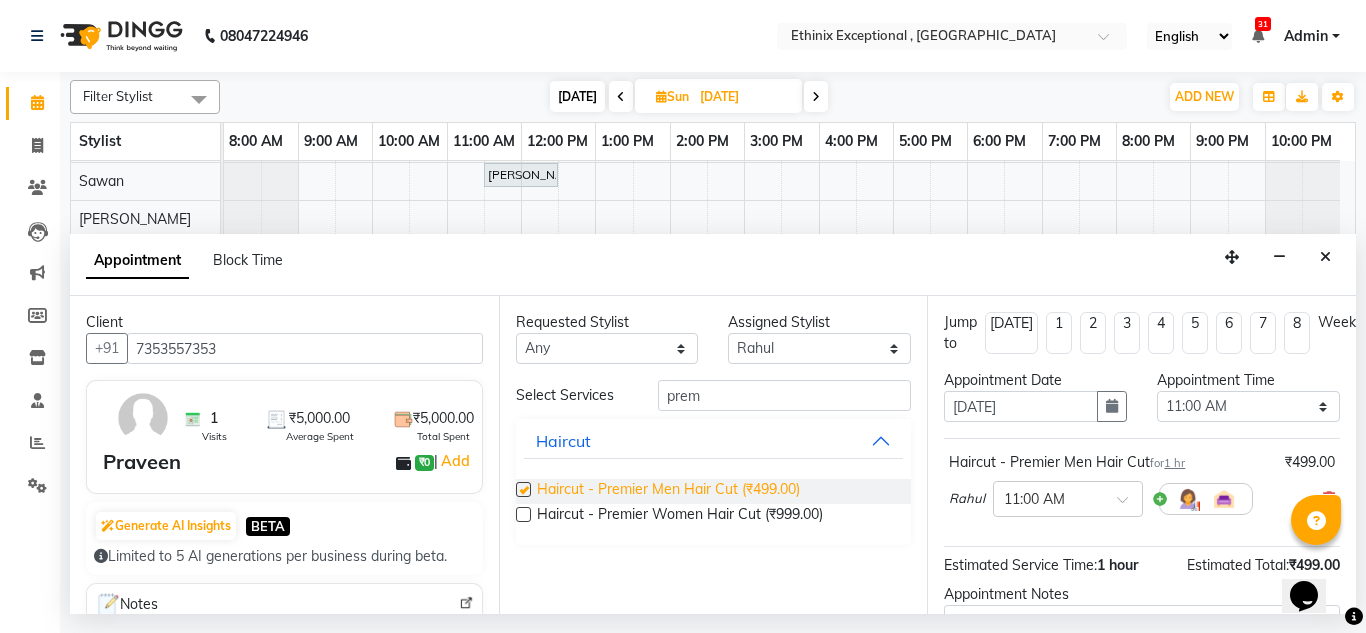 checkbox on "false" 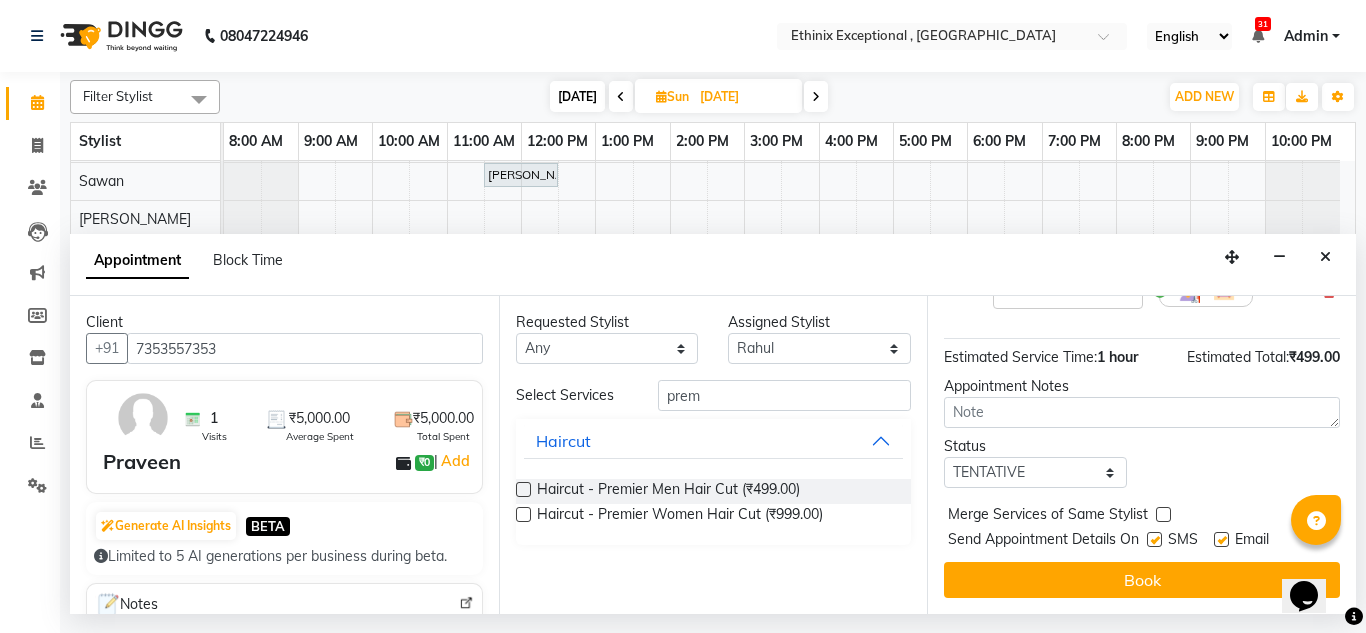 click at bounding box center [1221, 539] 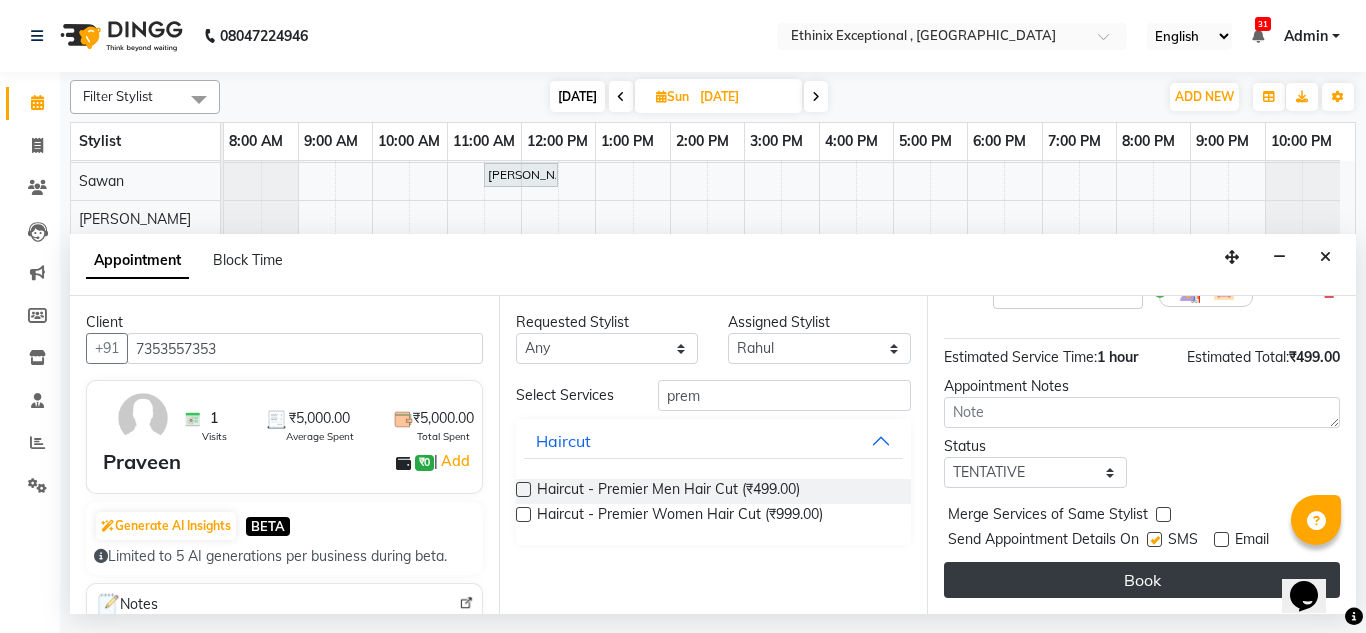 click on "Book" at bounding box center (1142, 580) 